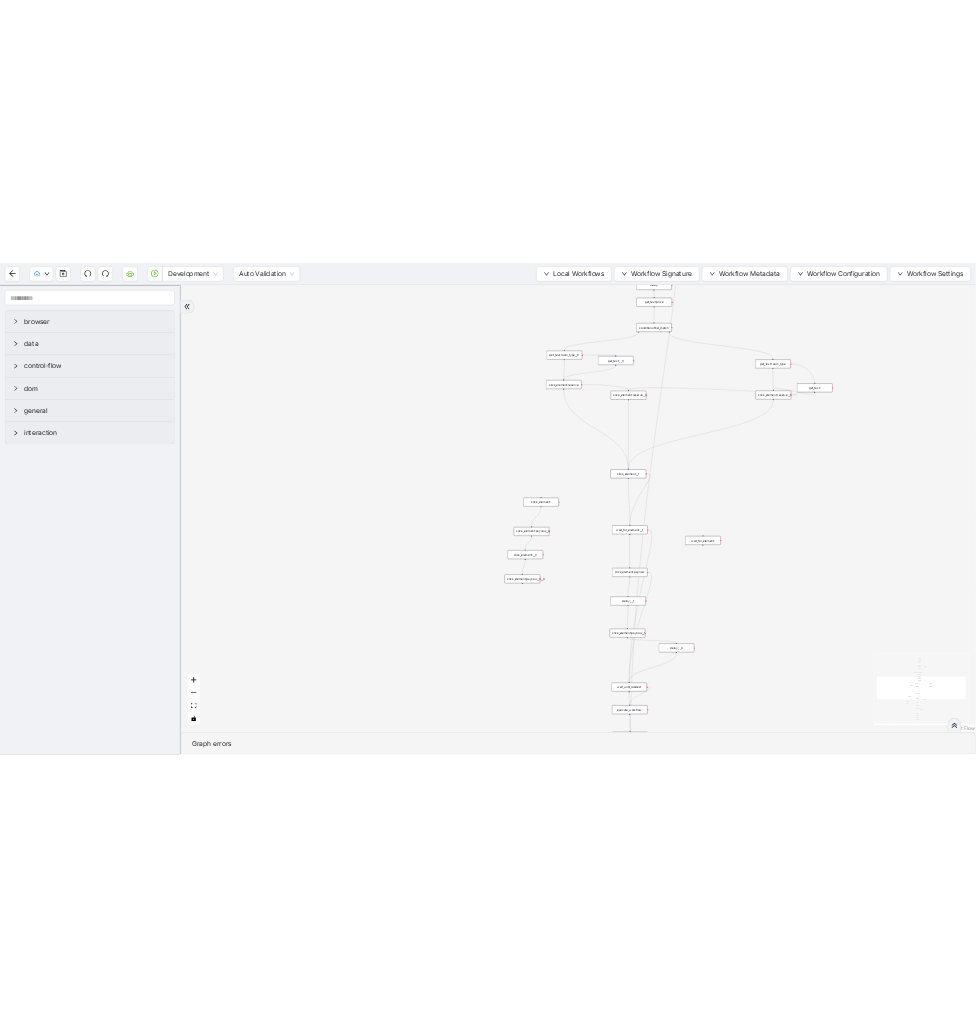 scroll, scrollTop: 0, scrollLeft: 0, axis: both 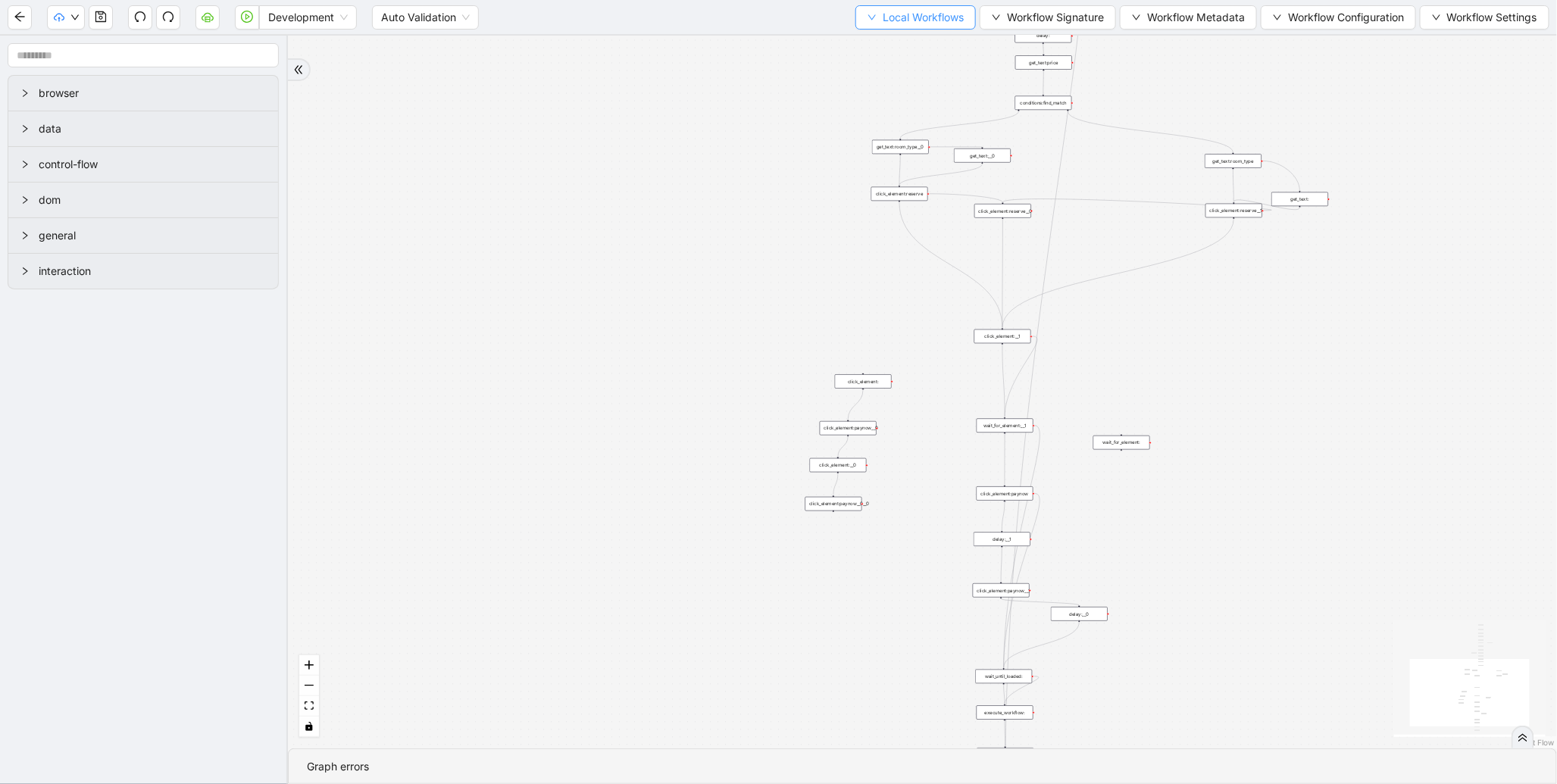 click on "Local Workflows" at bounding box center [923, 17] 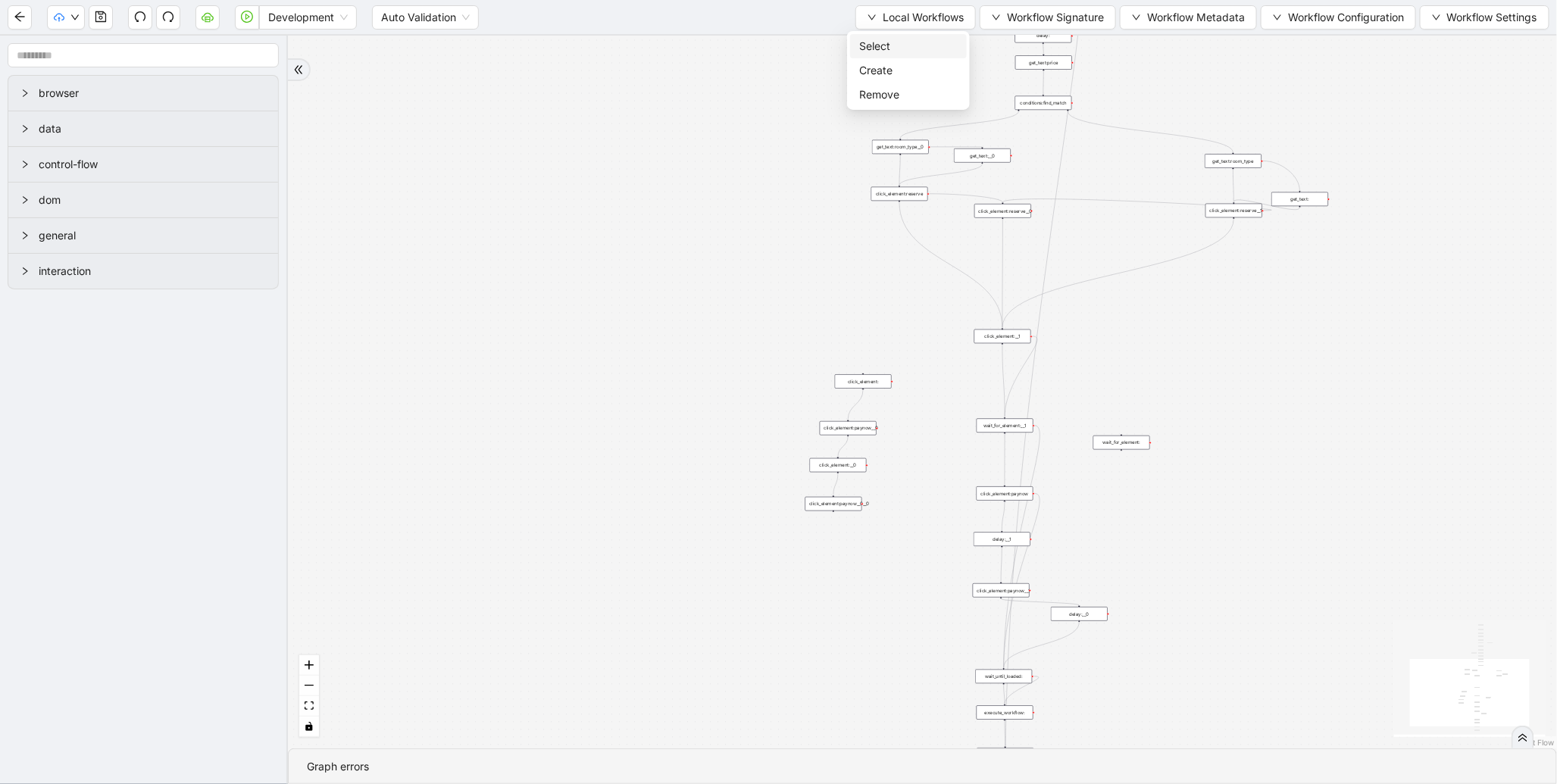 click on "Select" at bounding box center (908, 46) 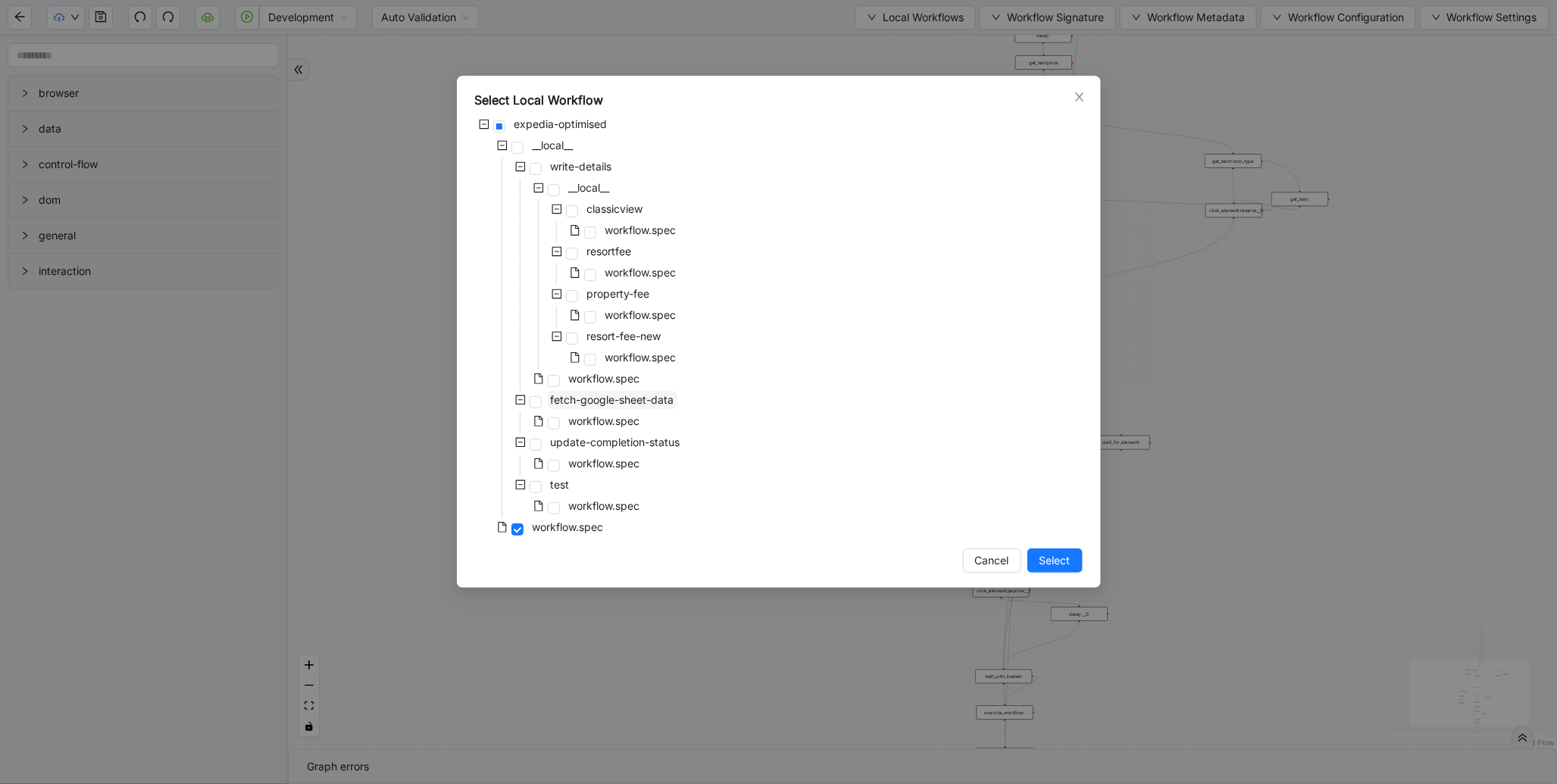 click on "fetch-google-sheet-data" at bounding box center [612, 400] 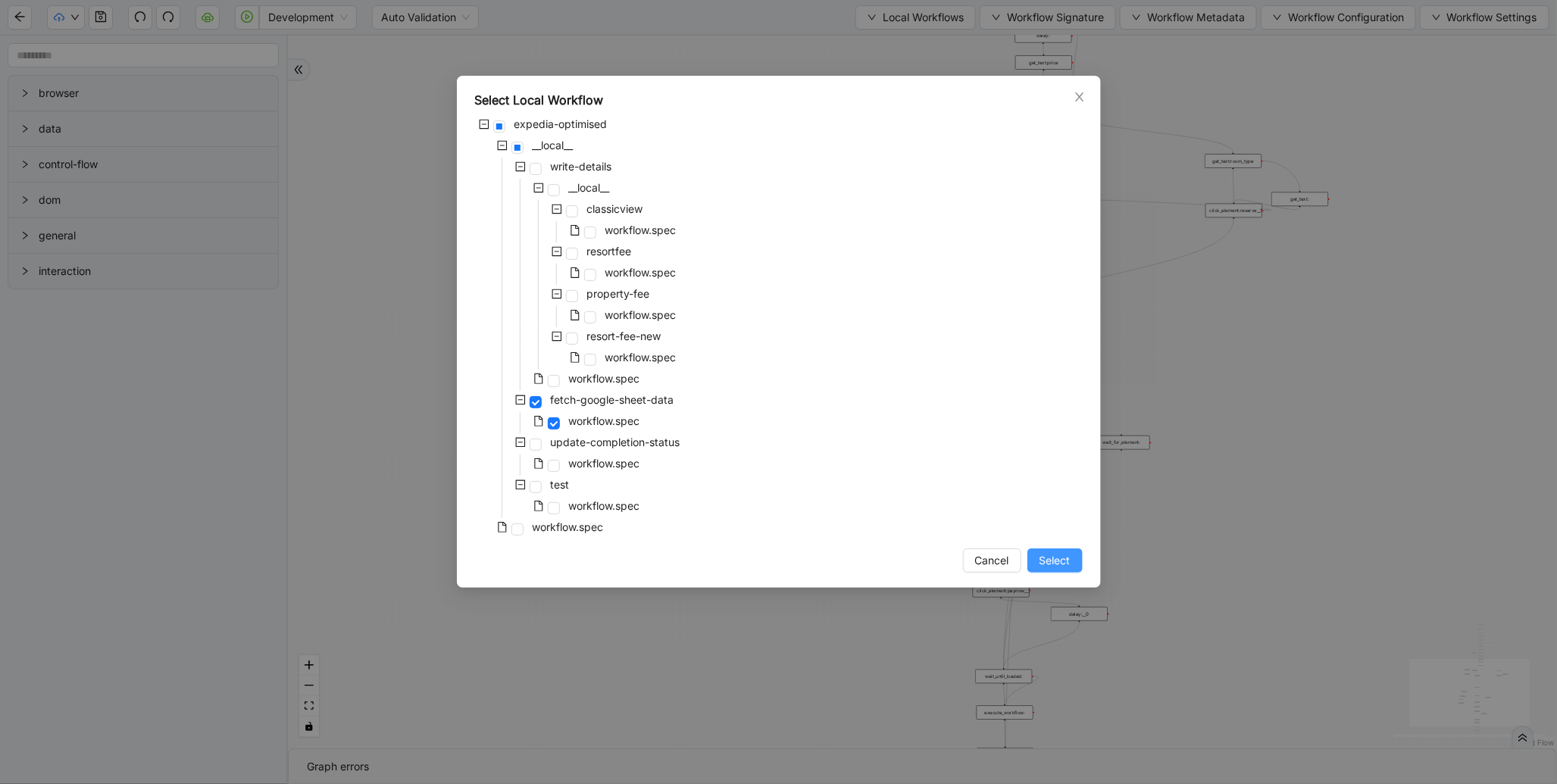 click on "Select" at bounding box center [1055, 561] 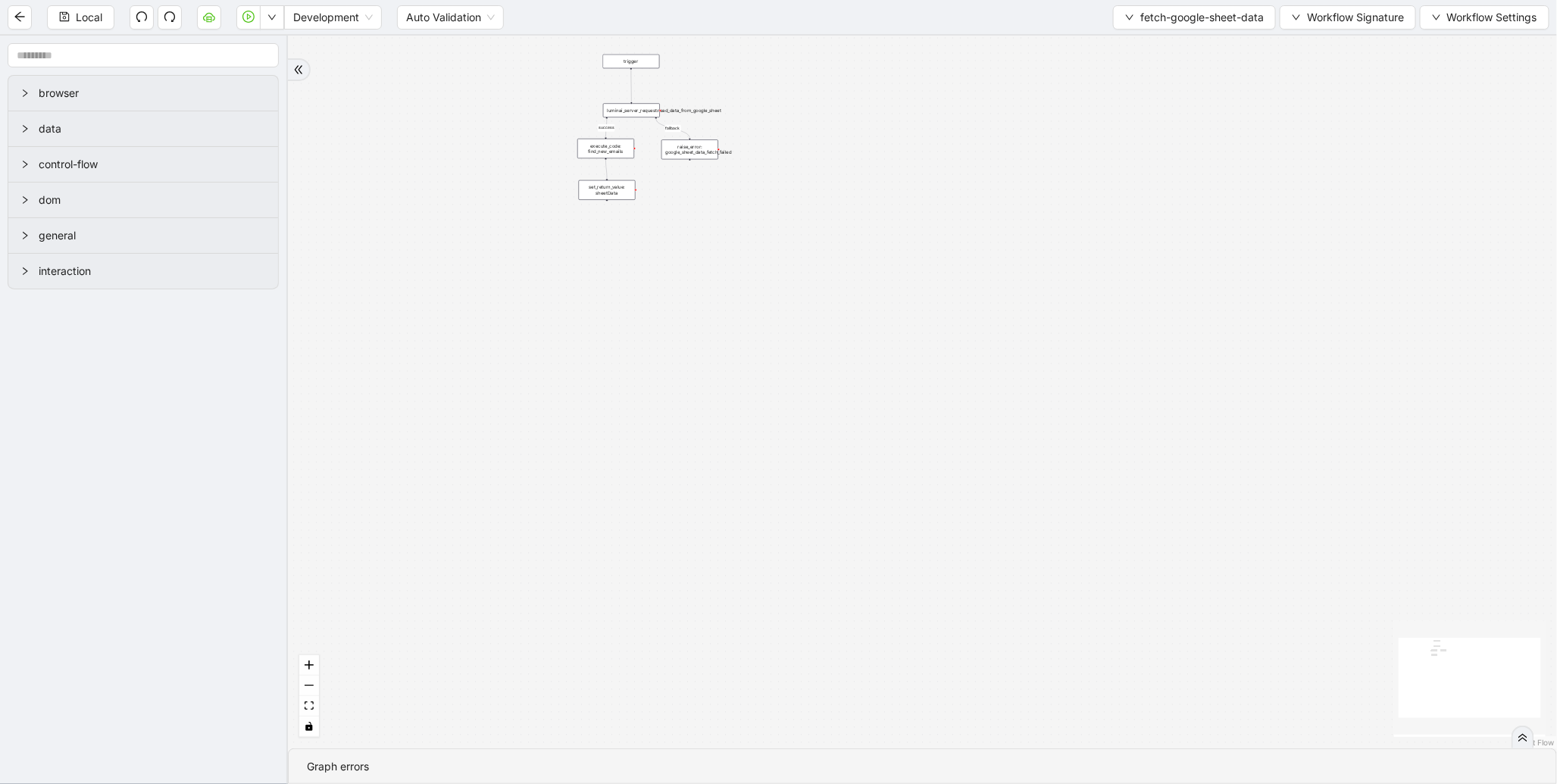 drag, startPoint x: 844, startPoint y: 205, endPoint x: 429, endPoint y: 430, distance: 472.0699 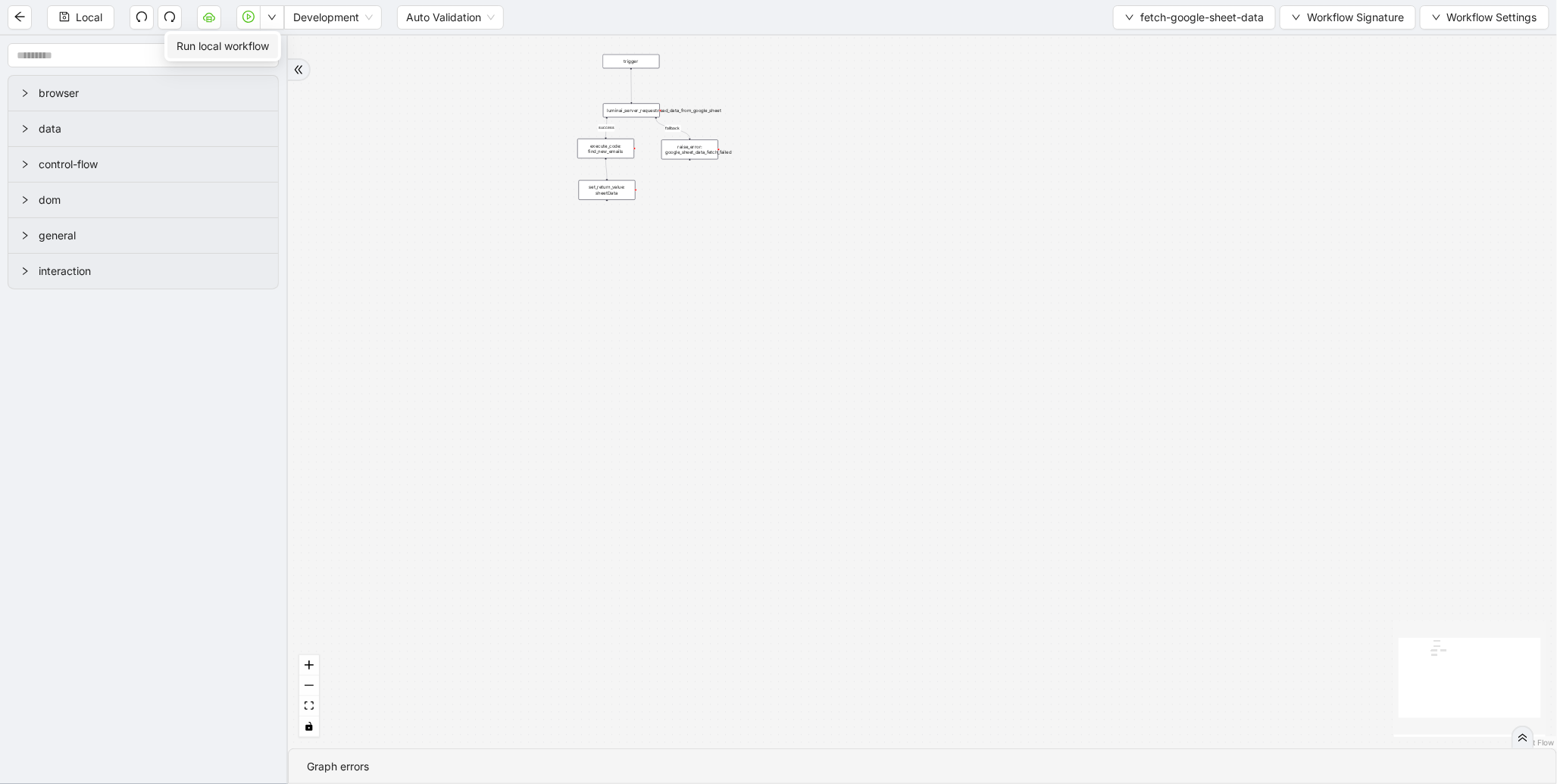 click on "Run local workflow" at bounding box center (223, 46) 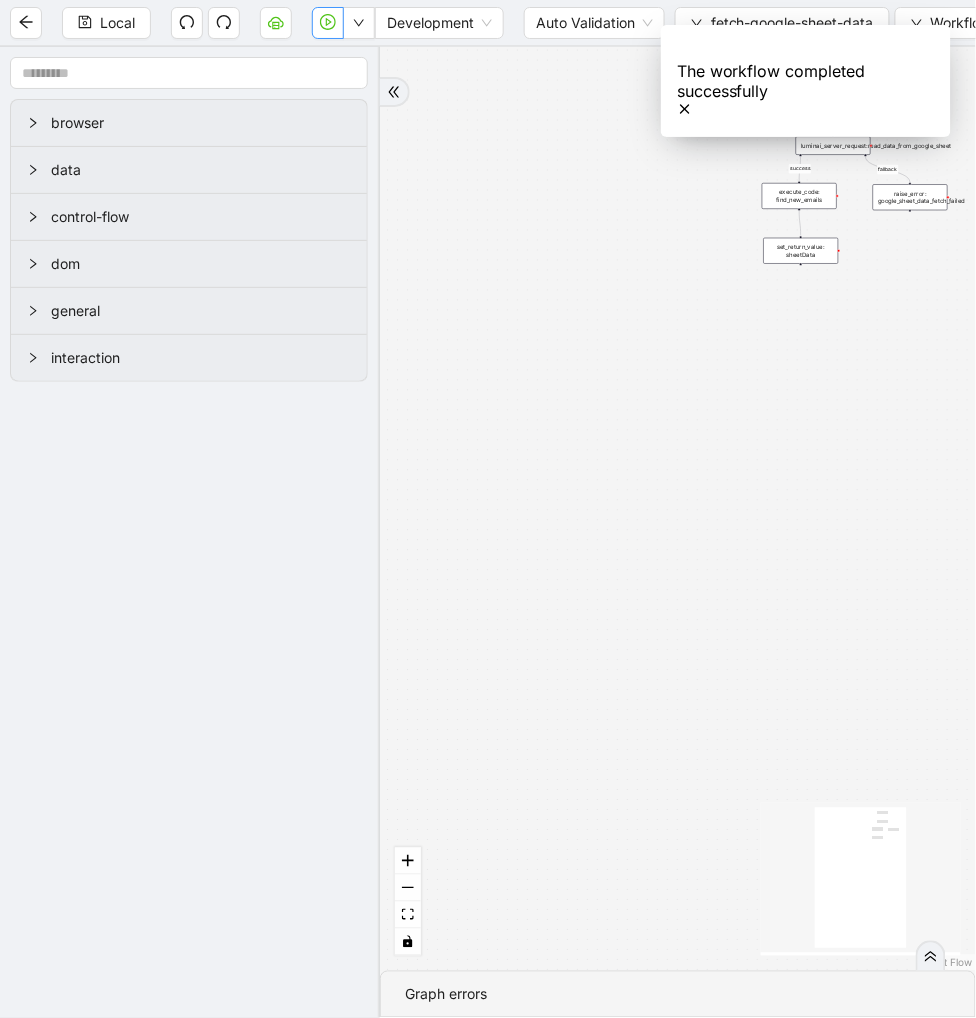 click 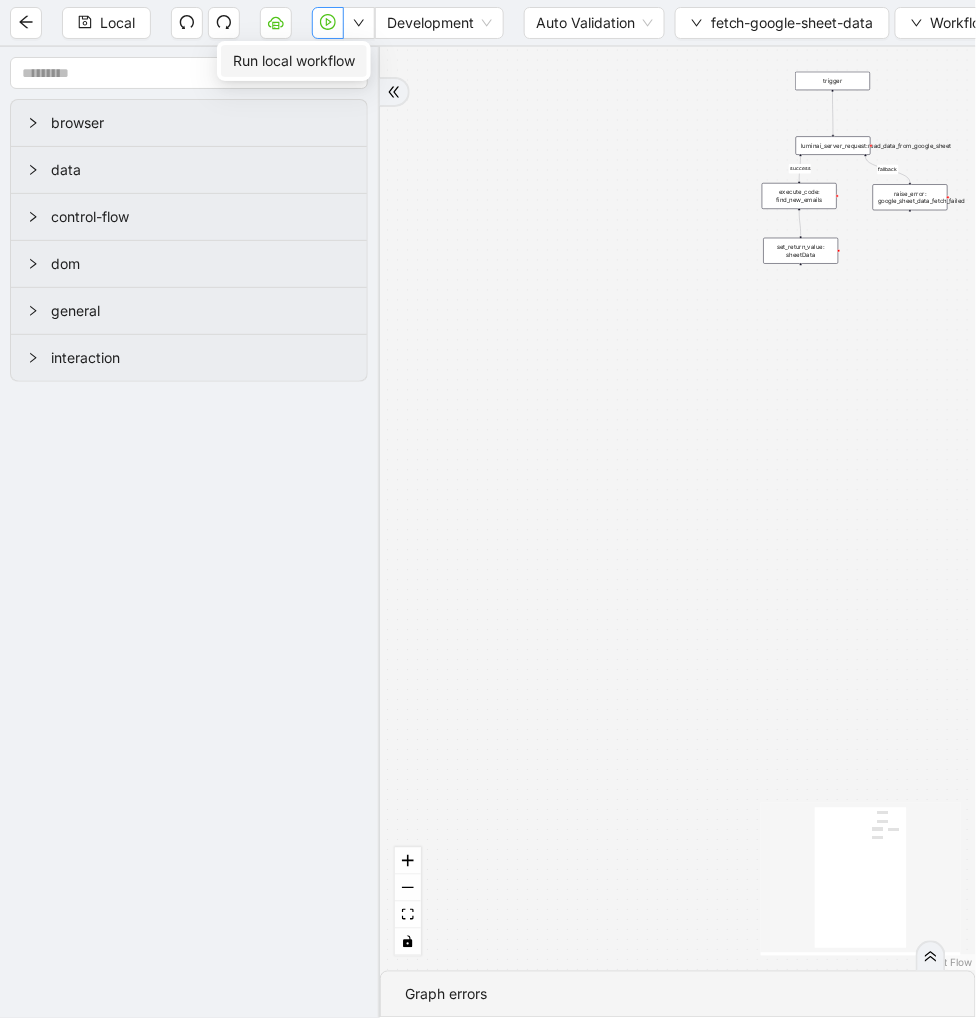 click on "Run local workflow" at bounding box center [294, 61] 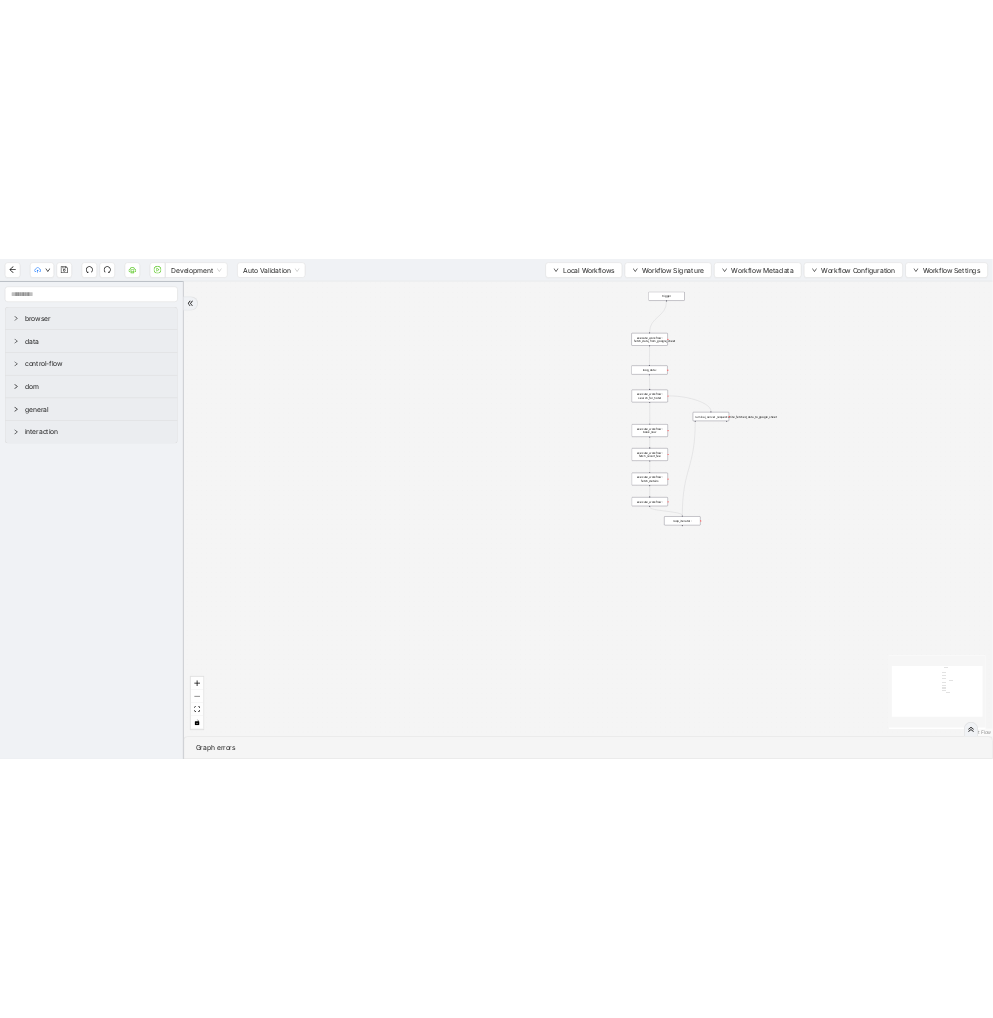 scroll, scrollTop: 0, scrollLeft: 0, axis: both 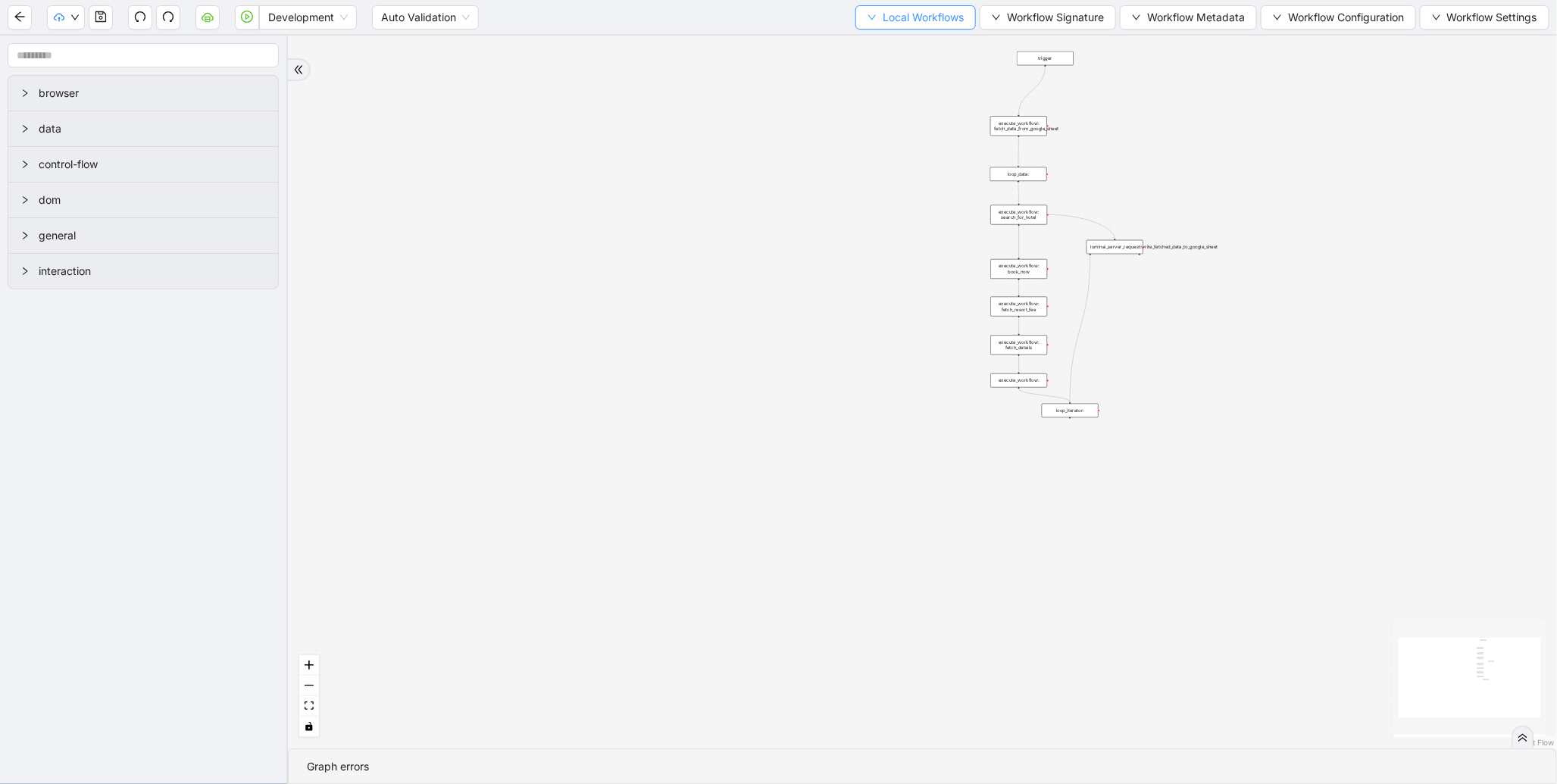 drag, startPoint x: 915, startPoint y: 17, endPoint x: 898, endPoint y: 28, distance: 20.248457 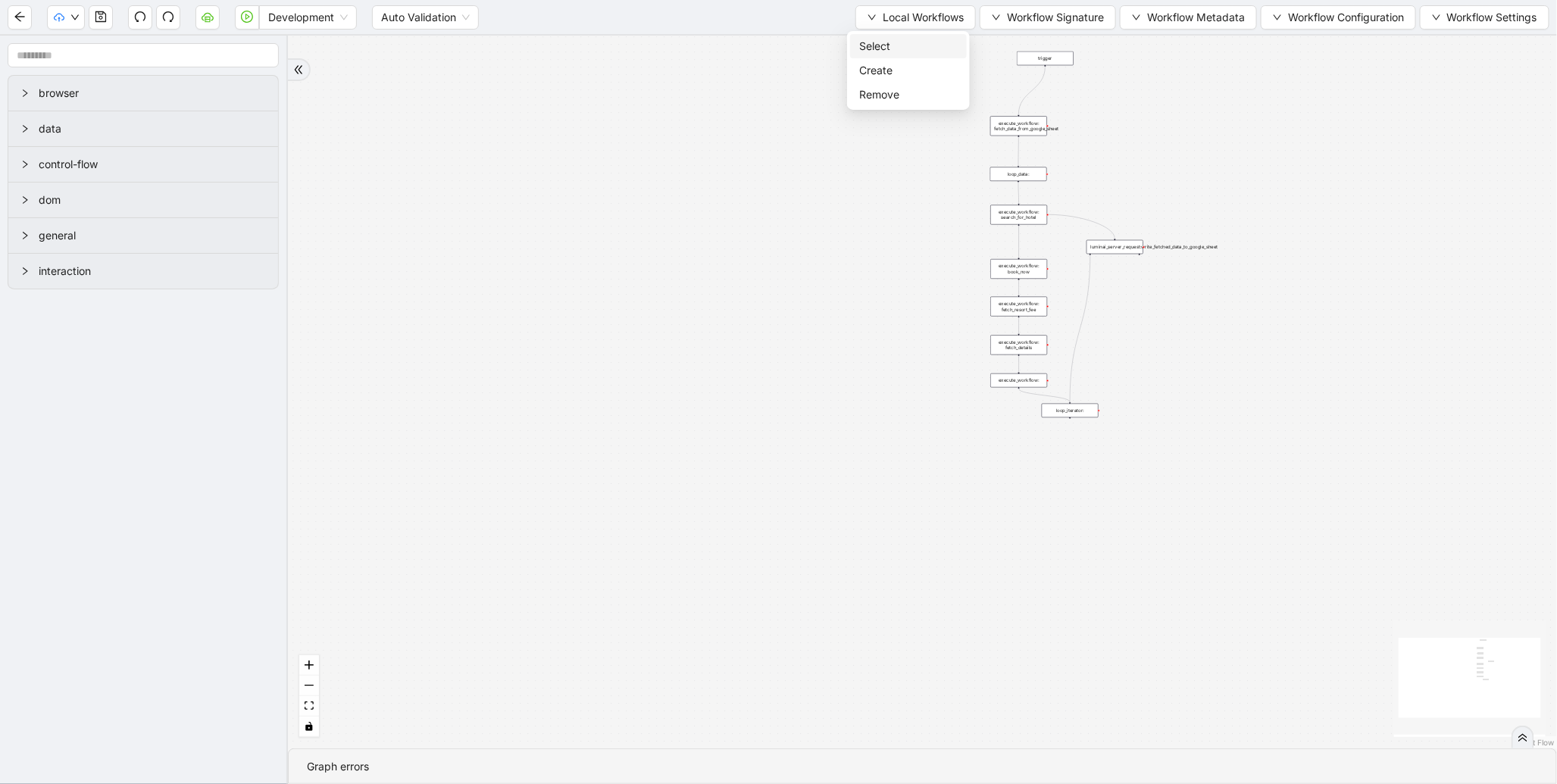 click on "Select" at bounding box center (908, 46) 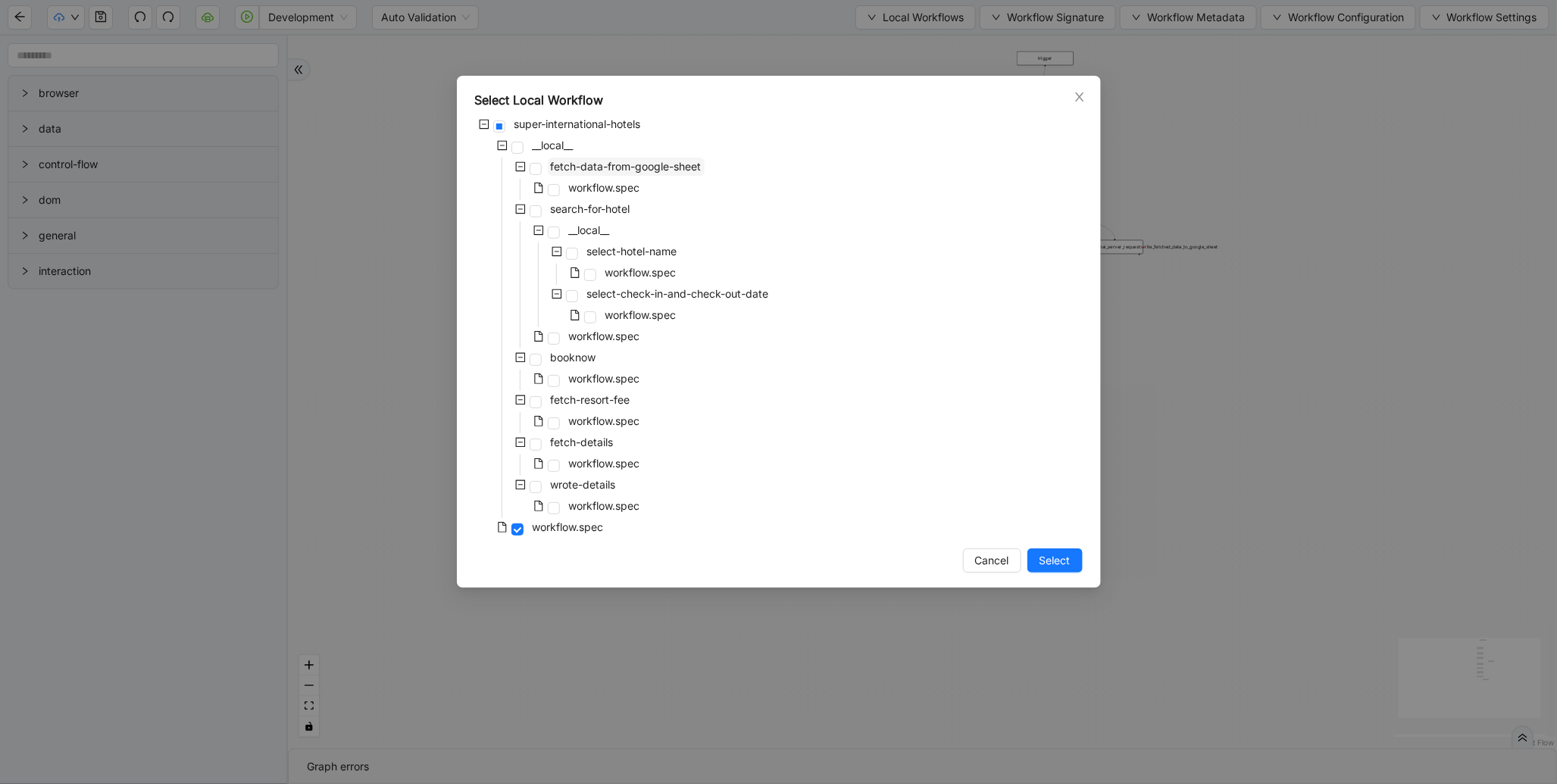 click on "fetch-data-from-google-sheet" at bounding box center [626, 166] 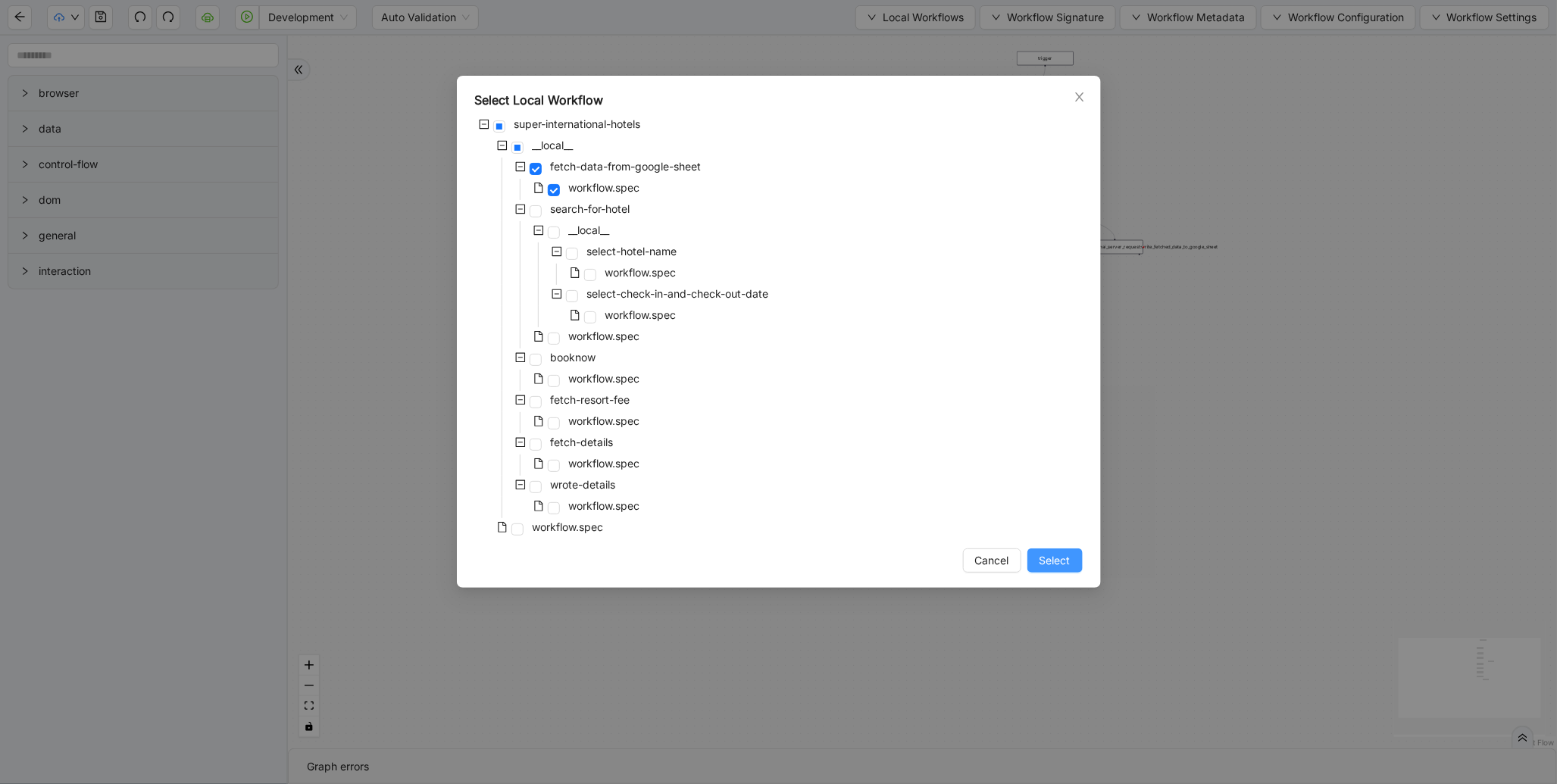 click on "Select" at bounding box center (1055, 561) 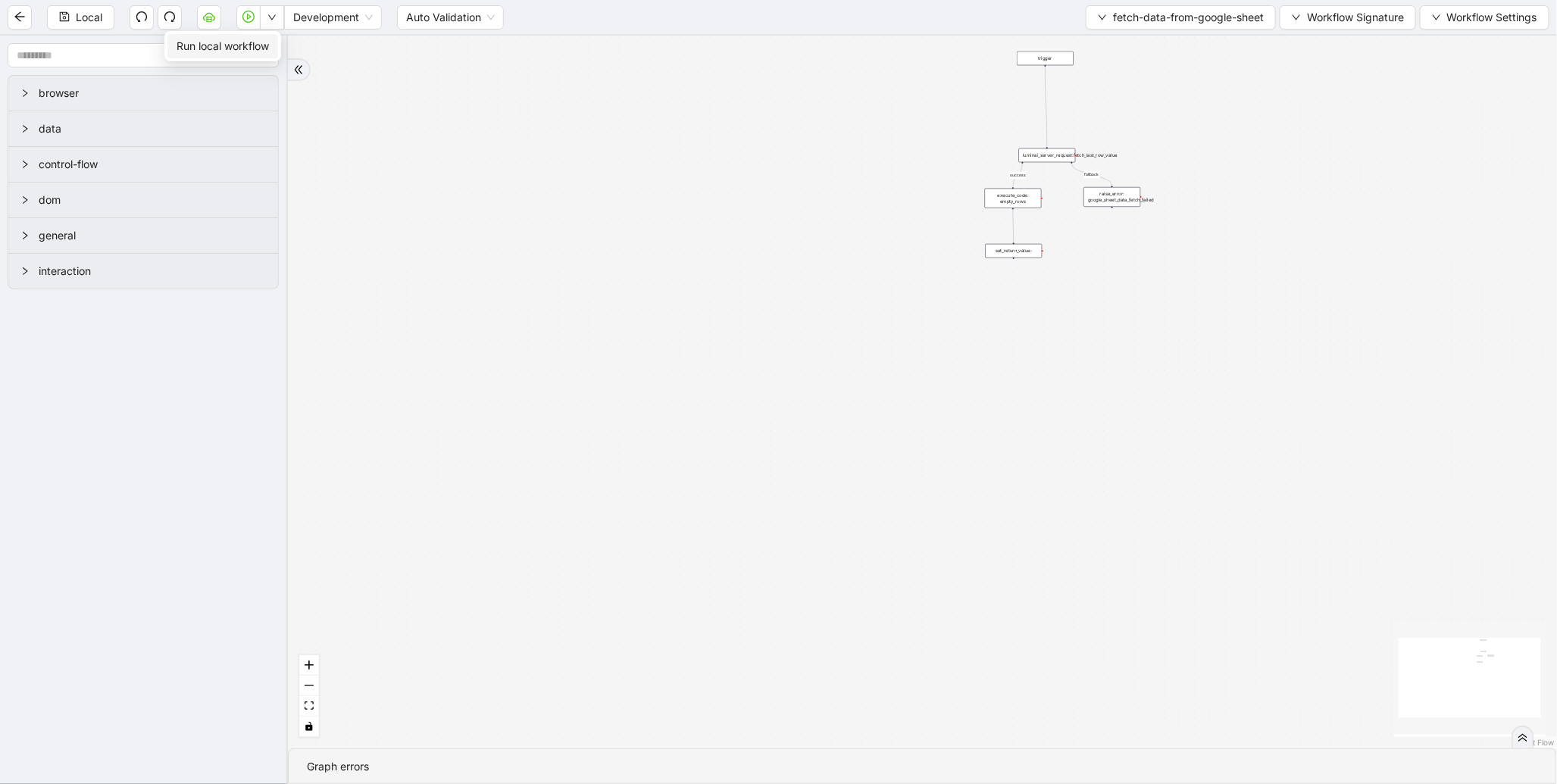click on "Run local workflow" at bounding box center [223, 46] 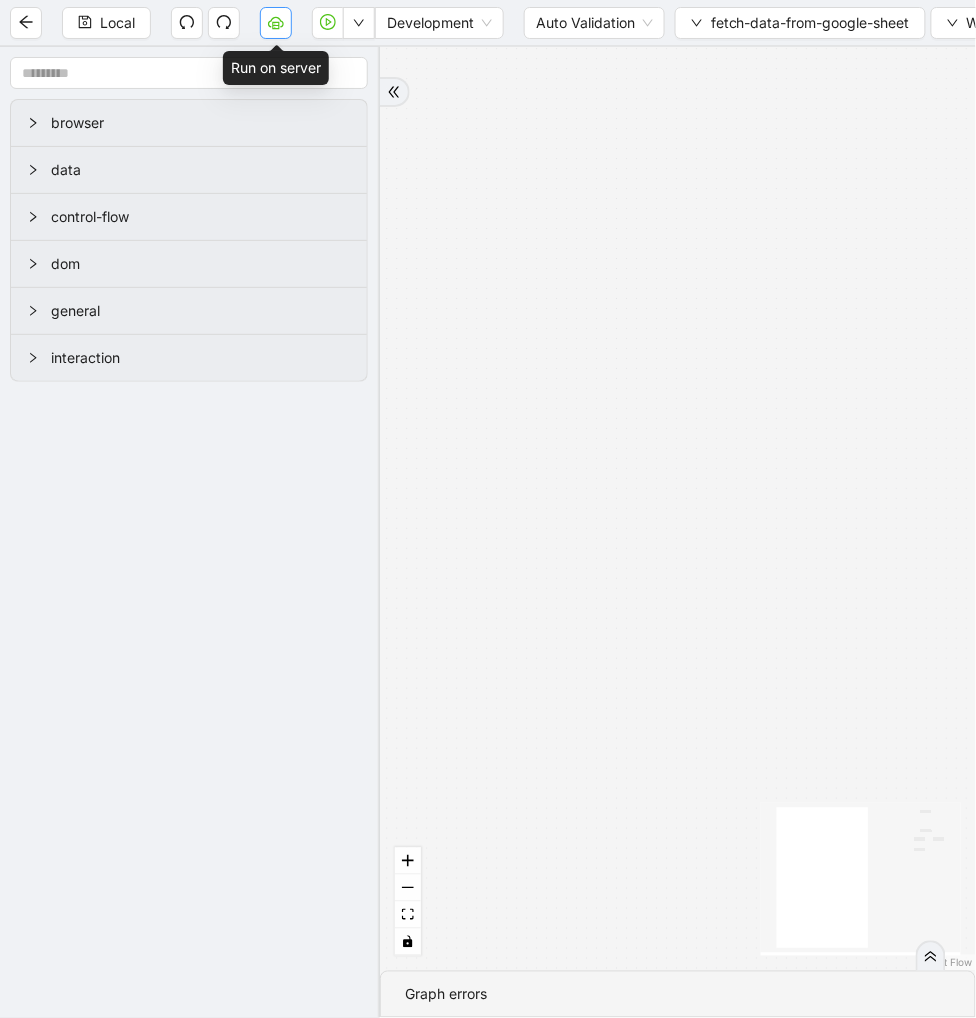 click 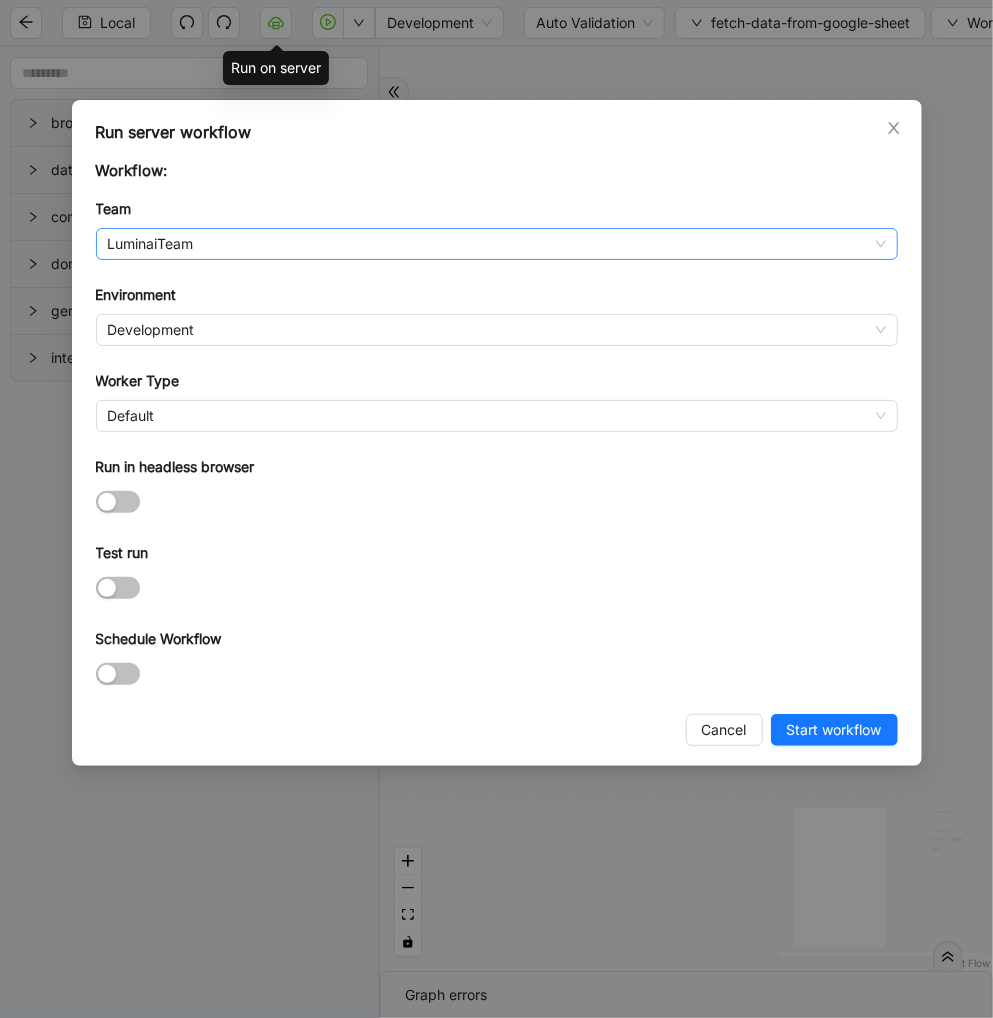 click on "LuminaiTeam" at bounding box center [497, 244] 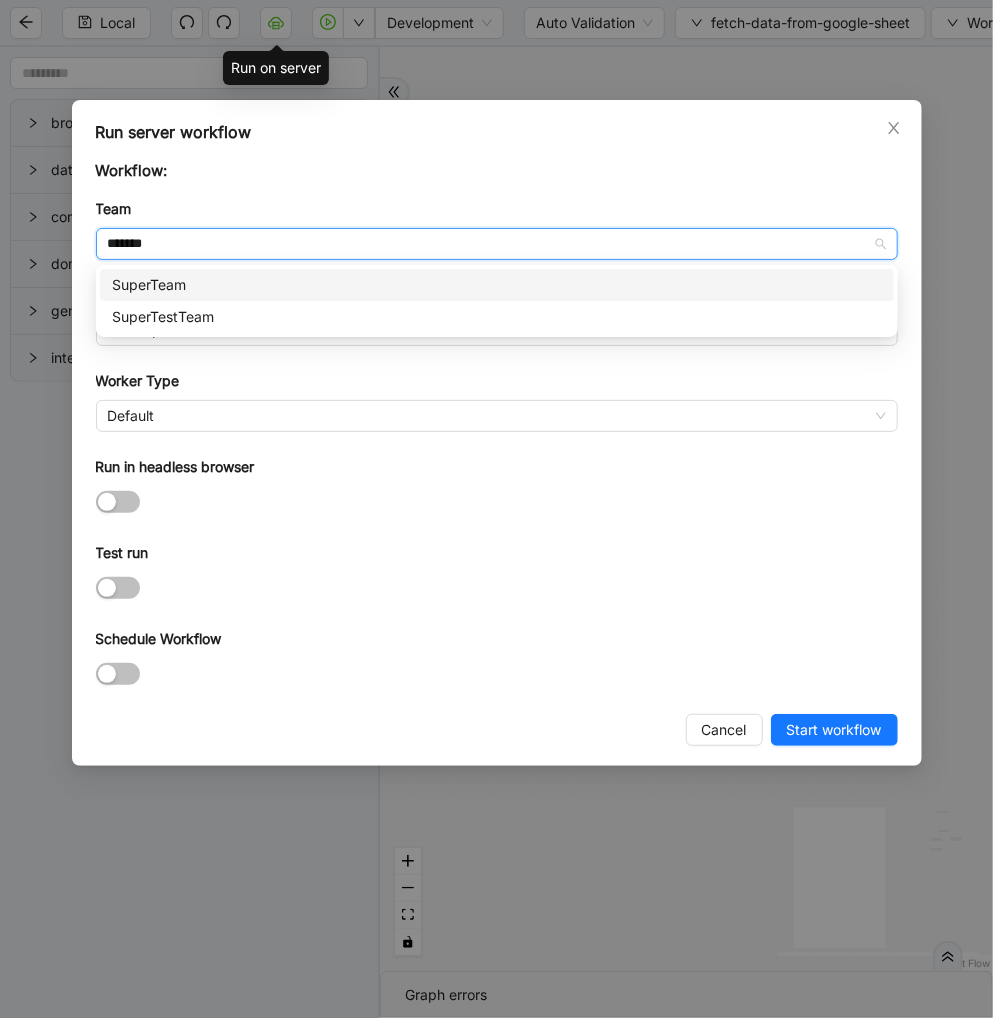 type on "********" 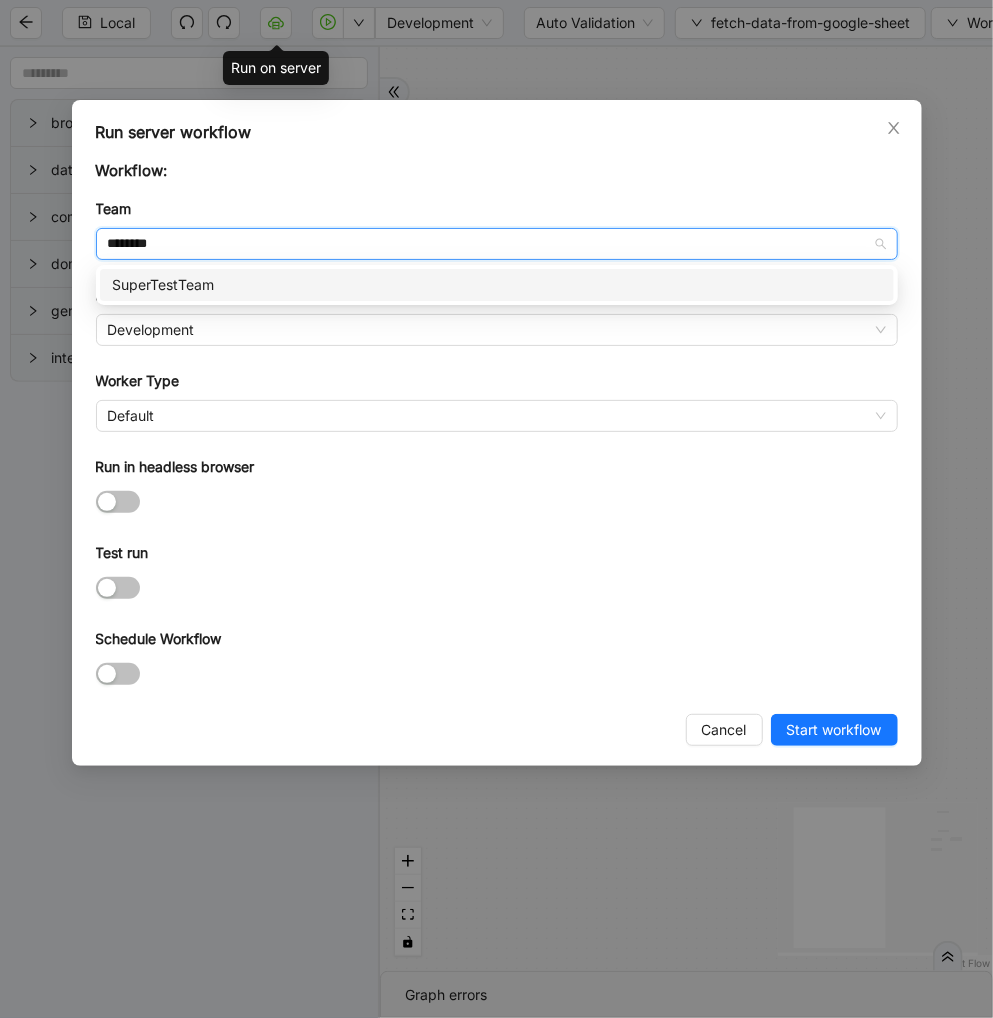 click on "SuperTestTeam" at bounding box center (497, 285) 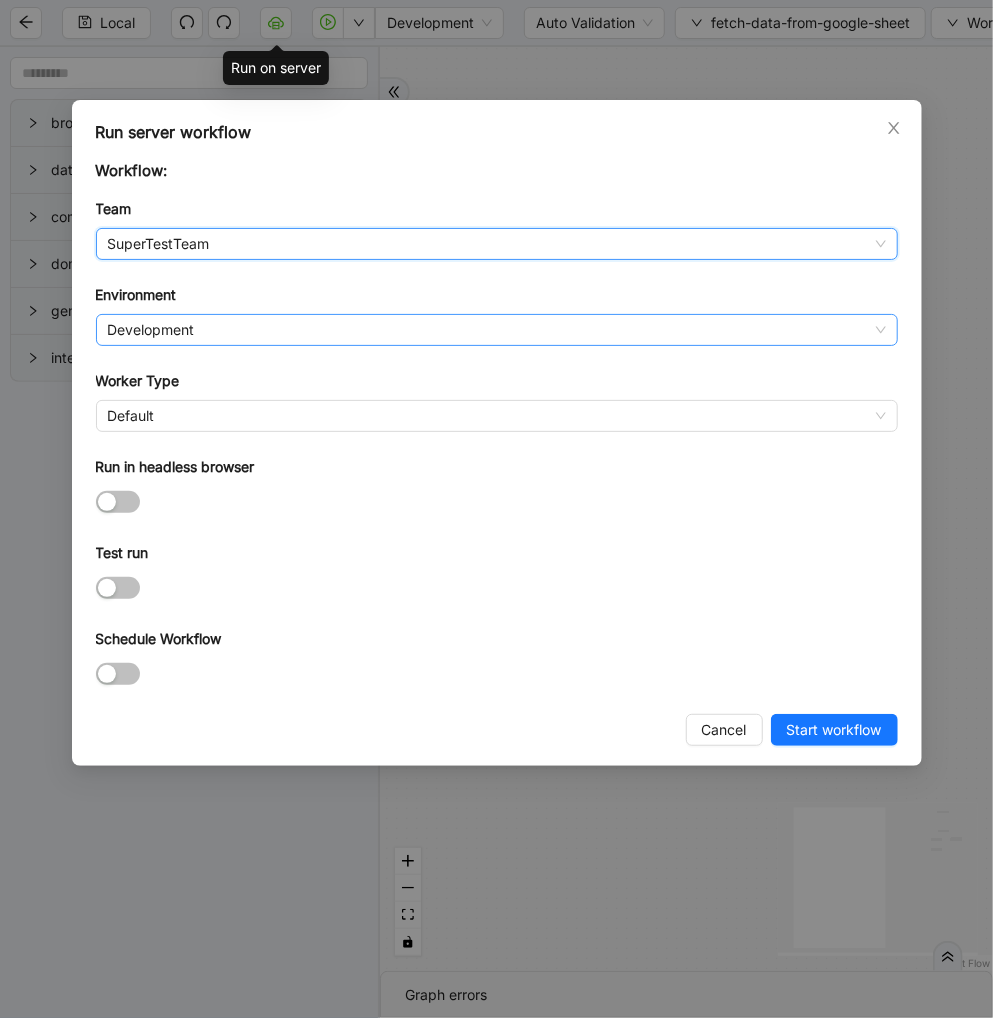 click on "Development" at bounding box center (497, 330) 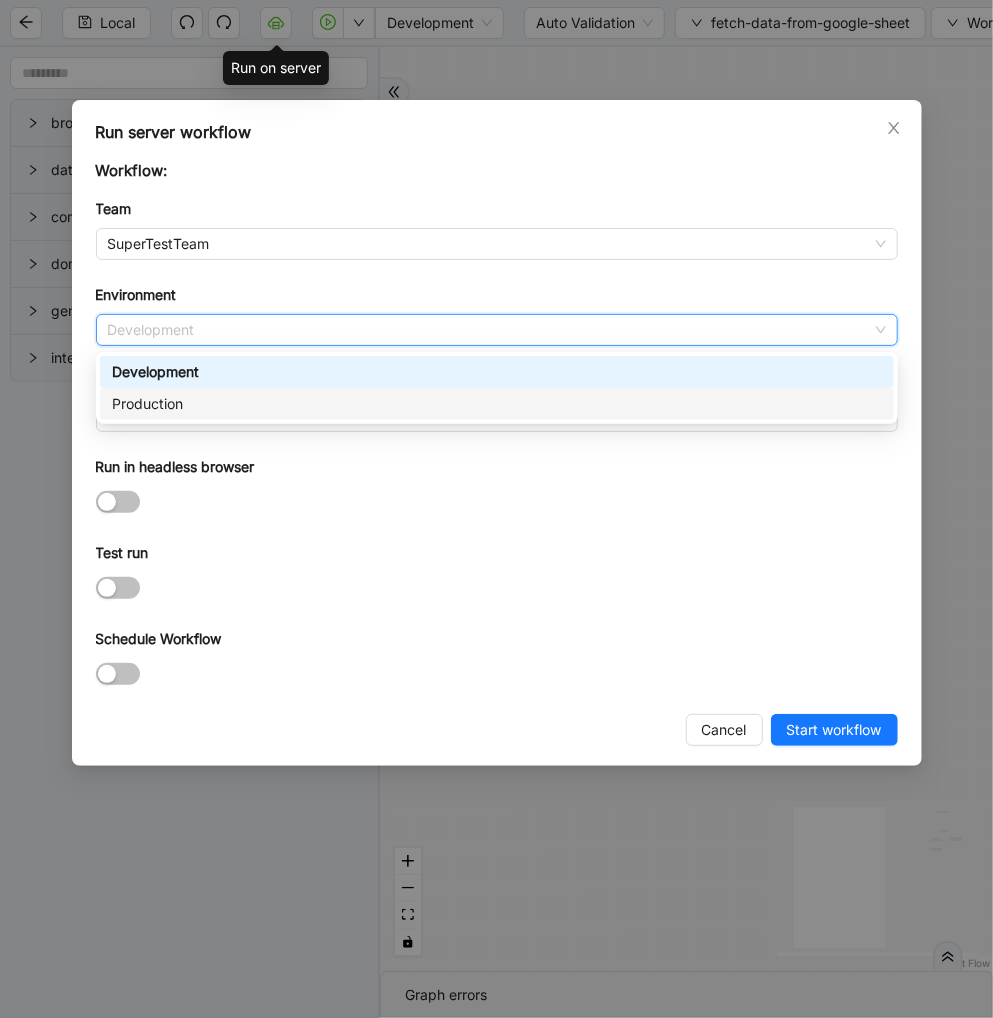 click on "Production" at bounding box center [497, 404] 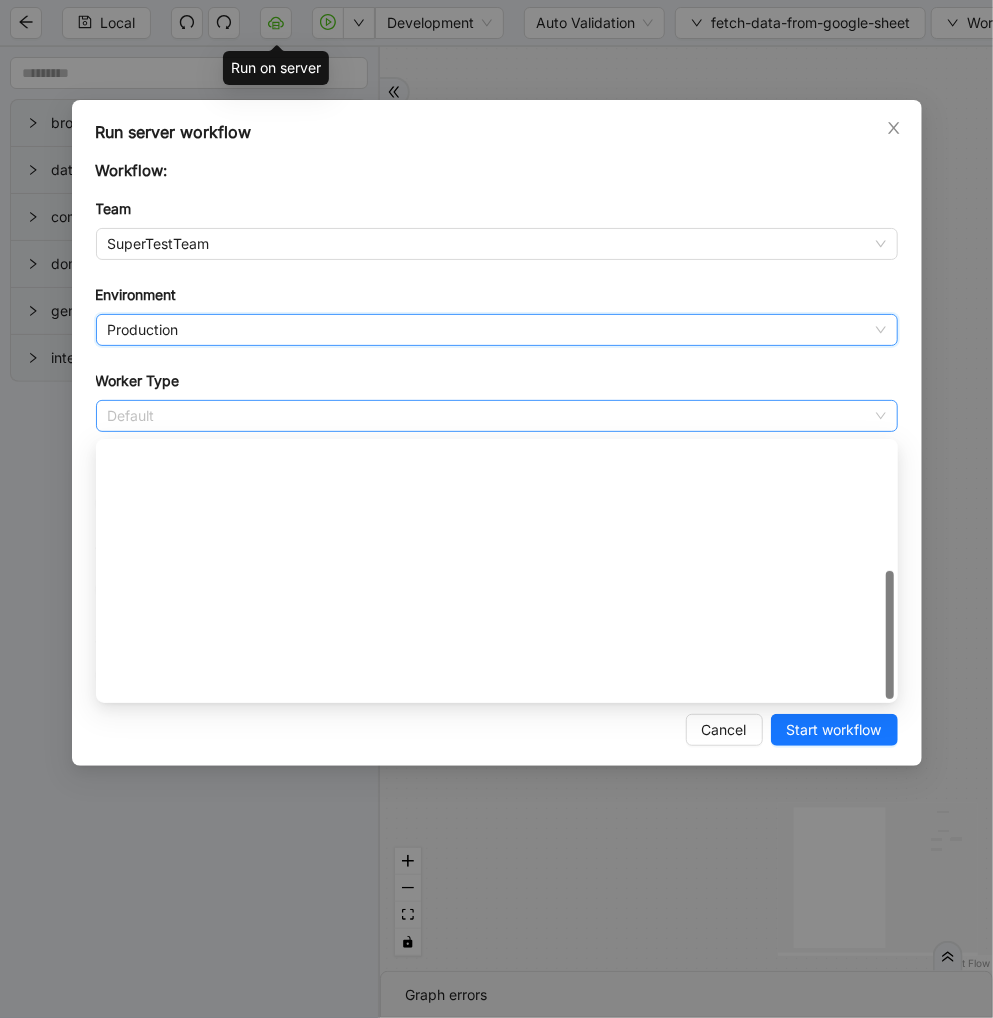 click on "Default" at bounding box center [497, 416] 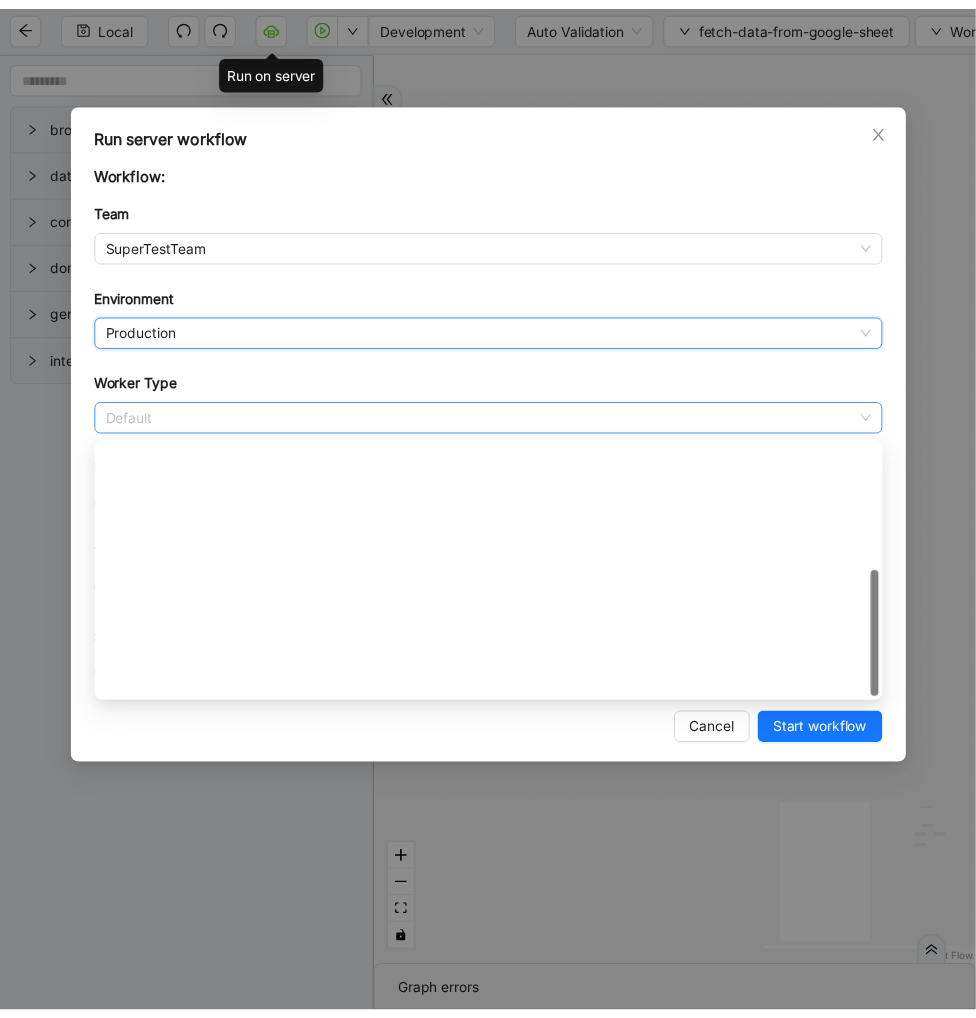 scroll, scrollTop: 287, scrollLeft: 0, axis: vertical 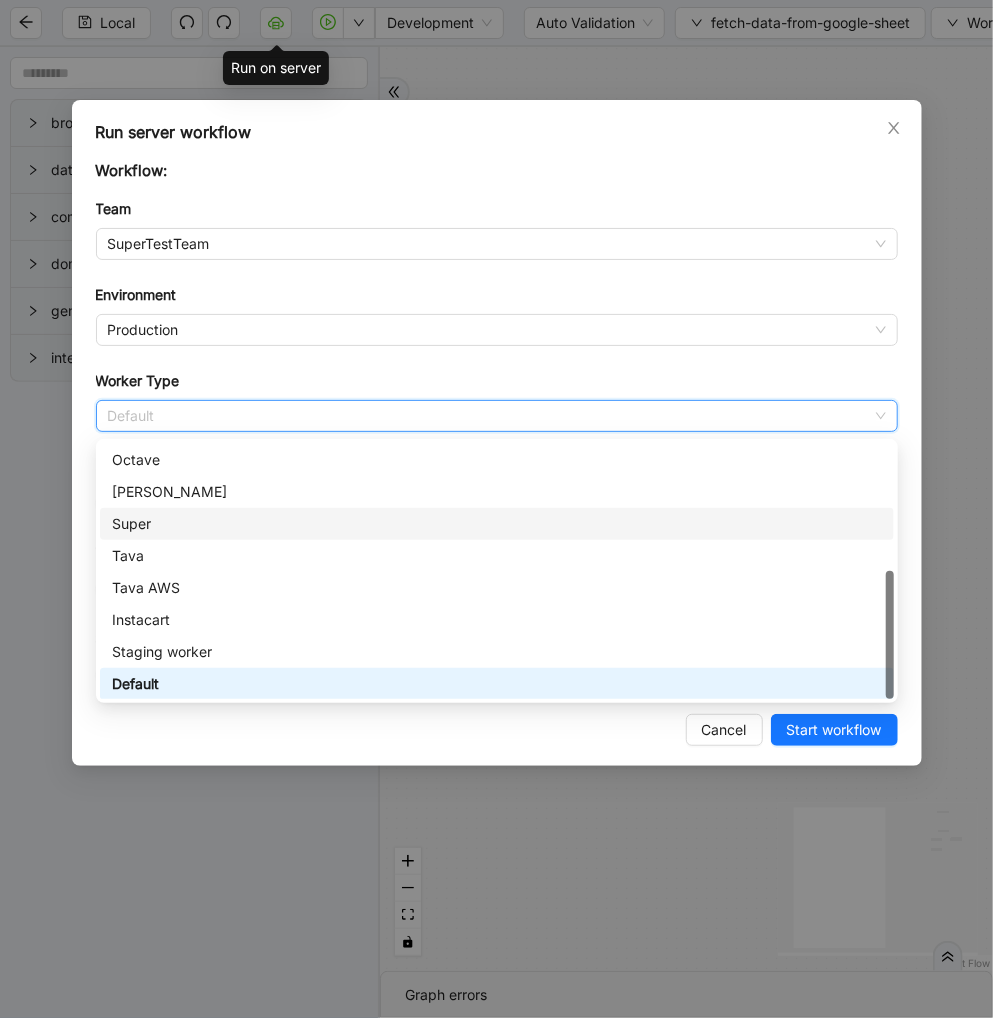 click on "Super" at bounding box center (497, 524) 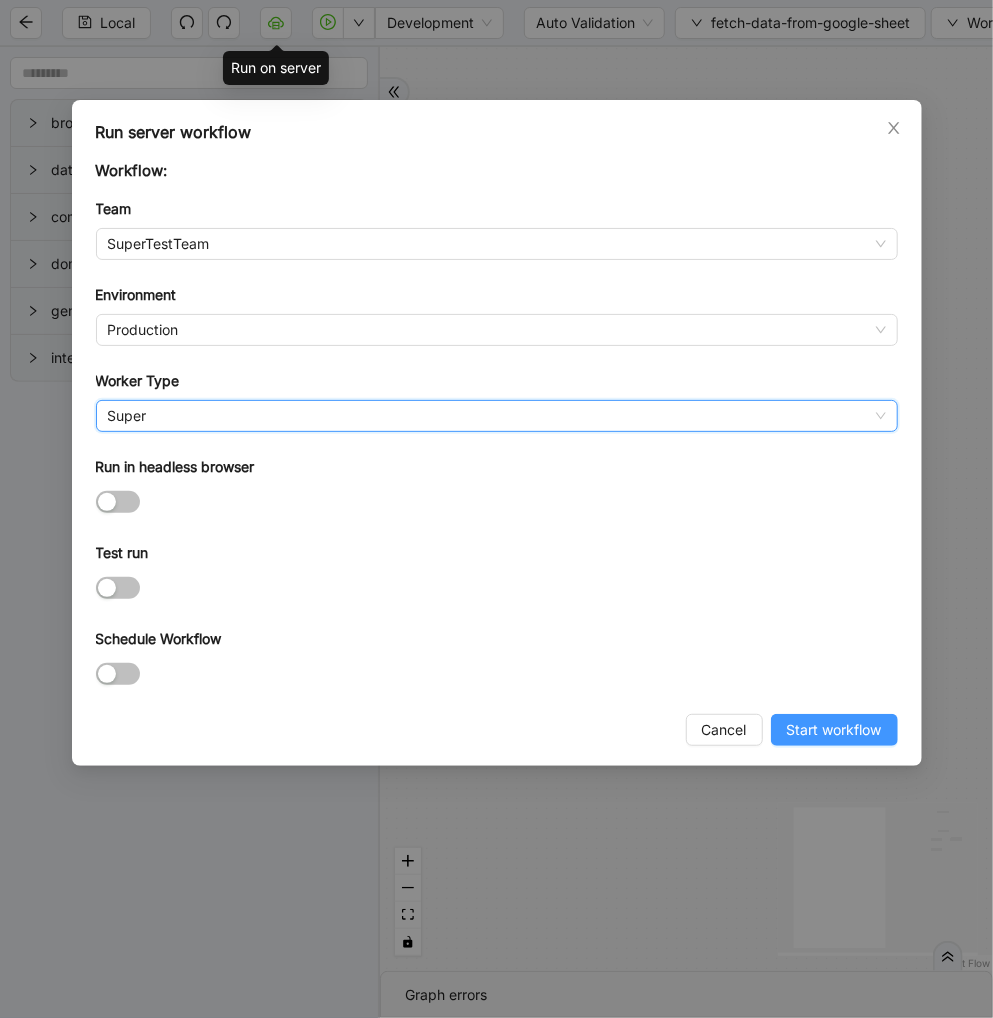 click on "Start workflow" at bounding box center (834, 730) 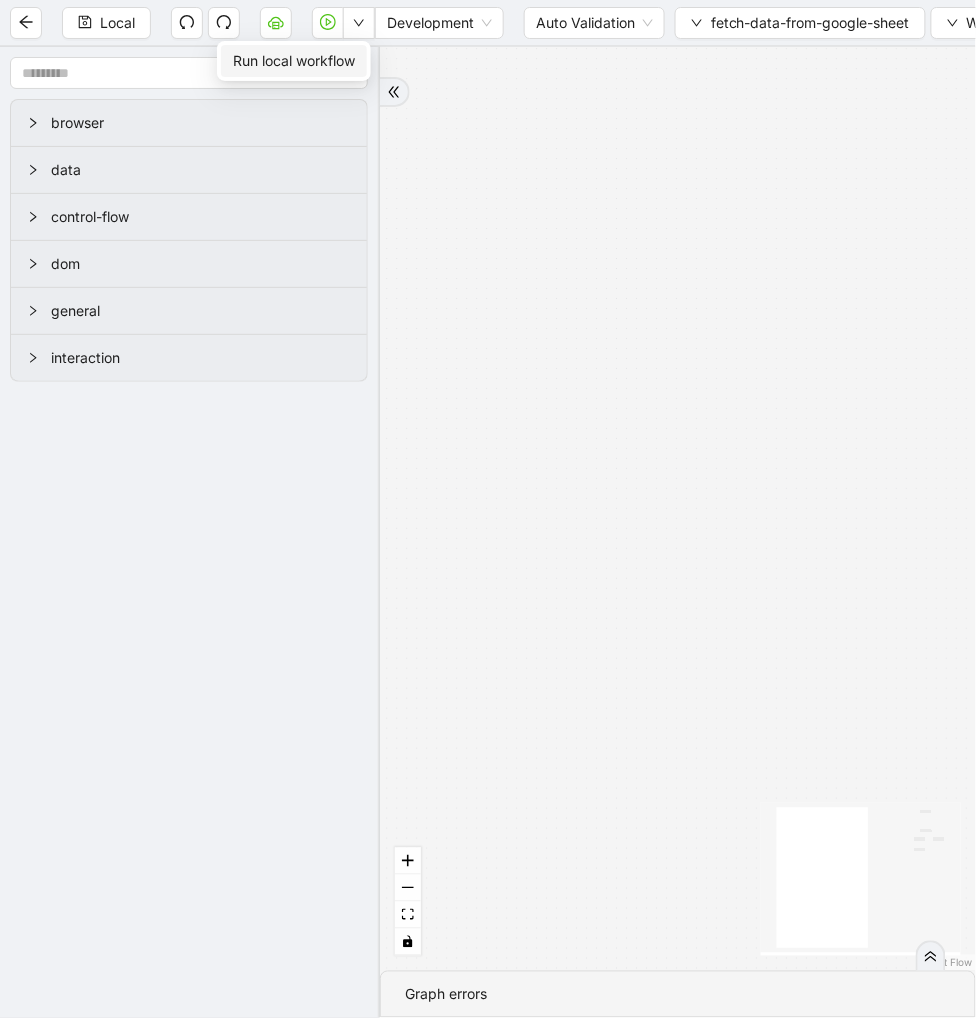click on "Run local workflow" at bounding box center [294, 61] 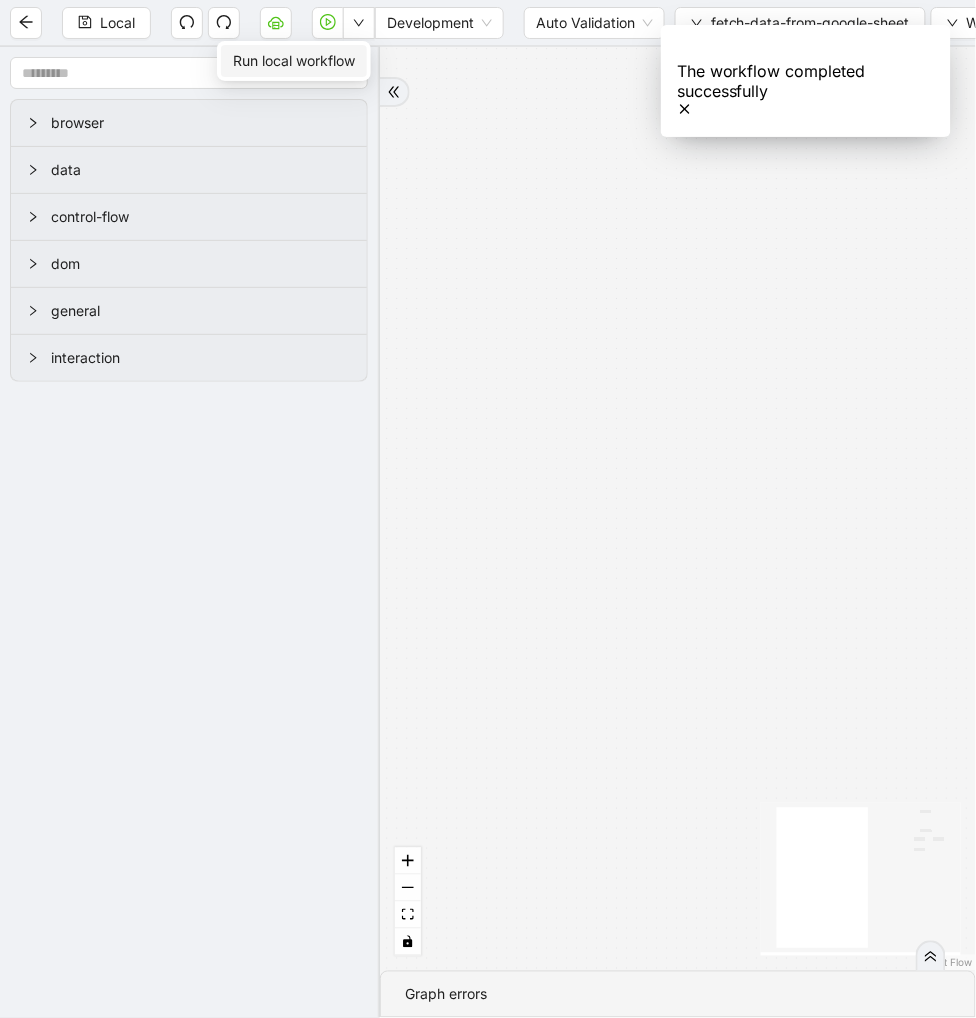 click on "Run local workflow" at bounding box center (294, 61) 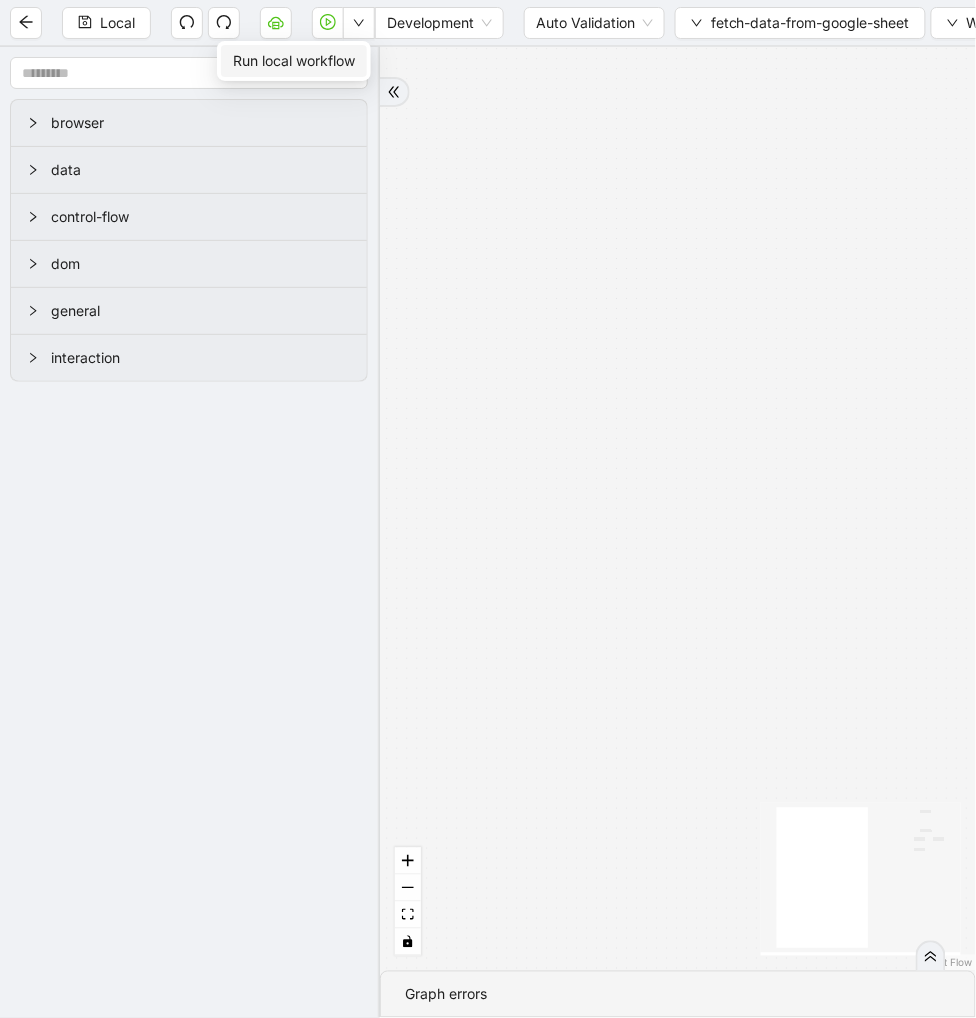 click on "Run local workflow" at bounding box center (294, 61) 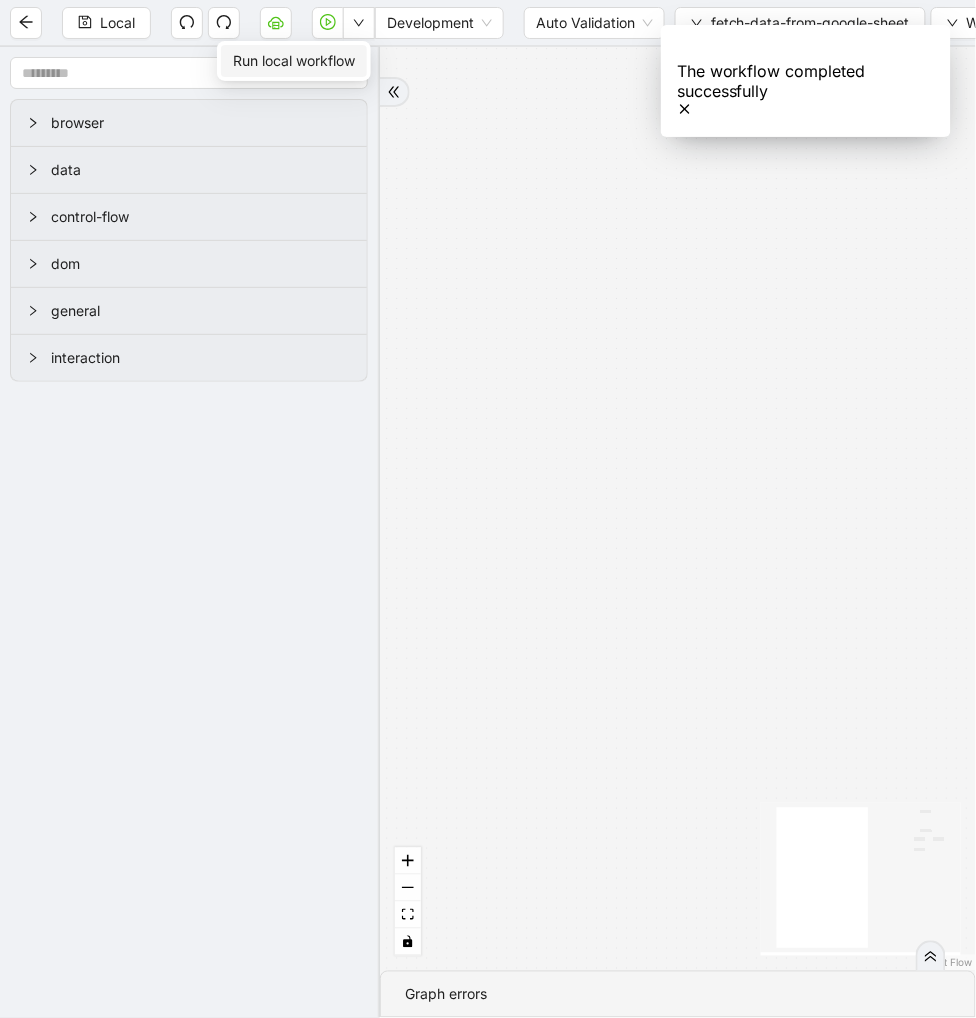 click on "Run local workflow" at bounding box center (294, 61) 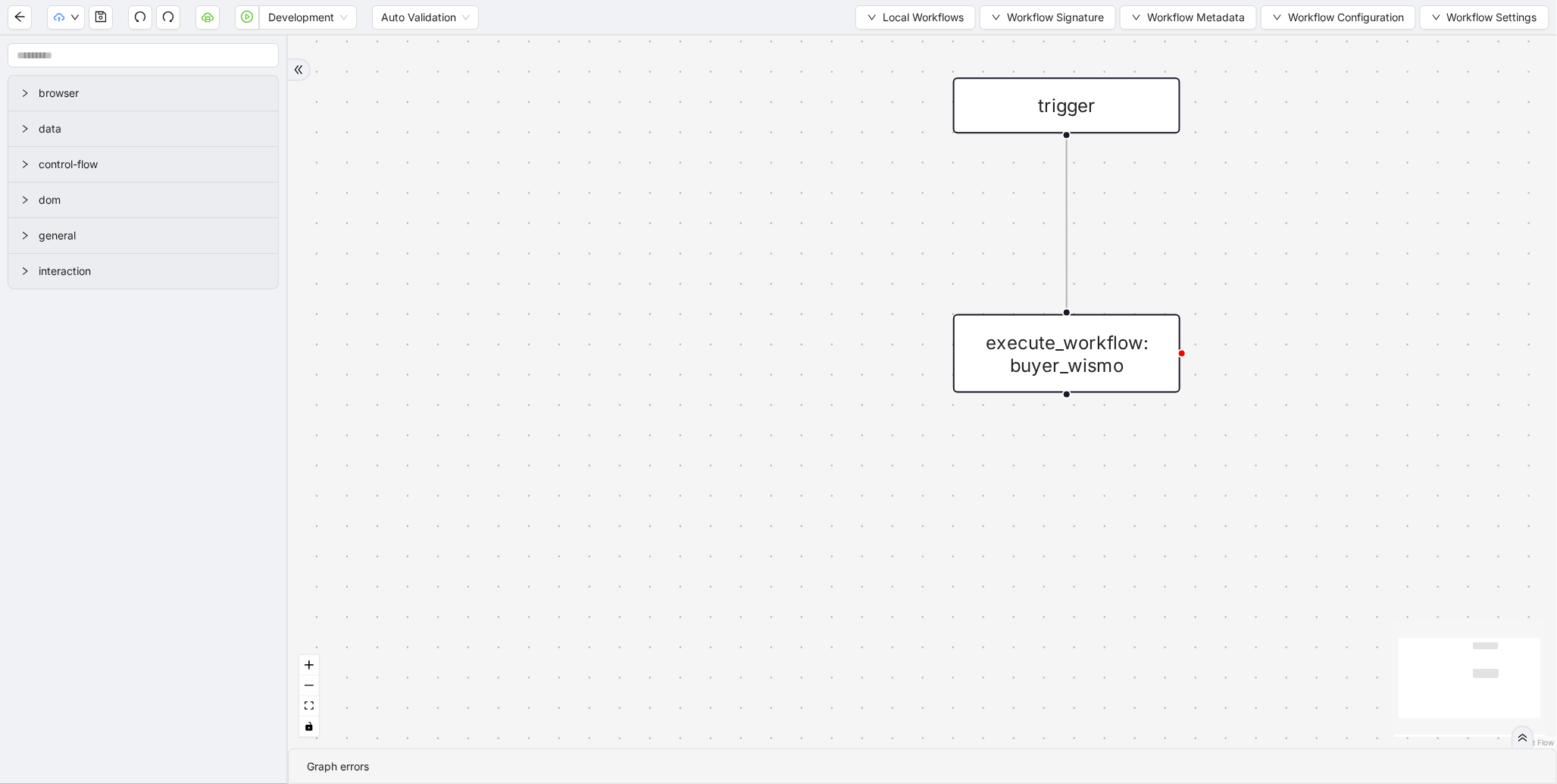 scroll, scrollTop: 0, scrollLeft: 0, axis: both 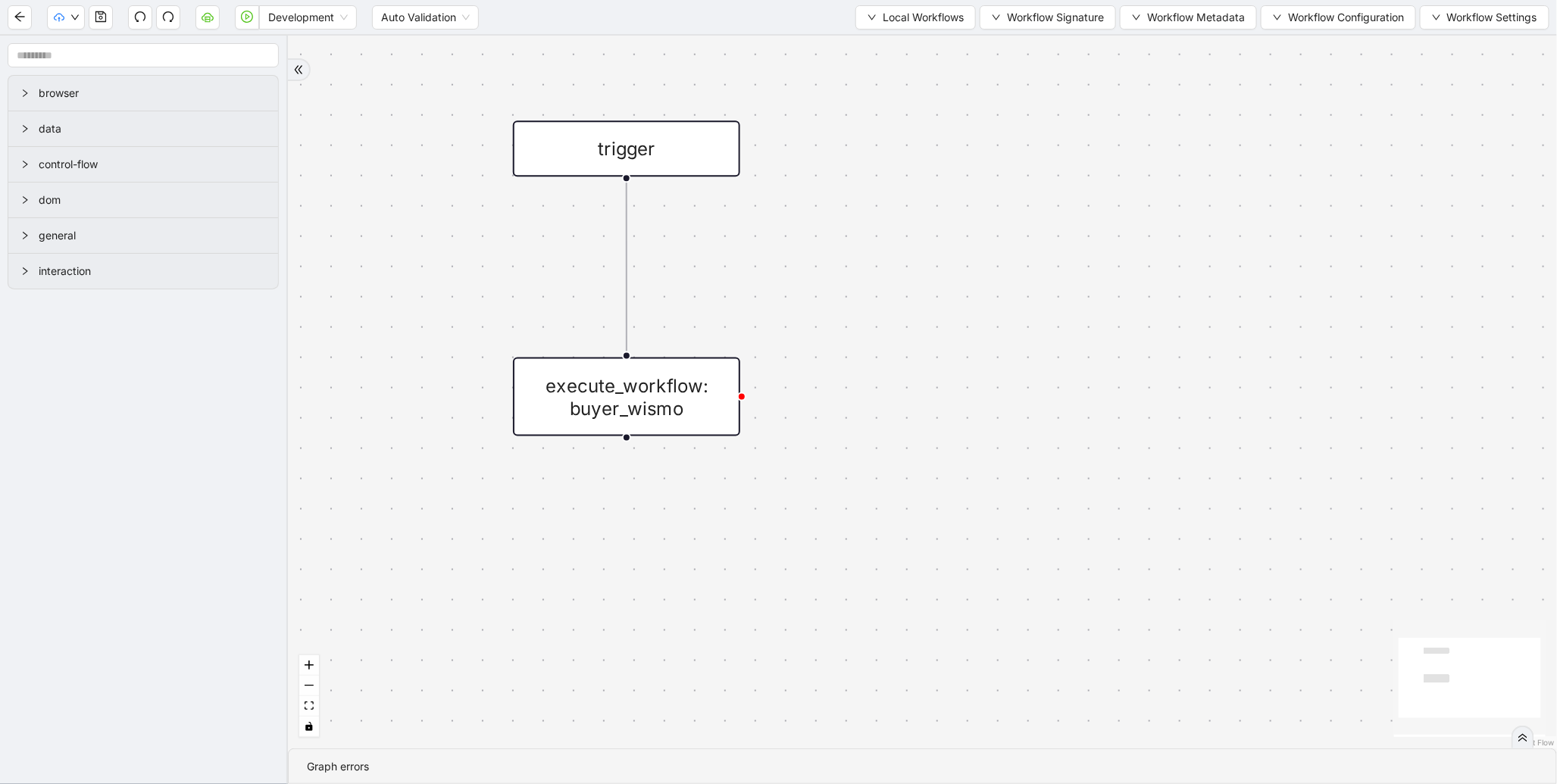 drag, startPoint x: 1247, startPoint y: 124, endPoint x: 807, endPoint y: 167, distance: 442.09614 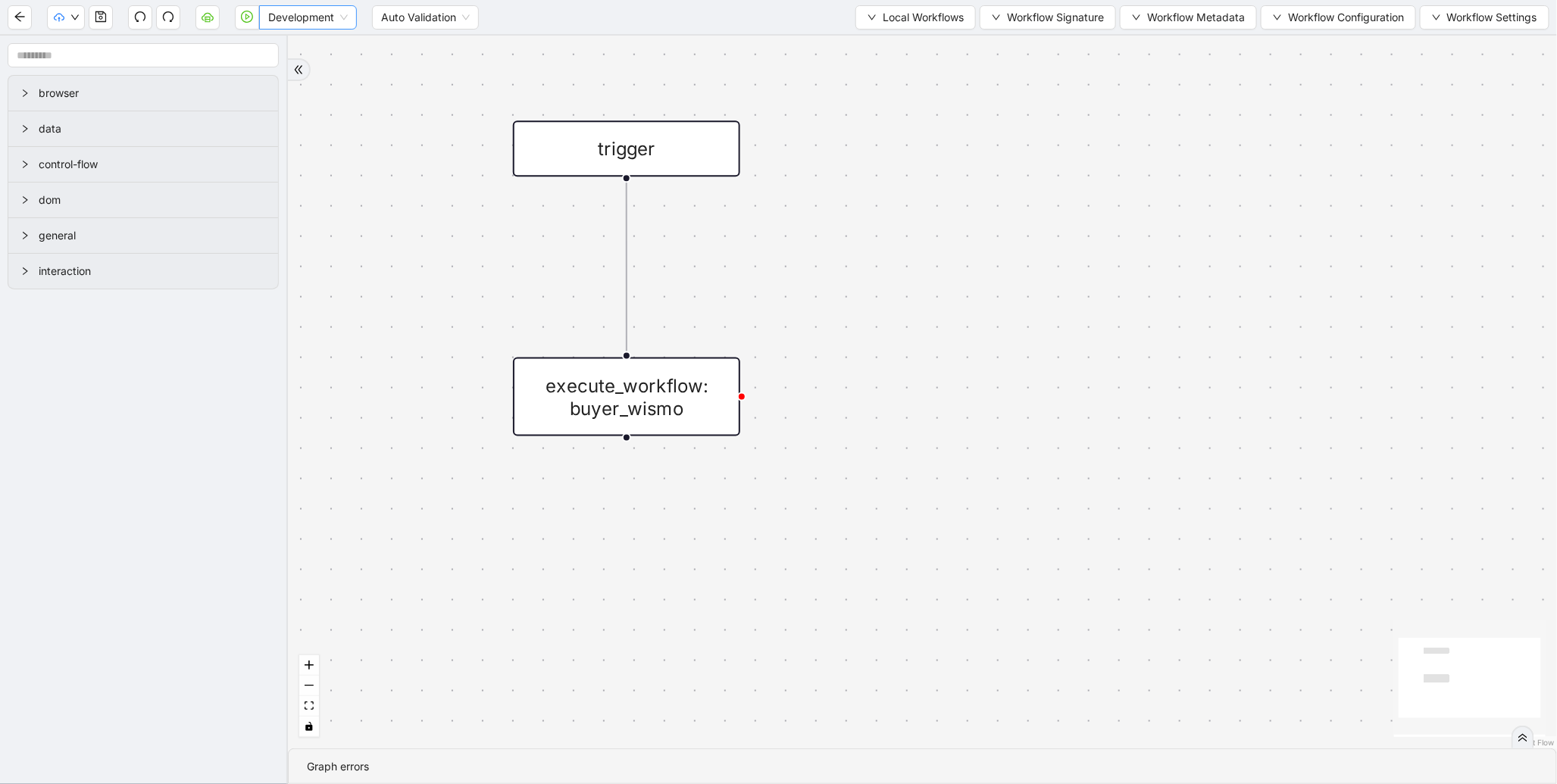 click on "Development" at bounding box center [308, 17] 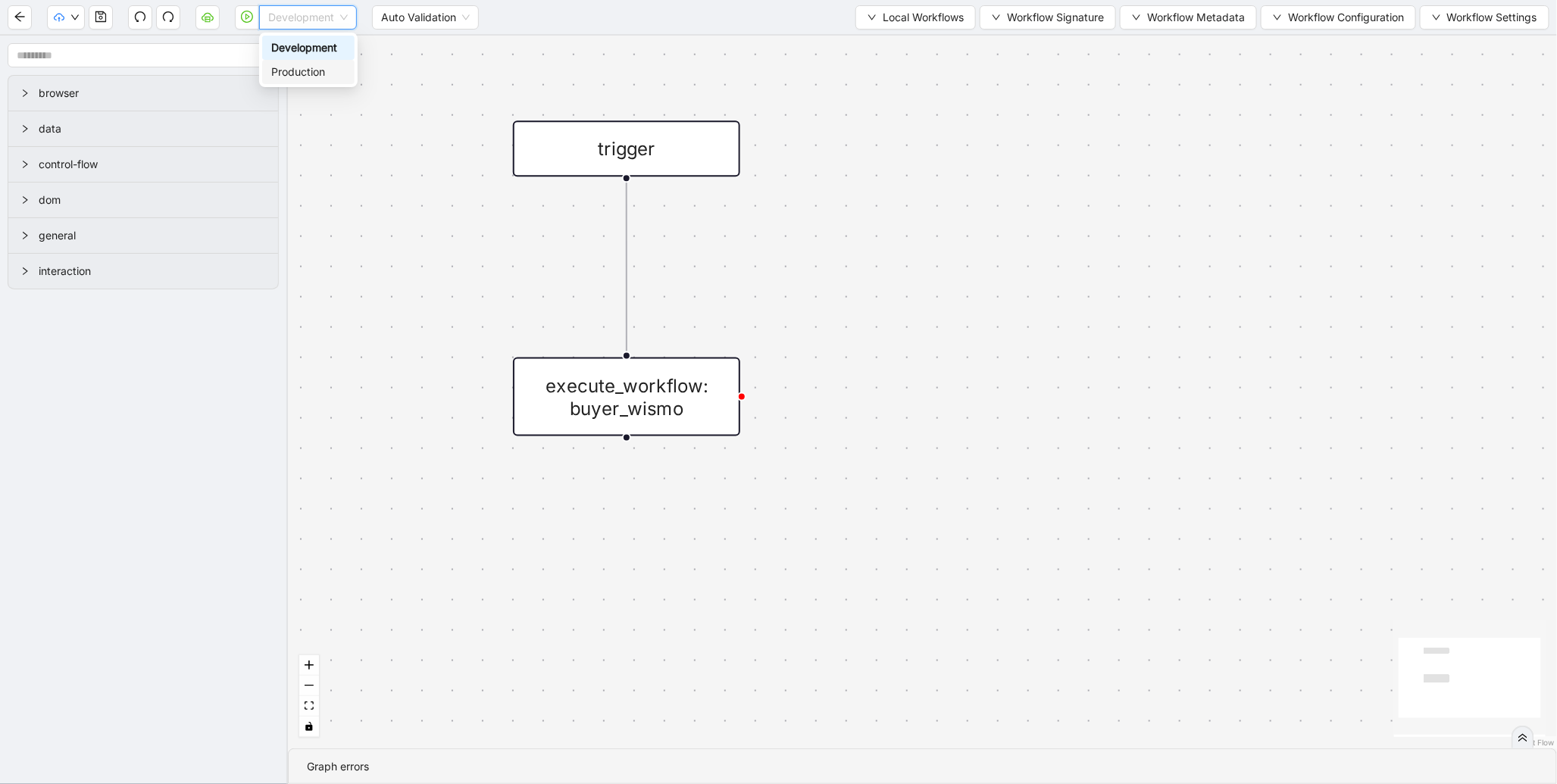 click on "Production" at bounding box center (308, 72) 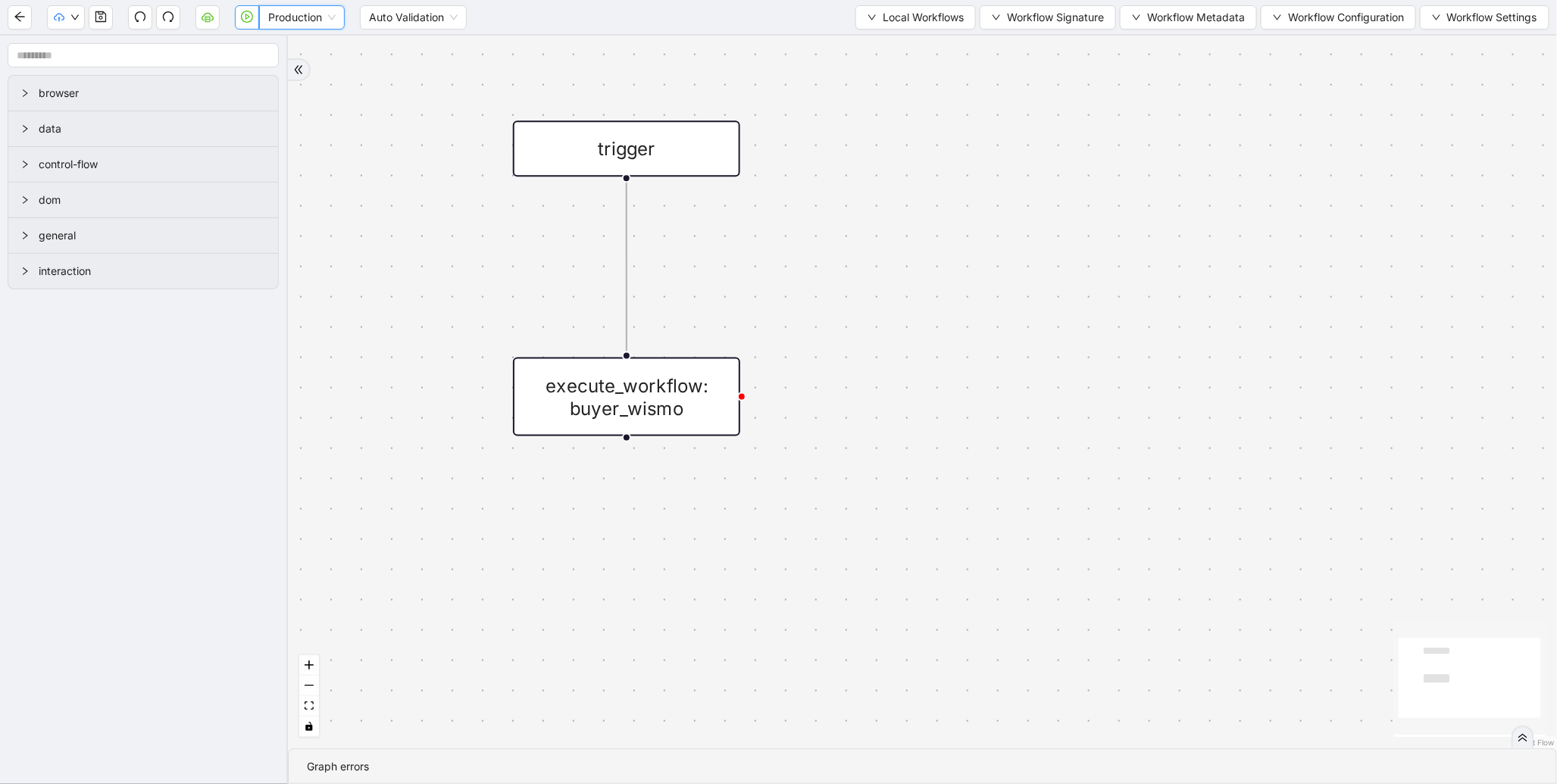 click 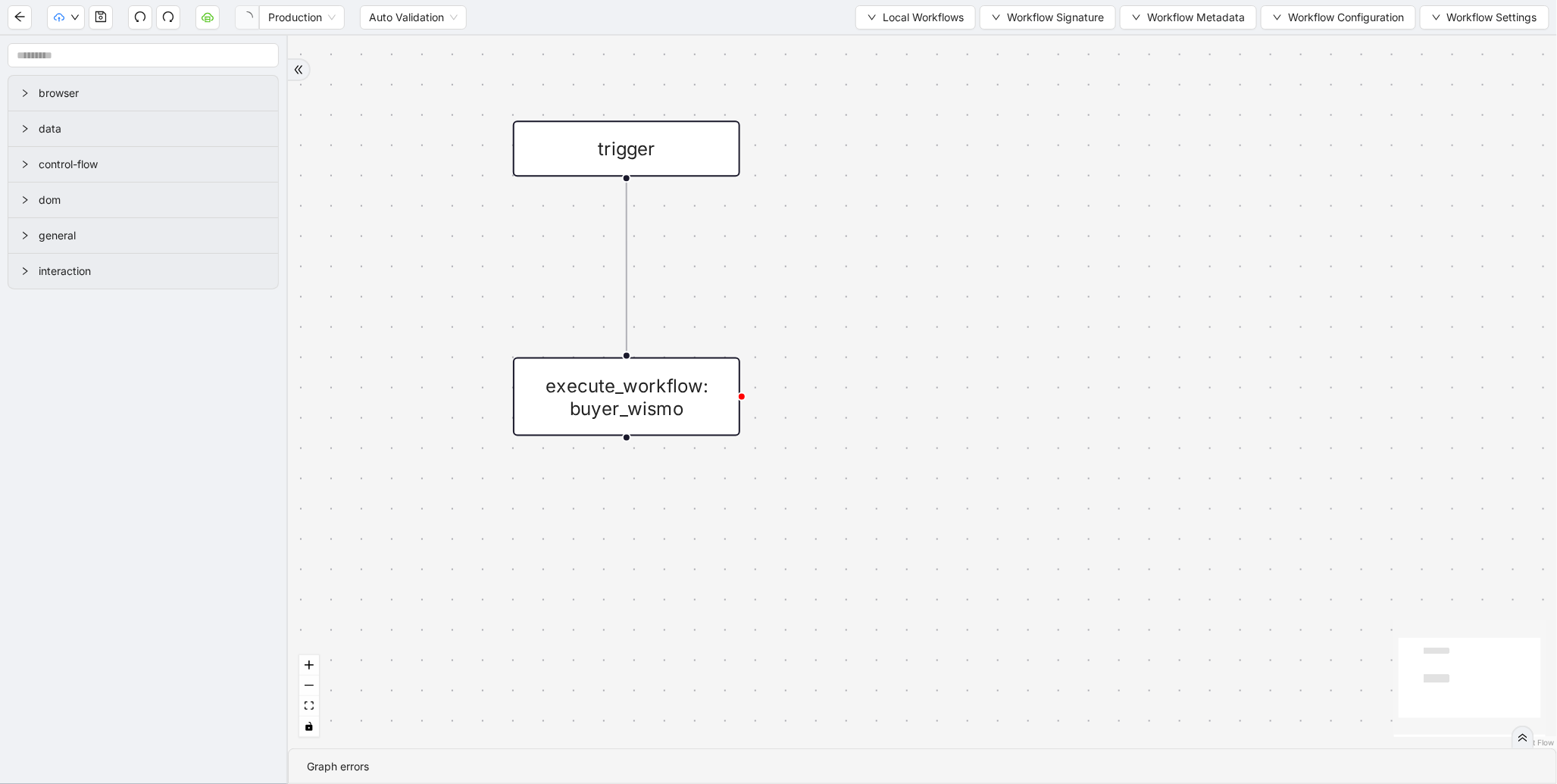 scroll, scrollTop: 0, scrollLeft: 0, axis: both 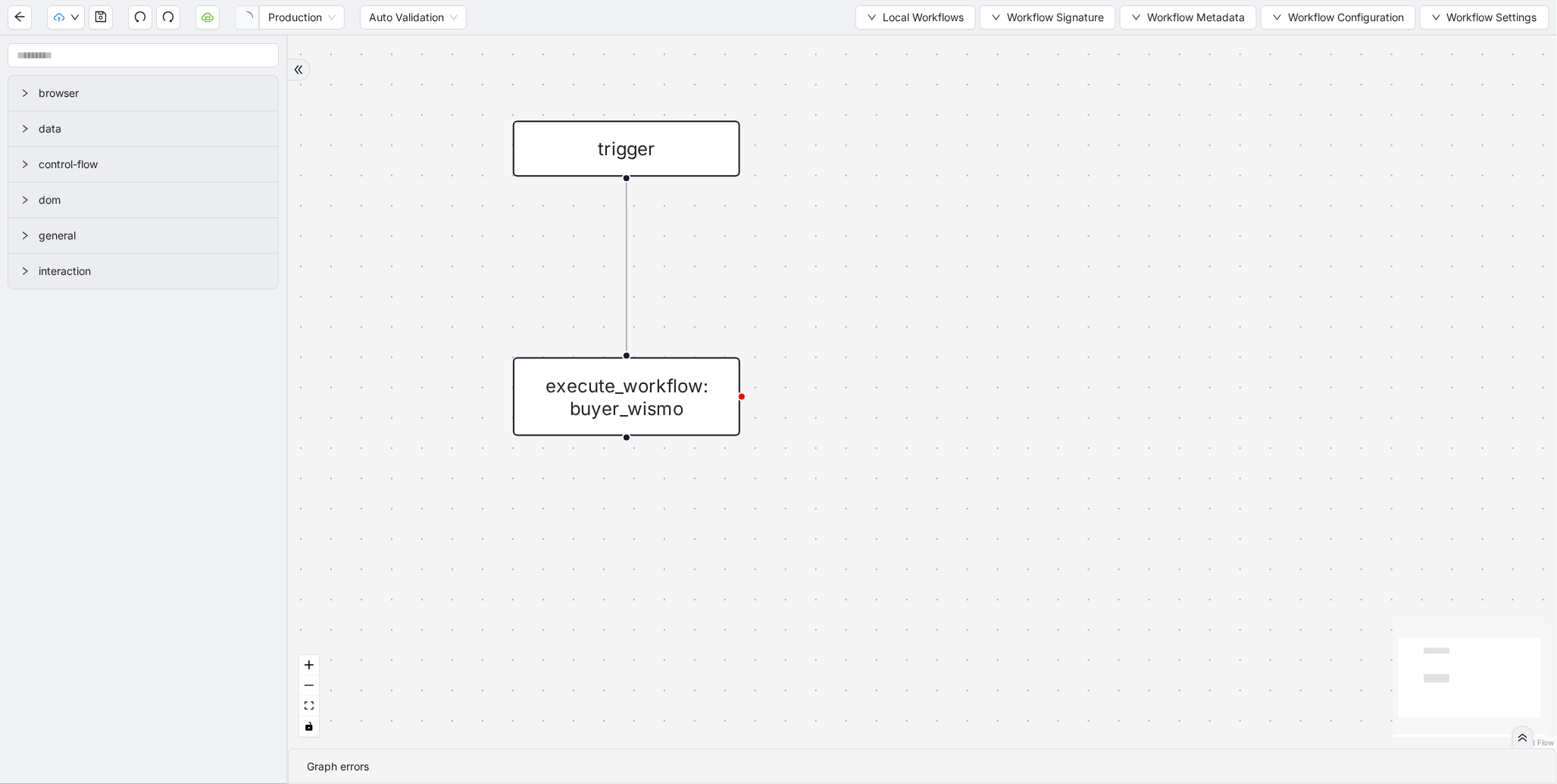 click on "**********" at bounding box center [303, 854] 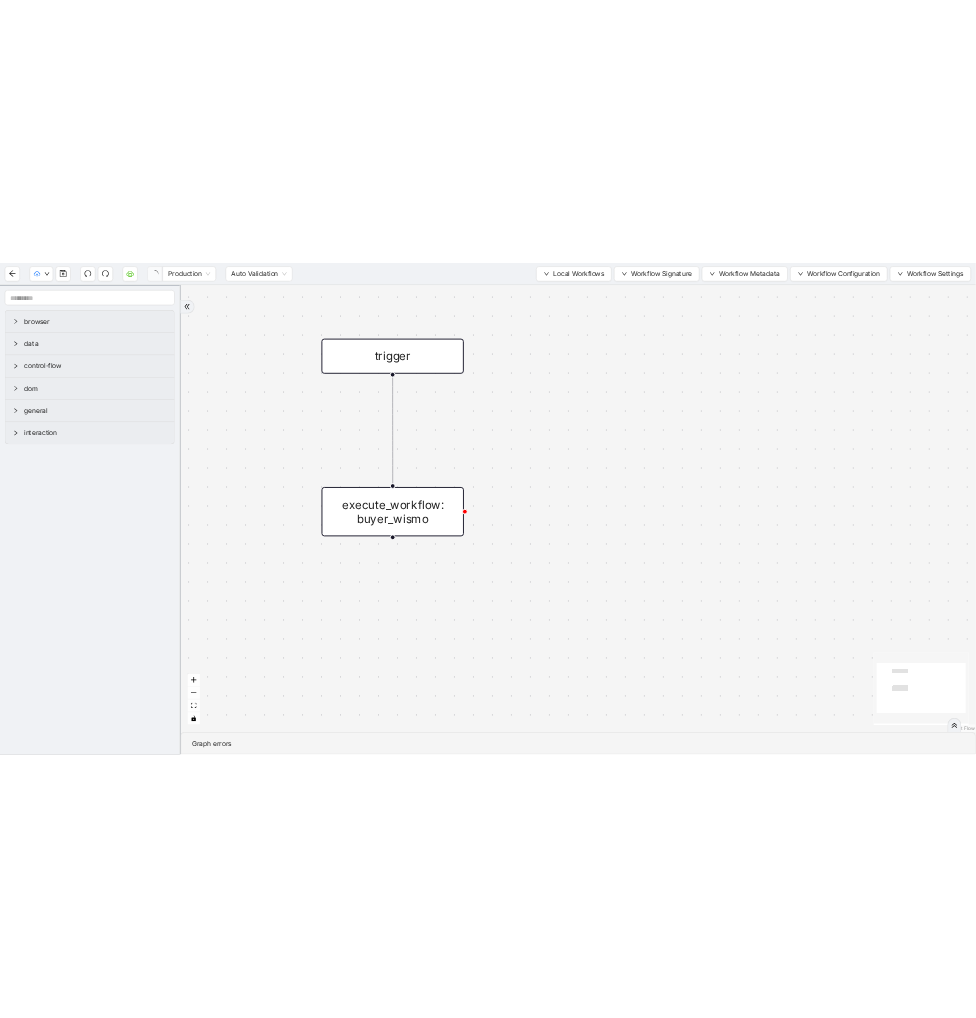 scroll, scrollTop: 0, scrollLeft: 0, axis: both 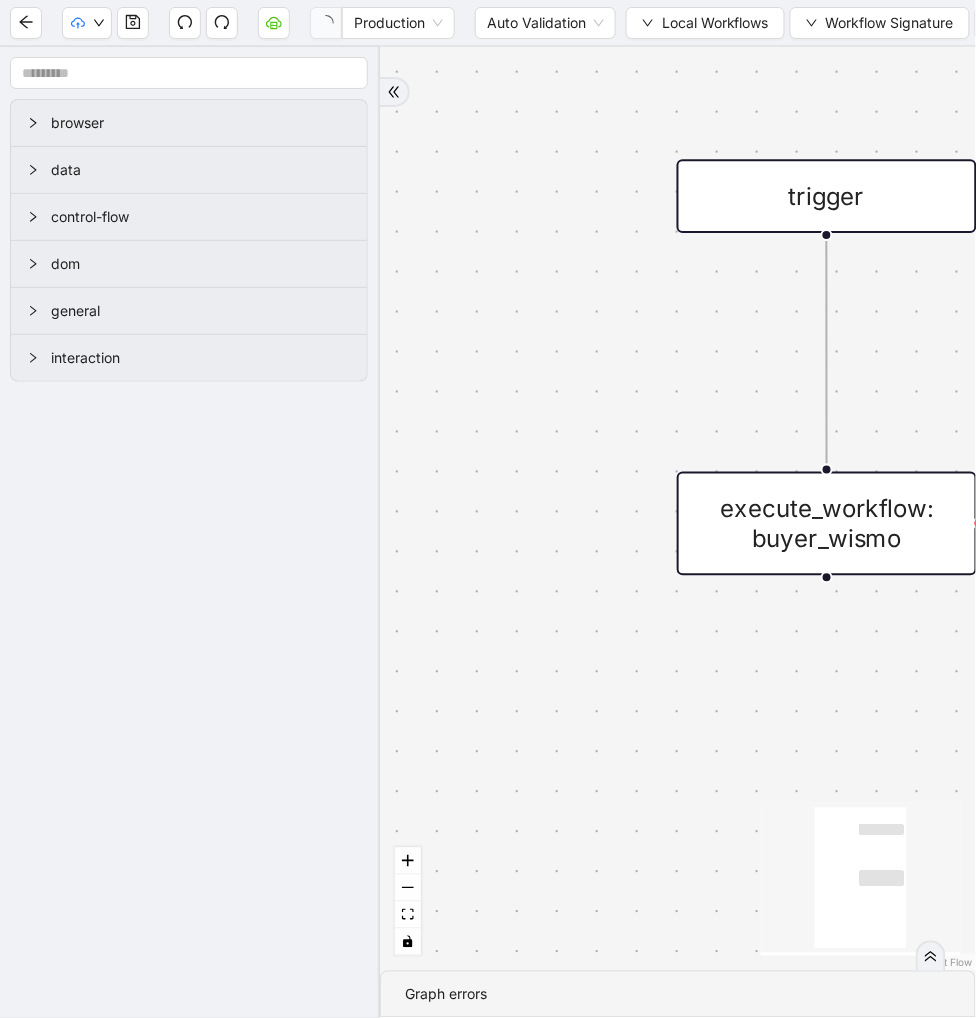 click on "**********" at bounding box center [400, 1263] 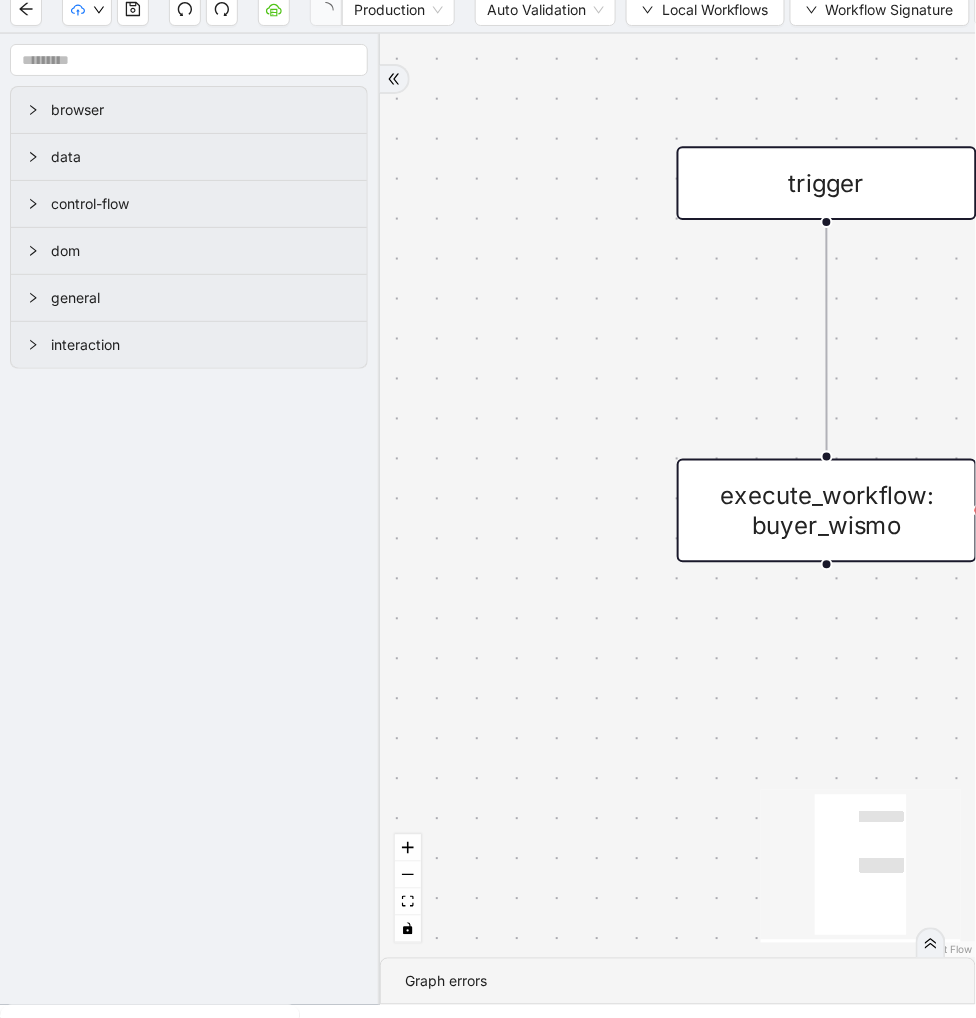 scroll, scrollTop: 16, scrollLeft: 0, axis: vertical 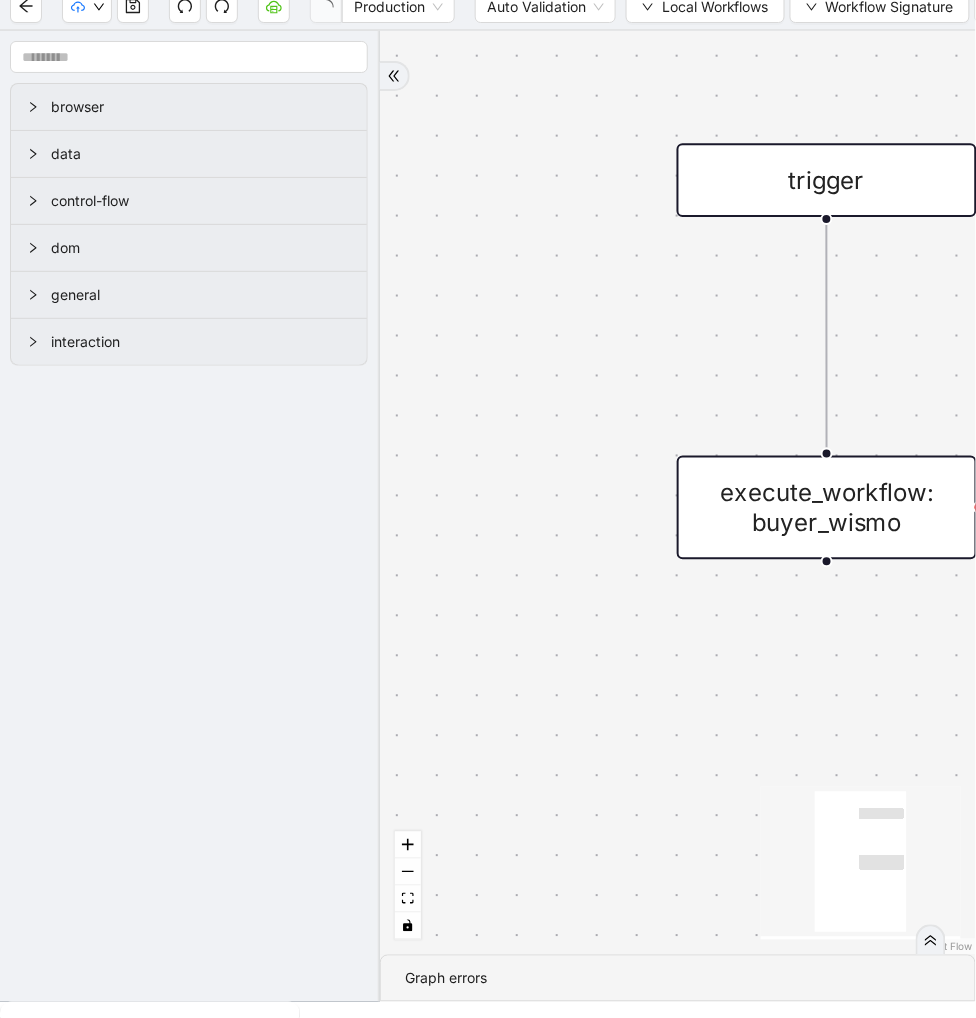 click on "Continue" at bounding box center [246, 1126] 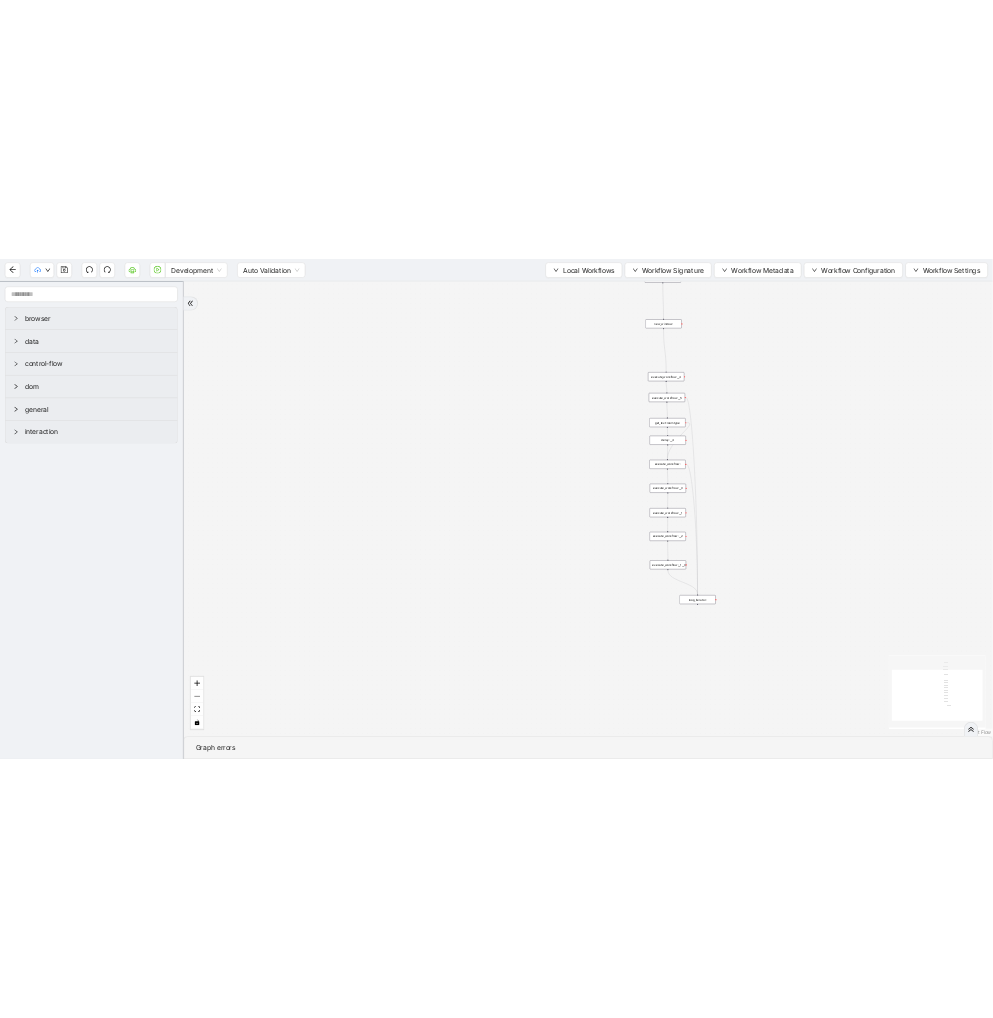 scroll, scrollTop: 0, scrollLeft: 0, axis: both 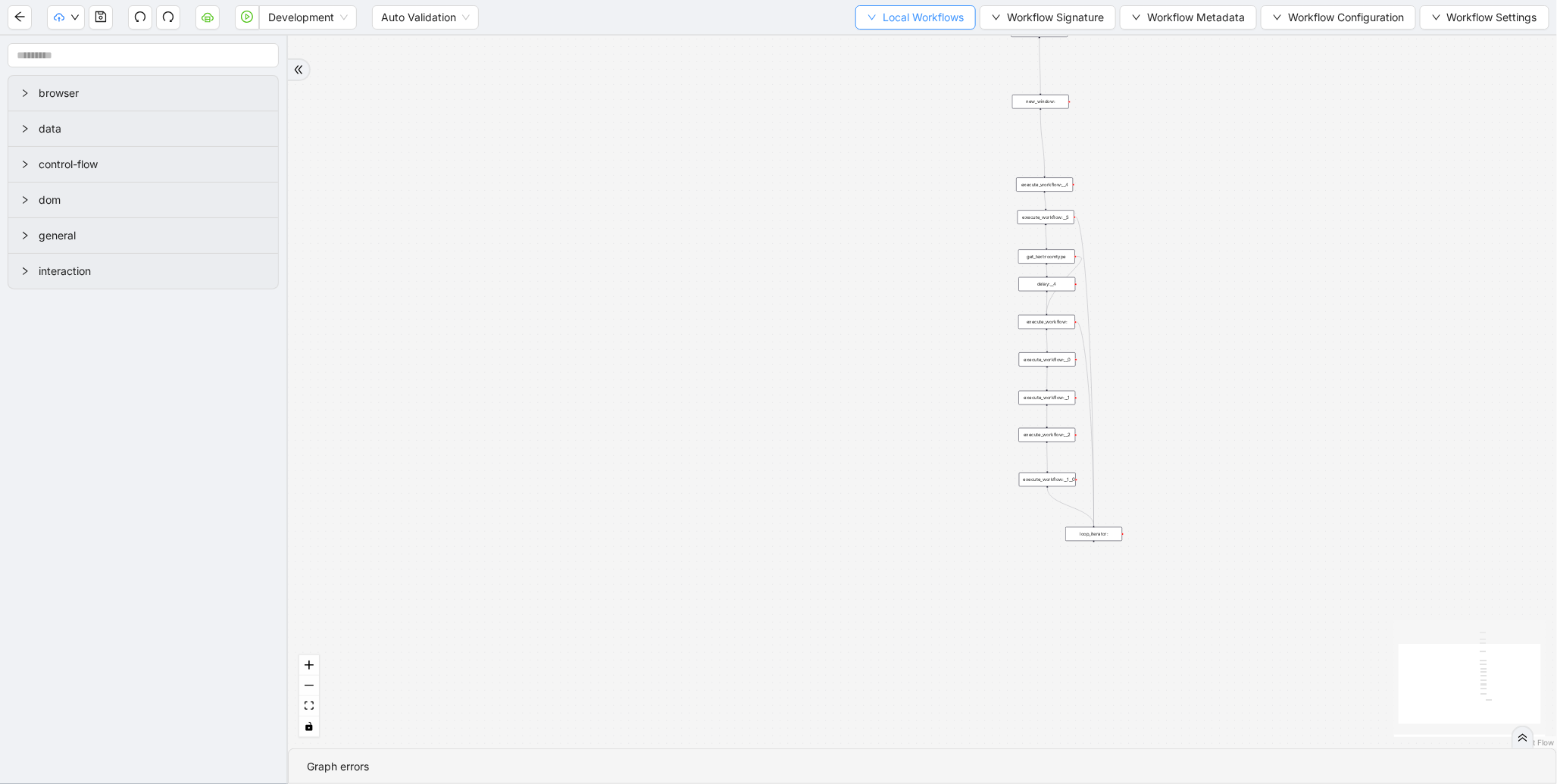 click on "Local Workflows" at bounding box center [915, 17] 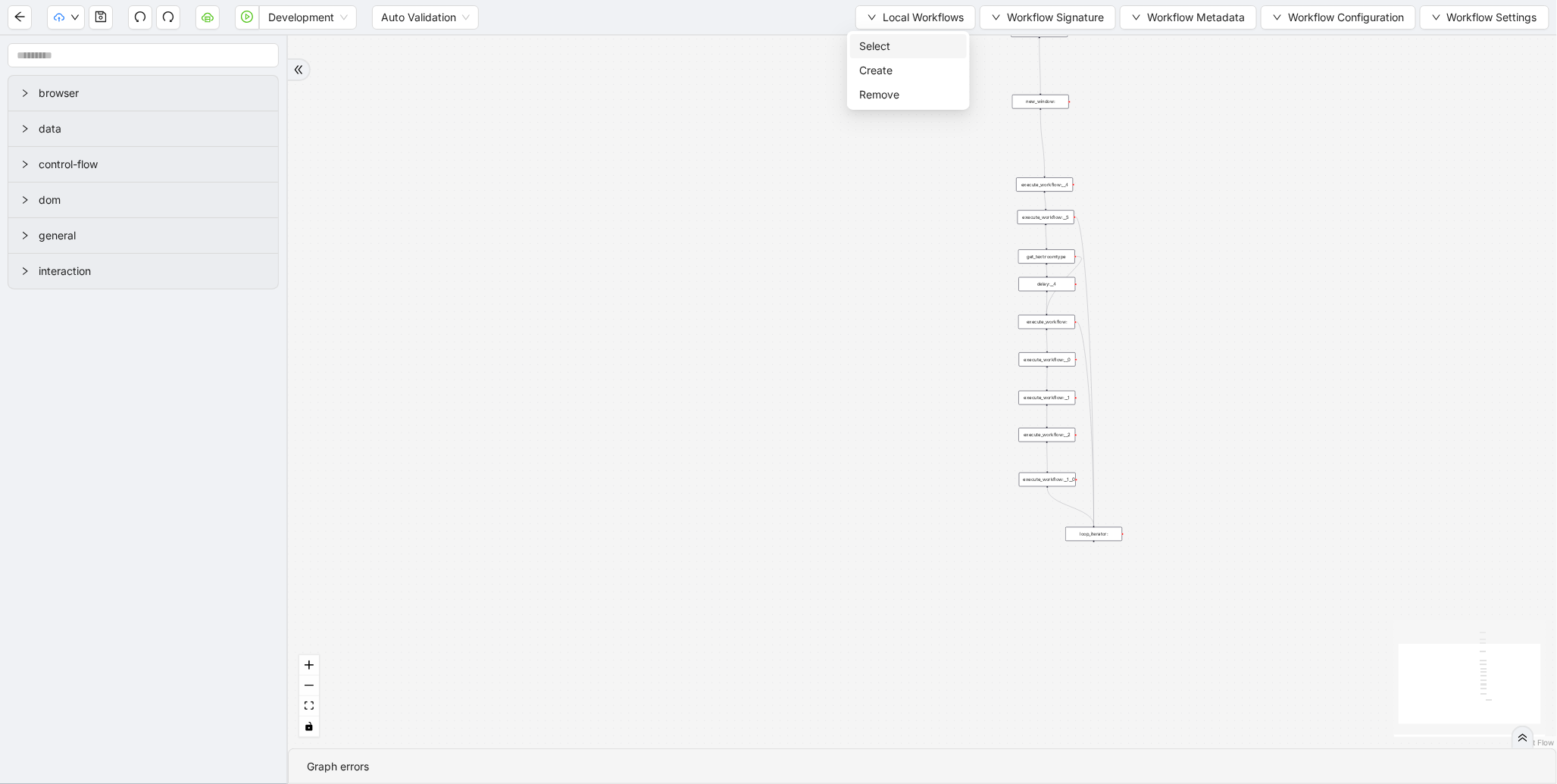 click on "Select" at bounding box center (908, 46) 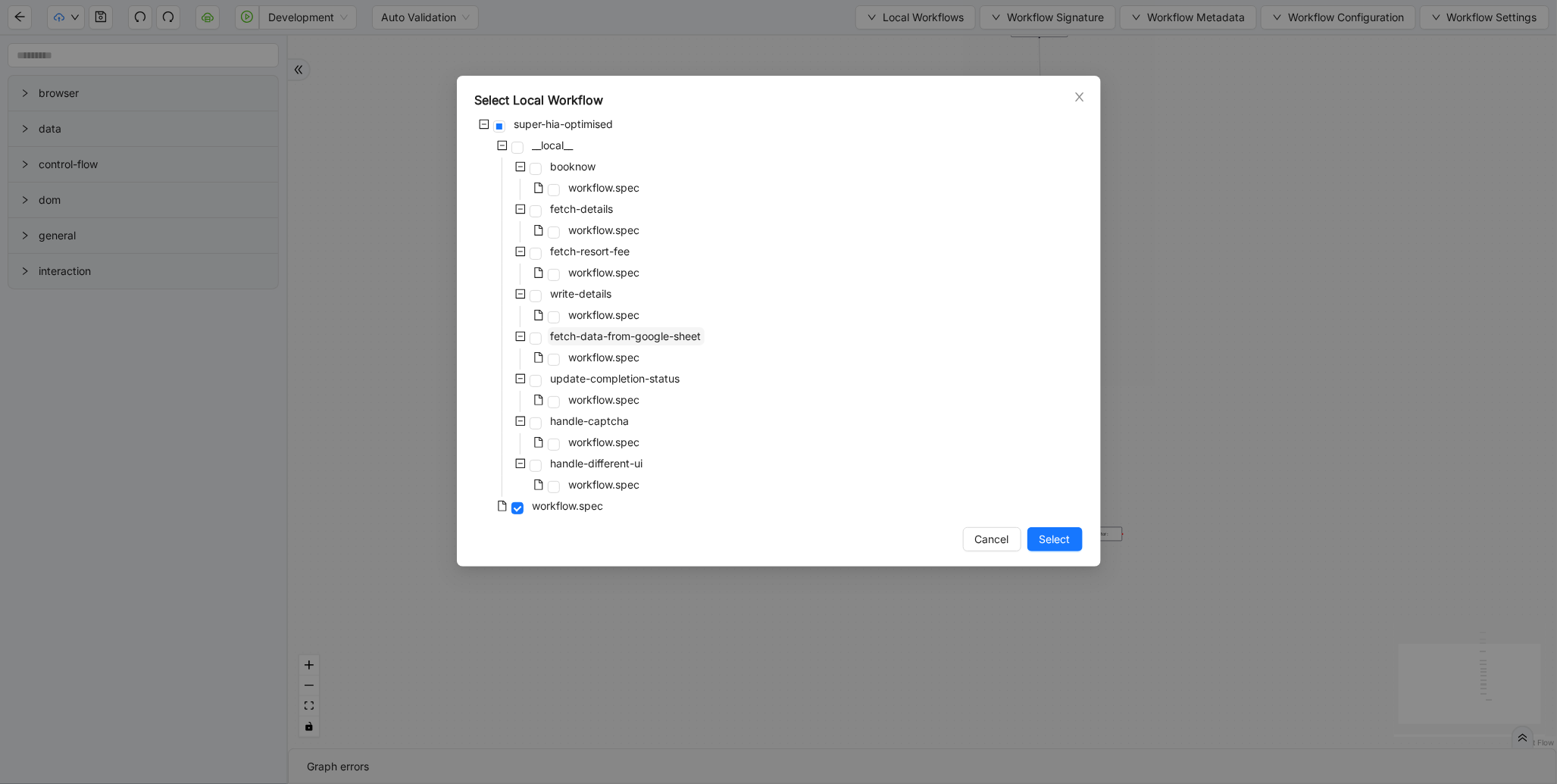 click on "fetch-data-from-google-sheet" at bounding box center [626, 336] 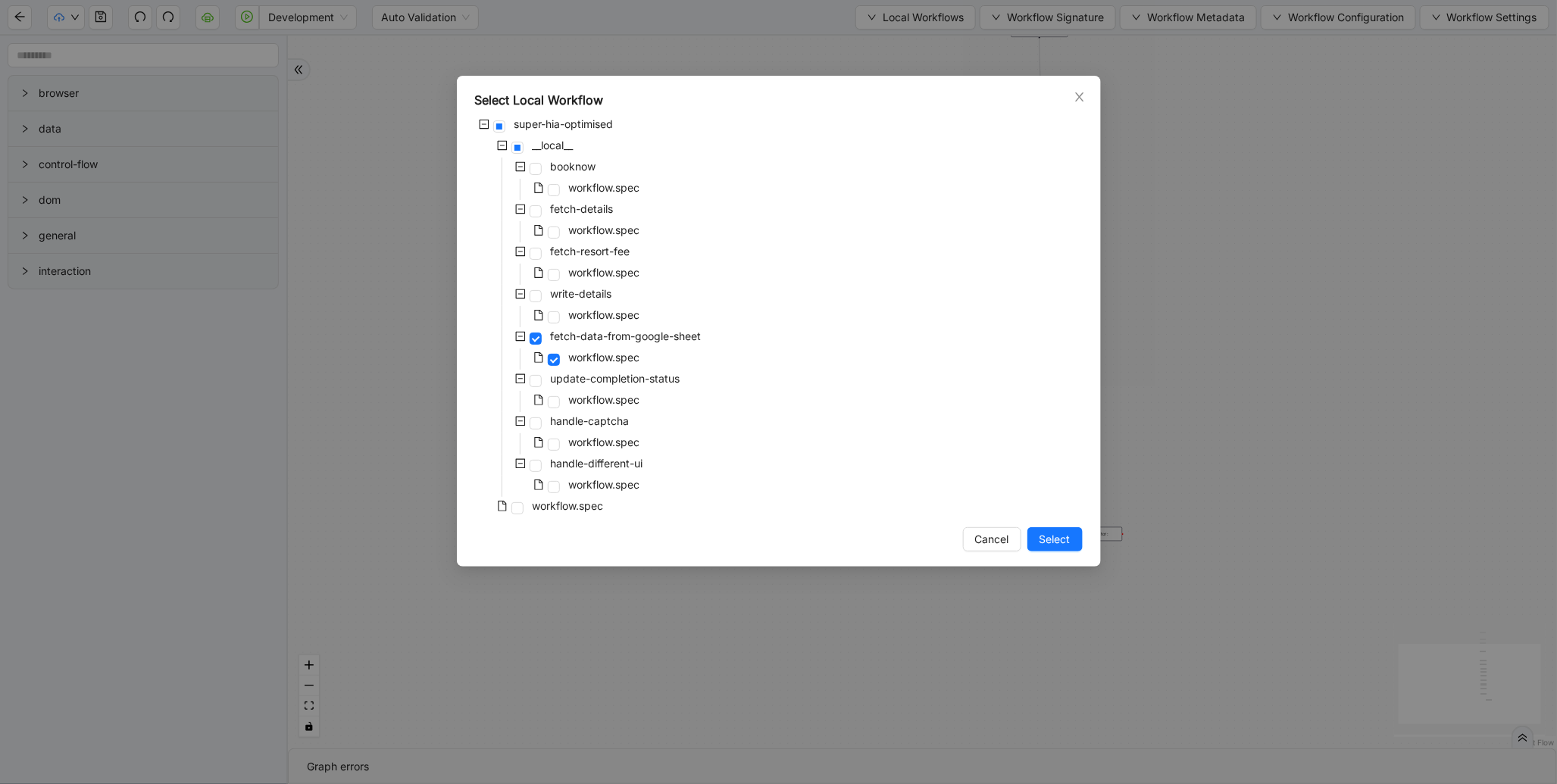 click on "Select Local Workflow super-hia-optimised __local__ booknow workflow.spec fetch-details workflow.spec fetch-resort-fee workflow.spec write-details workflow.spec fetch-data-from-google-sheet workflow.spec update-completion-status workflow.spec handle-captcha workflow.spec handle-different-ui workflow.spec workflow.spec Cancel Select" at bounding box center (779, 321) 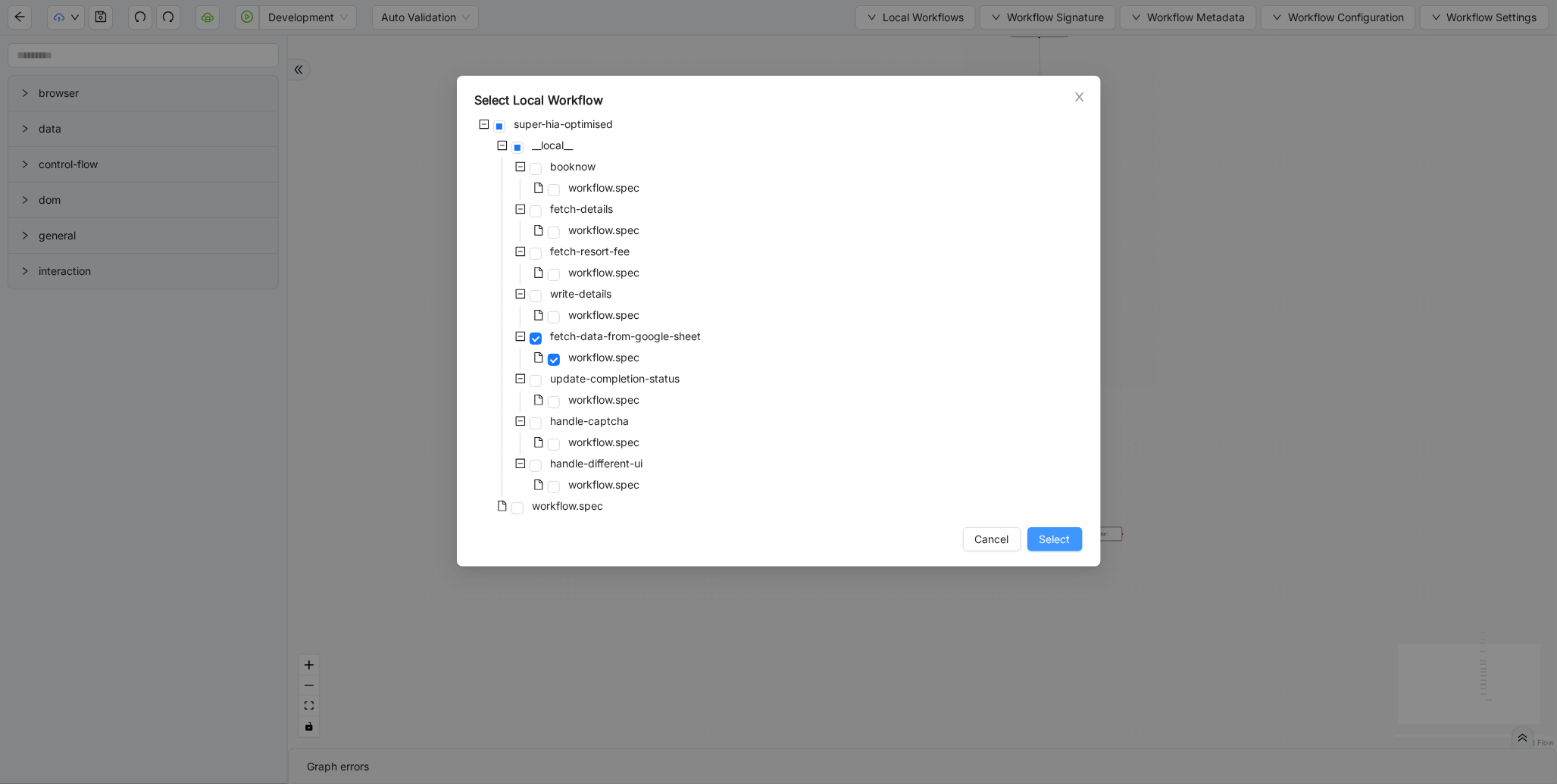click on "Select" at bounding box center [1055, 539] 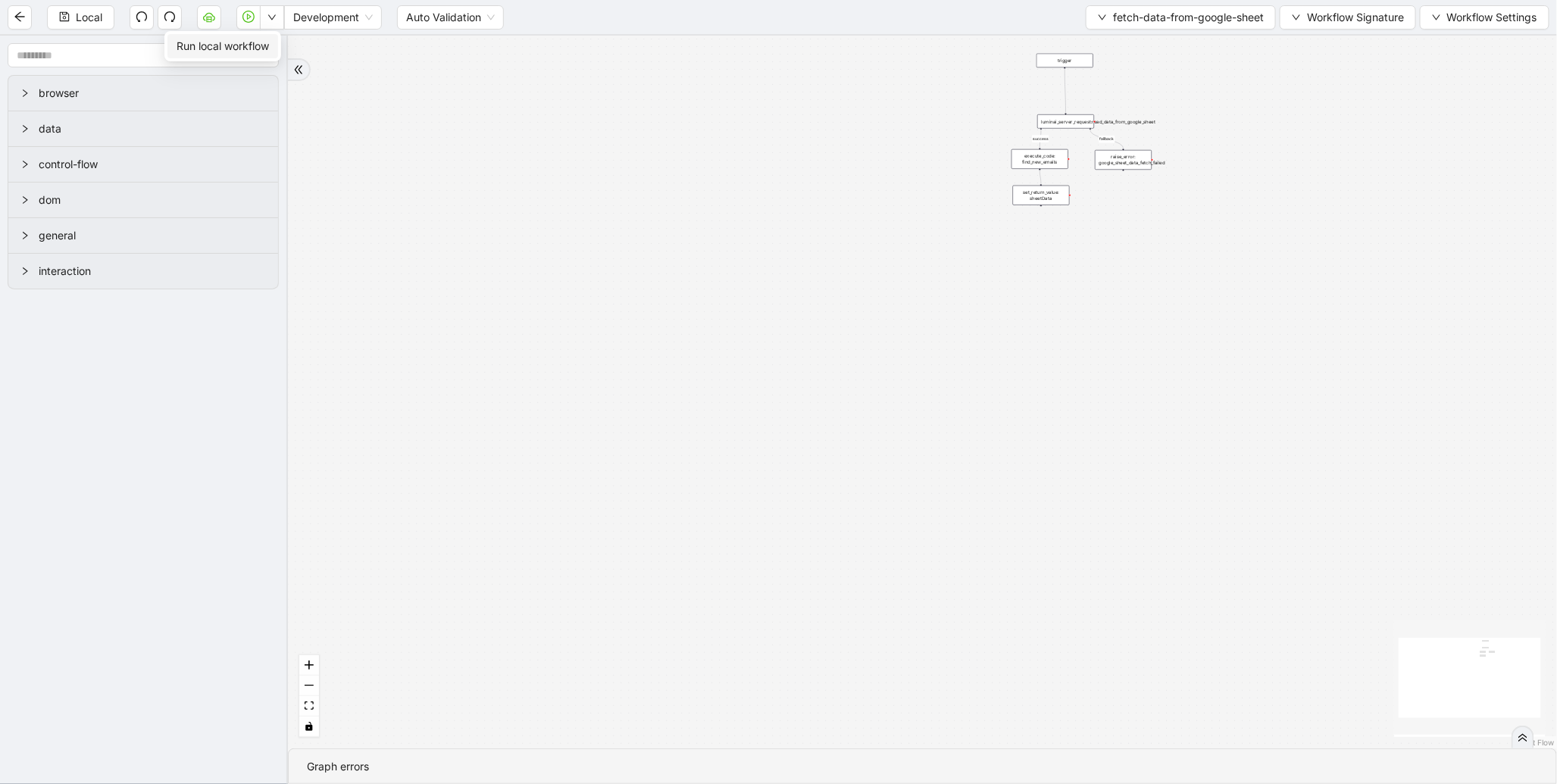 click on "Run local workflow" at bounding box center [223, 46] 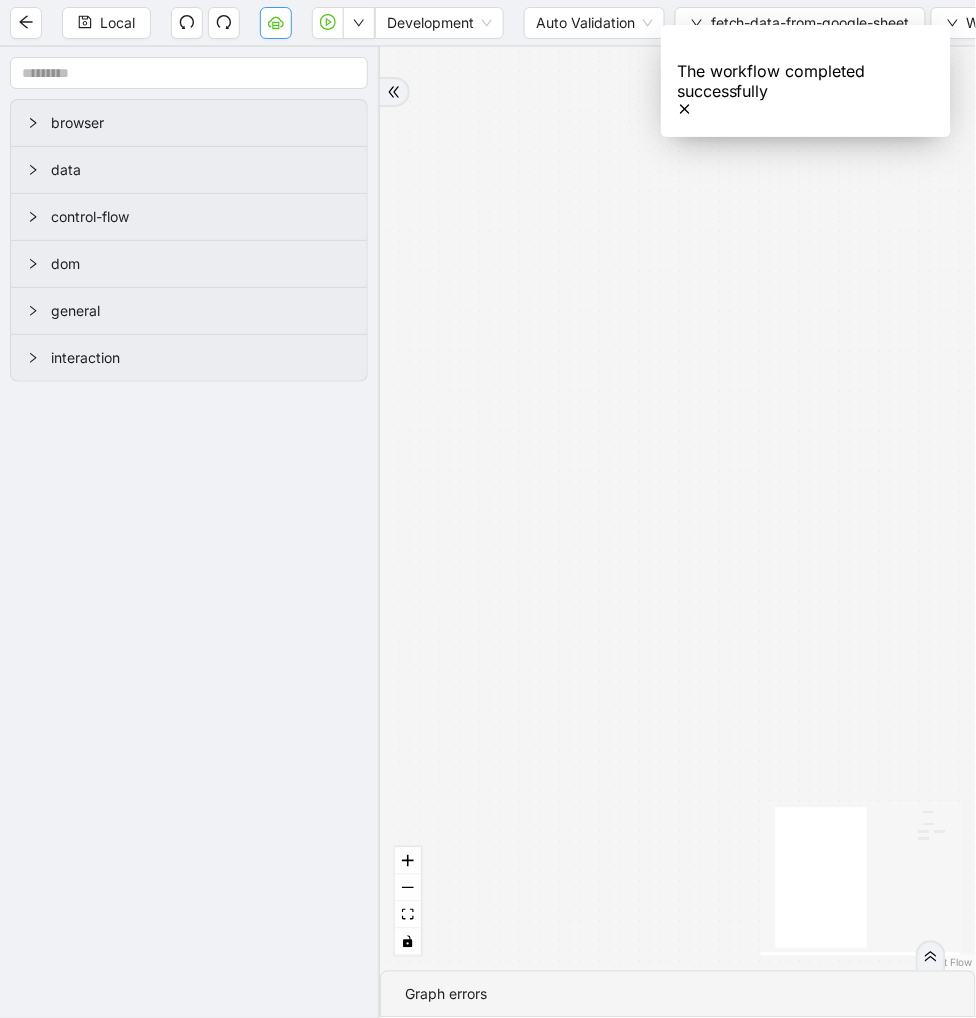 drag, startPoint x: 274, startPoint y: 17, endPoint x: 950, endPoint y: 25, distance: 676.04736 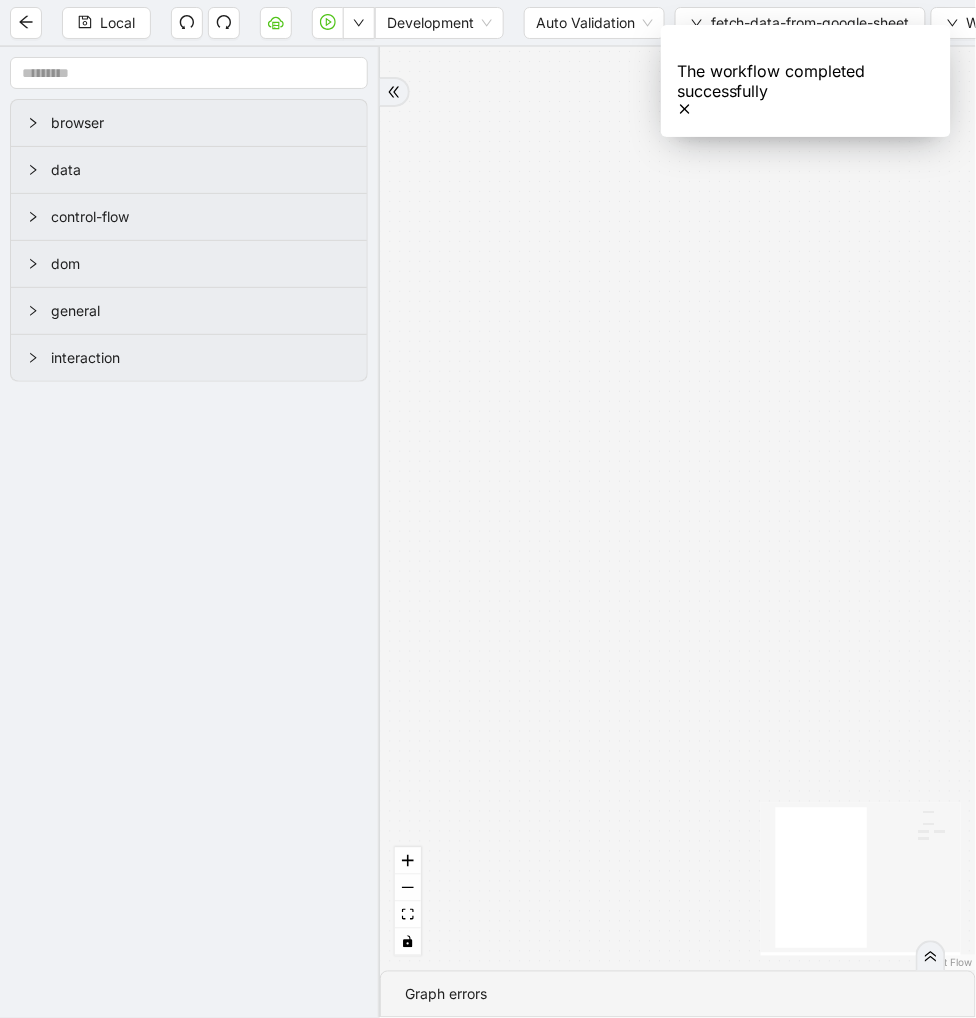 click 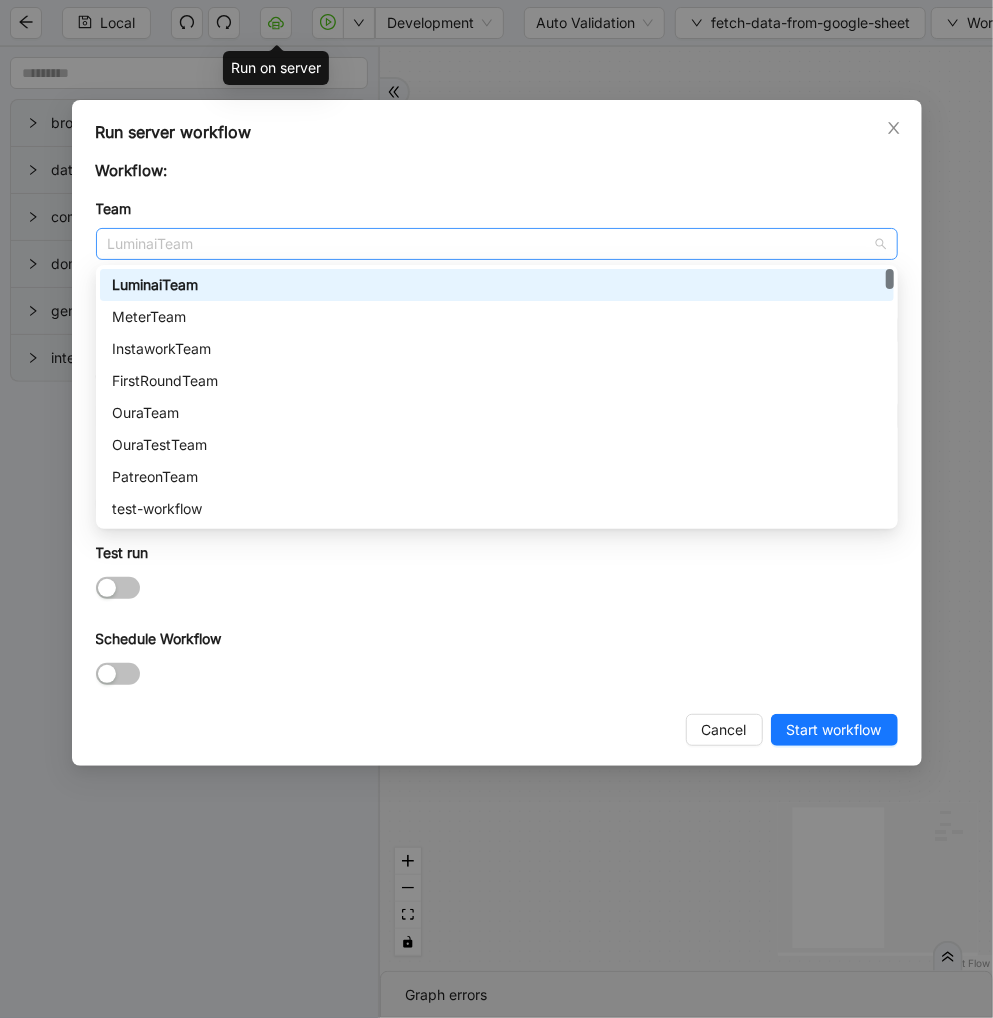 click on "LuminaiTeam" at bounding box center (497, 244) 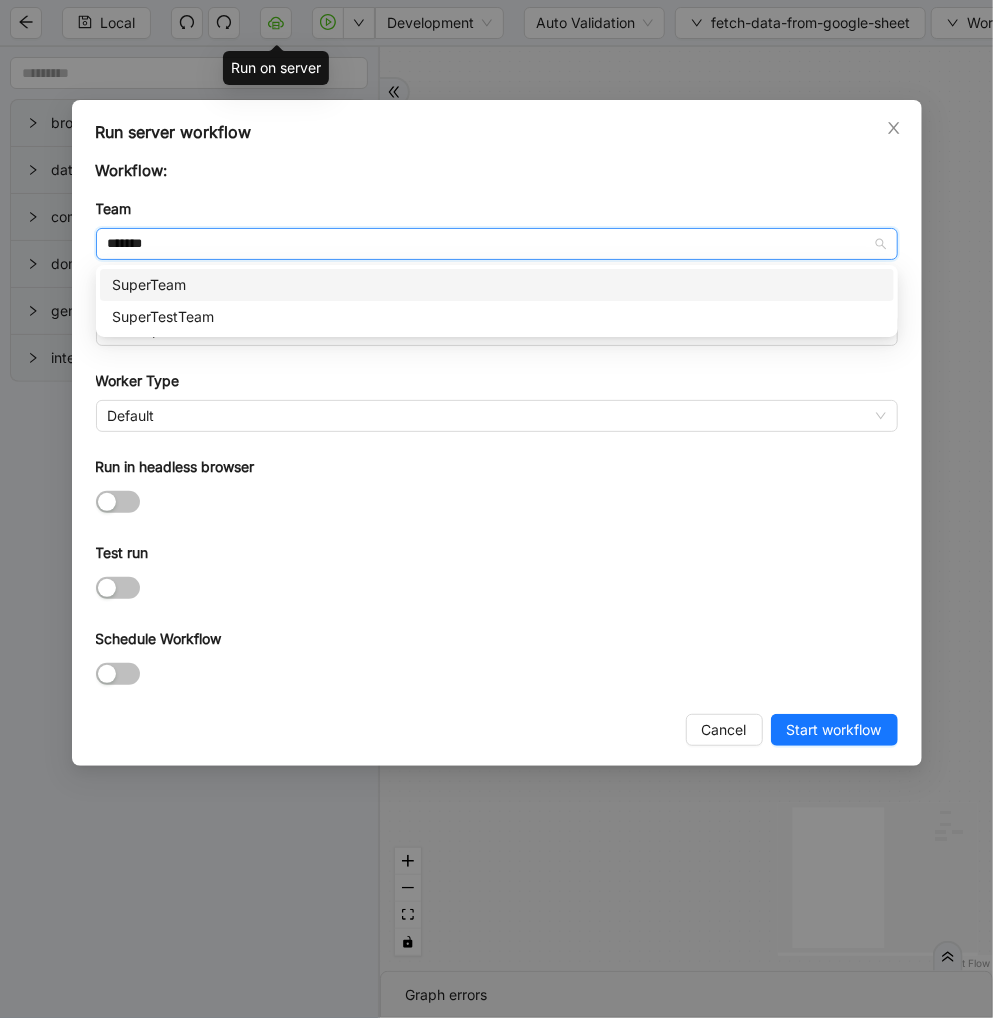 type on "********" 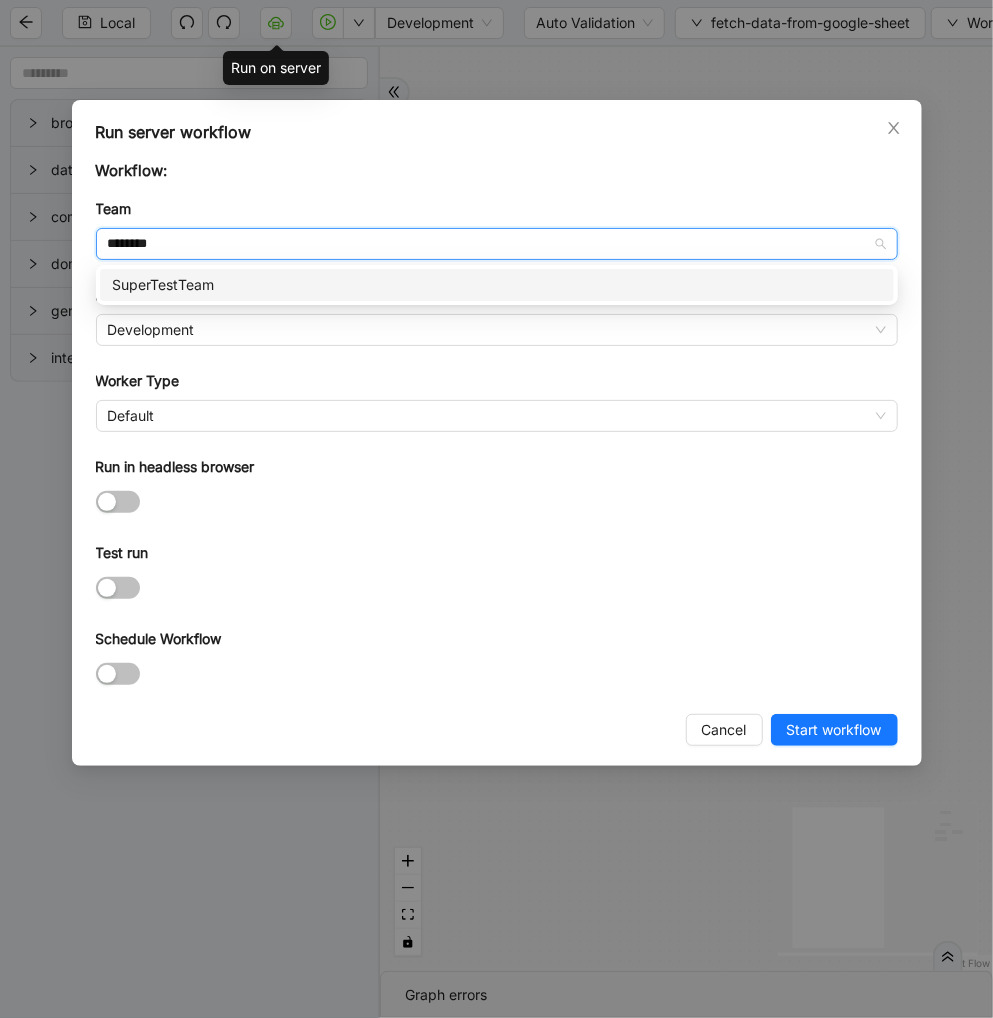 click on "SuperTestTeam" at bounding box center (497, 285) 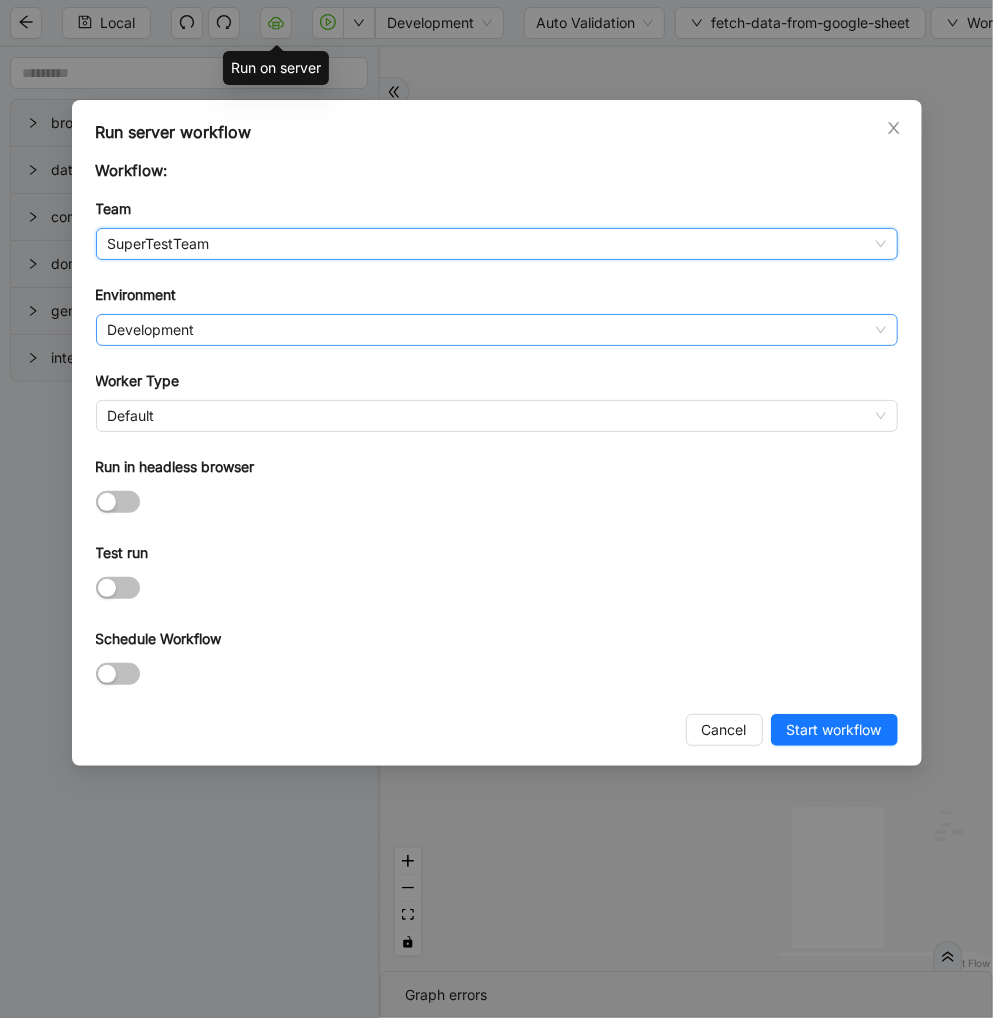 click on "Development" at bounding box center [497, 330] 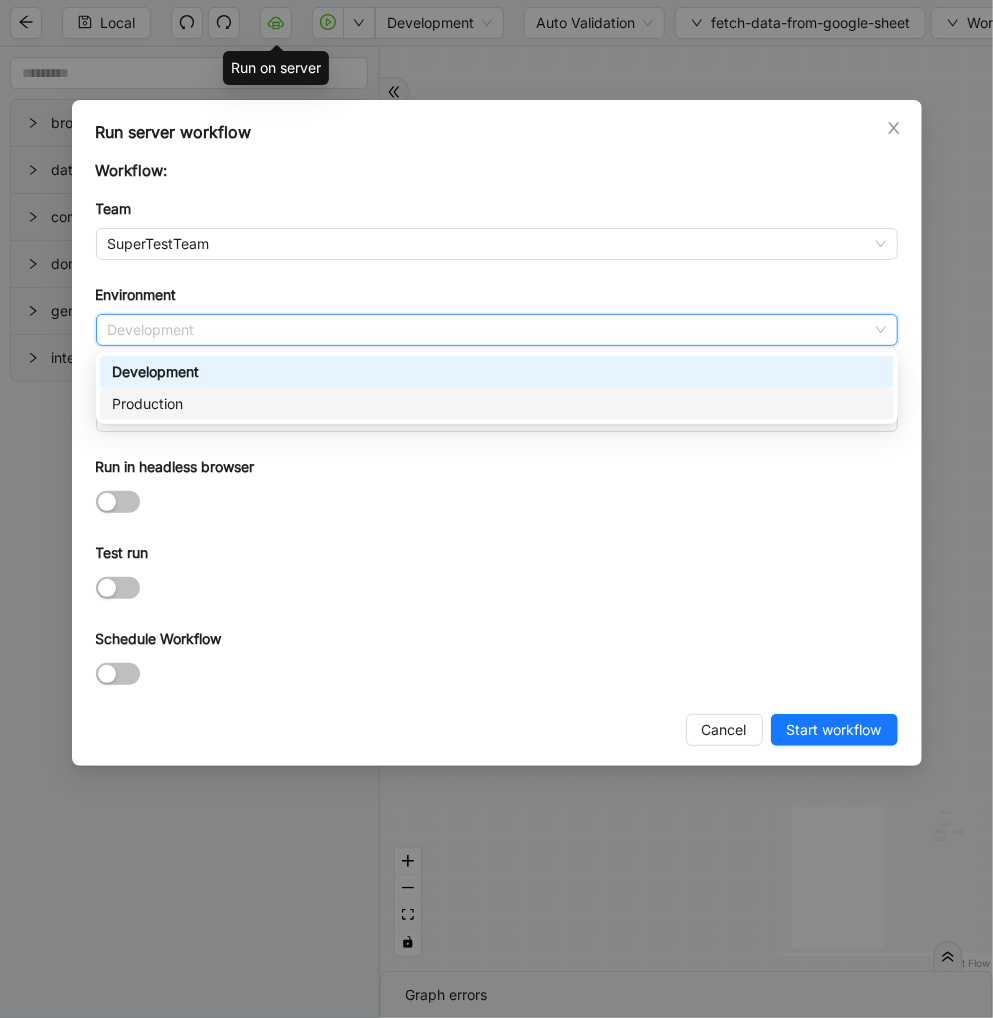 click on "Production" at bounding box center (497, 404) 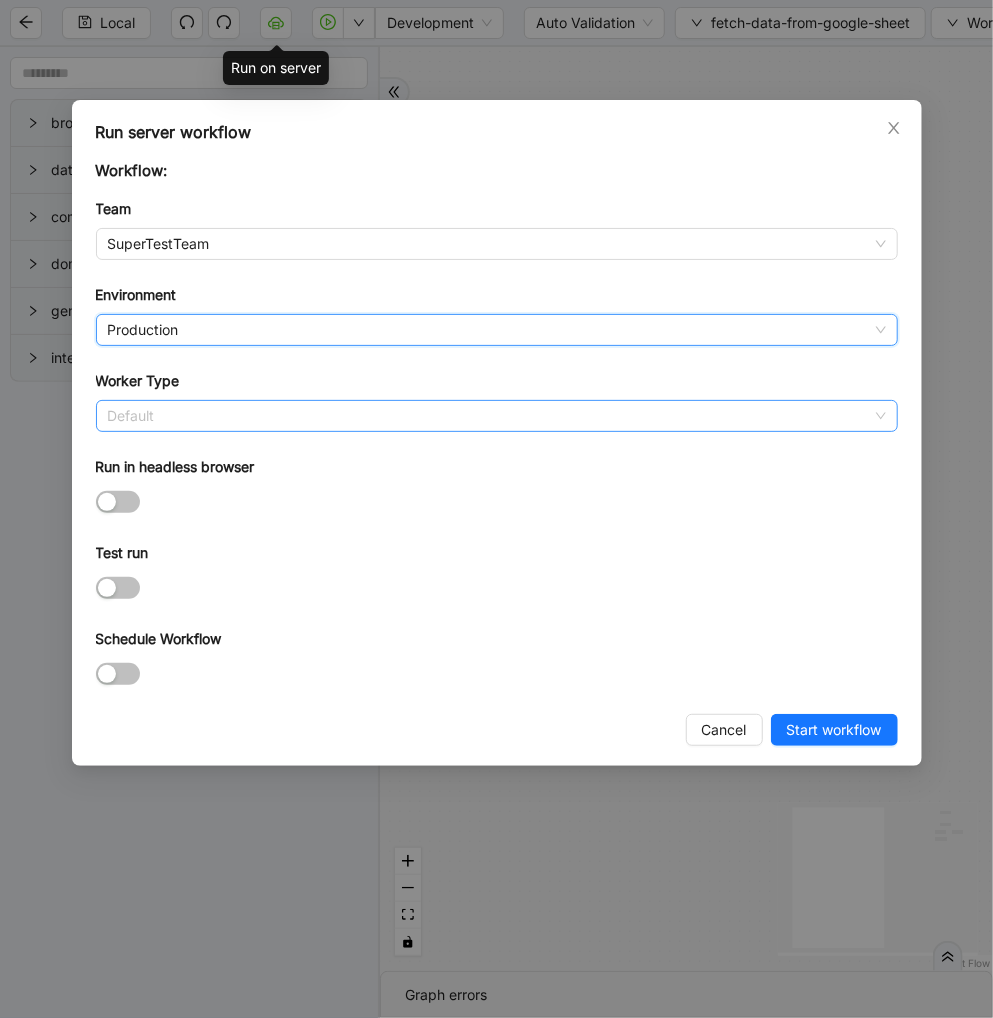 click on "Default" at bounding box center (497, 416) 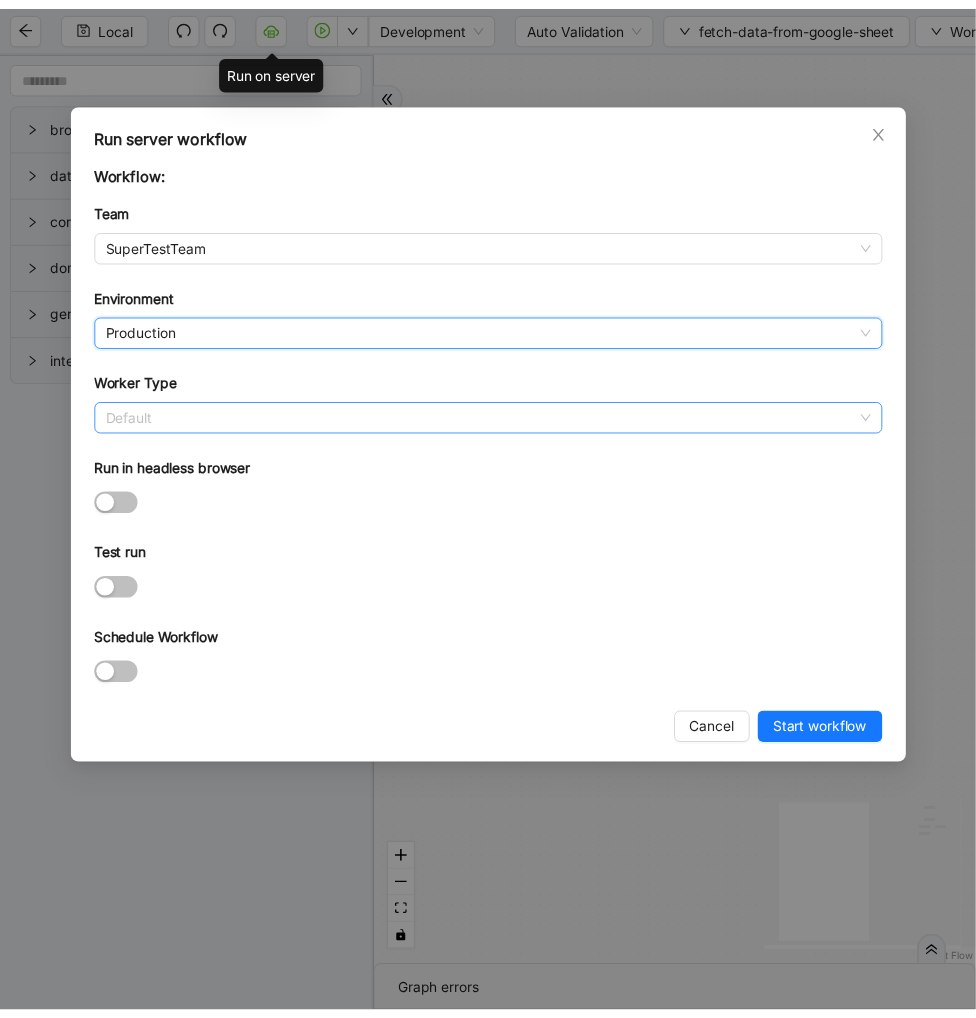 scroll, scrollTop: 287, scrollLeft: 0, axis: vertical 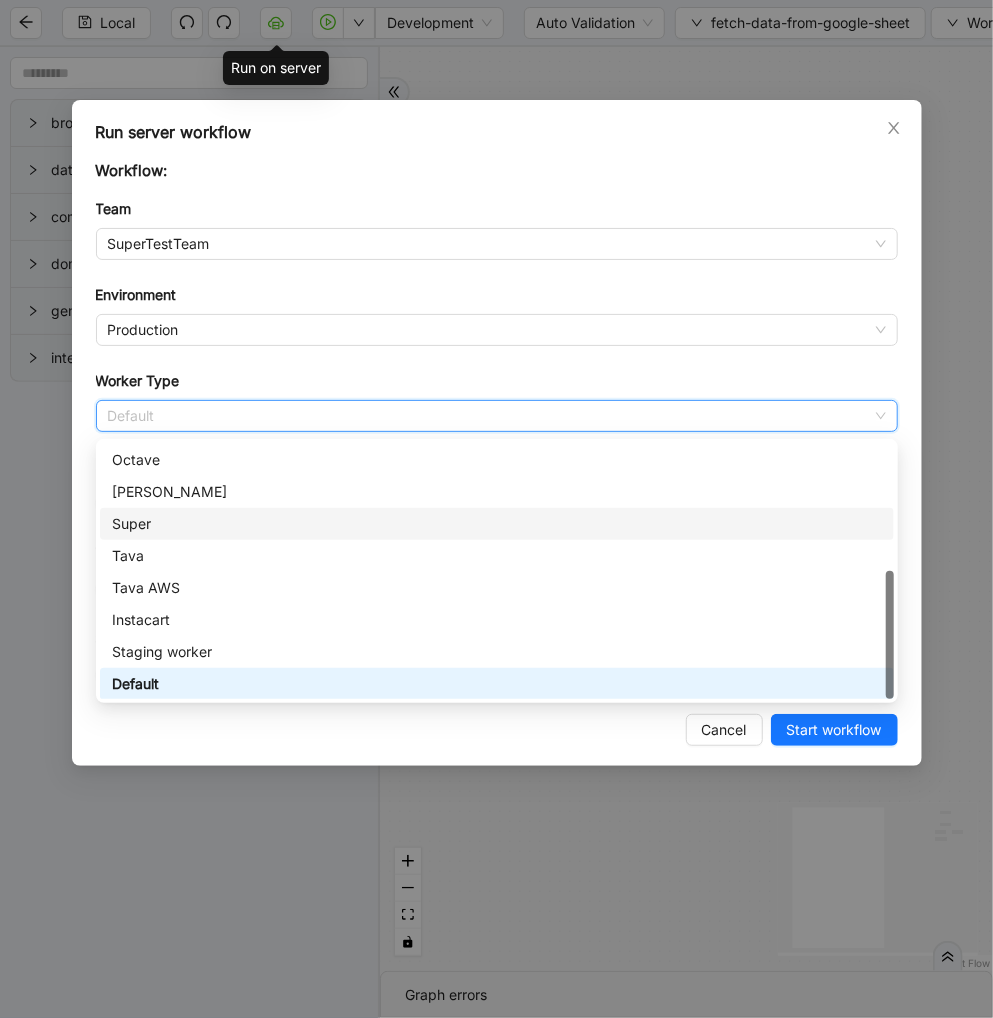 click on "Super" at bounding box center (497, 524) 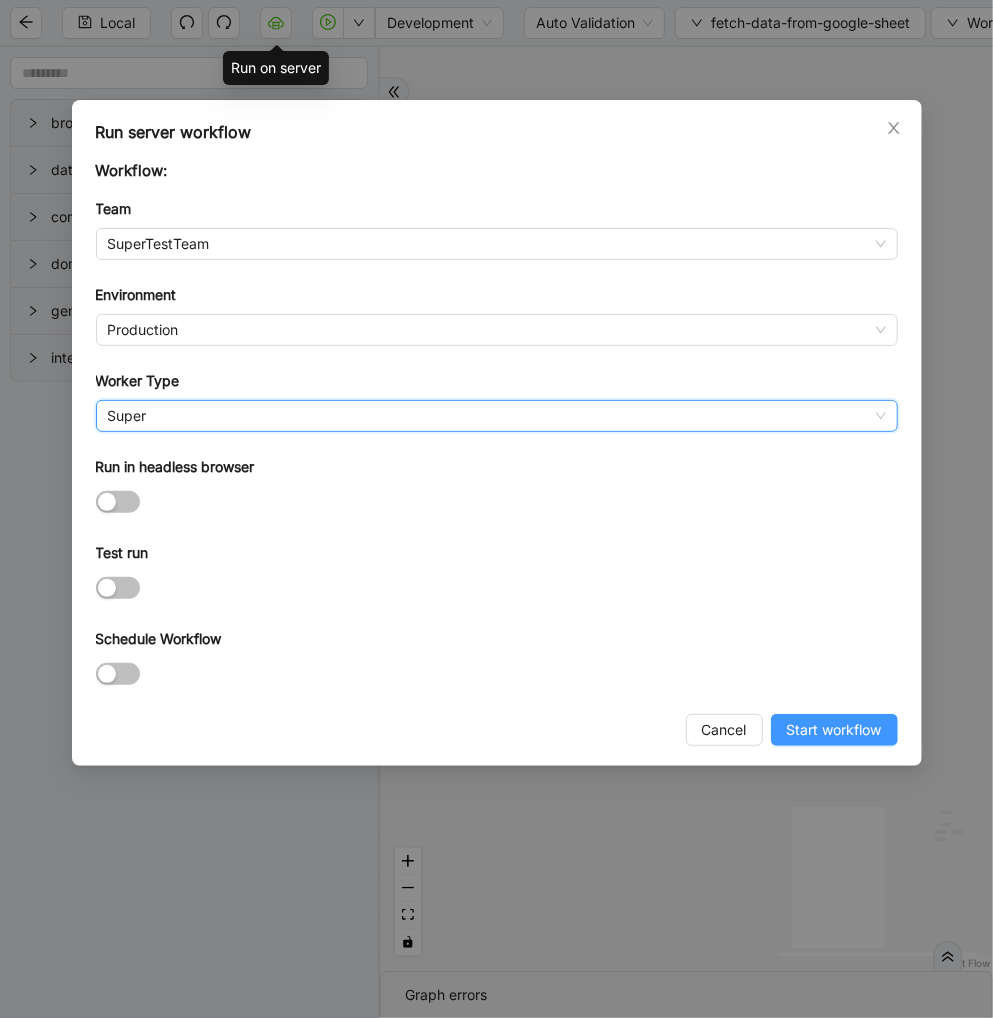 click on "Start workflow" at bounding box center (834, 730) 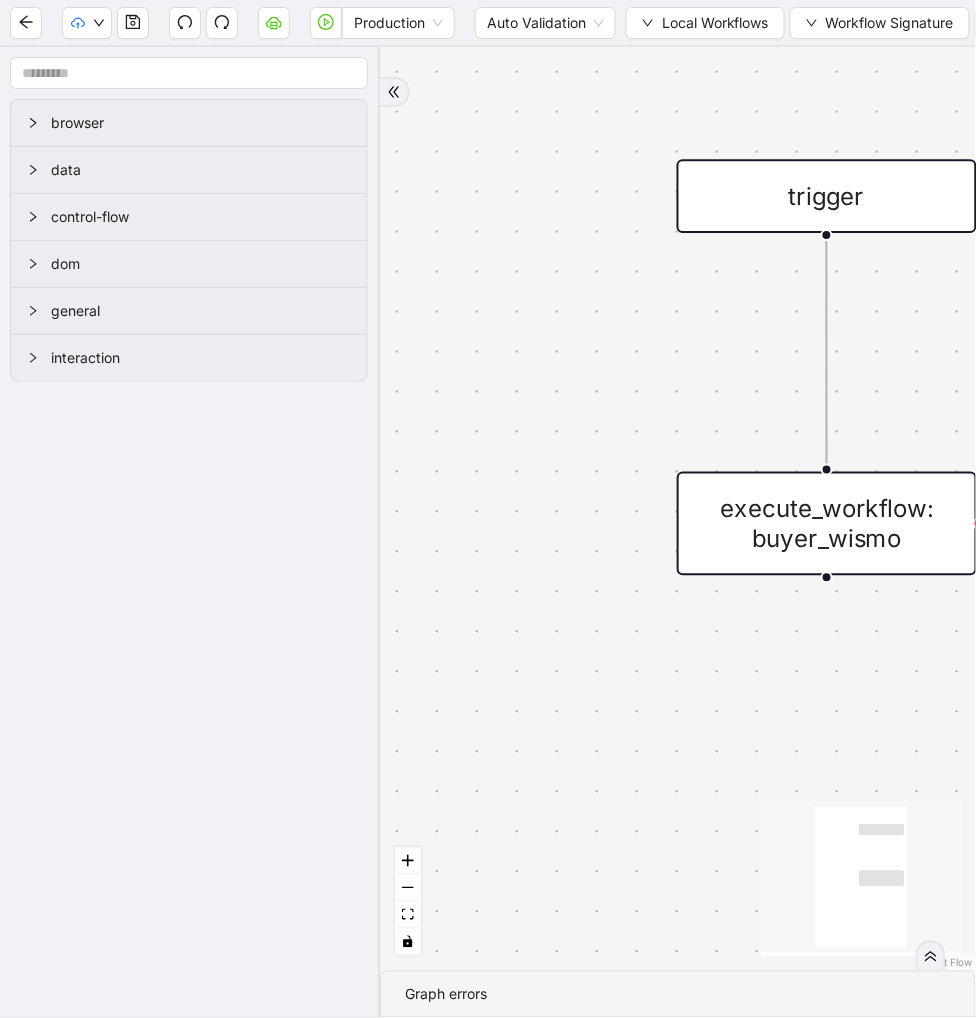 scroll, scrollTop: 0, scrollLeft: 0, axis: both 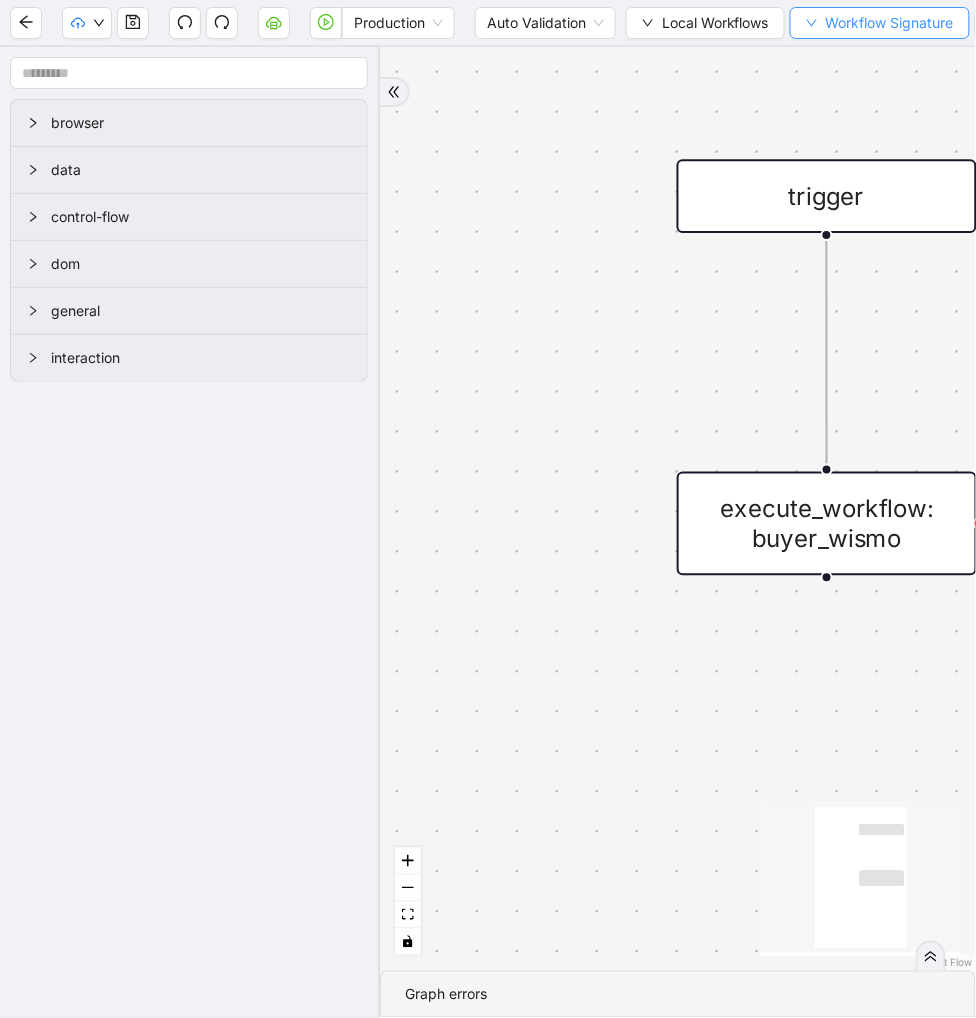 drag, startPoint x: 325, startPoint y: 12, endPoint x: 967, endPoint y: 4, distance: 642.04987 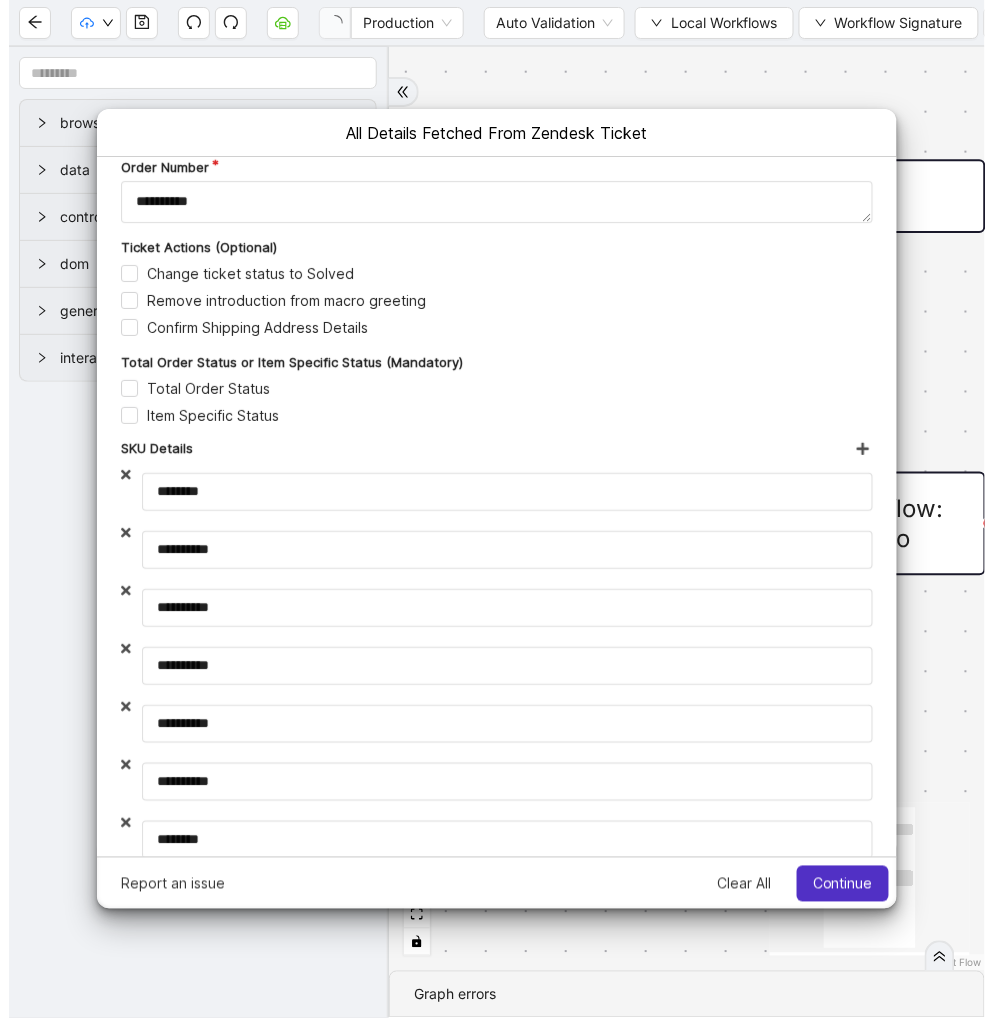 scroll, scrollTop: 0, scrollLeft: 0, axis: both 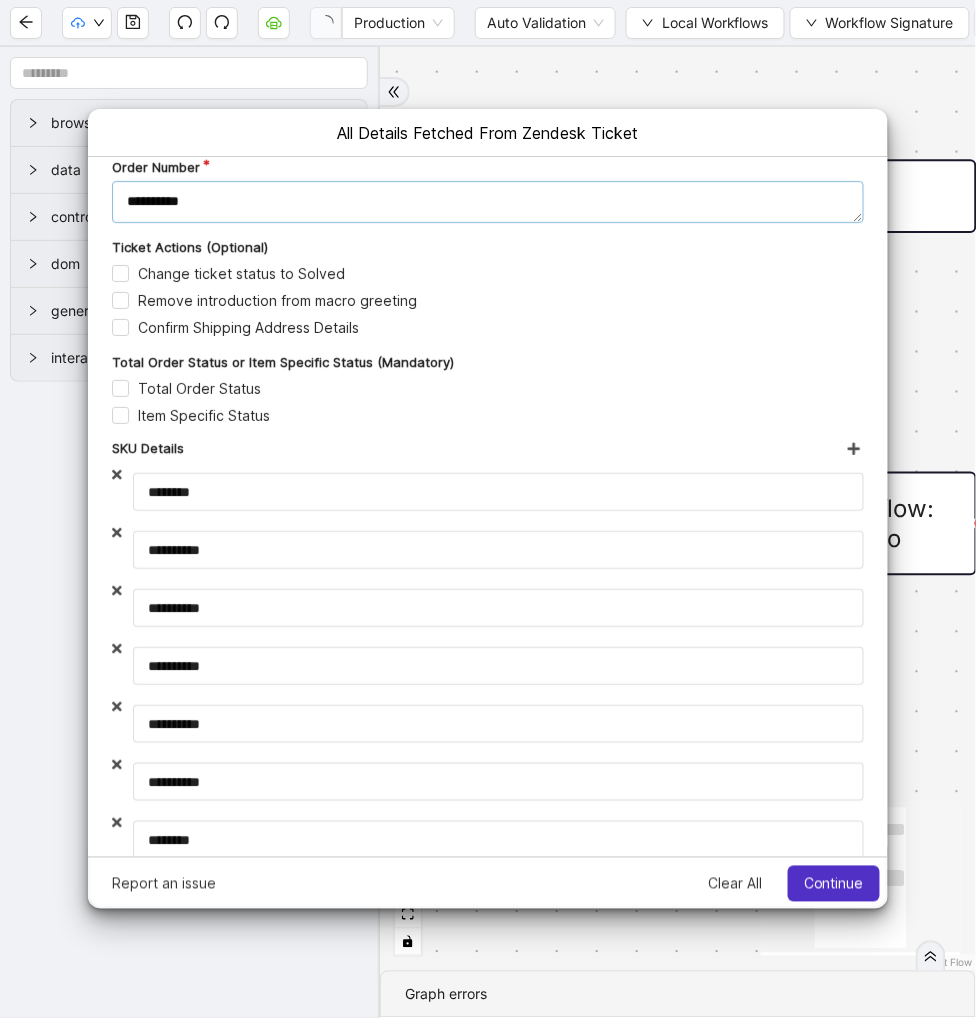 drag, startPoint x: 230, startPoint y: 211, endPoint x: 73, endPoint y: 200, distance: 157.38487 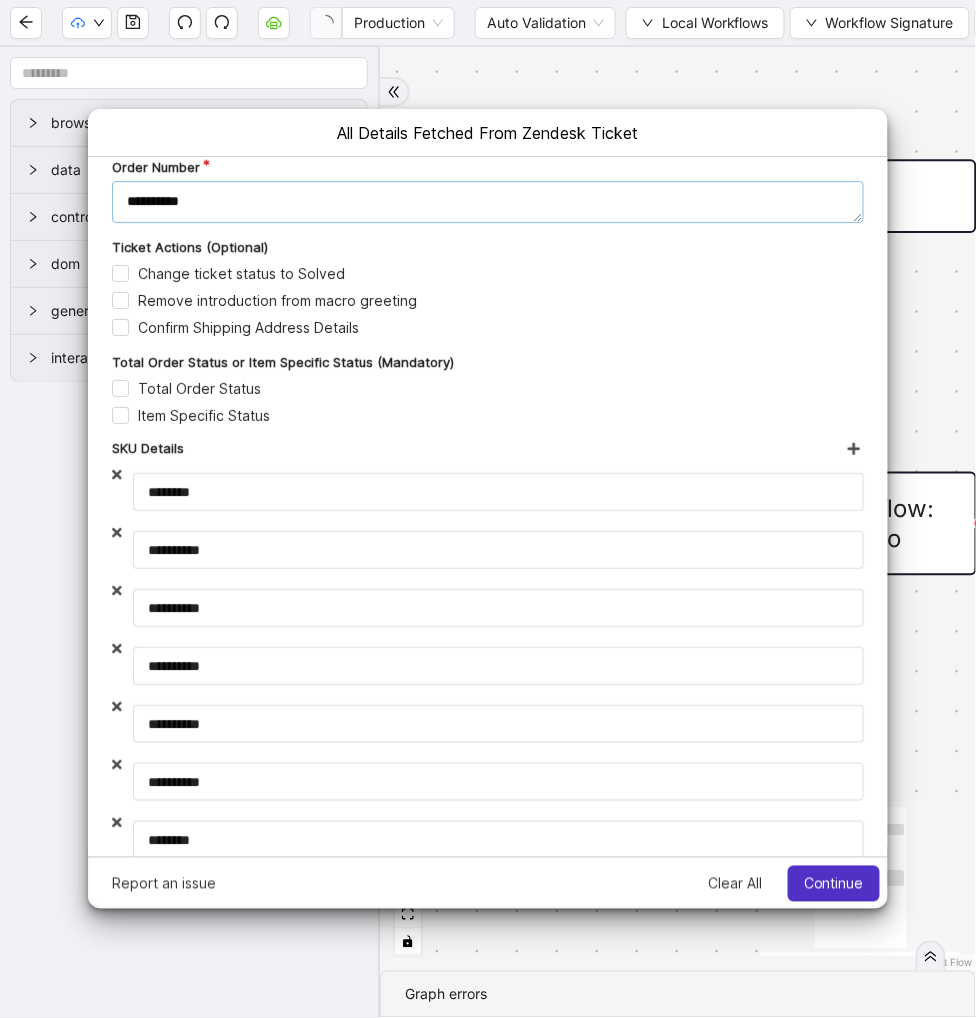 click on "**********" at bounding box center [487, 506] 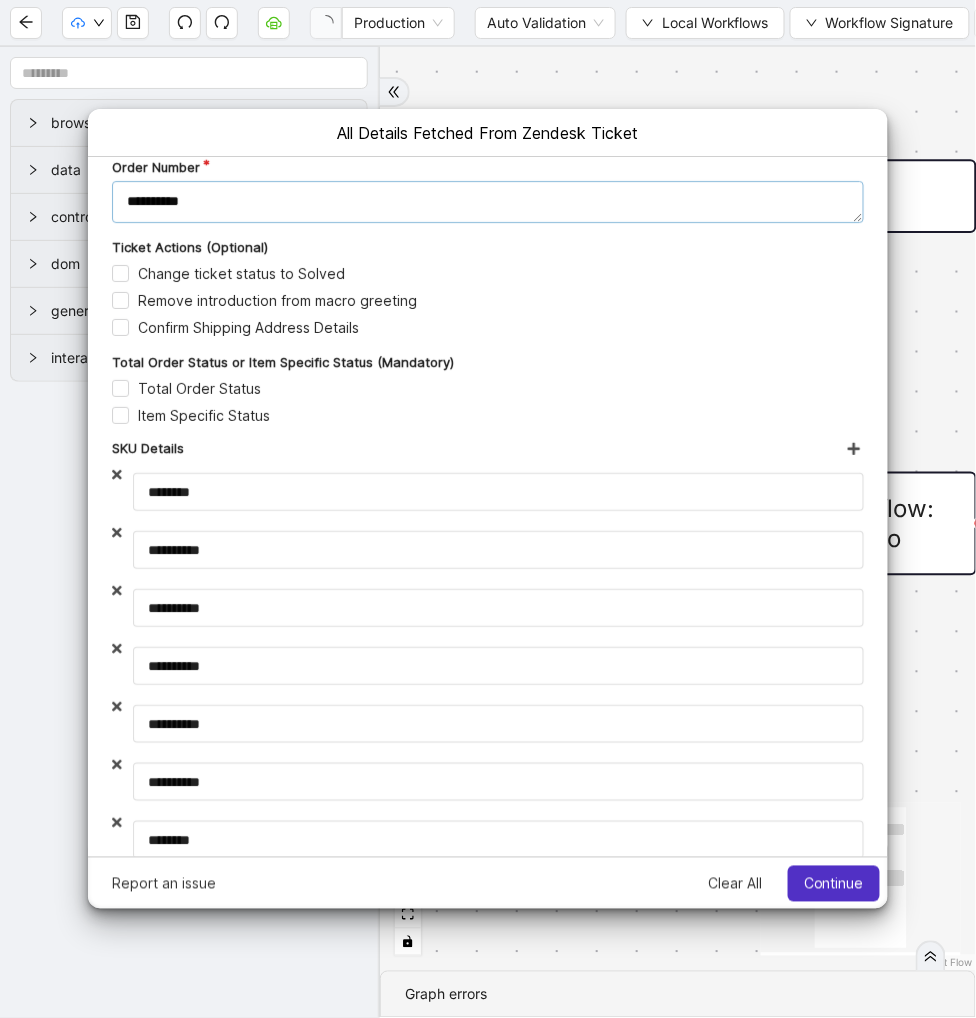 type on "**********" 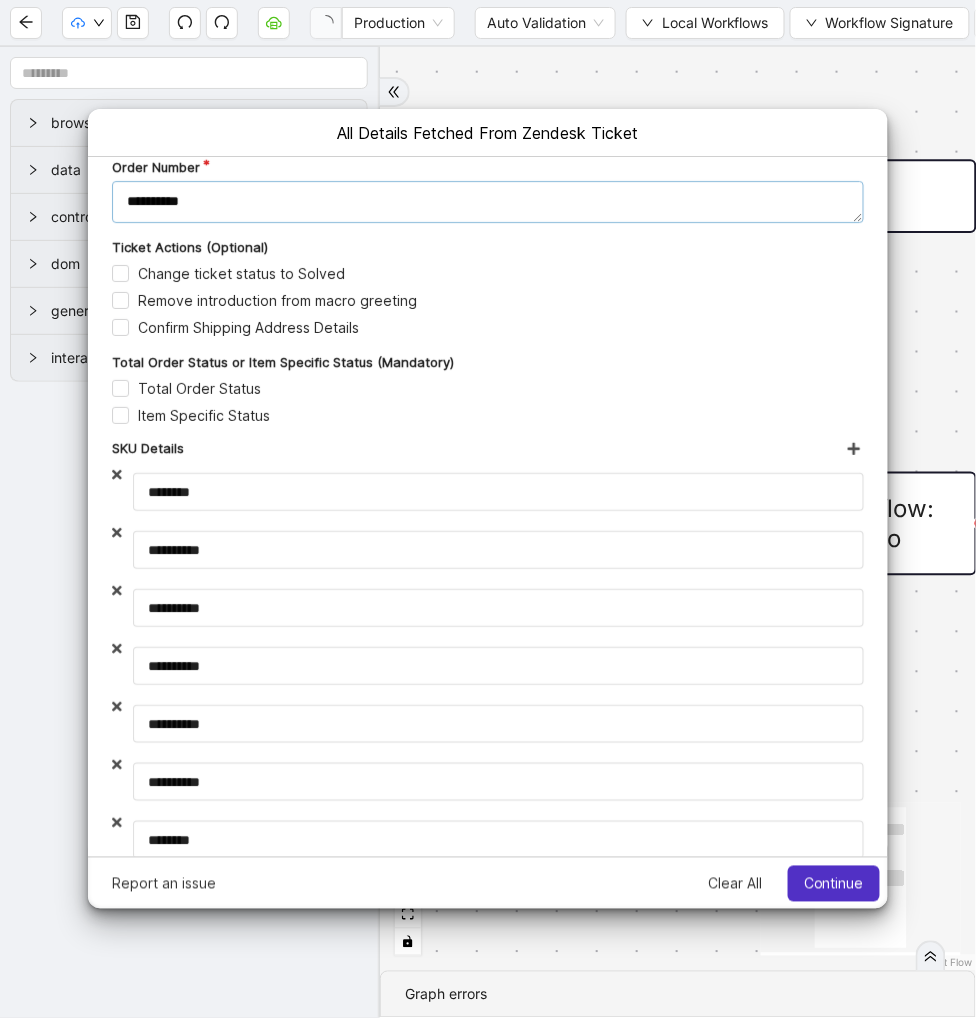 click on "**********" at bounding box center (487, 201) 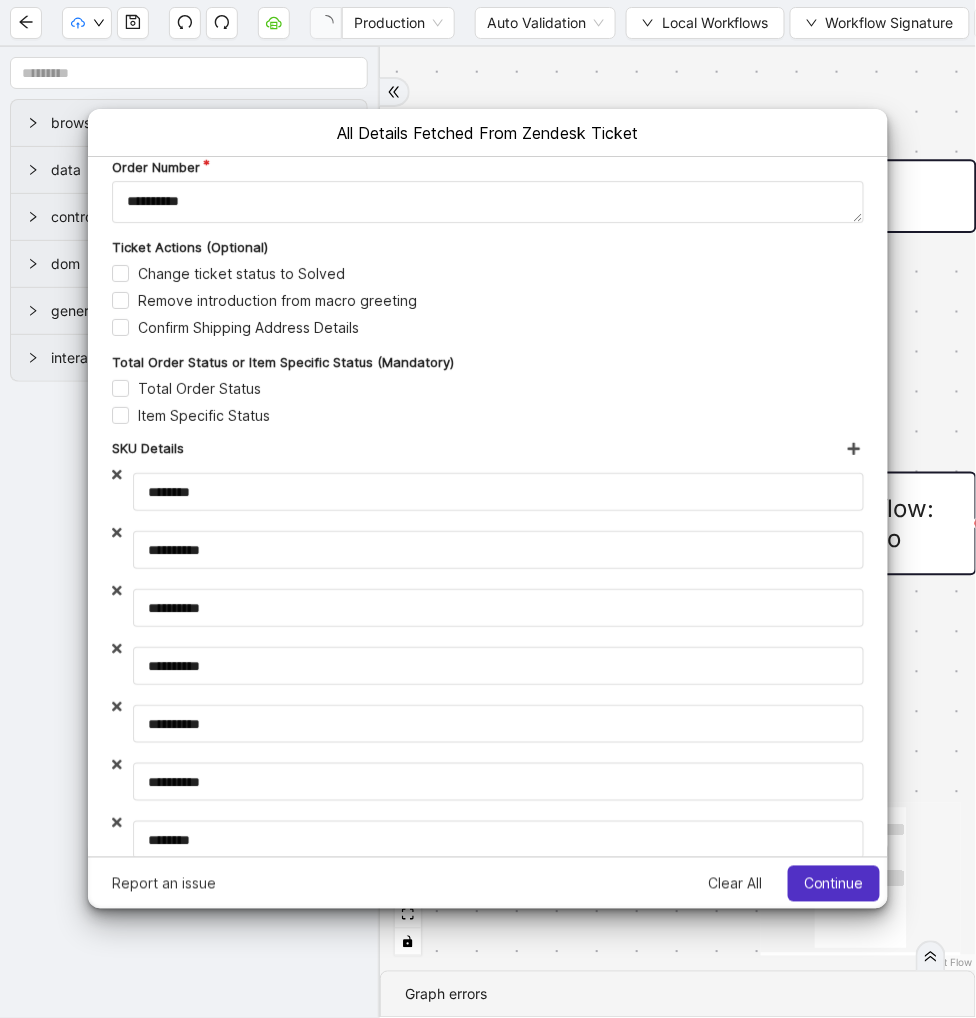 click on "Total Order Status or Item Specific Status (Mandatory) Total Order Status Item Specific Status" at bounding box center [487, 388] 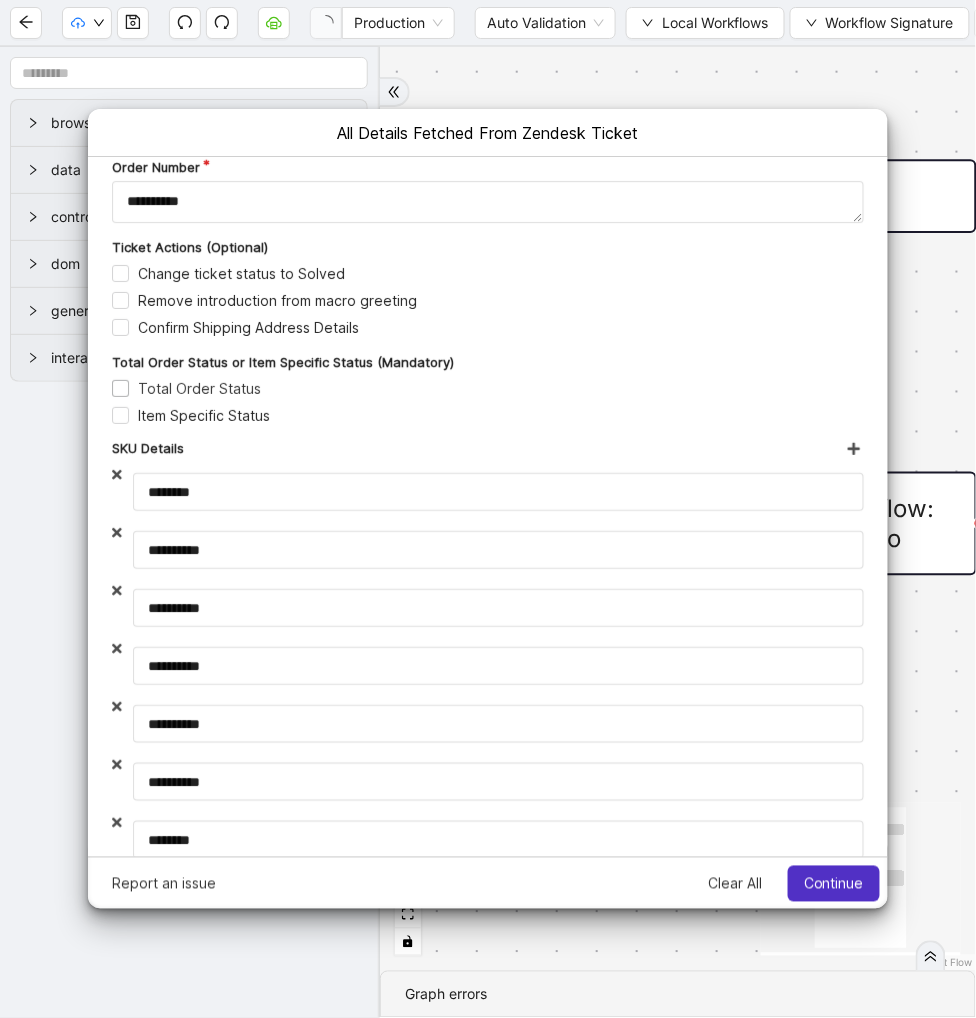 click on "Total Order Status" at bounding box center [185, 387] 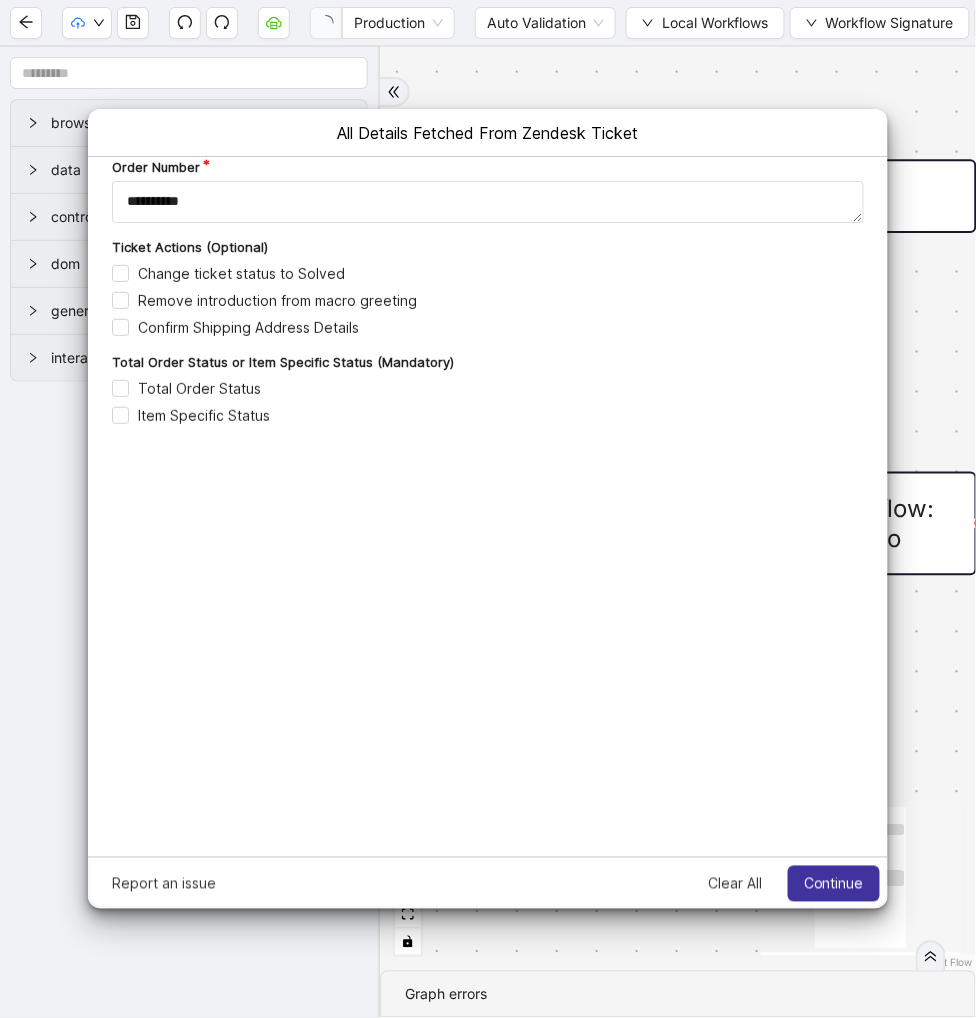 click on "Continue" at bounding box center (833, 883) 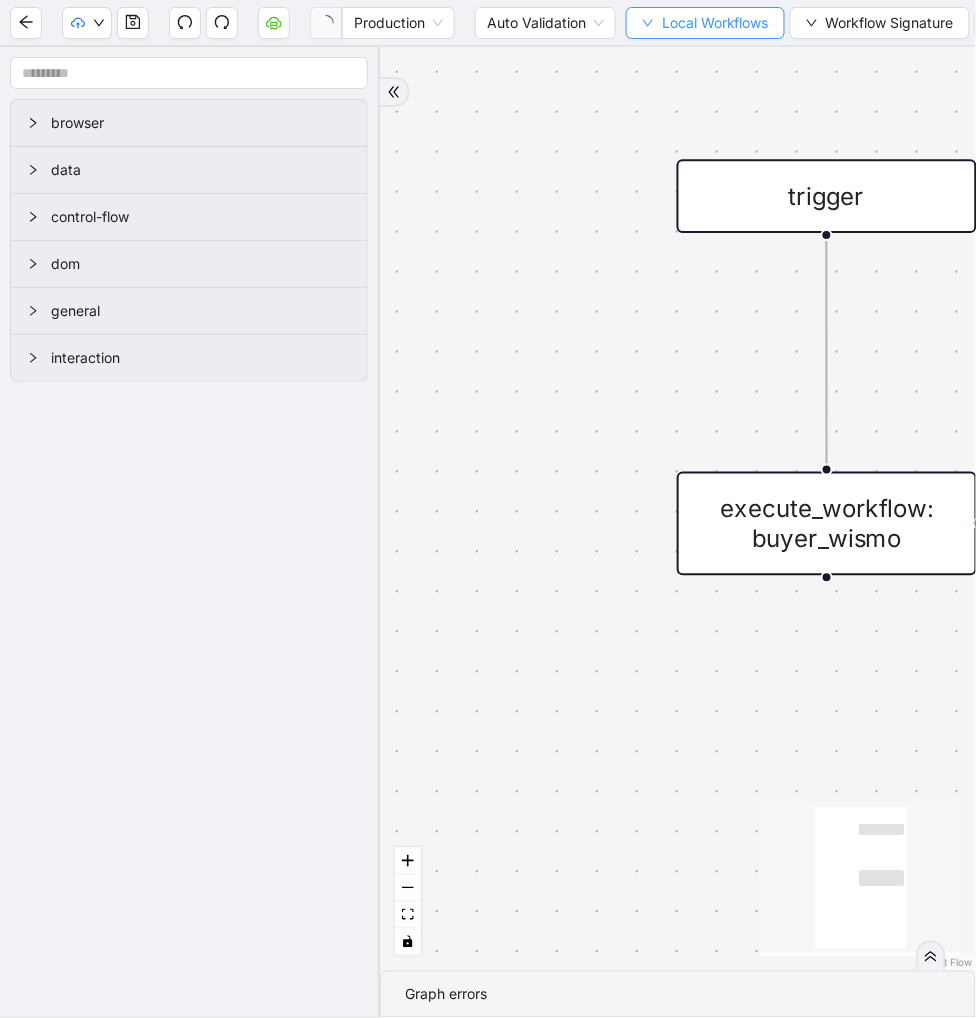 click on "Local Workflows" at bounding box center (715, 23) 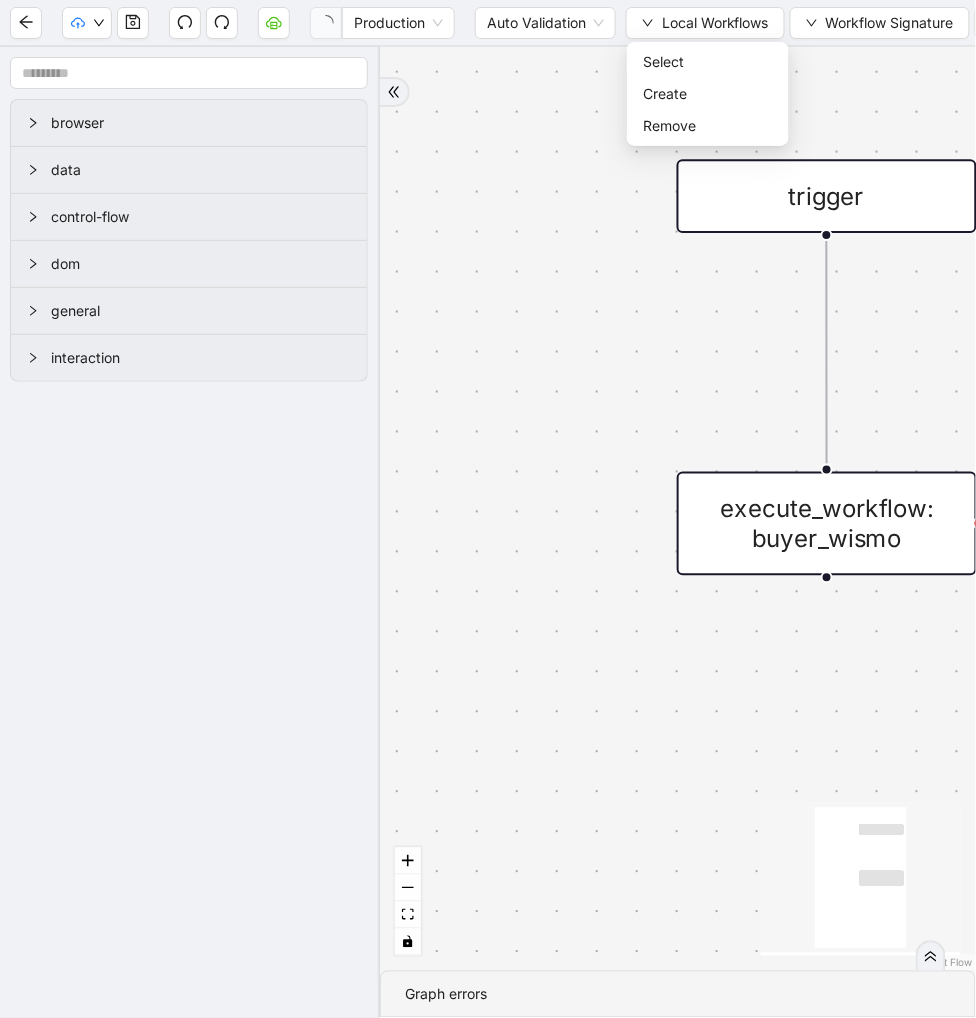 click on "Select Create Remove" at bounding box center [708, 94] 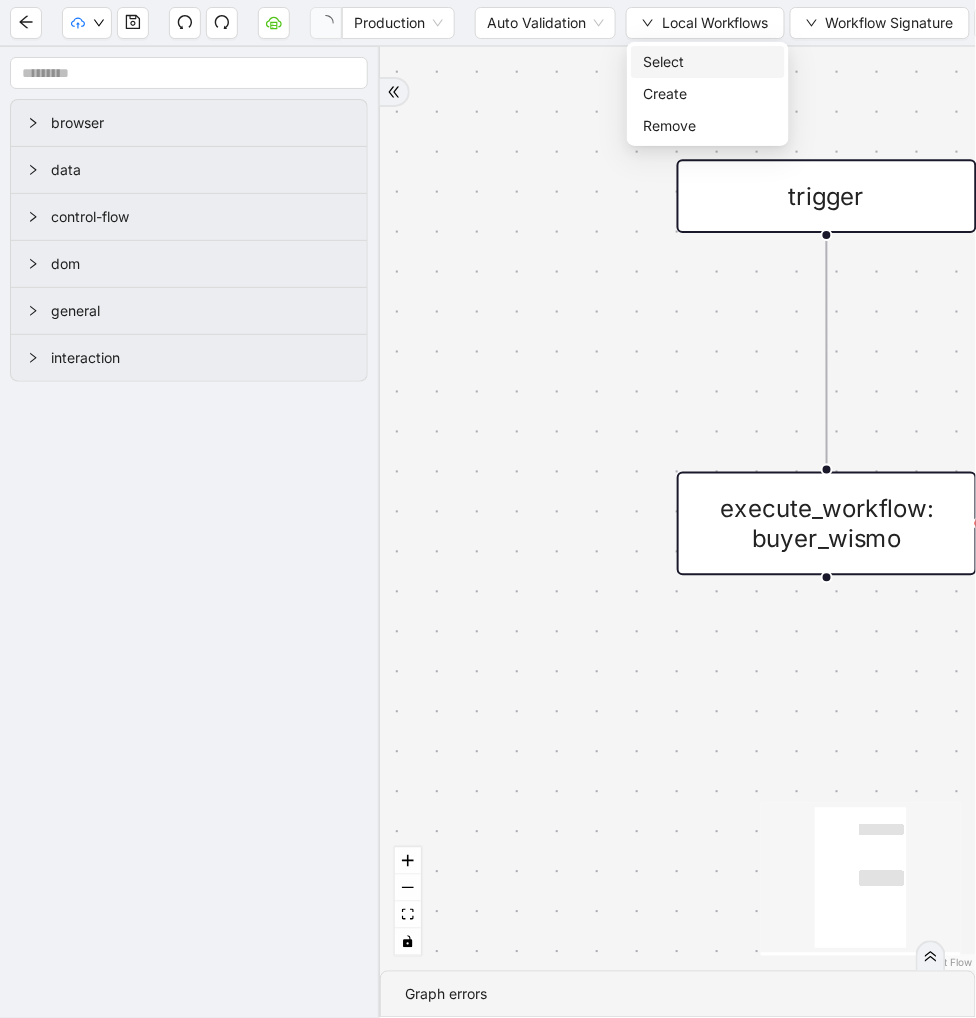 click on "Select" at bounding box center [708, 62] 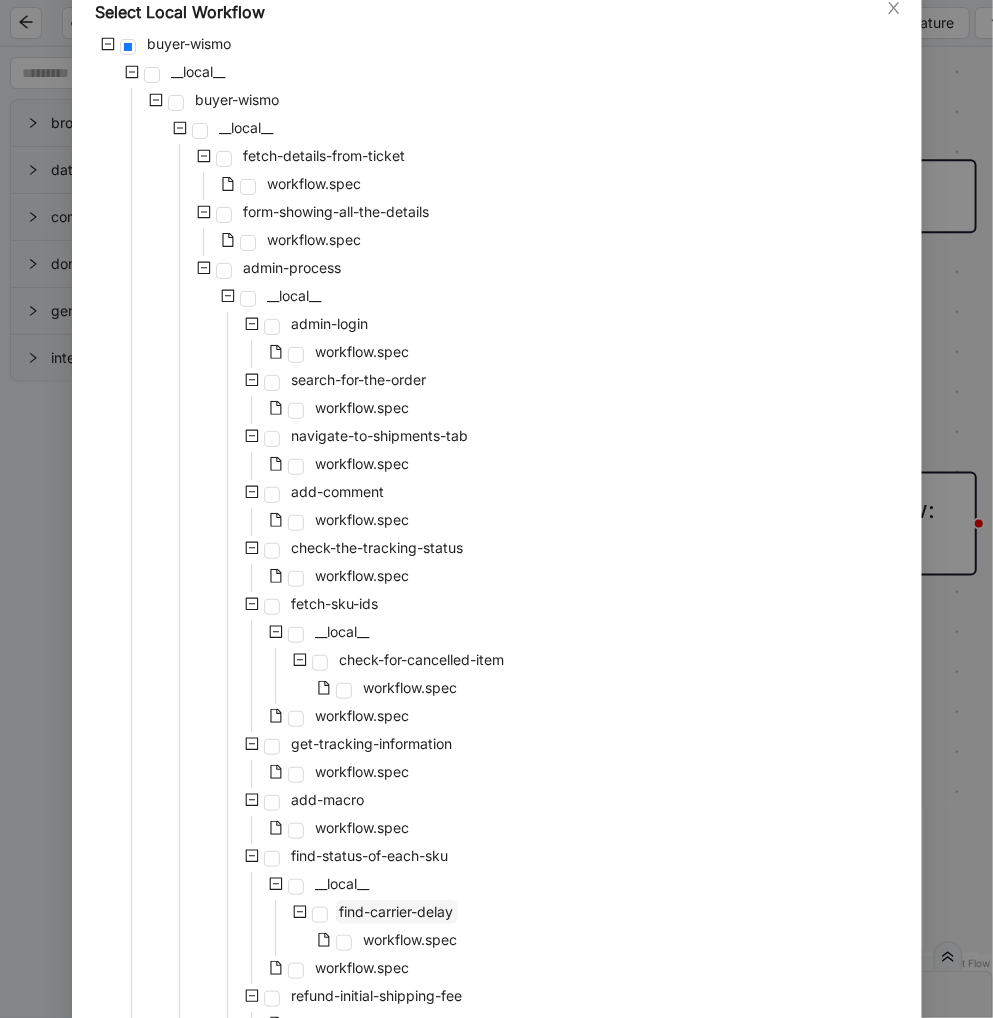 scroll, scrollTop: 400, scrollLeft: 0, axis: vertical 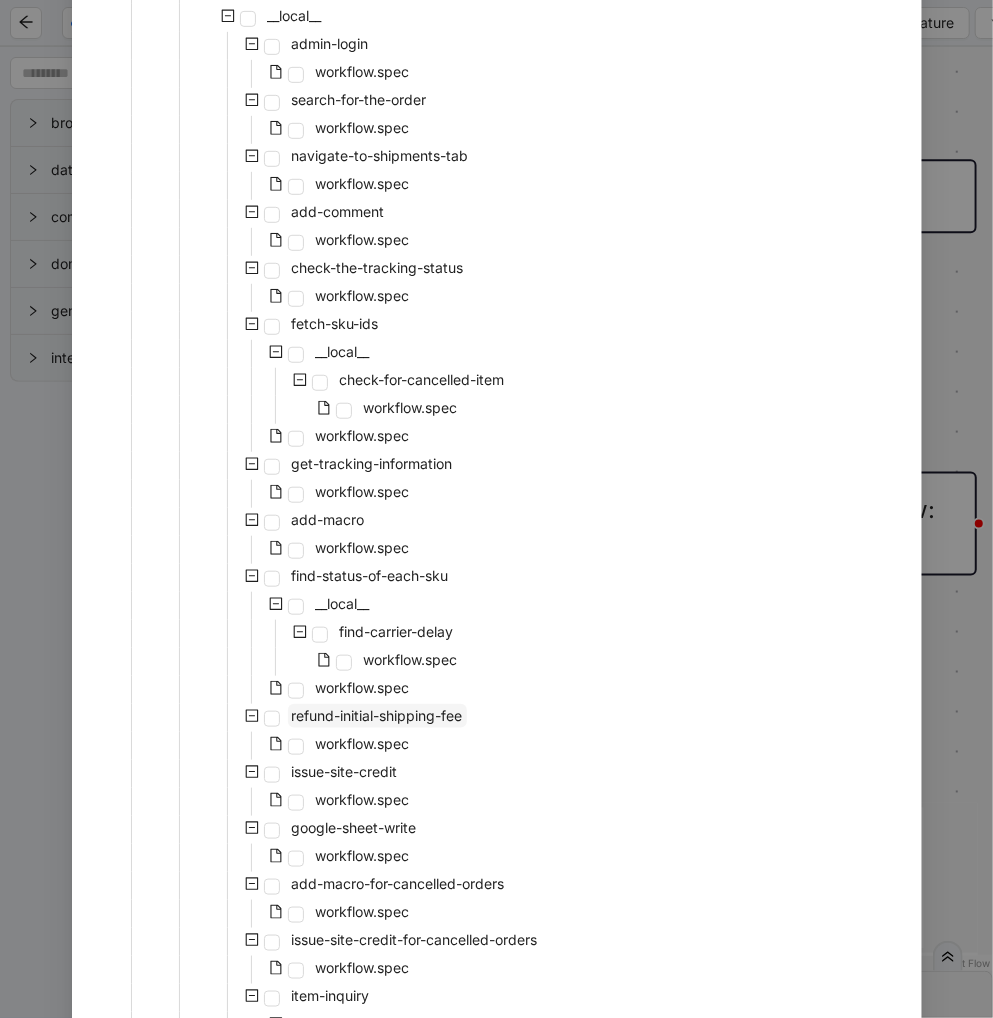 click on "refund-initial-shipping-fee" at bounding box center (377, 716) 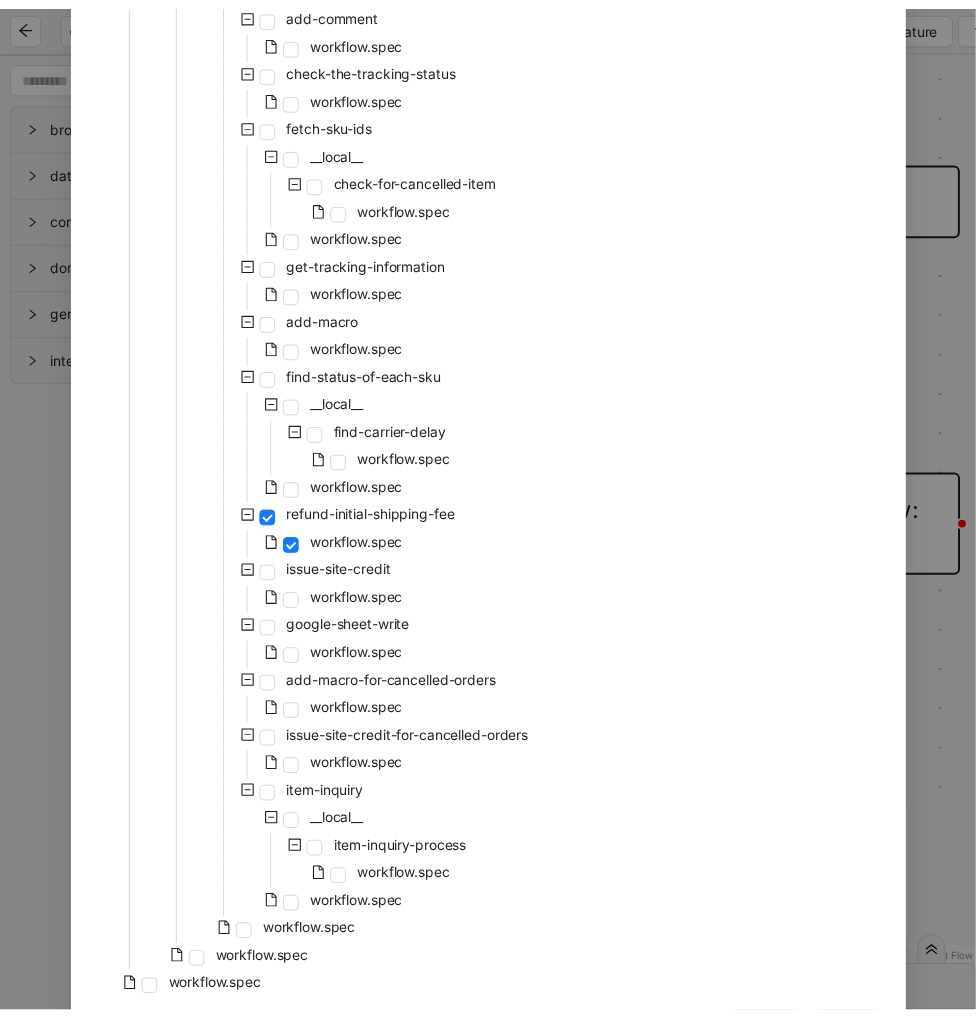 scroll, scrollTop: 676, scrollLeft: 0, axis: vertical 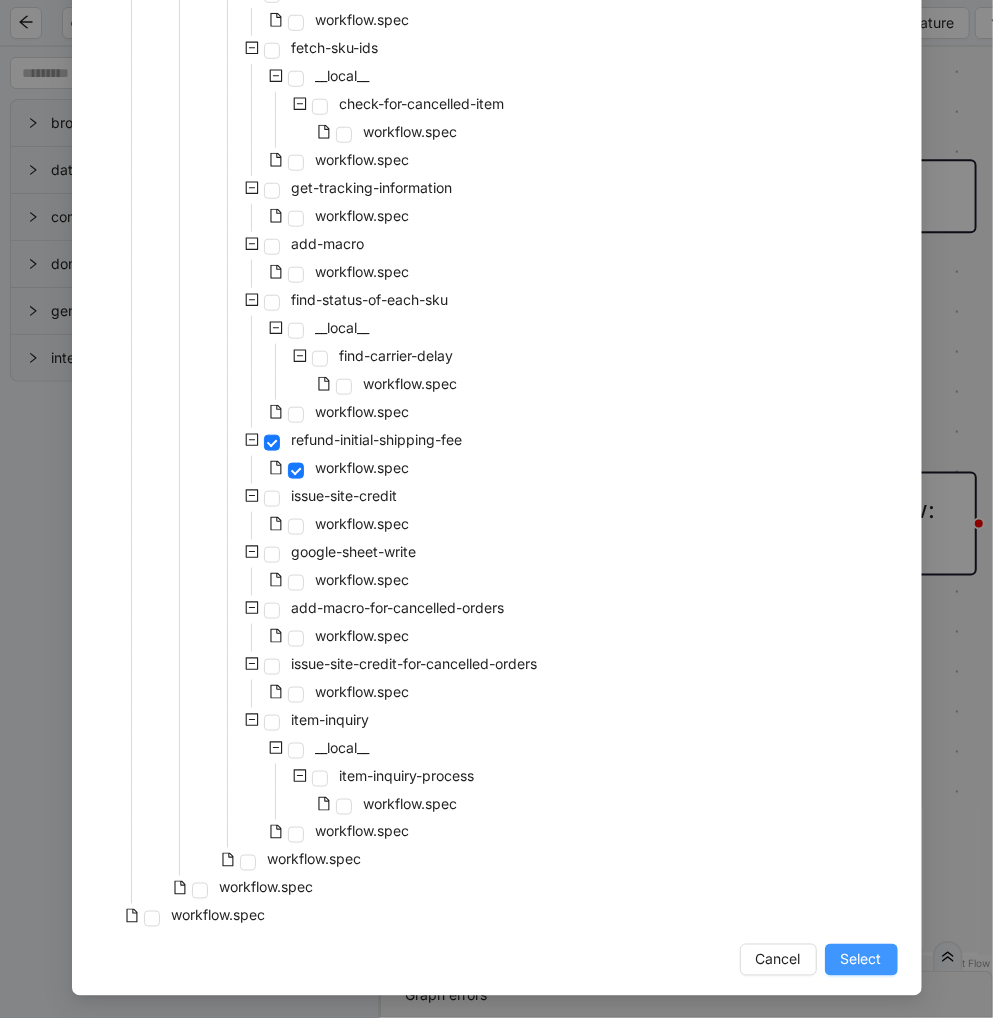 click on "Select" at bounding box center [861, 960] 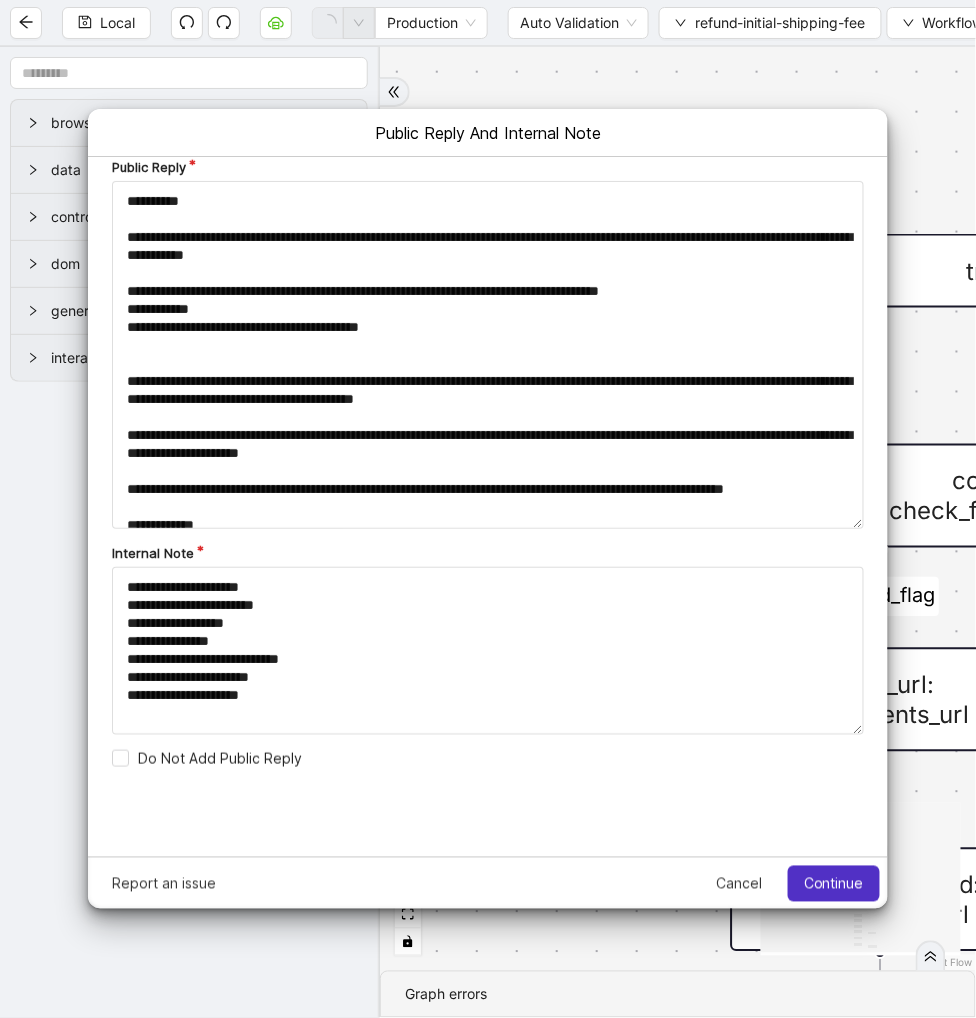 scroll, scrollTop: 0, scrollLeft: 0, axis: both 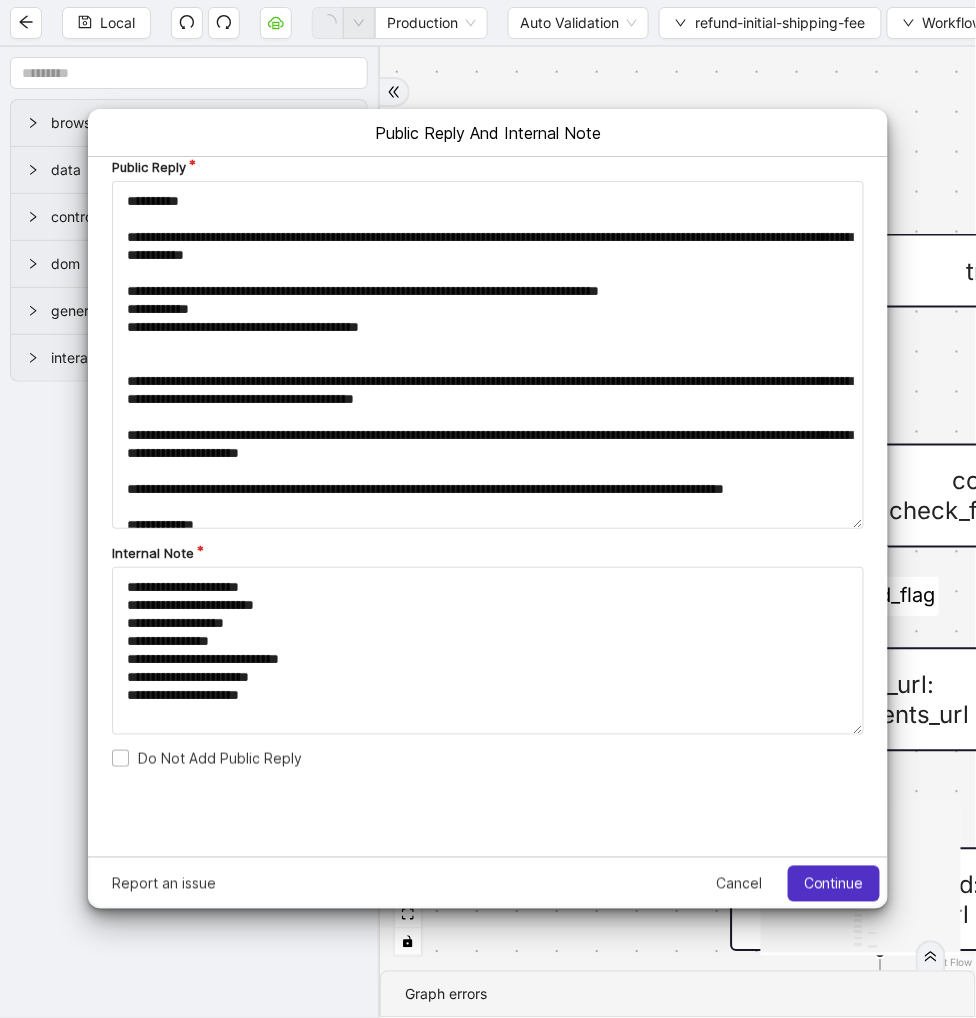 click on "Do Not Add Public Reply" at bounding box center [206, 757] 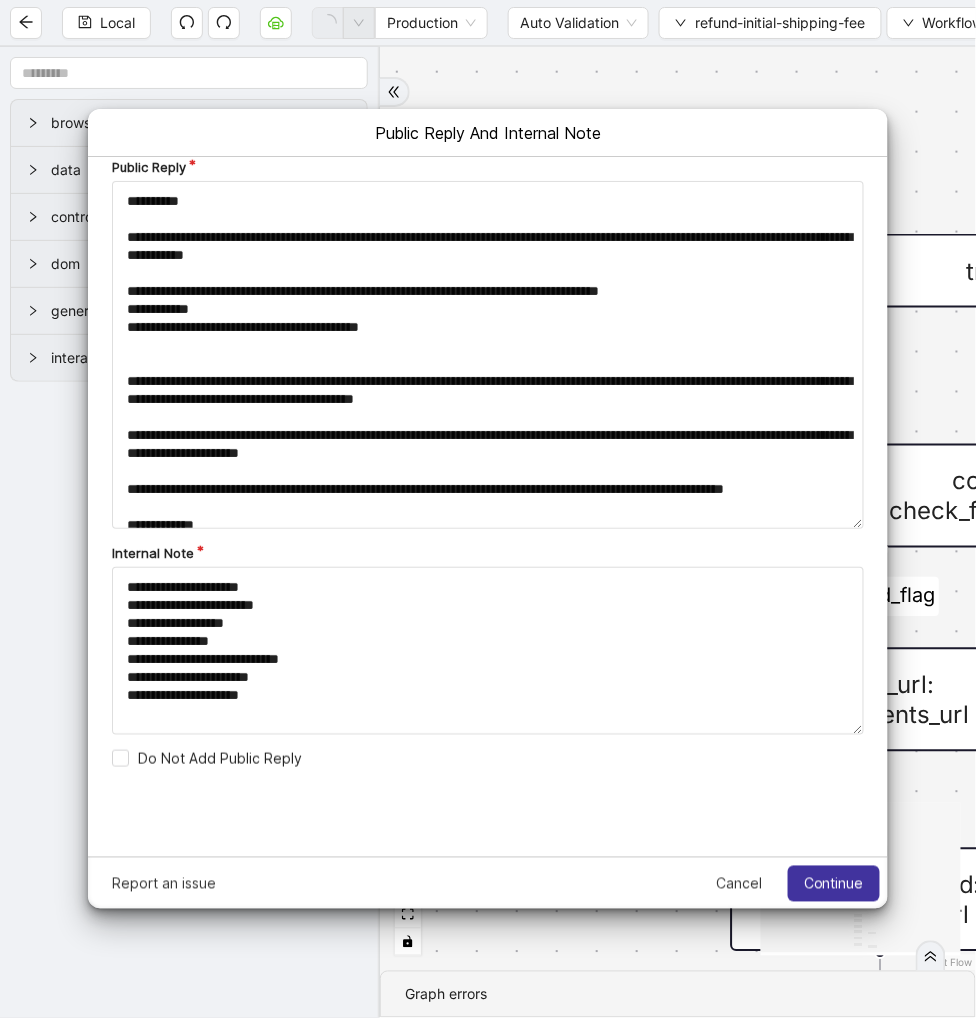 click on "Continue" at bounding box center (833, 883) 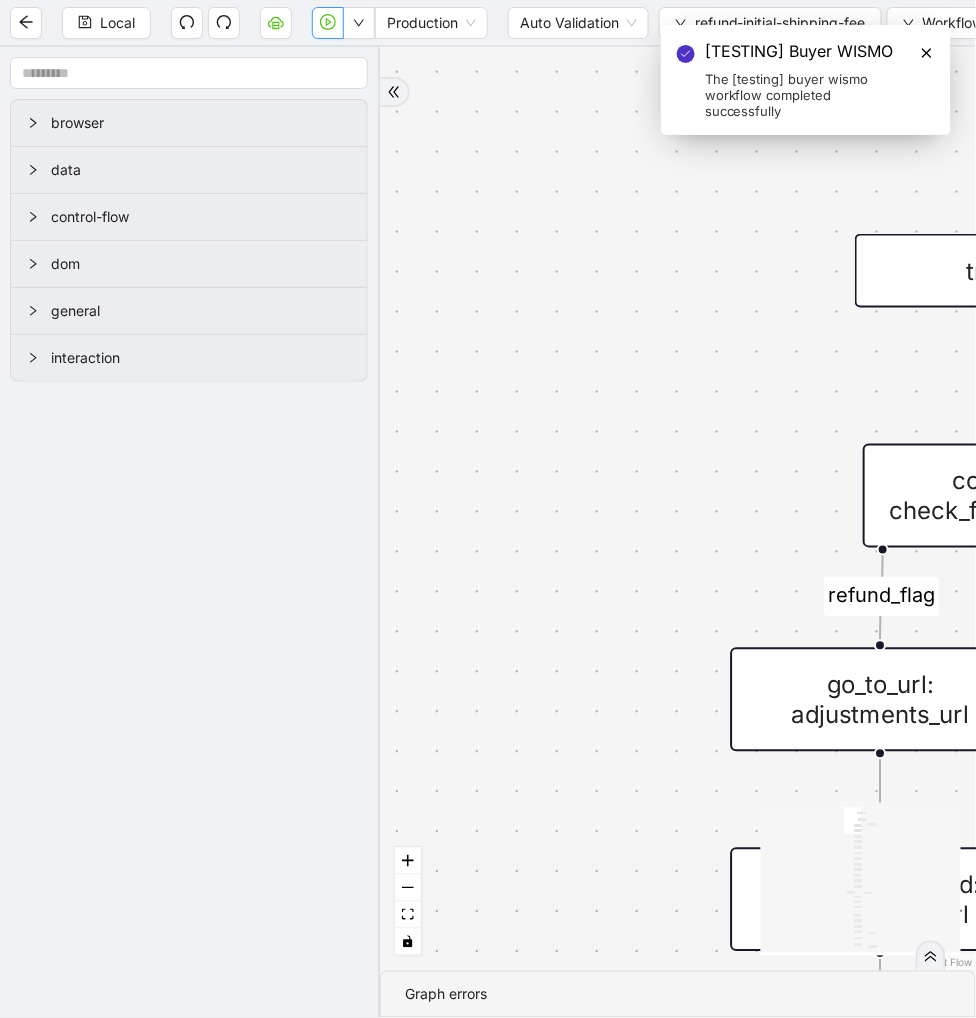 click 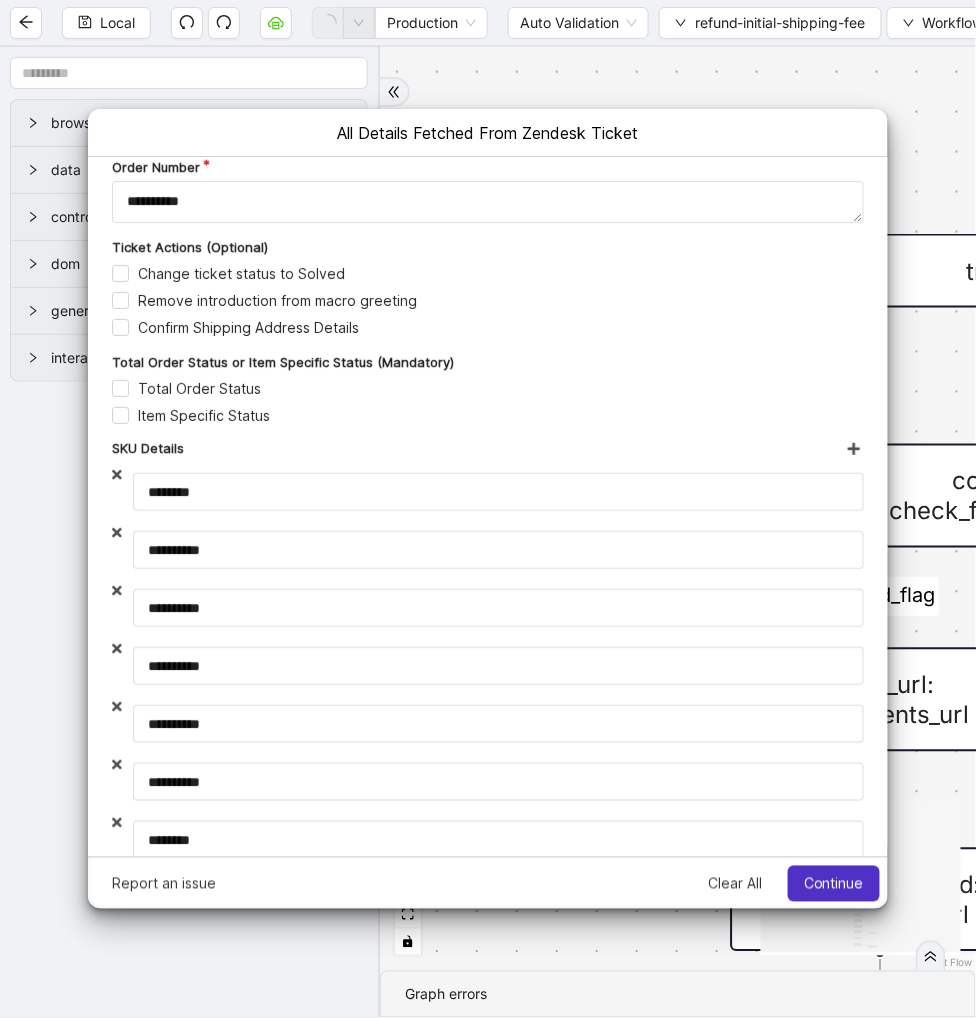scroll, scrollTop: 0, scrollLeft: 0, axis: both 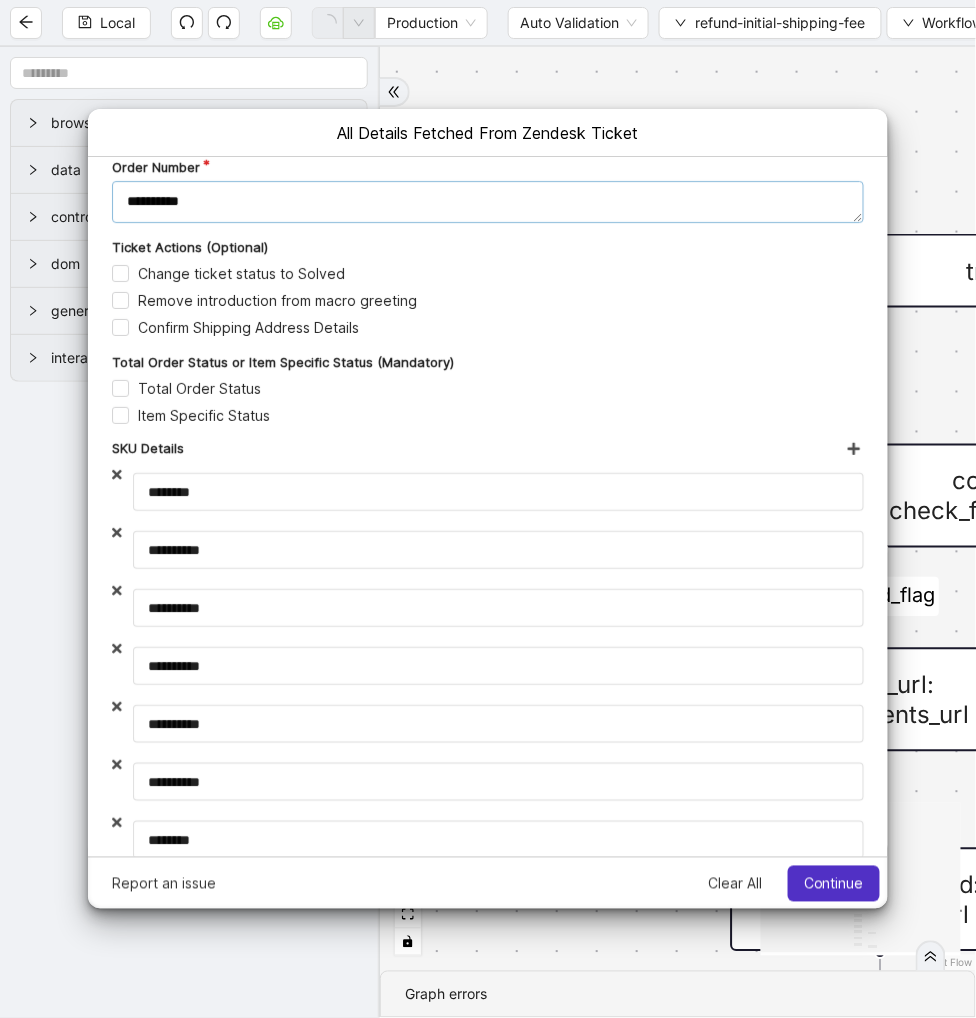 drag, startPoint x: 246, startPoint y: 204, endPoint x: 77, endPoint y: 186, distance: 169.95587 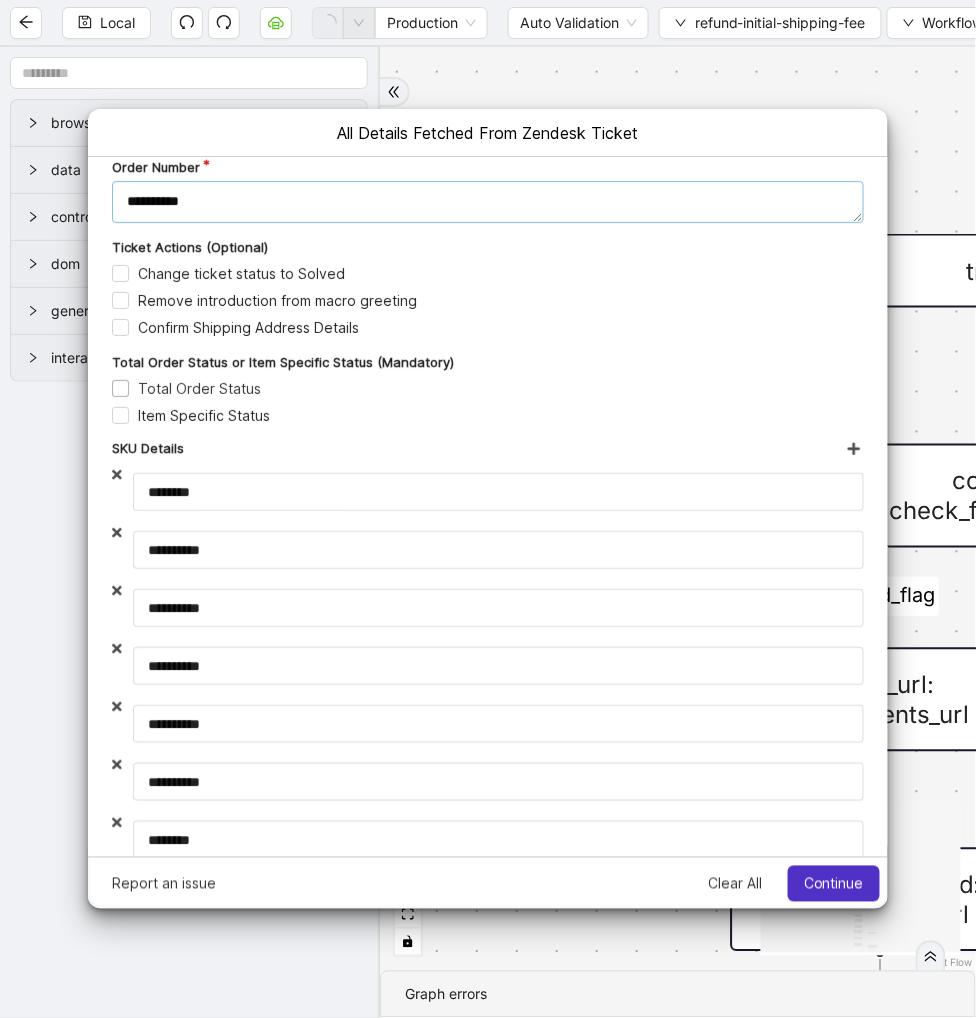 type on "**********" 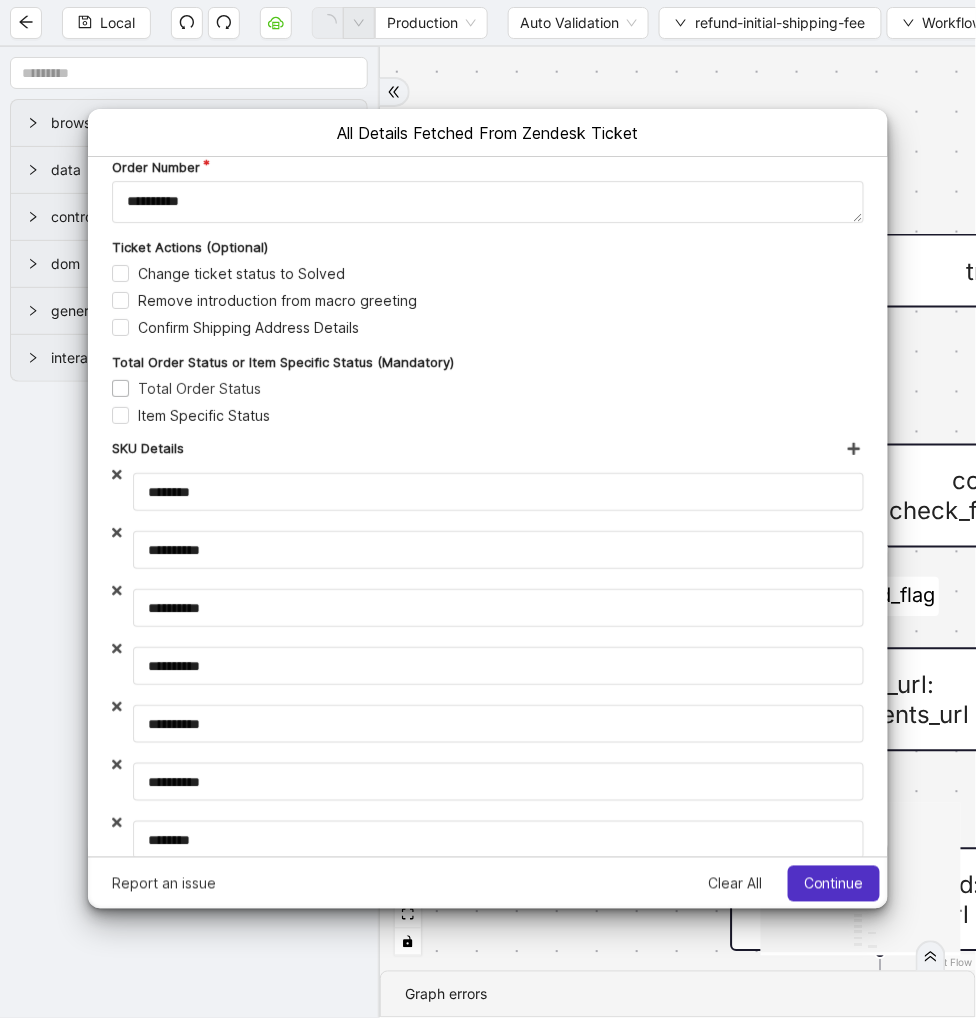 click on "Total Order Status" at bounding box center [185, 387] 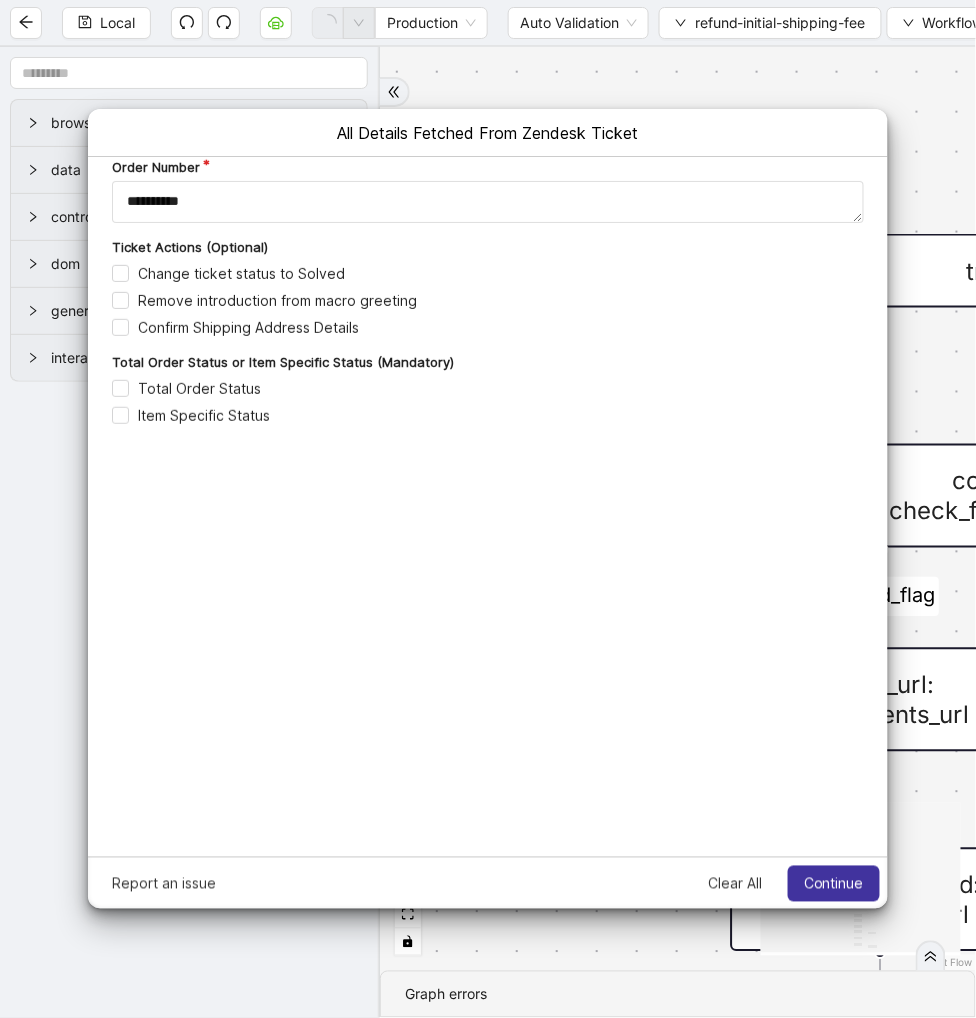 click on "Continue" at bounding box center (833, 883) 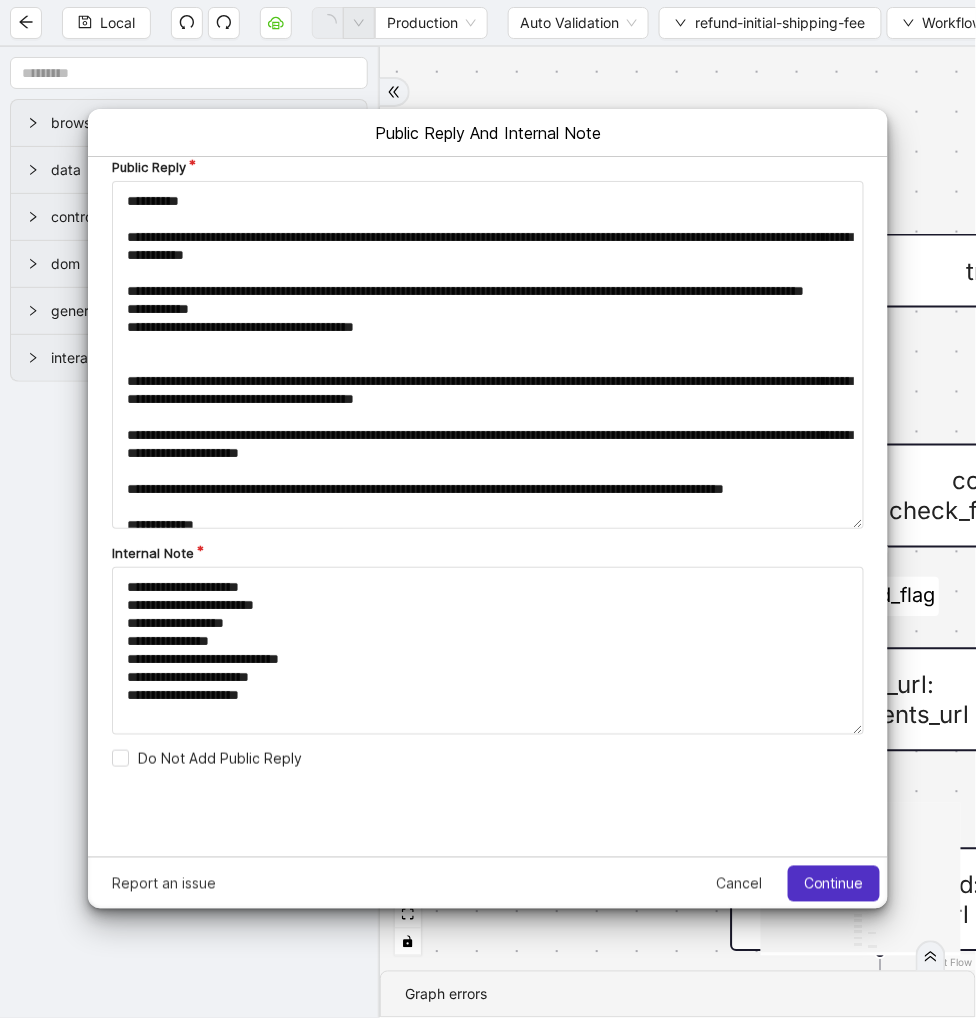scroll, scrollTop: 0, scrollLeft: 0, axis: both 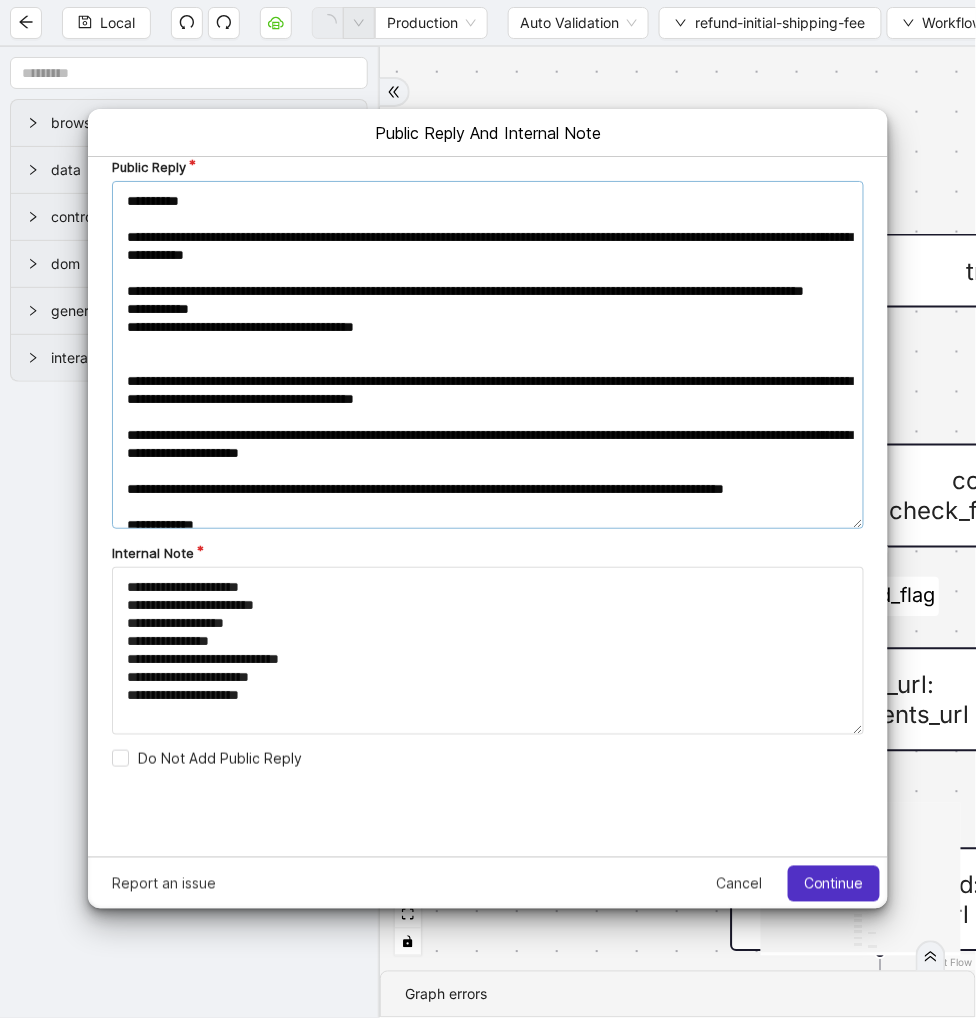 click on "Public Reply" at bounding box center [487, 354] 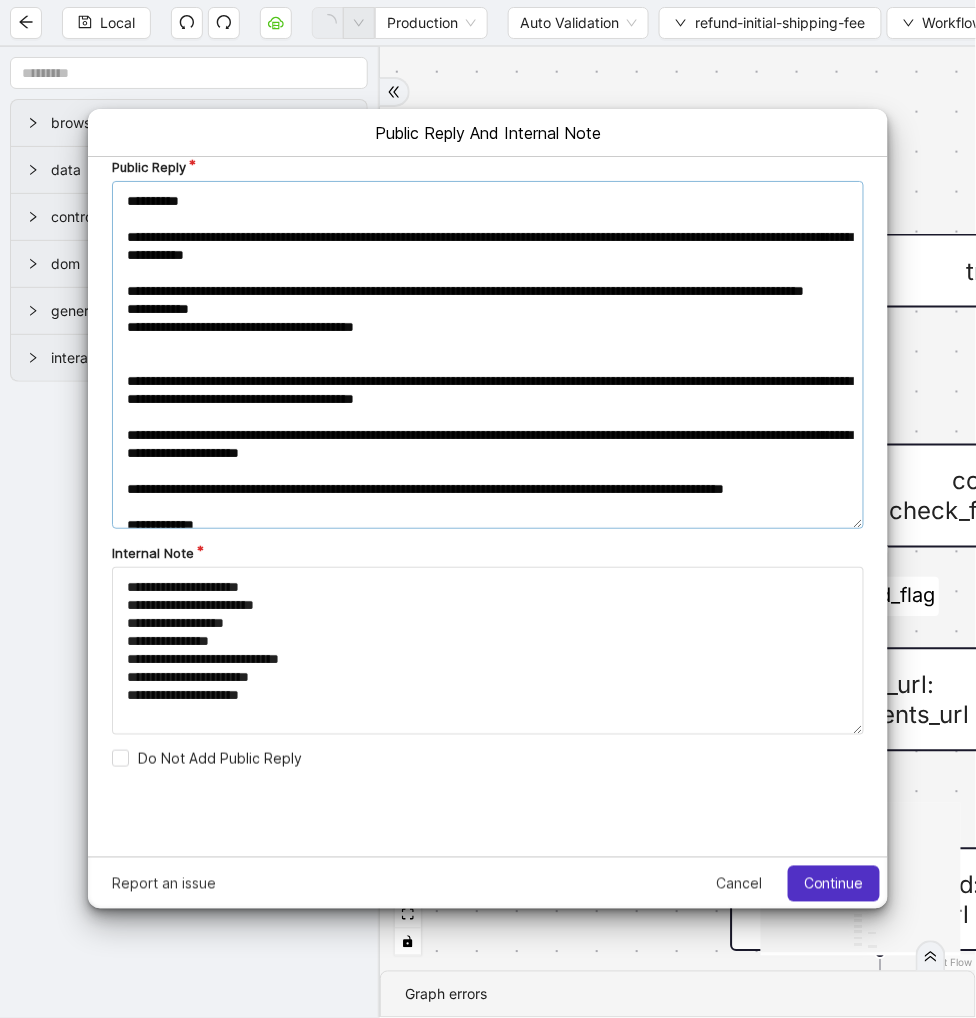 click on "Public Reply" at bounding box center [487, 354] 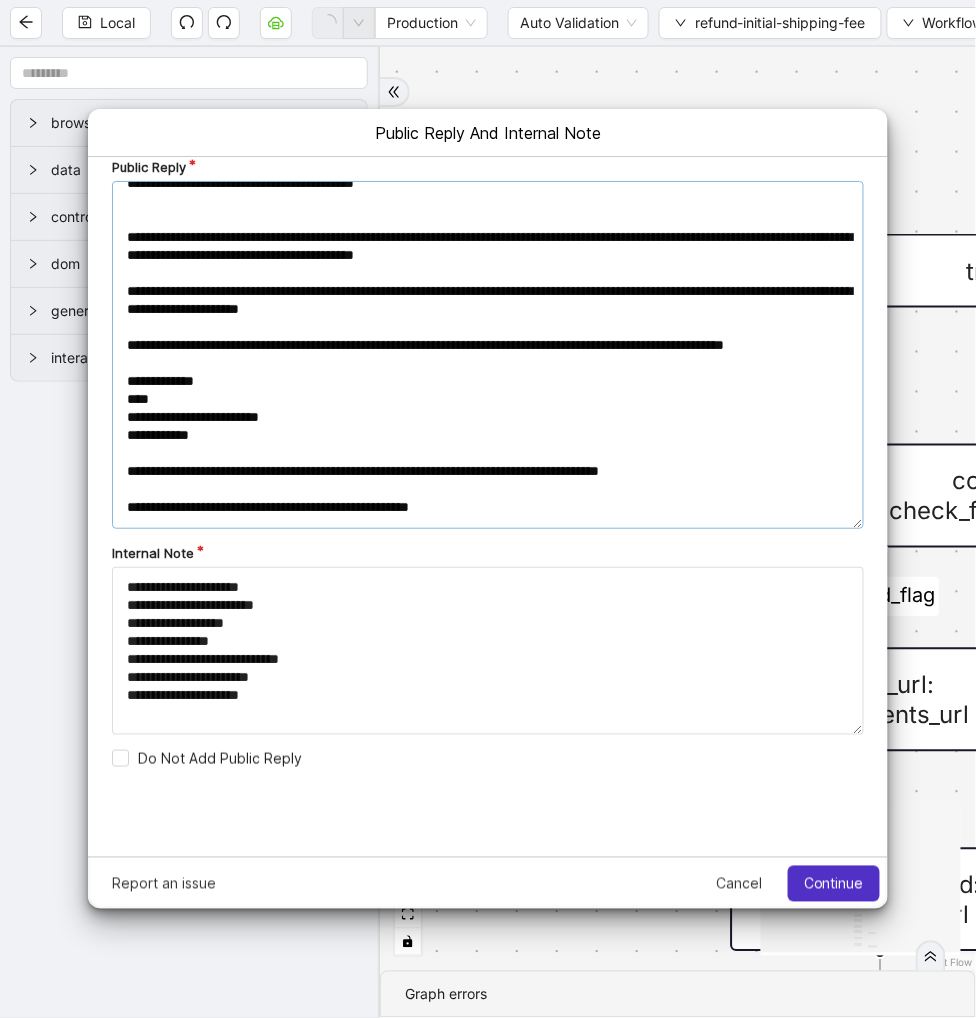scroll, scrollTop: 180, scrollLeft: 0, axis: vertical 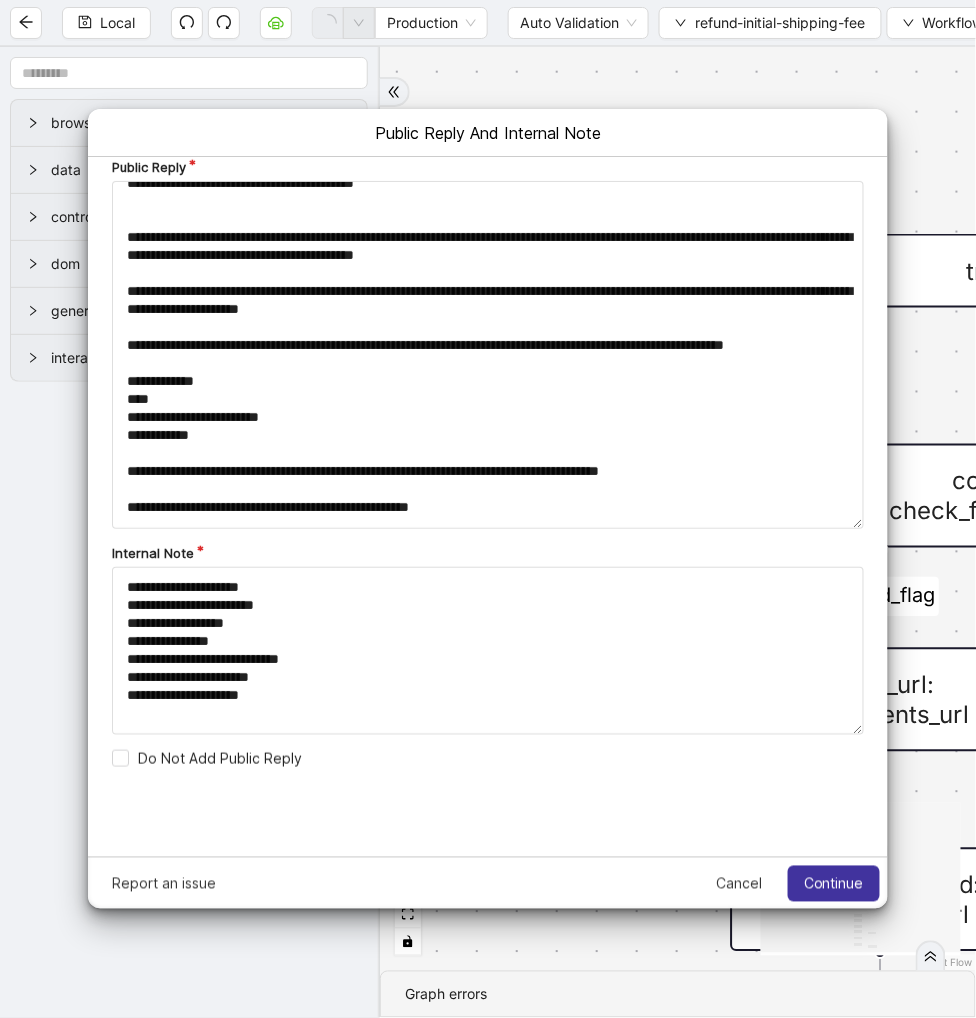 click on "Continue" at bounding box center (833, 883) 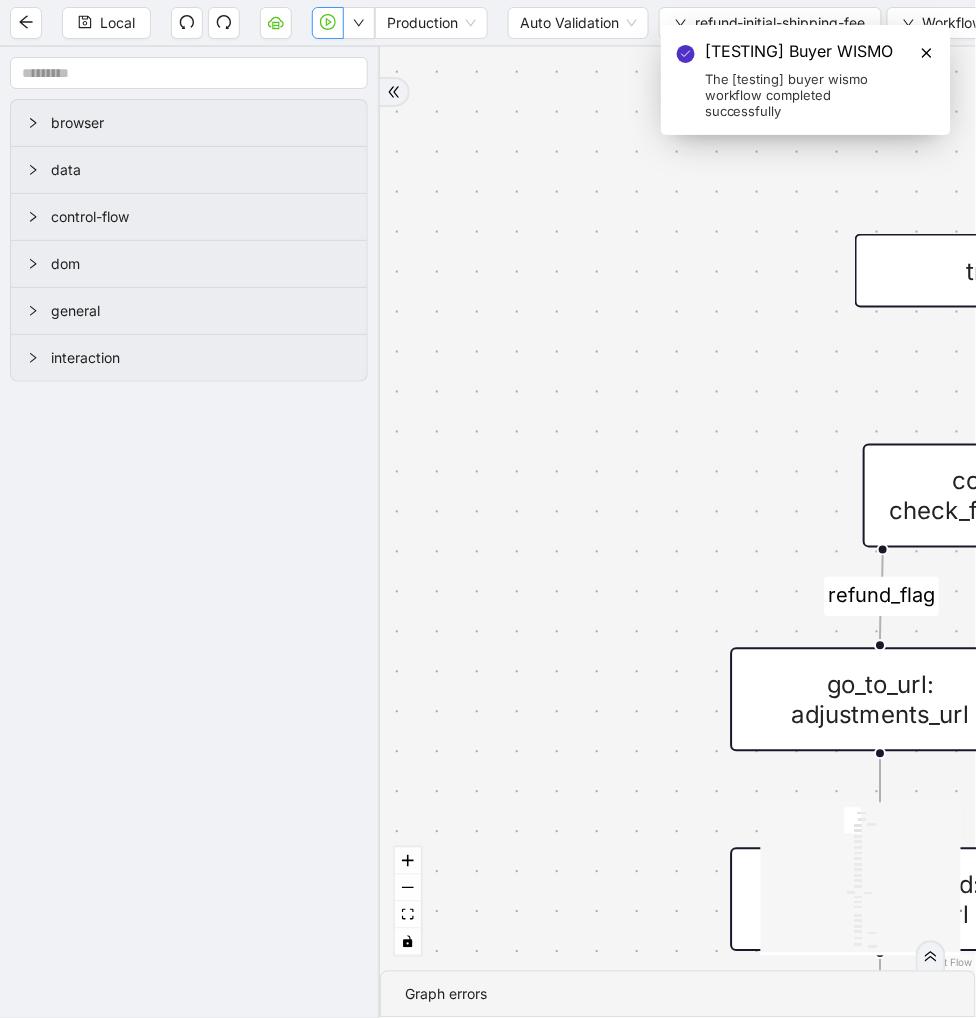 click 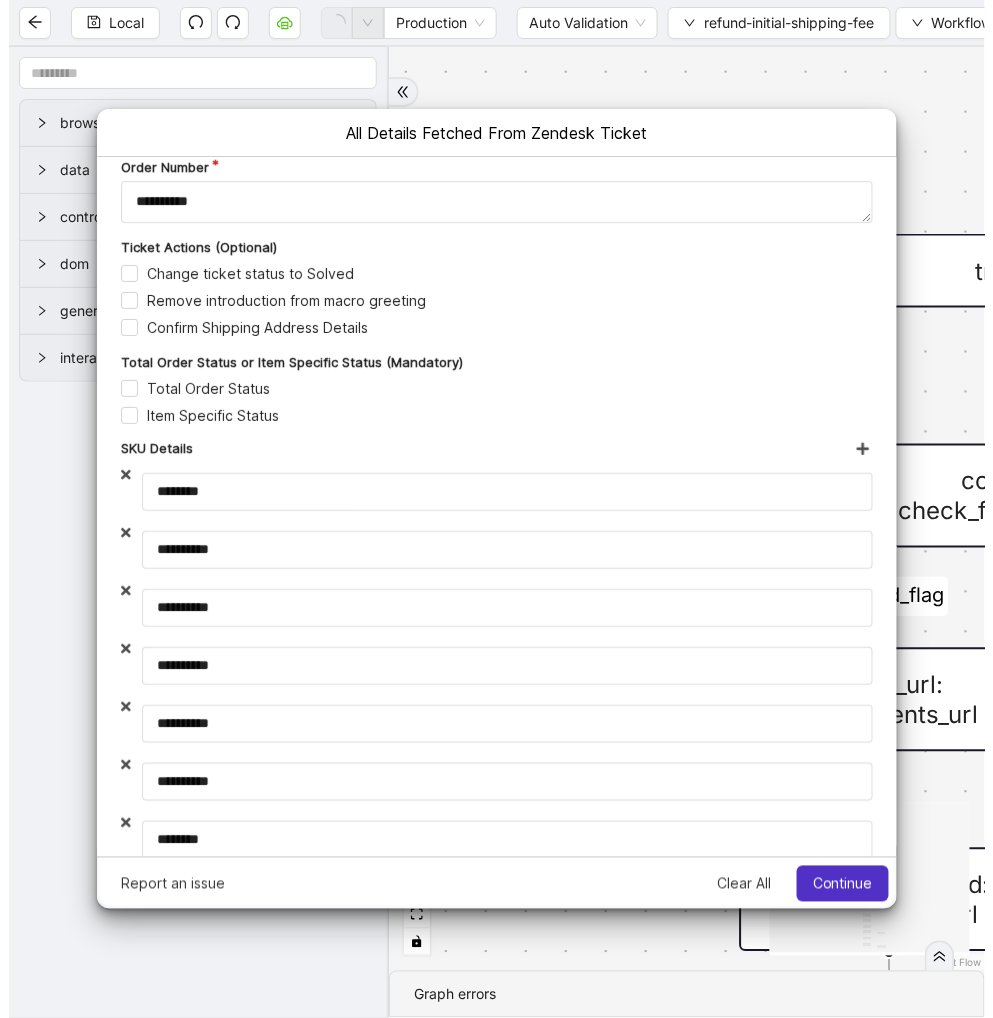 scroll, scrollTop: 0, scrollLeft: 0, axis: both 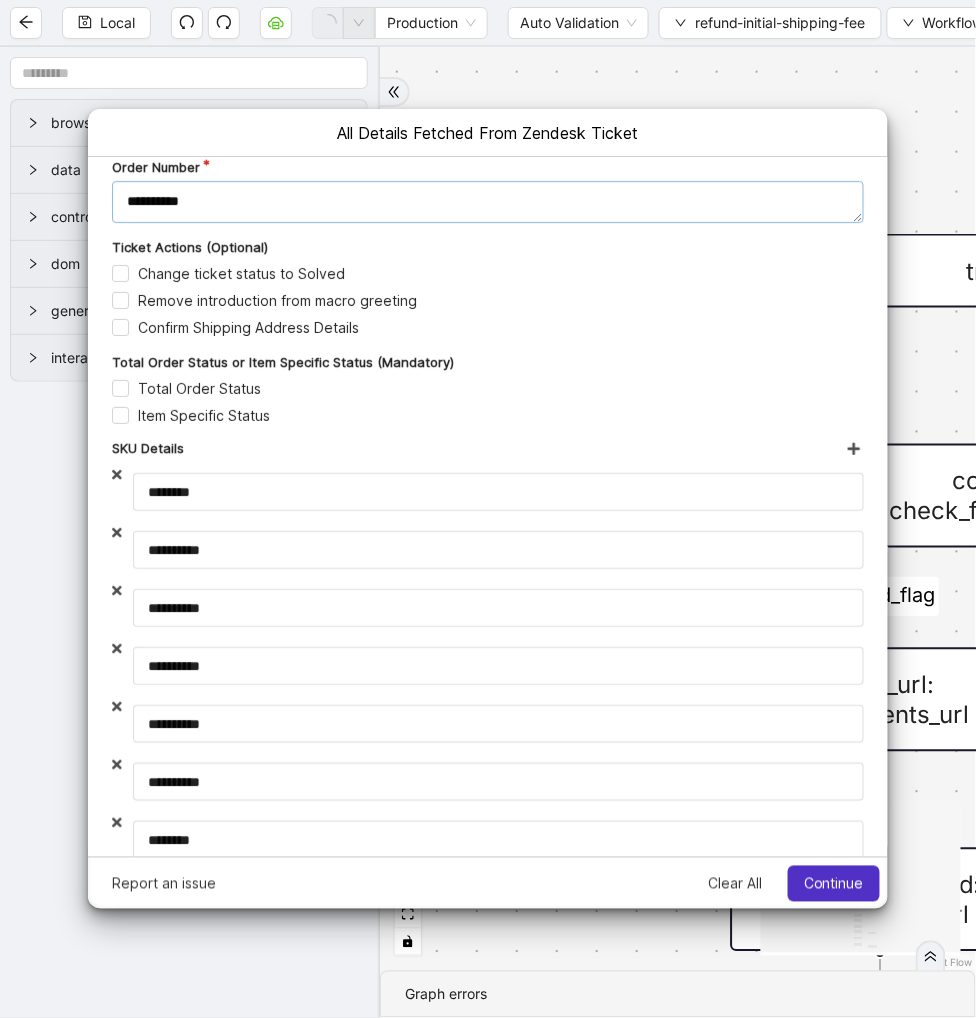 click on "**********" at bounding box center (487, 201) 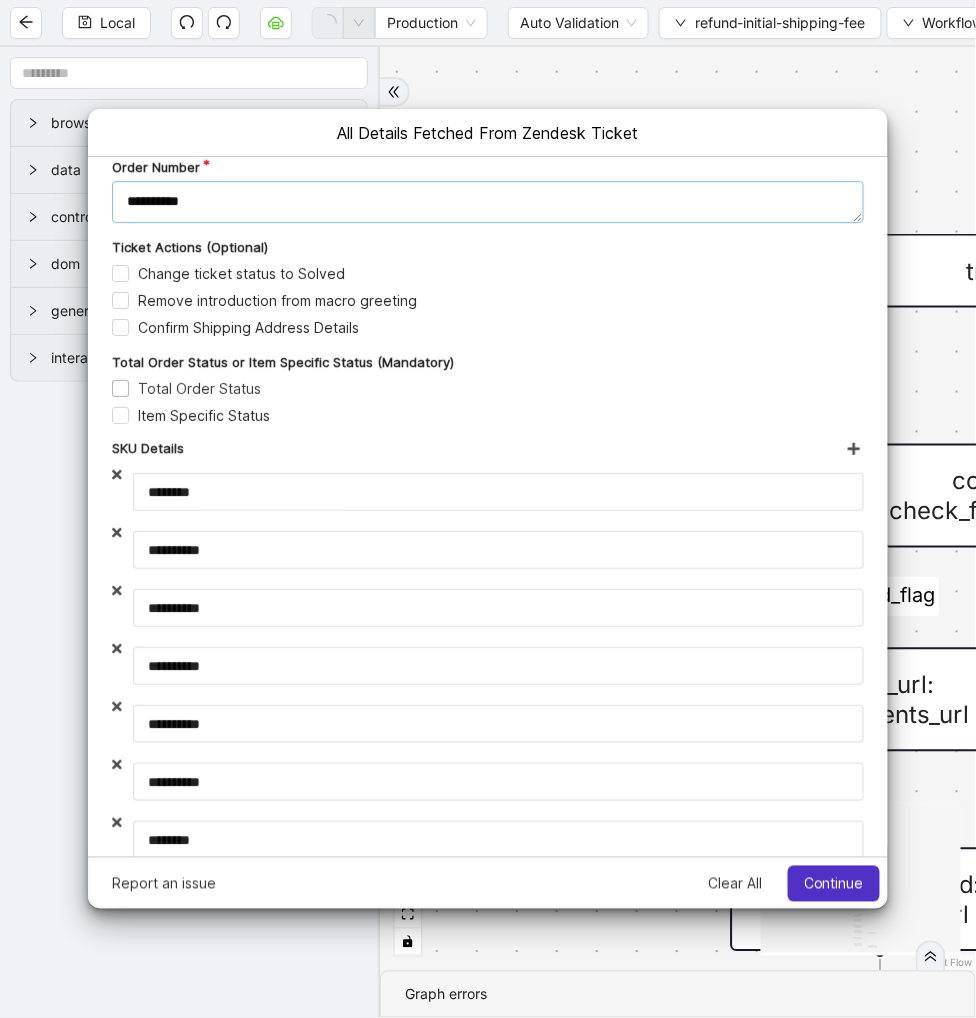 type on "**********" 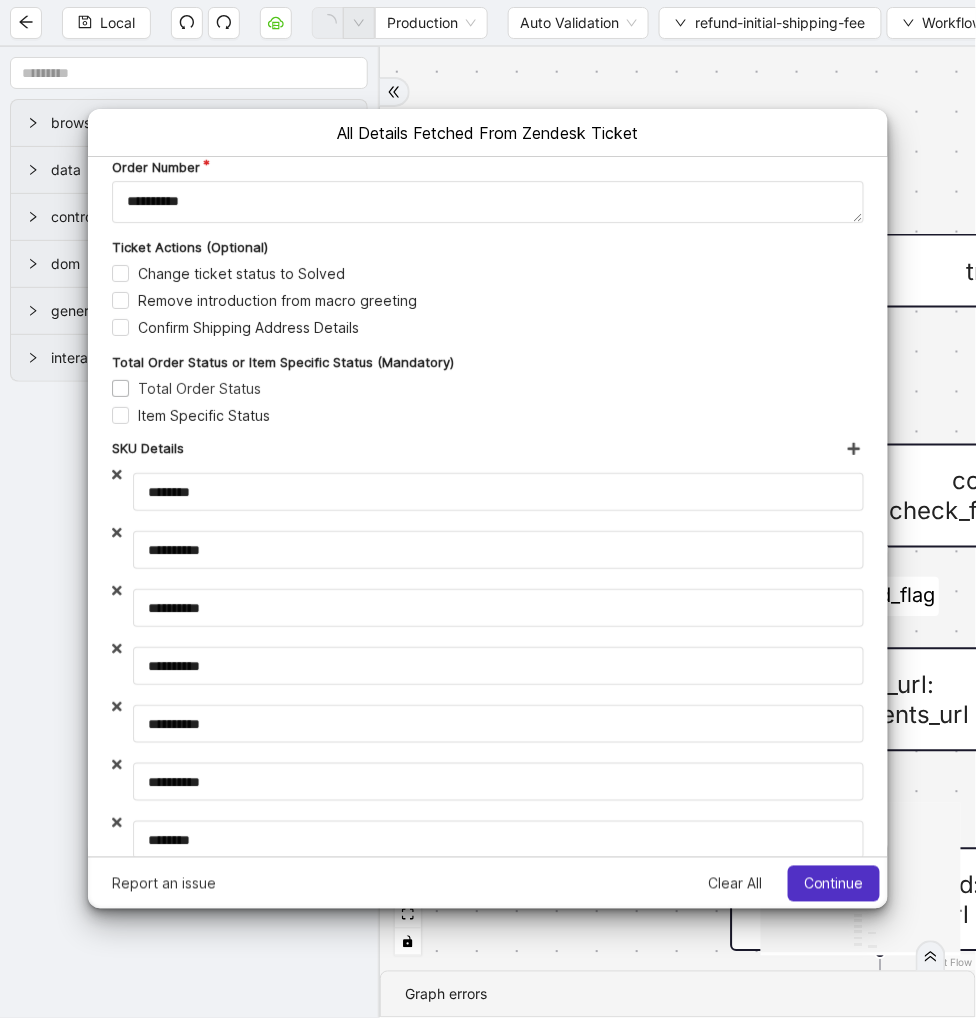click on "Total Order Status" at bounding box center [185, 387] 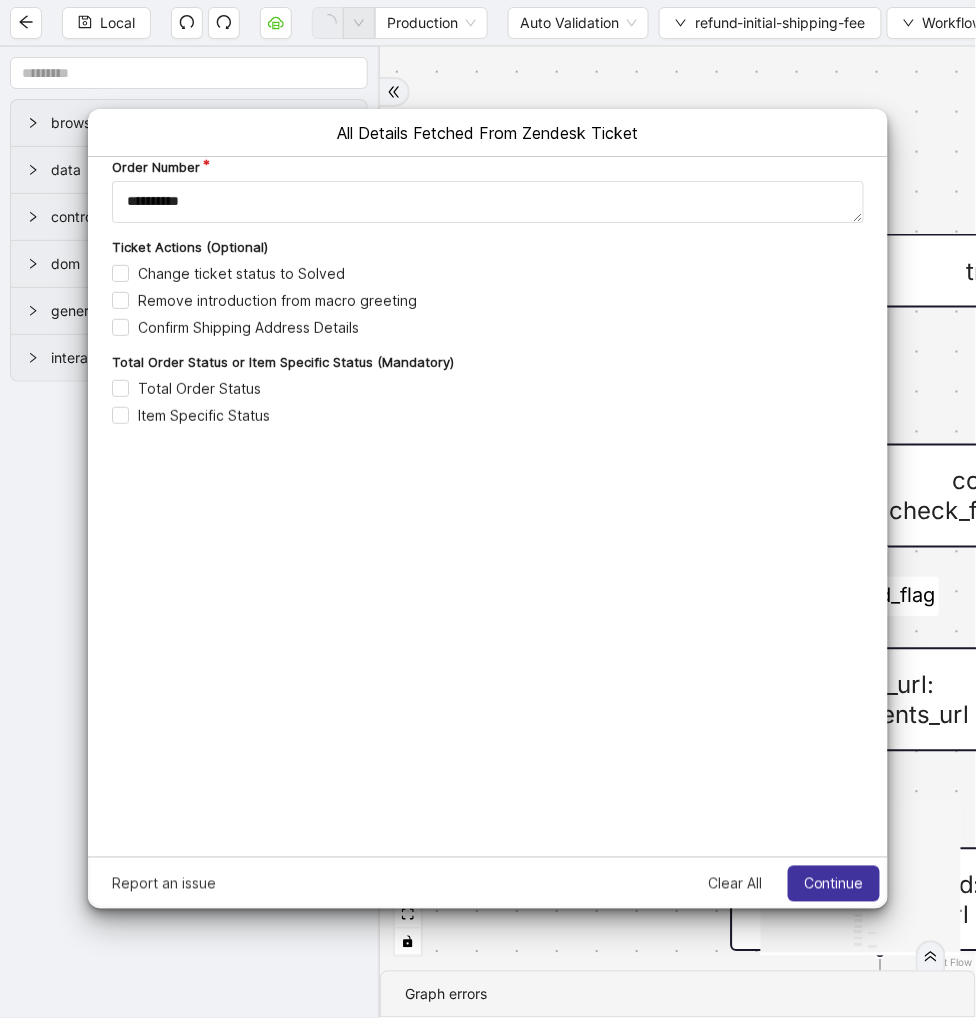 click on "Continue" at bounding box center (833, 883) 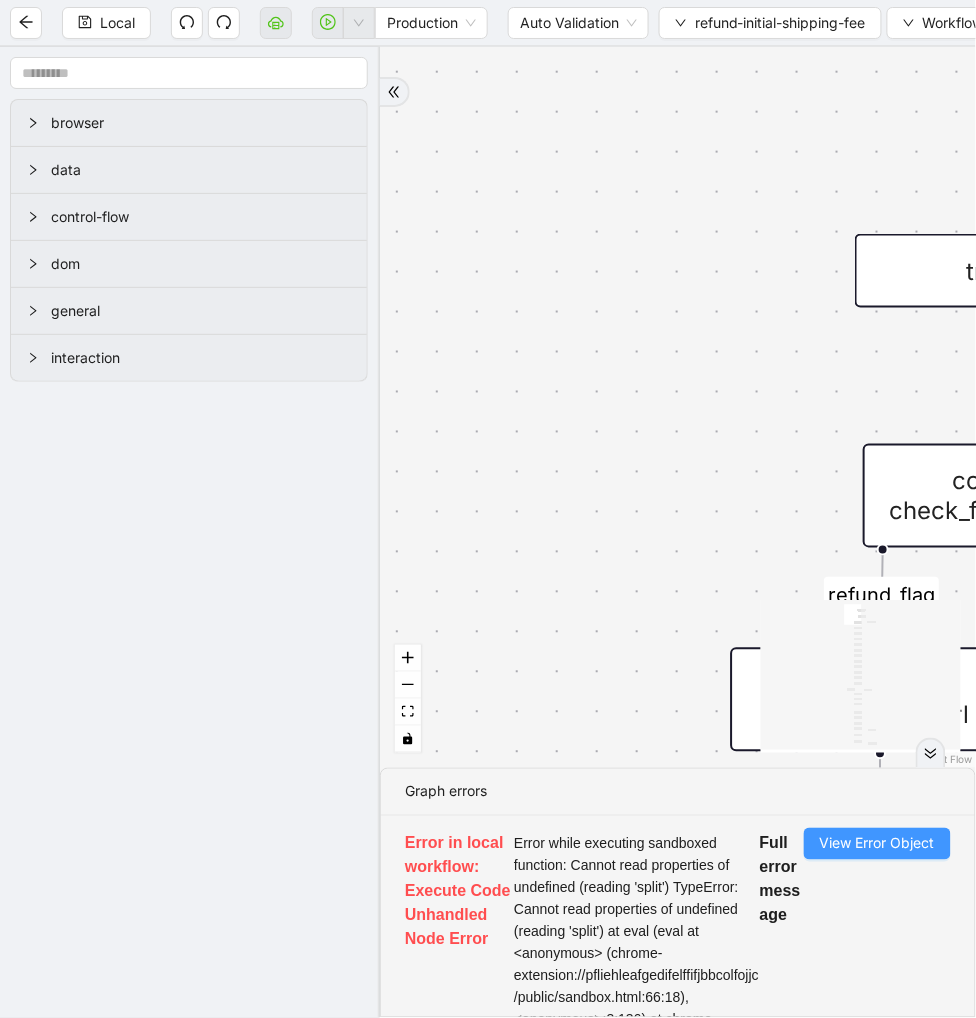 click on "View Error Object" at bounding box center [877, 844] 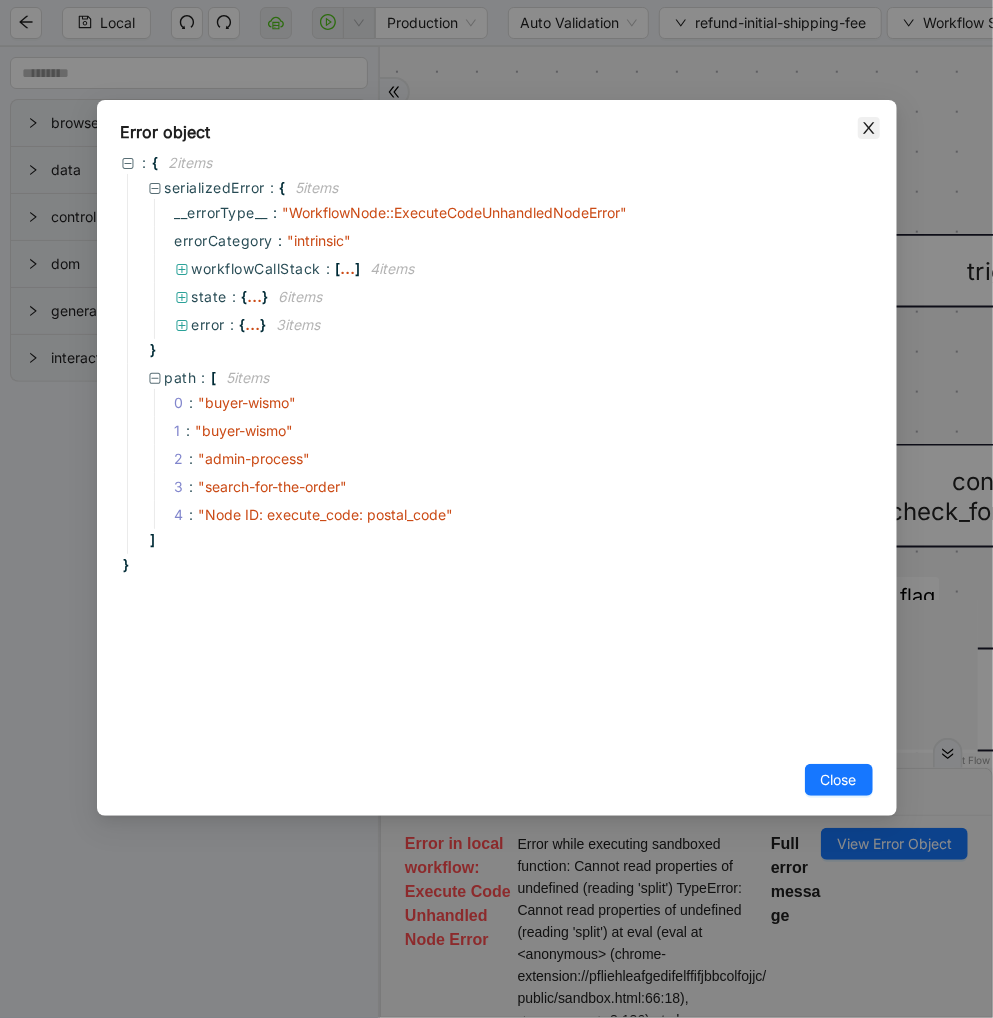 click 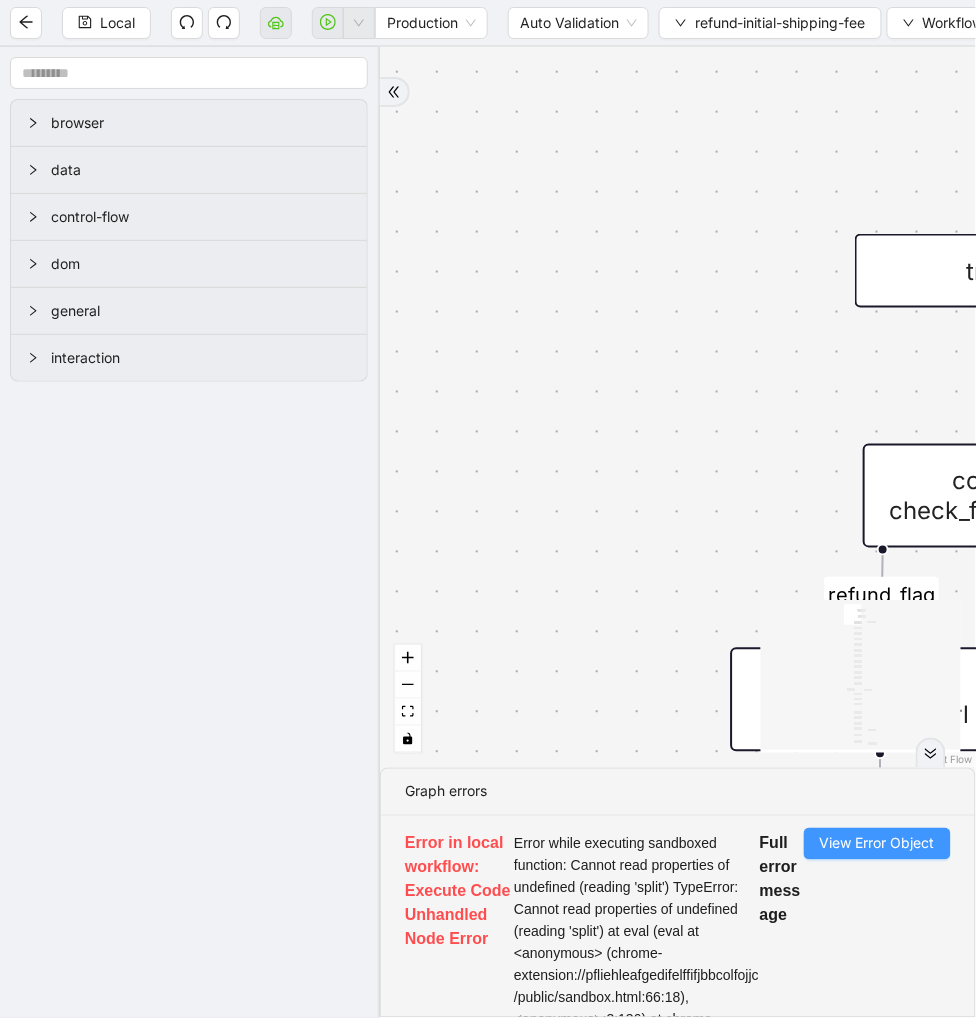 click on "View Error Object" at bounding box center [877, 844] 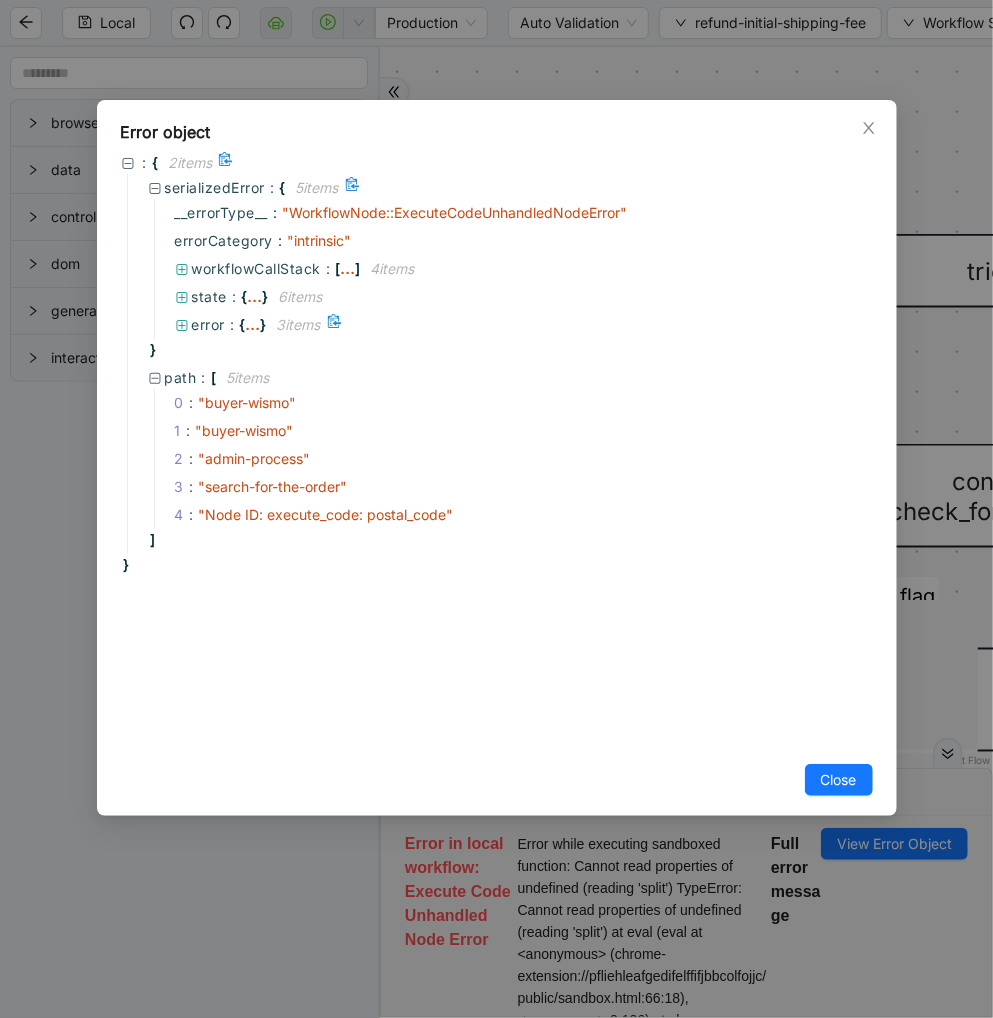 click on "{" at bounding box center (243, 325) 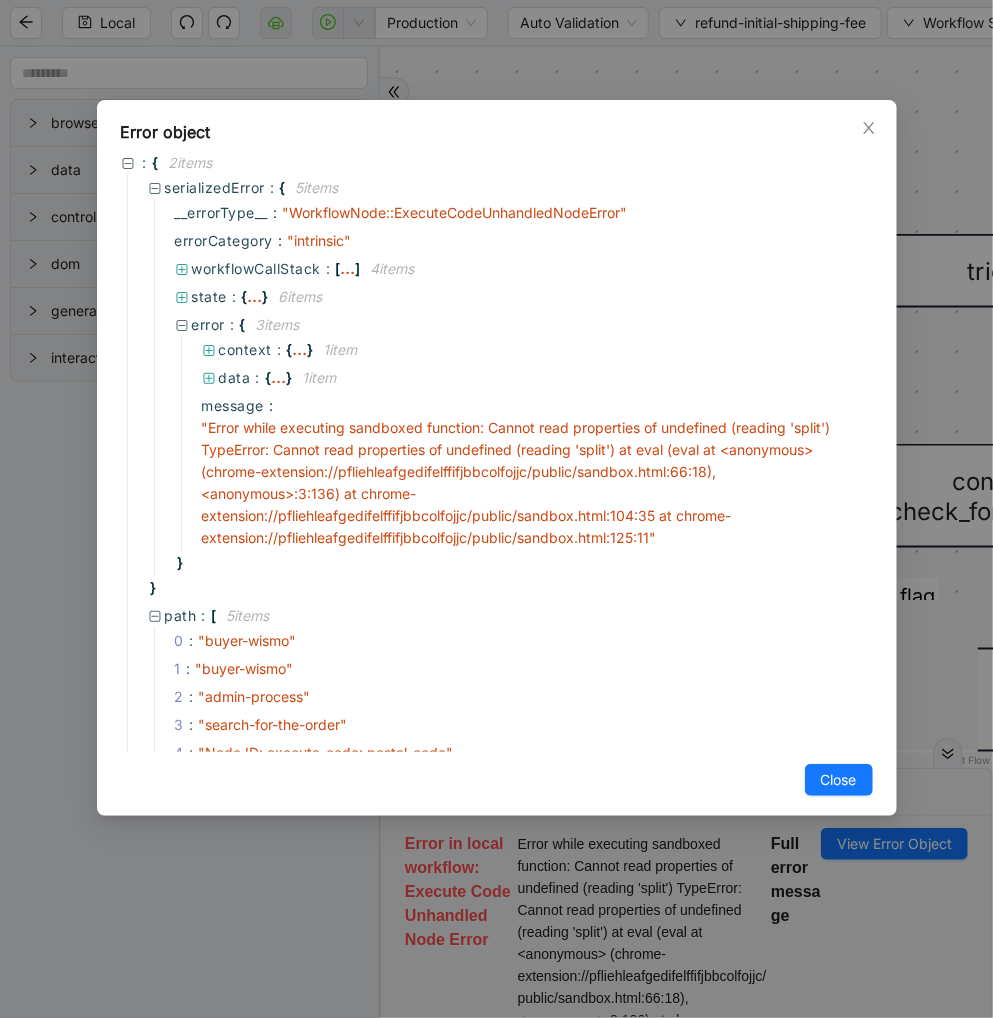 drag, startPoint x: 871, startPoint y: 123, endPoint x: 766, endPoint y: 104, distance: 106.7052 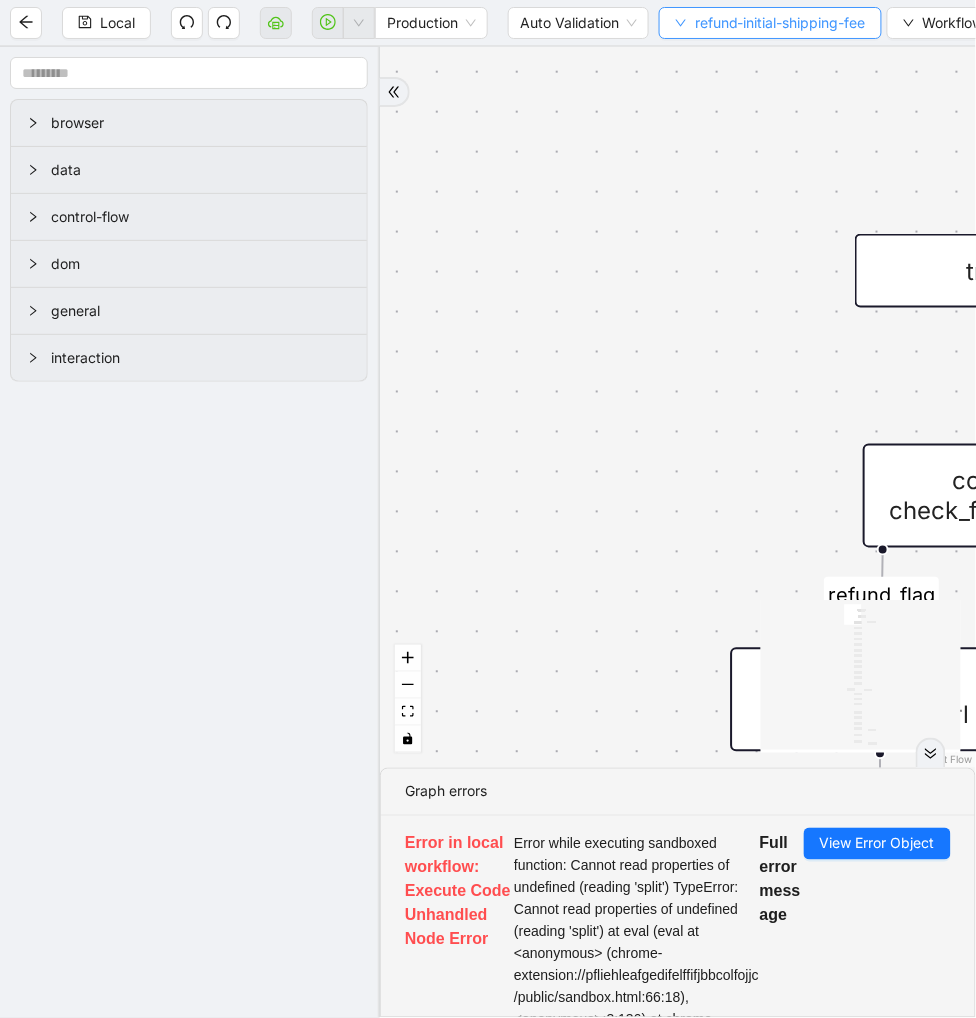click on "refund-initial-shipping-fee" at bounding box center [770, 23] 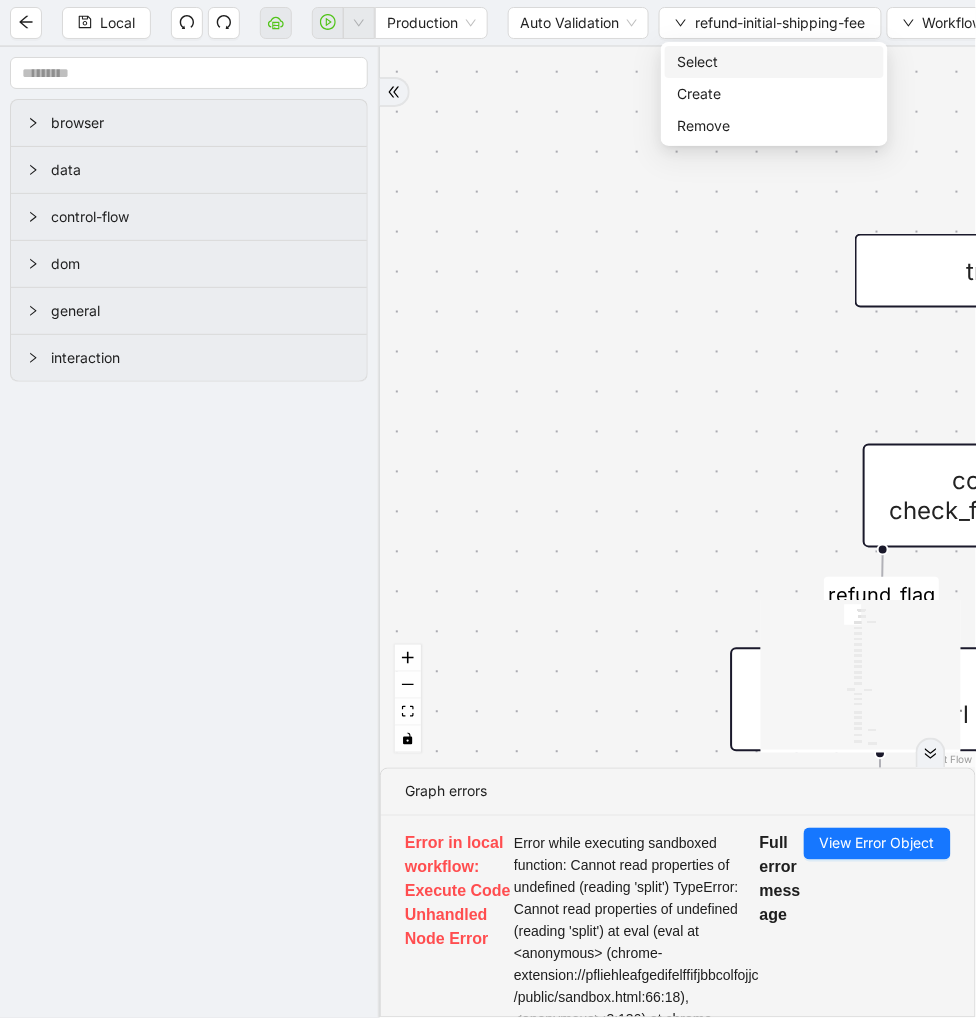 click on "Select" at bounding box center [774, 62] 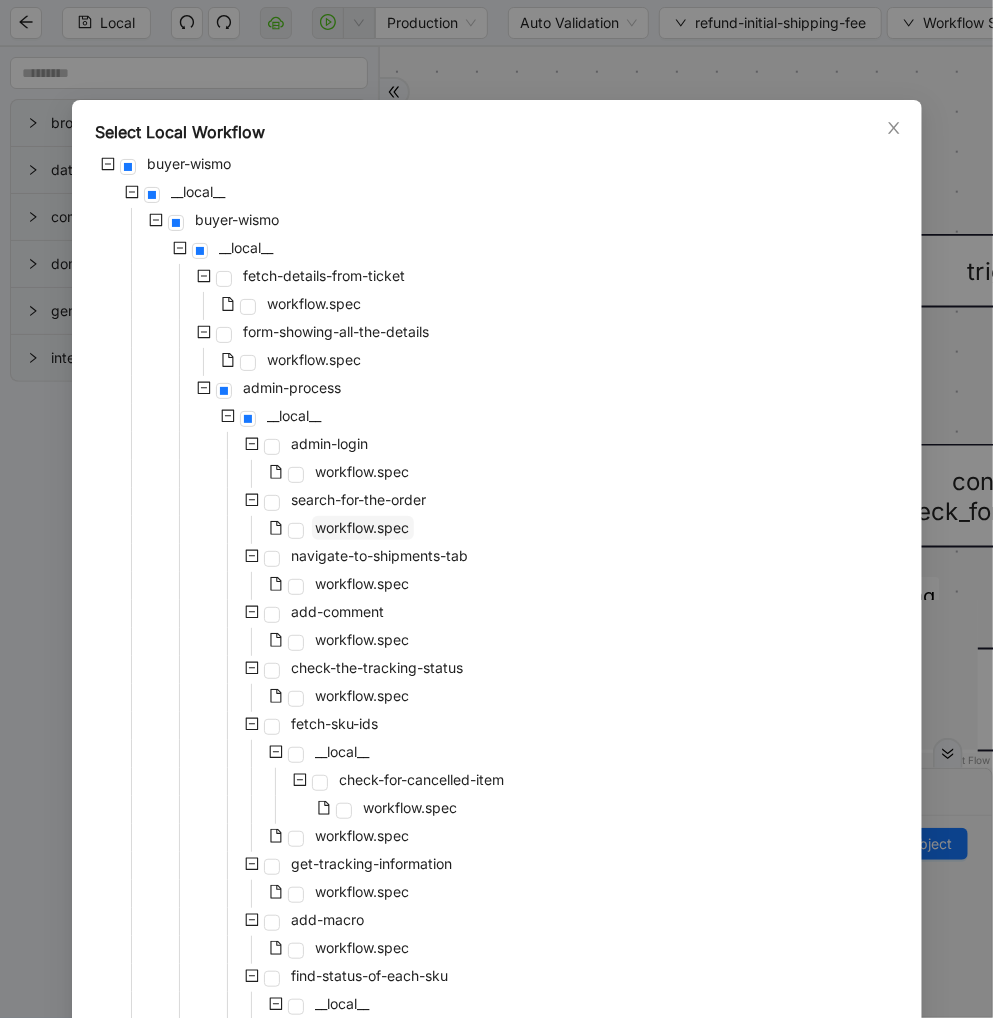 click on "workflow.spec" at bounding box center [363, 528] 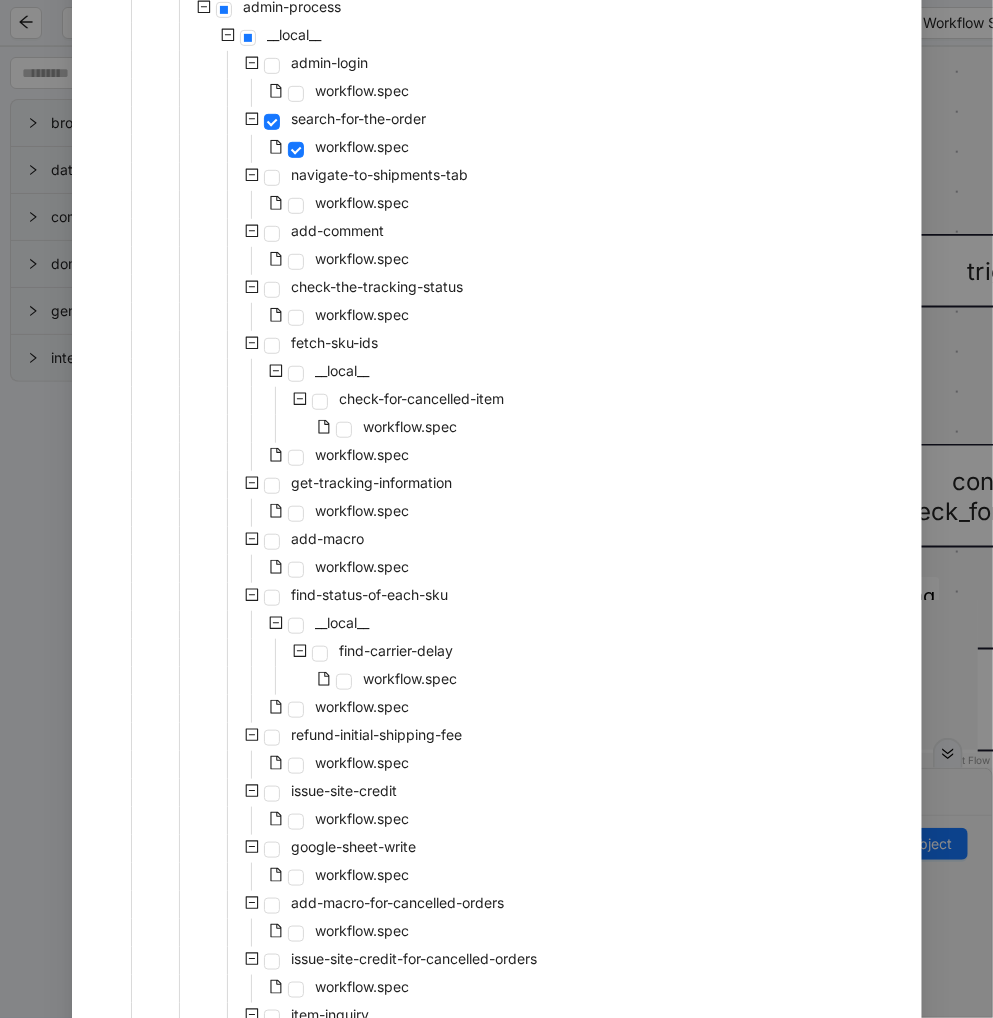 scroll, scrollTop: 676, scrollLeft: 0, axis: vertical 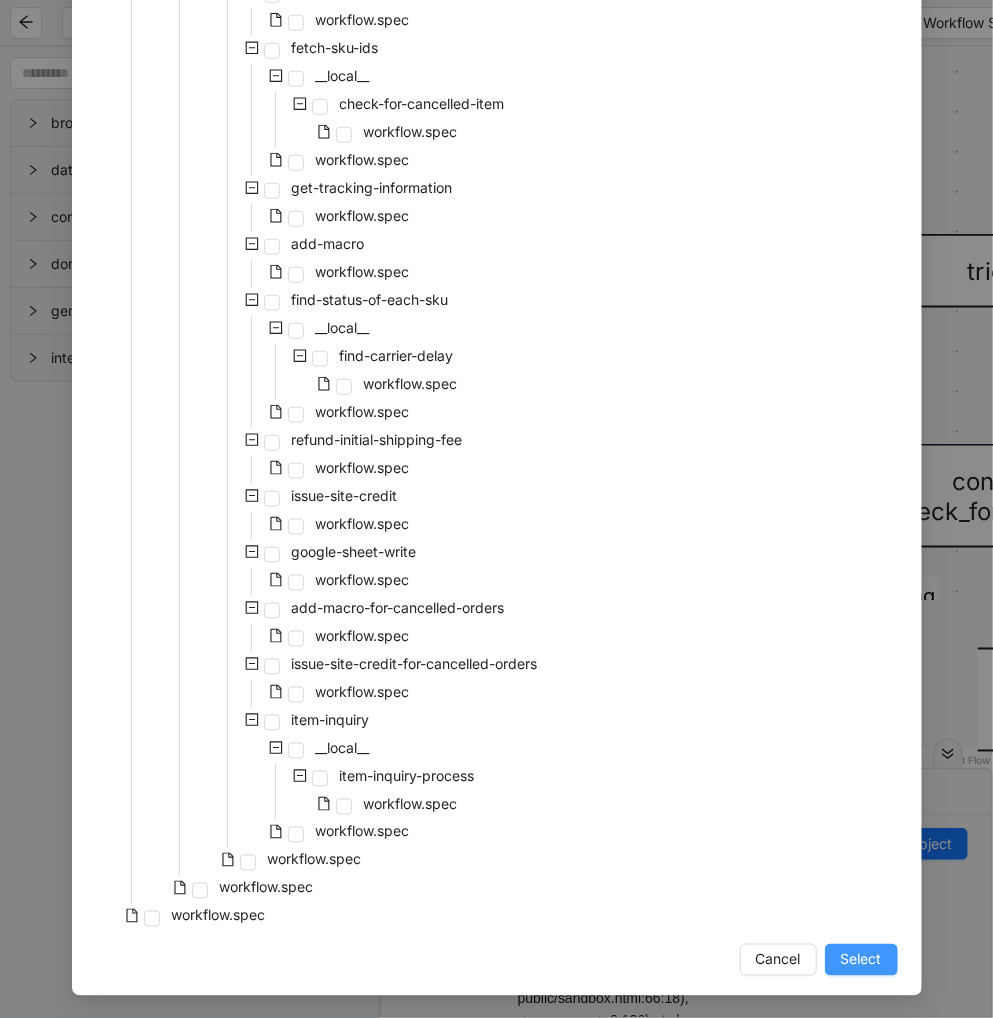 click on "Select" at bounding box center (861, 960) 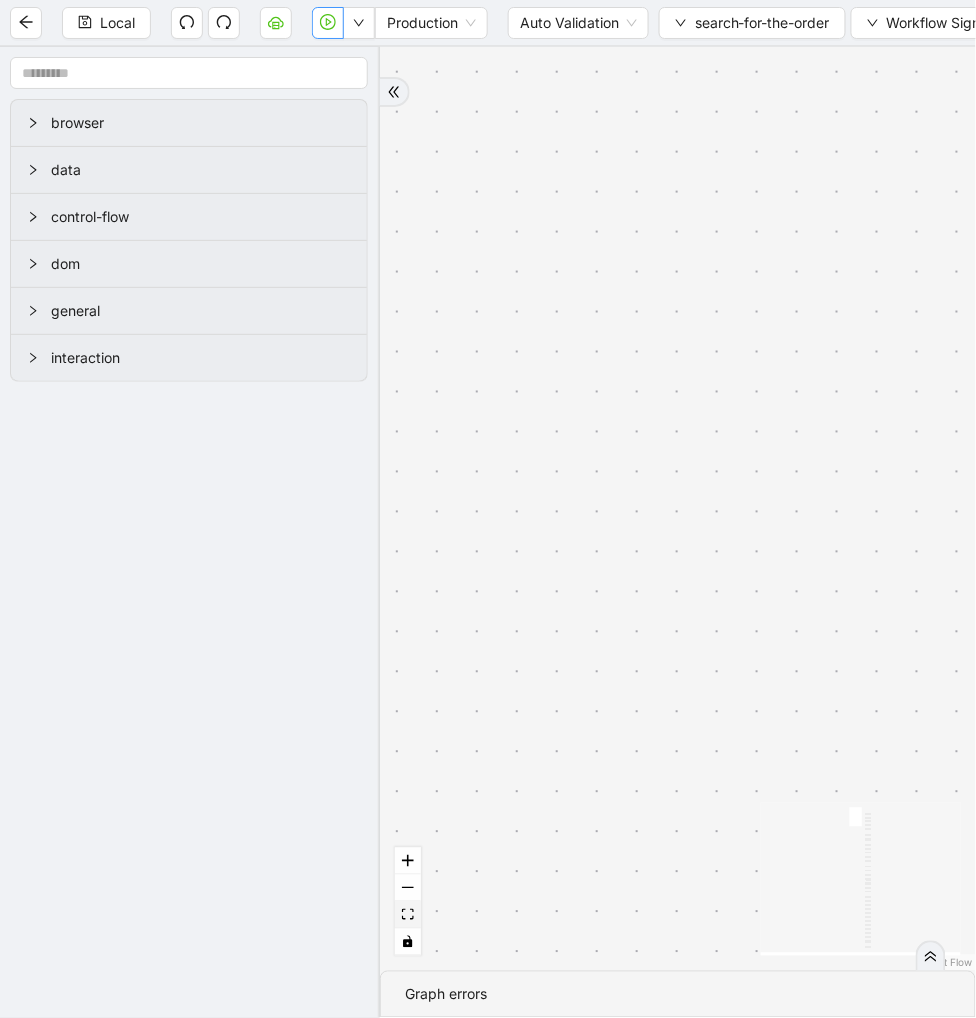 click 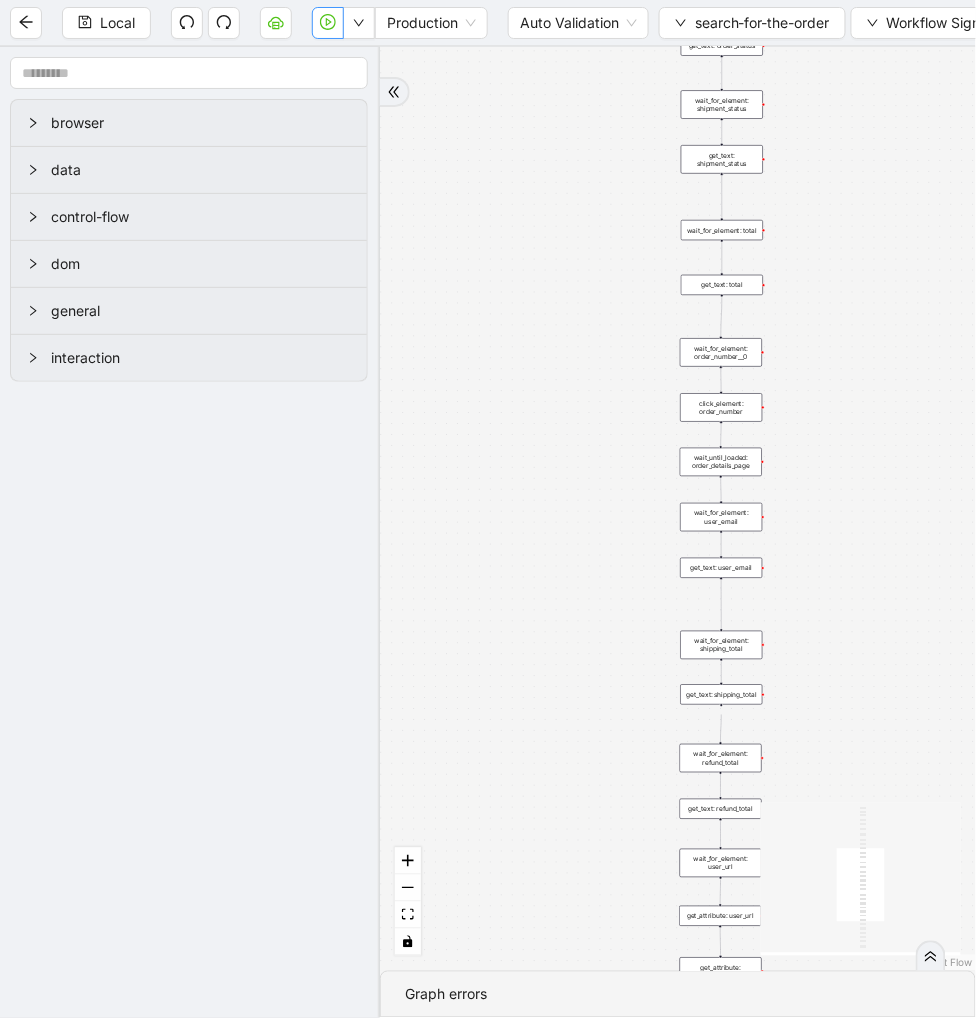 drag, startPoint x: 896, startPoint y: 316, endPoint x: 855, endPoint y: 98, distance: 221.822 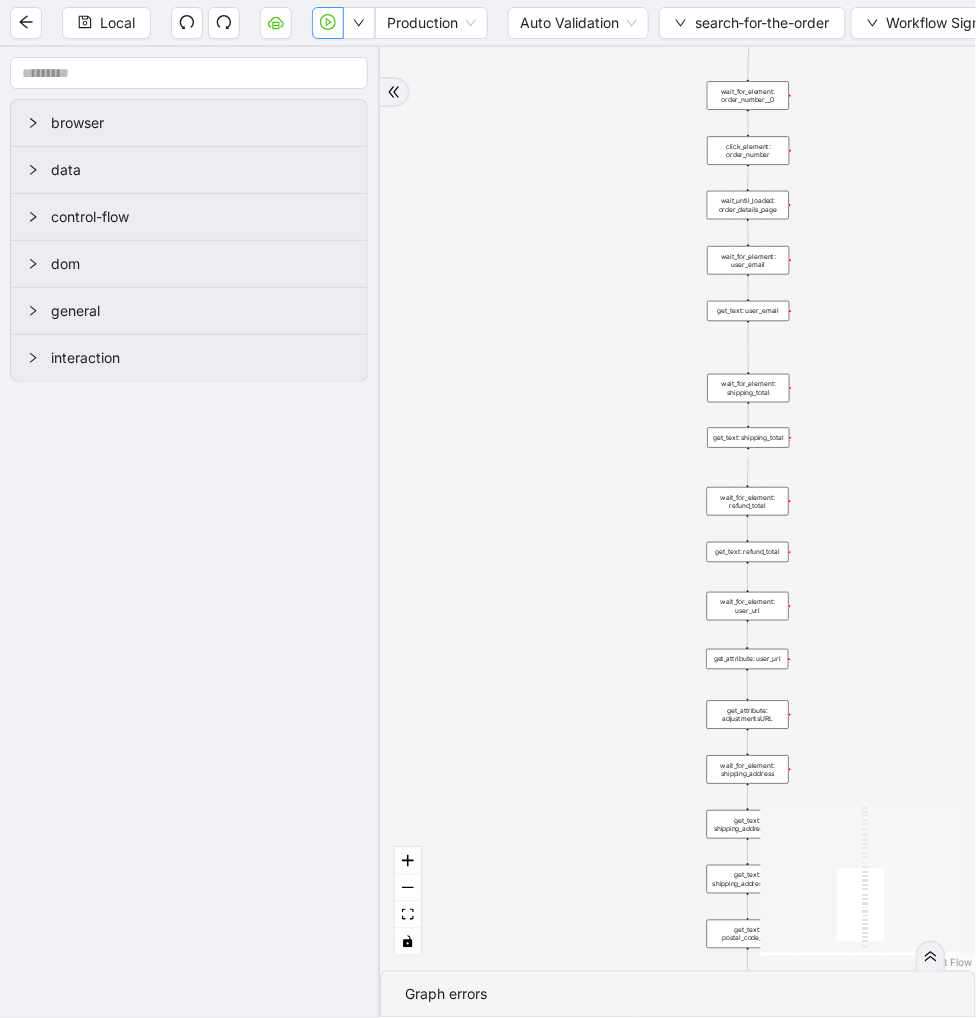 drag, startPoint x: 884, startPoint y: 497, endPoint x: 858, endPoint y: 192, distance: 306.1062 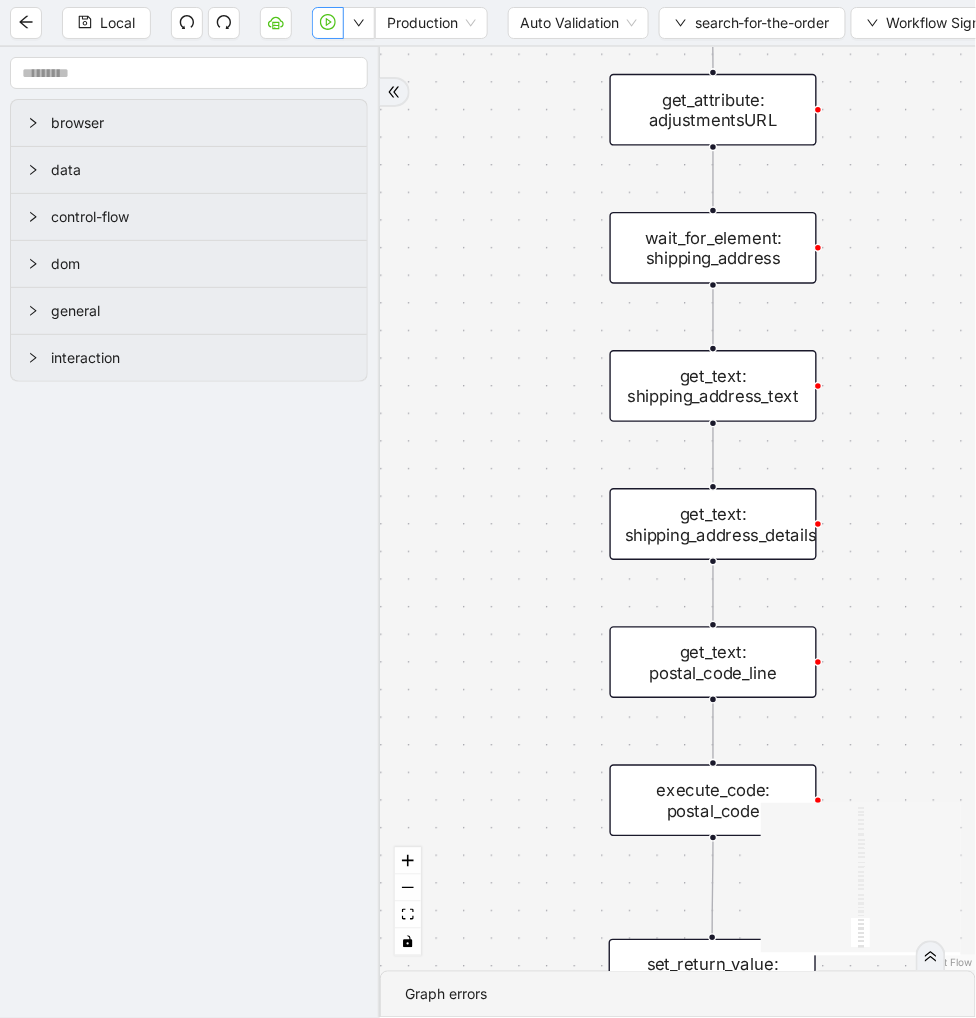 click on "execute_code: postal_code" at bounding box center [713, 801] 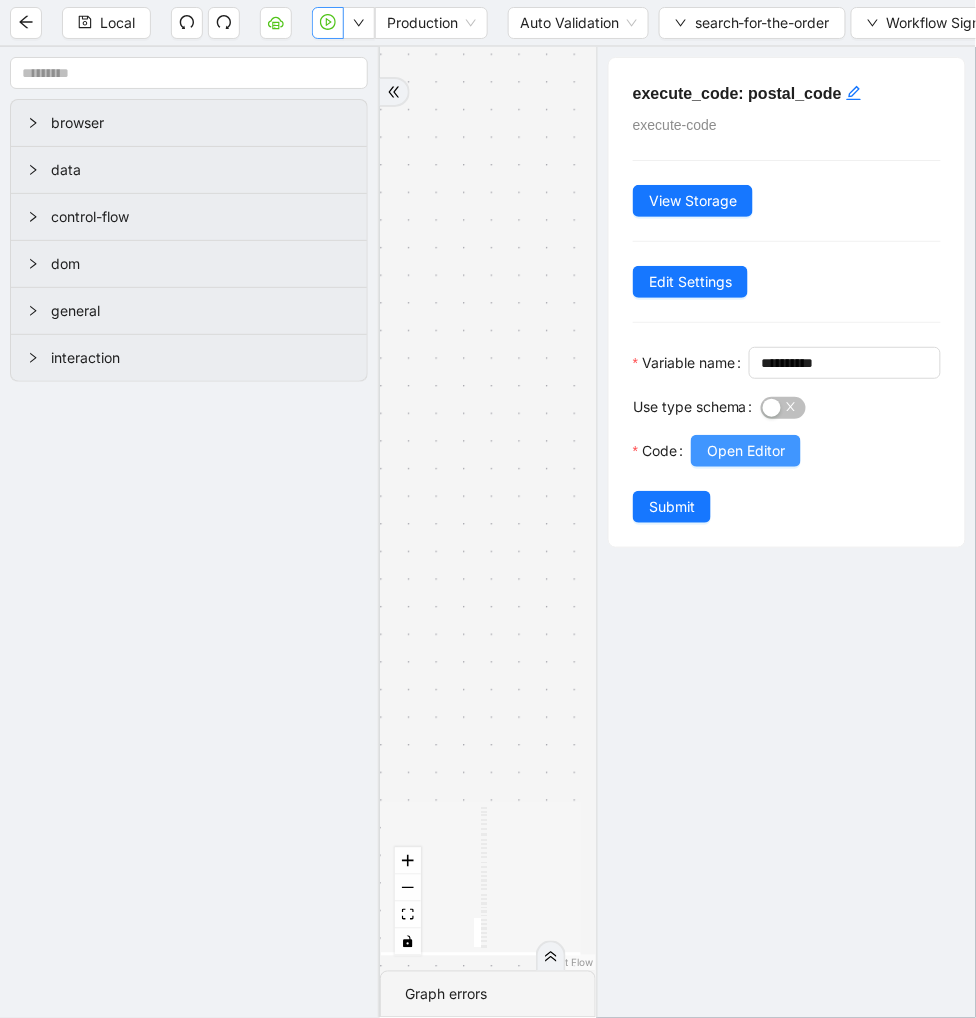 click on "Open Editor" at bounding box center [746, 451] 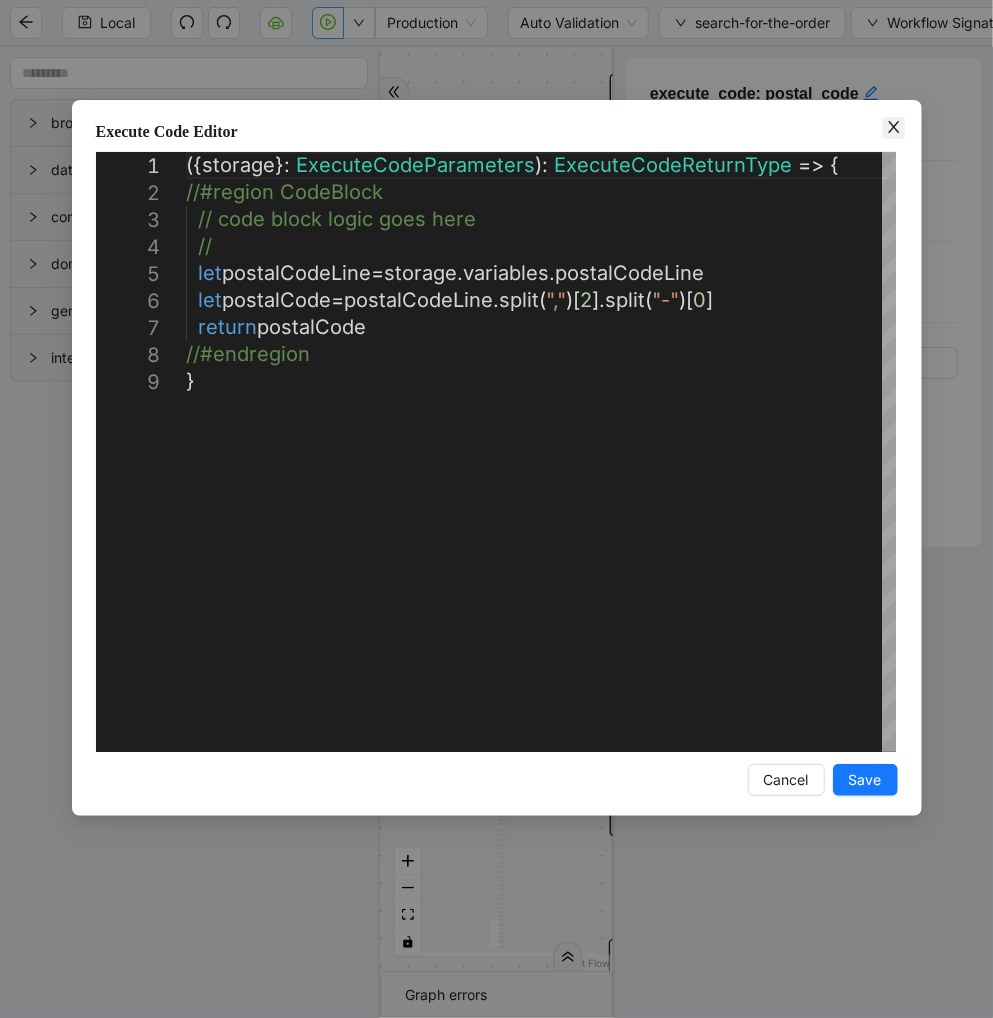 click 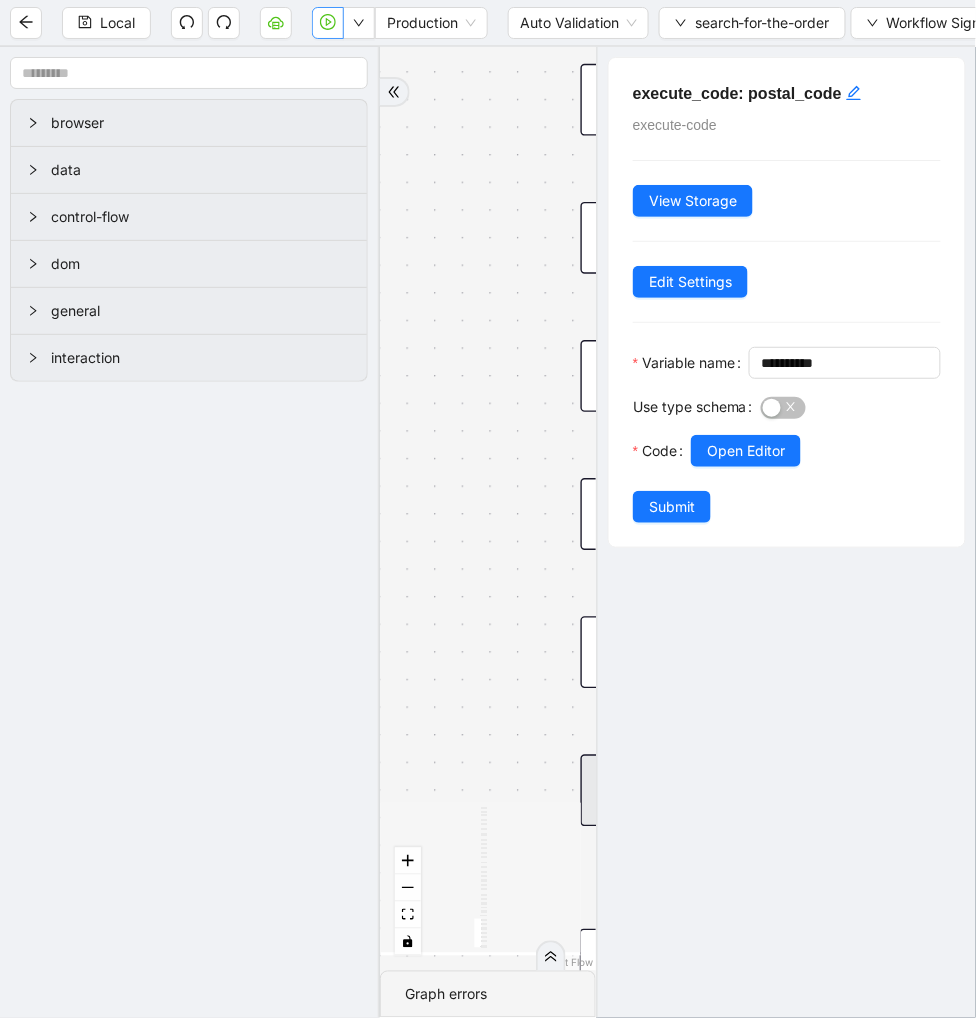 drag, startPoint x: 466, startPoint y: 602, endPoint x: 302, endPoint y: 582, distance: 165.21501 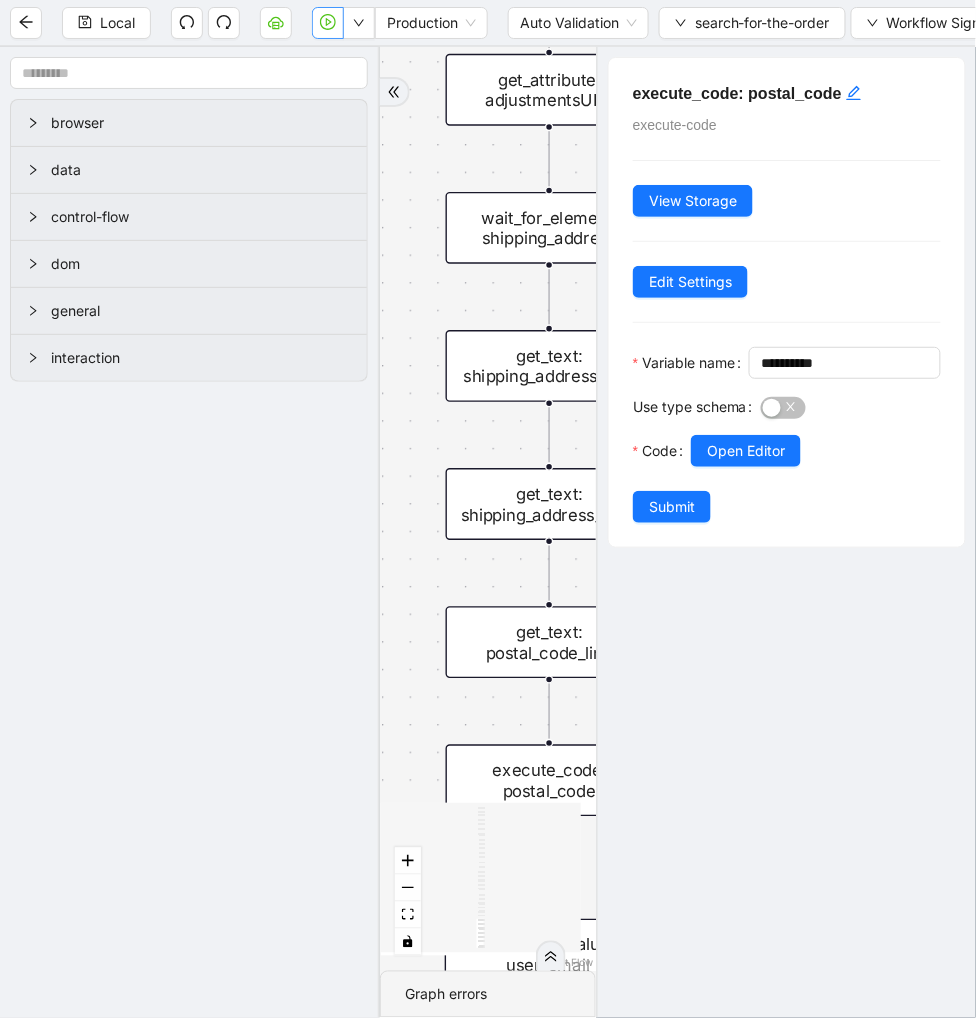 click on "get_text: postal_code_line" at bounding box center [549, 643] 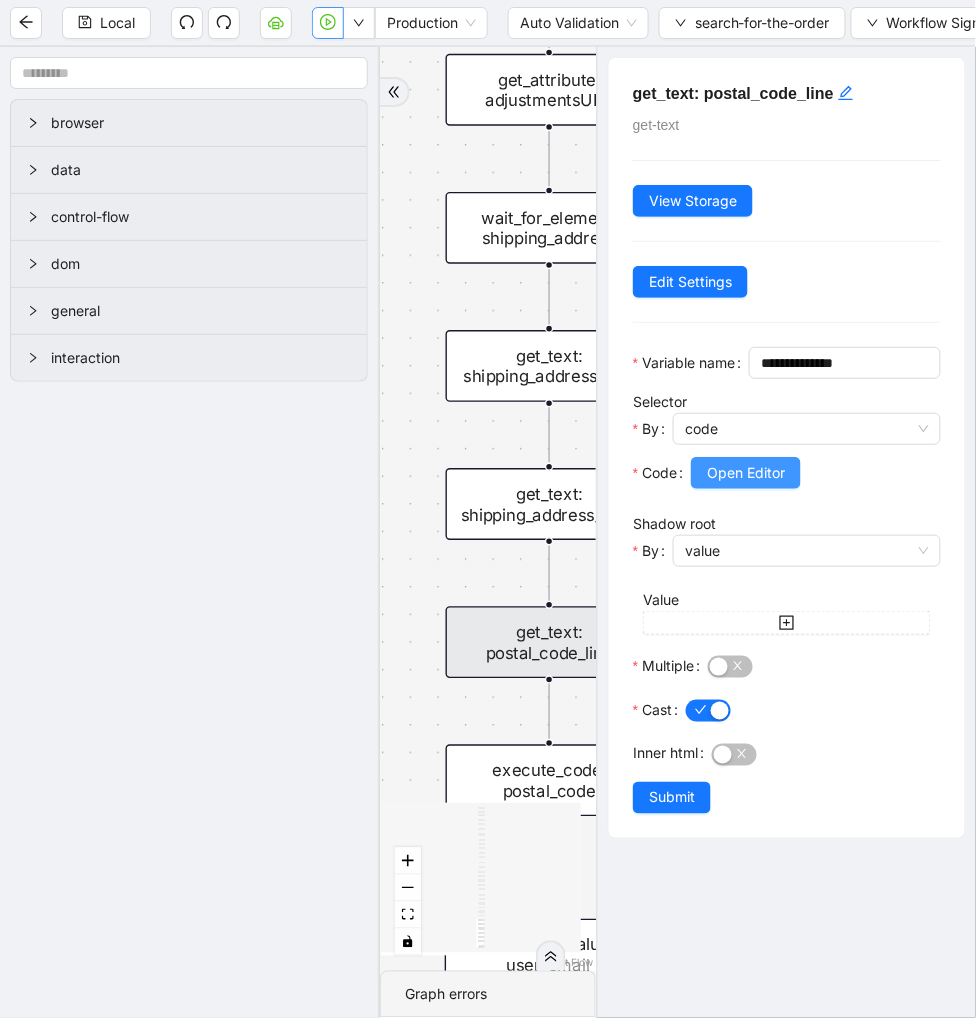 click on "Open Editor" at bounding box center (746, 473) 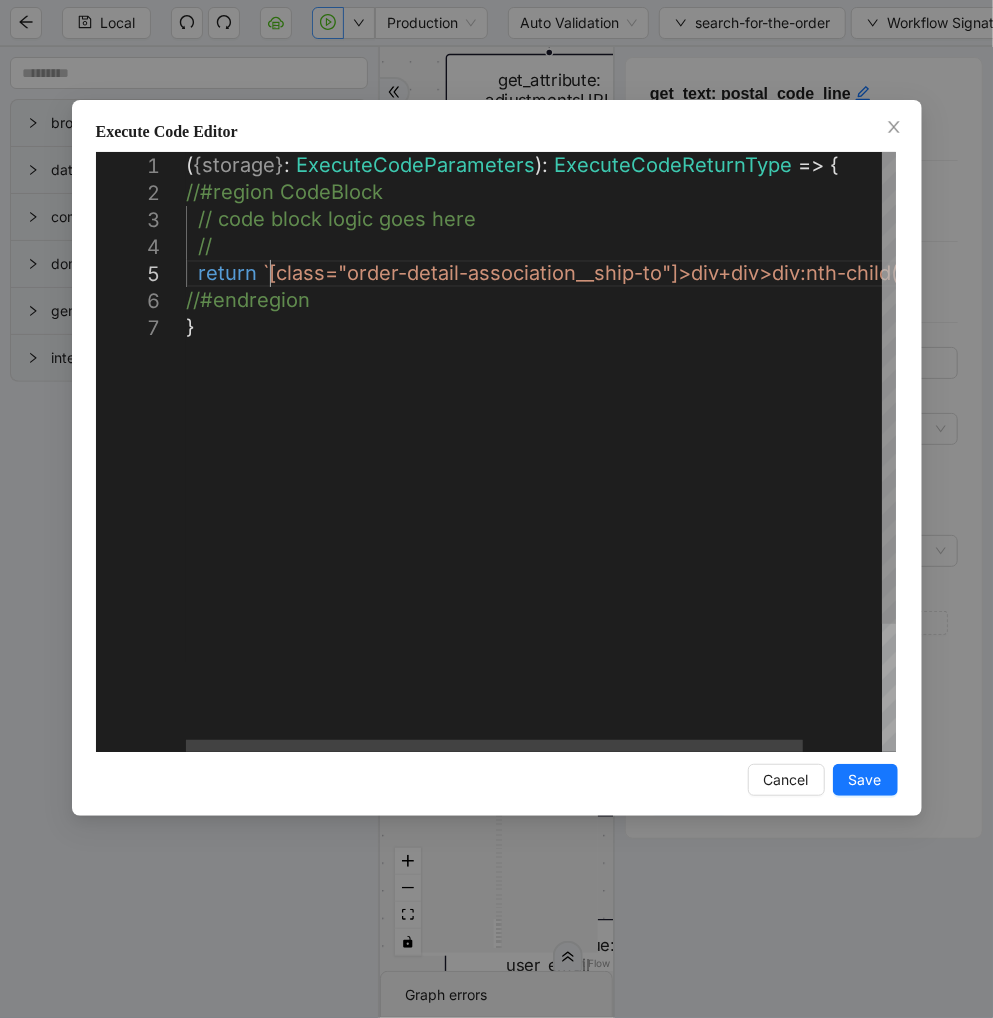 scroll, scrollTop: 0, scrollLeft: 10, axis: horizontal 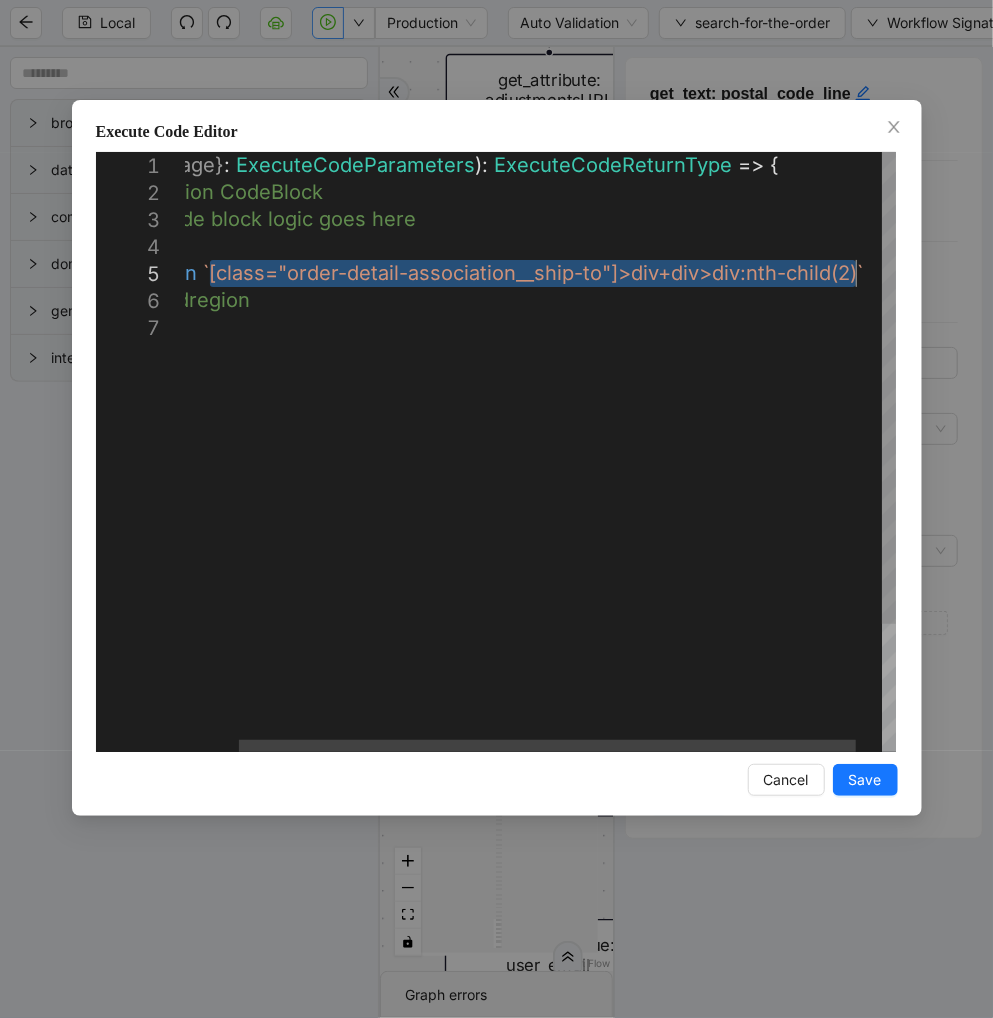 drag, startPoint x: 268, startPoint y: 277, endPoint x: 852, endPoint y: 278, distance: 584.00085 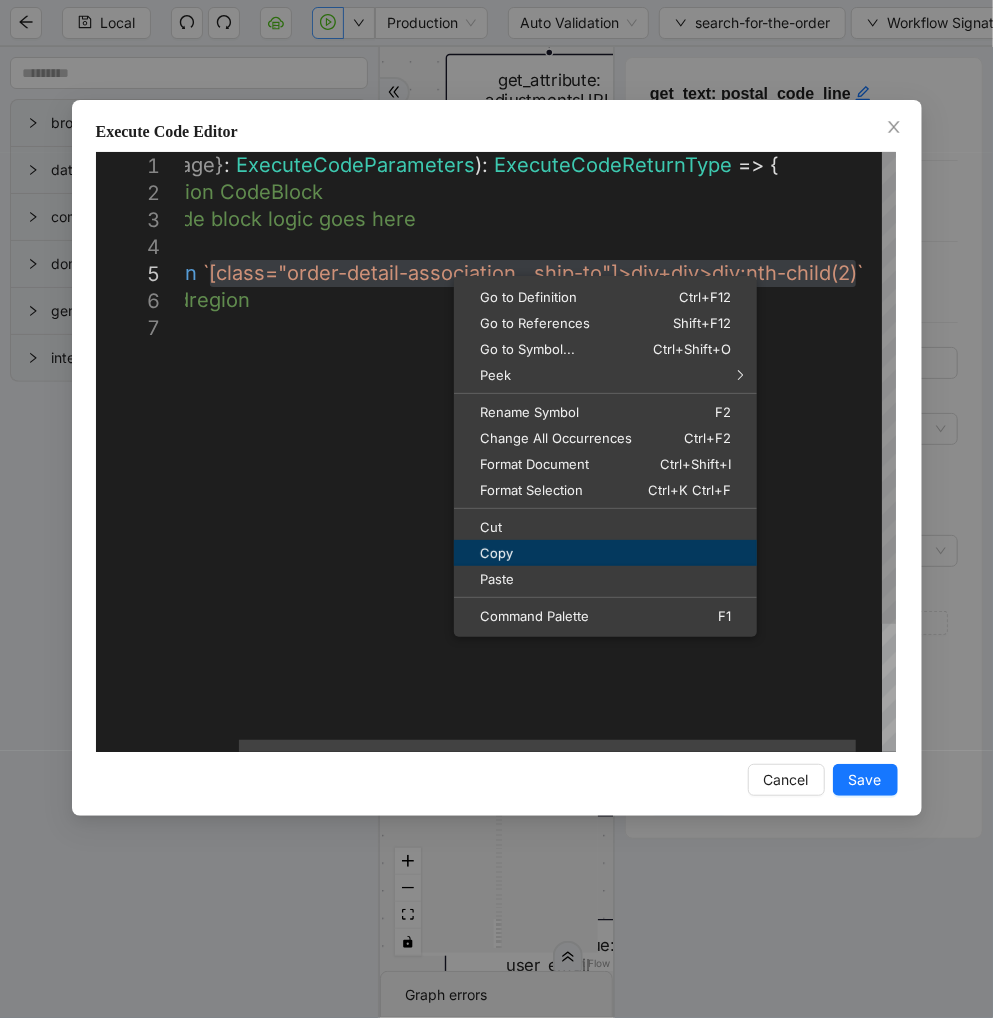 click on "Copy" at bounding box center (605, 553) 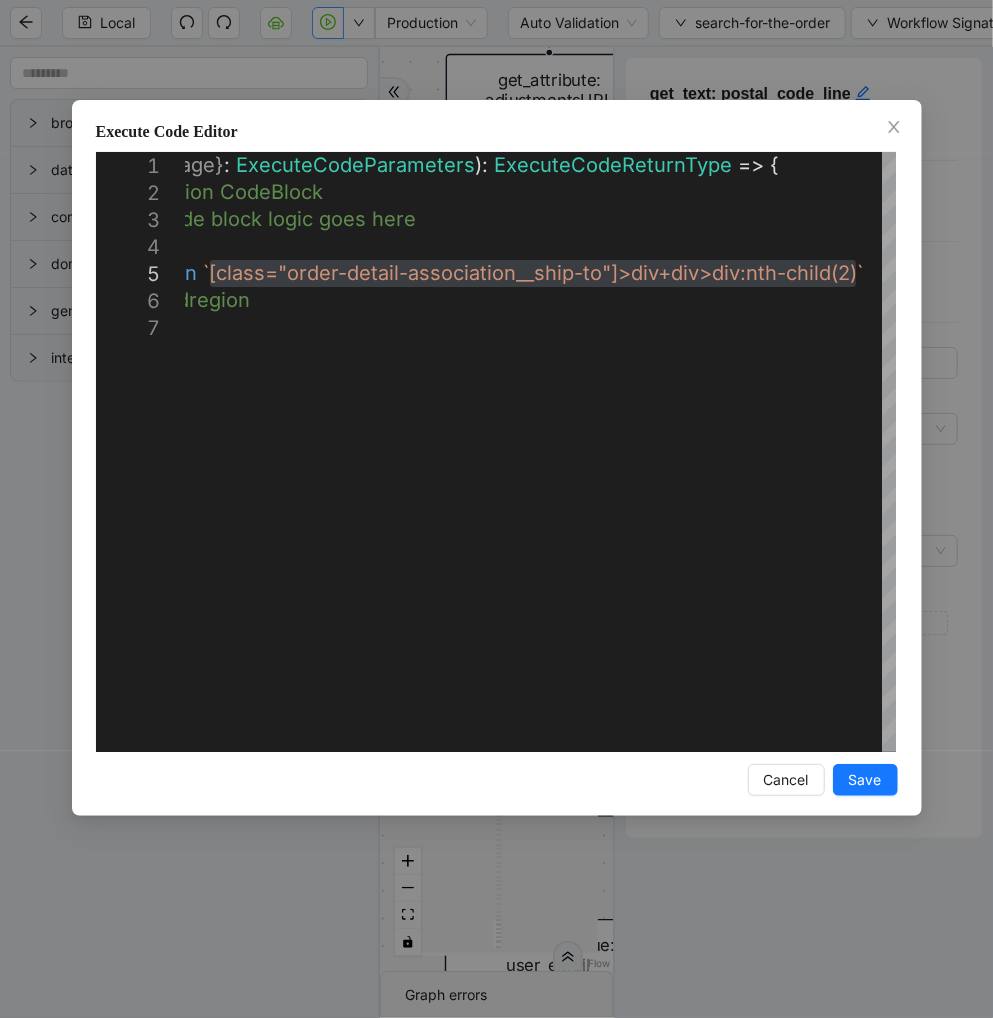 drag, startPoint x: 893, startPoint y: 132, endPoint x: 883, endPoint y: 138, distance: 11.661903 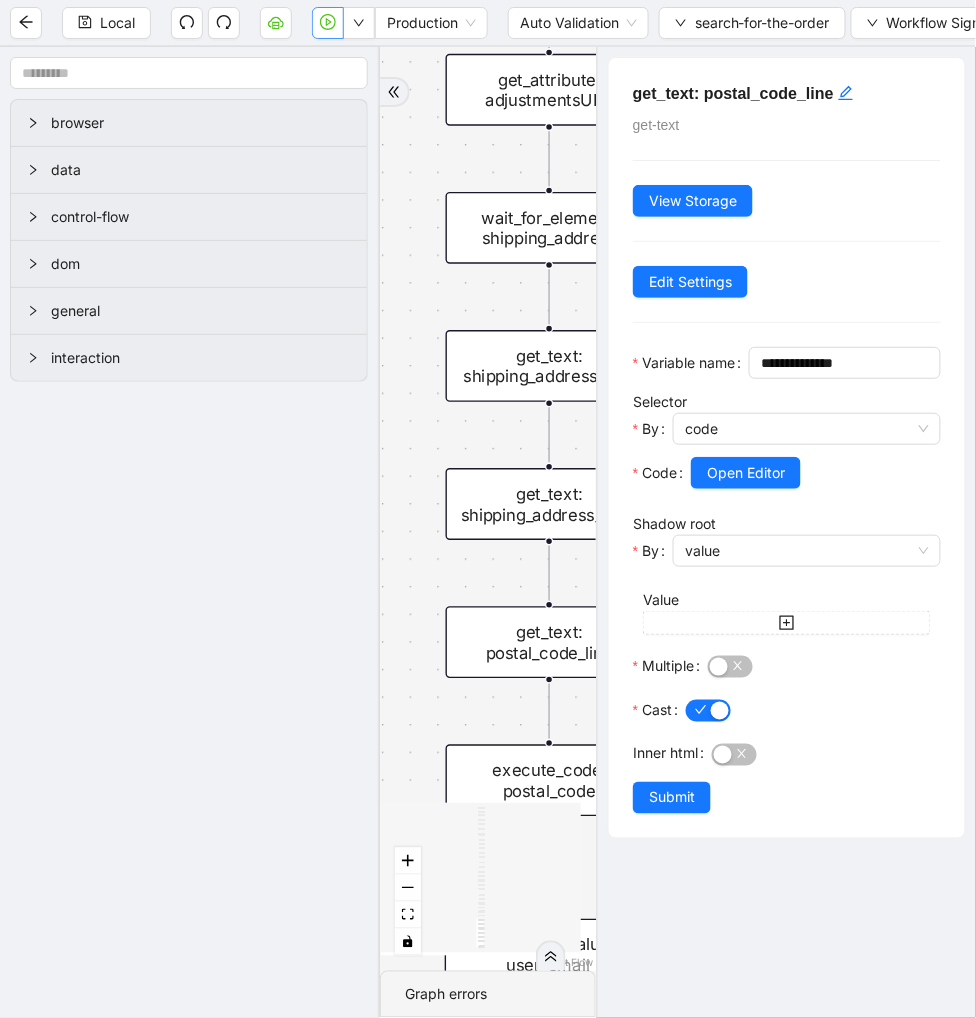 click on "get_text: shipping_address_details" at bounding box center [549, 504] 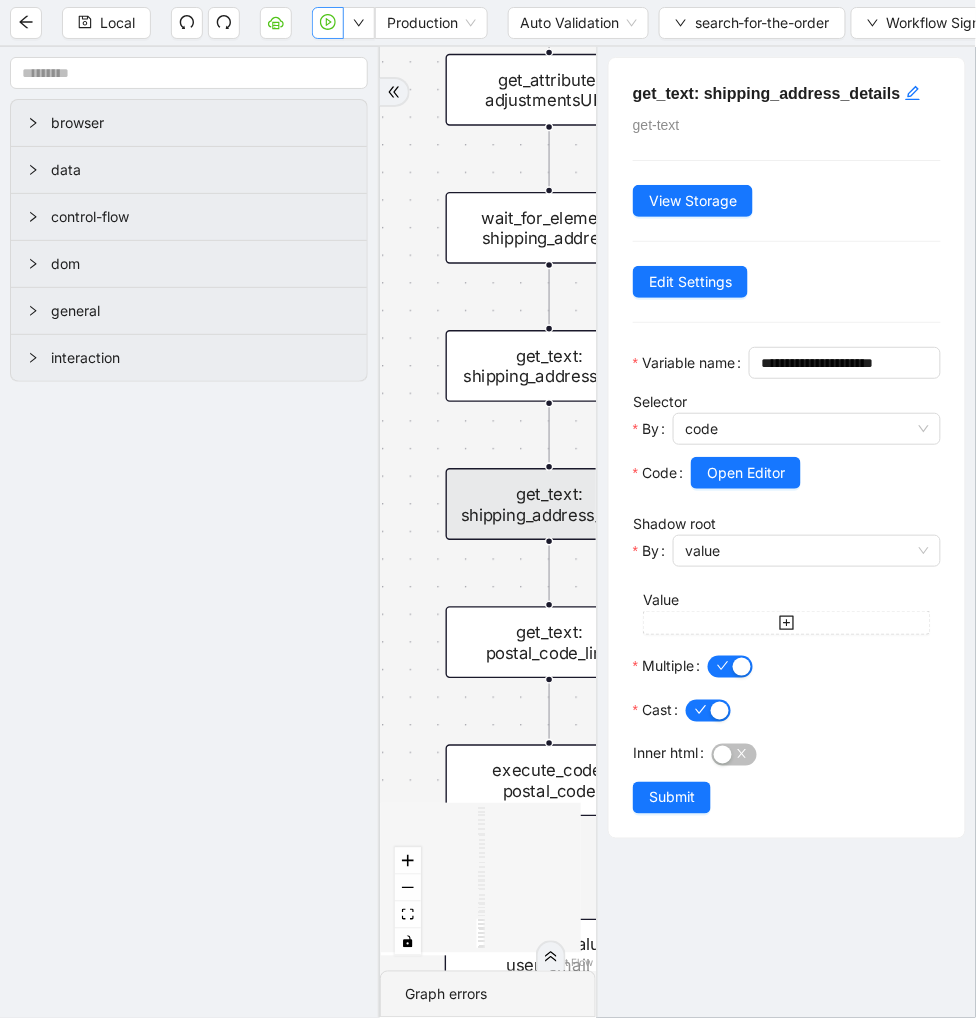 click on "get_text: postal_code_line" at bounding box center [549, 643] 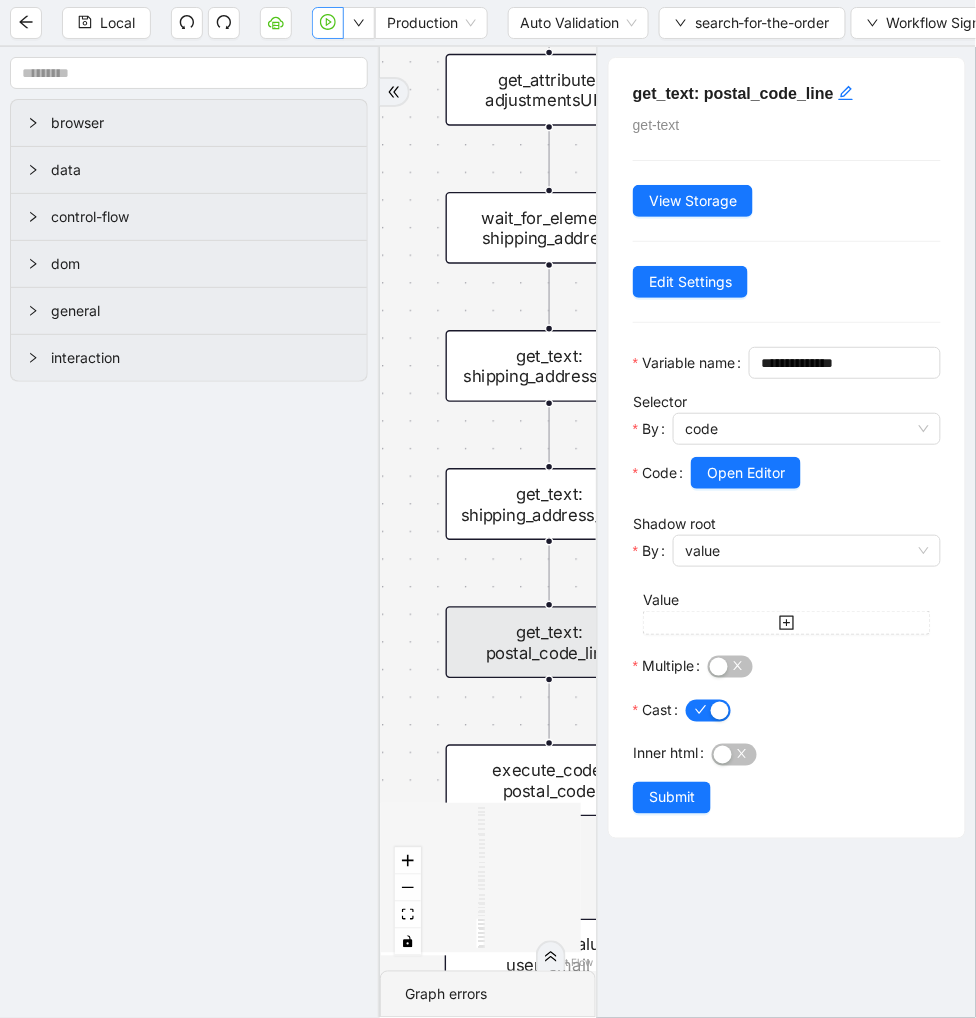 click on "trigger set_form_value: order_number wait_for_element: search_button click_element: search_button scroll_element: search_button wait_until_loaded: order_listing_page wait_for_element: order_number__0 click_element: order_number wait_until_loaded: order_details_page wait_for_element: user_email get_text: user_email delay: to_load_the_details wait_for_element: order_number set_return_value: user_email wait_for_element: order_status get_text: order_status wait_for_element: shipment_status get_text: shipment_status wait_for_element: shipping_total get_text: shipping_total wait_for_element: user_url get_attribute: user_url get_attribute: adjustmentsURL wait_for_element: total get_text: total wait_for_element: refund_total get_text: refund_total wait_for_element: shipping_address get_text: shipping_address_details get_text: shipping_address_text get_text: postal_code_line execute_code: postal_code" at bounding box center [488, 509] 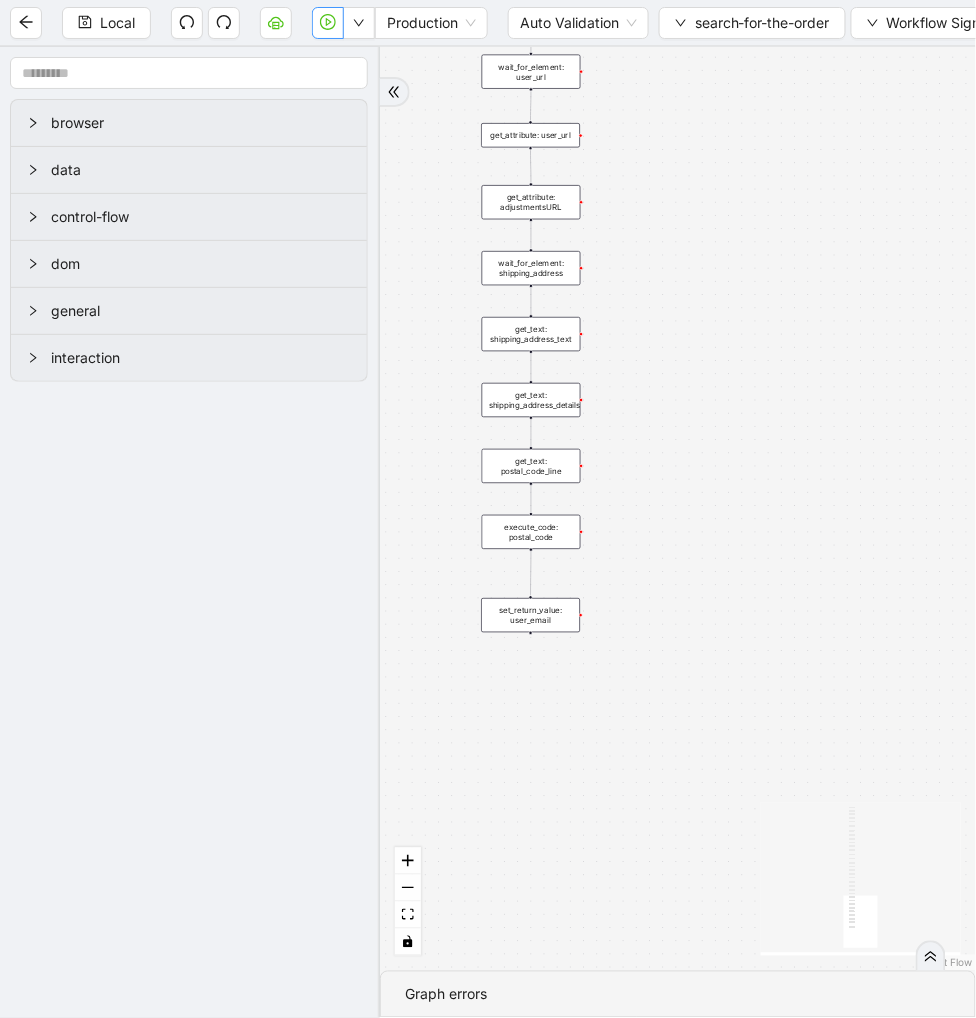 drag, startPoint x: 614, startPoint y: 561, endPoint x: 652, endPoint y: 428, distance: 138.32208 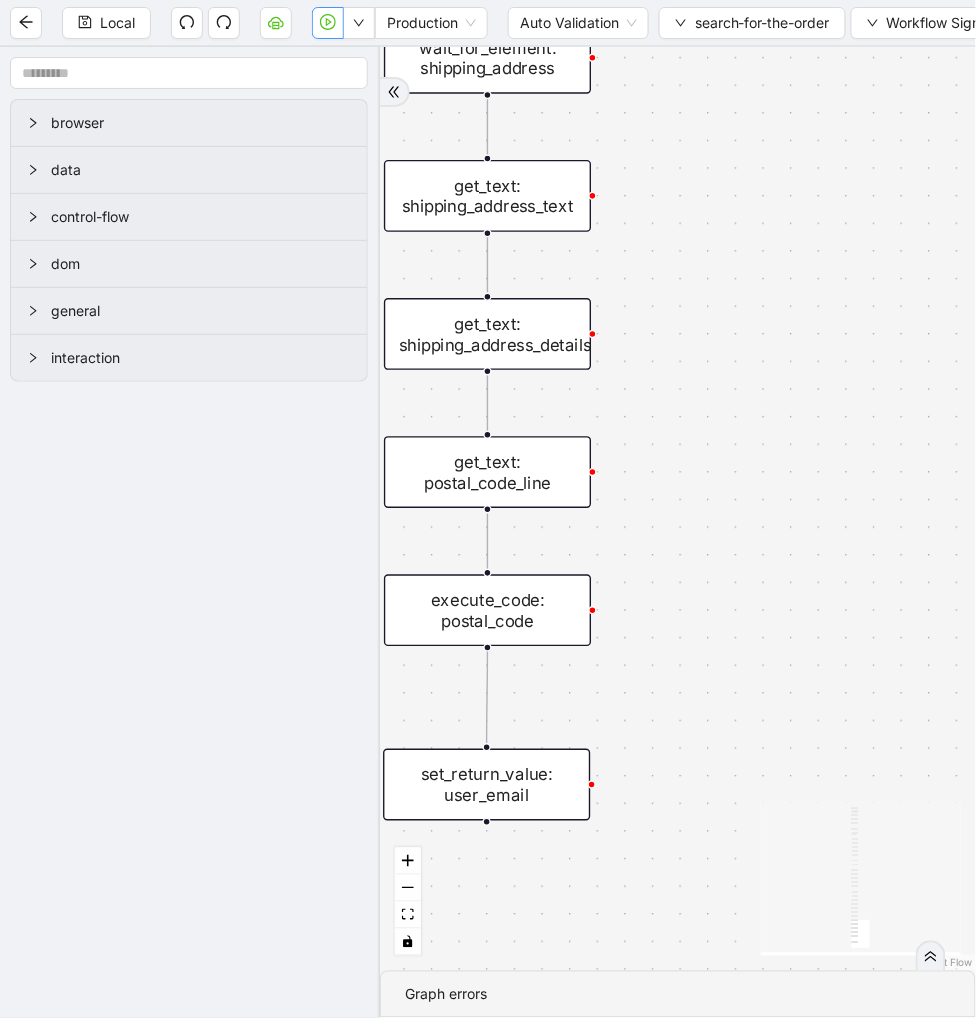 click on "execute_code: postal_code" at bounding box center [487, 611] 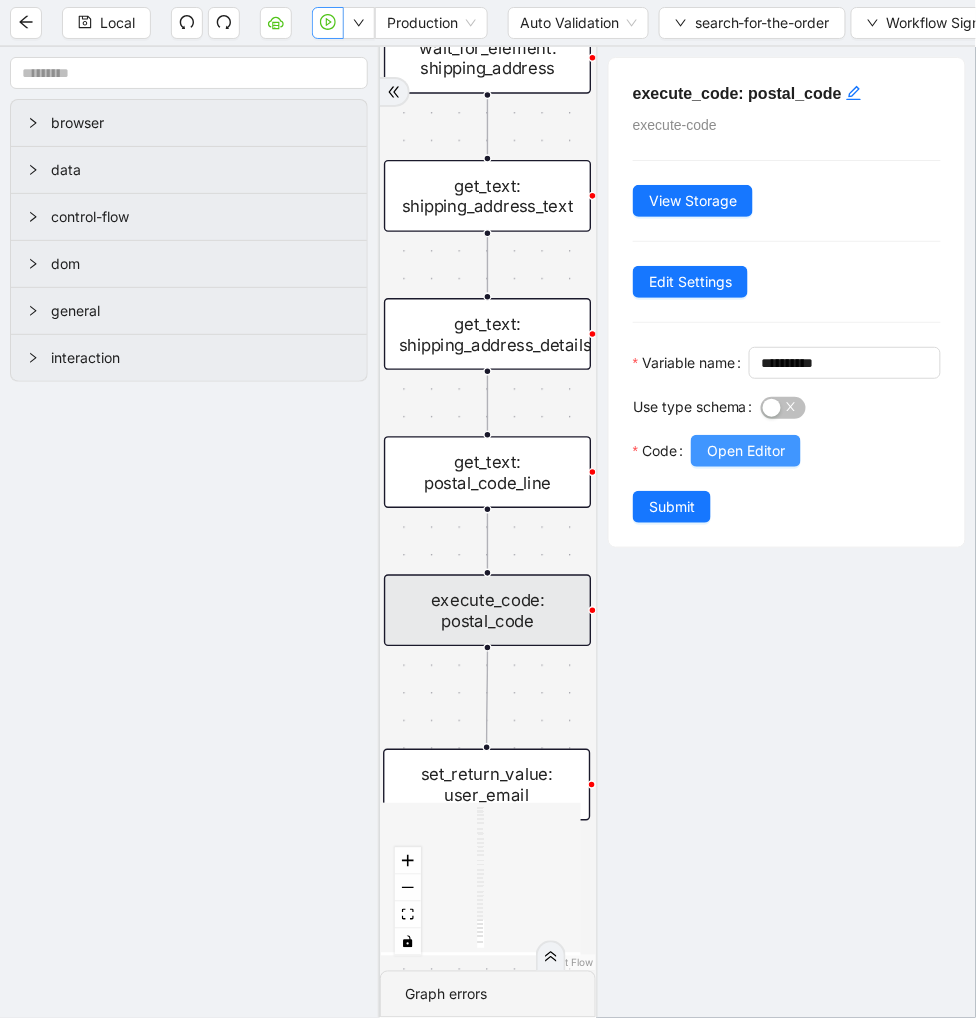 click on "Open Editor" at bounding box center [746, 451] 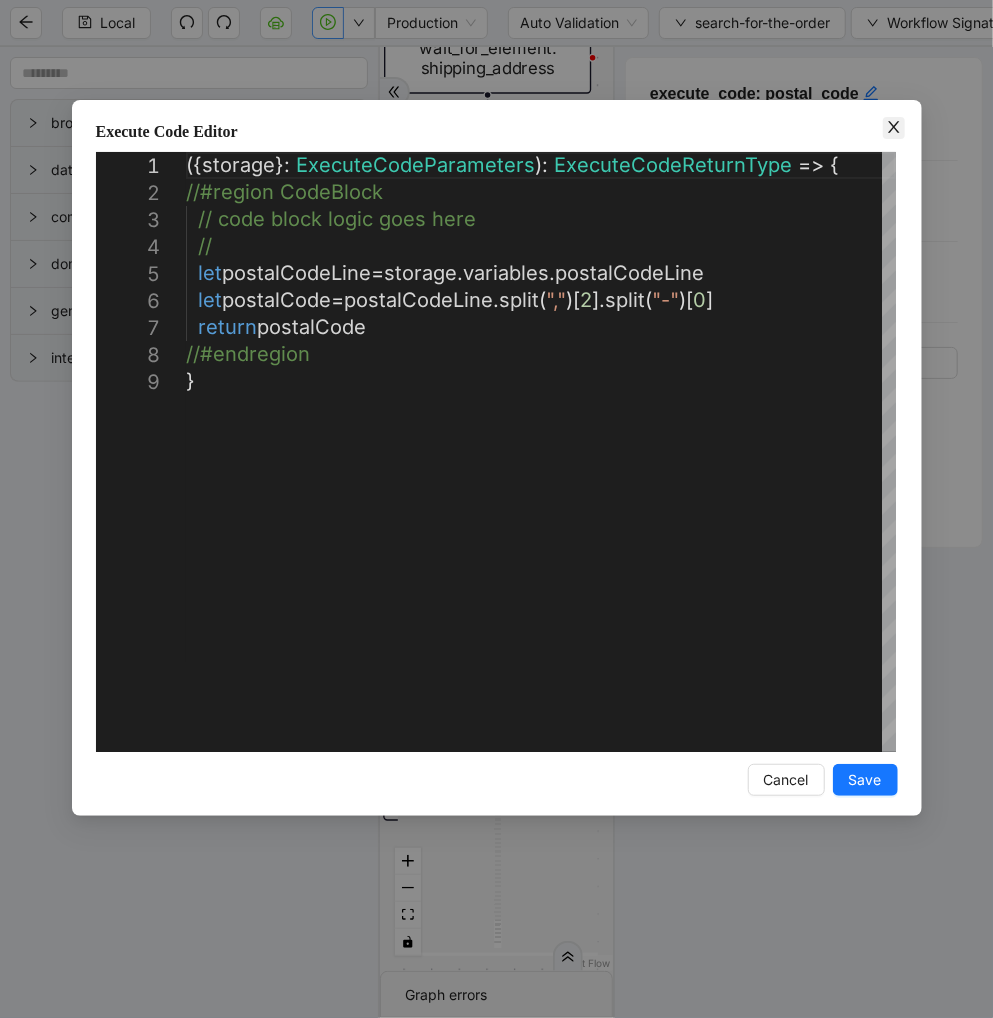 click 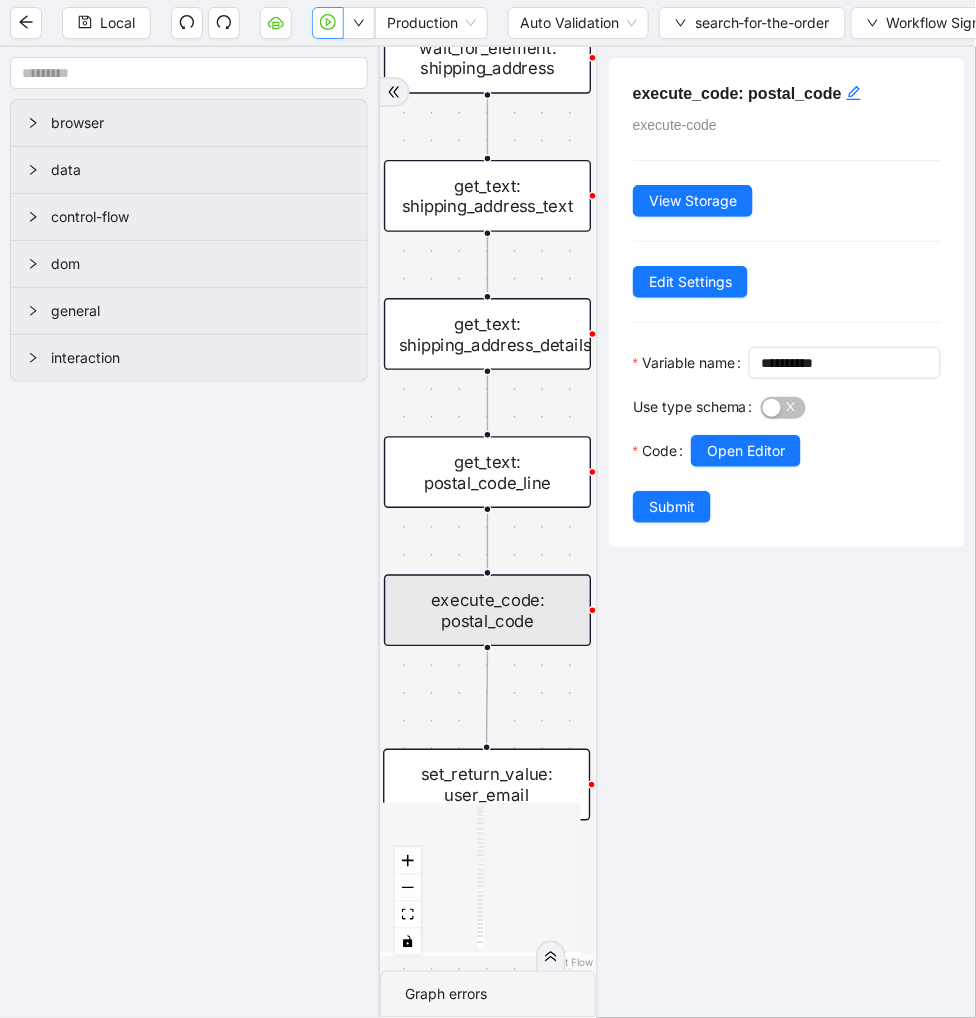 click on "trigger set_form_value: order_number wait_for_element: search_button click_element: search_button scroll_element: search_button wait_until_loaded: order_listing_page wait_for_element: order_number__0 click_element: order_number wait_until_loaded: order_details_page wait_for_element: user_email get_text: user_email delay: to_load_the_details wait_for_element: order_number set_return_value: user_email wait_for_element: order_status get_text: order_status wait_for_element: shipment_status get_text: shipment_status wait_for_element: shipping_total get_text: shipping_total wait_for_element: user_url get_attribute: user_url get_attribute: adjustmentsURL wait_for_element: total get_text: total wait_for_element: refund_total get_text: refund_total wait_for_element: shipping_address get_text: shipping_address_details get_text: shipping_address_text get_text: postal_code_line execute_code: postal_code" at bounding box center (488, 509) 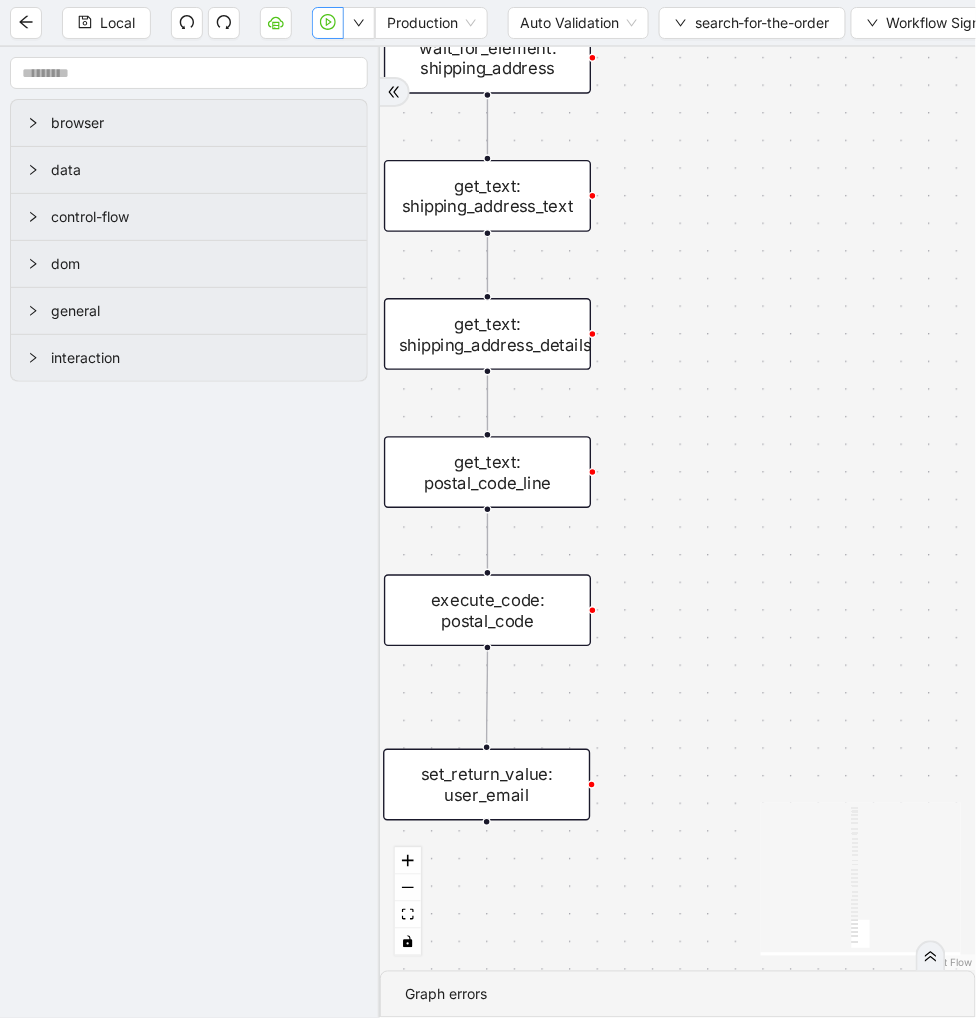 click on "get_text: postal_code_line" at bounding box center [487, 472] 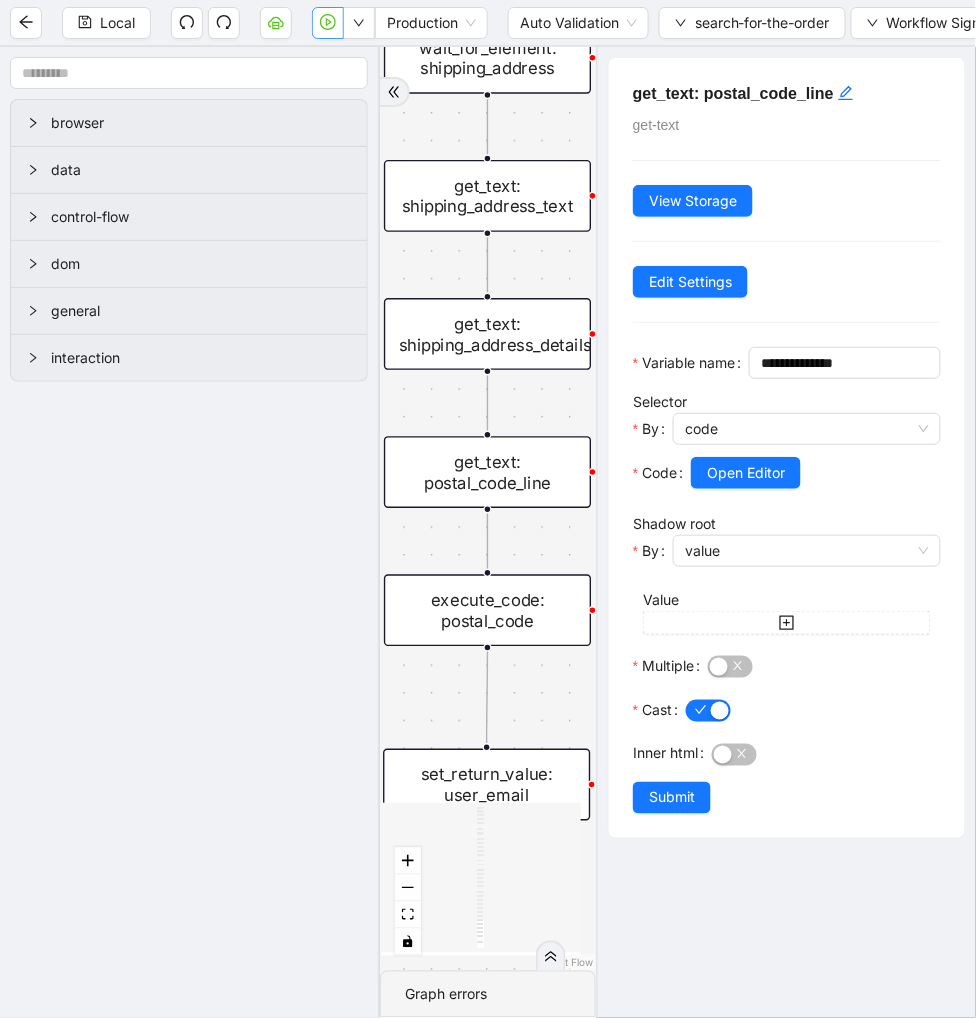 click on "execute_code: postal_code" at bounding box center (487, 611) 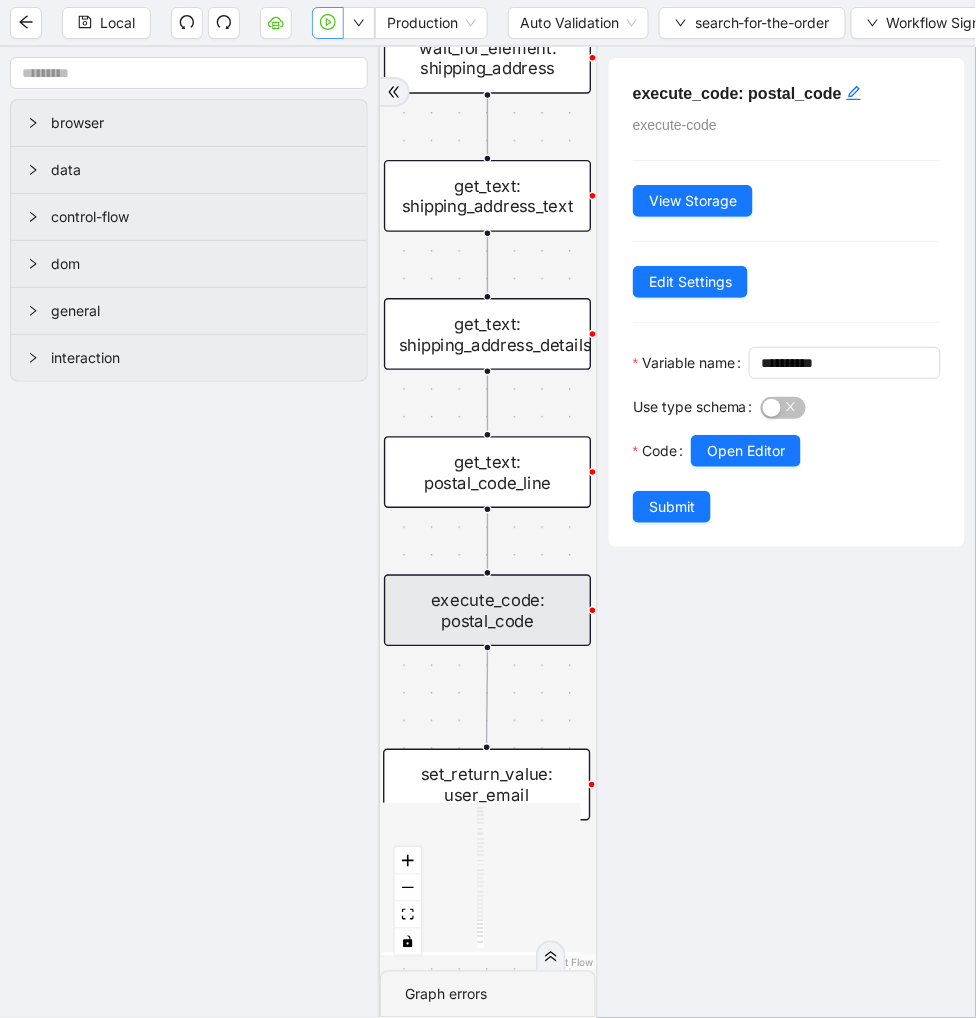 click on "get_text: postal_code_line" at bounding box center [487, 472] 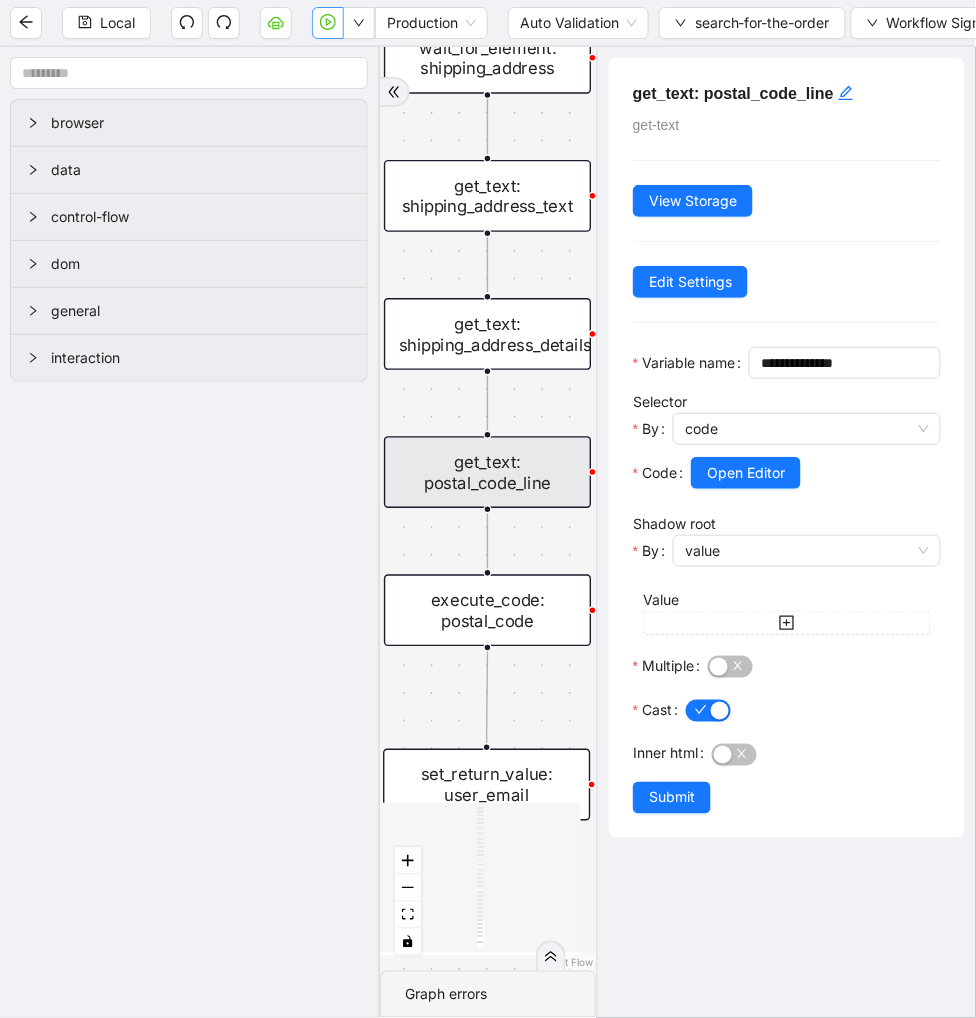 click on "trigger set_form_value: order_number wait_for_element: search_button click_element: search_button scroll_element: search_button wait_until_loaded: order_listing_page wait_for_element: order_number__0 click_element: order_number wait_until_loaded: order_details_page wait_for_element: user_email get_text: user_email delay: to_load_the_details wait_for_element: order_number set_return_value: user_email wait_for_element: order_status get_text: order_status wait_for_element: shipment_status get_text: shipment_status wait_for_element: shipping_total get_text: shipping_total wait_for_element: user_url get_attribute: user_url get_attribute: adjustmentsURL wait_for_element: total get_text: total wait_for_element: refund_total get_text: refund_total wait_for_element: shipping_address get_text: shipping_address_details get_text: shipping_address_text get_text: postal_code_line execute_code: postal_code" at bounding box center (488, 509) 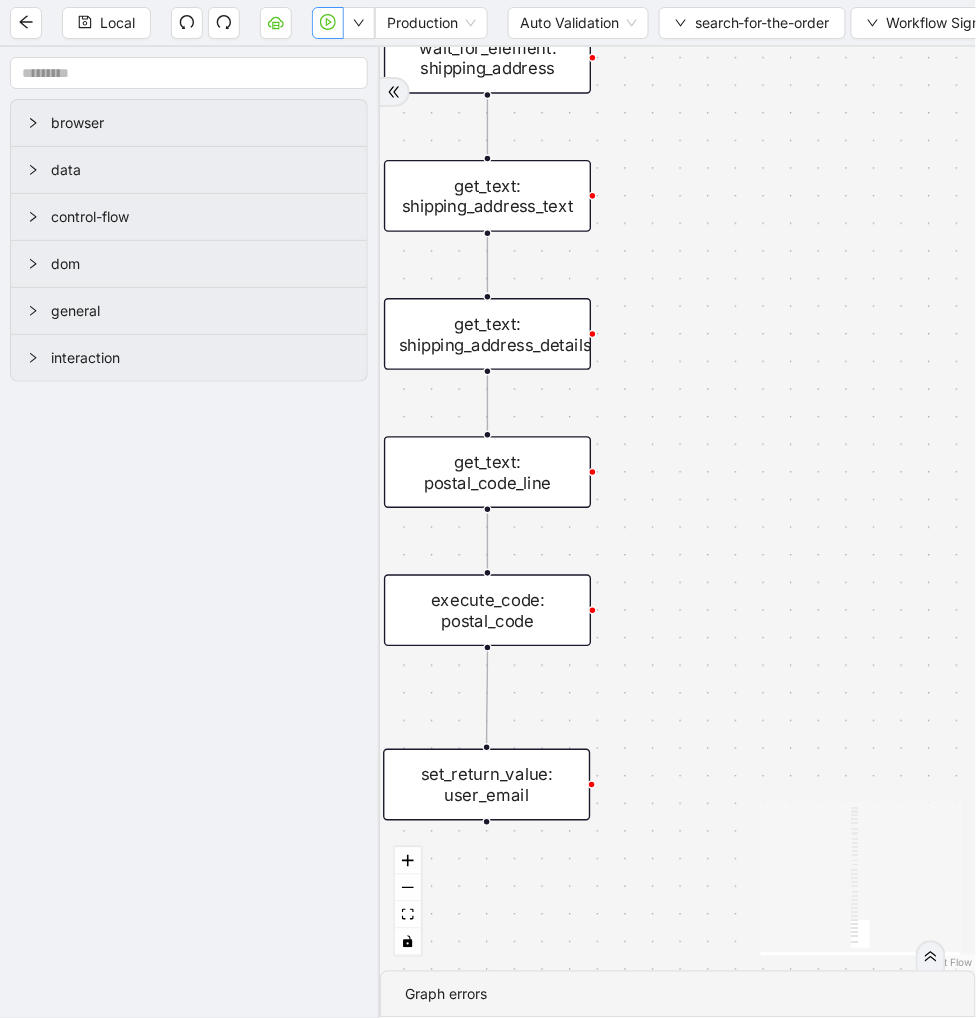 click on "trigger set_form_value: order_number wait_for_element: search_button click_element: search_button scroll_element: search_button wait_until_loaded: order_listing_page wait_for_element: order_number__0 click_element: order_number wait_until_loaded: order_details_page wait_for_element: user_email get_text: user_email delay: to_load_the_details wait_for_element: order_number set_return_value: user_email wait_for_element: order_status get_text: order_status wait_for_element: shipment_status get_text: shipment_status wait_for_element: shipping_total get_text: shipping_total wait_for_element: user_url get_attribute: user_url get_attribute: adjustmentsURL wait_for_element: total get_text: total wait_for_element: refund_total get_text: refund_total wait_for_element: shipping_address get_text: shipping_address_details get_text: shipping_address_text get_text: postal_code_line execute_code: postal_code" at bounding box center (678, 509) 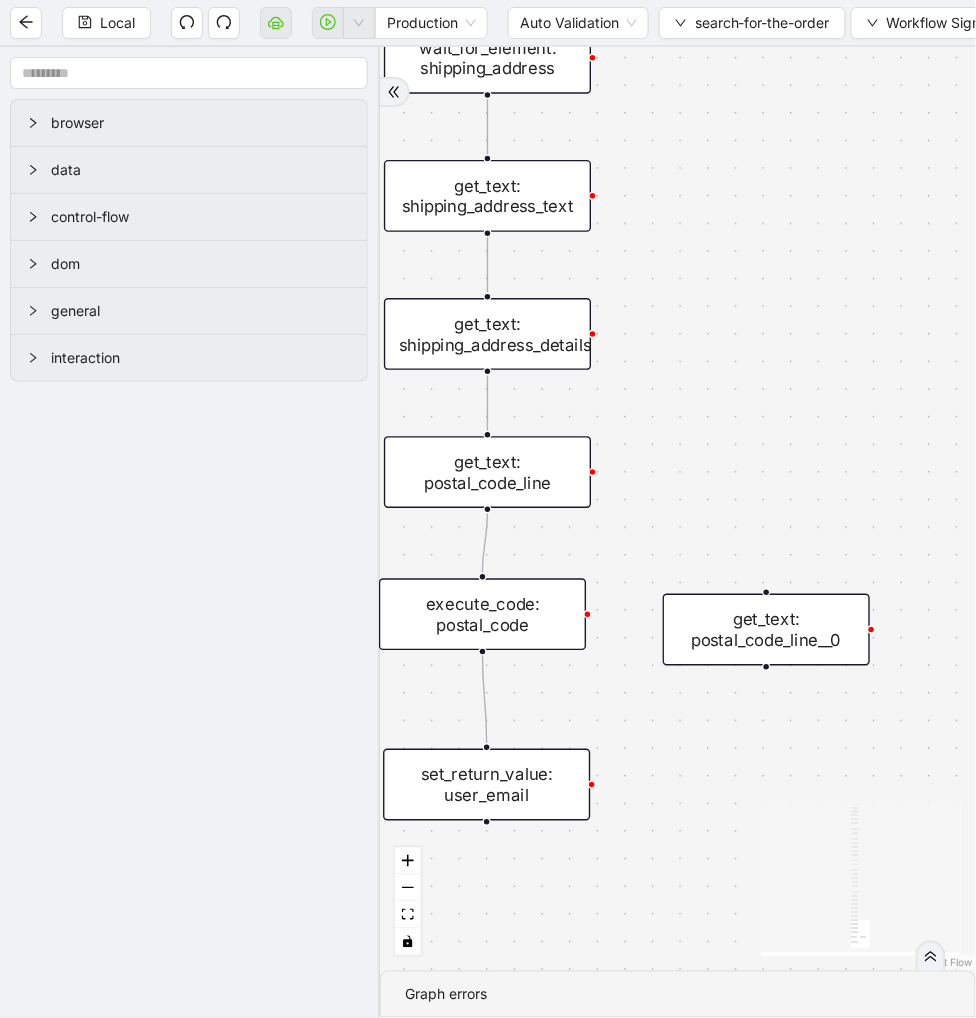 click on "execute_code: postal_code" at bounding box center [482, 615] 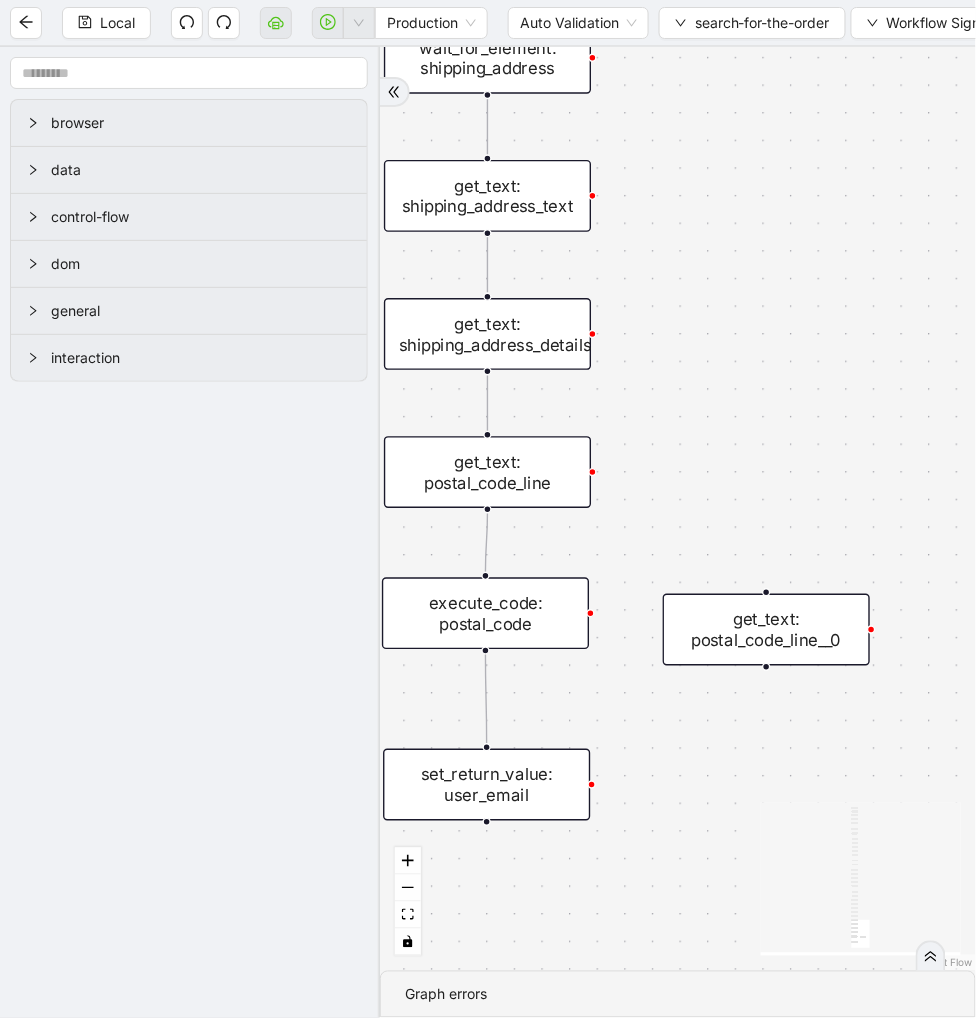 click on "execute_code: postal_code" at bounding box center (485, 614) 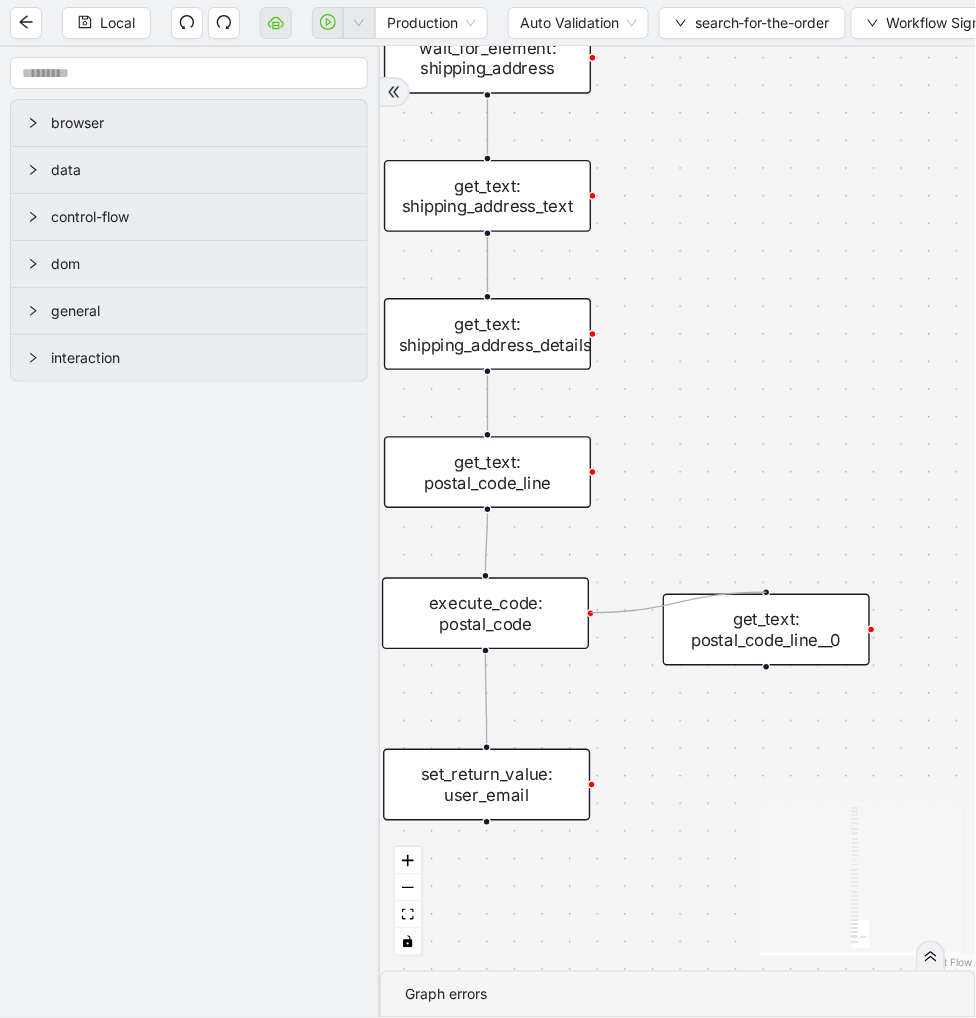 drag, startPoint x: 593, startPoint y: 595, endPoint x: 761, endPoint y: 575, distance: 169.1863 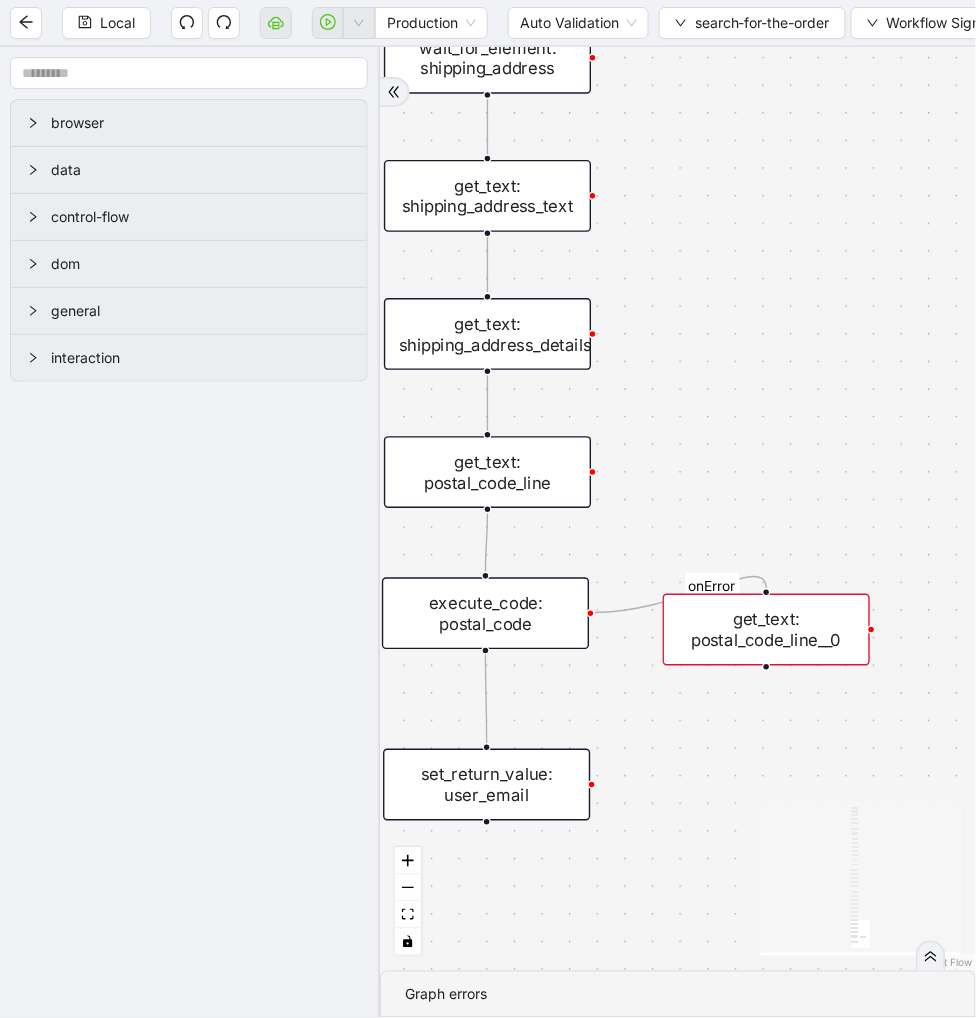 click on "execute_code: postal_code" at bounding box center (485, 614) 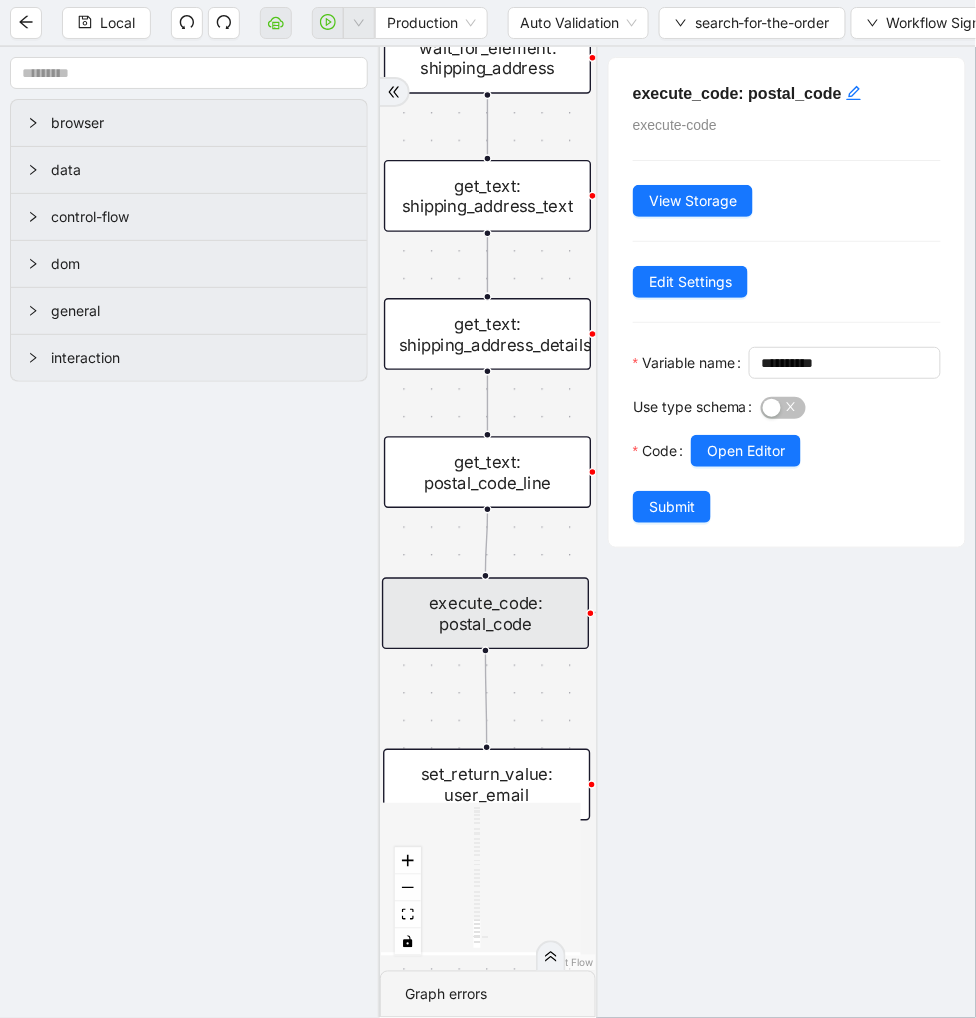 click on "onError trigger set_form_value: order_number wait_for_element: search_button click_element: search_button scroll_element: search_button wait_until_loaded: order_listing_page wait_for_element: order_number__0 click_element: order_number wait_until_loaded: order_details_page wait_for_element: user_email get_text: user_email delay: to_load_the_details wait_for_element: order_number set_return_value: user_email wait_for_element: order_status get_text: order_status wait_for_element: shipment_status get_text: shipment_status wait_for_element: shipping_total get_text: shipping_total wait_for_element: user_url get_attribute: user_url get_attribute: adjustmentsURL wait_for_element: total get_text: total wait_for_element: refund_total get_text: refund_total wait_for_element: shipping_address get_text: shipping_address_details get_text: shipping_address_text get_text: postal_code_line execute_code: postal_code get_text: postal_code_line__0" at bounding box center (488, 509) 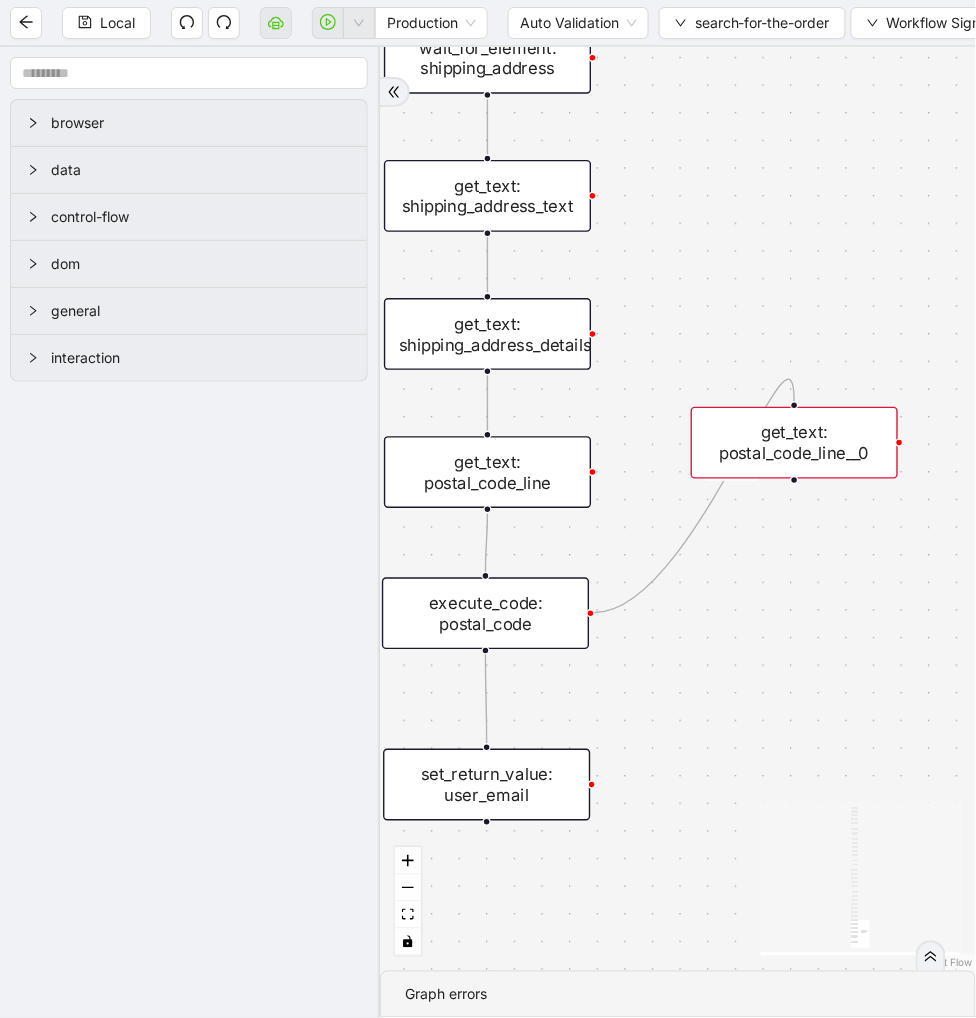 drag, startPoint x: 712, startPoint y: 607, endPoint x: 740, endPoint y: 420, distance: 189.08464 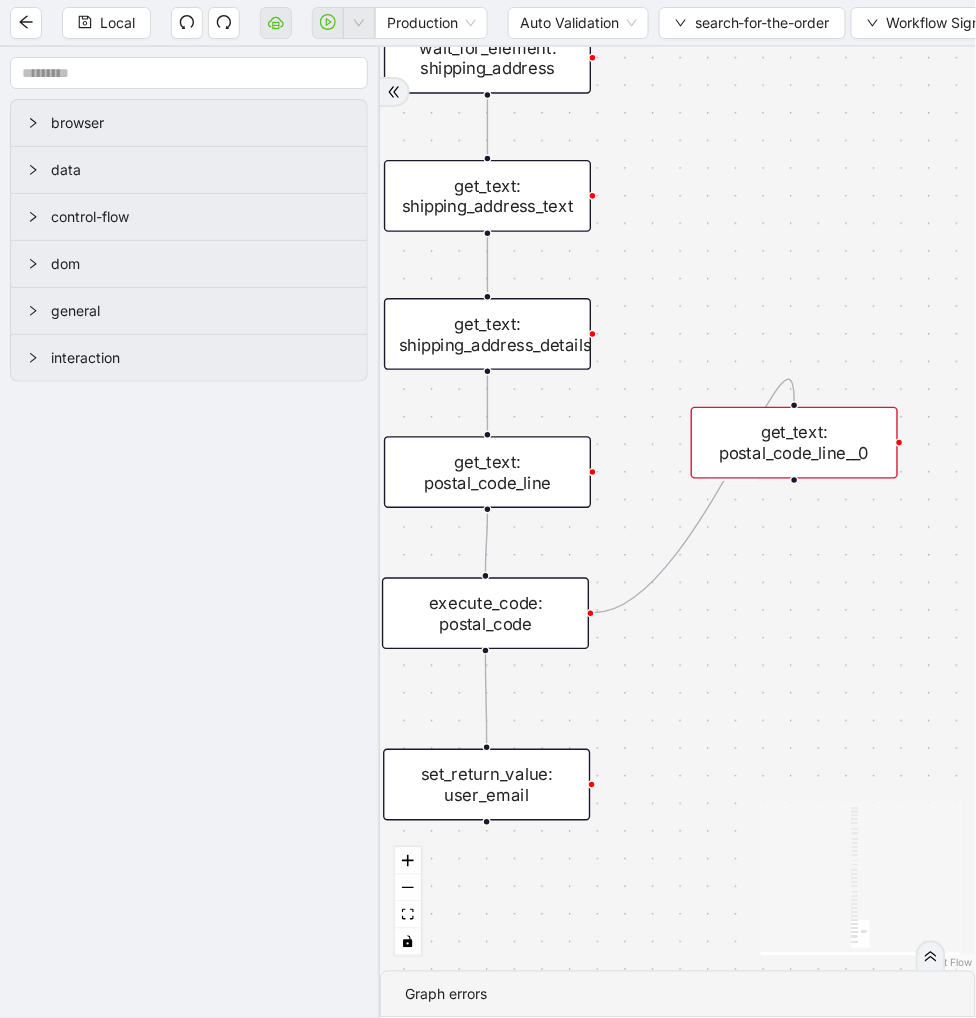 click on "get_text: postal_code_line__0" at bounding box center (794, 443) 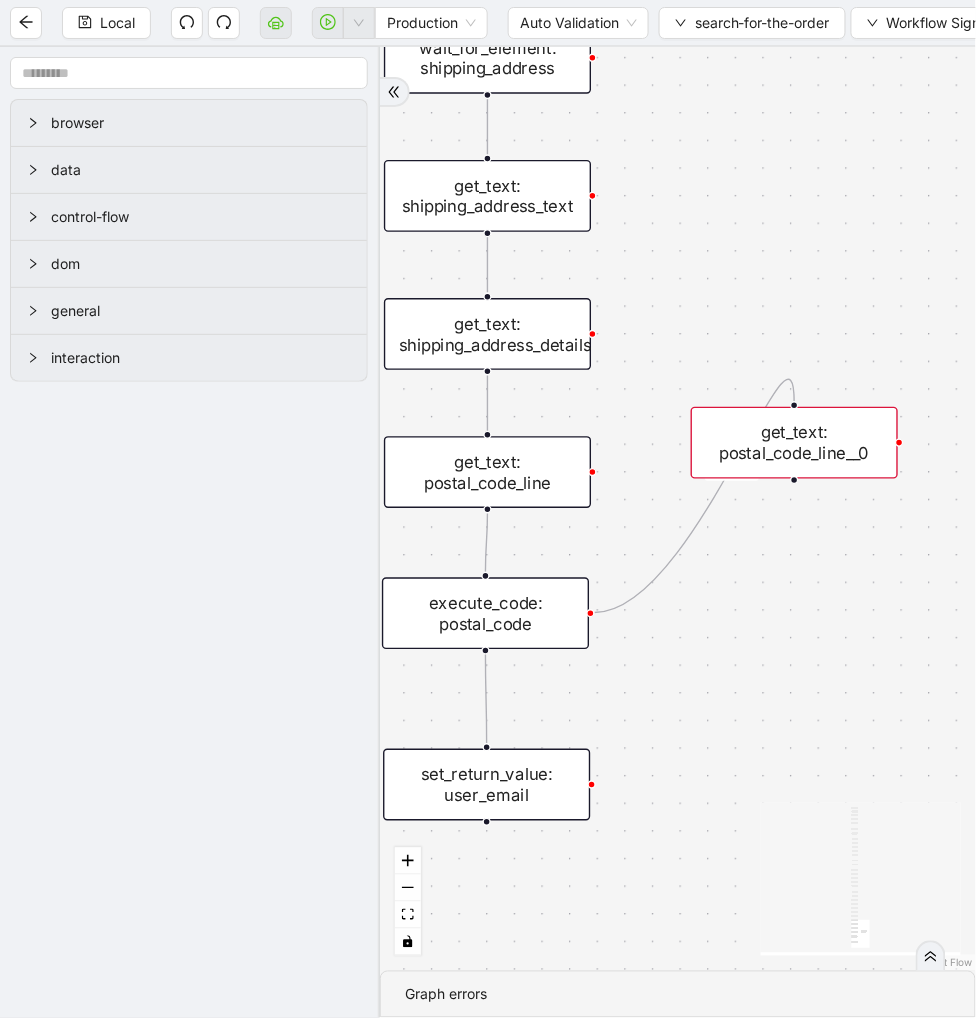 click on "onError trigger set_form_value: order_number wait_for_element: search_button click_element: search_button scroll_element: search_button wait_until_loaded: order_listing_page wait_for_element: order_number__0 click_element: order_number wait_until_loaded: order_details_page wait_for_element: user_email get_text: user_email delay: to_load_the_details wait_for_element: order_number set_return_value: user_email wait_for_element: order_status get_text: order_status wait_for_element: shipment_status get_text: shipment_status wait_for_element: shipping_total get_text: shipping_total wait_for_element: user_url get_attribute: user_url get_attribute: adjustmentsURL wait_for_element: total get_text: total wait_for_element: refund_total get_text: refund_total wait_for_element: shipping_address get_text: shipping_address_details get_text: shipping_address_text get_text: postal_code_line execute_code: postal_code get_text: postal_code_line__0" at bounding box center (678, 509) 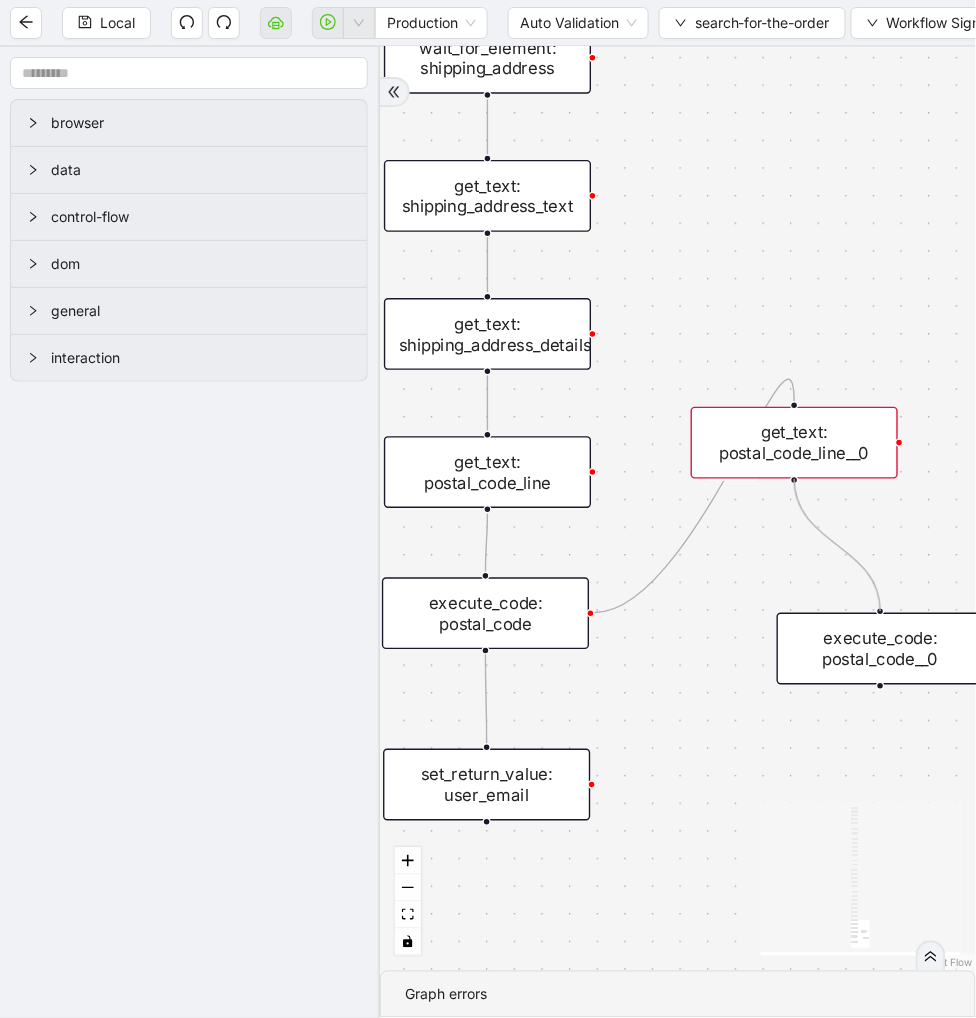 drag, startPoint x: 792, startPoint y: 463, endPoint x: 862, endPoint y: 600, distance: 153.84732 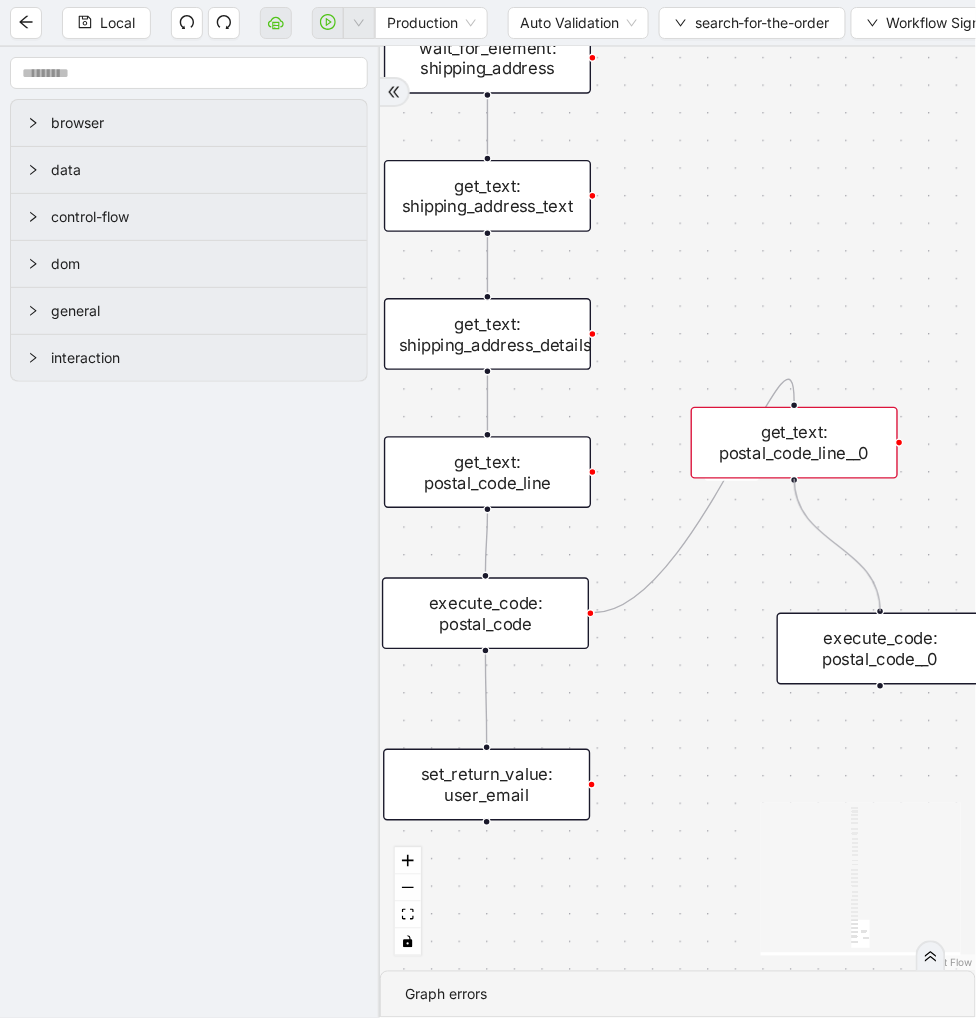 click on "trigger set_form_value: order_number wait_for_element: search_button click_element: search_button scroll_element: search_button wait_until_loaded: order_listing_page wait_for_element: order_number__0 click_element: order_number wait_until_loaded: order_details_page wait_for_element: user_email get_text: user_email delay: to_load_the_details wait_for_element: order_number set_return_value: user_email wait_for_element: order_status get_text: order_status wait_for_element: shipment_status get_text: shipment_status wait_for_element: shipping_total get_text: shipping_total wait_for_element: user_url get_attribute: user_url get_attribute: adjustmentsURL wait_for_element: total get_text: total wait_for_element: refund_total get_text: refund_total wait_for_element: shipping_address get_text: shipping_address_details get_text: shipping_address_text get_text: postal_code_line execute_code: postal_code get_text: postal_code_line__0 execute_code: postal_code__0" at bounding box center [457, -3174] 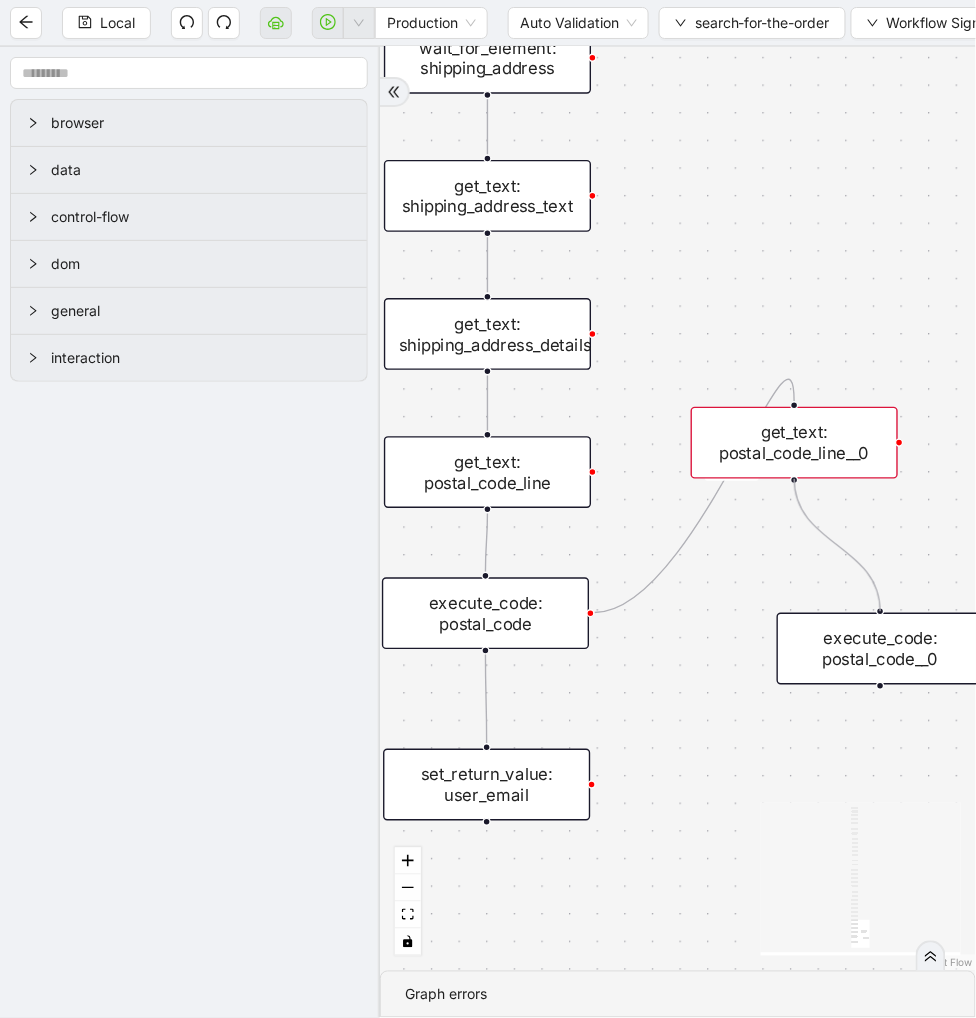 click on "onError trigger set_form_value: order_number wait_for_element: search_button click_element: search_button scroll_element: search_button wait_until_loaded: order_listing_page wait_for_element: order_number__0 click_element: order_number wait_until_loaded: order_details_page wait_for_element: user_email get_text: user_email delay: to_load_the_details wait_for_element: order_number set_return_value: user_email wait_for_element: order_status get_text: order_status wait_for_element: shipment_status get_text: shipment_status wait_for_element: shipping_total get_text: shipping_total wait_for_element: user_url get_attribute: user_url get_attribute: adjustmentsURL wait_for_element: total get_text: total wait_for_element: refund_total get_text: refund_total wait_for_element: shipping_address get_text: shipping_address_details get_text: shipping_address_text get_text: postal_code_line execute_code: postal_code get_text: postal_code_line__0 execute_code: postal_code__0" at bounding box center [678, 509] 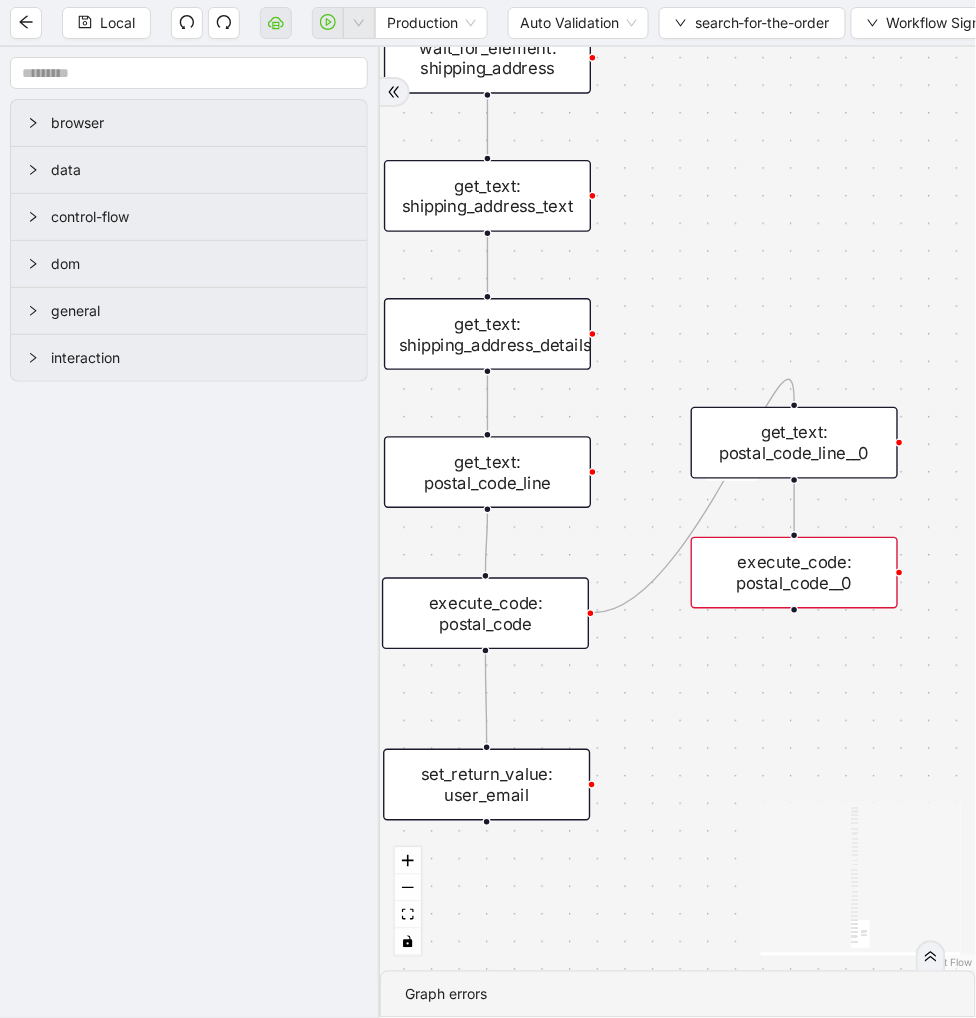 drag, startPoint x: 797, startPoint y: 631, endPoint x: 711, endPoint y: 555, distance: 114.76933 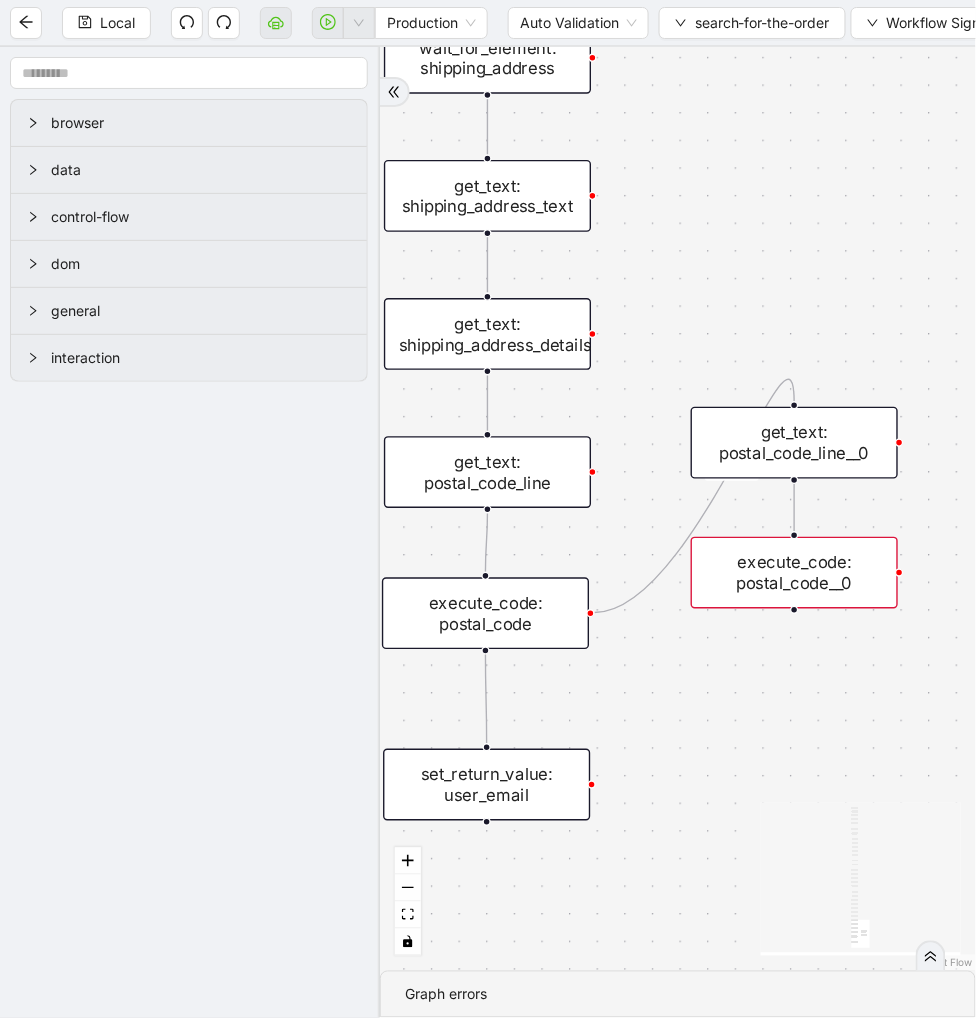 click on "execute_code: postal_code__0" at bounding box center [794, 573] 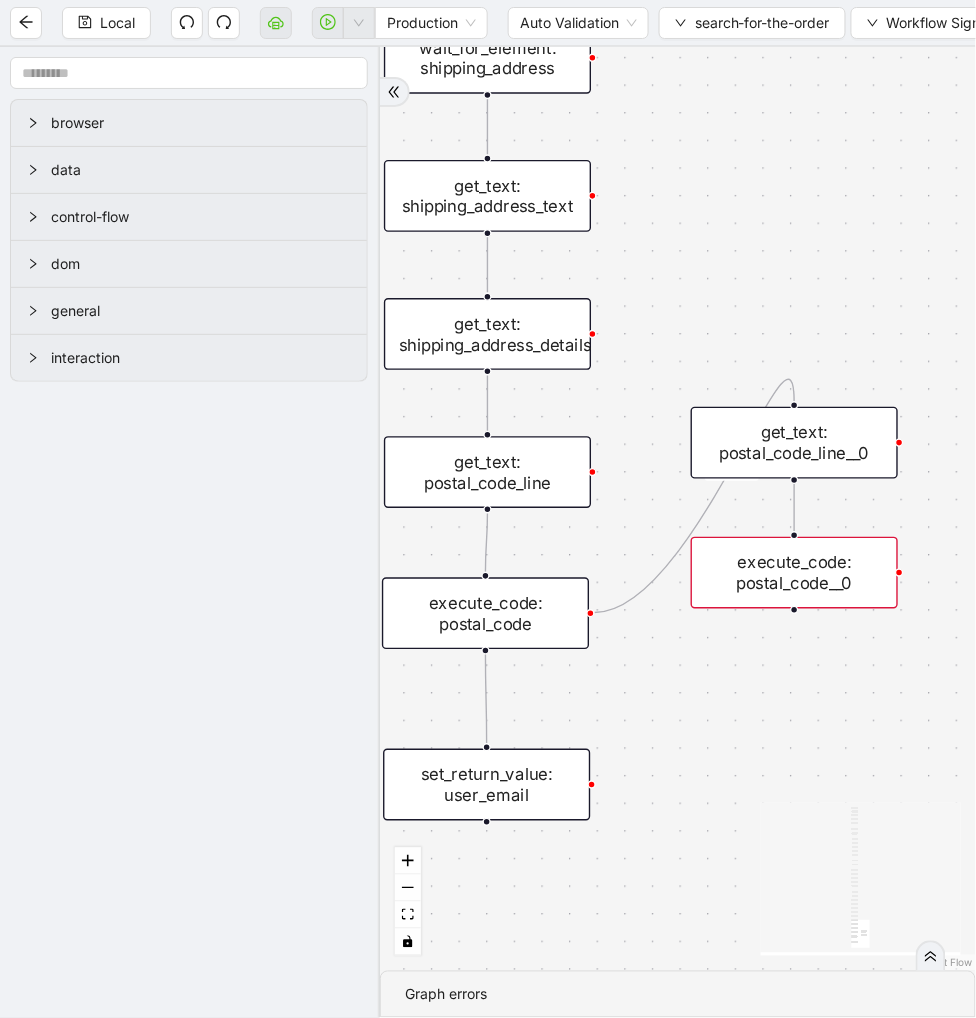click on "execute_code: postal_code__0" at bounding box center (794, 573) 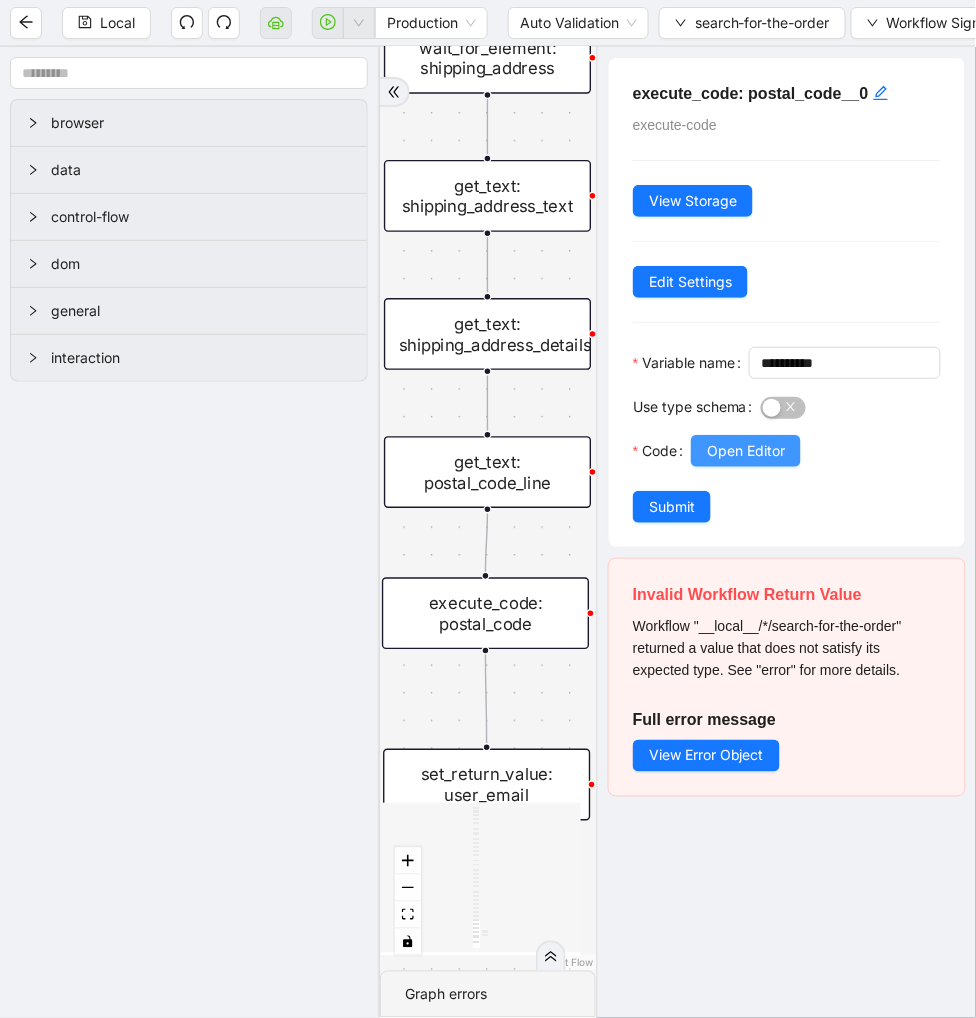 click on "Open Editor" at bounding box center [746, 451] 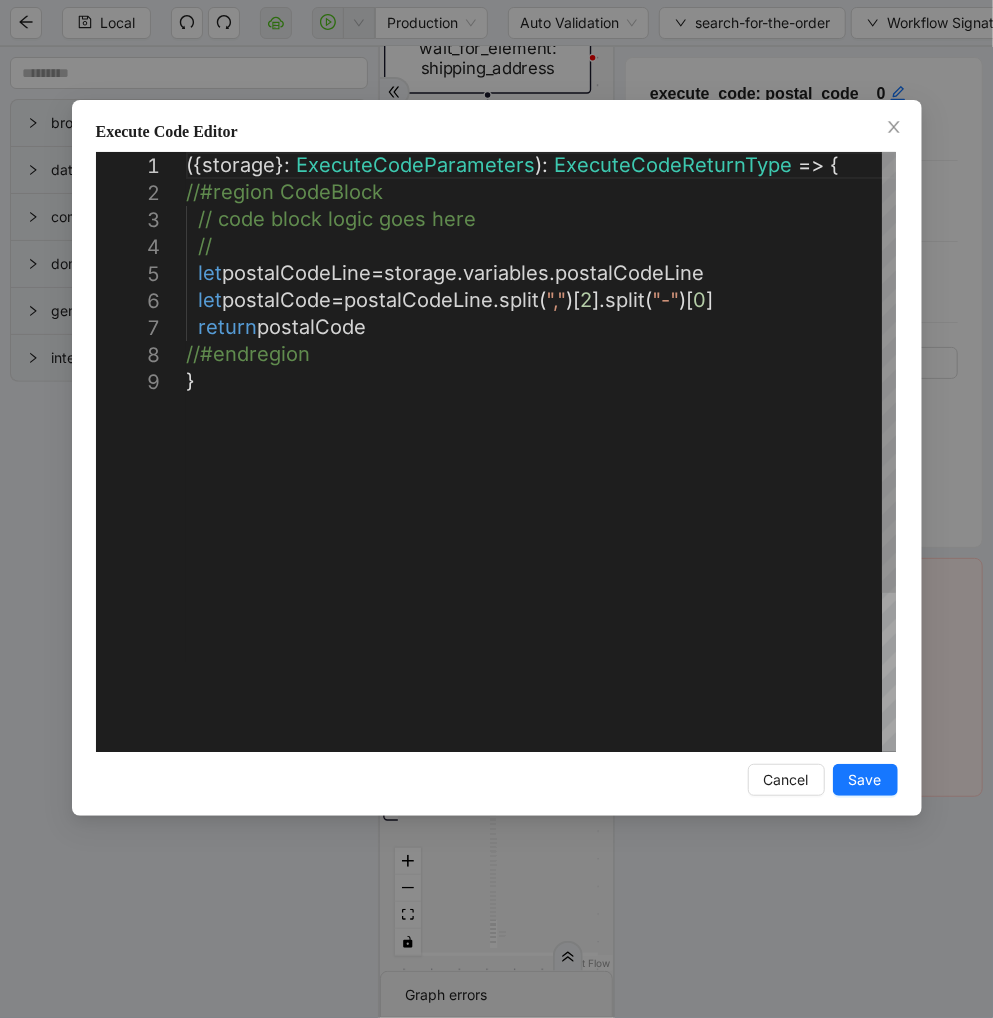 scroll, scrollTop: 0, scrollLeft: 10, axis: horizontal 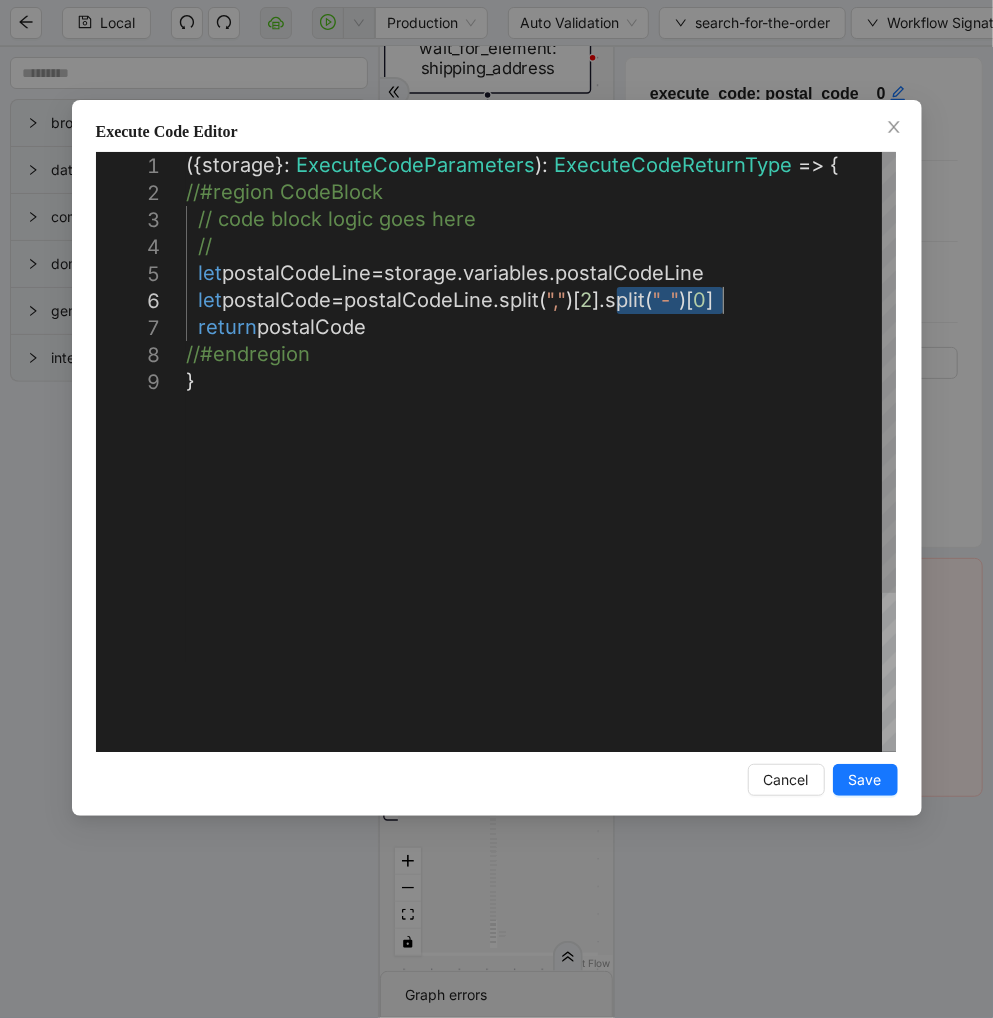 drag, startPoint x: 617, startPoint y: 305, endPoint x: 750, endPoint y: 305, distance: 133 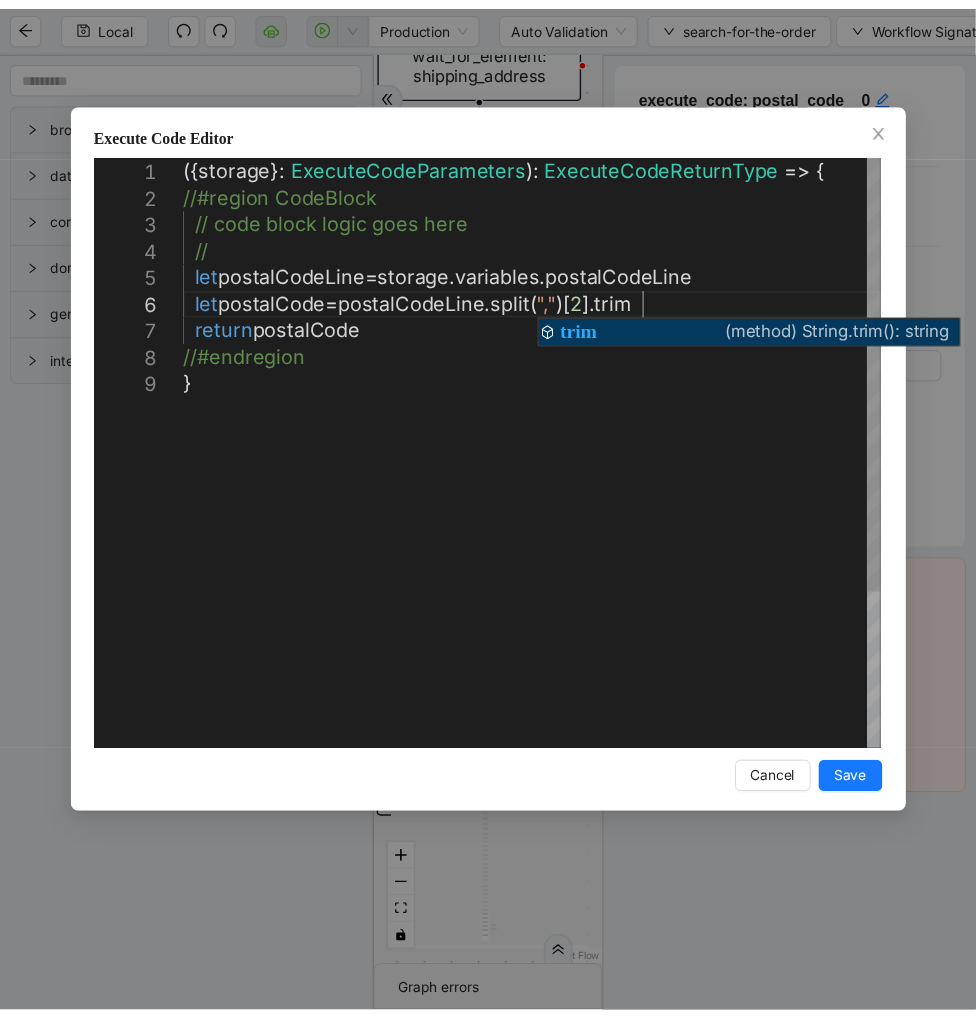scroll, scrollTop: 135, scrollLeft: 637, axis: both 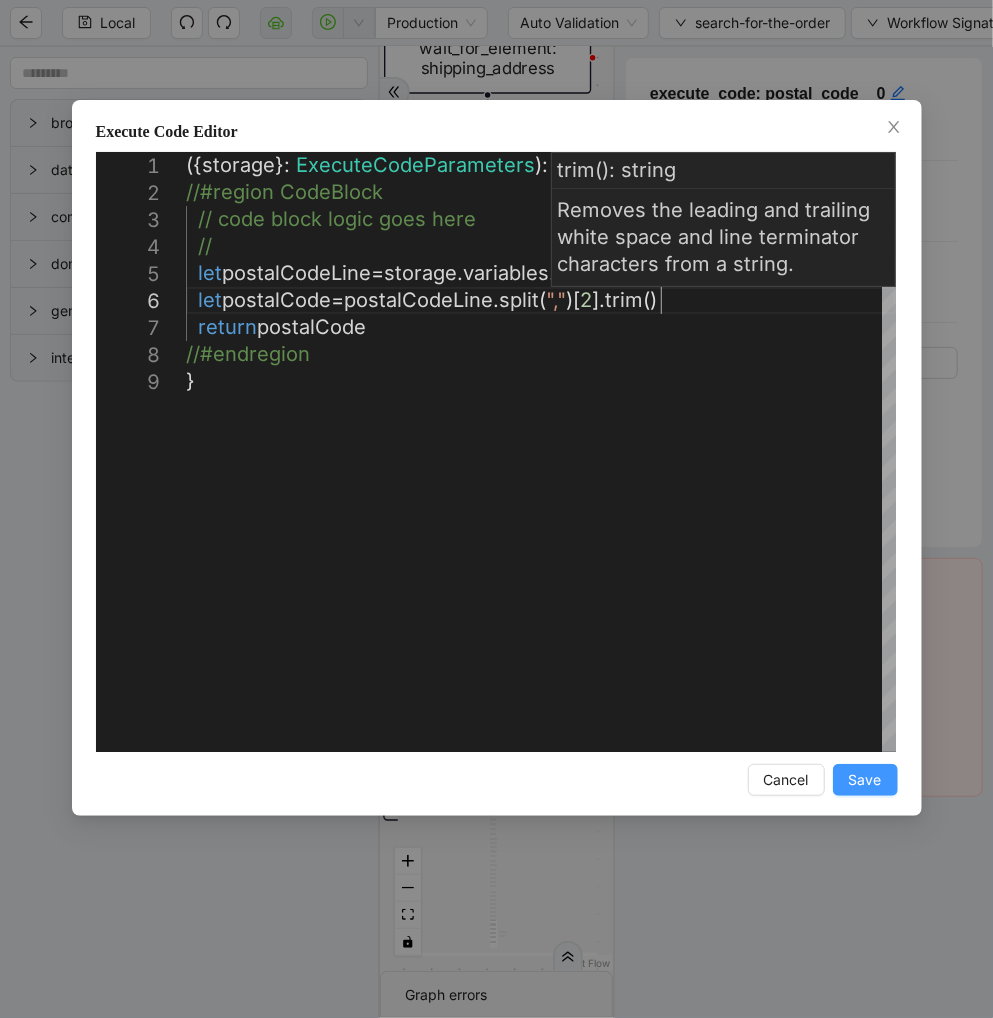 type on "**********" 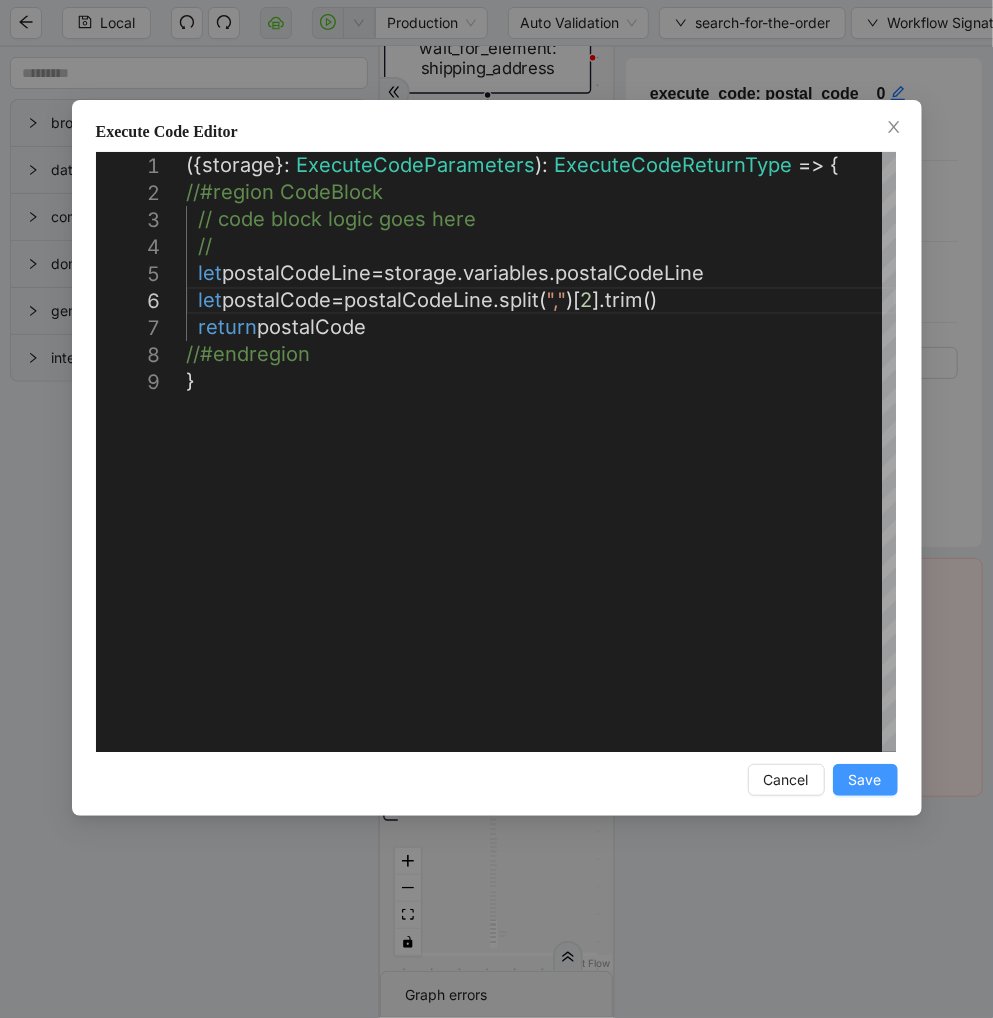 click on "Save" at bounding box center [865, 780] 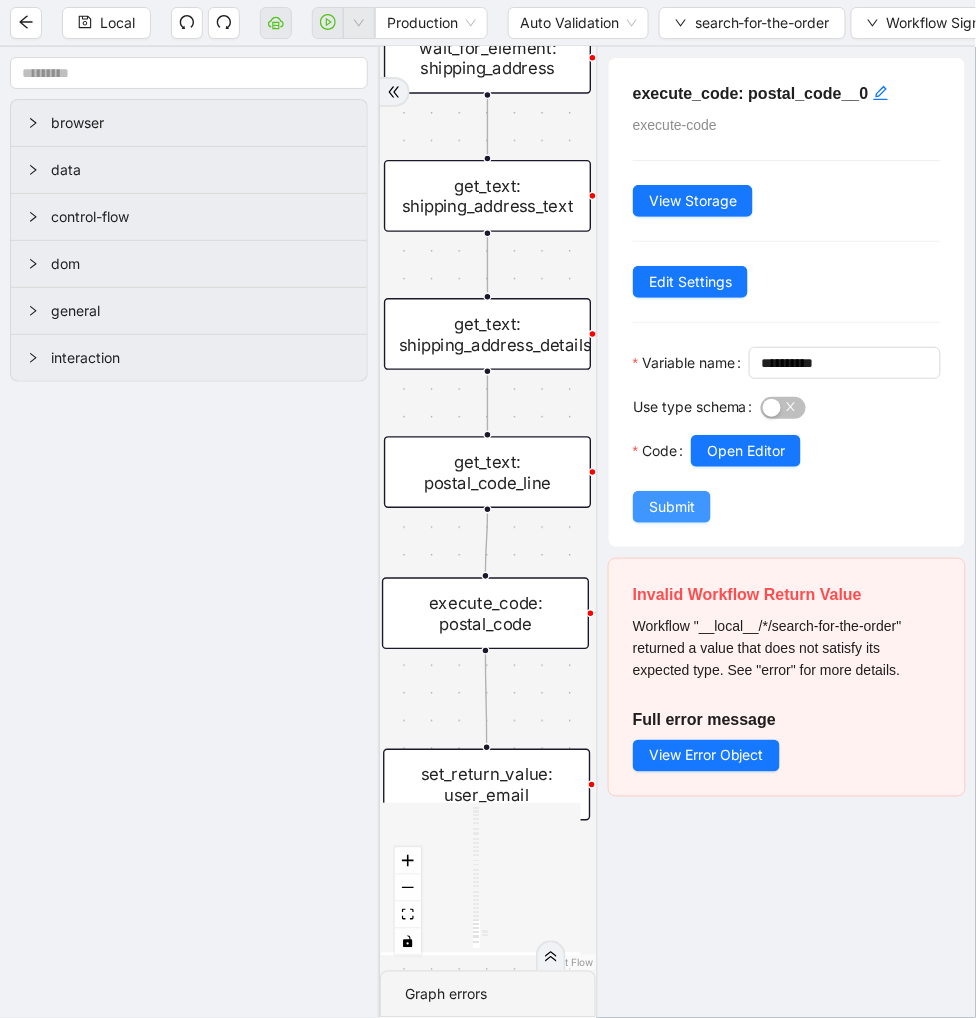 click on "Submit" at bounding box center (672, 507) 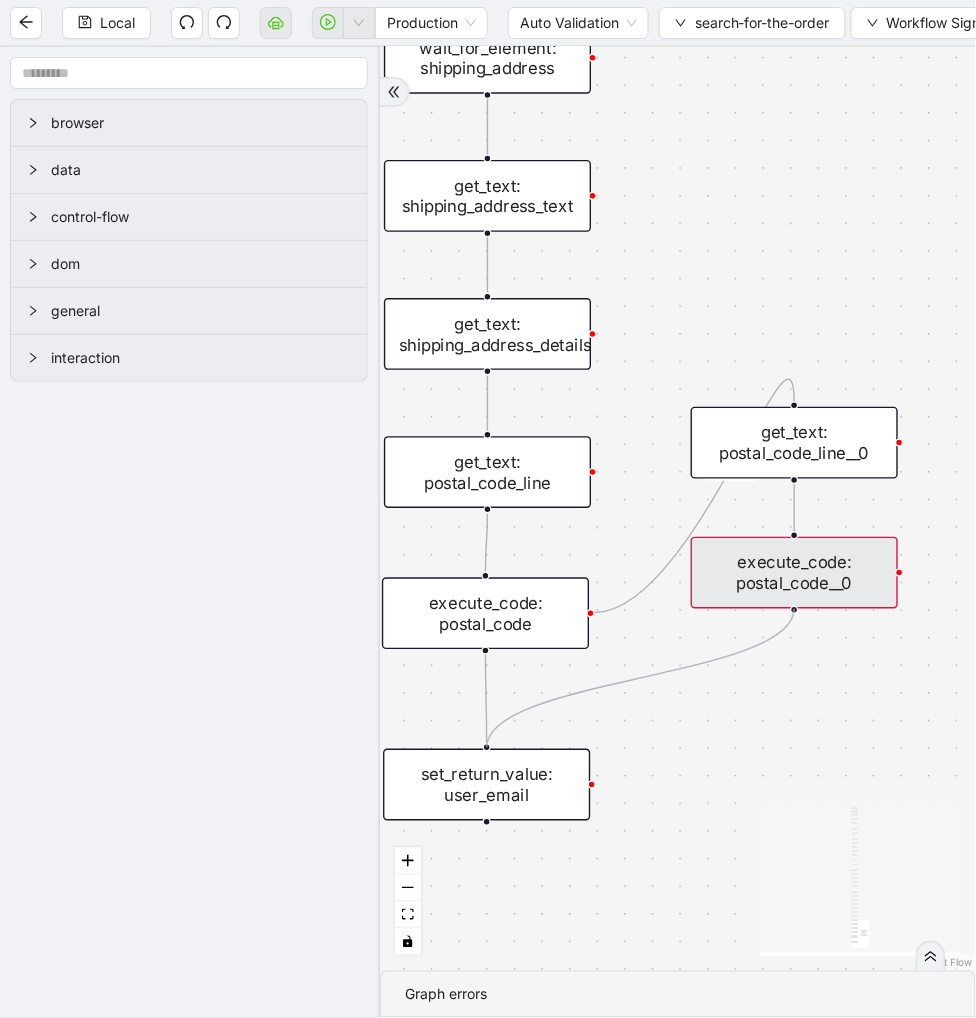 drag, startPoint x: 795, startPoint y: 594, endPoint x: 498, endPoint y: 724, distance: 324.20517 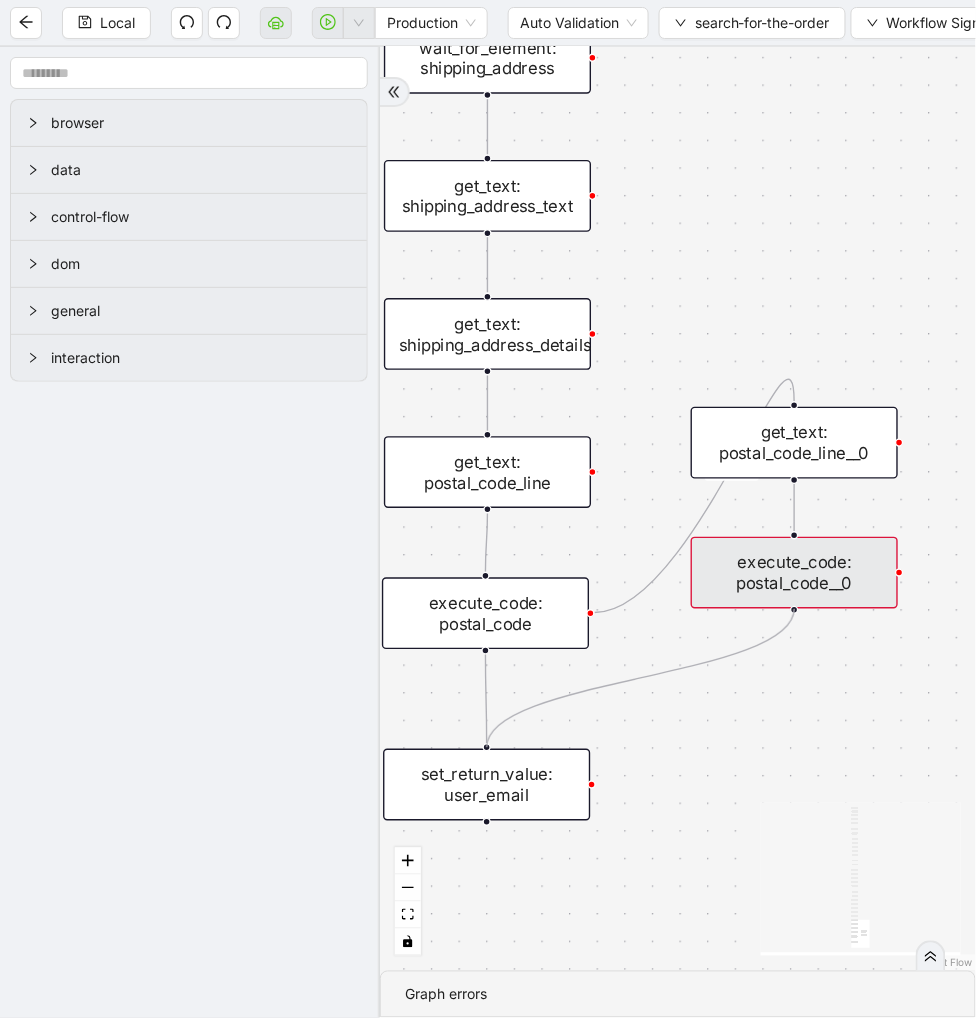 click on "onError trigger set_form_value: order_number wait_for_element: search_button click_element: search_button scroll_element: search_button wait_until_loaded: order_listing_page wait_for_element: order_number__0 click_element: order_number wait_until_loaded: order_details_page wait_for_element: user_email get_text: user_email delay: to_load_the_details wait_for_element: order_number set_return_value: user_email wait_for_element: order_status get_text: order_status wait_for_element: shipment_status get_text: shipment_status wait_for_element: shipping_total get_text: shipping_total wait_for_element: user_url get_attribute: user_url get_attribute: adjustmentsURL wait_for_element: total get_text: total wait_for_element: refund_total get_text: refund_total wait_for_element: shipping_address get_text: shipping_address_details get_text: shipping_address_text get_text: postal_code_line execute_code: postal_code get_text: postal_code_line__0 execute_code: postal_code__0" at bounding box center [457, -3174] 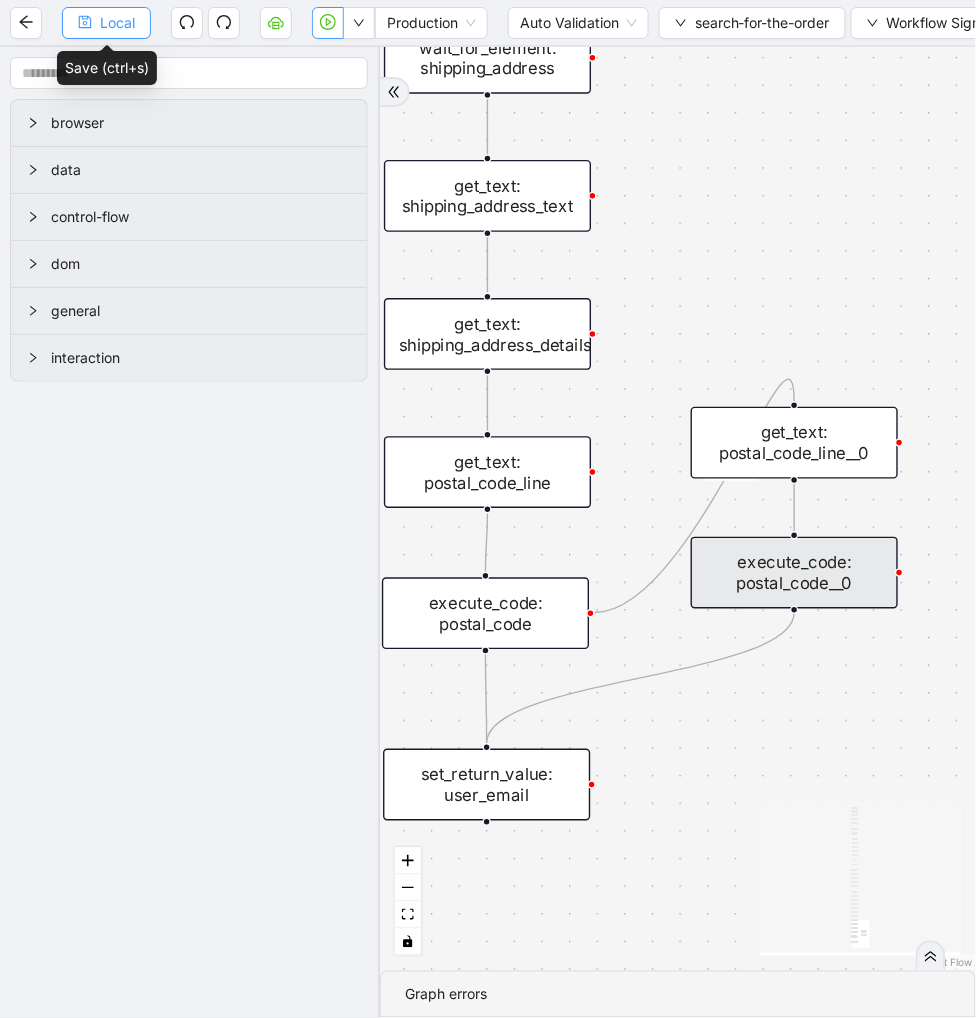 click on "Local" at bounding box center [117, 23] 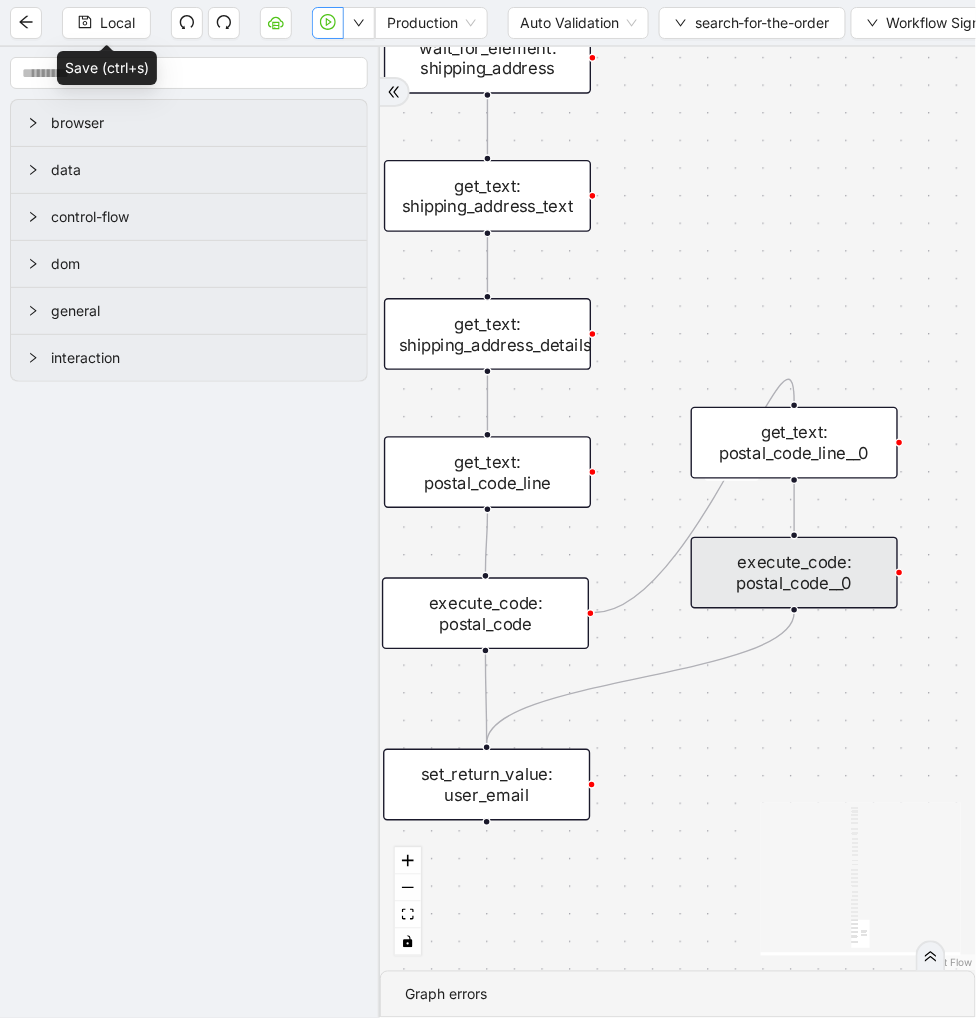 scroll, scrollTop: 16, scrollLeft: 0, axis: vertical 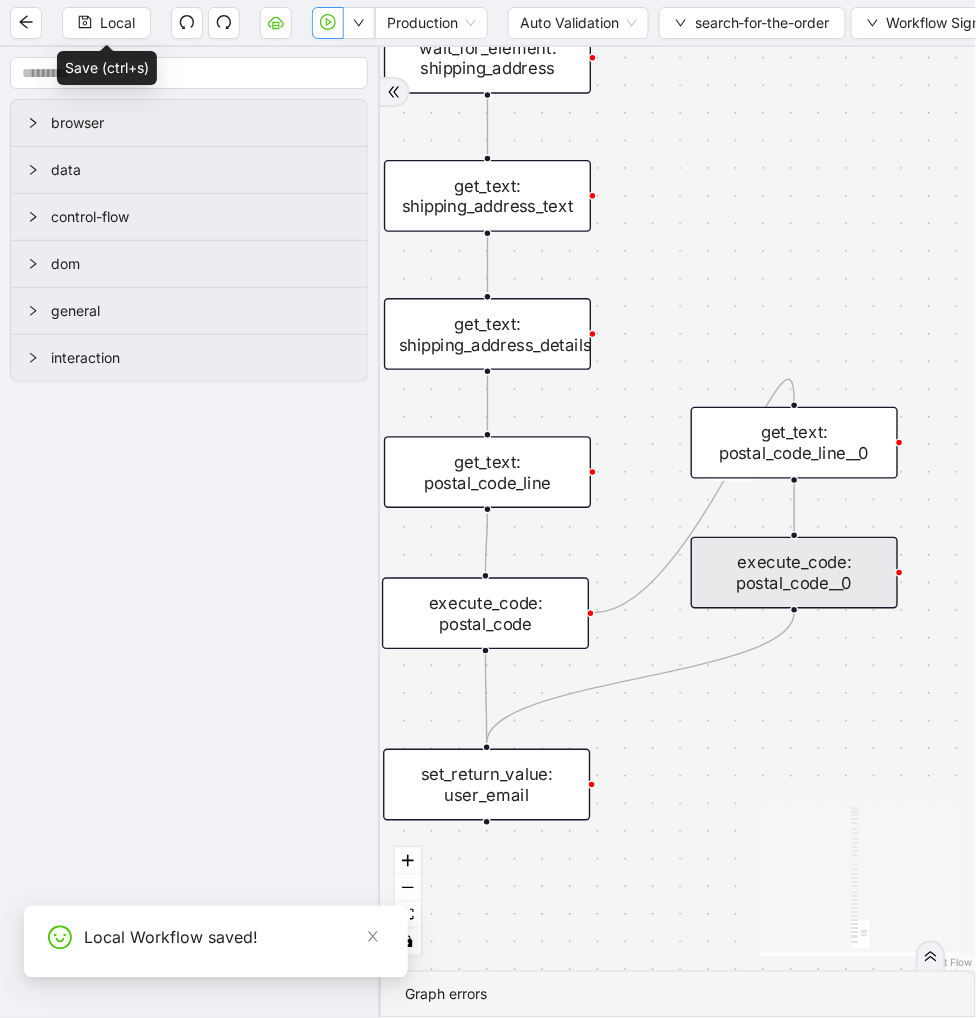click at bounding box center (328, 23) 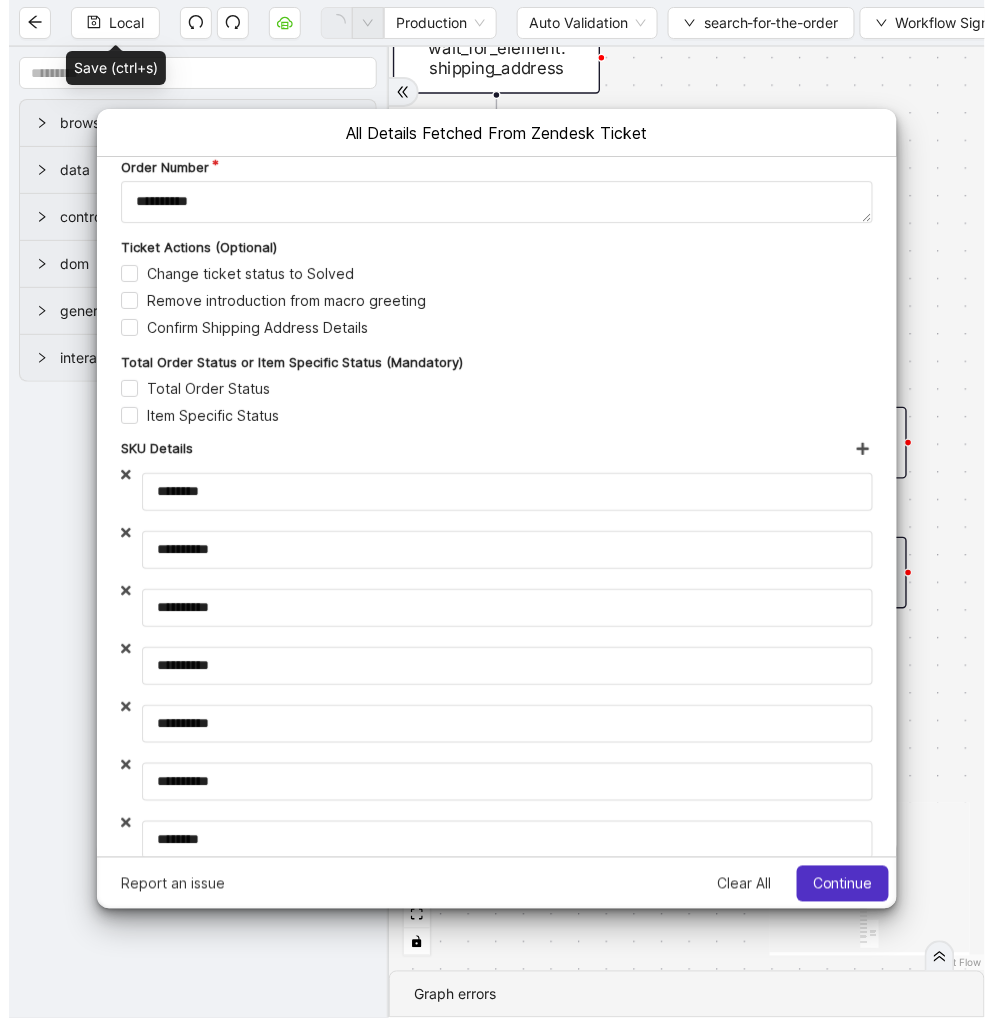 scroll, scrollTop: 0, scrollLeft: 0, axis: both 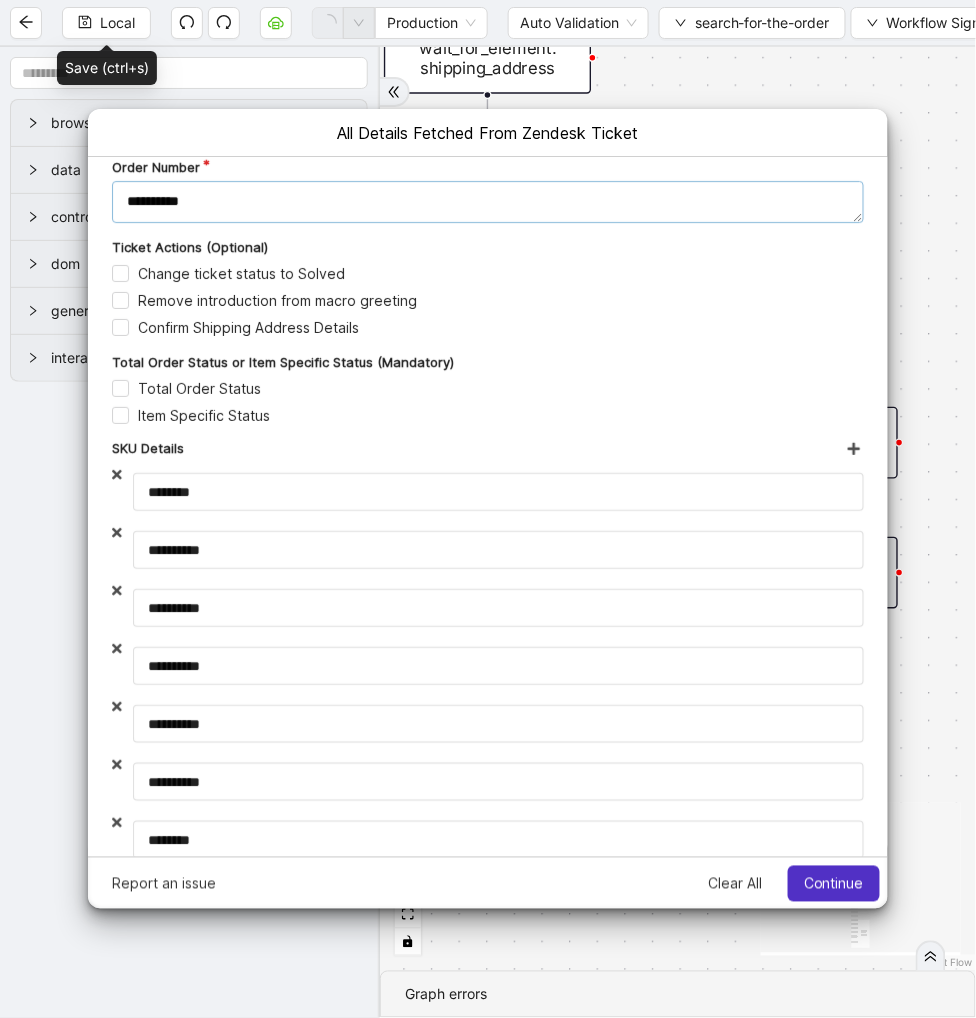 drag, startPoint x: 308, startPoint y: 208, endPoint x: 53, endPoint y: 194, distance: 255.38402 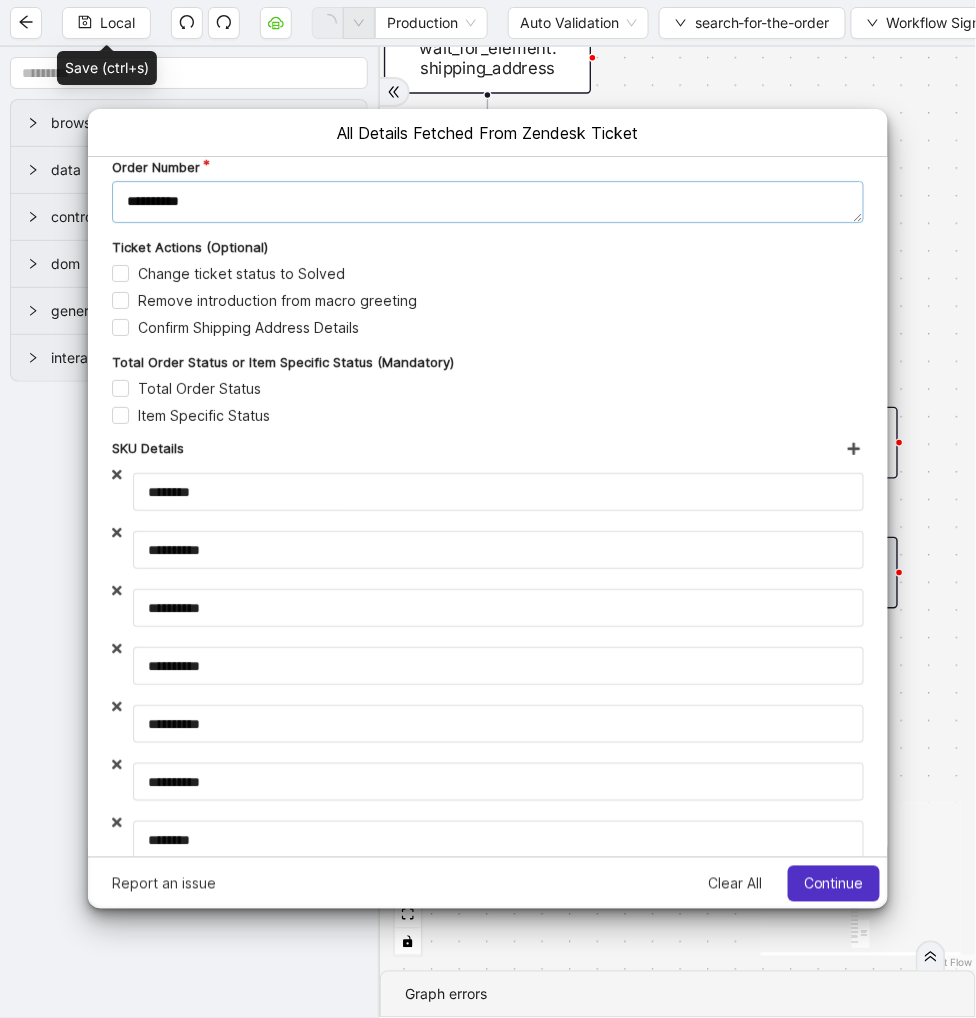 click on "**********" at bounding box center (487, 506) 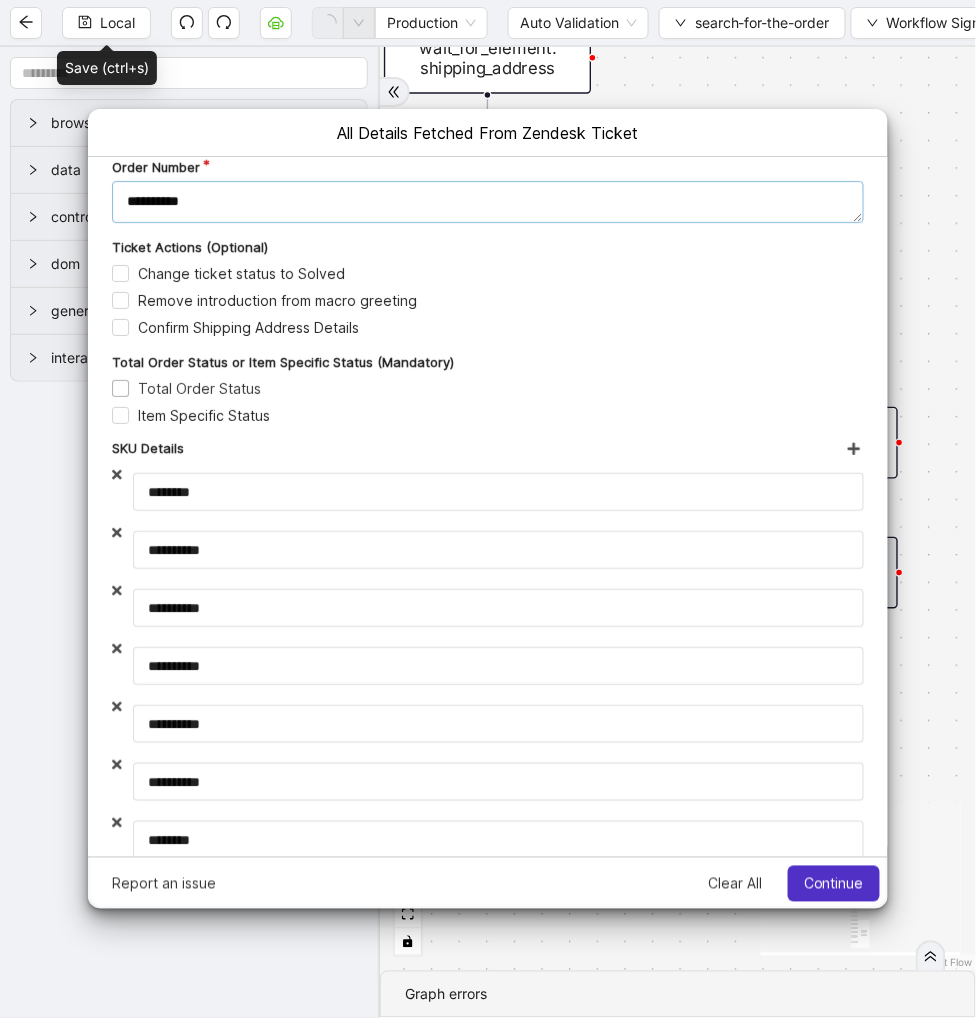 type on "**********" 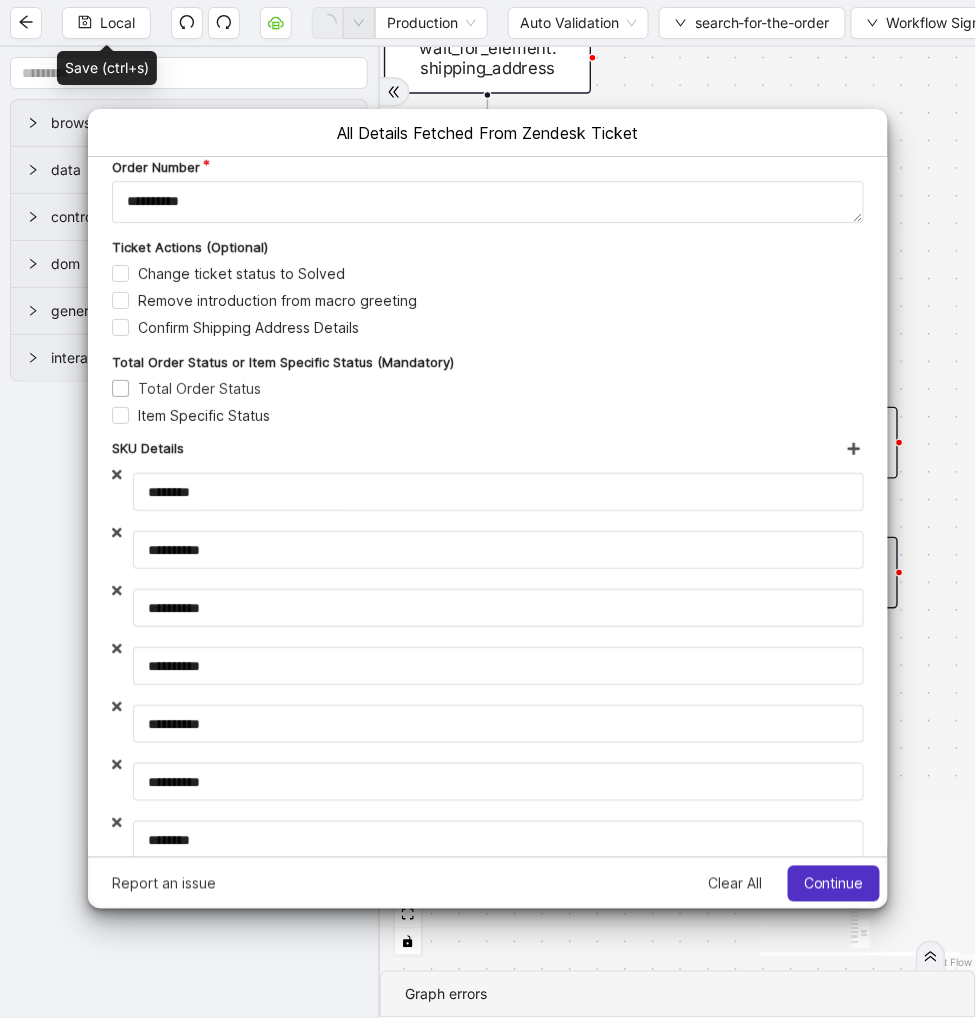 click on "Total Order Status" at bounding box center (185, 387) 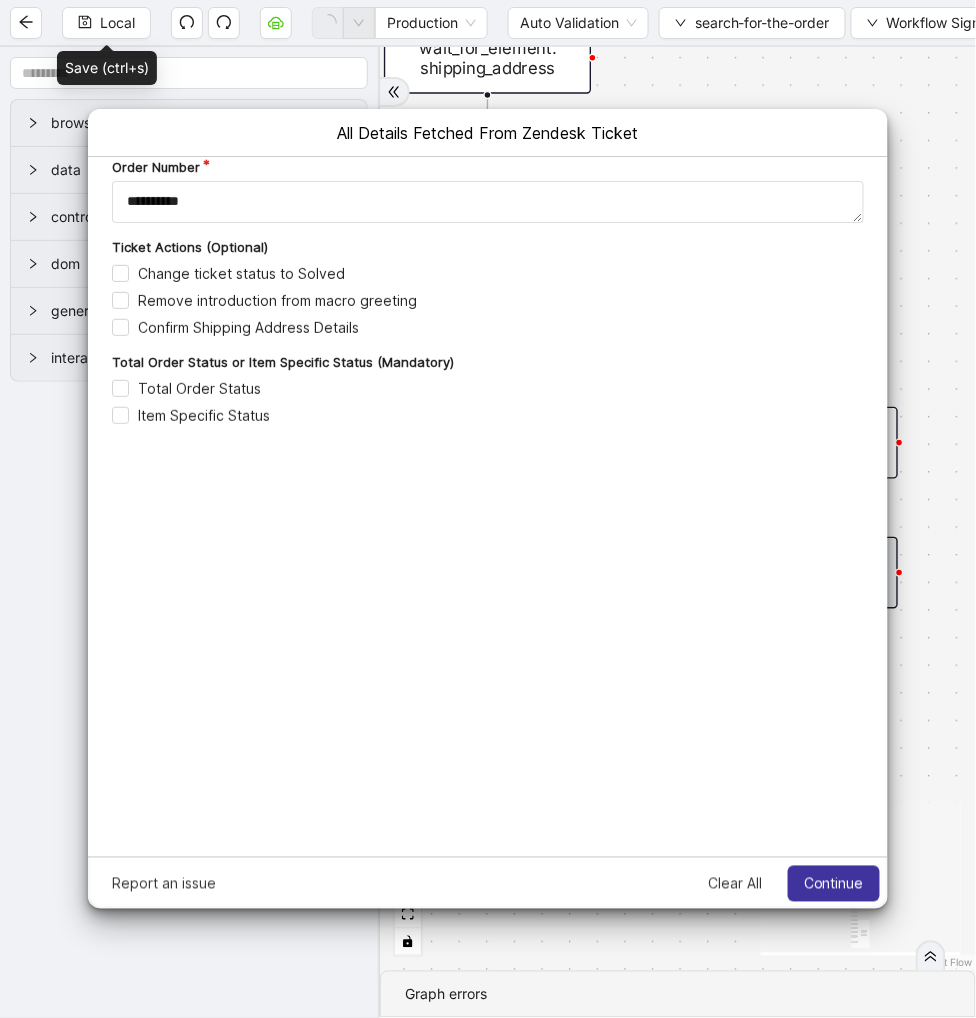 click on "Continue" at bounding box center (833, 883) 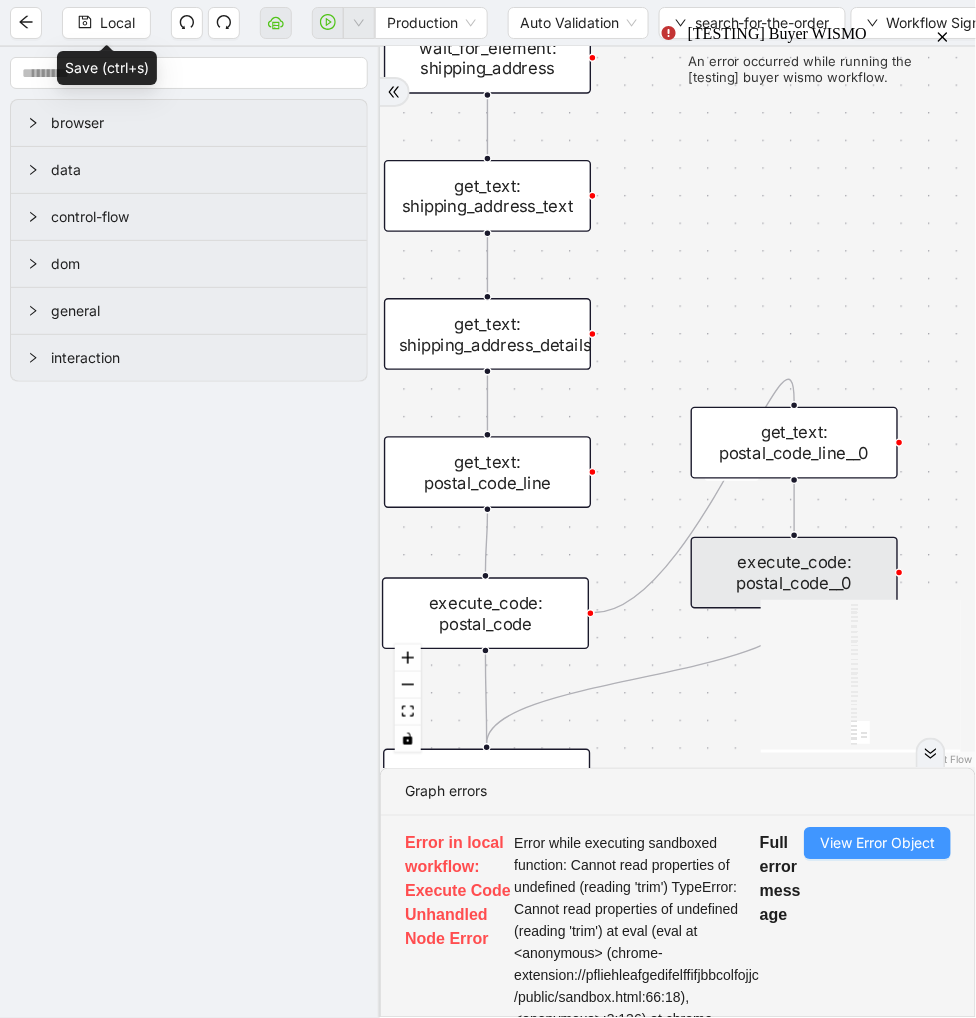 click on "View Error Object" at bounding box center (877, 844) 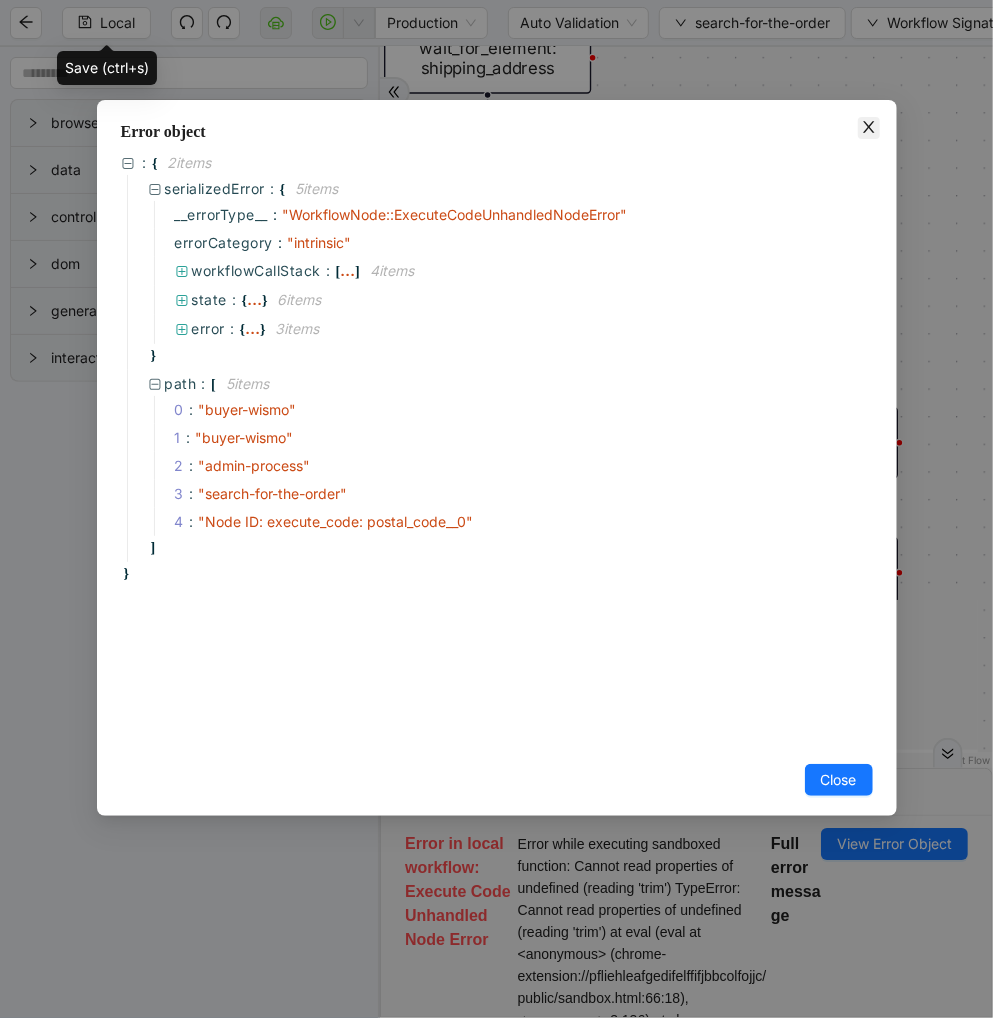 click 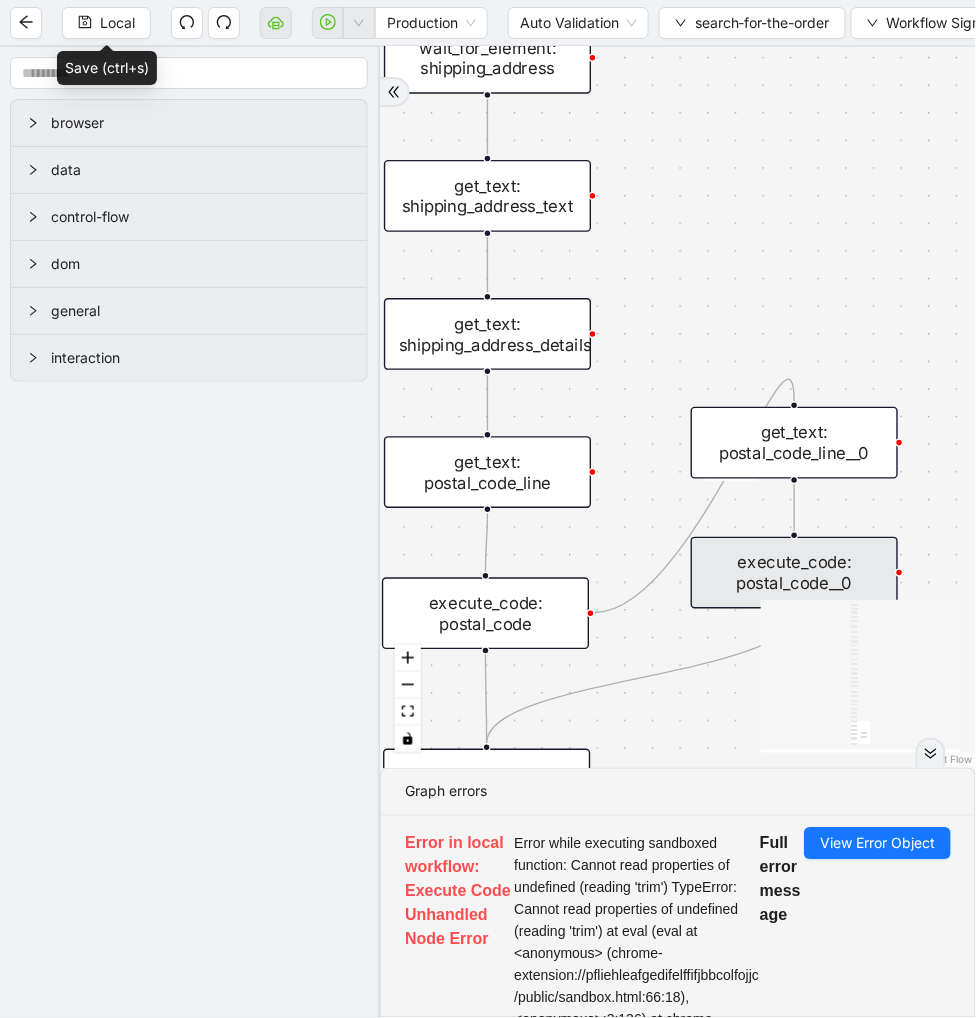 click on "execute_code: postal_code__0" at bounding box center (794, 573) 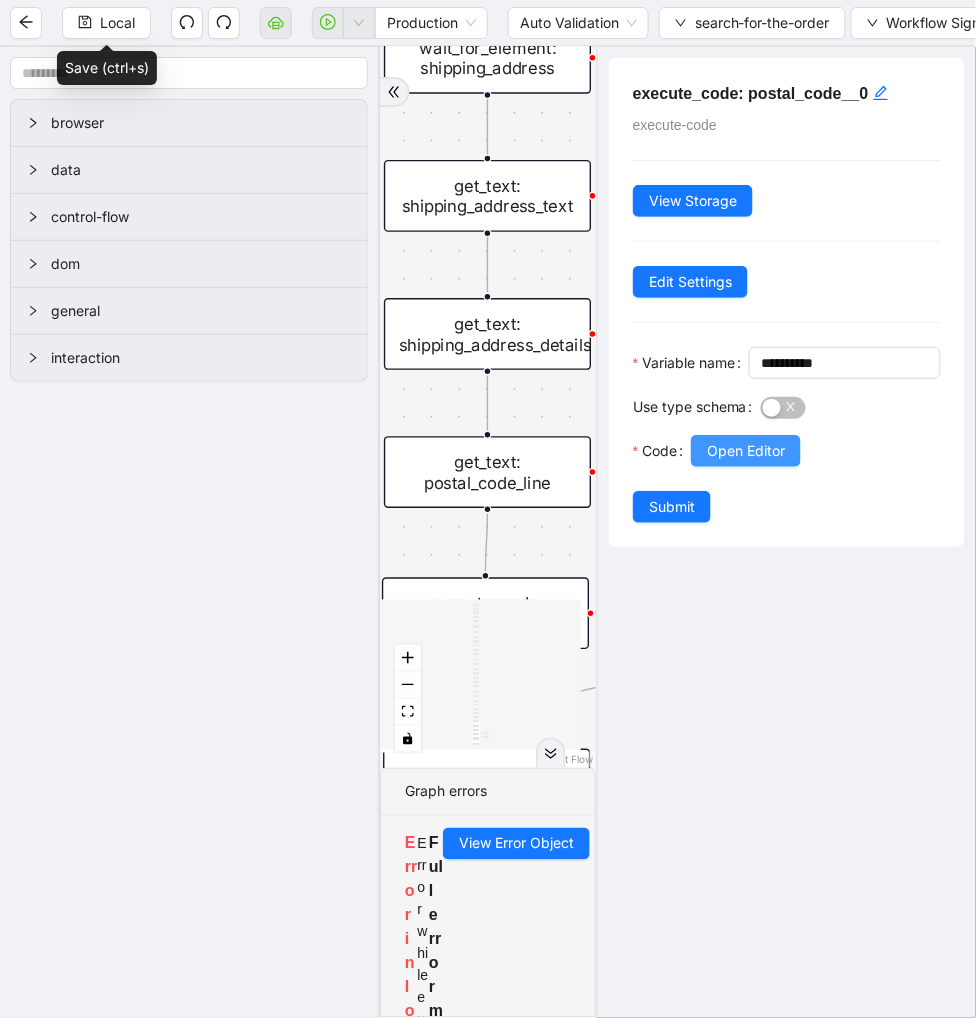 click on "Open Editor" at bounding box center [746, 451] 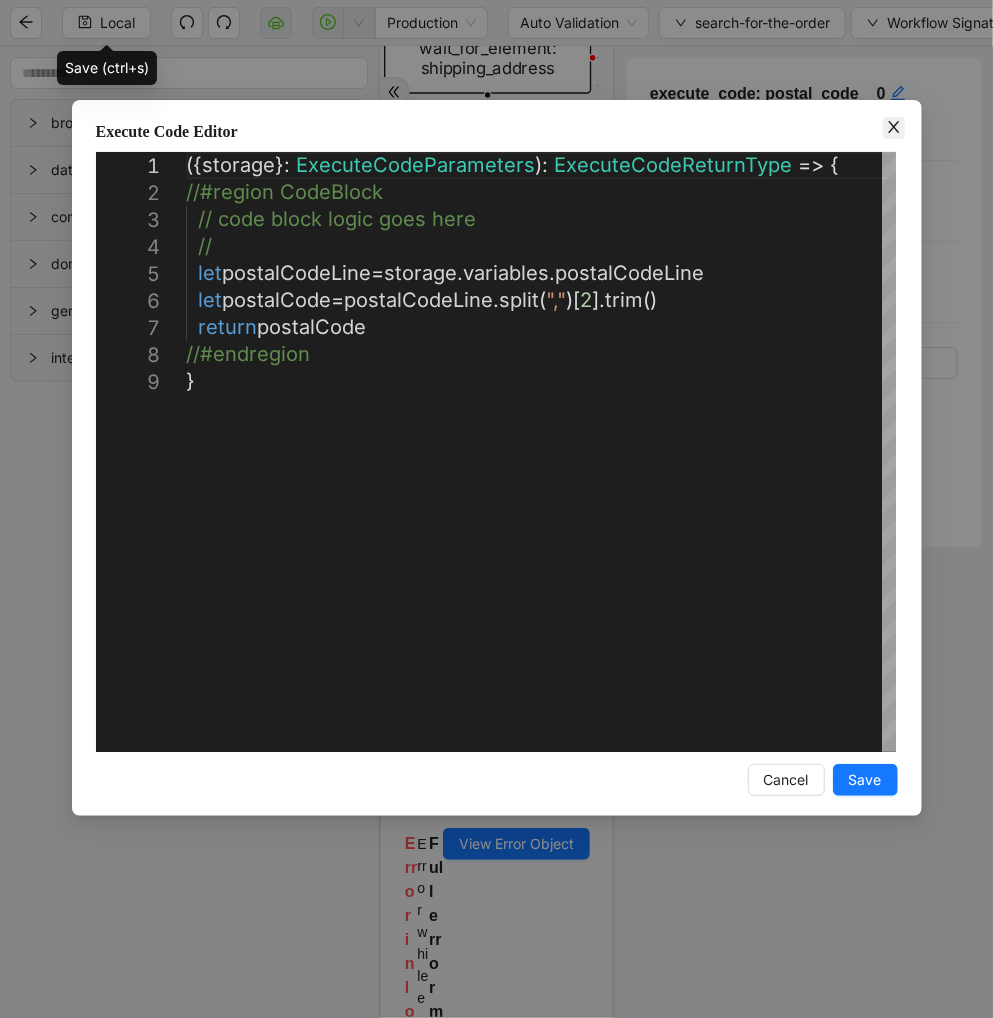 click 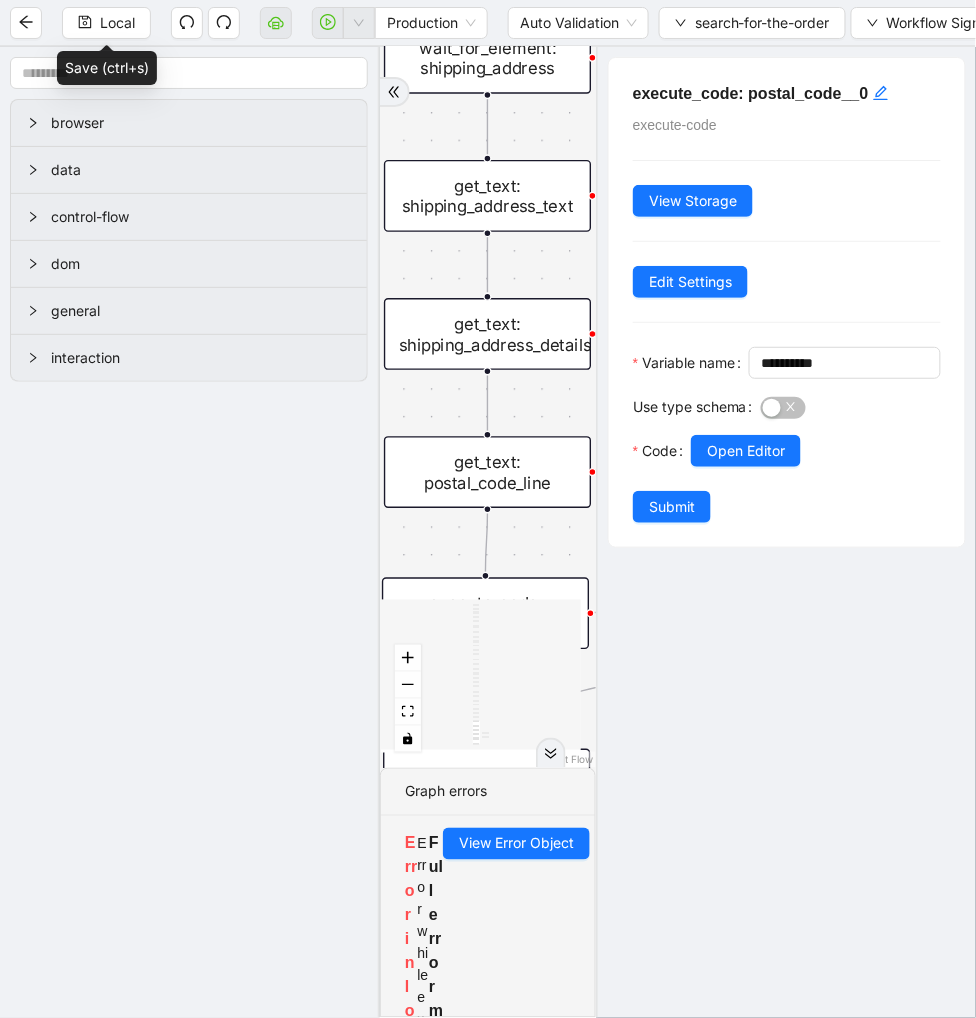 click on "onError trigger set_form_value: order_number wait_for_element: search_button click_element: search_button scroll_element: search_button wait_until_loaded: order_listing_page wait_for_element: order_number__0 click_element: order_number wait_until_loaded: order_details_page wait_for_element: user_email get_text: user_email delay: to_load_the_details wait_for_element: order_number set_return_value: user_email wait_for_element: order_status get_text: order_status wait_for_element: shipment_status get_text: shipment_status wait_for_element: shipping_total get_text: shipping_total wait_for_element: user_url get_attribute: user_url get_attribute: adjustmentsURL wait_for_element: total get_text: total wait_for_element: refund_total get_text: refund_total wait_for_element: shipping_address get_text: shipping_address_details get_text: shipping_address_text get_text: postal_code_line execute_code: postal_code get_text: postal_code_line__0 execute_code: postal_code__0" at bounding box center (488, 407) 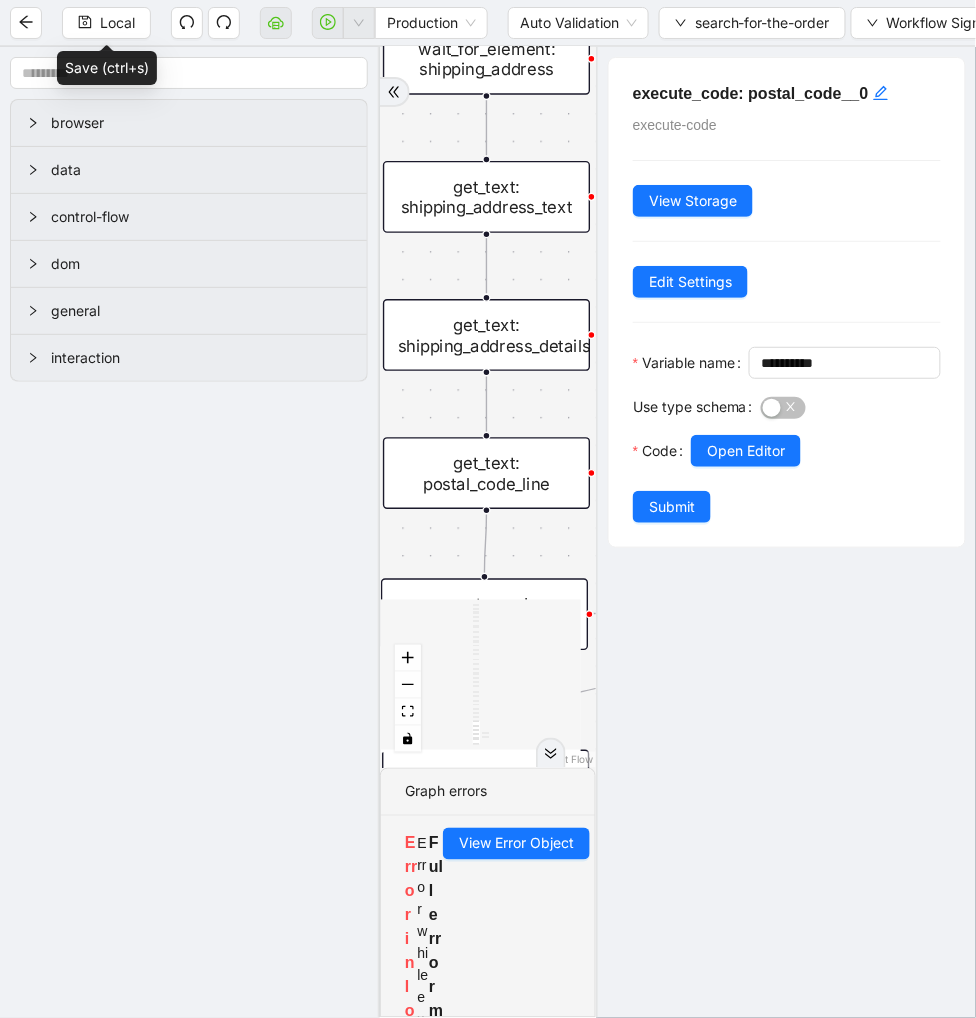 click on "onError trigger set_form_value: order_number wait_for_element: search_button click_element: search_button scroll_element: search_button wait_until_loaded: order_listing_page wait_for_element: order_number__0 click_element: order_number wait_until_loaded: order_details_page wait_for_element: user_email get_text: user_email delay: to_load_the_details wait_for_element: order_number set_return_value: user_email wait_for_element: order_status get_text: order_status wait_for_element: shipment_status get_text: shipment_status wait_for_element: shipping_total get_text: shipping_total wait_for_element: user_url get_attribute: user_url get_attribute: adjustmentsURL wait_for_element: total get_text: total wait_for_element: refund_total get_text: refund_total wait_for_element: shipping_address get_text: shipping_address_details get_text: shipping_address_text get_text: postal_code_line execute_code: postal_code get_text: postal_code_line__0 execute_code: postal_code__0" at bounding box center [488, 407] 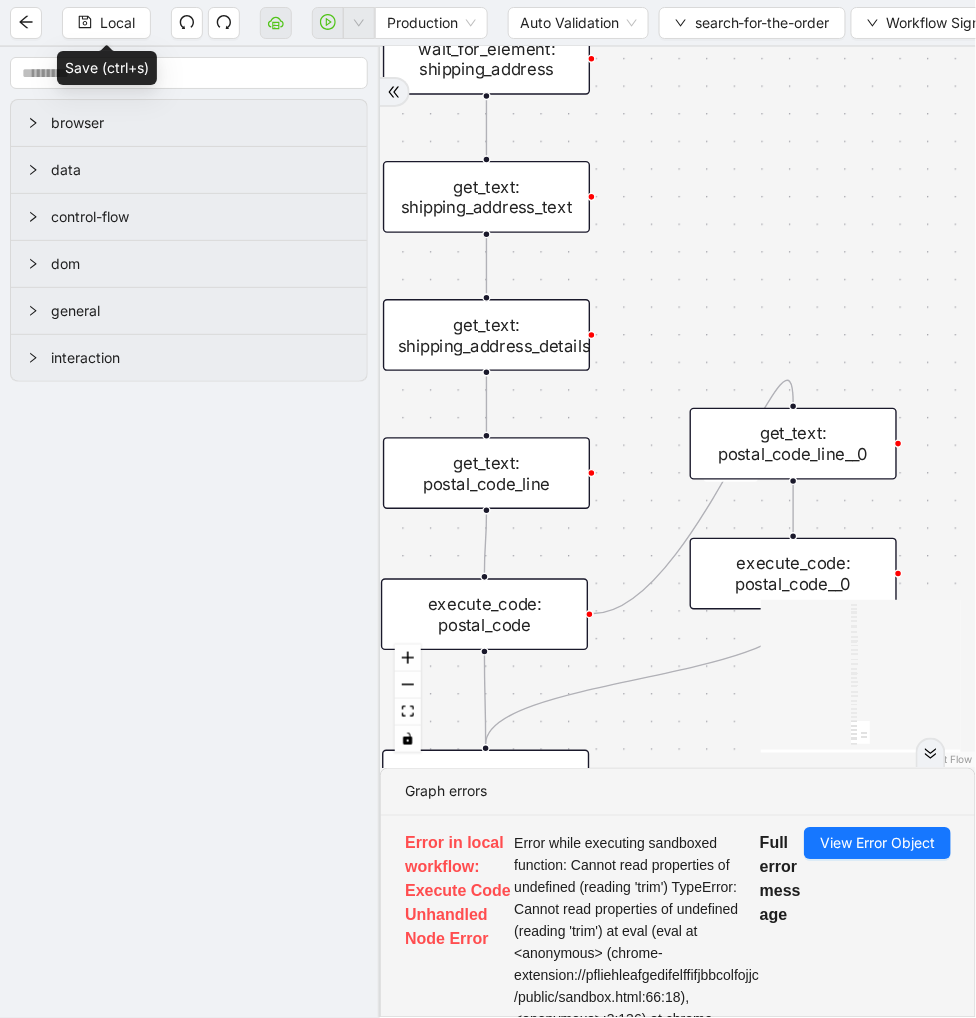 click on "get_text: postal_code_line__0" at bounding box center [793, 444] 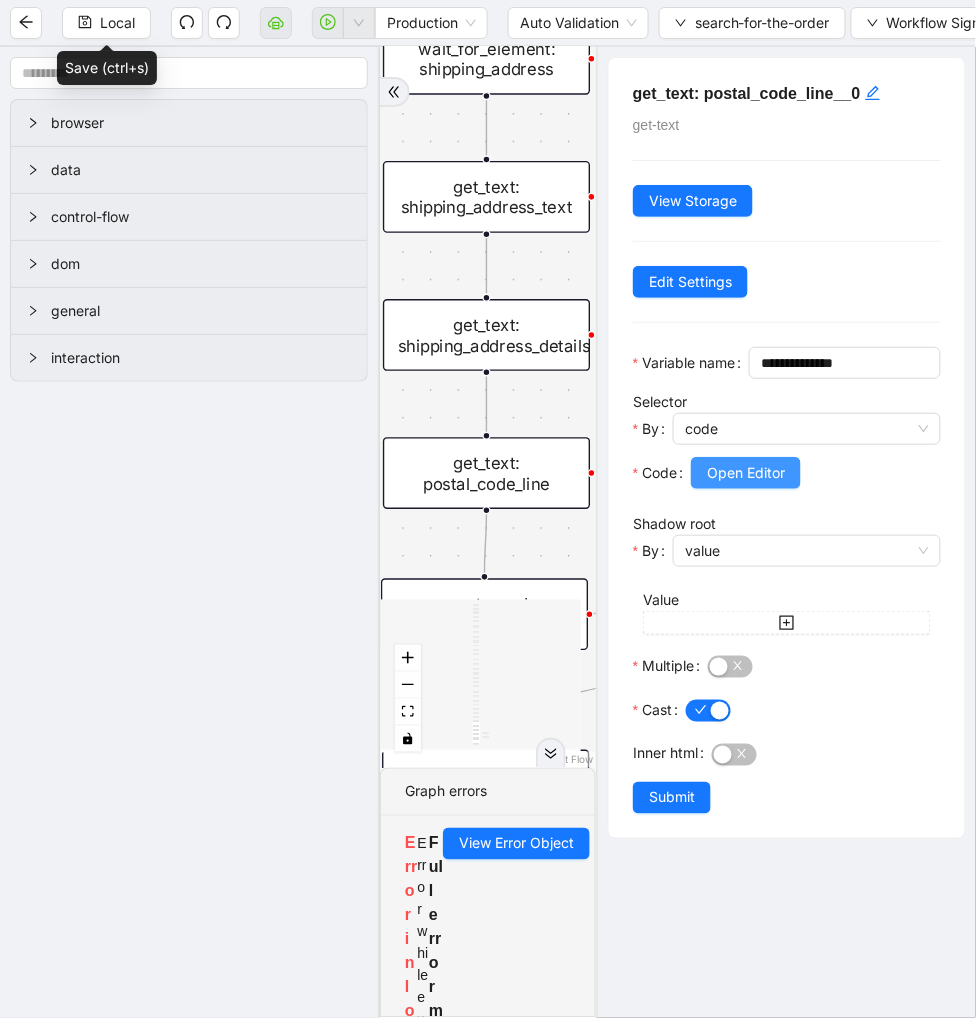 click on "Open Editor" at bounding box center [746, 473] 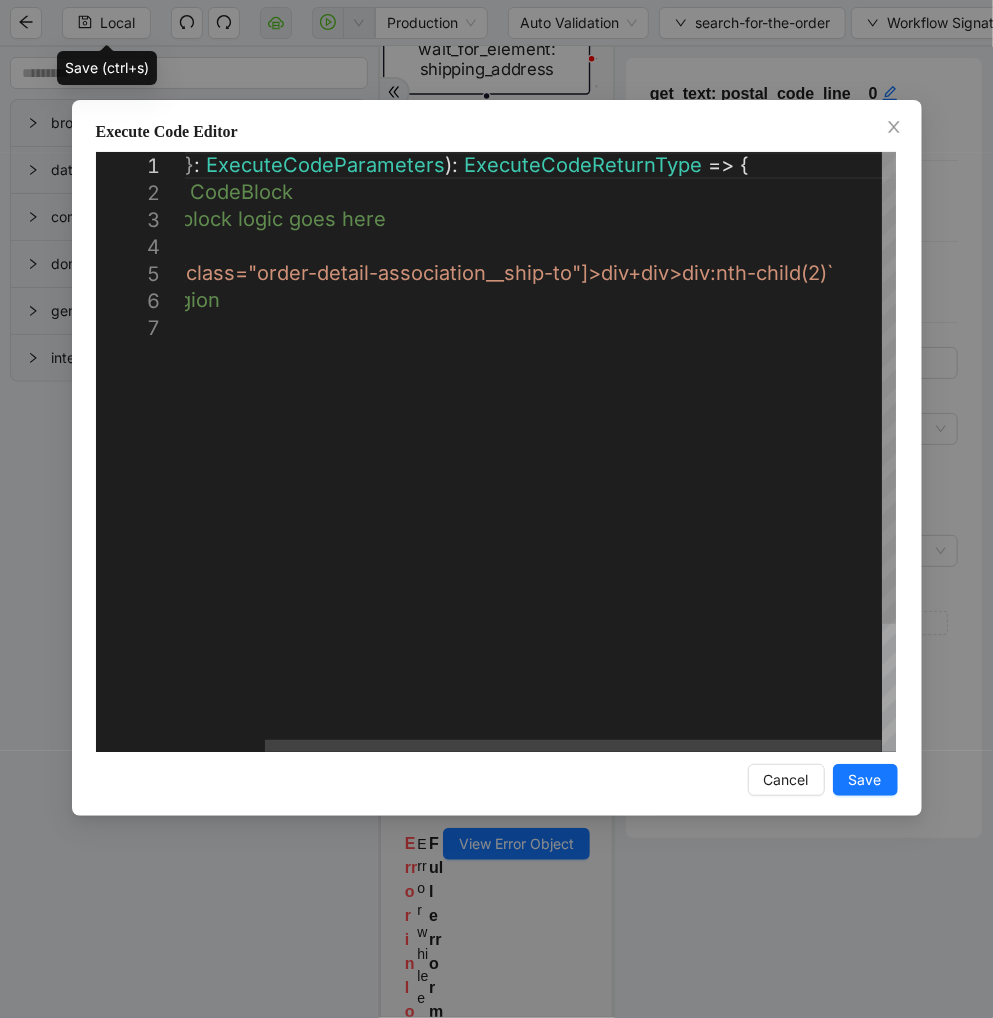 scroll, scrollTop: 0, scrollLeft: 10, axis: horizontal 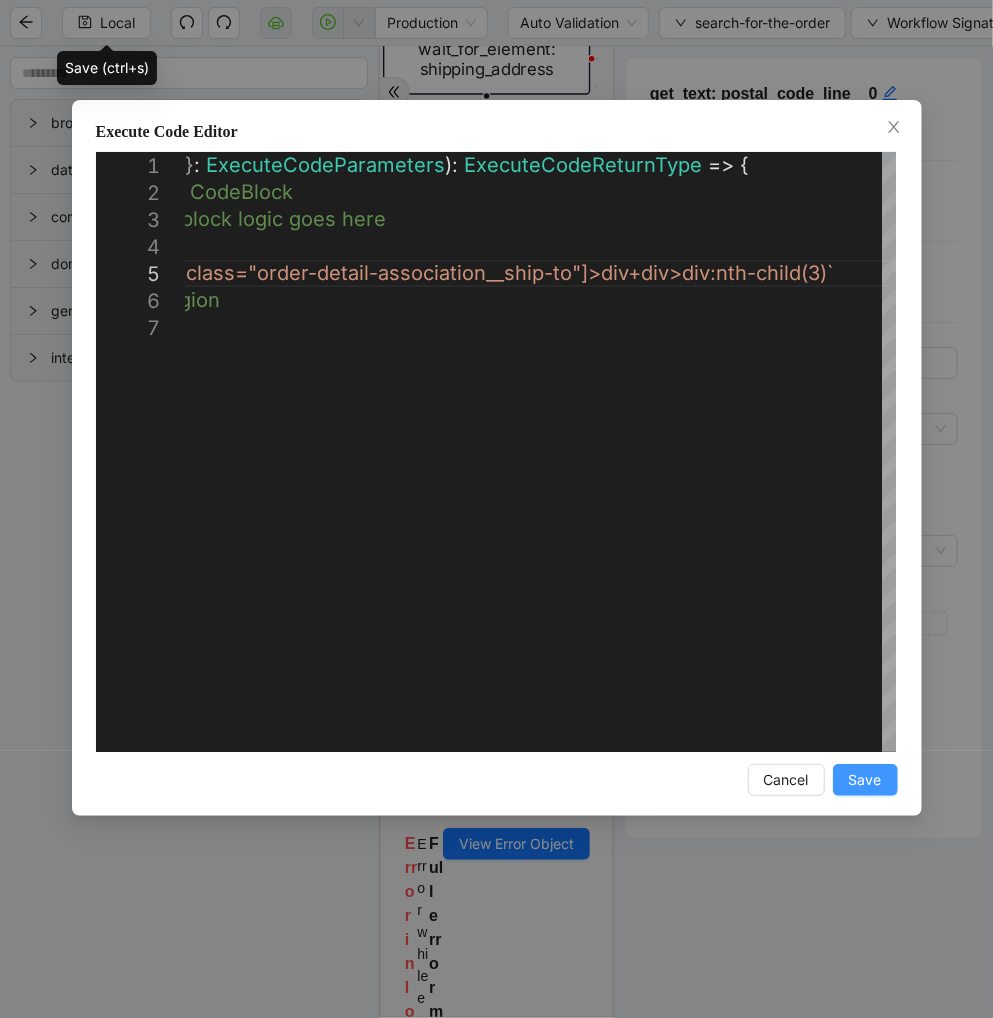 type on "**********" 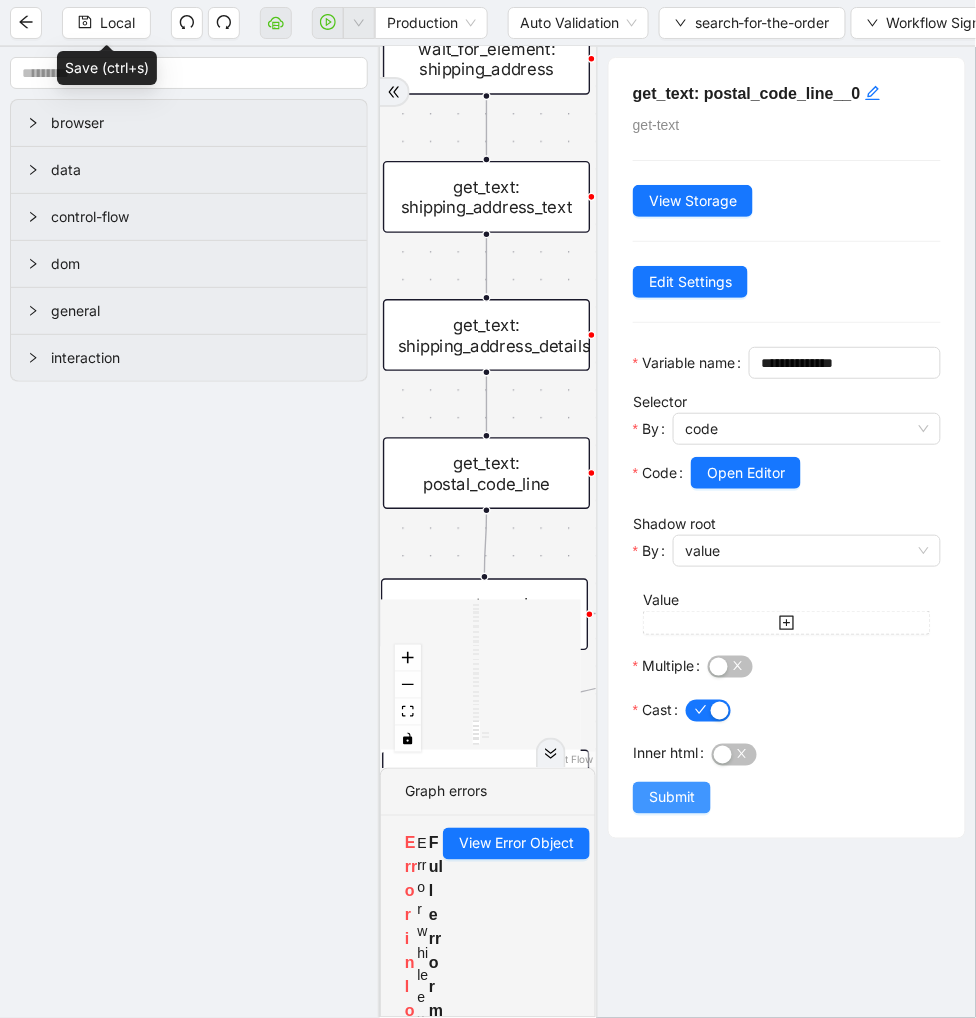 click on "Submit" at bounding box center (672, 798) 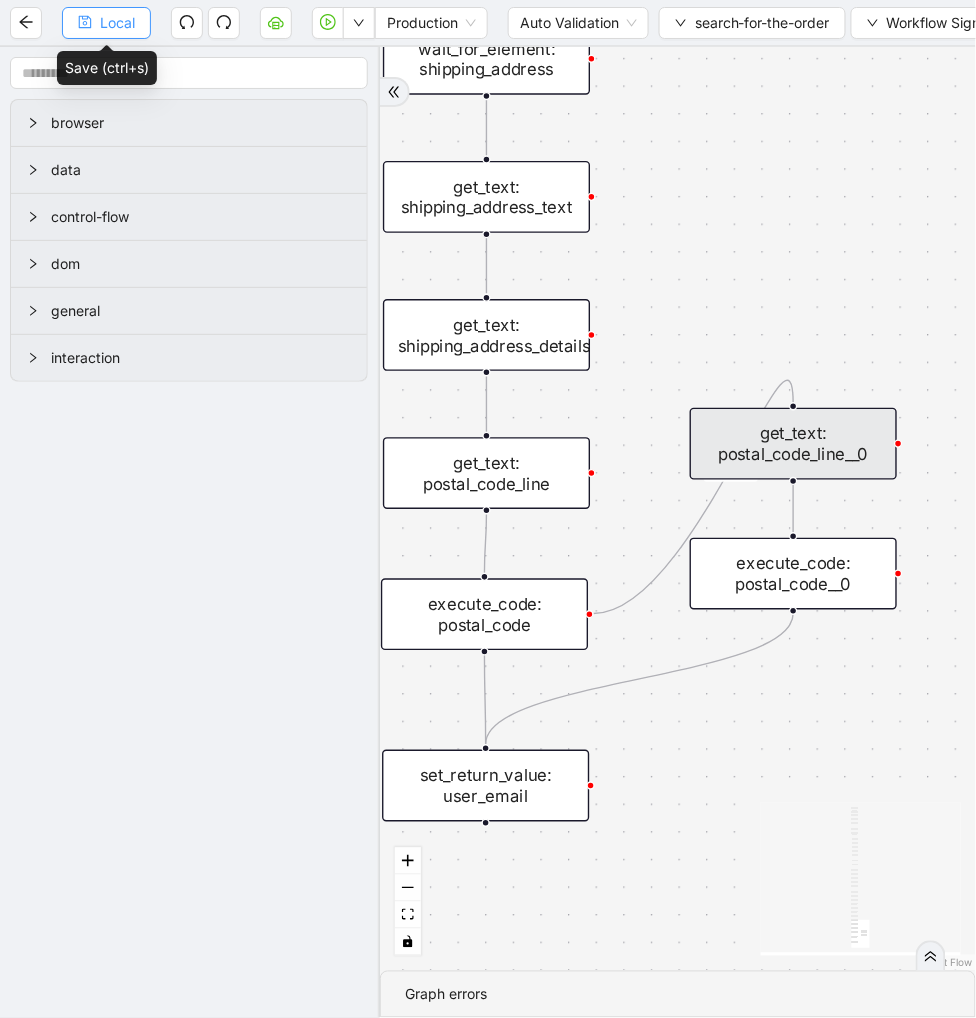 click on "Local" at bounding box center [106, 23] 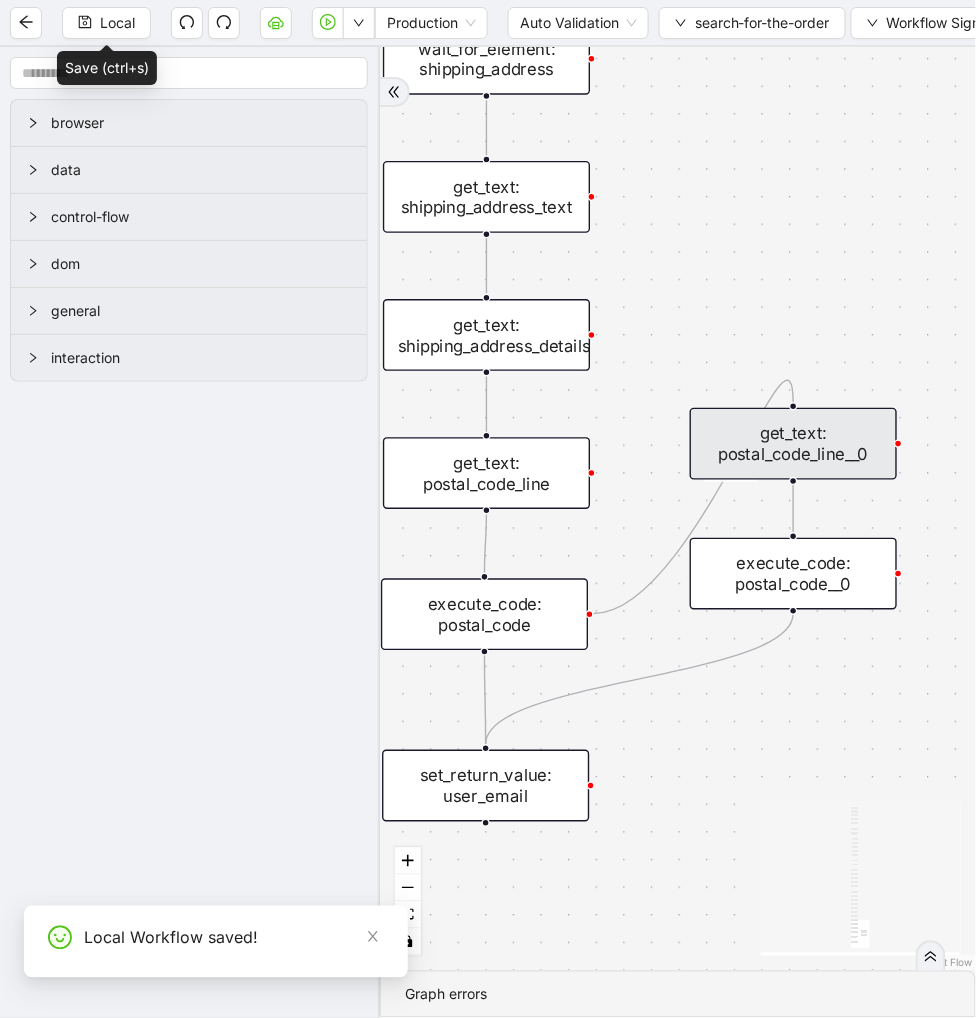 scroll, scrollTop: 16, scrollLeft: 0, axis: vertical 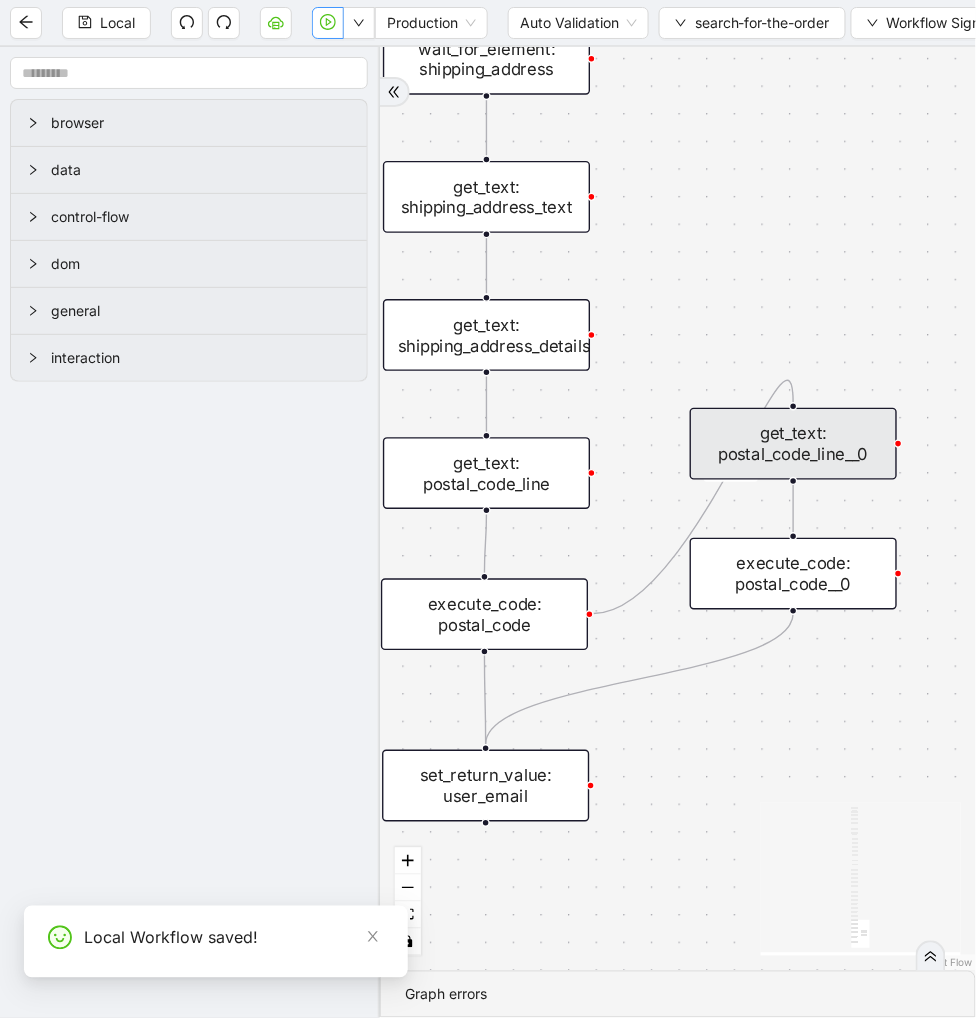 click 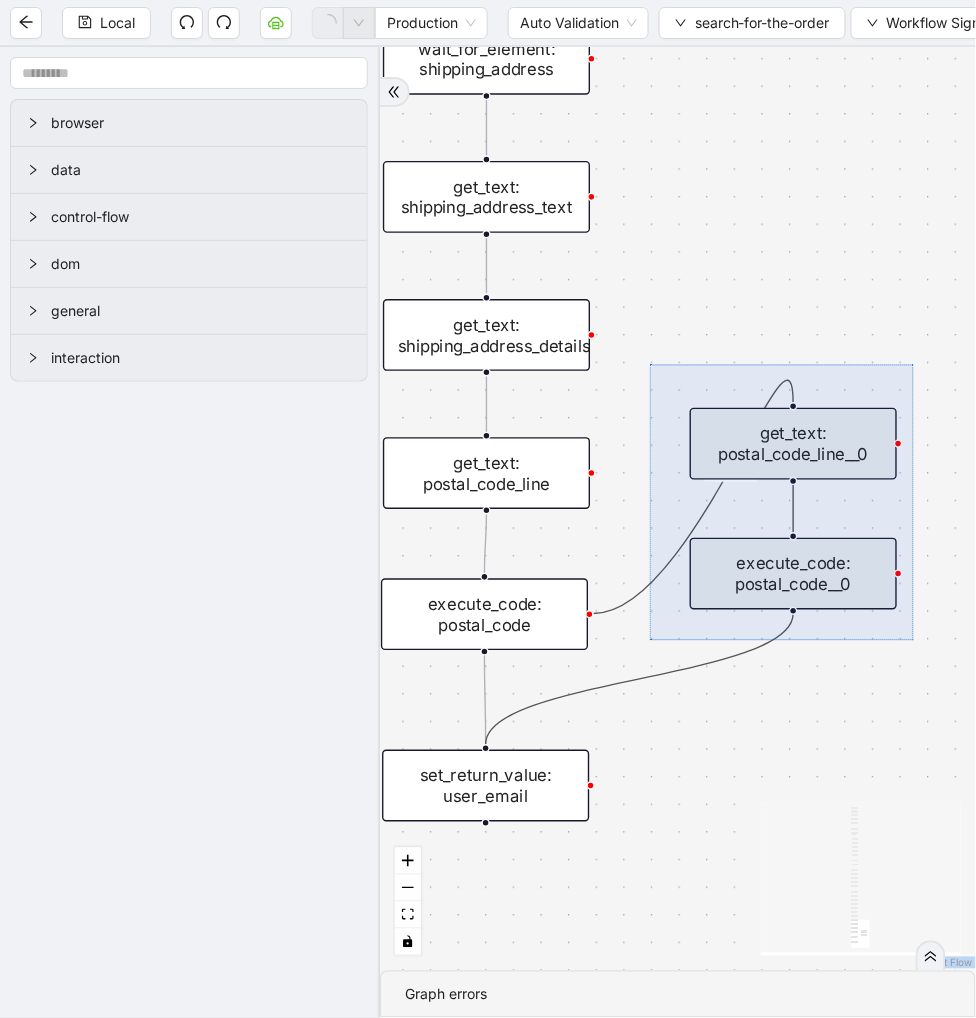 drag, startPoint x: 650, startPoint y: 348, endPoint x: 914, endPoint y: 624, distance: 381.93195 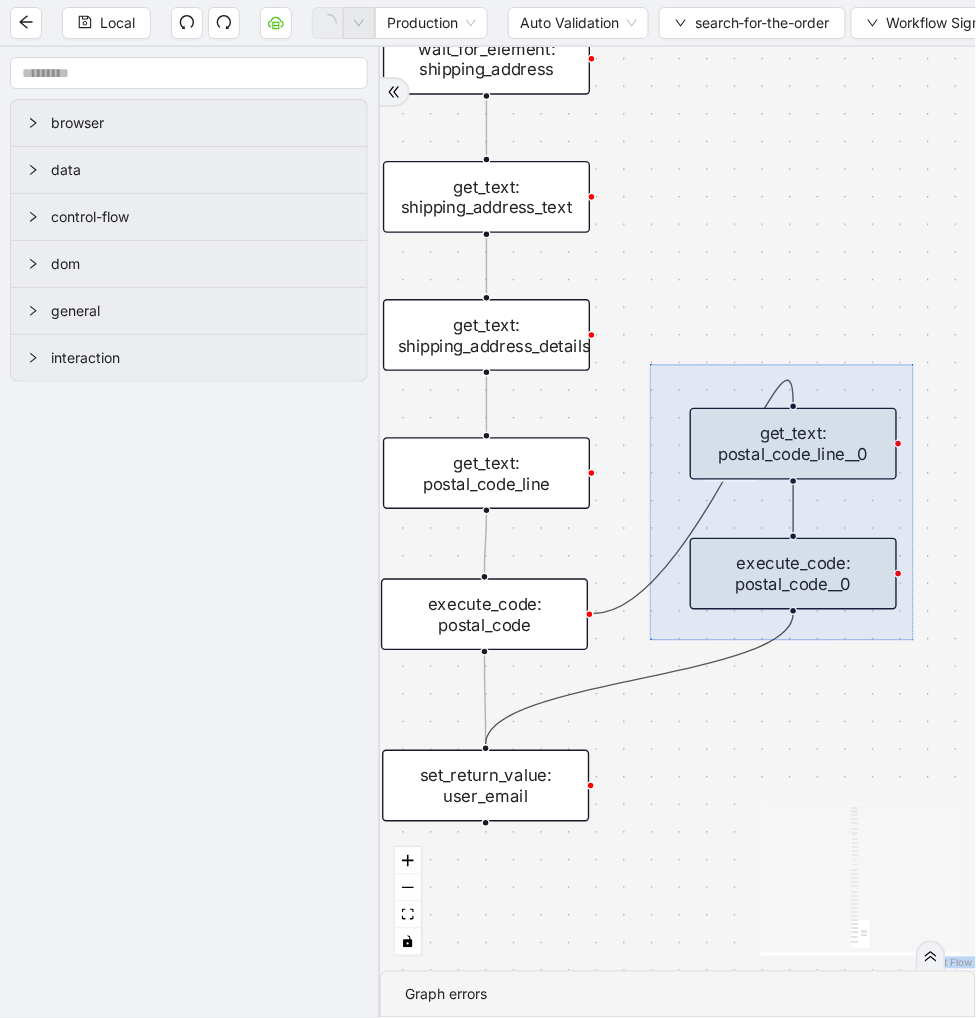 click on "onError trigger set_form_value: order_number wait_for_element: search_button click_element: search_button scroll_element: search_button wait_until_loaded: order_listing_page wait_for_element: order_number__0 click_element: order_number wait_until_loaded: order_details_page wait_for_element: user_email get_text: user_email delay: to_load_the_details wait_for_element: order_number set_return_value: user_email wait_for_element: order_status get_text: order_status wait_for_element: shipment_status get_text: shipment_status wait_for_element: shipping_total get_text: shipping_total wait_for_element: user_url get_attribute: user_url get_attribute: adjustmentsURL wait_for_element: total get_text: total wait_for_element: refund_total get_text: refund_total wait_for_element: shipping_address get_text: shipping_address_details get_text: shipping_address_text get_text: postal_code_line execute_code: postal_code get_text: postal_code_line__0 execute_code: postal_code__0" at bounding box center [678, 509] 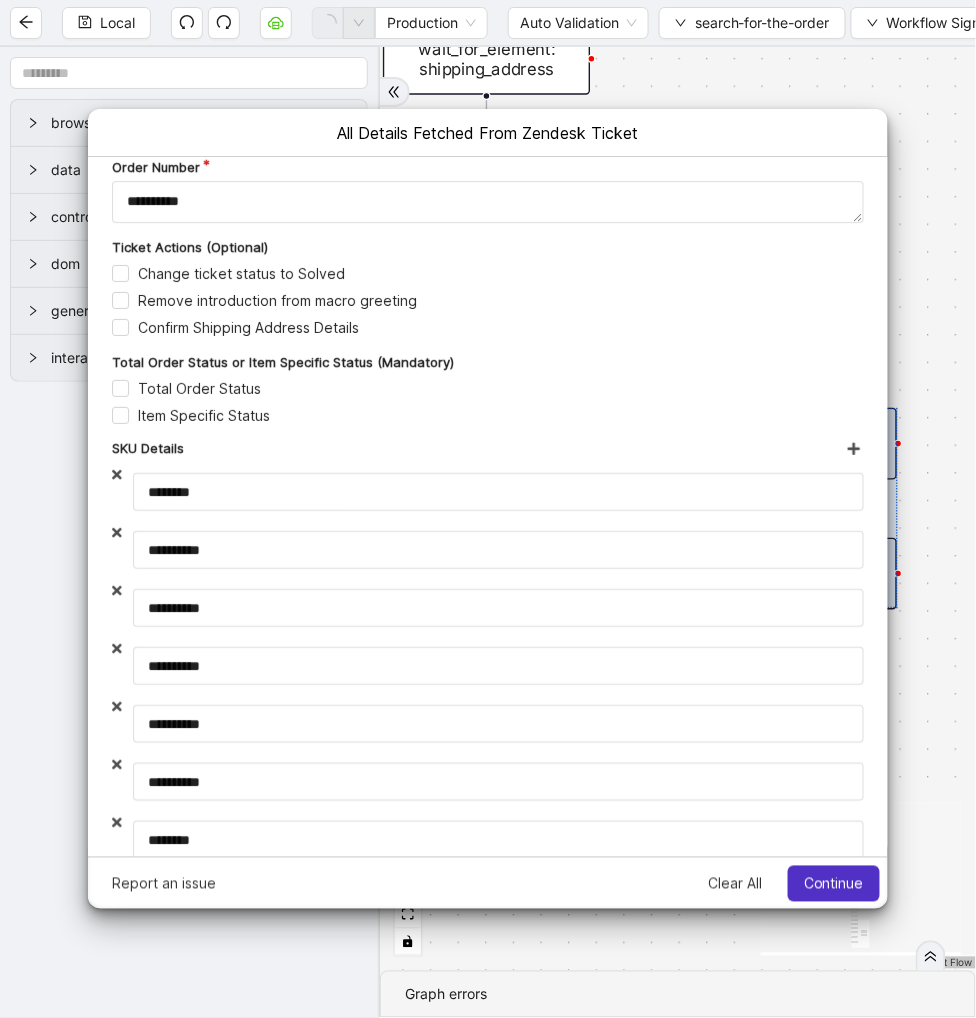 scroll, scrollTop: 0, scrollLeft: 0, axis: both 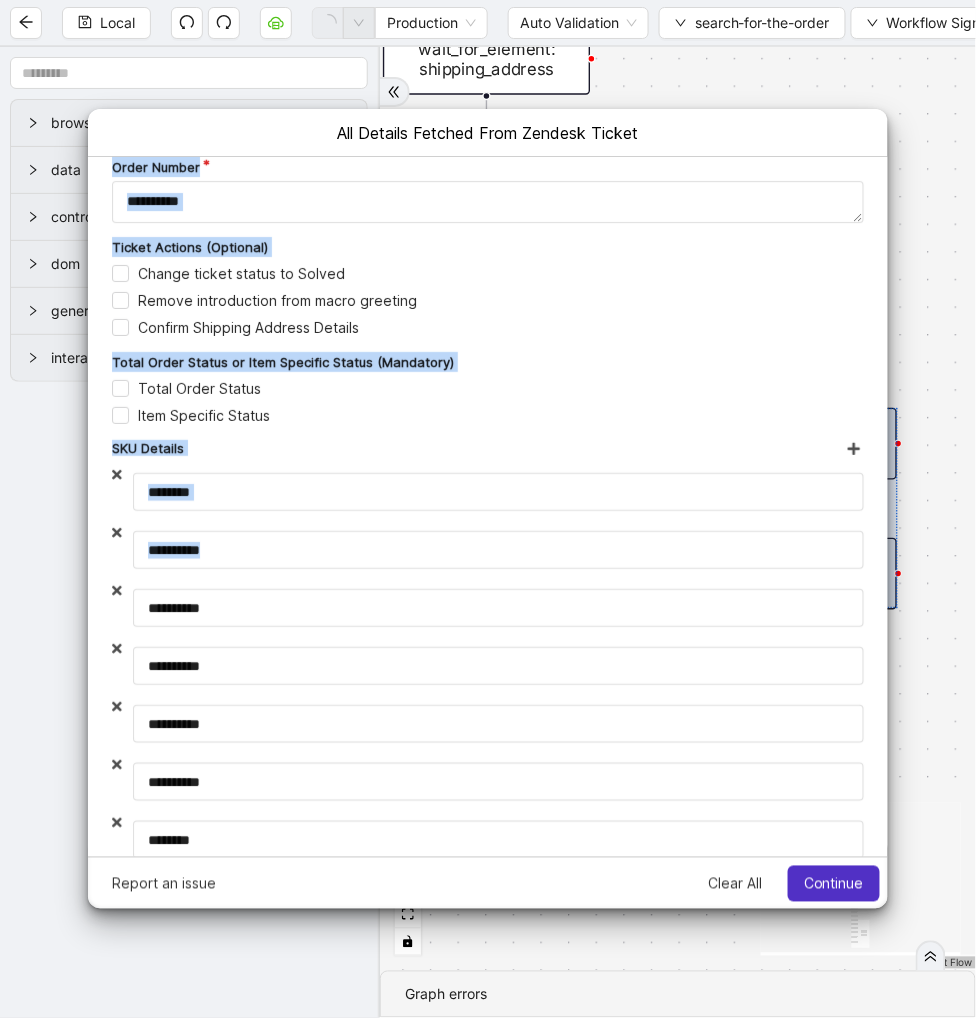 click on "**********" at bounding box center [487, 506] 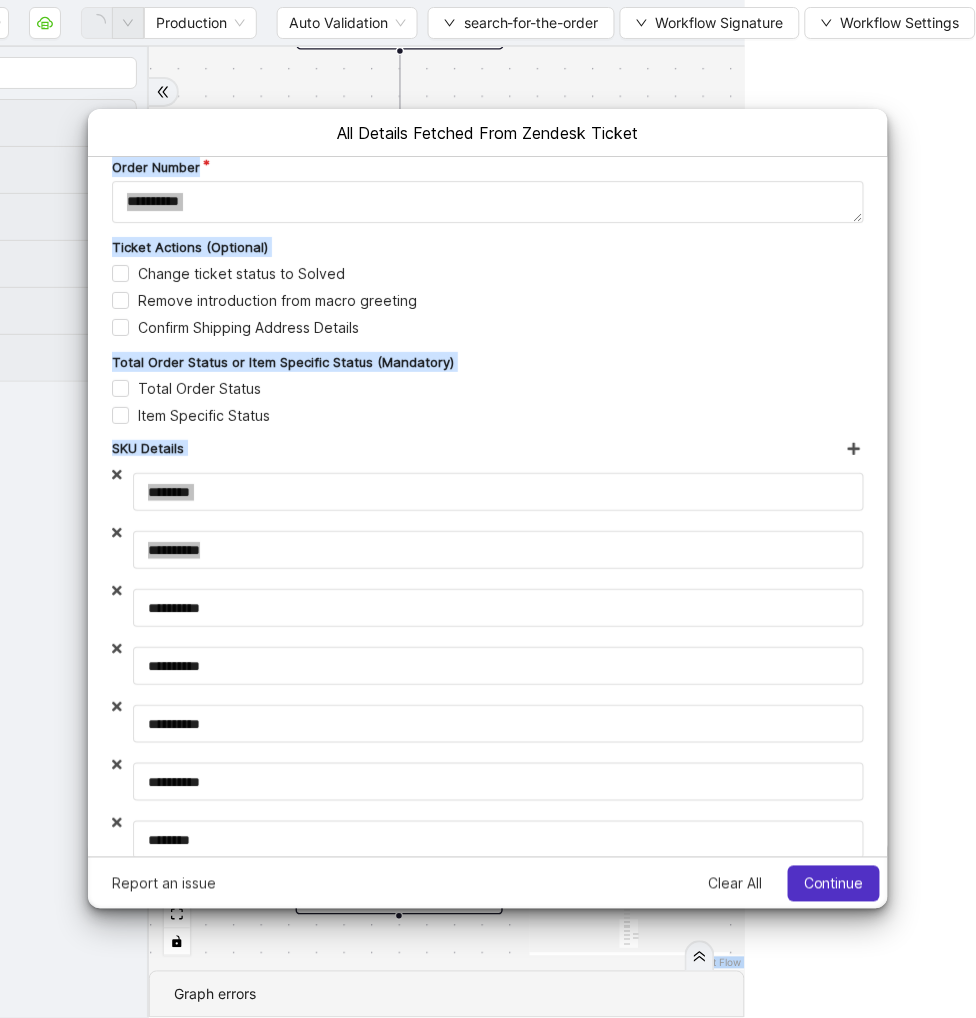 scroll, scrollTop: 16, scrollLeft: 238, axis: both 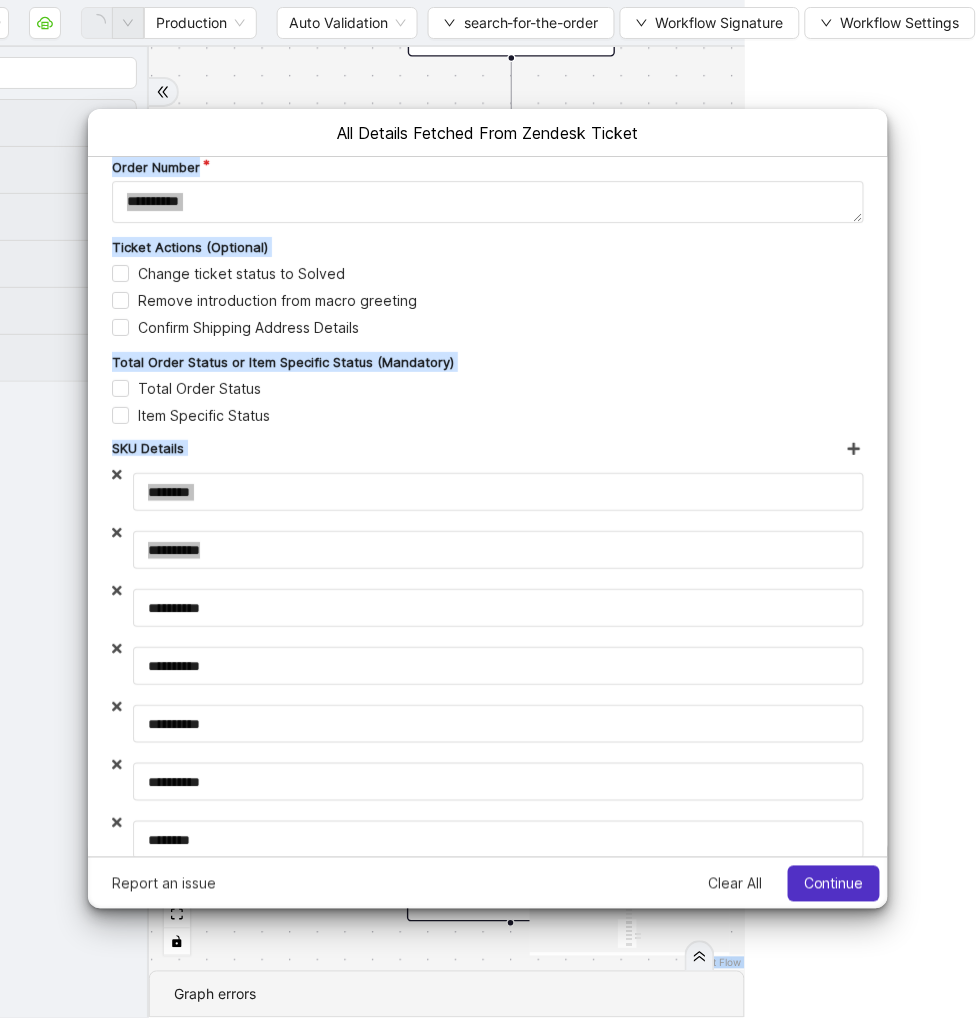 drag, startPoint x: 935, startPoint y: 520, endPoint x: 952, endPoint y: 620, distance: 101.43471 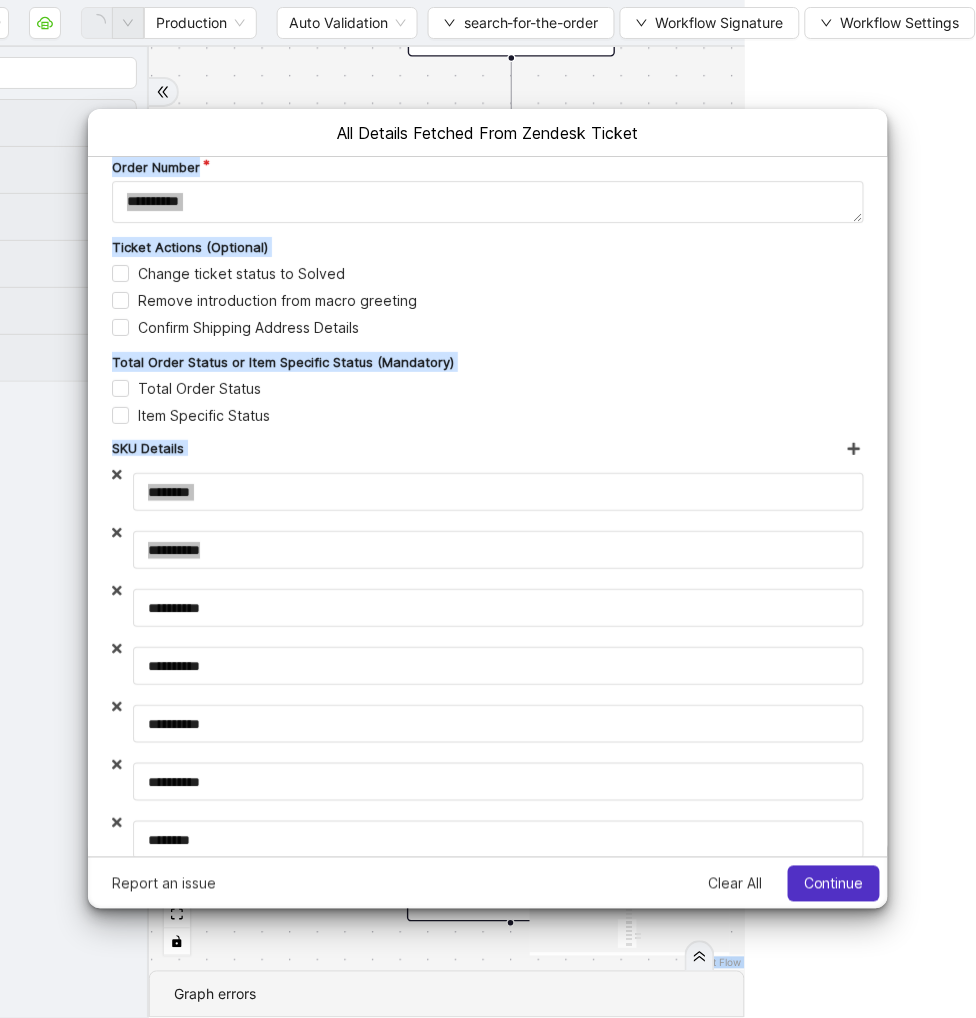 click on "Local Production Auto Validation search-for-the-order Workflow Signature Workflow Settings browser data control-flow dom general interaction onError trigger set_form_value: order_number wait_for_element: search_button click_element: search_button scroll_element: search_button wait_until_loaded: order_listing_page wait_for_element: order_number__0 click_element: order_number wait_until_loaded: order_details_page wait_for_element: user_email get_text: user_email delay: to_load_the_details wait_for_element: order_number set_return_value: user_email wait_for_element: order_status get_text: order_status wait_for_element: shipment_status get_text: shipment_status wait_for_element: shipping_total get_text: shipping_total wait_for_element: user_url get_attribute: user_url get_attribute: adjustmentsURL wait_for_element: total get_text: total wait_for_element: refund_total get_text: refund_total wait_for_element: shipping_address get_text: shipping_address_details get_text: shipping_address_text React Flow mini map" at bounding box center (257, 509) 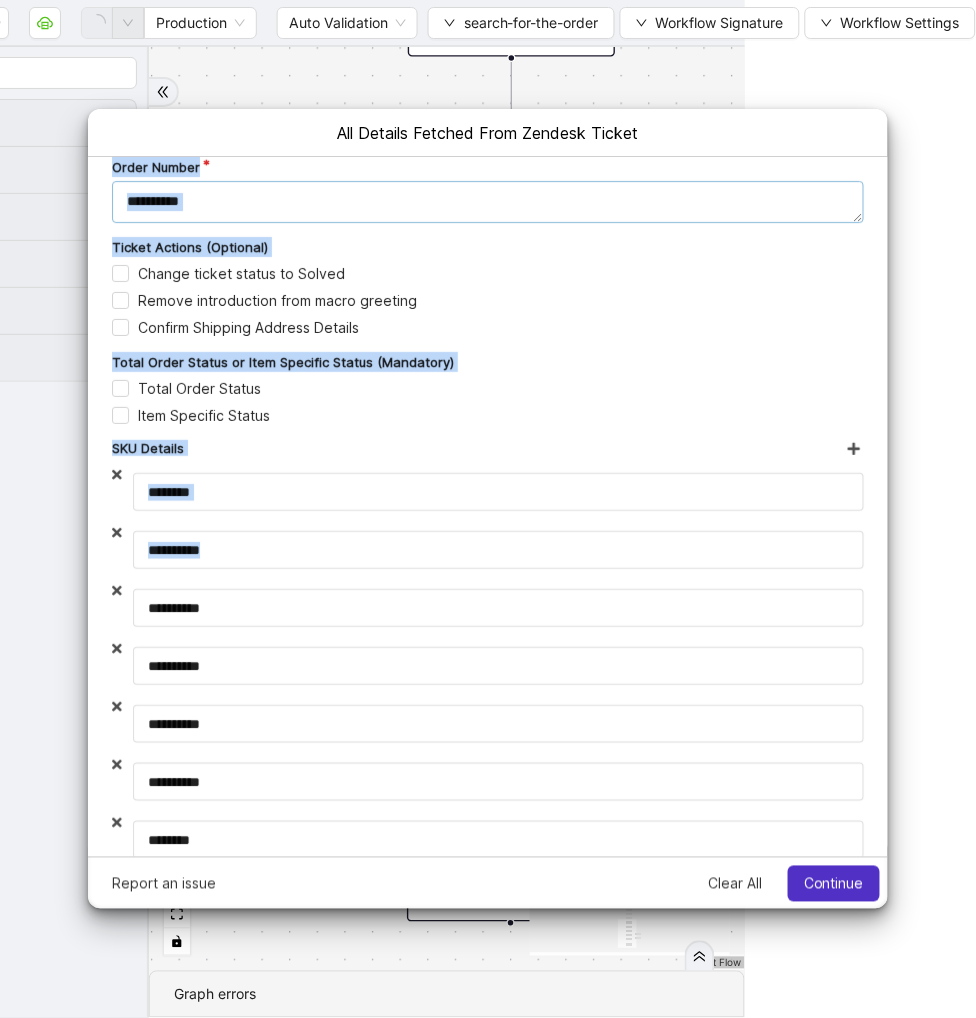 click on "**********" at bounding box center [487, 201] 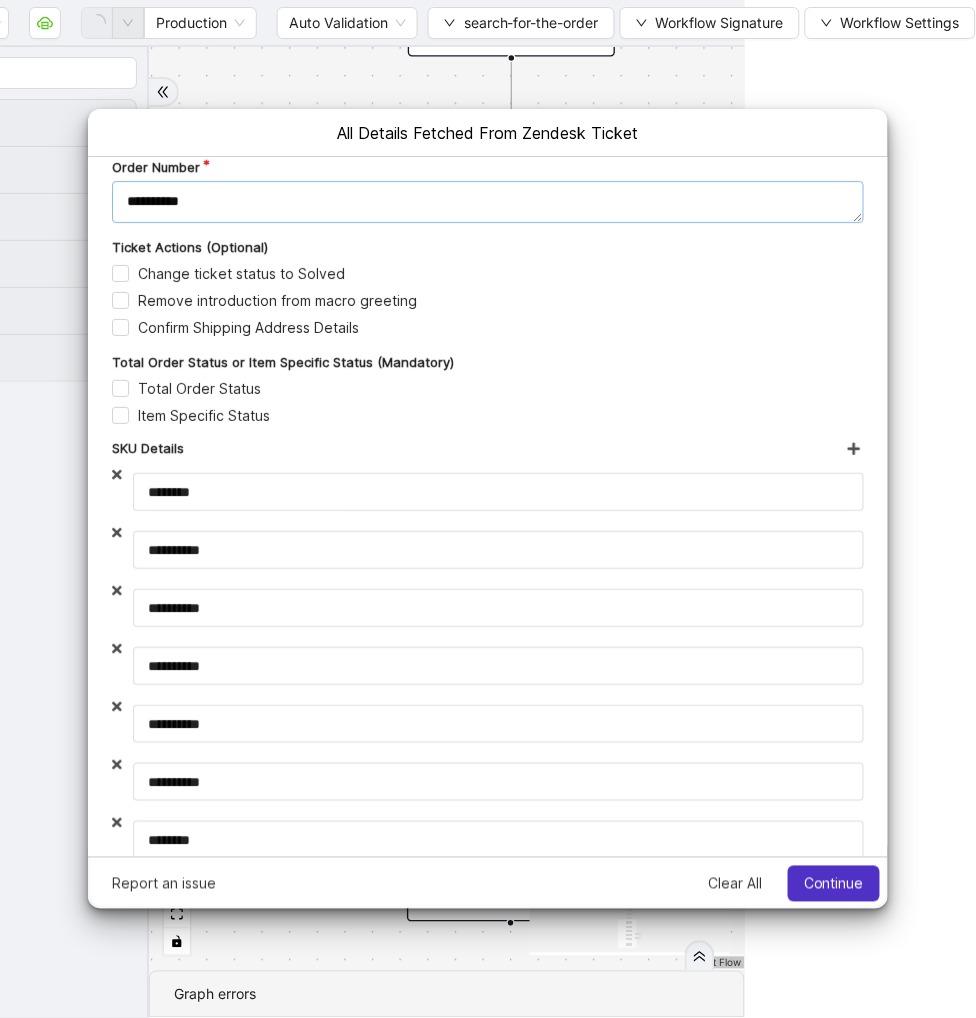 click on "**********" at bounding box center (487, 201) 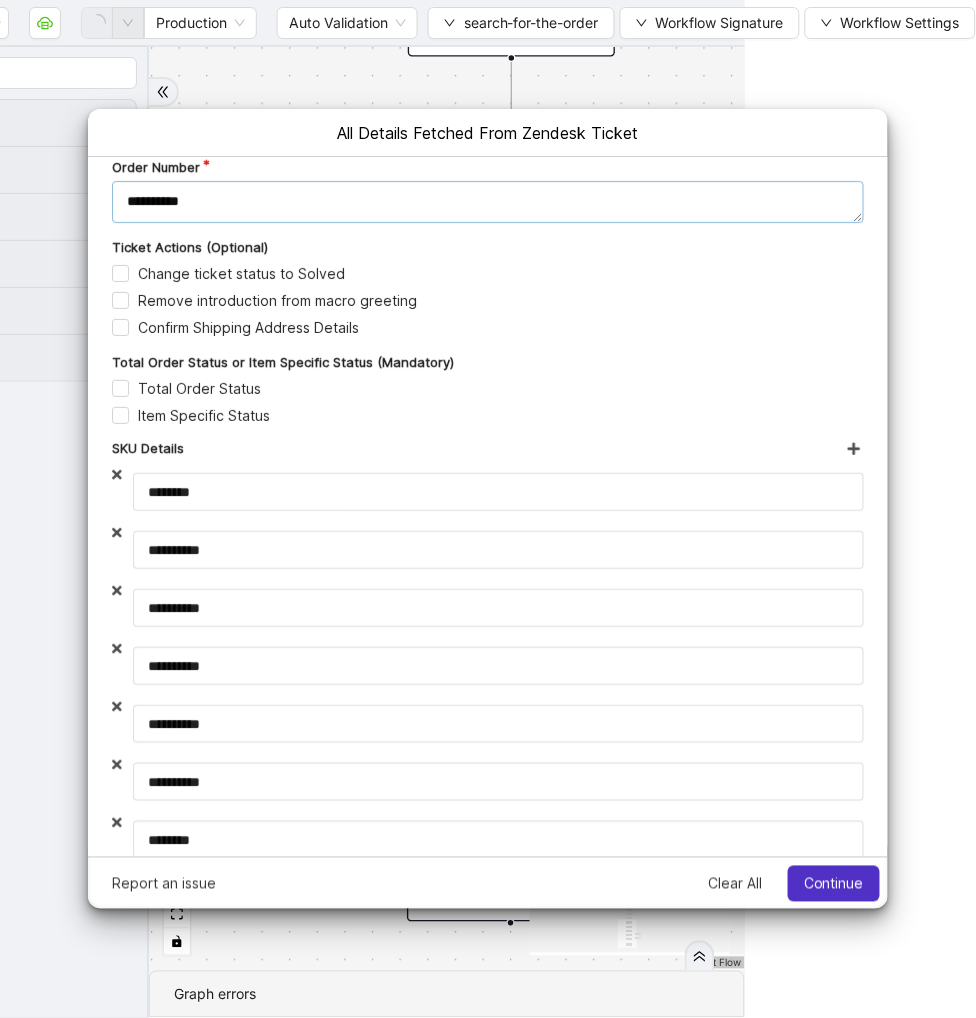 click on "**********" at bounding box center (487, 201) 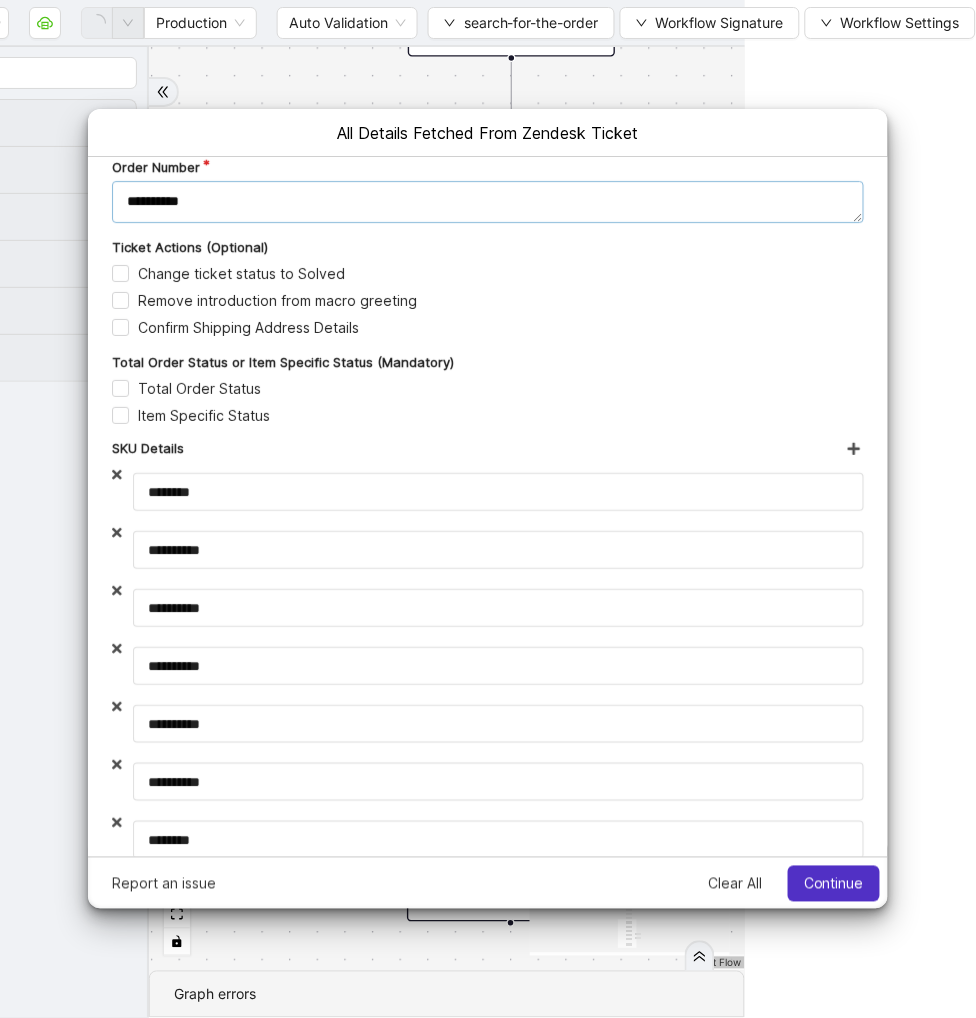 paste 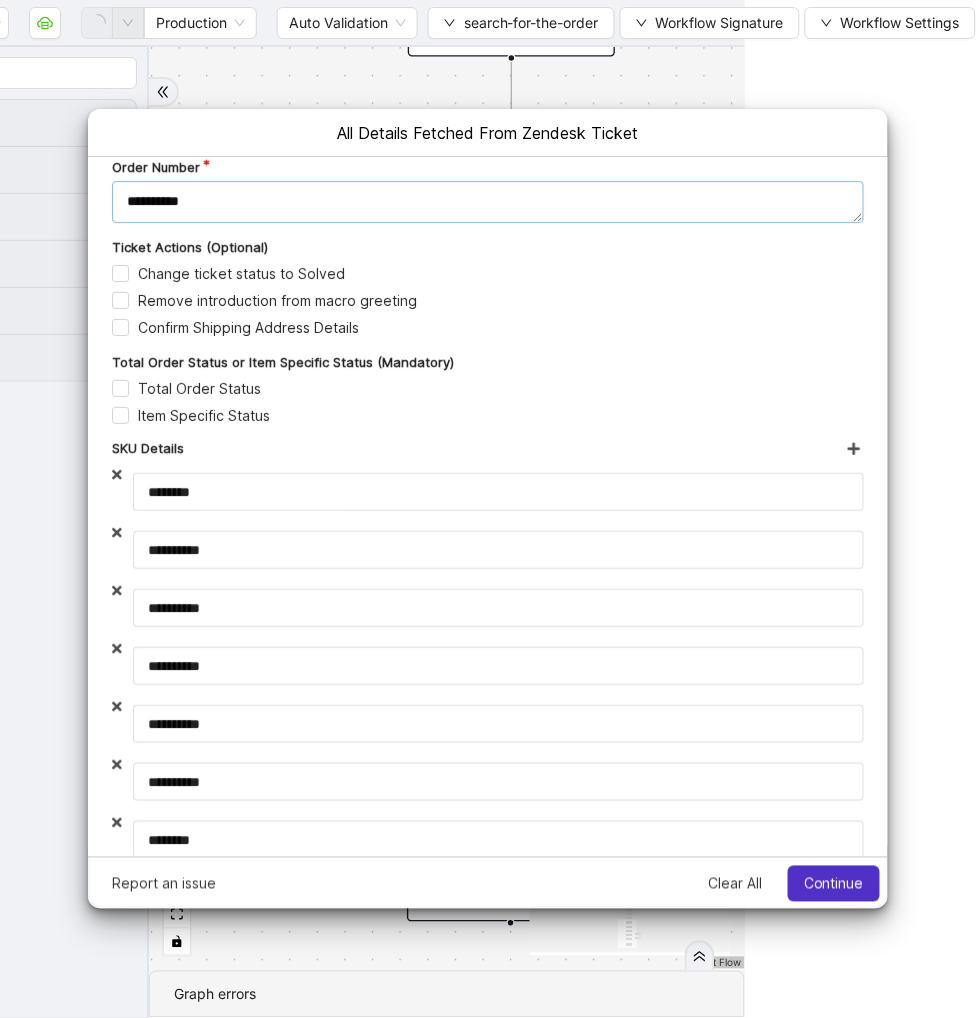 type on "**********" 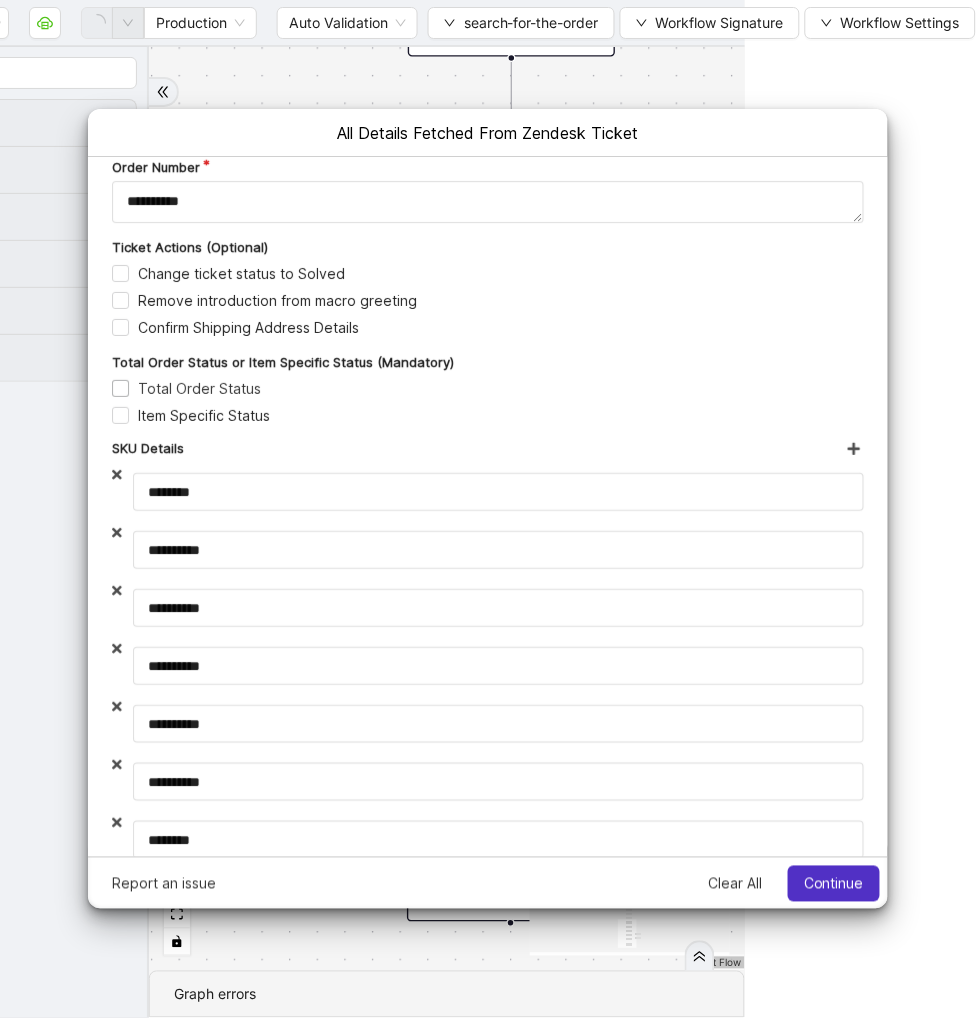 drag, startPoint x: 263, startPoint y: 385, endPoint x: 252, endPoint y: 388, distance: 11.401754 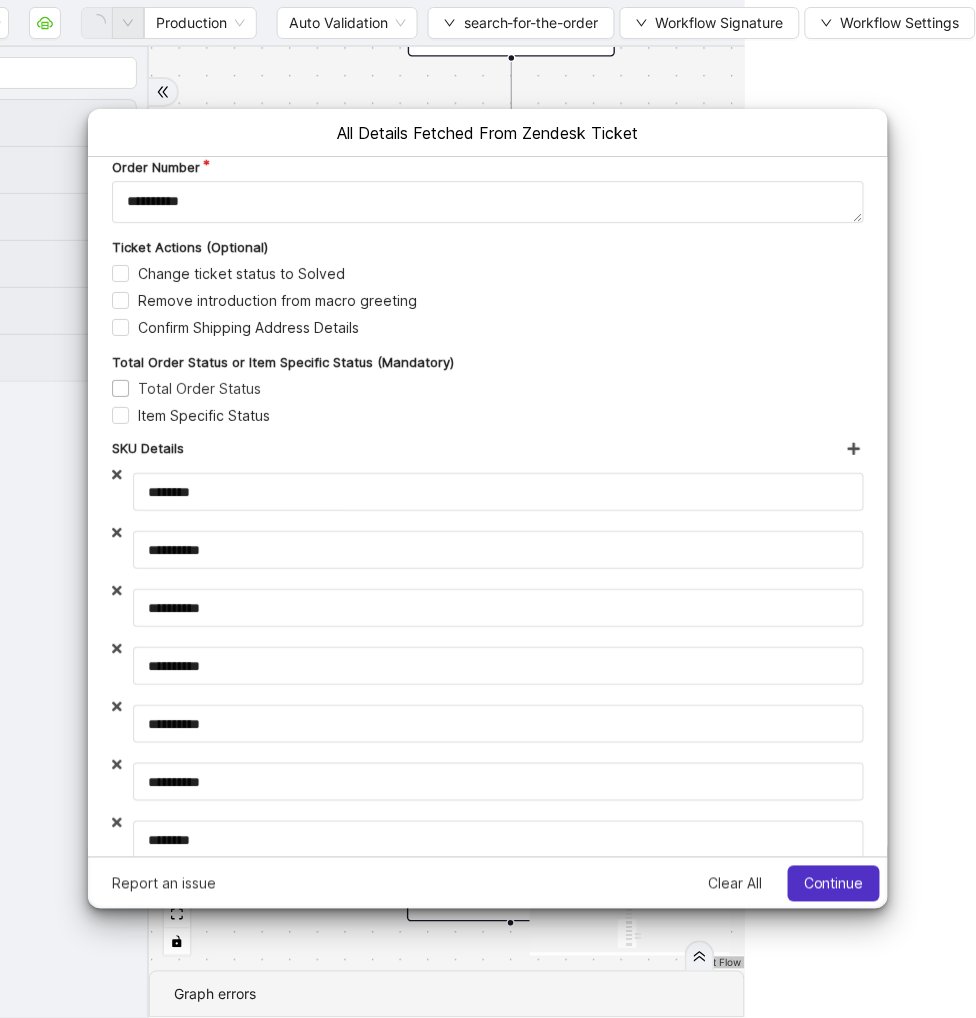 click on "Total Order Status" at bounding box center (487, 388) 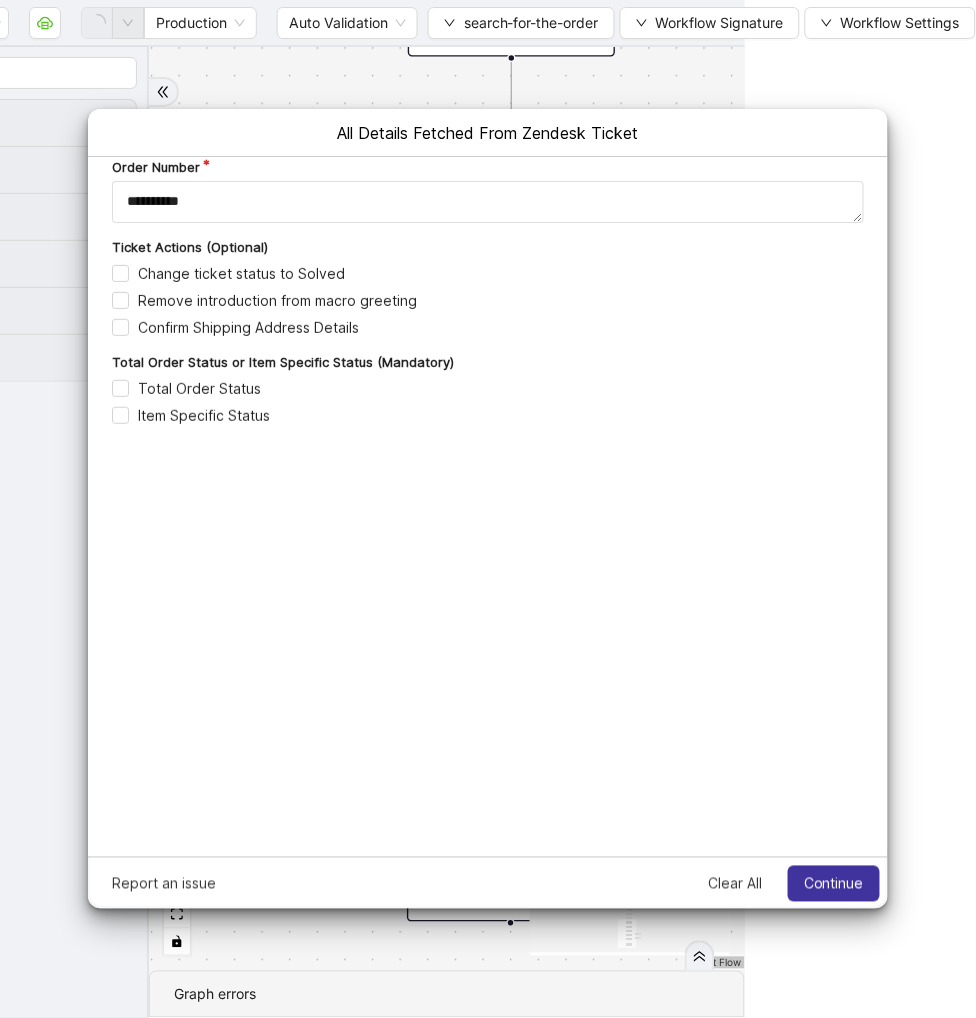 click on "Continue" at bounding box center (833, 883) 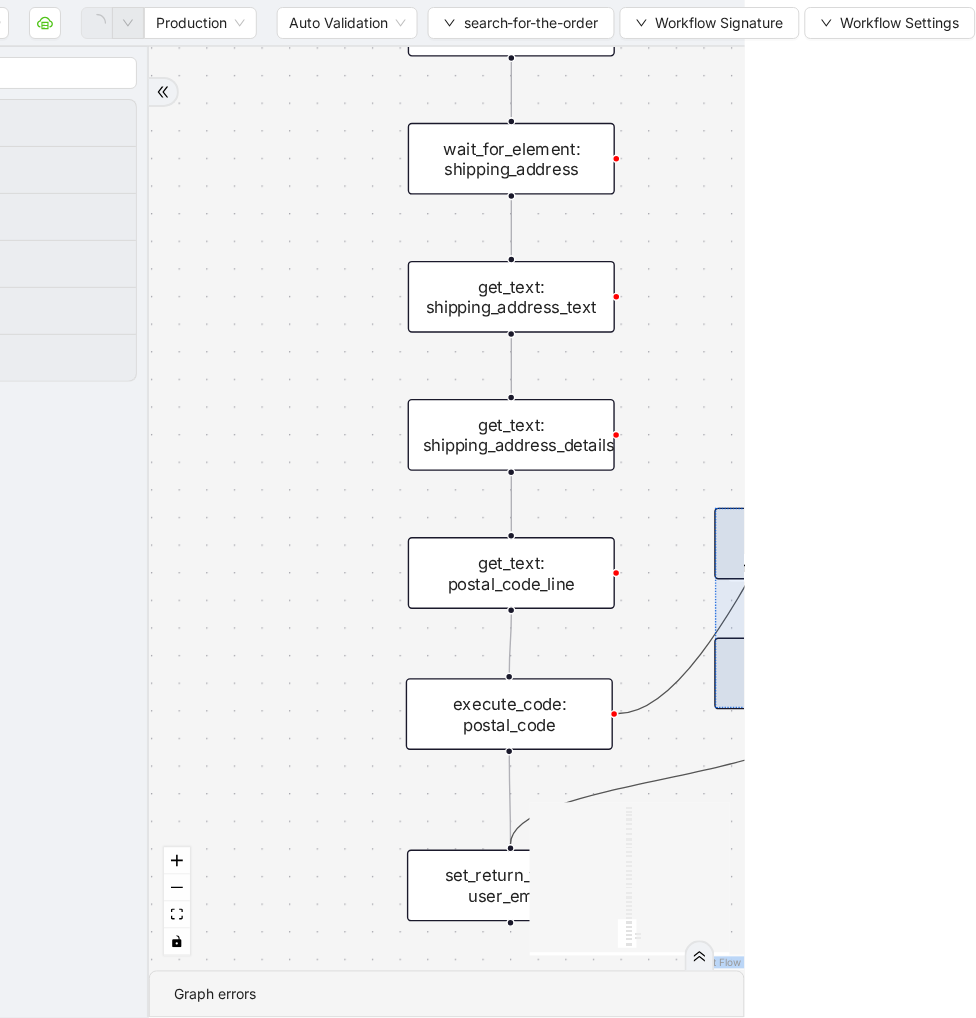 click on "onError trigger set_form_value: order_number wait_for_element: search_button click_element: search_button scroll_element: search_button wait_until_loaded: order_listing_page wait_for_element: order_number__0 click_element: order_number wait_until_loaded: order_details_page wait_for_element: user_email get_text: user_email delay: to_load_the_details wait_for_element: order_number set_return_value: user_email wait_for_element: order_status get_text: order_status wait_for_element: shipment_status get_text: shipment_status wait_for_element: shipping_total get_text: shipping_total wait_for_element: user_url get_attribute: user_url get_attribute: adjustmentsURL wait_for_element: total get_text: total wait_for_element: refund_total get_text: refund_total wait_for_element: shipping_address get_text: shipping_address_details get_text: shipping_address_text get_text: postal_code_line execute_code: postal_code get_text: postal_code_line__0 execute_code: postal_code__0" at bounding box center (447, 509) 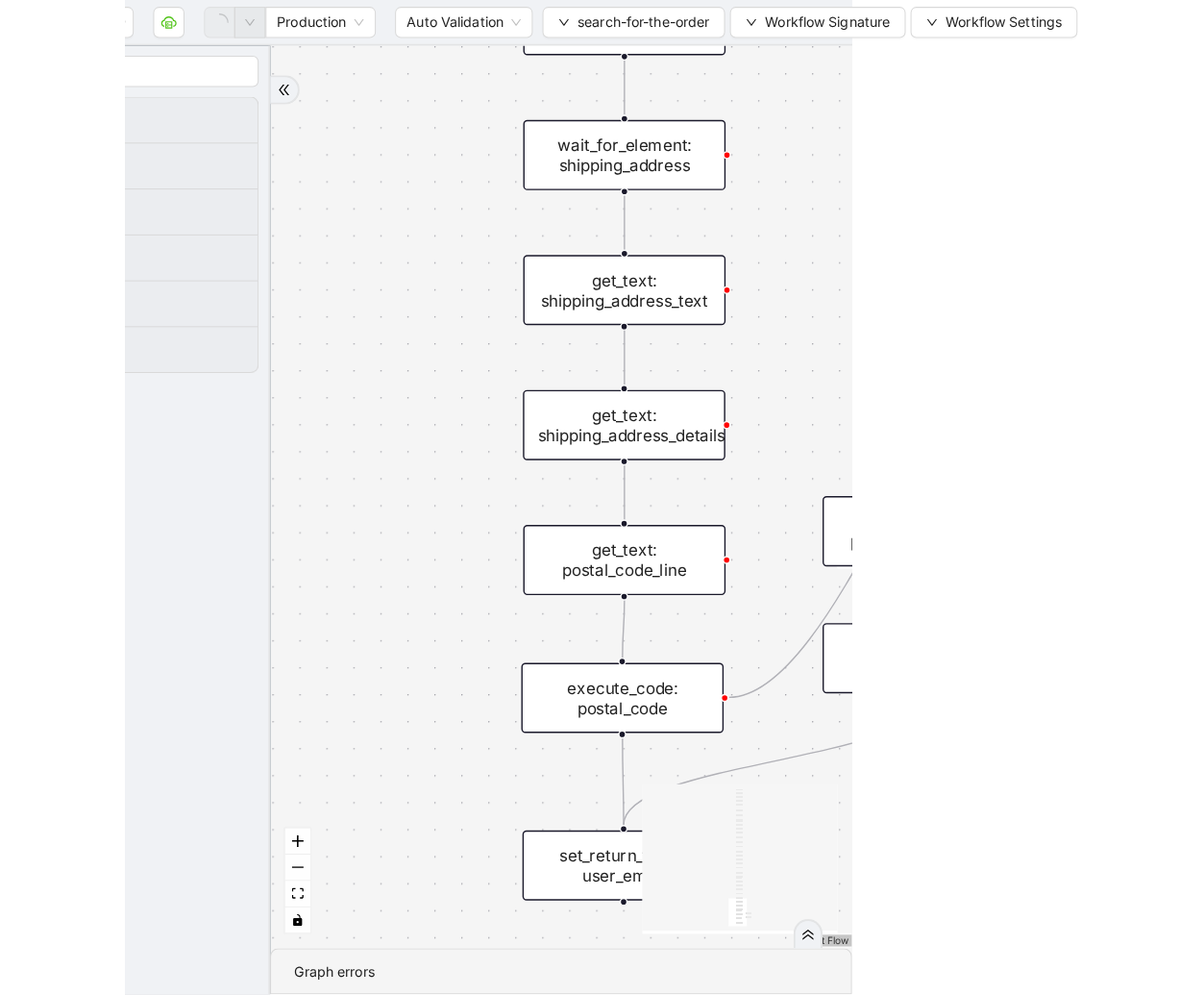 scroll, scrollTop: 0, scrollLeft: 0, axis: both 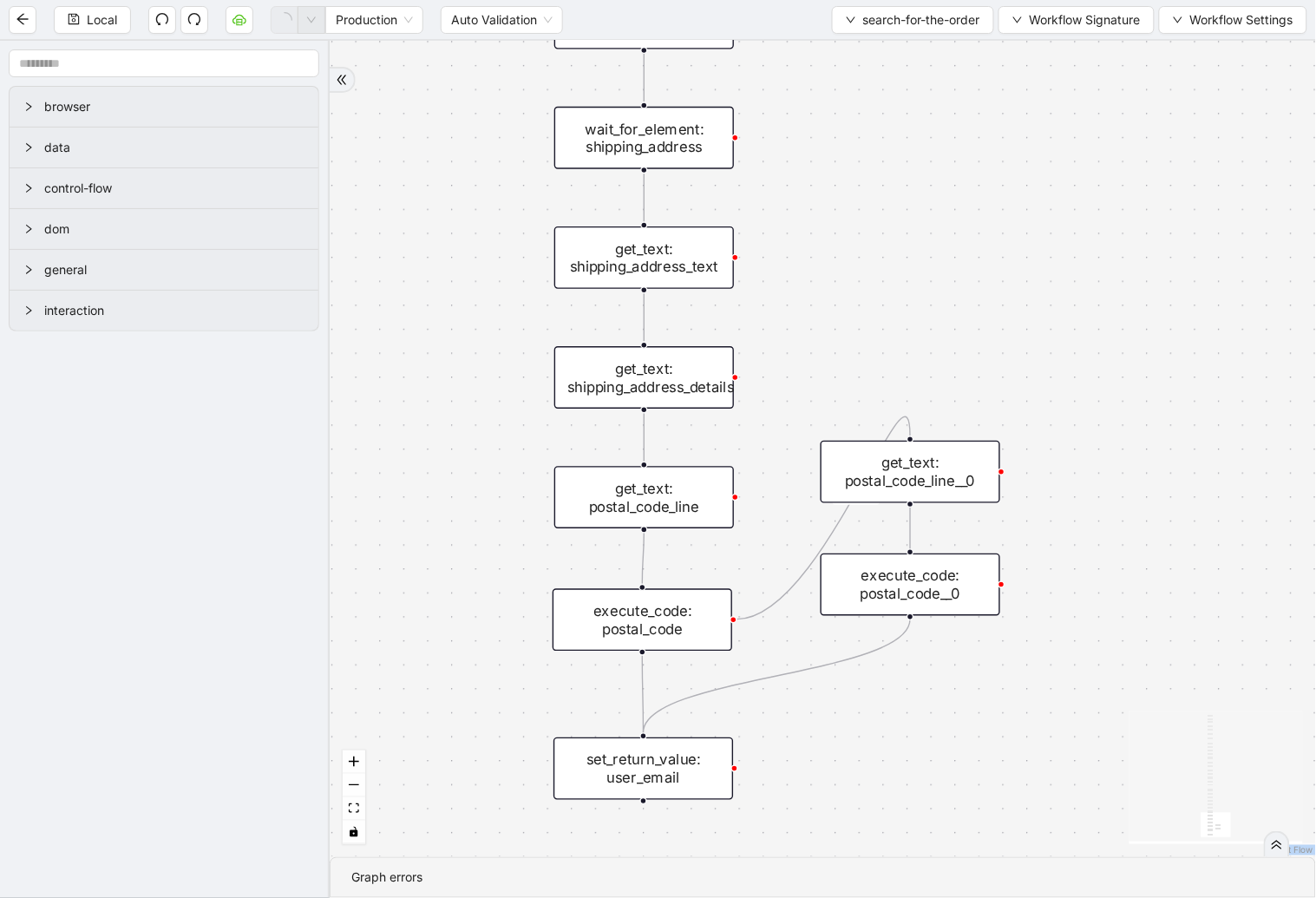 click on "onError trigger set_form_value: order_number wait_for_element: search_button click_element: search_button scroll_element: search_button wait_until_loaded: order_listing_page wait_for_element: order_number__0 click_element: order_number wait_until_loaded: order_details_page wait_for_element: user_email get_text: user_email delay: to_load_the_details wait_for_element: order_number set_return_value: user_email wait_for_element: order_status get_text: order_status wait_for_element: shipment_status get_text: shipment_status wait_for_element: shipping_total get_text: shipping_total wait_for_element: user_url get_attribute: user_url get_attribute: adjustmentsURL wait_for_element: total get_text: total wait_for_element: refund_total get_text: refund_total wait_for_element: shipping_address get_text: shipping_address_details get_text: shipping_address_text get_text: postal_code_line execute_code: postal_code get_text: postal_code_line__0 execute_code: postal_code__0" at bounding box center [822, 449] 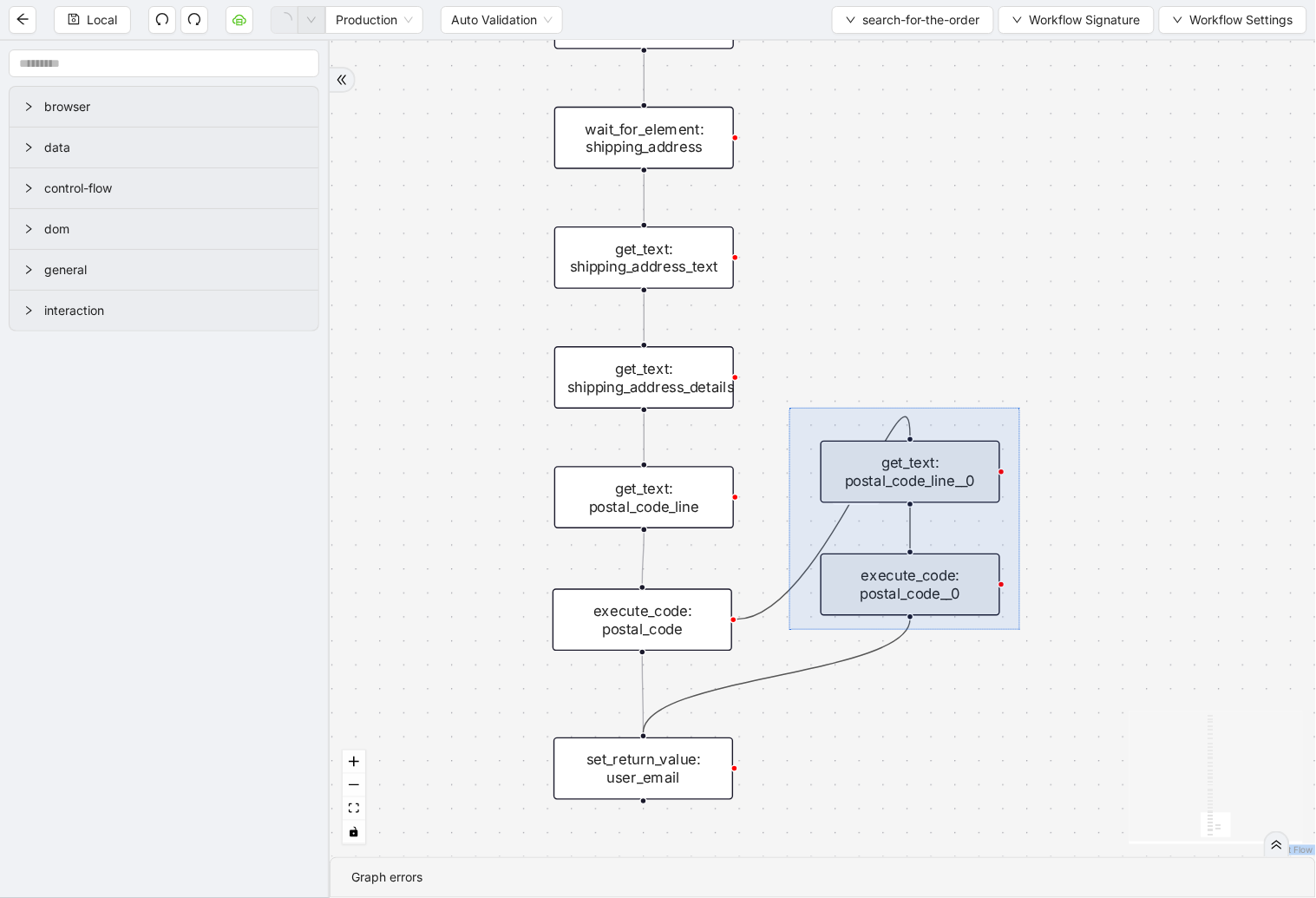 drag, startPoint x: 789, startPoint y: 408, endPoint x: 1020, endPoint y: 630, distance: 320.38258 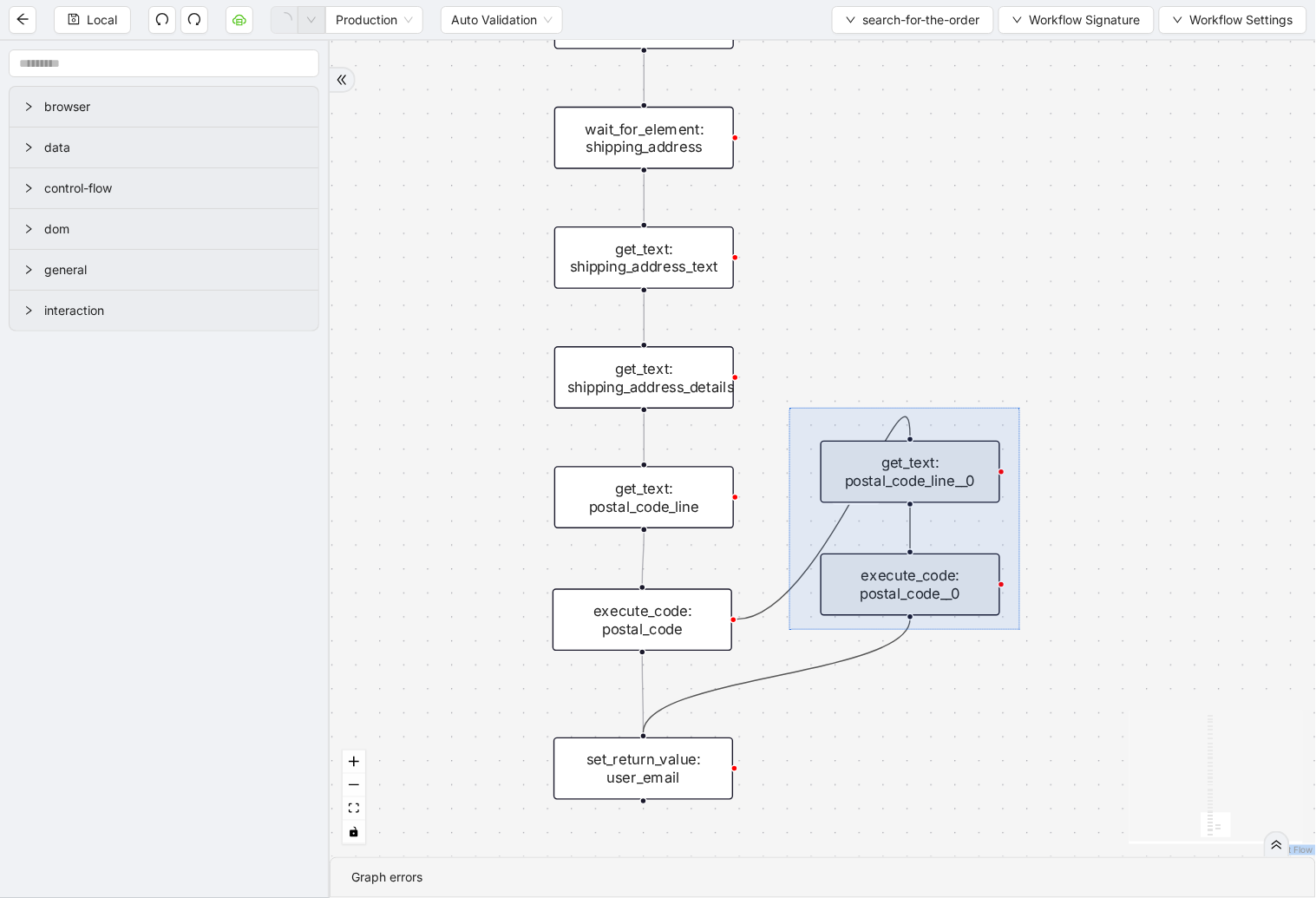 click on "onError trigger set_form_value: order_number wait_for_element: search_button click_element: search_button scroll_element: search_button wait_until_loaded: order_listing_page wait_for_element: order_number__0 click_element: order_number wait_until_loaded: order_details_page wait_for_element: user_email get_text: user_email delay: to_load_the_details wait_for_element: order_number set_return_value: user_email wait_for_element: order_status get_text: order_status wait_for_element: shipment_status get_text: shipment_status wait_for_element: shipping_total get_text: shipping_total wait_for_element: user_url get_attribute: user_url get_attribute: adjustmentsURL wait_for_element: total get_text: total wait_for_element: refund_total get_text: refund_total wait_for_element: shipping_address get_text: shipping_address_details get_text: shipping_address_text get_text: postal_code_line execute_code: postal_code get_text: postal_code_line__0 execute_code: postal_code__0" at bounding box center [822, 449] 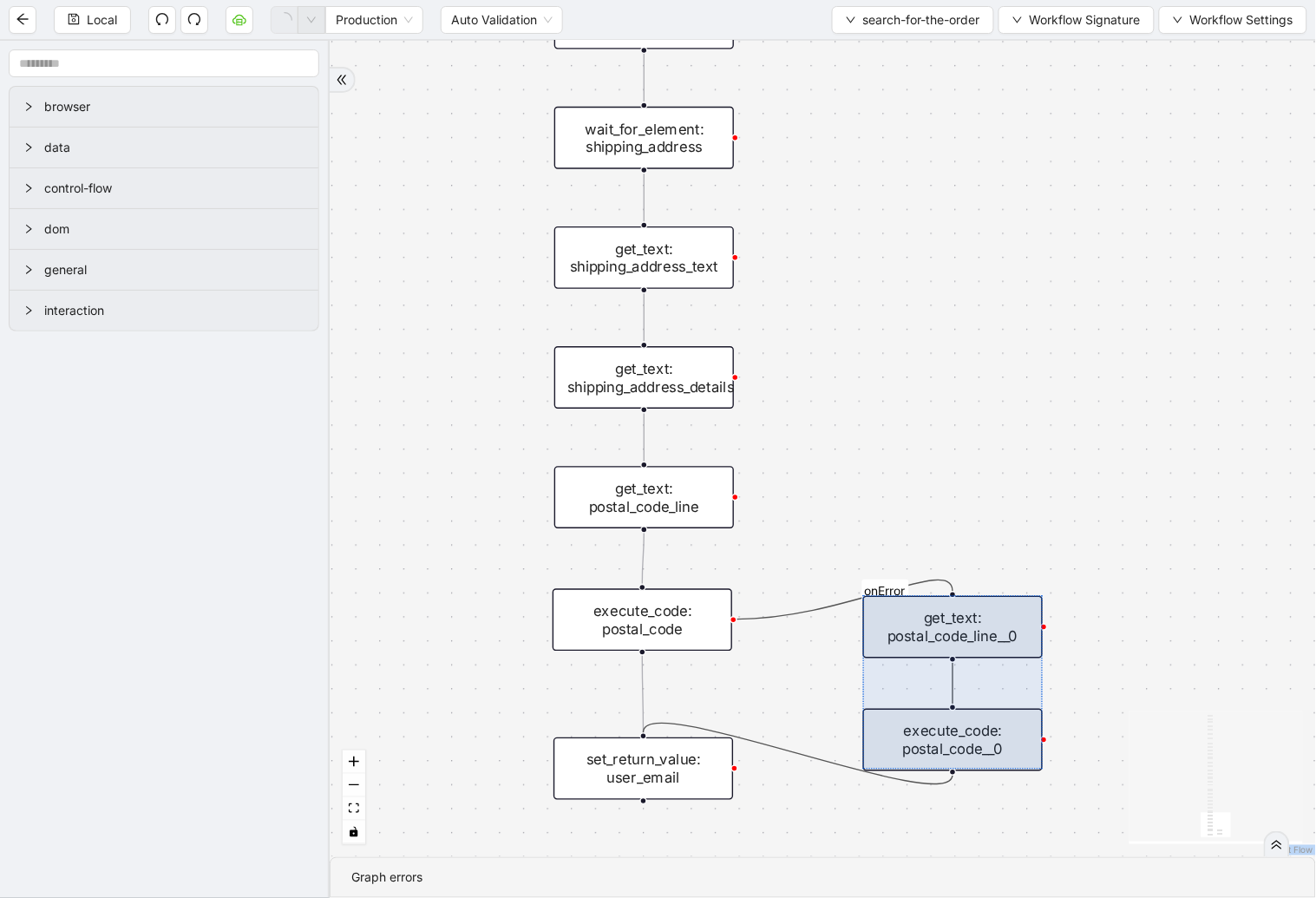 drag, startPoint x: 920, startPoint y: 488, endPoint x: 963, endPoint y: 643, distance: 160.85397 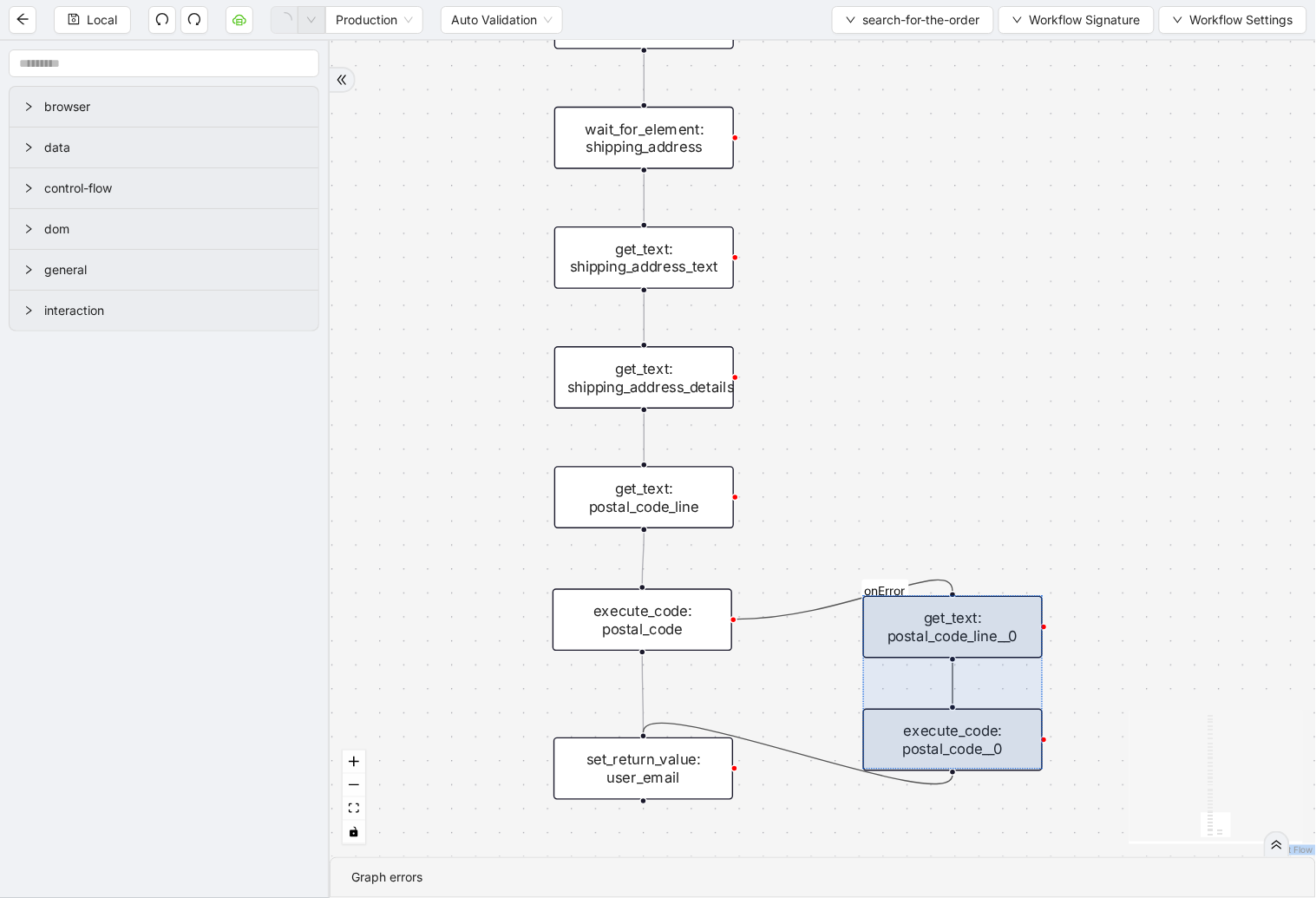 click at bounding box center [953, 683] 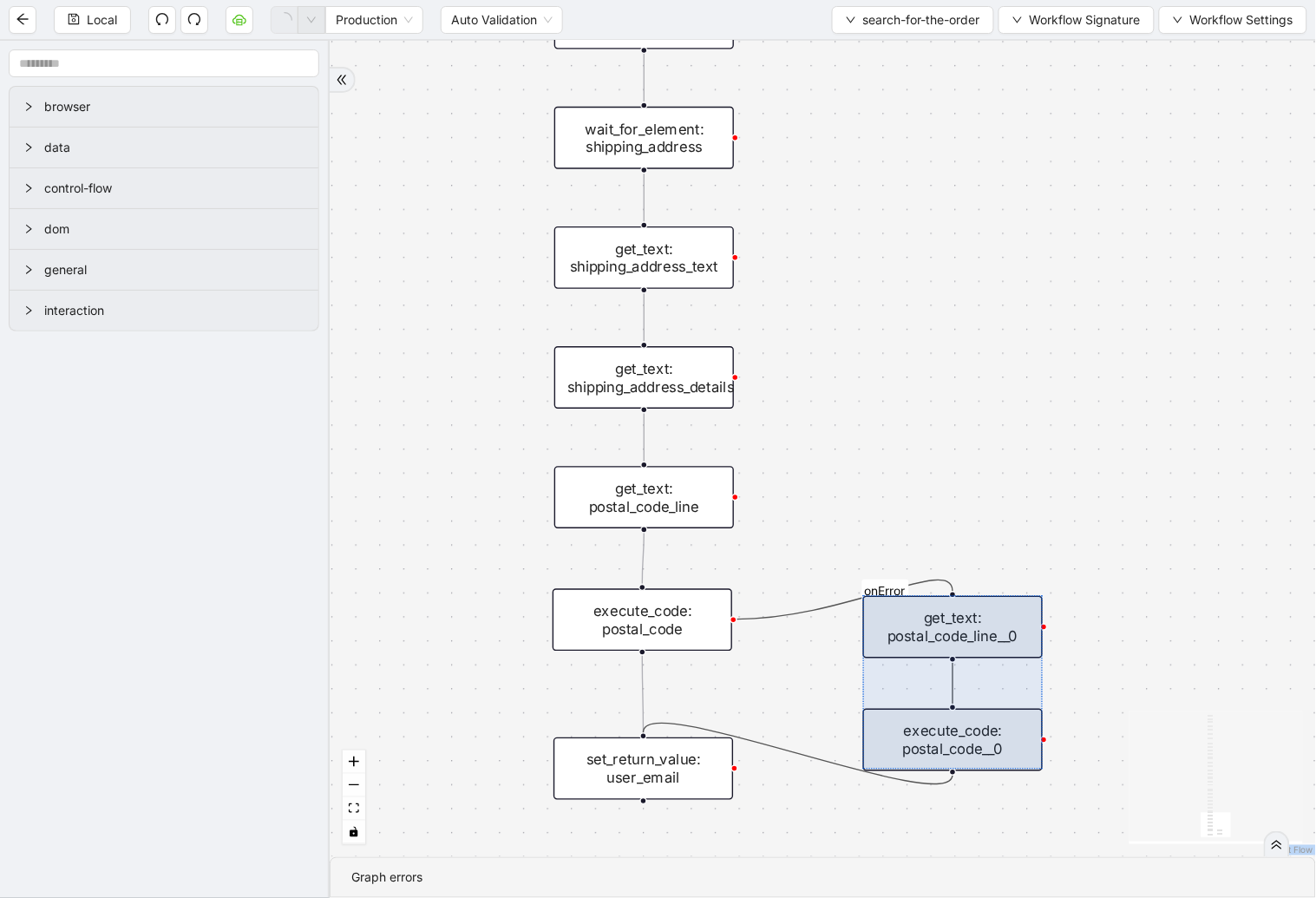 click on "onError trigger set_form_value: order_number wait_for_element: search_button click_element: search_button scroll_element: search_button wait_until_loaded: order_listing_page wait_for_element: order_number__0 click_element: order_number wait_until_loaded: order_details_page wait_for_element: user_email get_text: user_email delay: to_load_the_details wait_for_element: order_number set_return_value: user_email wait_for_element: order_status get_text: order_status wait_for_element: shipment_status get_text: shipment_status wait_for_element: shipping_total get_text: shipping_total wait_for_element: user_url get_attribute: user_url get_attribute: adjustmentsURL wait_for_element: total get_text: total wait_for_element: refund_total get_text: refund_total wait_for_element: shipping_address get_text: shipping_address_details get_text: shipping_address_text get_text: postal_code_line execute_code: postal_code get_text: postal_code_line__0 execute_code: postal_code__0" at bounding box center (822, 449) 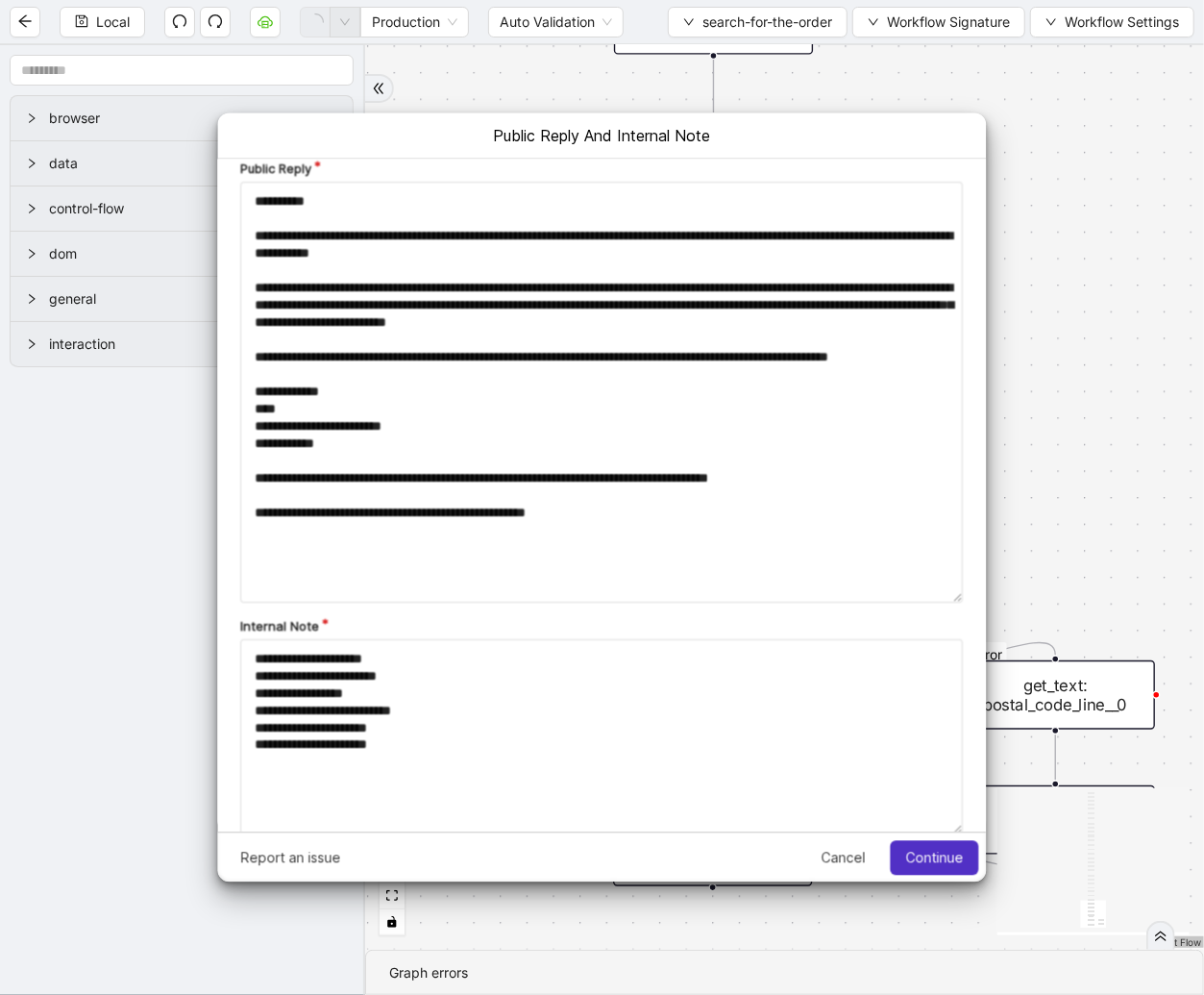 scroll, scrollTop: 0, scrollLeft: 0, axis: both 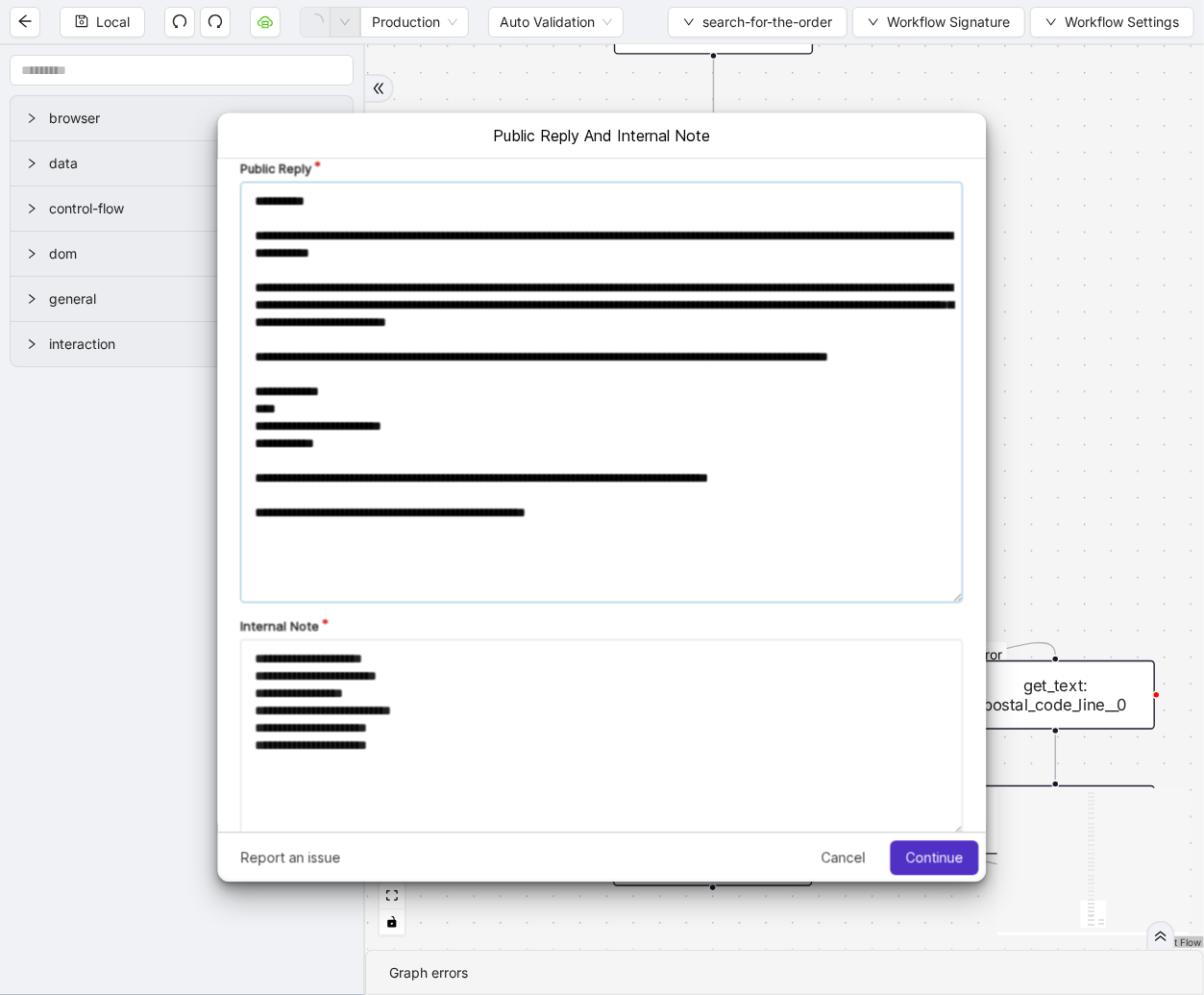 drag, startPoint x: 436, startPoint y: 295, endPoint x: 647, endPoint y: 295, distance: 211 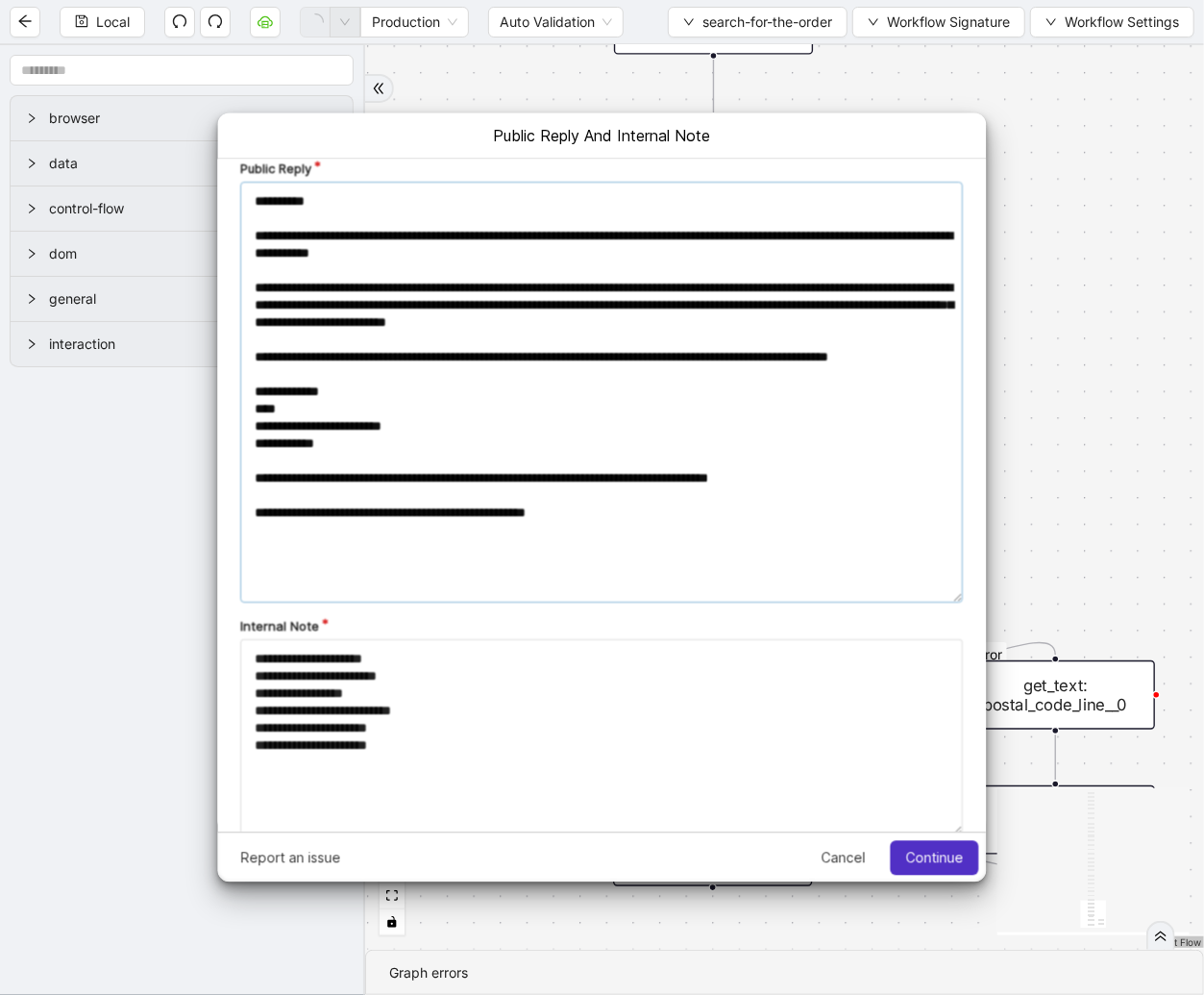 click on "**********" at bounding box center (602, 392) 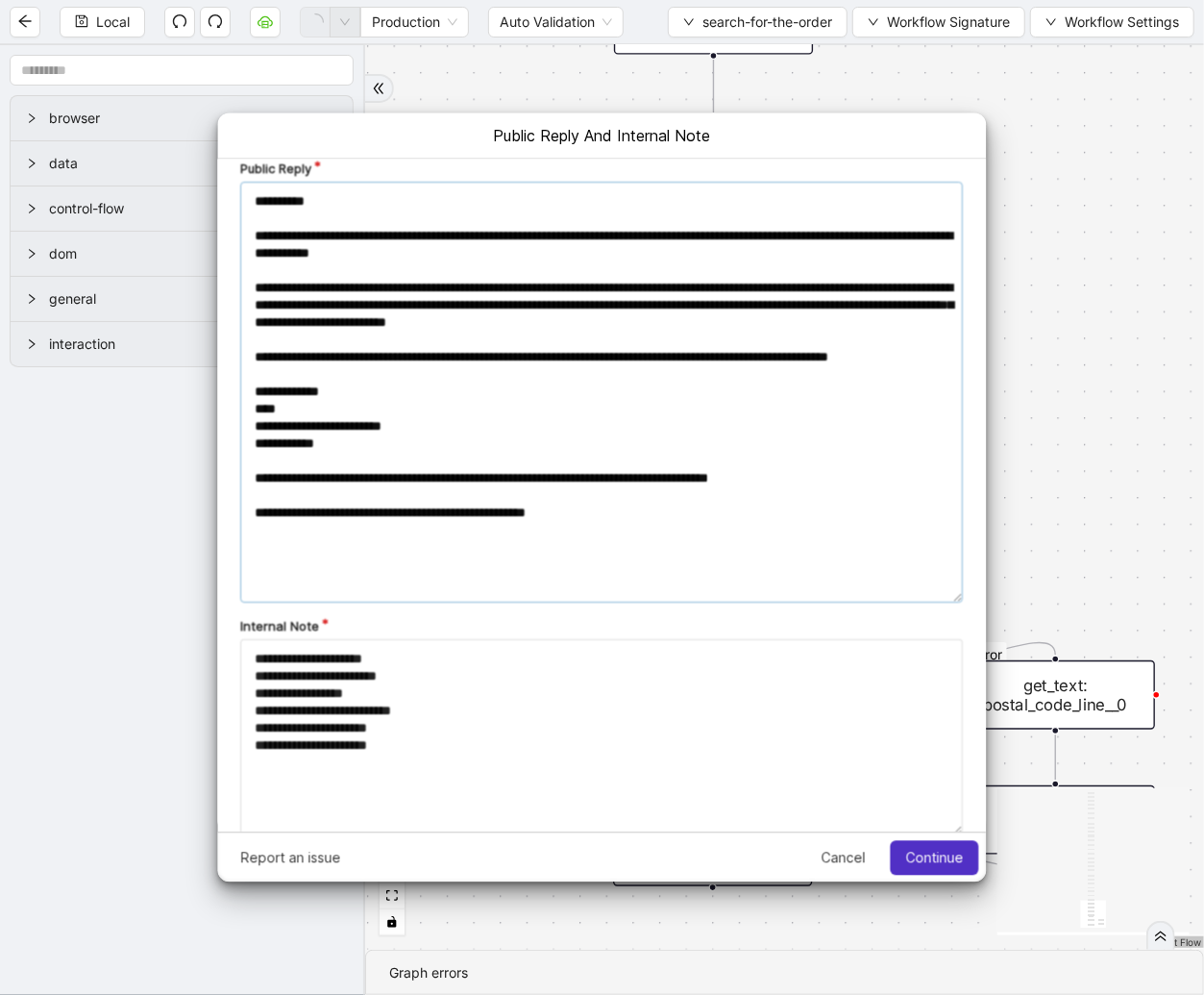 click on "**********" at bounding box center [602, 392] 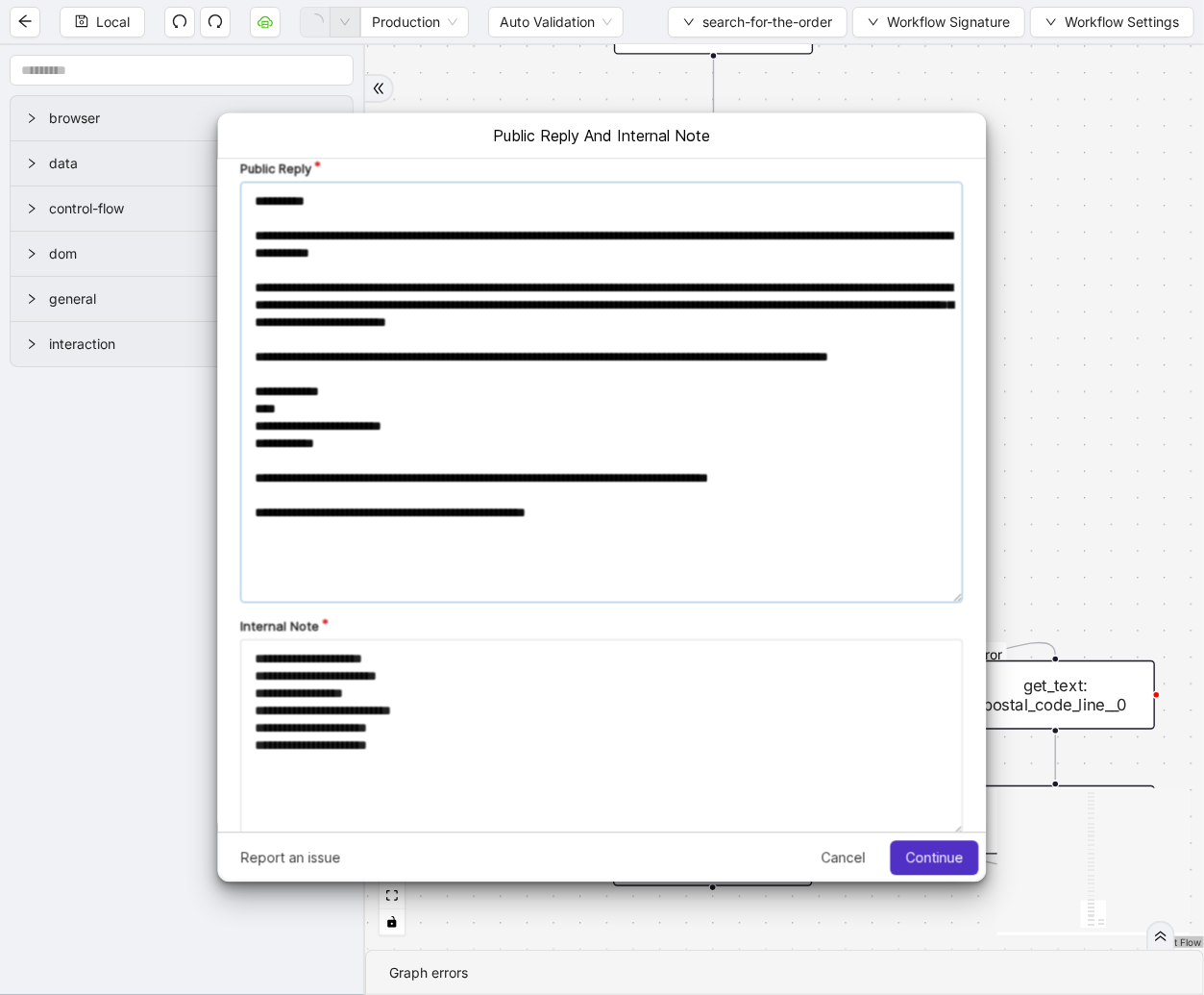 click on "**********" at bounding box center (602, 392) 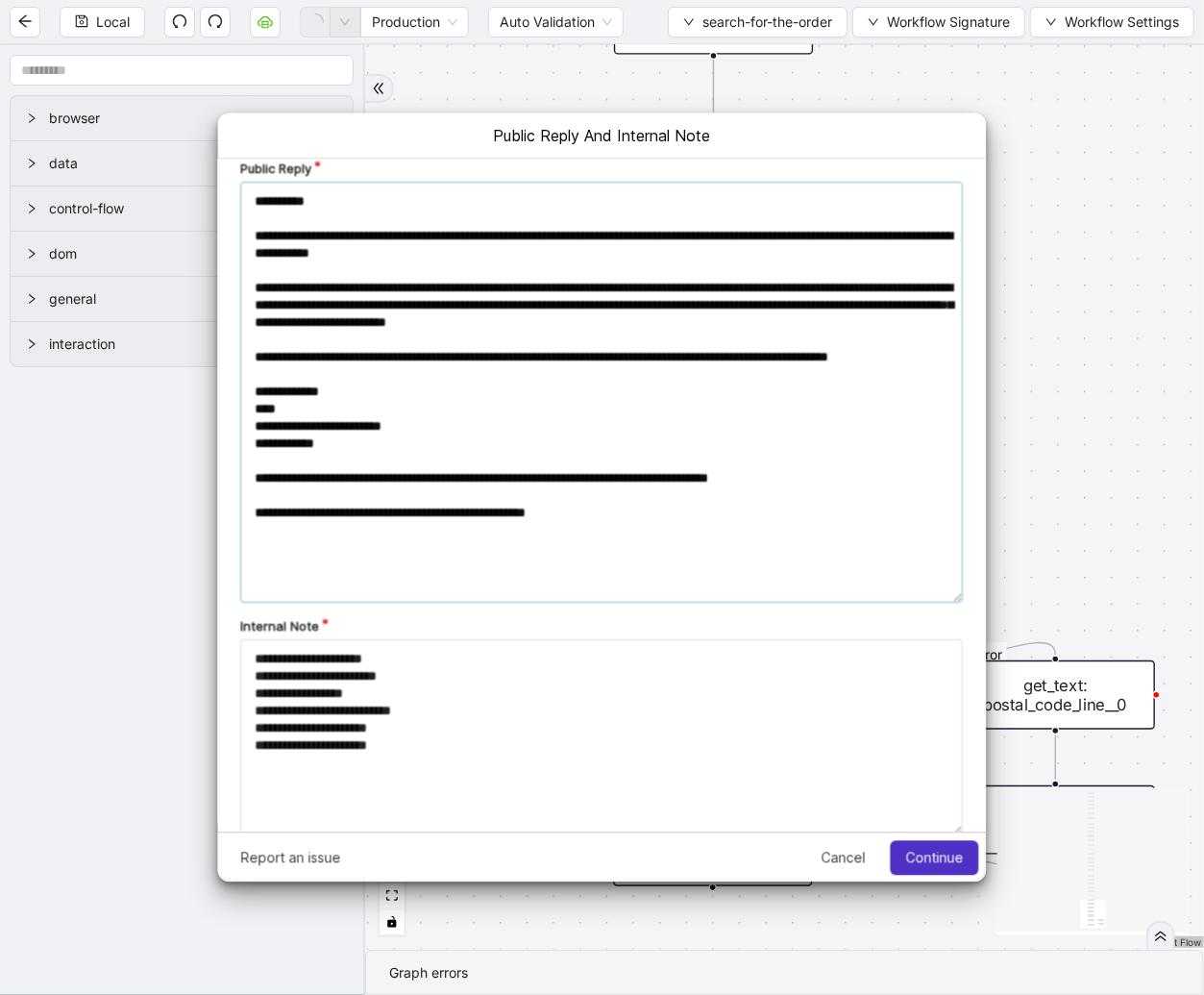 click on "**********" at bounding box center (602, 392) 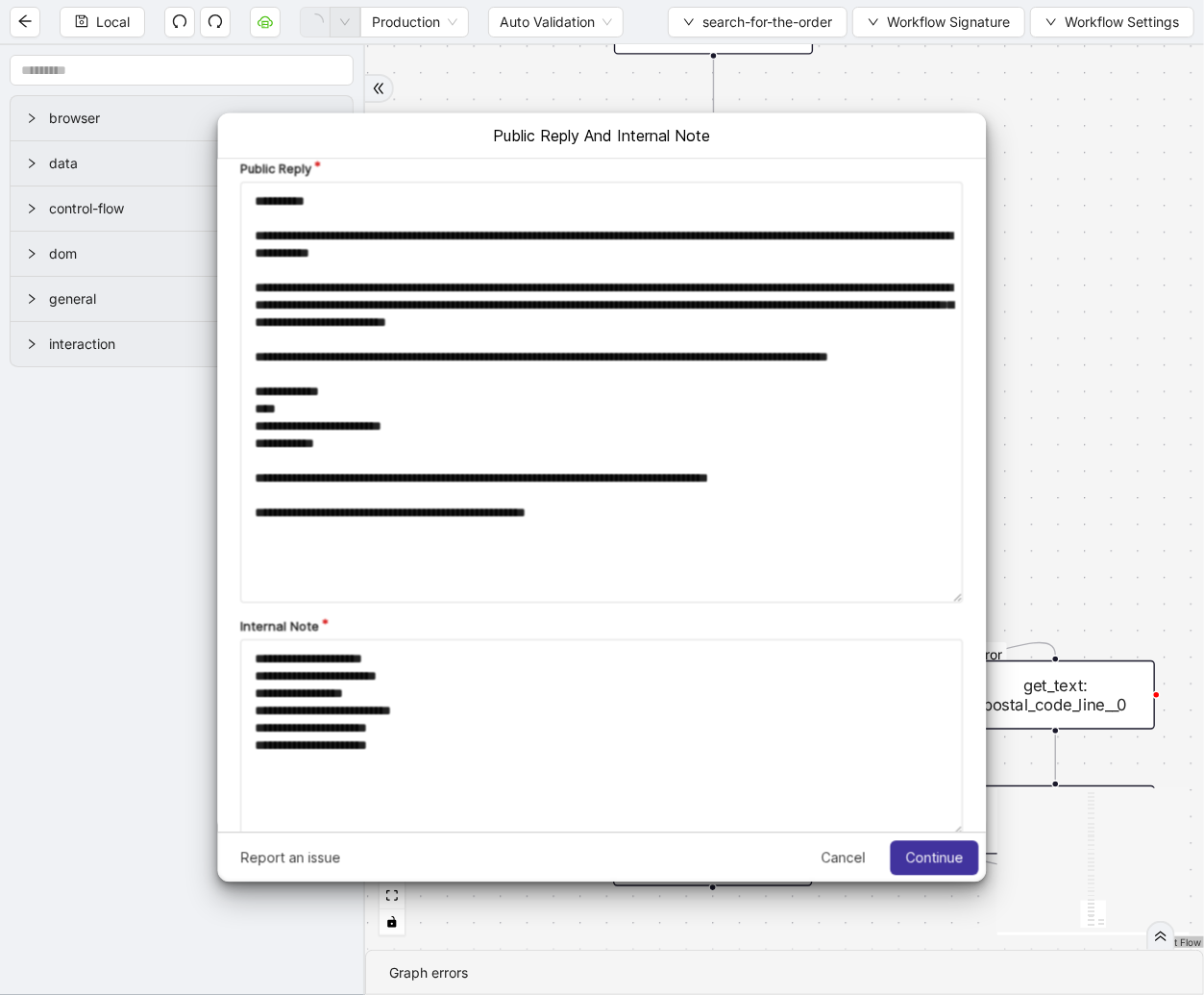 click on "Continue" at bounding box center [934, 858] 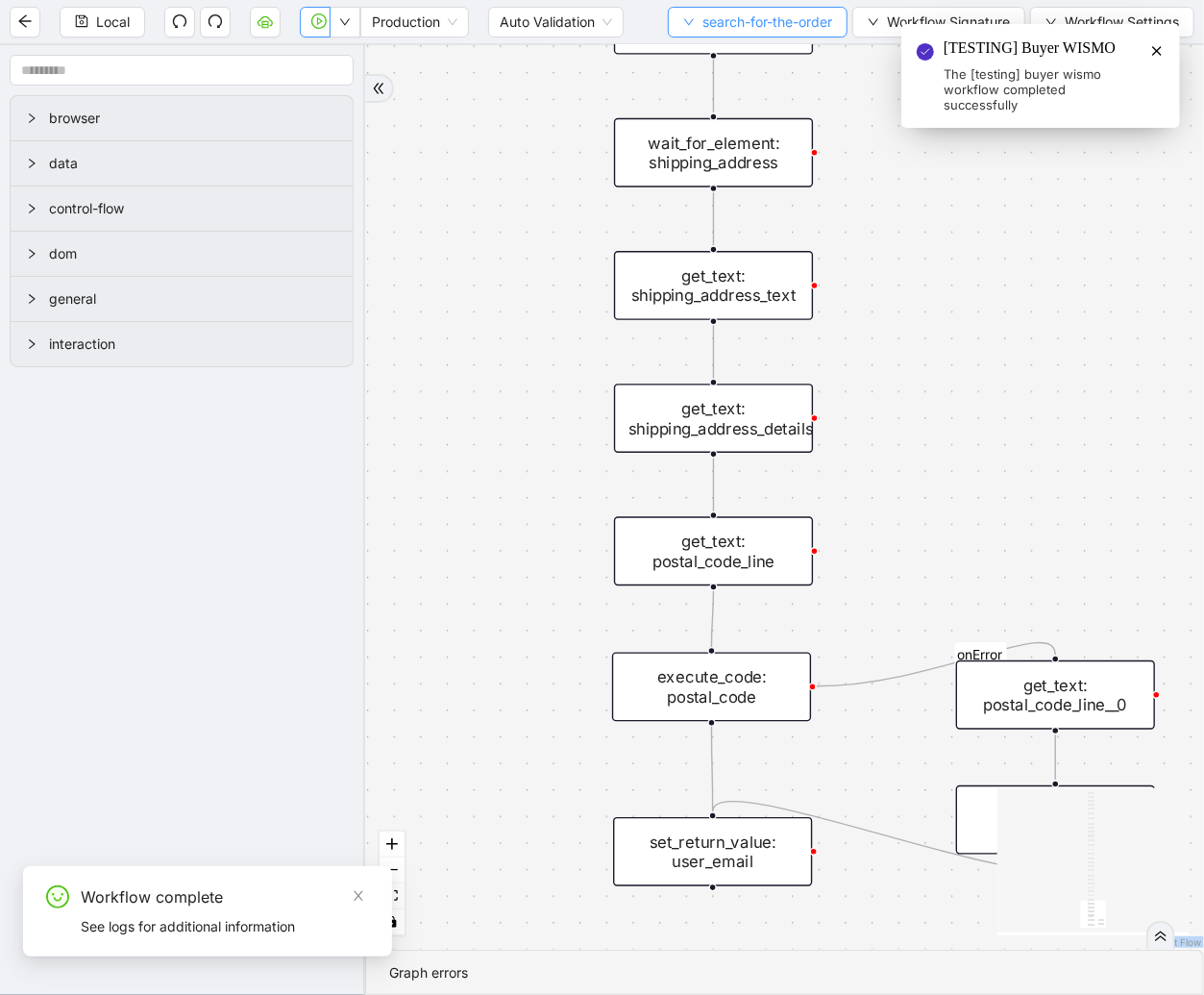 click on "search-for-the-order" at bounding box center (767, 22) 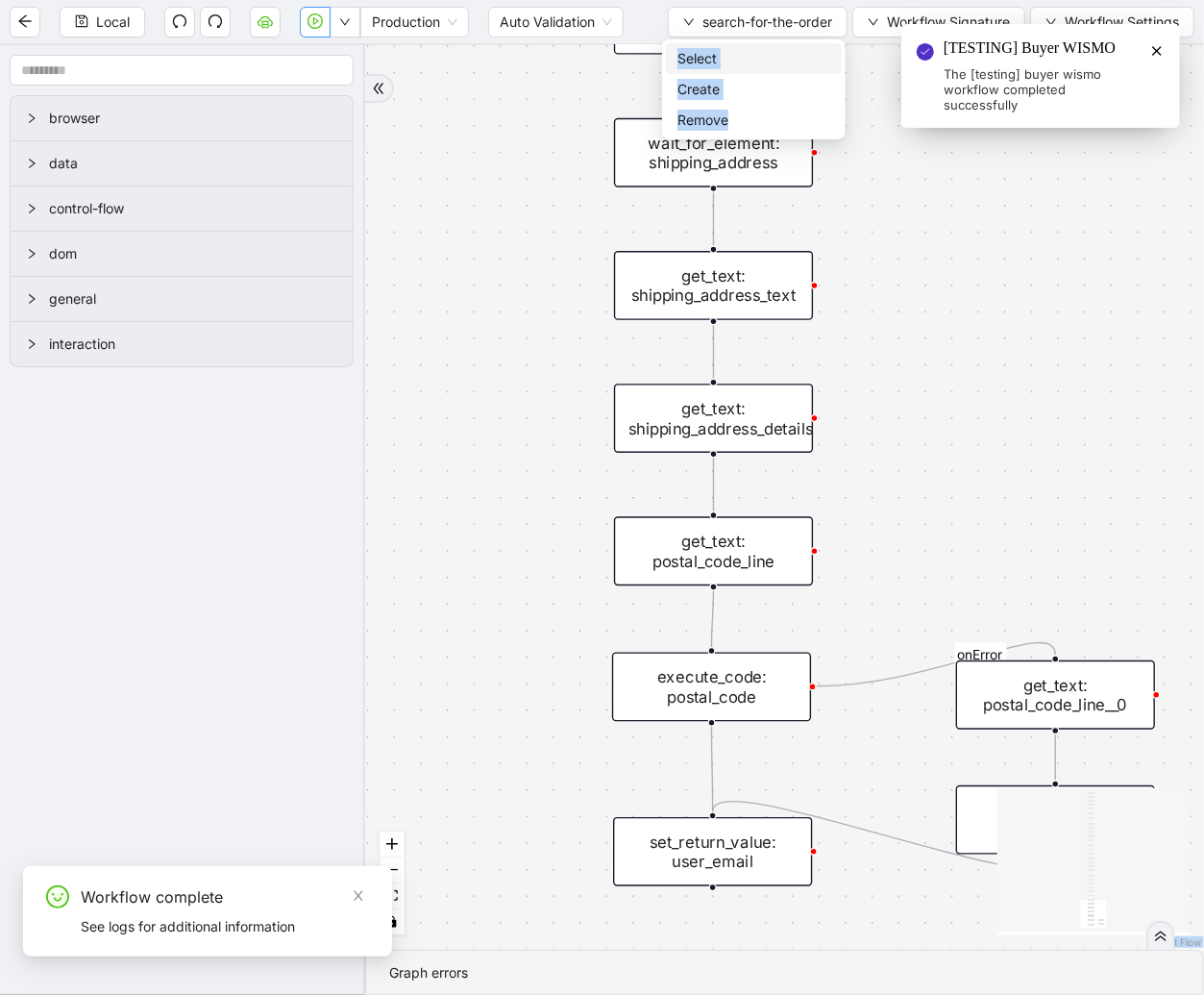 click on "Select" at bounding box center (753, 59) 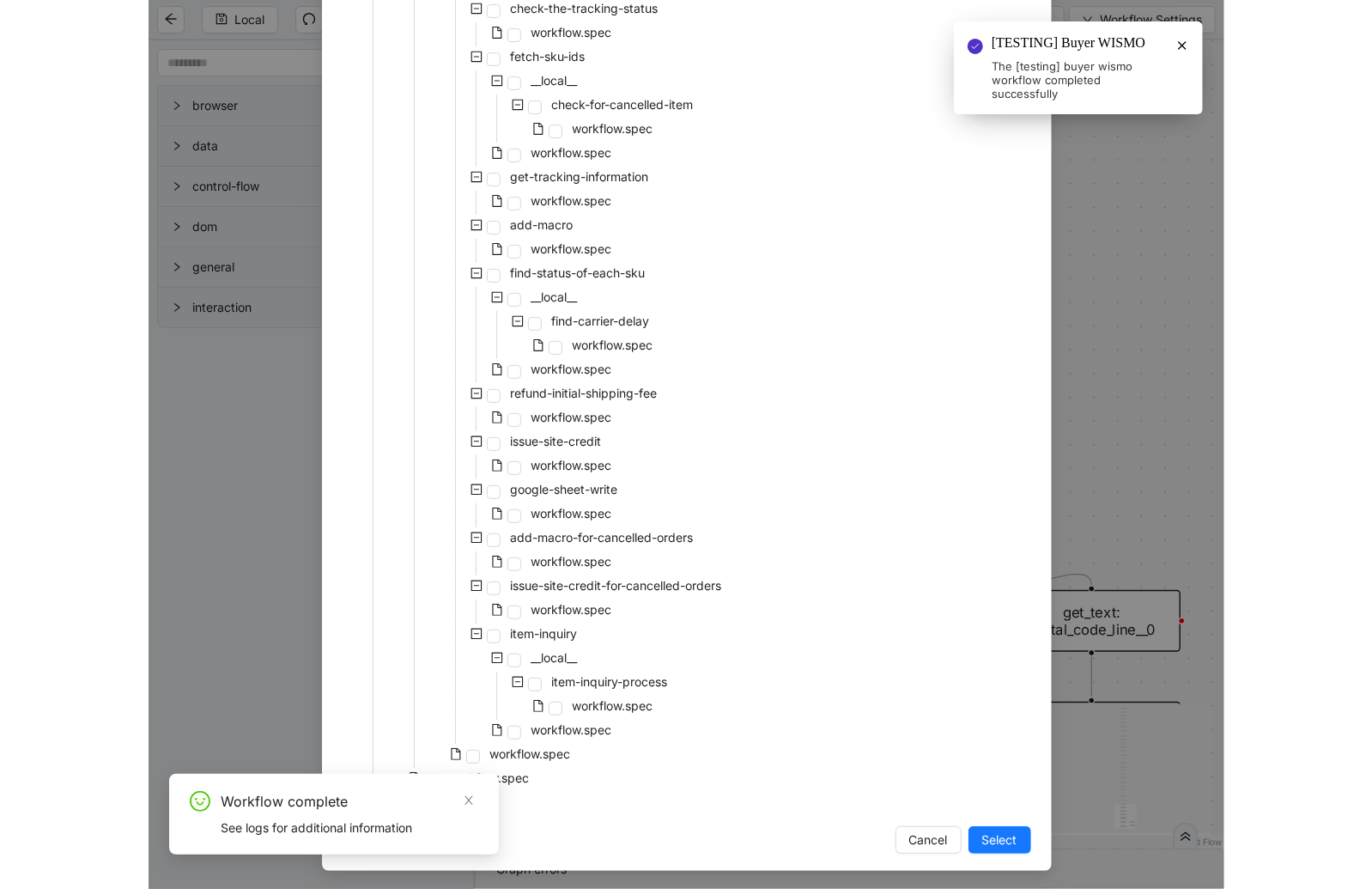 scroll, scrollTop: 567, scrollLeft: 0, axis: vertical 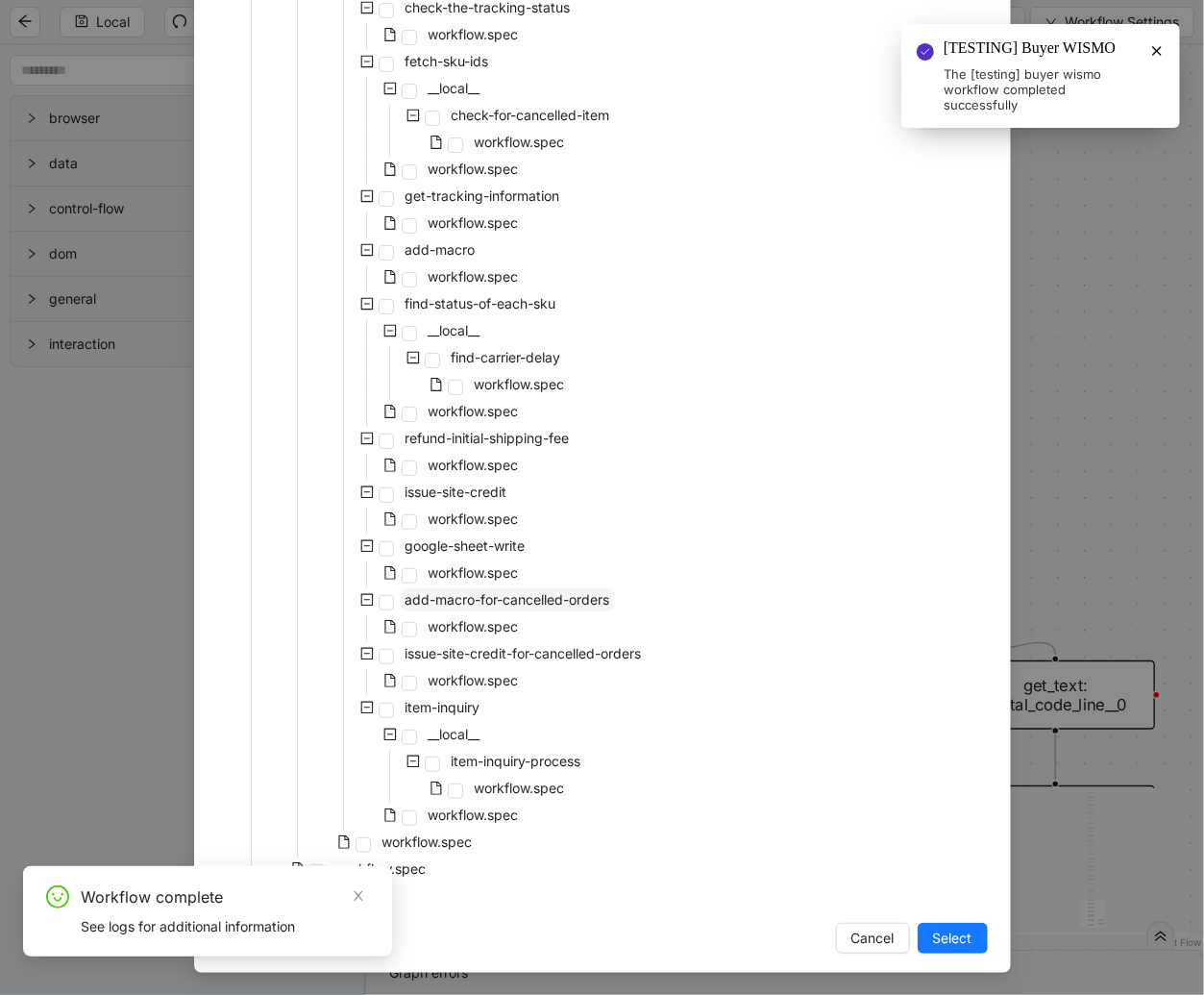 click on "add-macro-for-cancelled-orders" at bounding box center (507, 599) 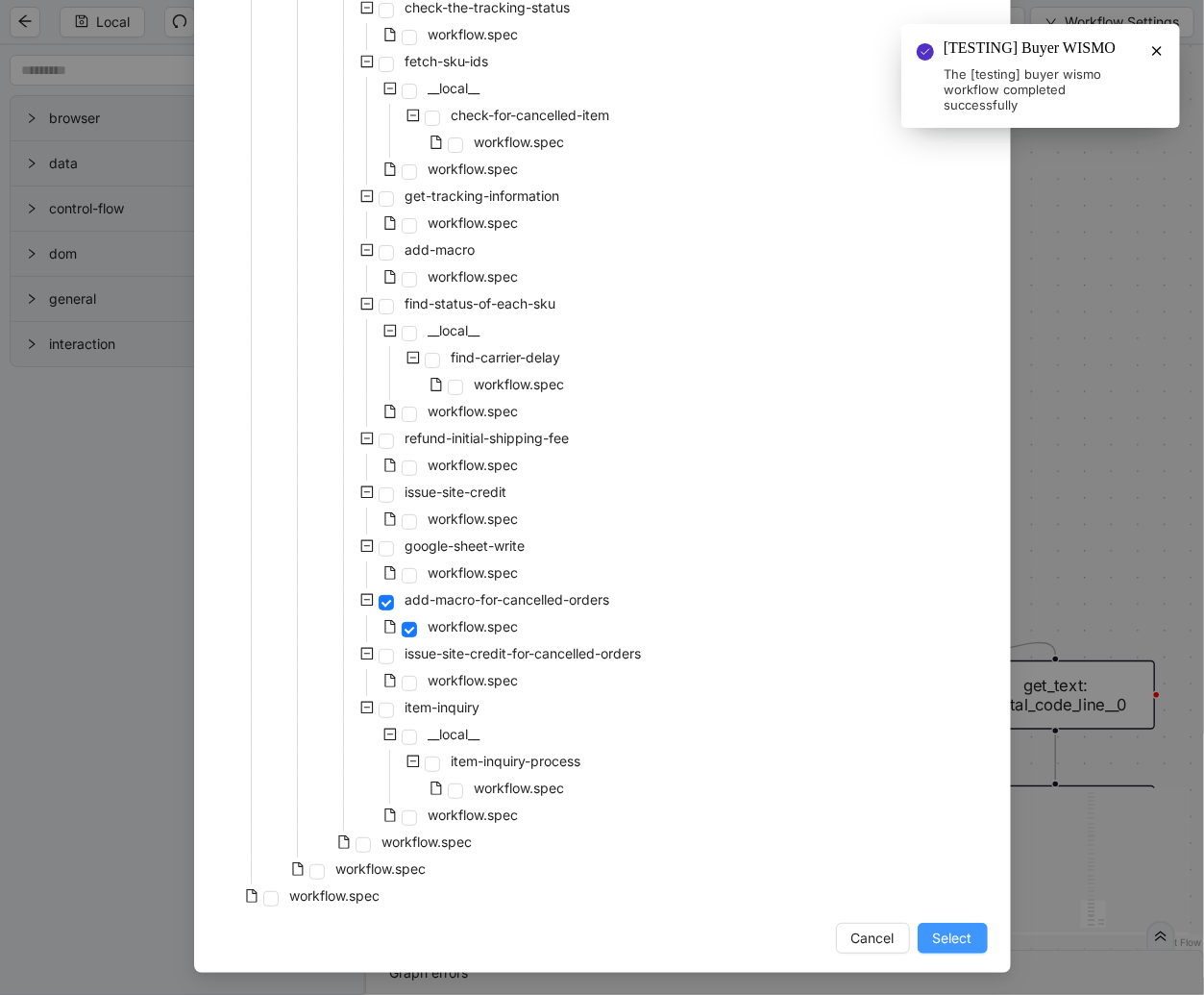 click on "Select" at bounding box center (952, 938) 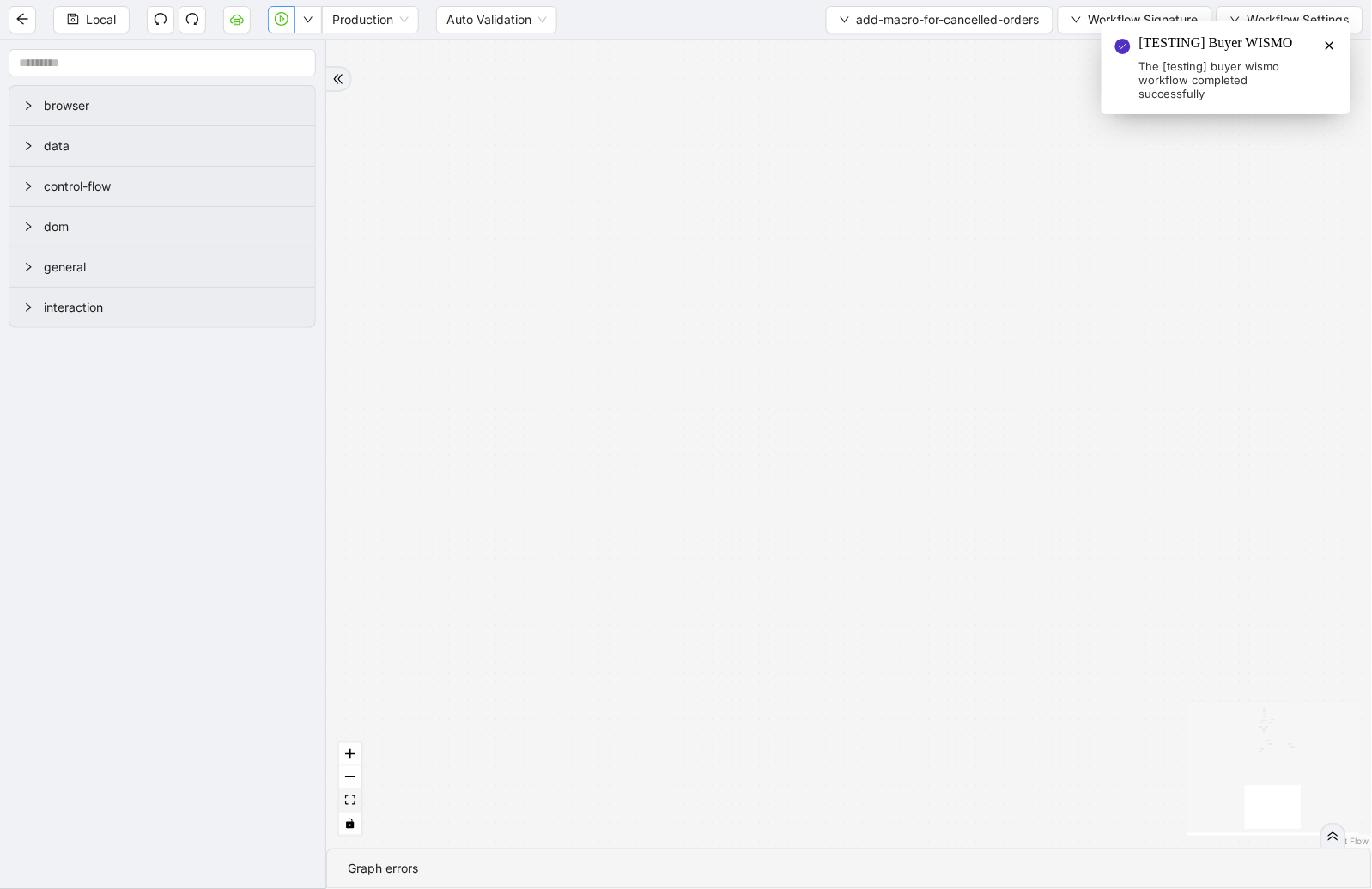 click 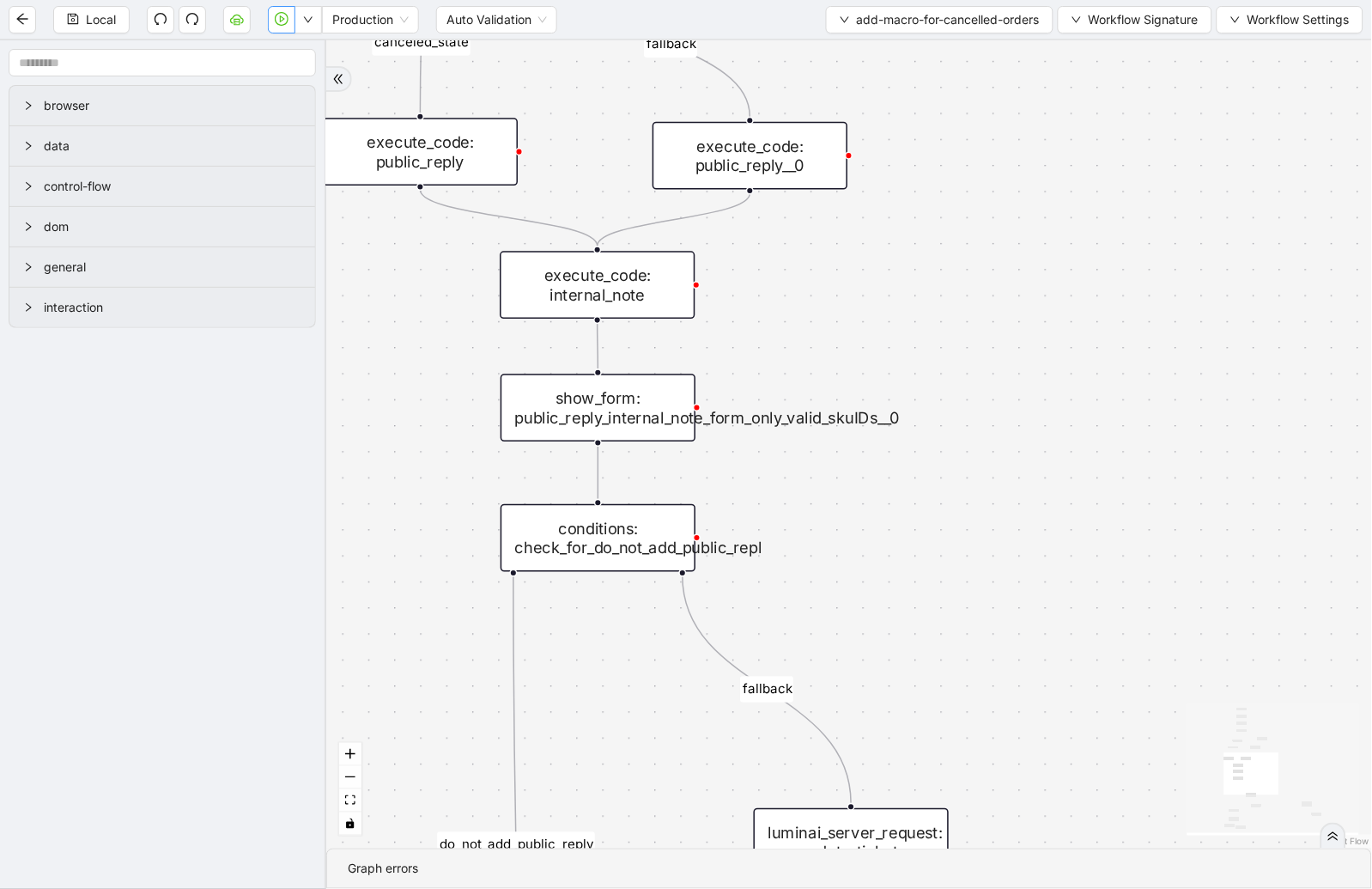 click on "conditions: check_for_do_not_add_public_repl" at bounding box center (598, 538) 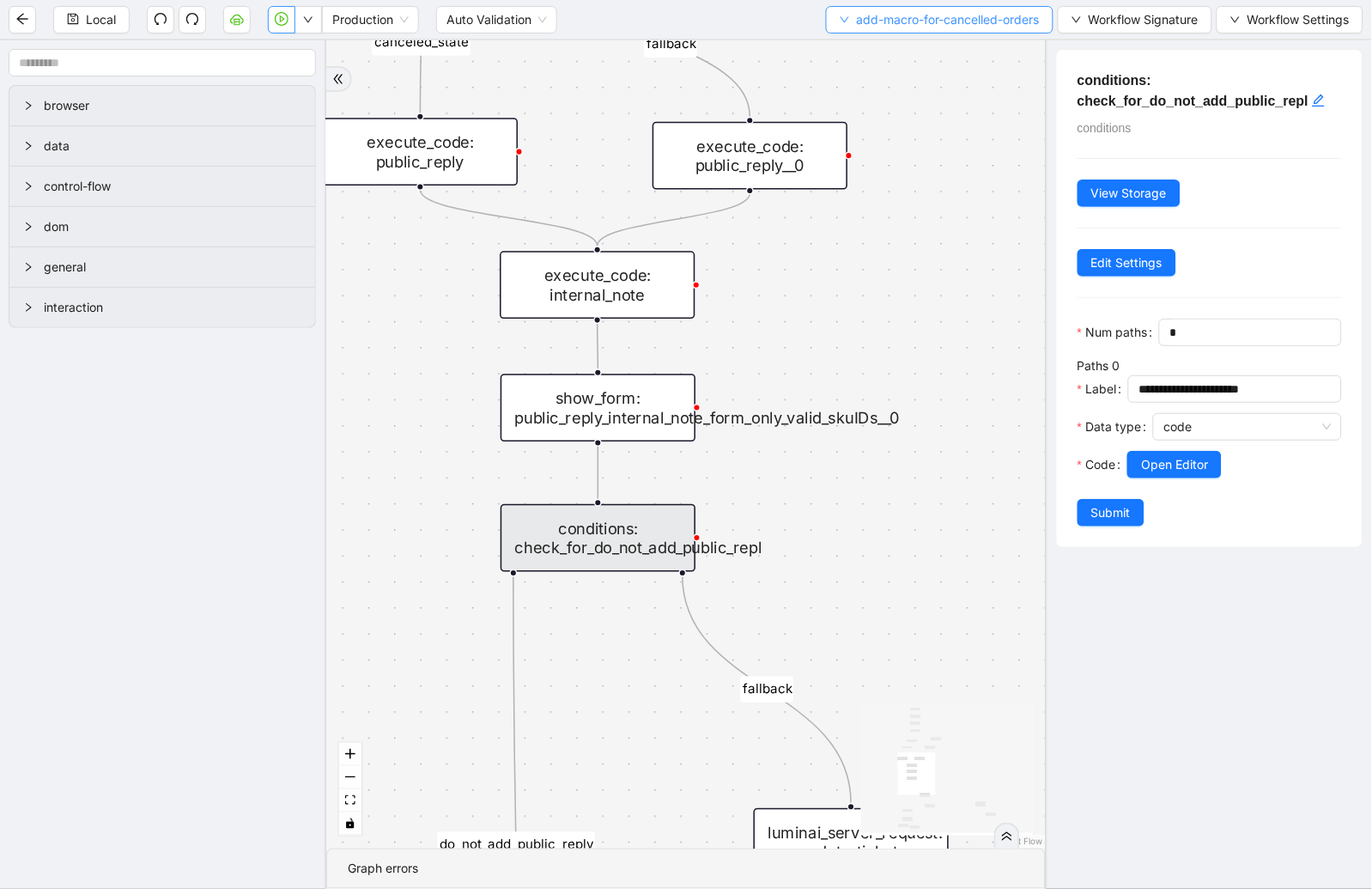 click on "add-macro-for-cancelled-orders" at bounding box center (939, 20) 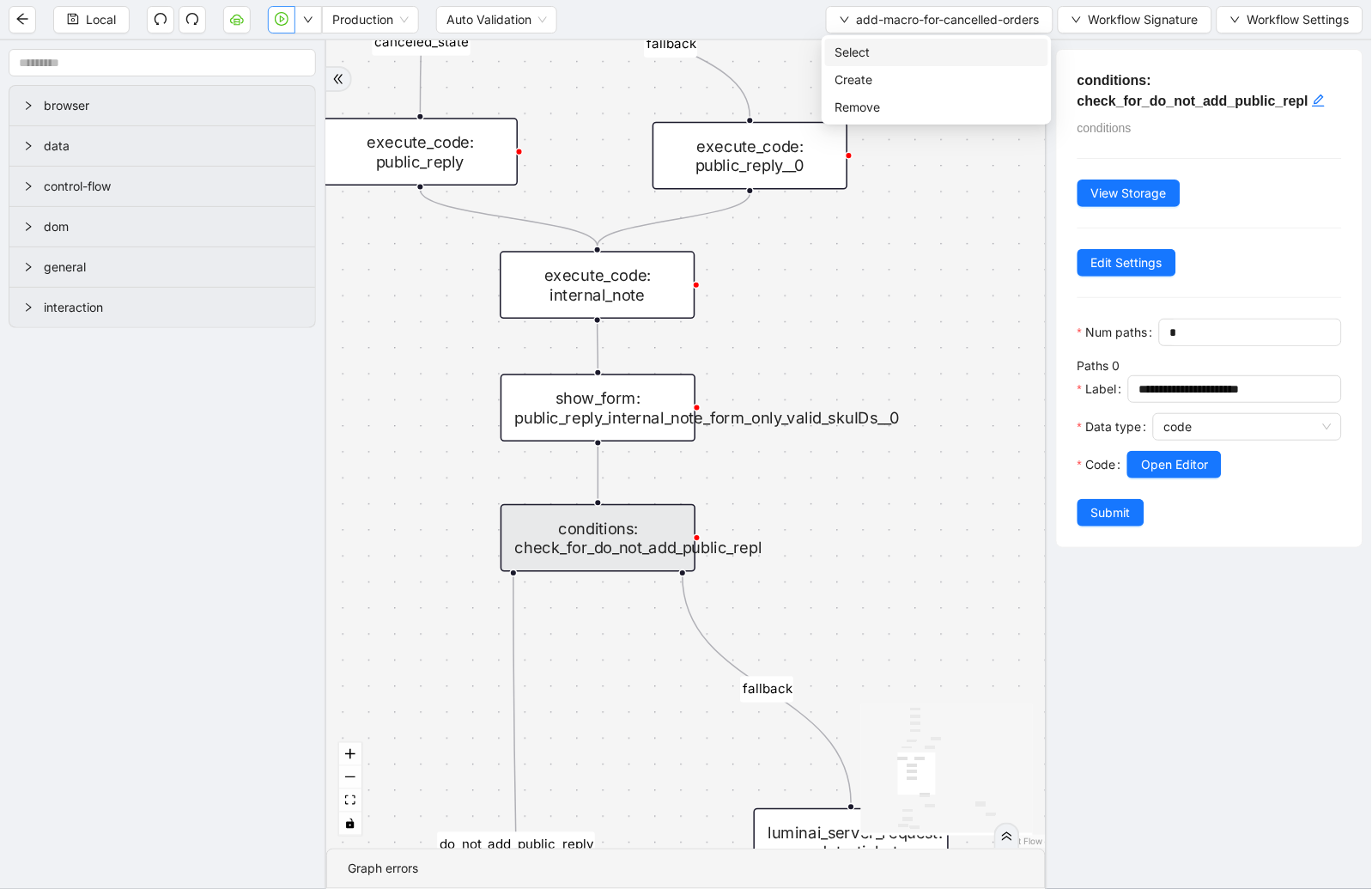 click on "Select" at bounding box center [937, 52] 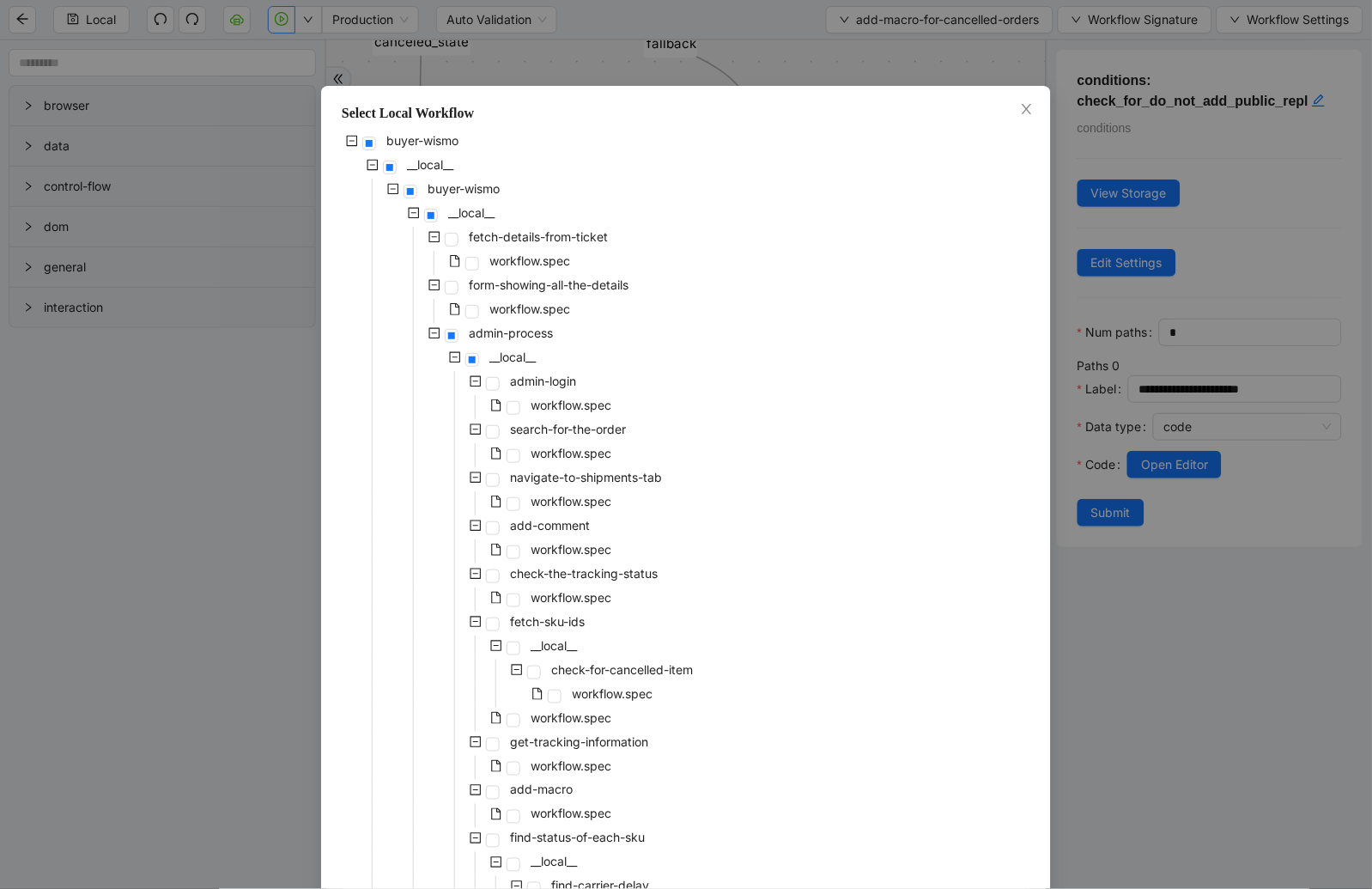 scroll, scrollTop: 567, scrollLeft: 0, axis: vertical 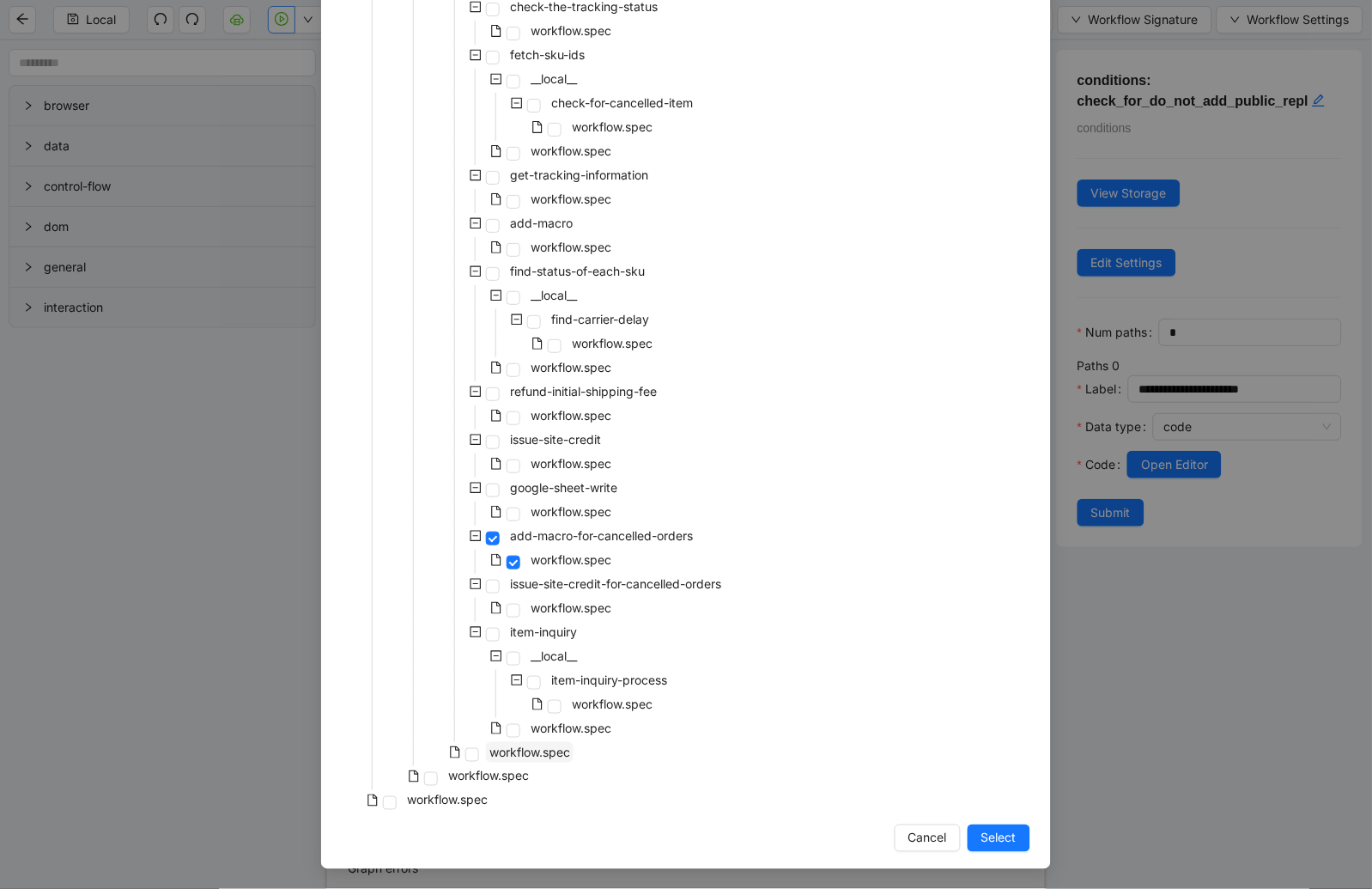 click on "workflow.spec" at bounding box center [530, 752] 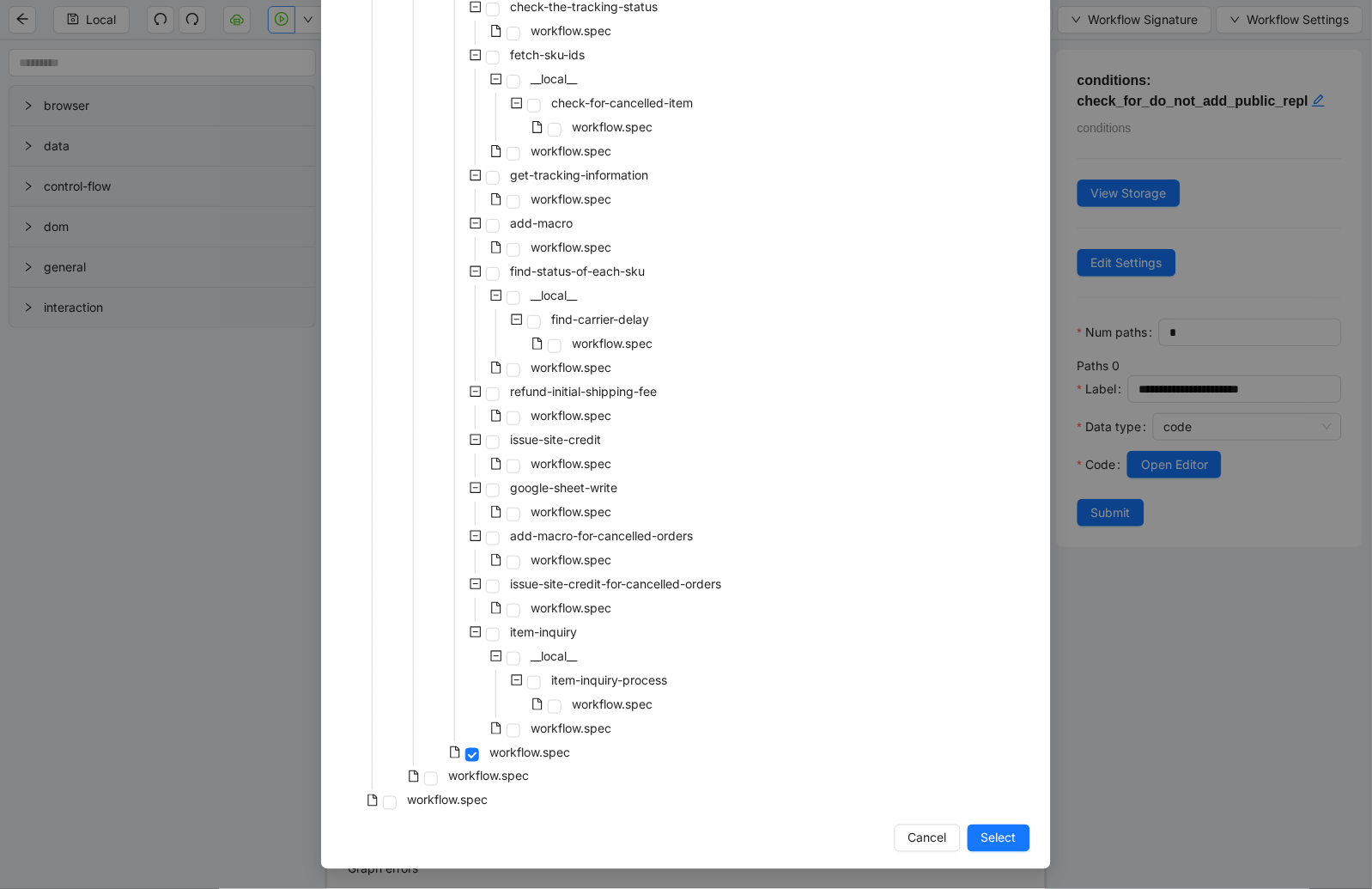 drag, startPoint x: 991, startPoint y: 833, endPoint x: 894, endPoint y: 2, distance: 836.6421 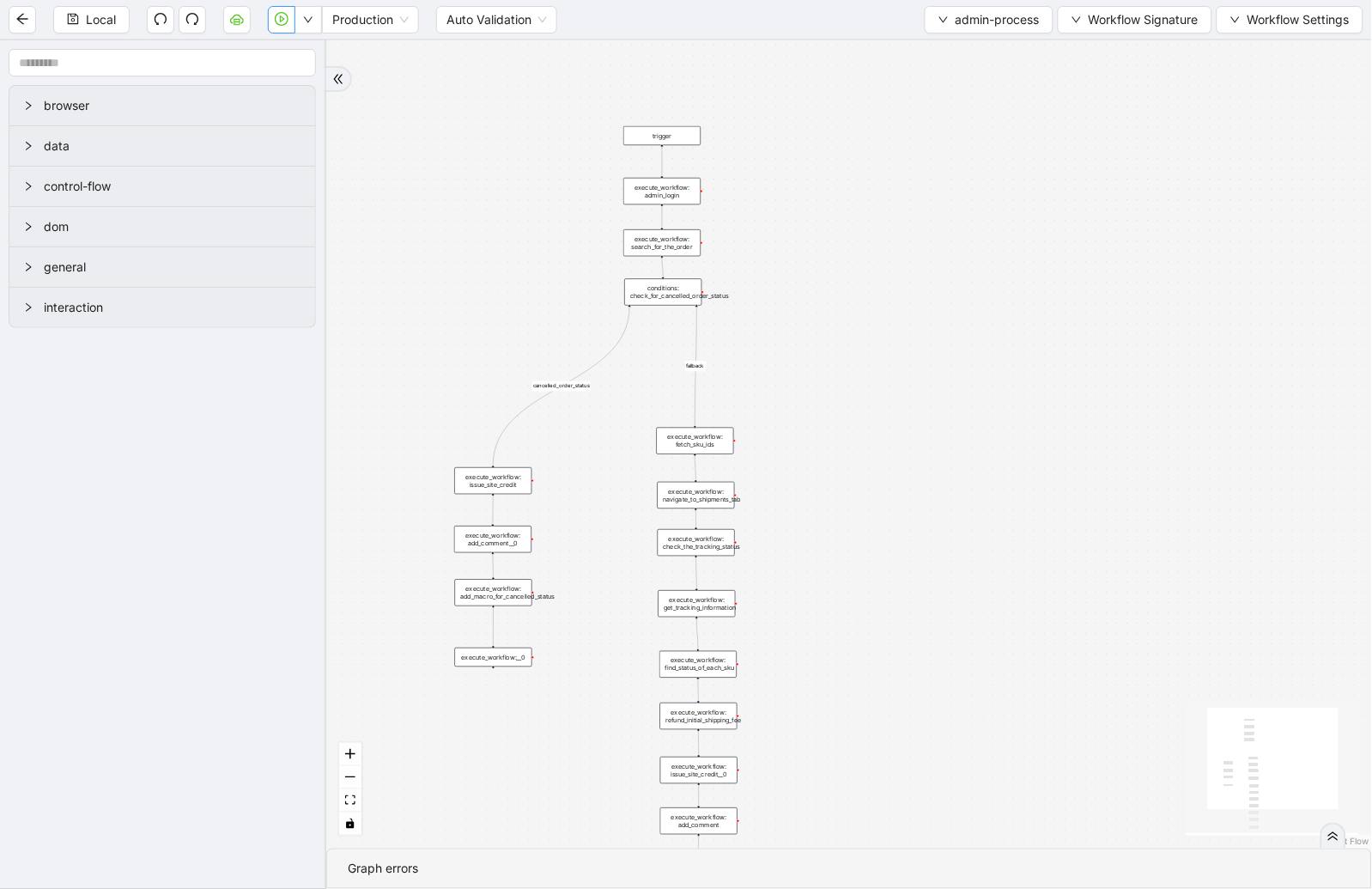 click on "fallback cancelled_order_status trigger execute_workflow: admin_login execute_workflow: search_for_the_order execute_workflow: navigate_to_shipments_tab execute_workflow: add_comment execute_workflow: check_the_tracking_status conditions: check_for_cancelled_order_status execute_workflow: fetch_sku_ids execute_workflow: get_tracking_information execute_workflow: find_status_of_each_sku execute_workflow: add_macro execute_workflow: add_macro_for_cancelled_status execute_workflow: issue_site_credit execute_workflow: refund_initial_shipping_fee execute_workflow: issue_site_credit__0 execute_workflow:__0 execute_workflow: add_comment__0 execute_workflow: item_inquiry execute_workflow: google_sheet_write" at bounding box center [849, 444] 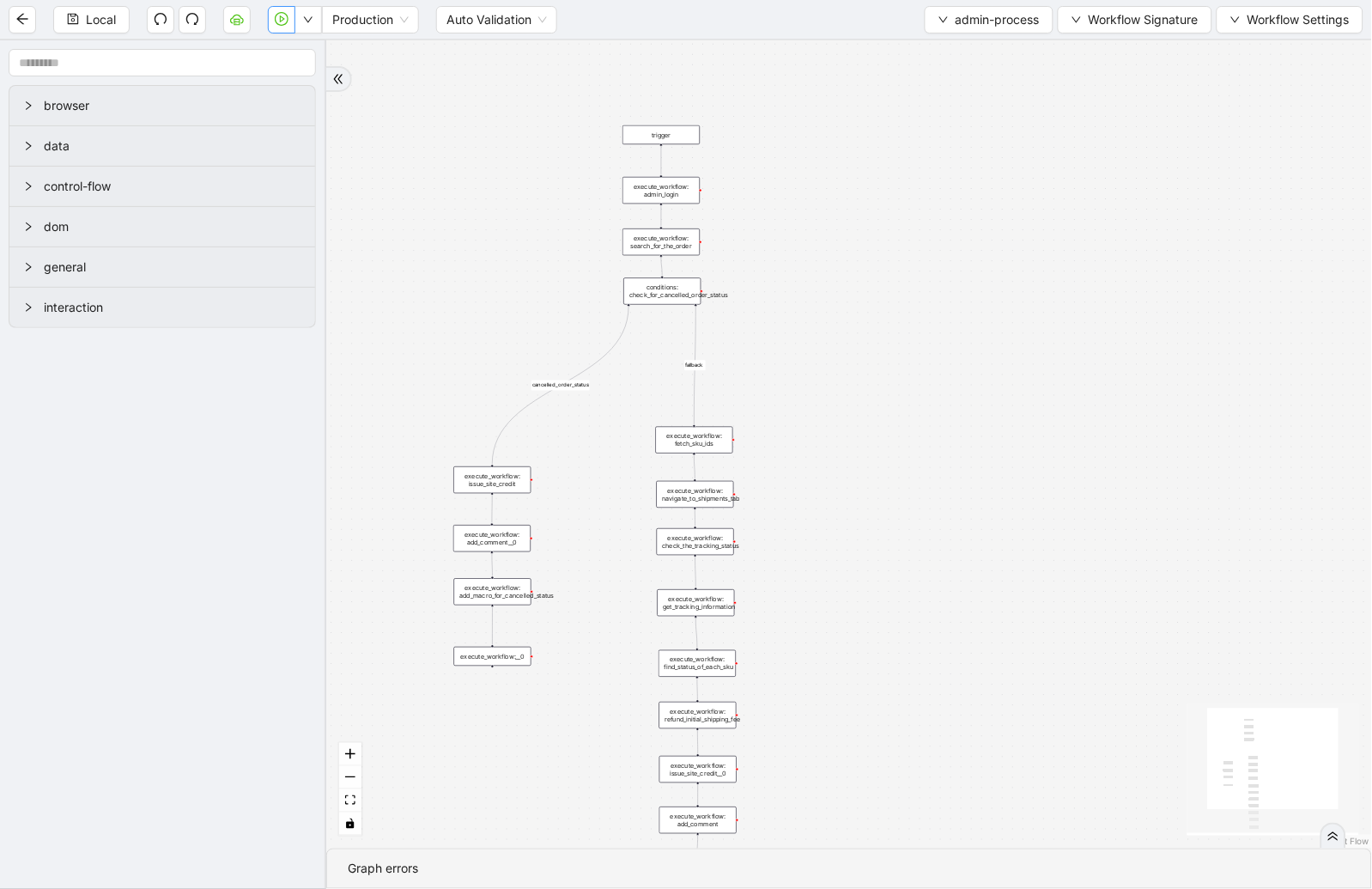 click on "conditions: check_for_cancelled_order_status" at bounding box center (662, 291) 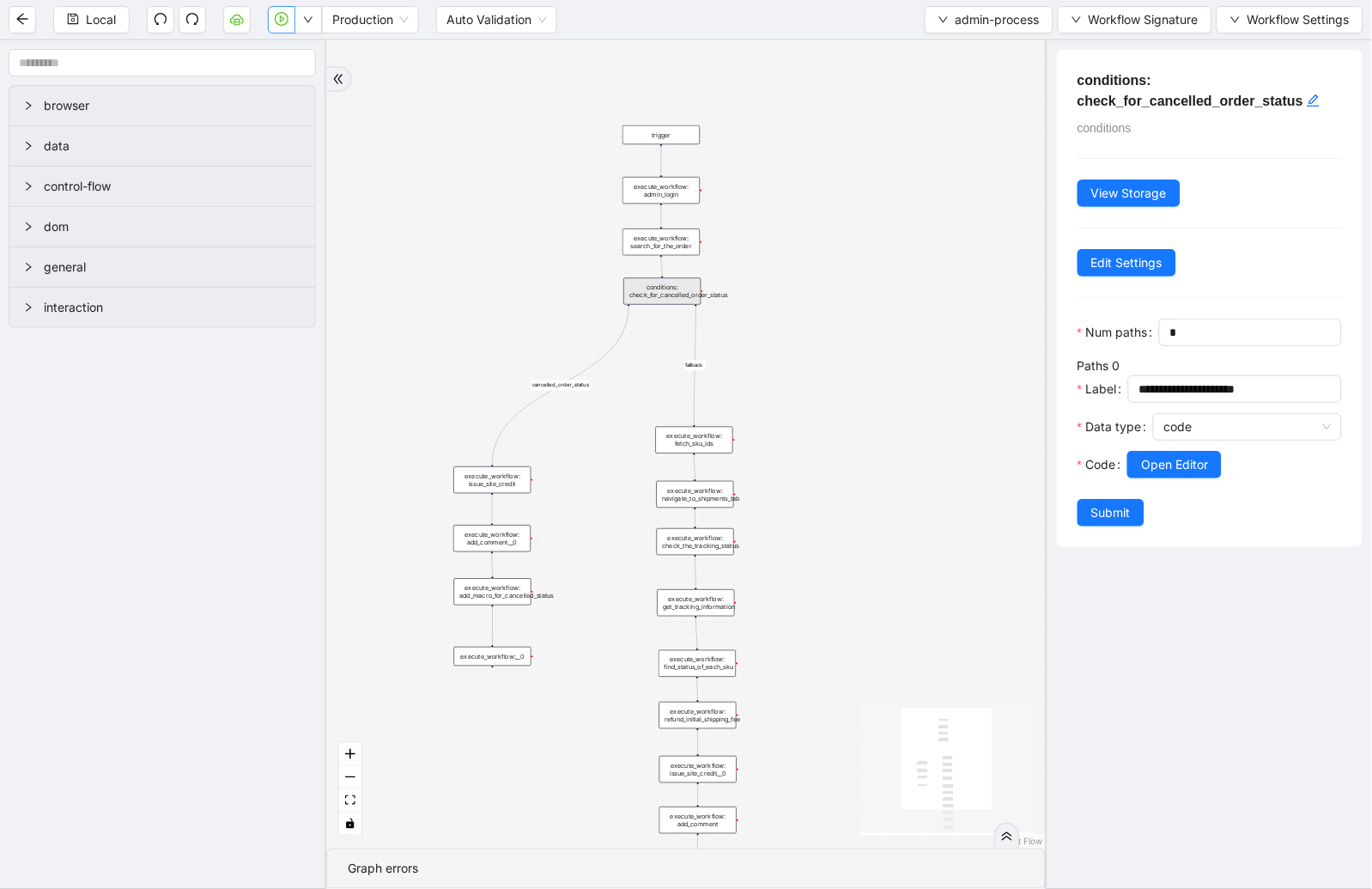 click at bounding box center [1248, 446] 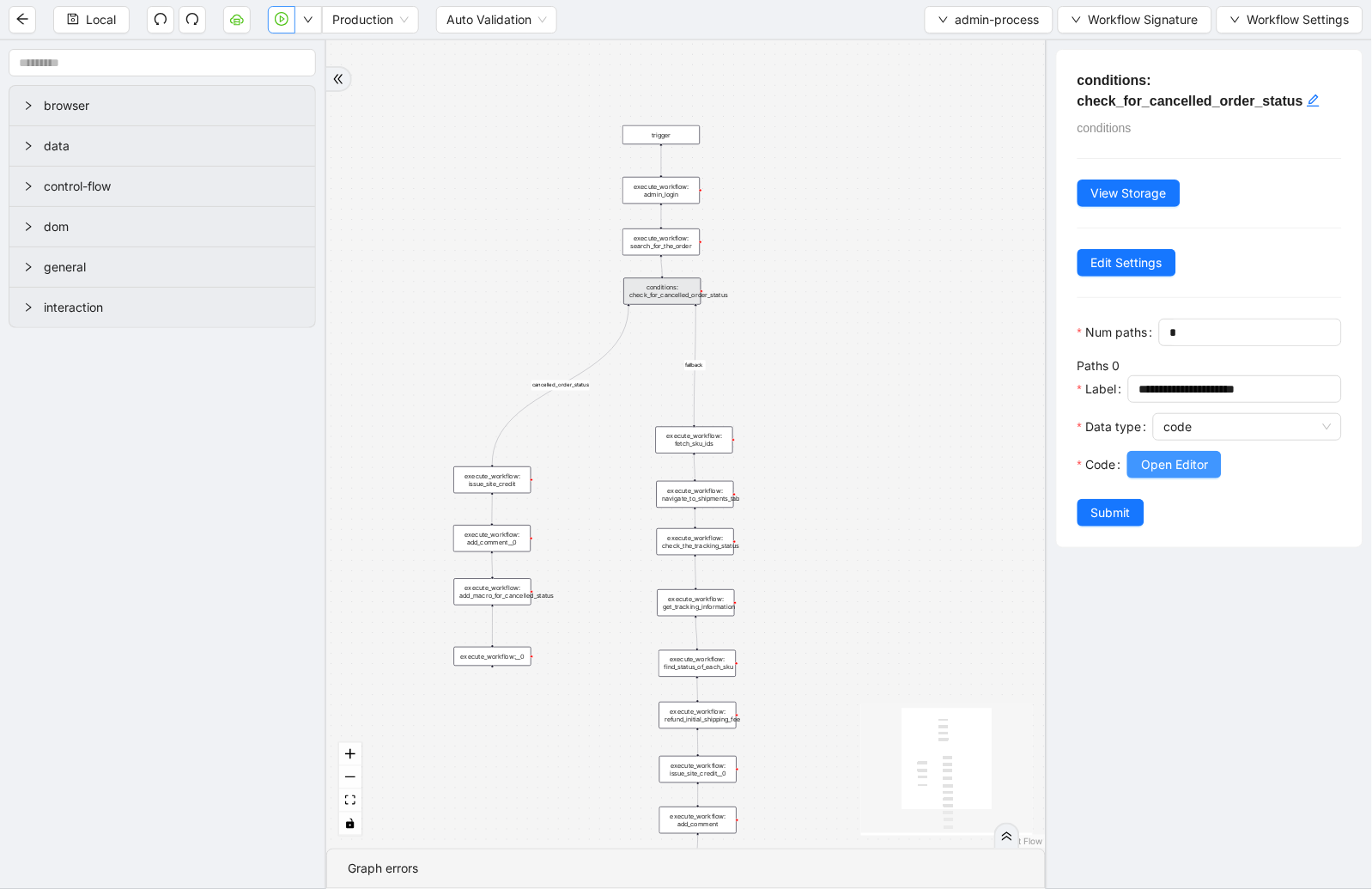 click on "Open Editor" at bounding box center (1175, 465) 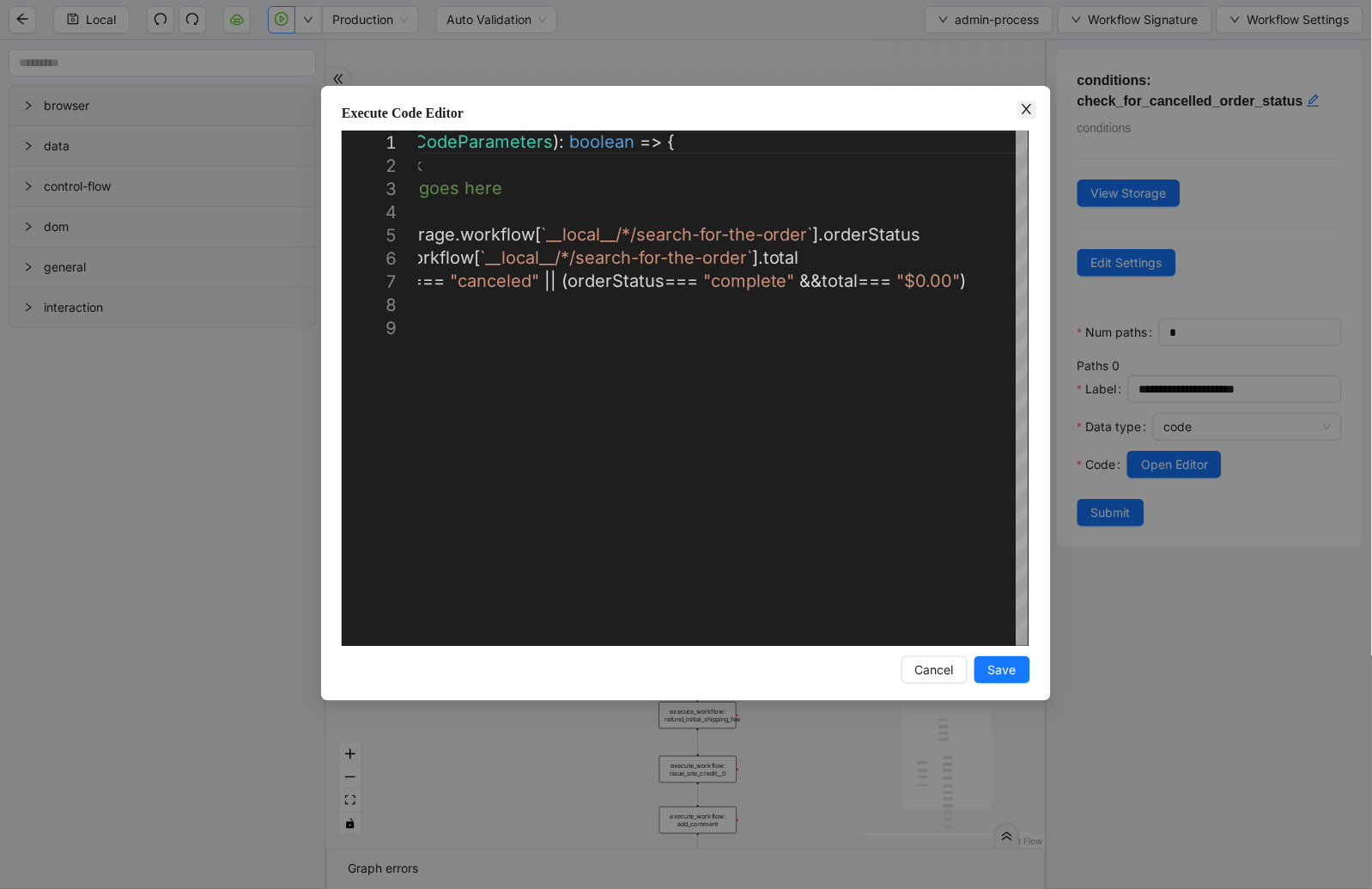 click at bounding box center (1027, 110) 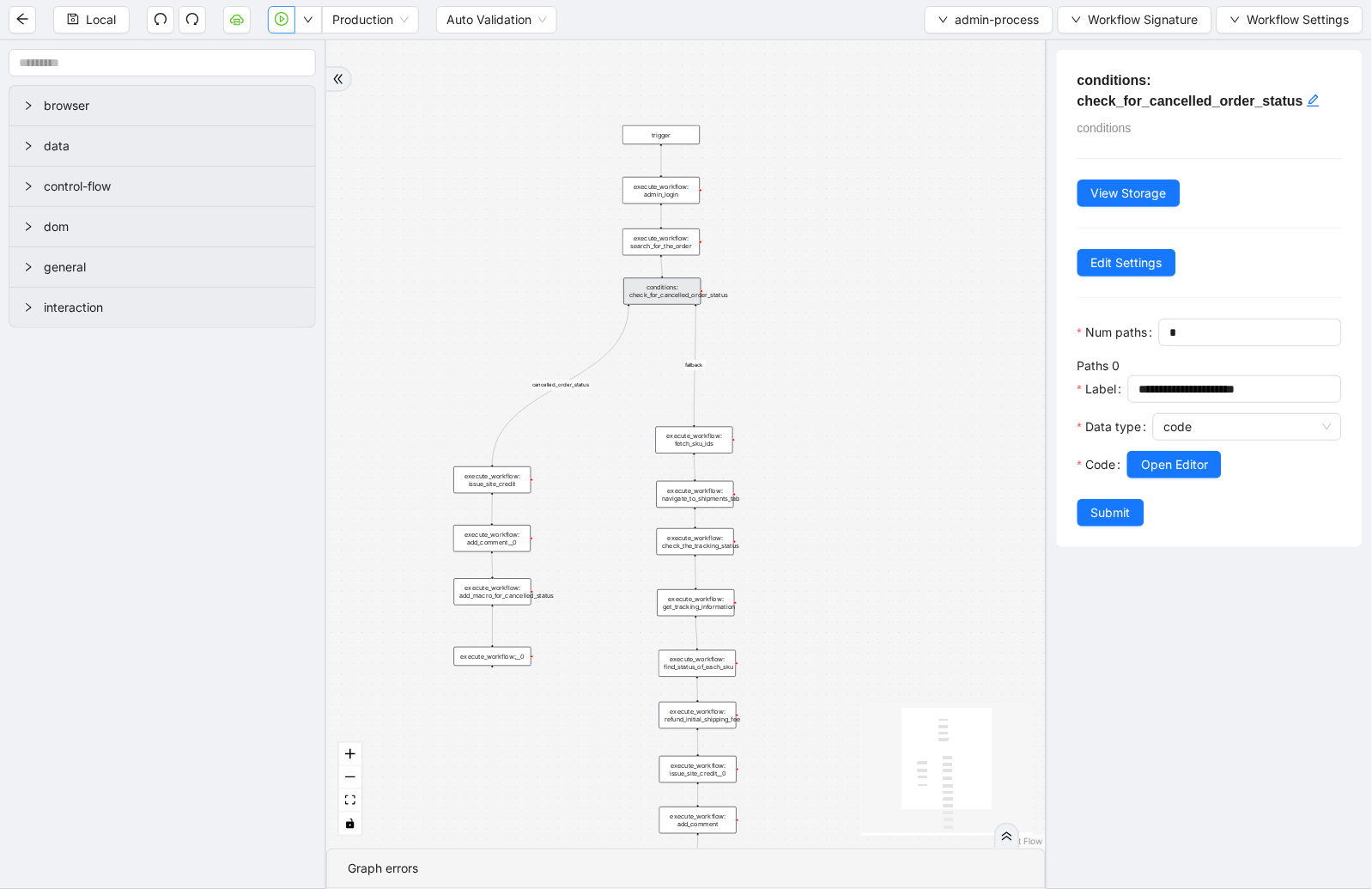 click on "fallback cancelled_order_status trigger execute_workflow: admin_login execute_workflow: search_for_the_order execute_workflow: navigate_to_shipments_tab execute_workflow: add_comment execute_workflow: check_the_tracking_status conditions: check_for_cancelled_order_status execute_workflow: fetch_sku_ids execute_workflow: get_tracking_information execute_workflow: find_status_of_each_sku execute_workflow: add_macro execute_workflow: add_macro_for_cancelled_status execute_workflow: issue_site_credit execute_workflow: refund_initial_shipping_fee execute_workflow: issue_site_credit__0 execute_workflow:__0 execute_workflow: add_comment__0 execute_workflow: item_inquiry execute_workflow: google_sheet_write" at bounding box center (686, 444) 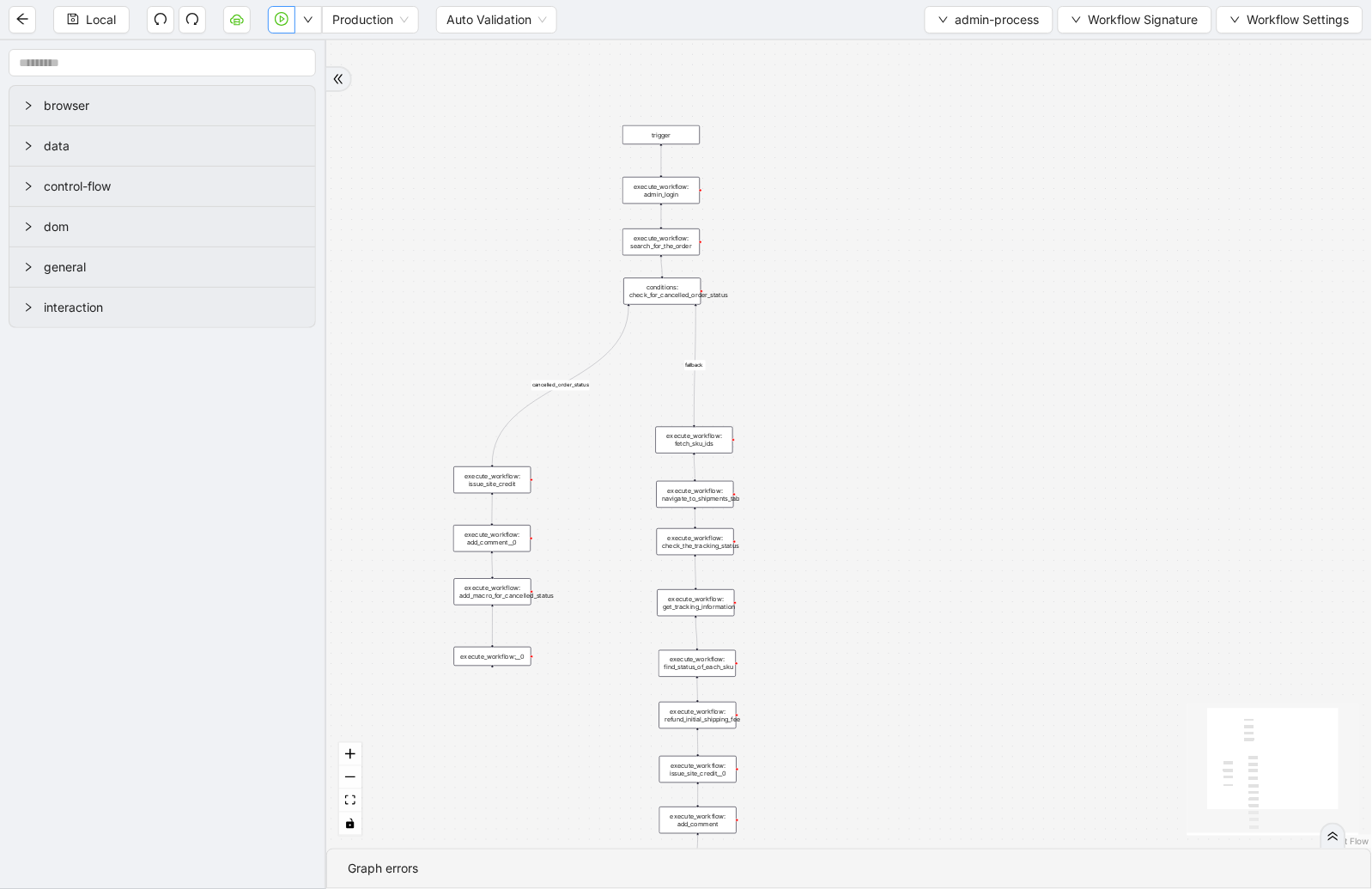 click at bounding box center (282, 20) 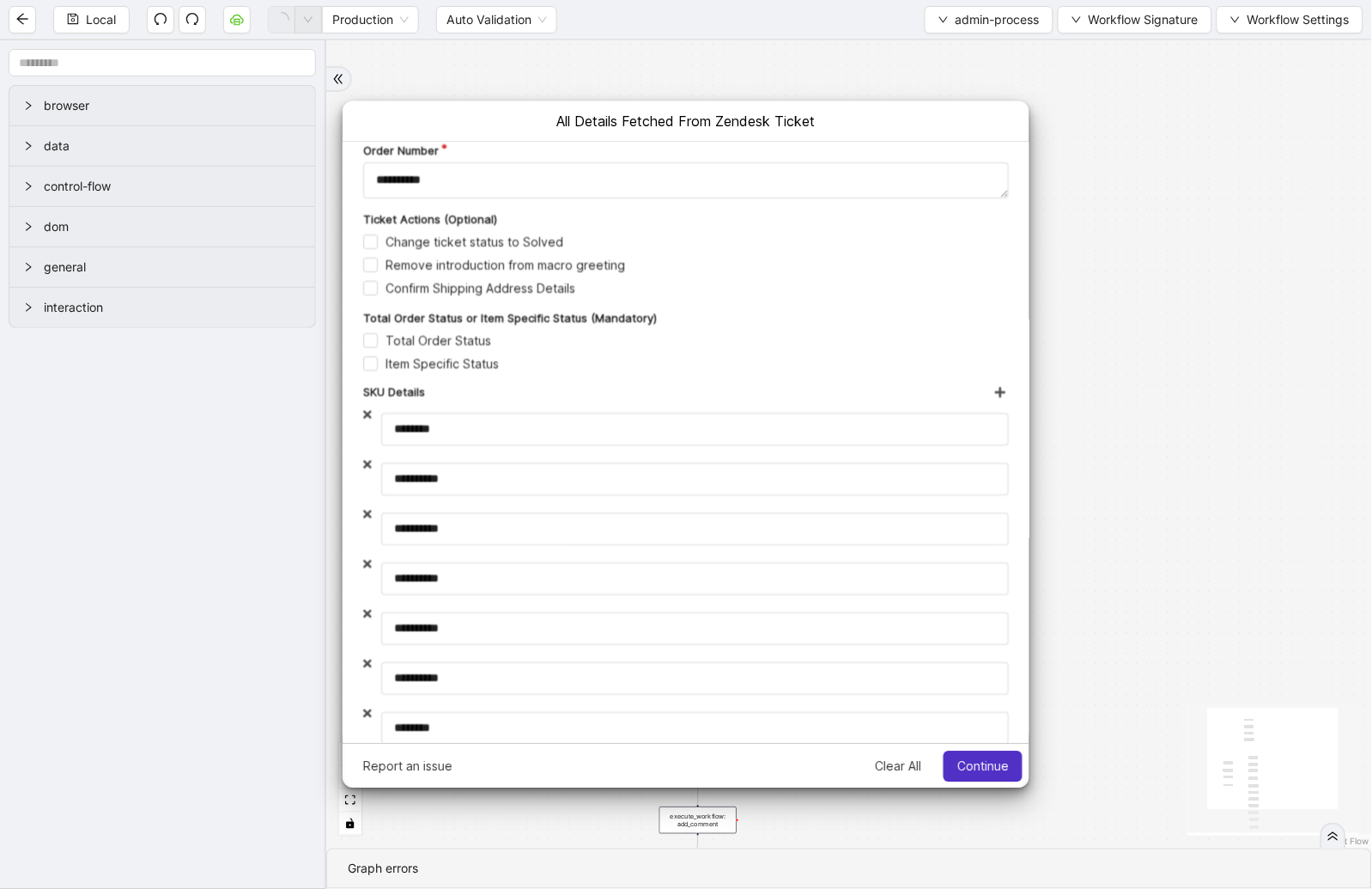 scroll, scrollTop: 0, scrollLeft: 0, axis: both 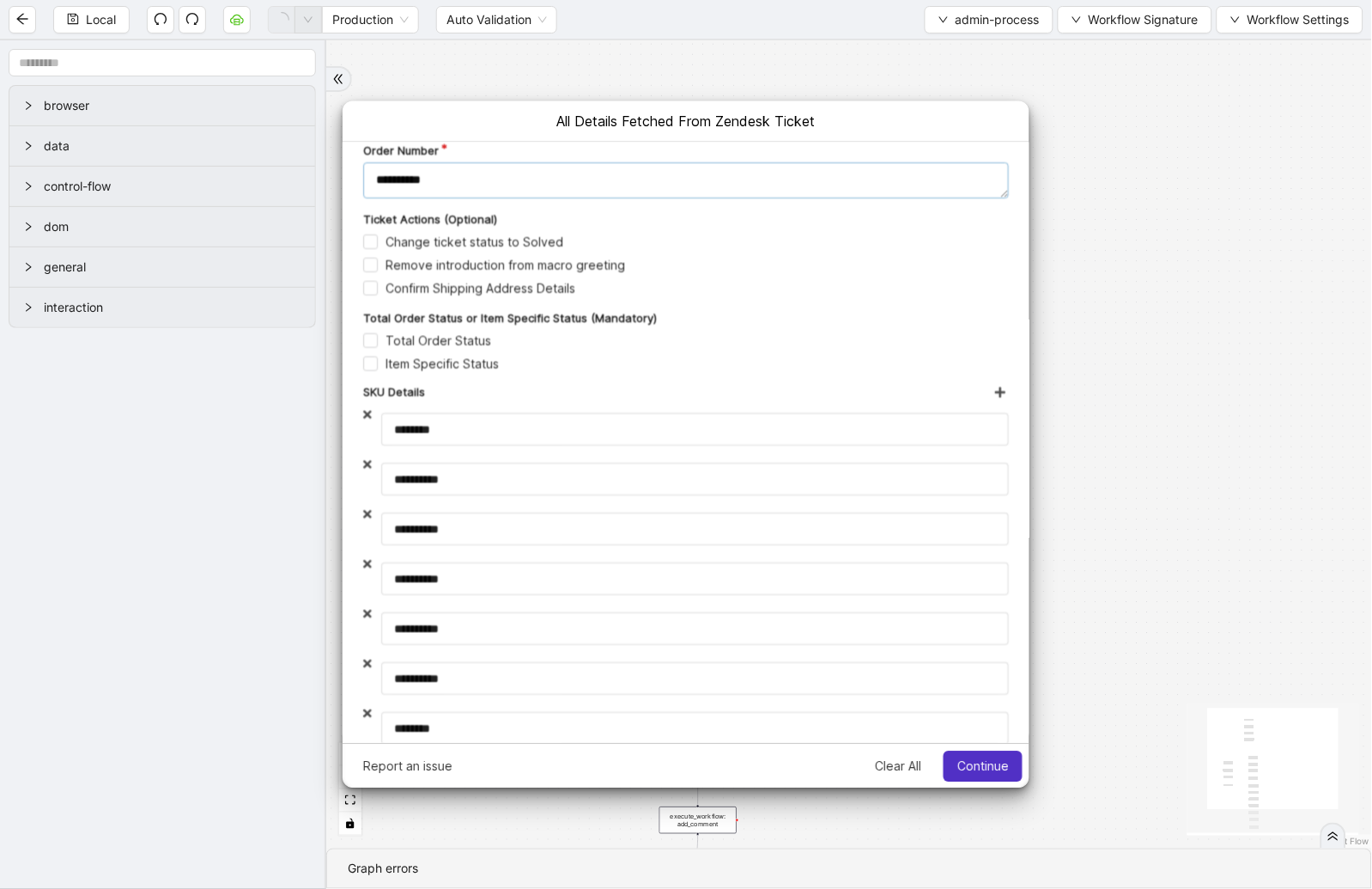 drag, startPoint x: 479, startPoint y: 181, endPoint x: 266, endPoint y: 192, distance: 213.28385 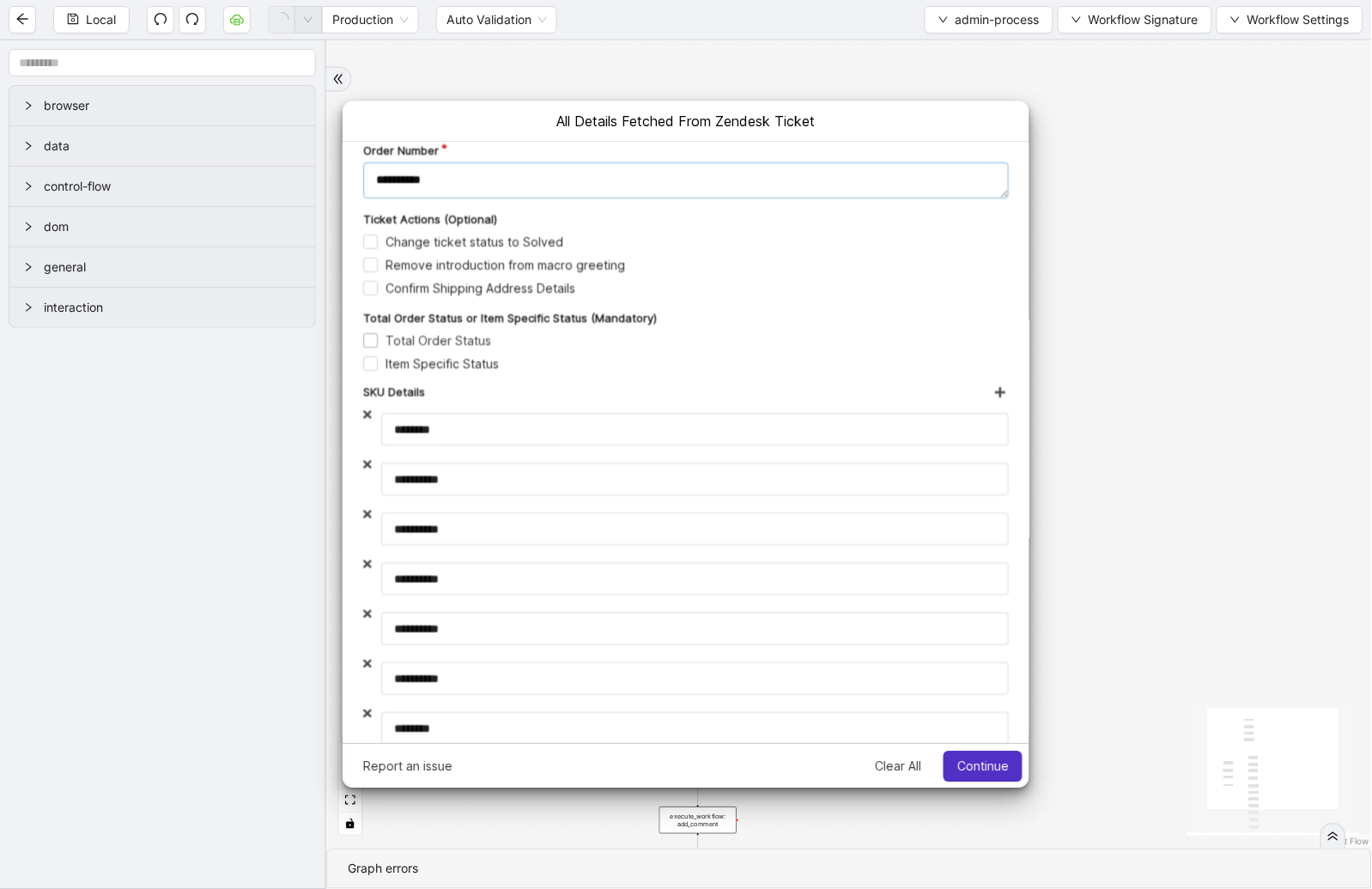 type on "**********" 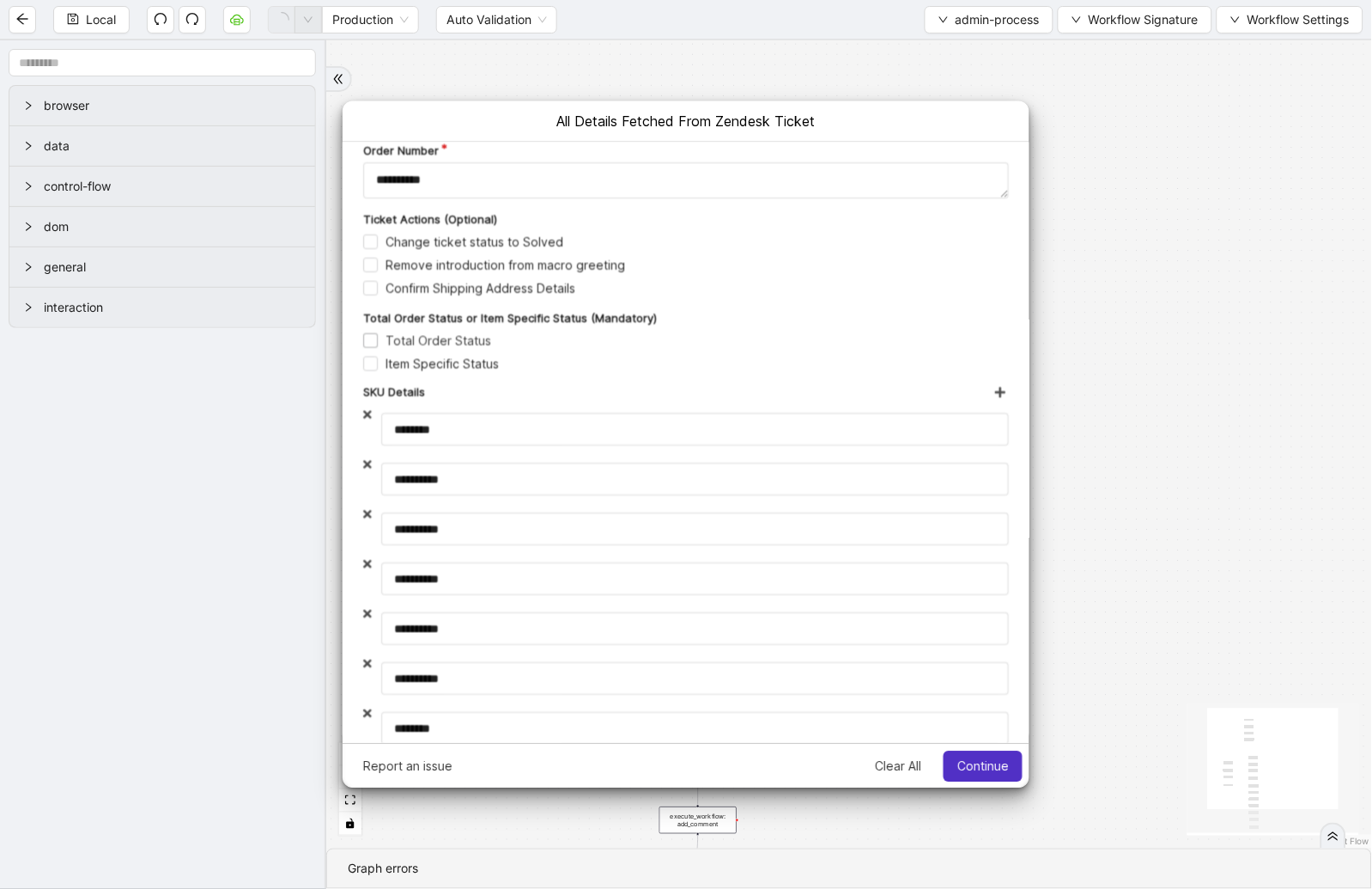 click on "Total Order Status" at bounding box center (426, 340) 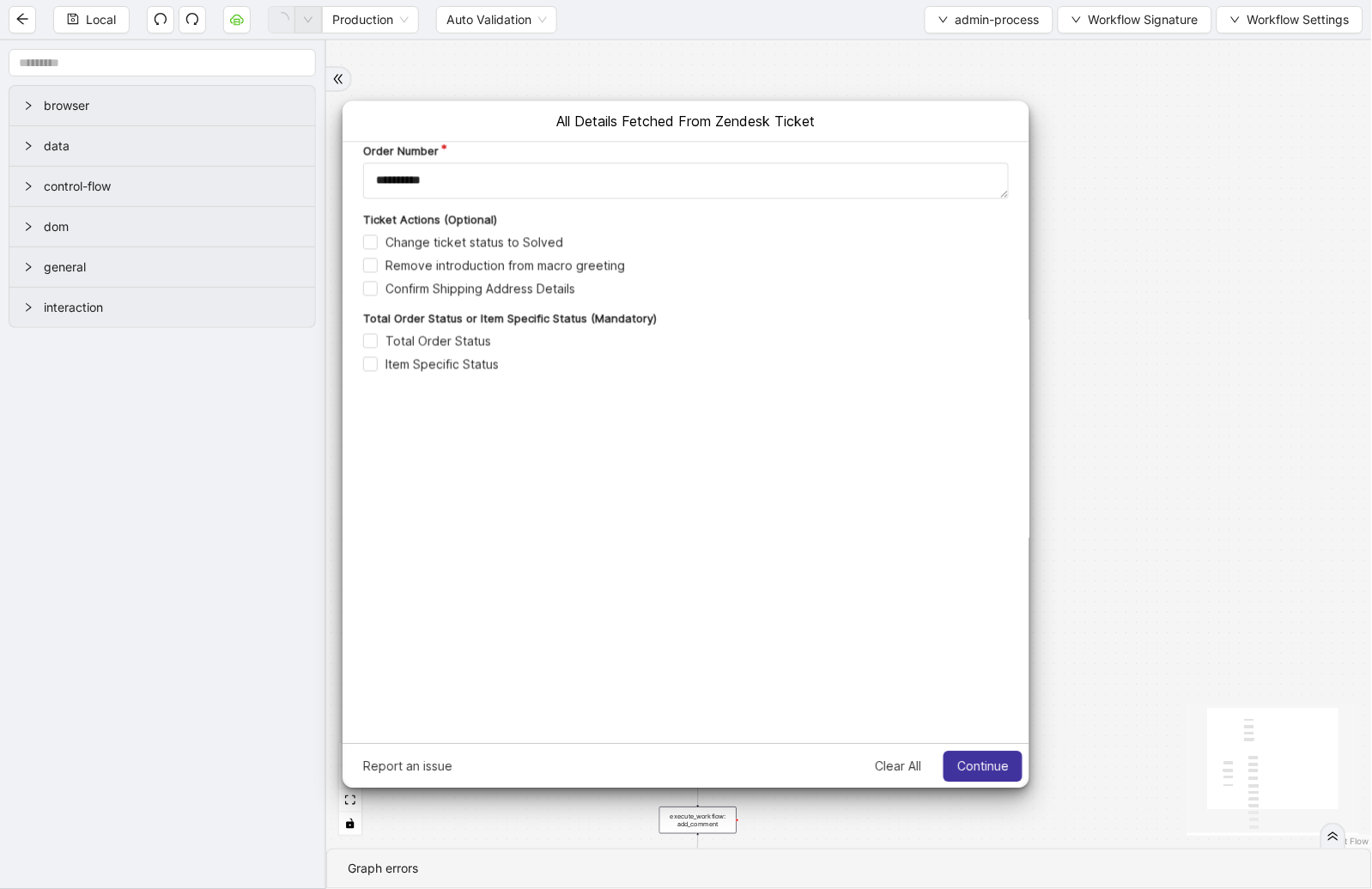 click on "Continue" at bounding box center (982, 766) 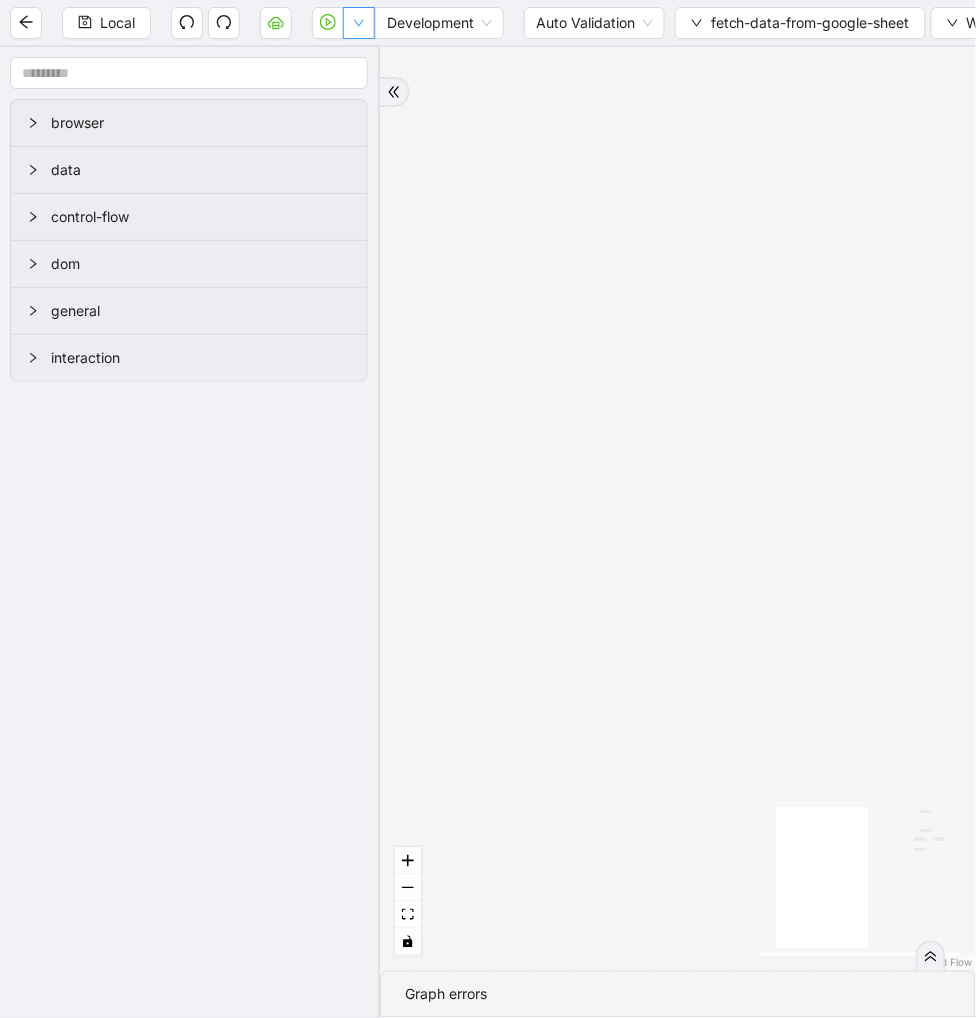 scroll, scrollTop: 0, scrollLeft: 0, axis: both 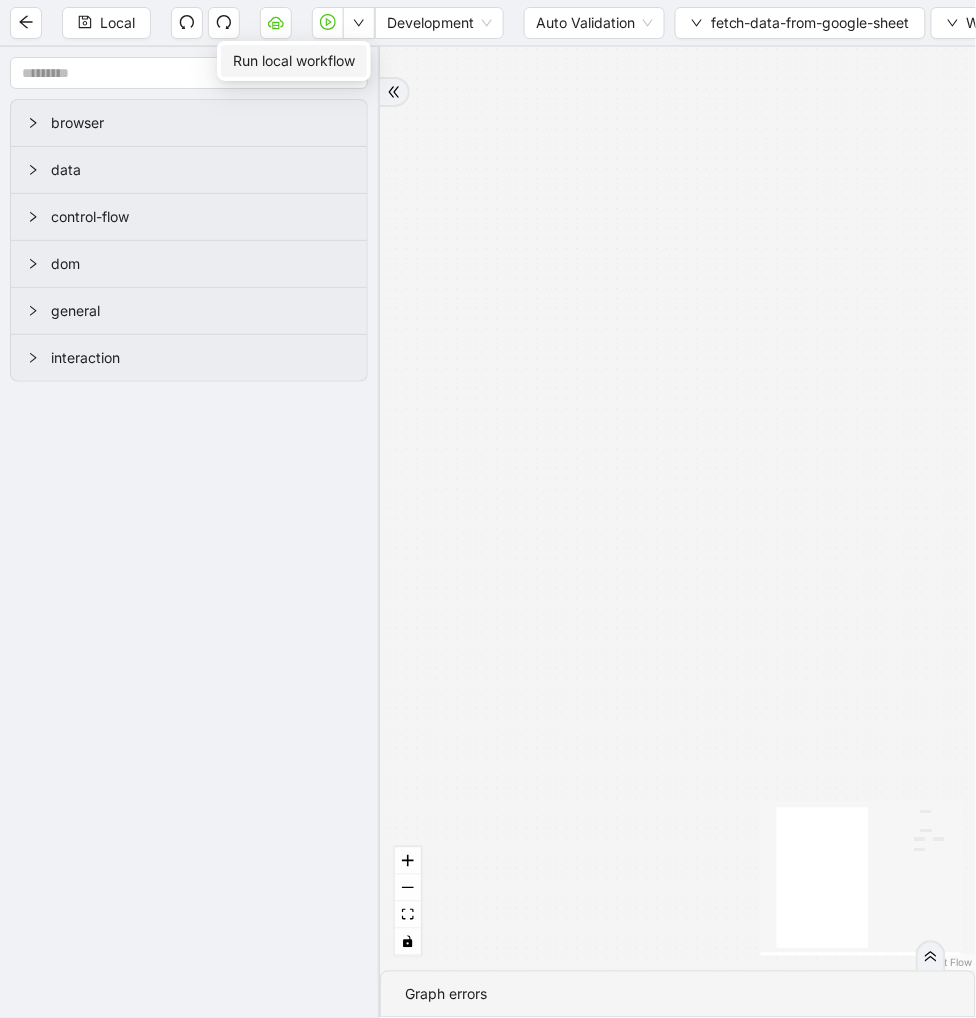 click on "Run local workflow" at bounding box center [294, 61] 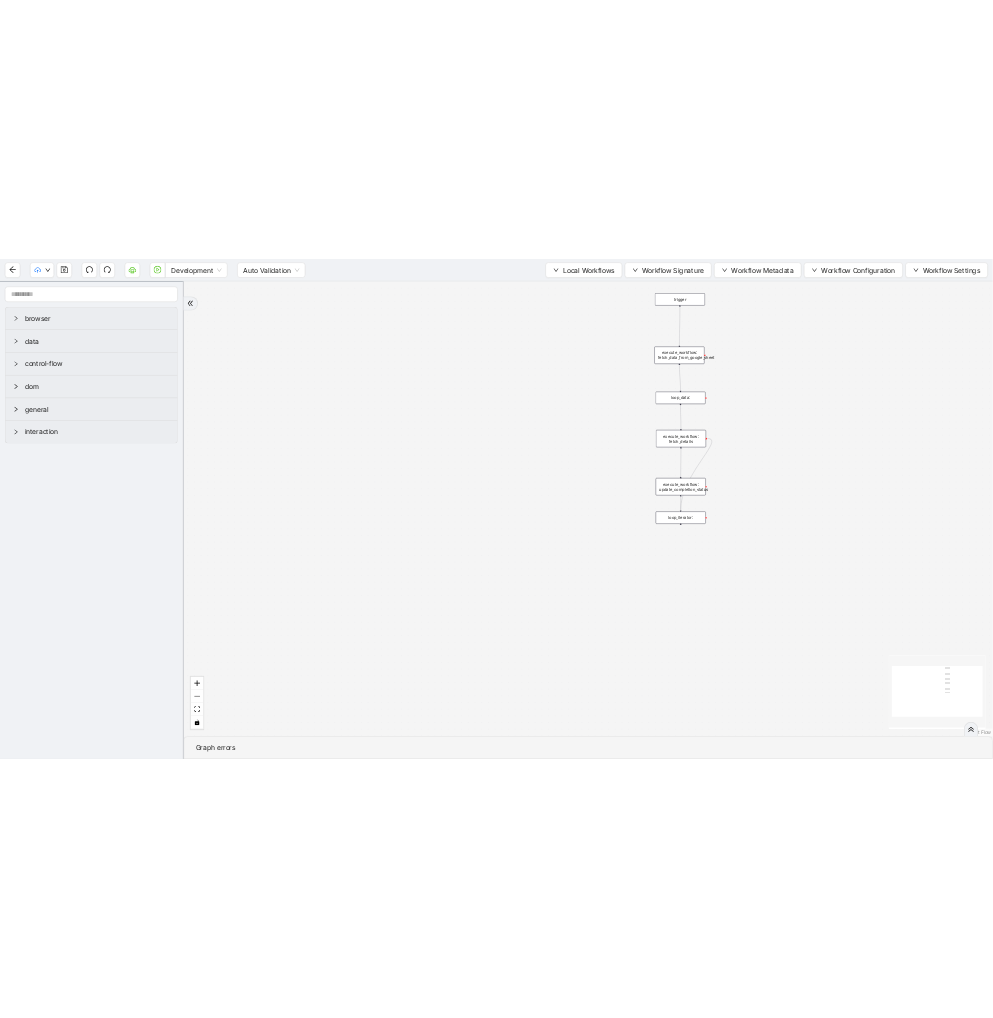 scroll, scrollTop: 0, scrollLeft: 0, axis: both 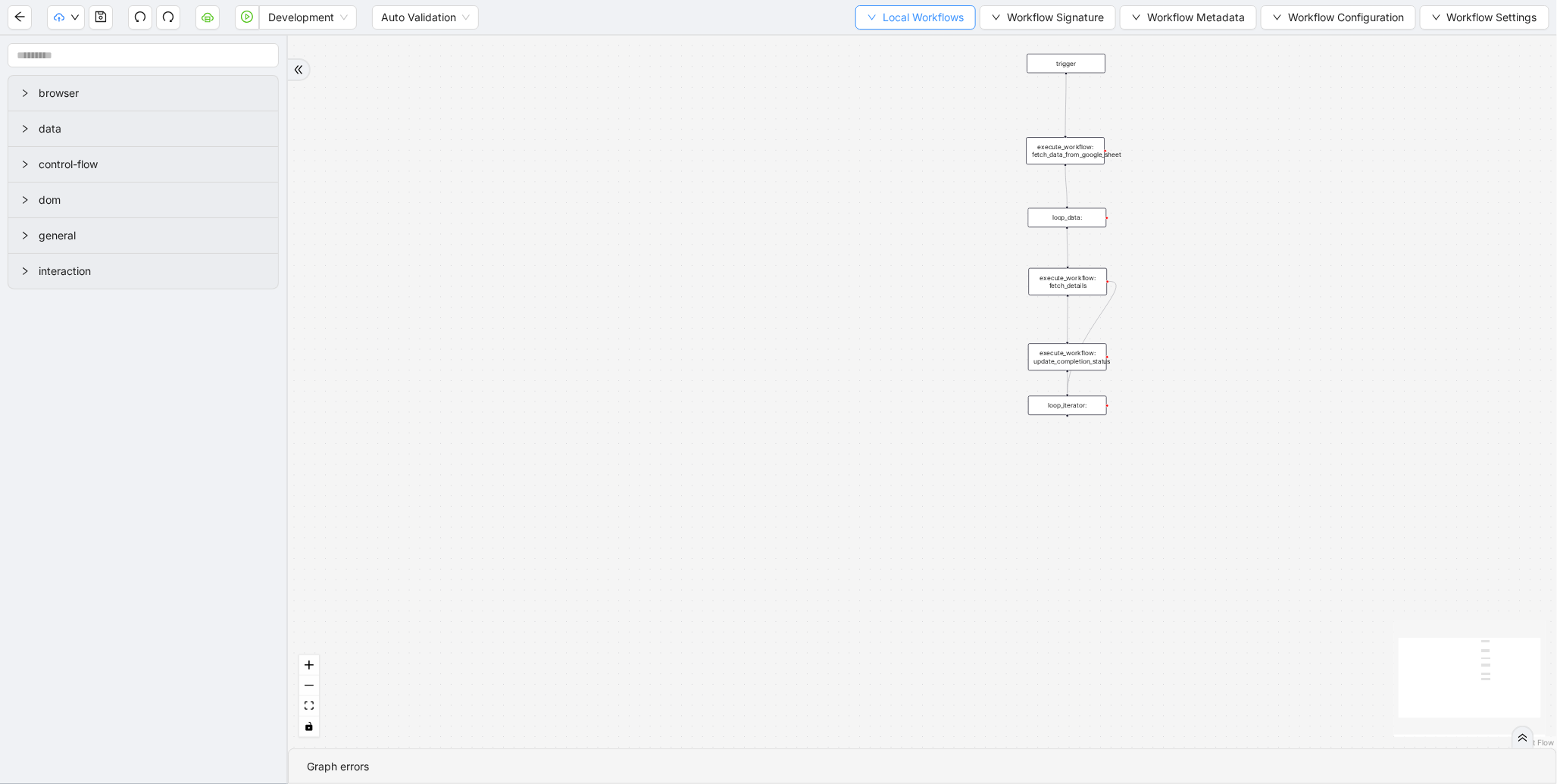click on "Local Workflows" at bounding box center [923, 17] 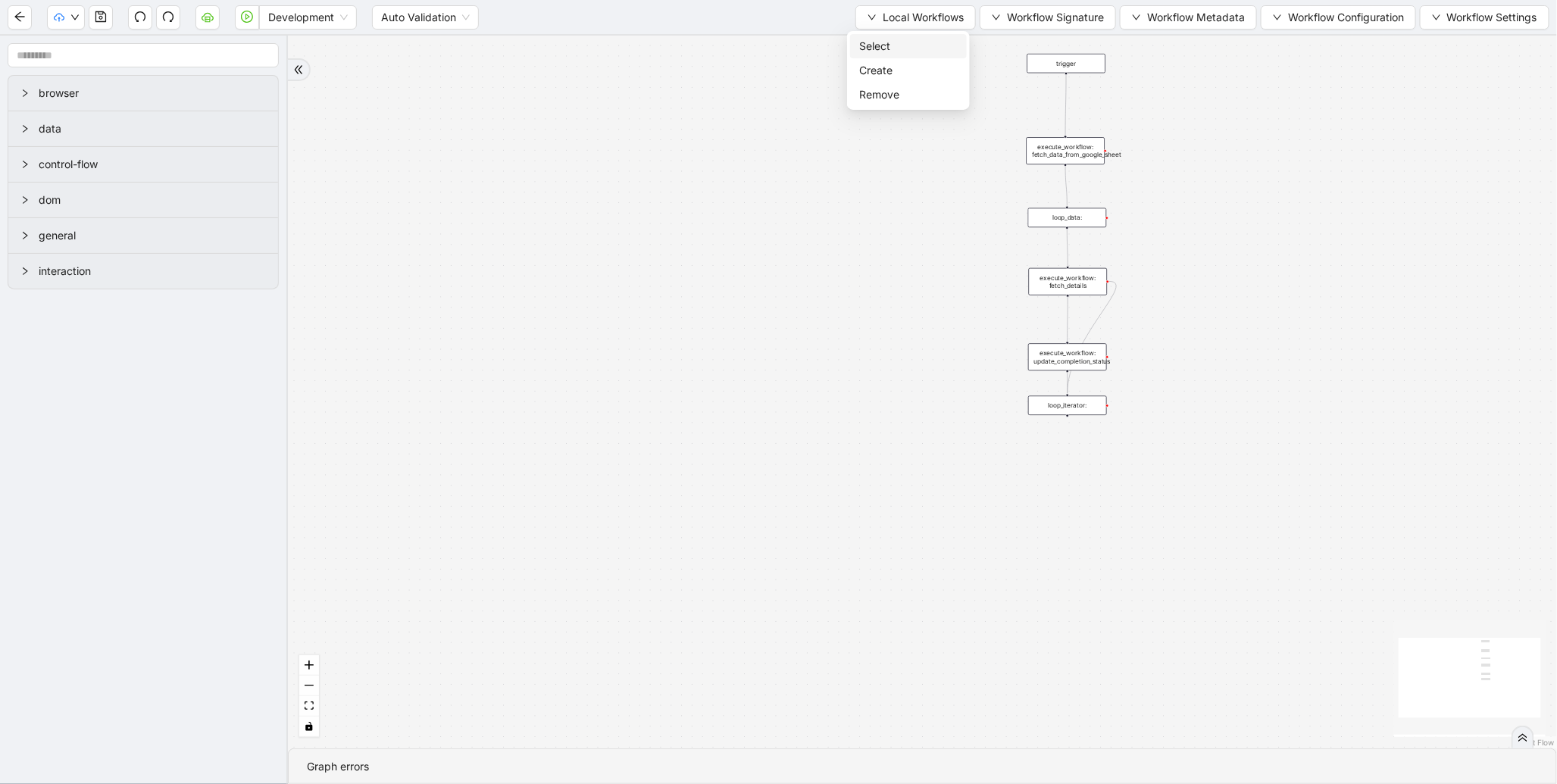 click on "Select" at bounding box center [908, 46] 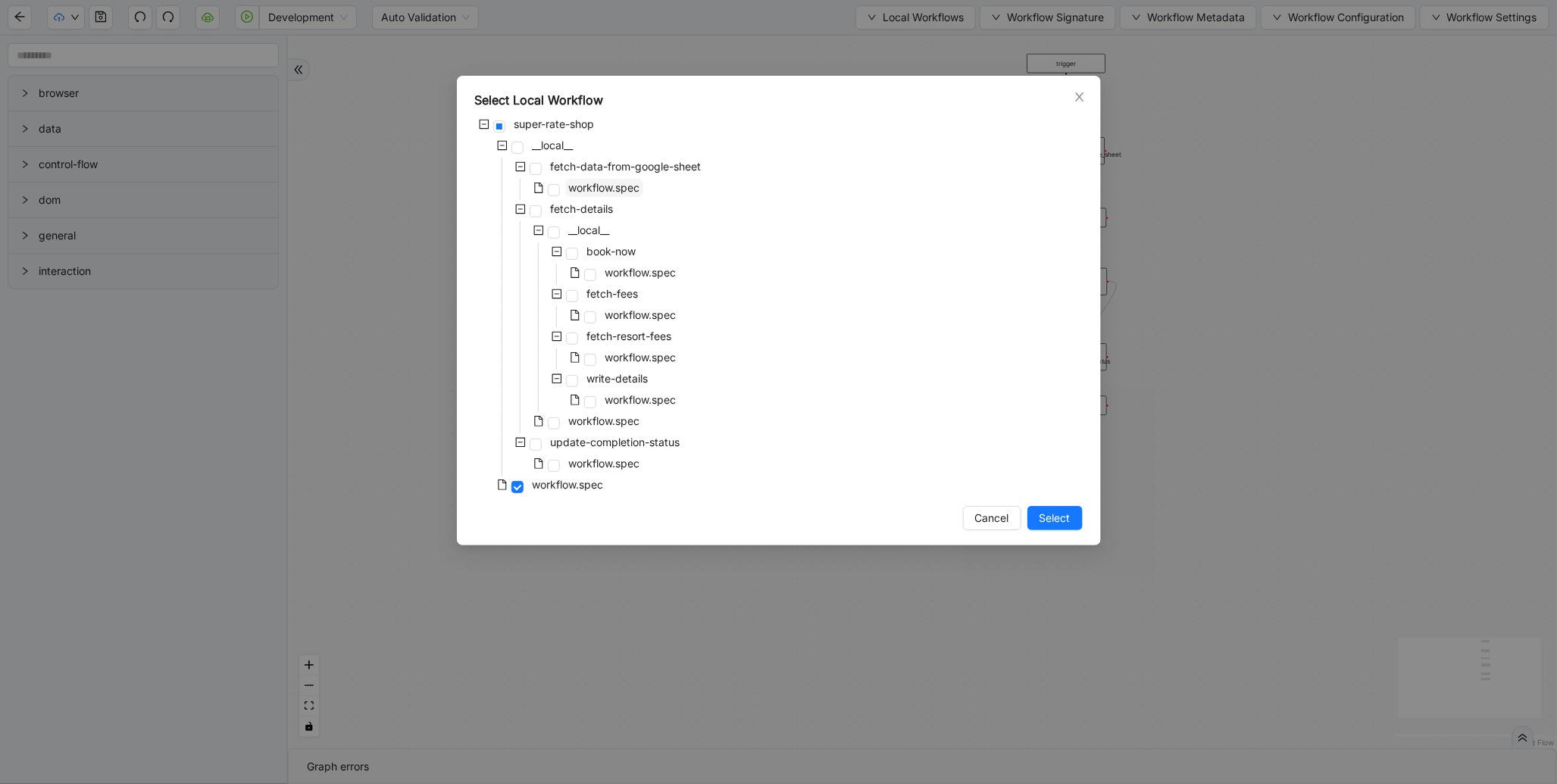click on "workflow.spec" at bounding box center [605, 187] 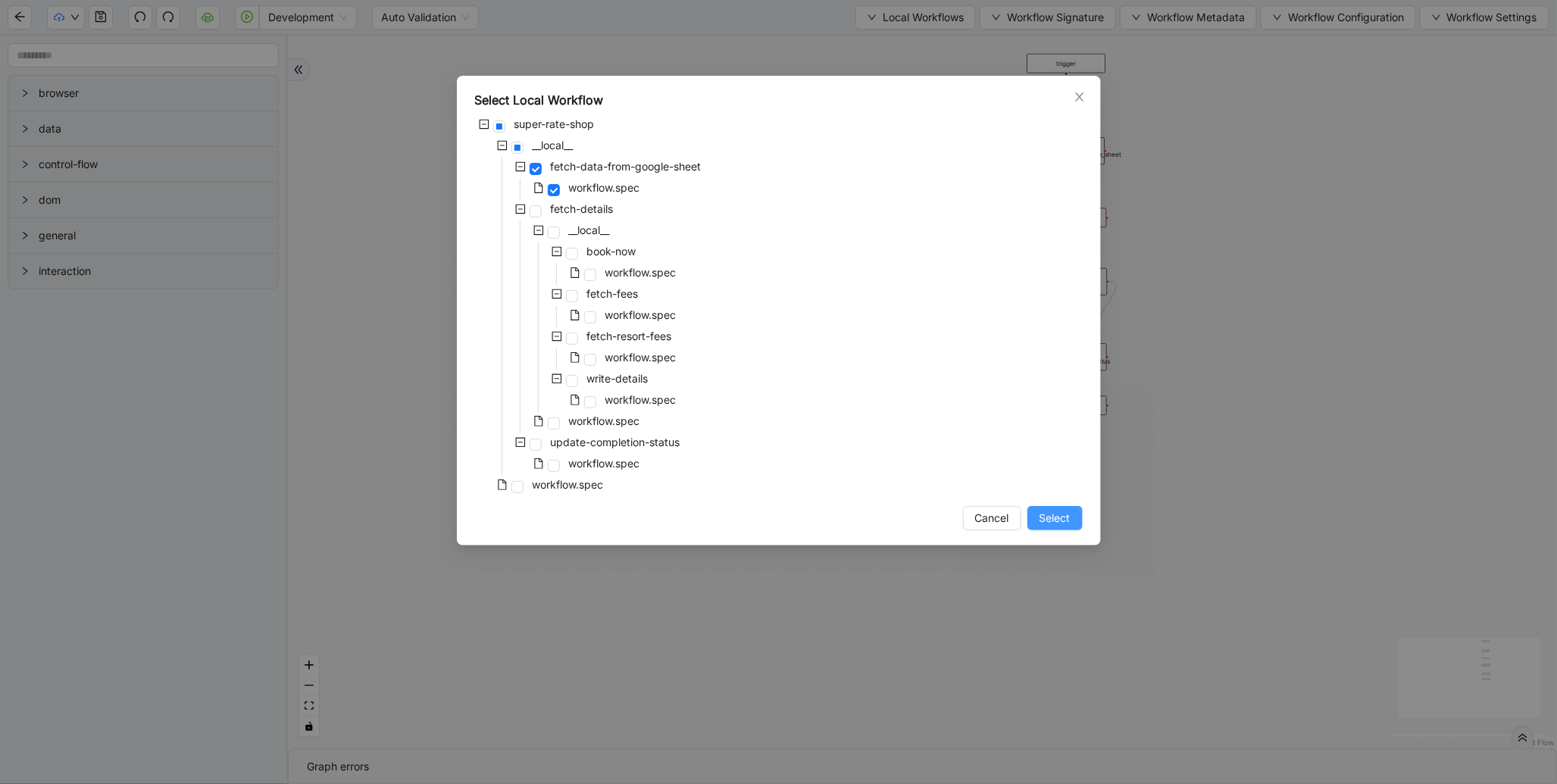 click on "Select" at bounding box center [1055, 518] 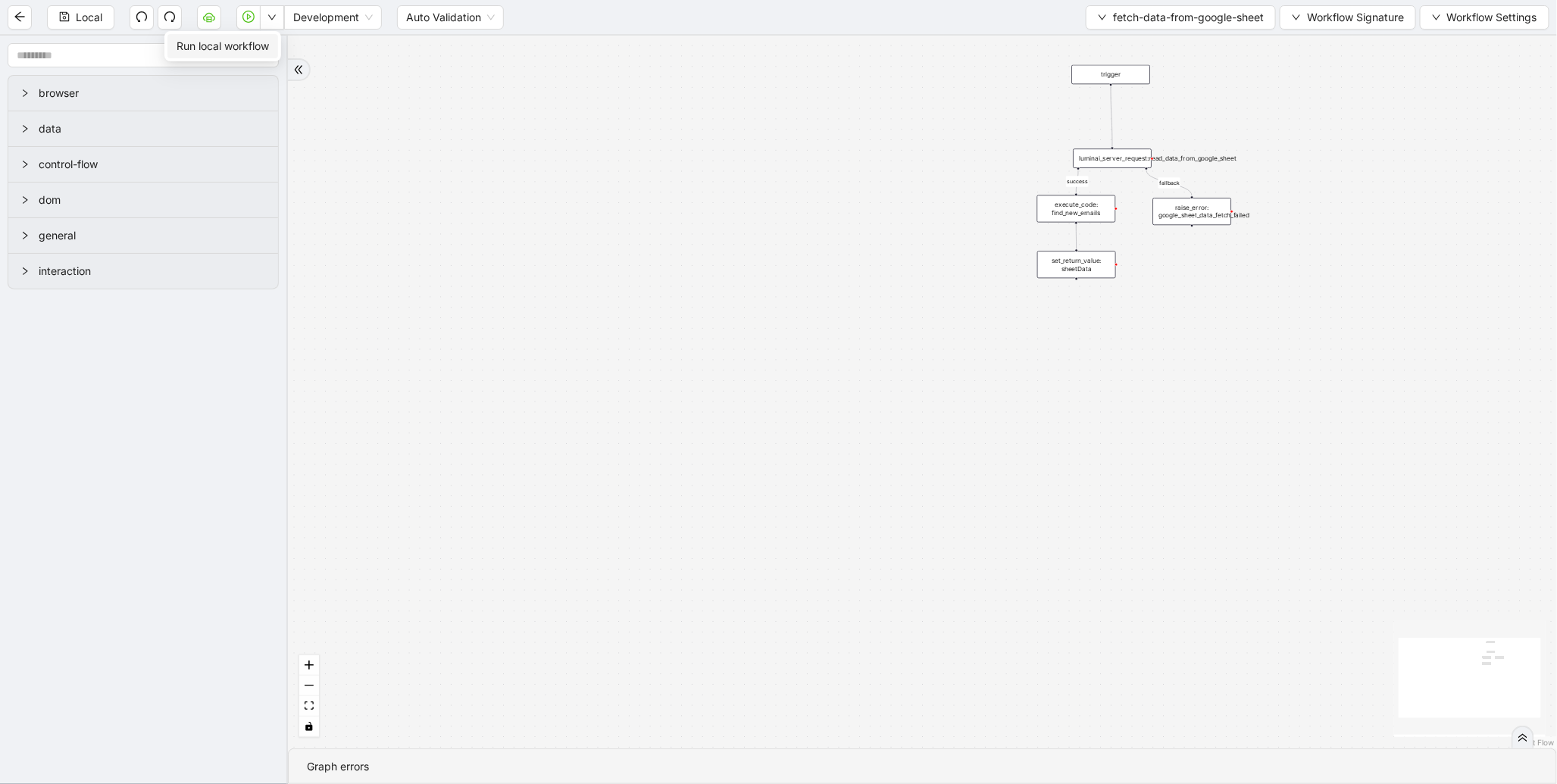 drag, startPoint x: 253, startPoint y: 51, endPoint x: 411, endPoint y: 36, distance: 158.71043 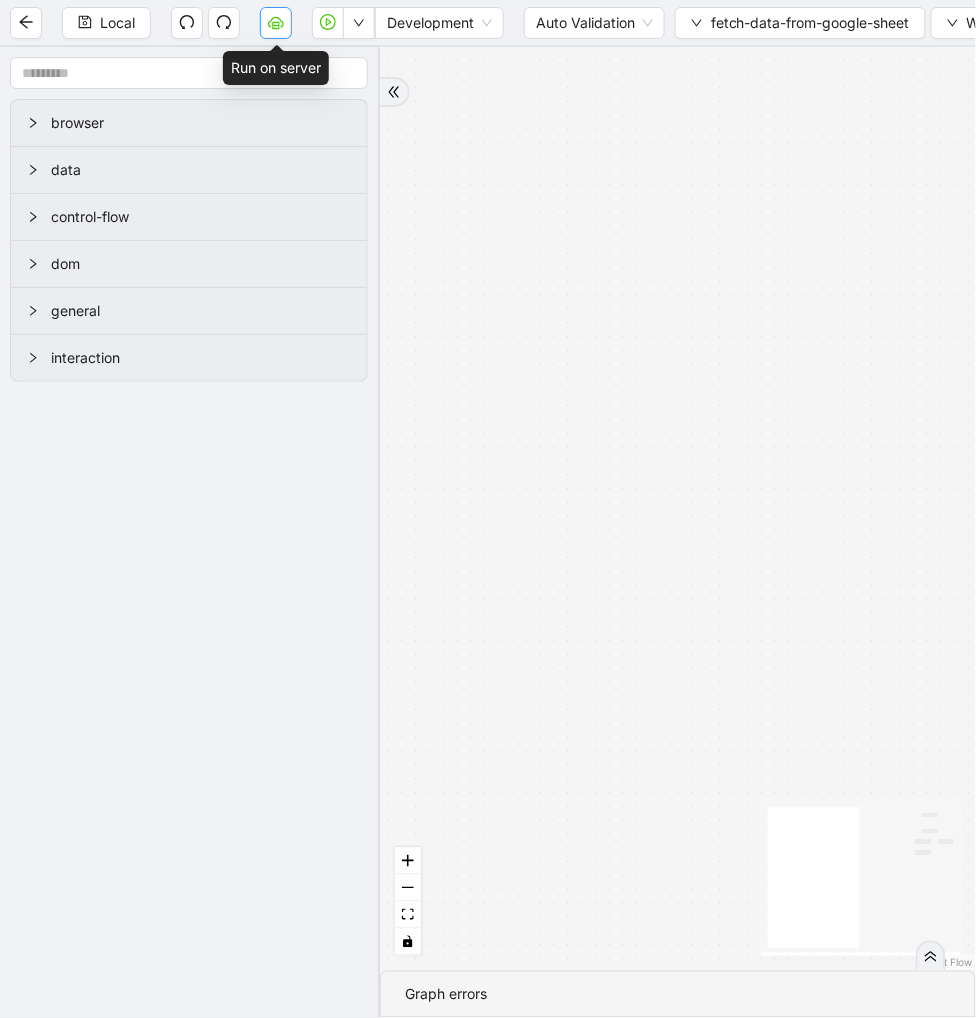 click 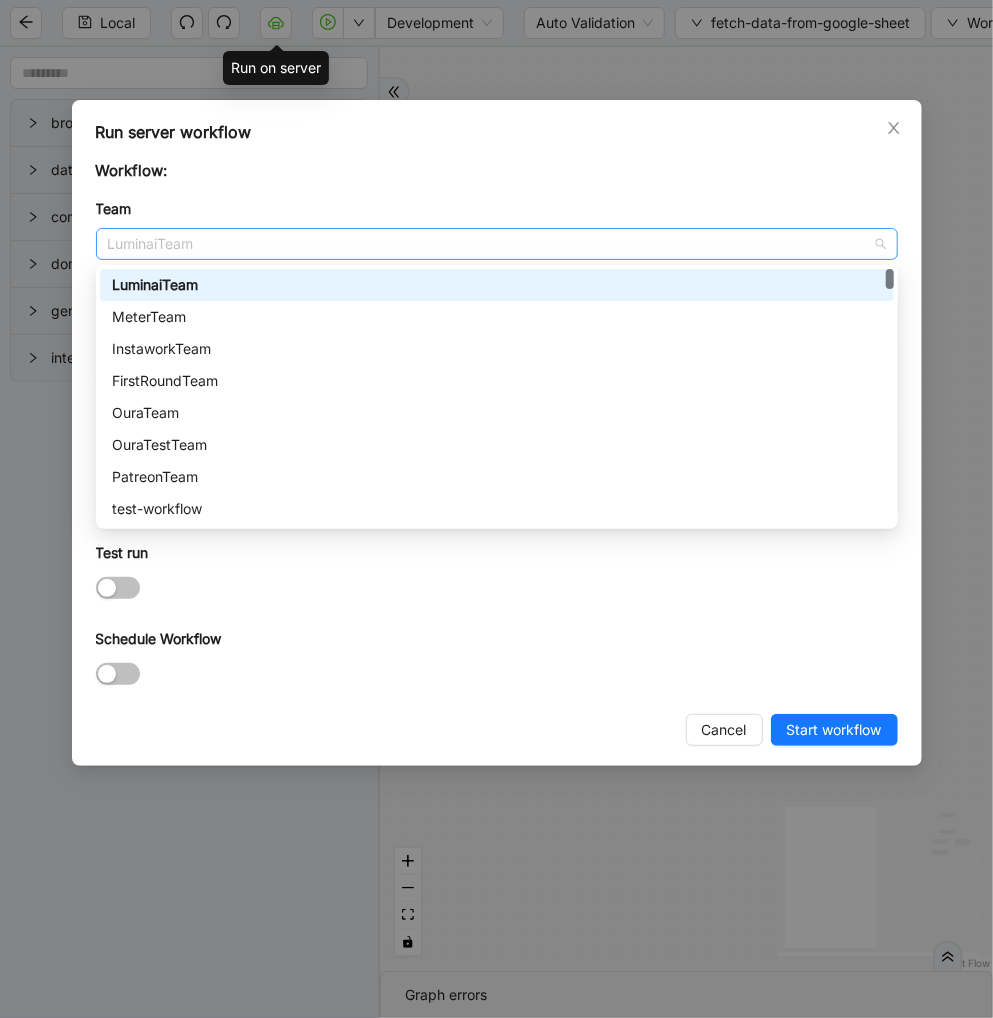 click on "LuminaiTeam" at bounding box center [497, 244] 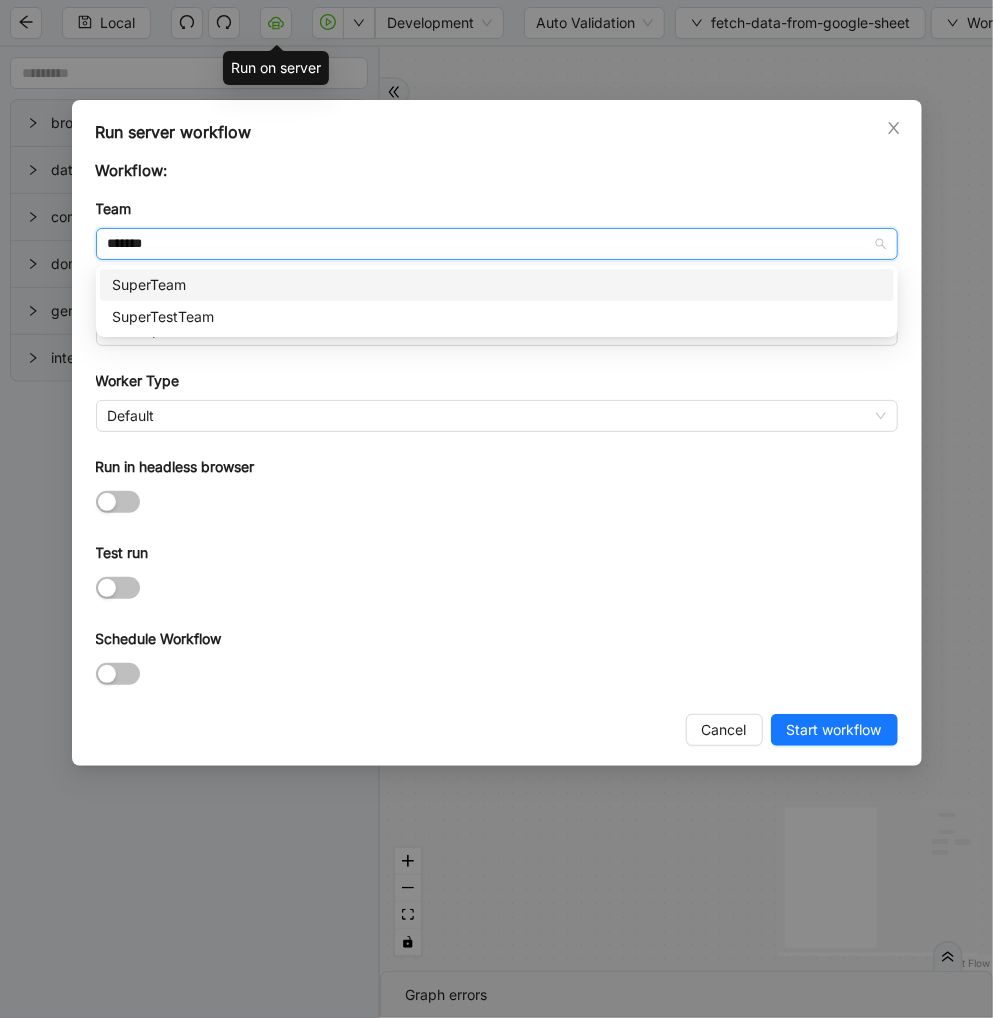 type on "********" 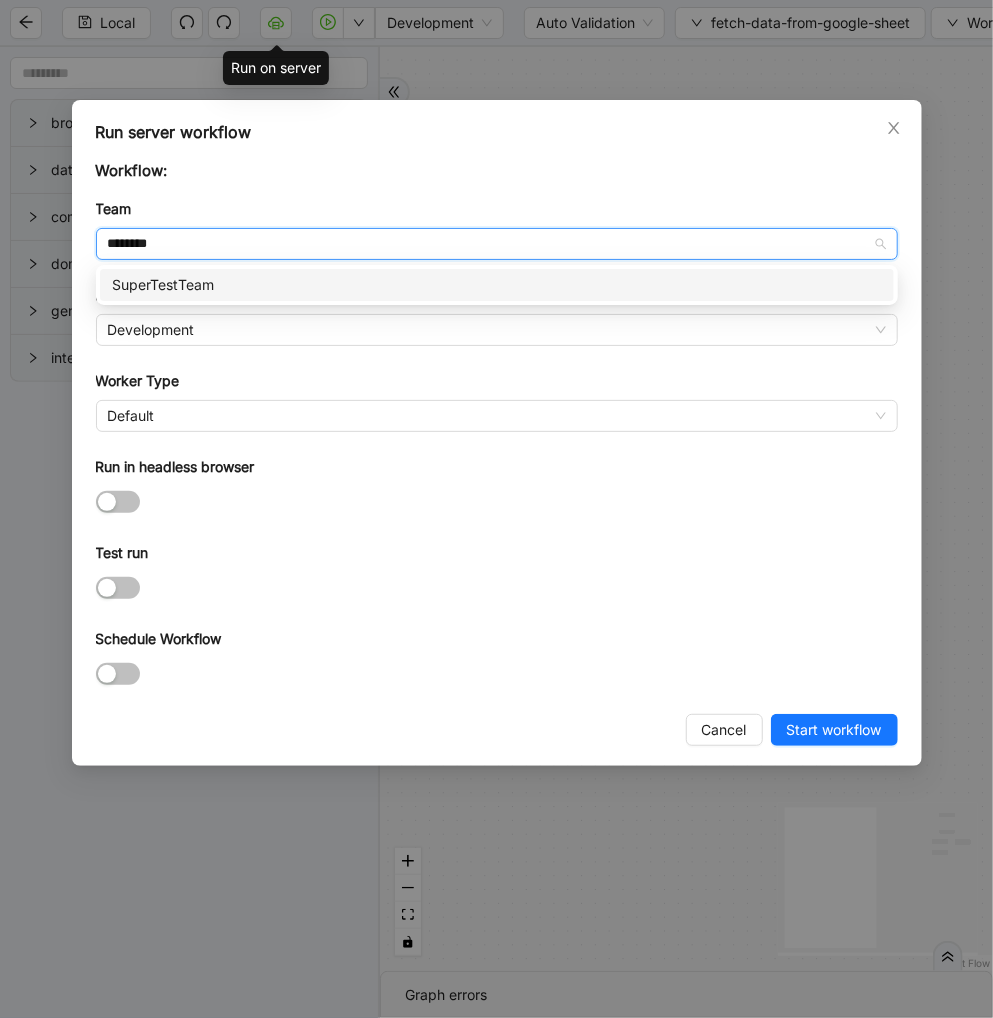 click on "SuperTestTeam" at bounding box center (497, 285) 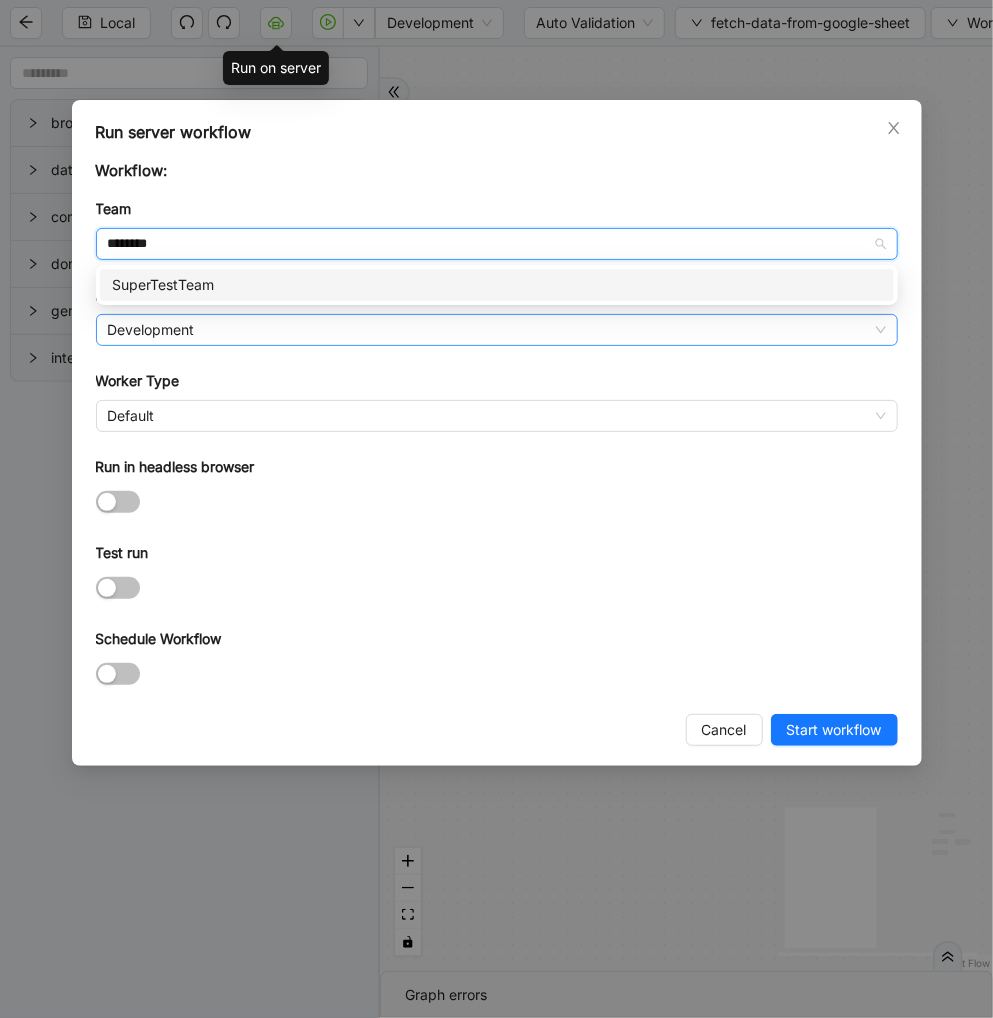 type 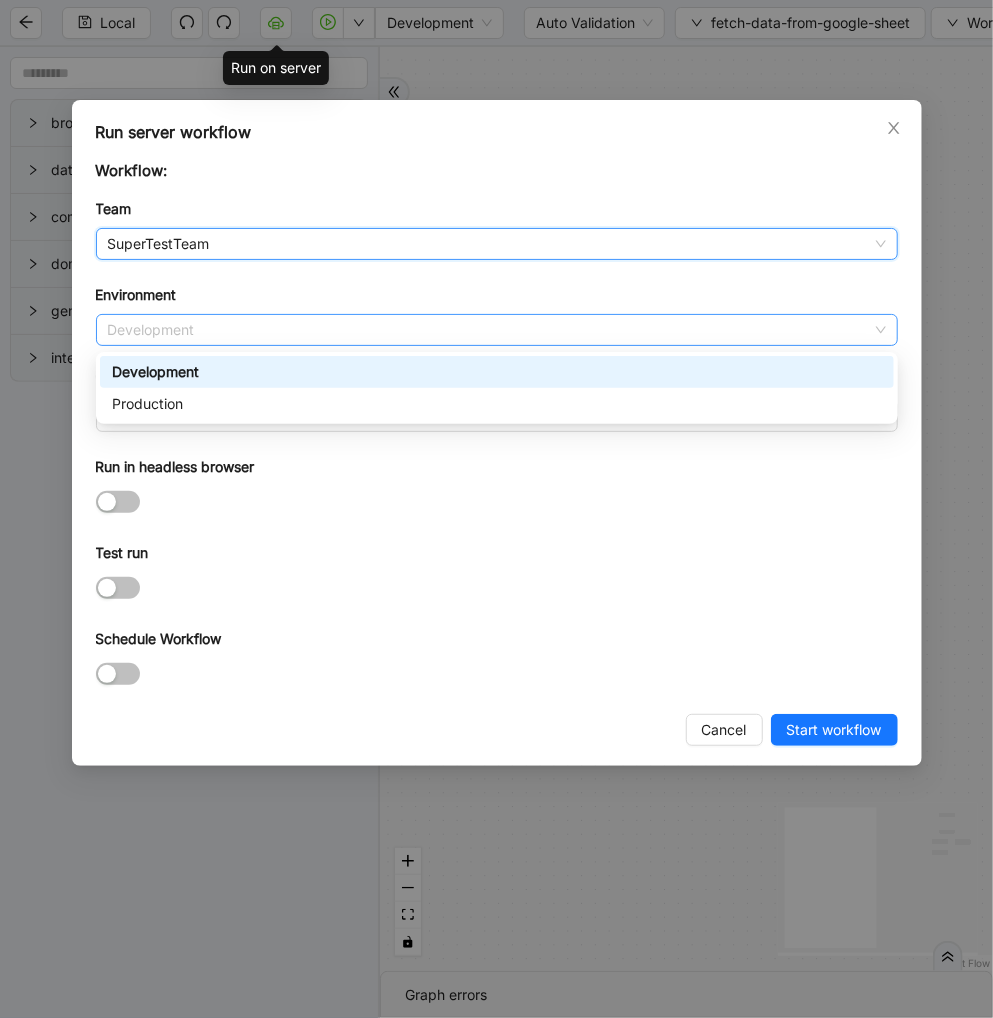 click on "Development" at bounding box center [497, 330] 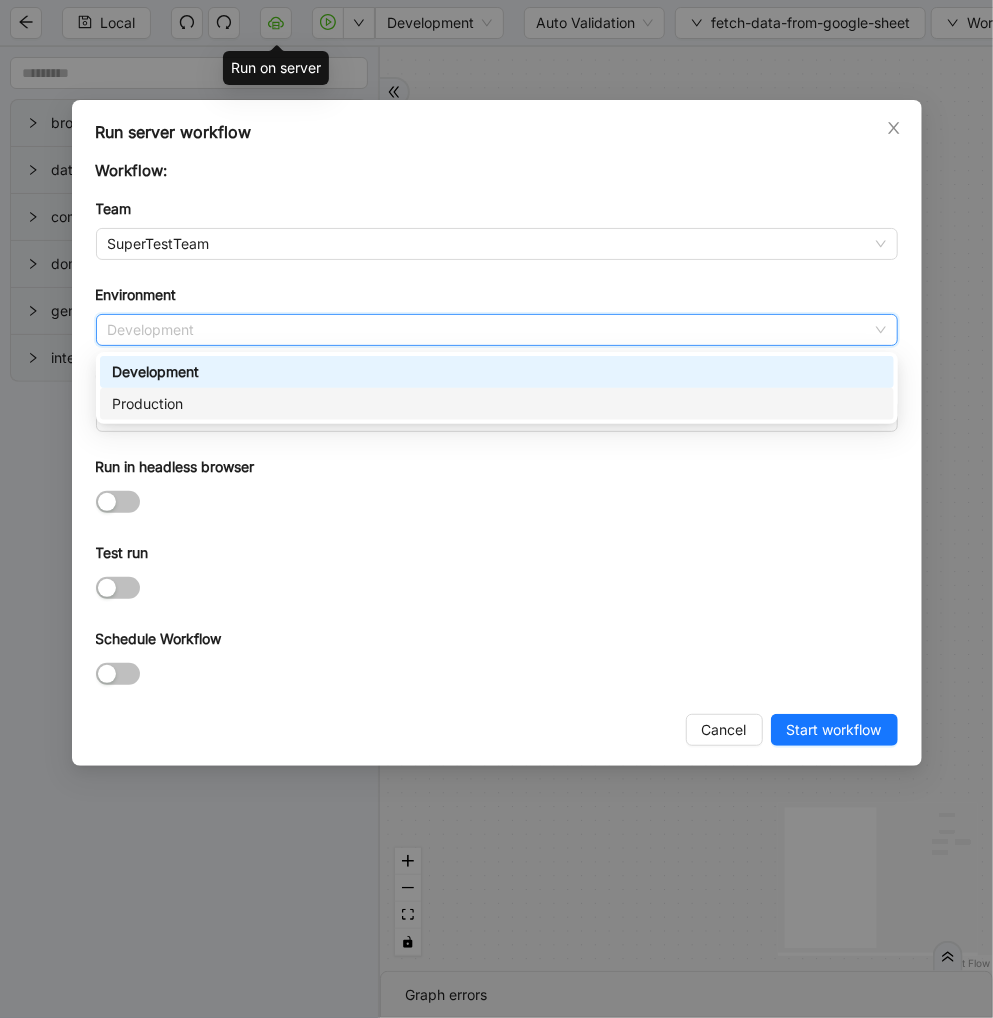 click on "Production" at bounding box center [497, 404] 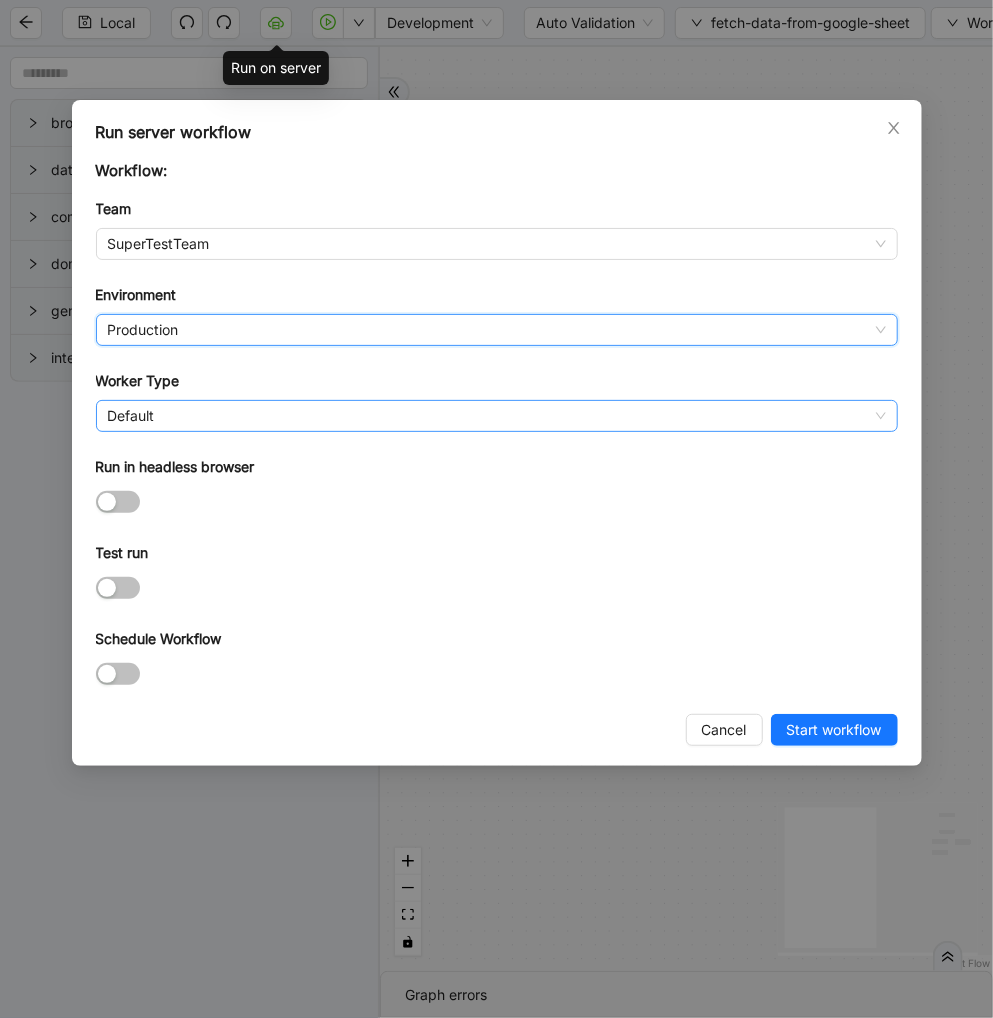 click on "Default" at bounding box center (497, 416) 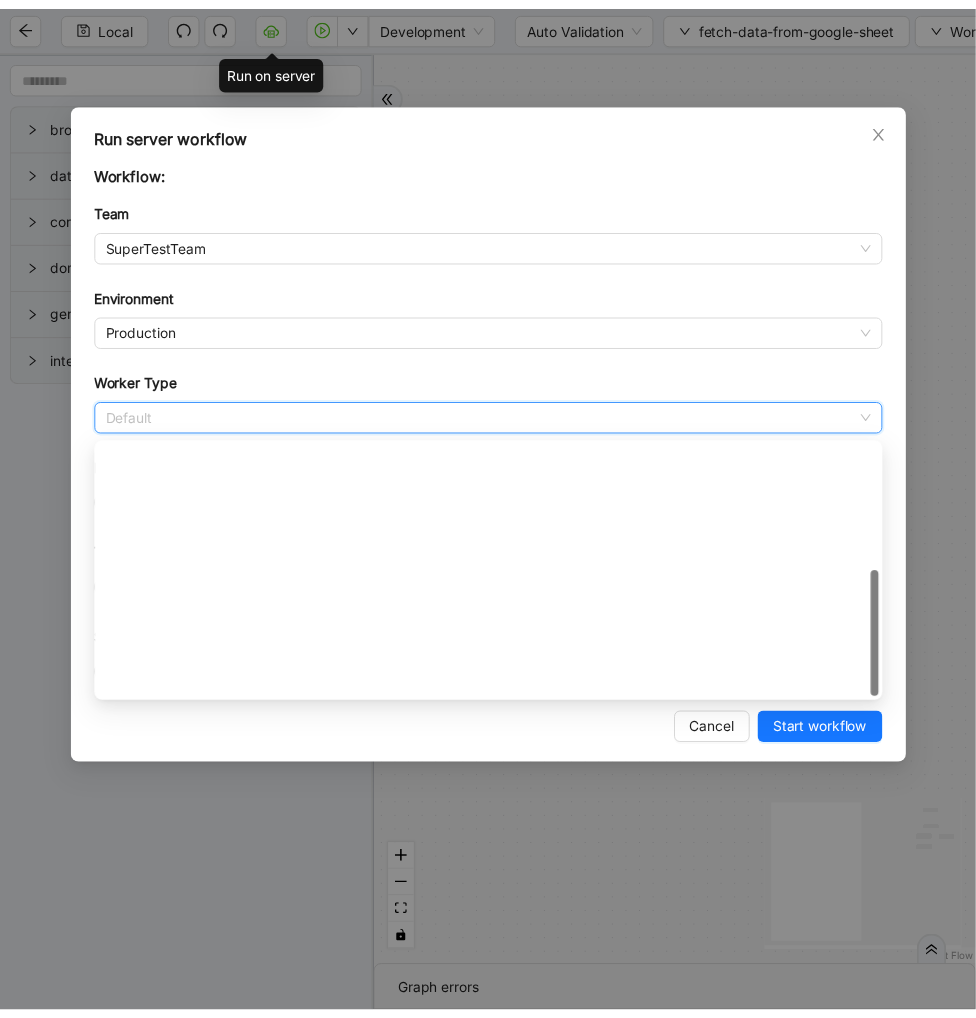 scroll, scrollTop: 287, scrollLeft: 0, axis: vertical 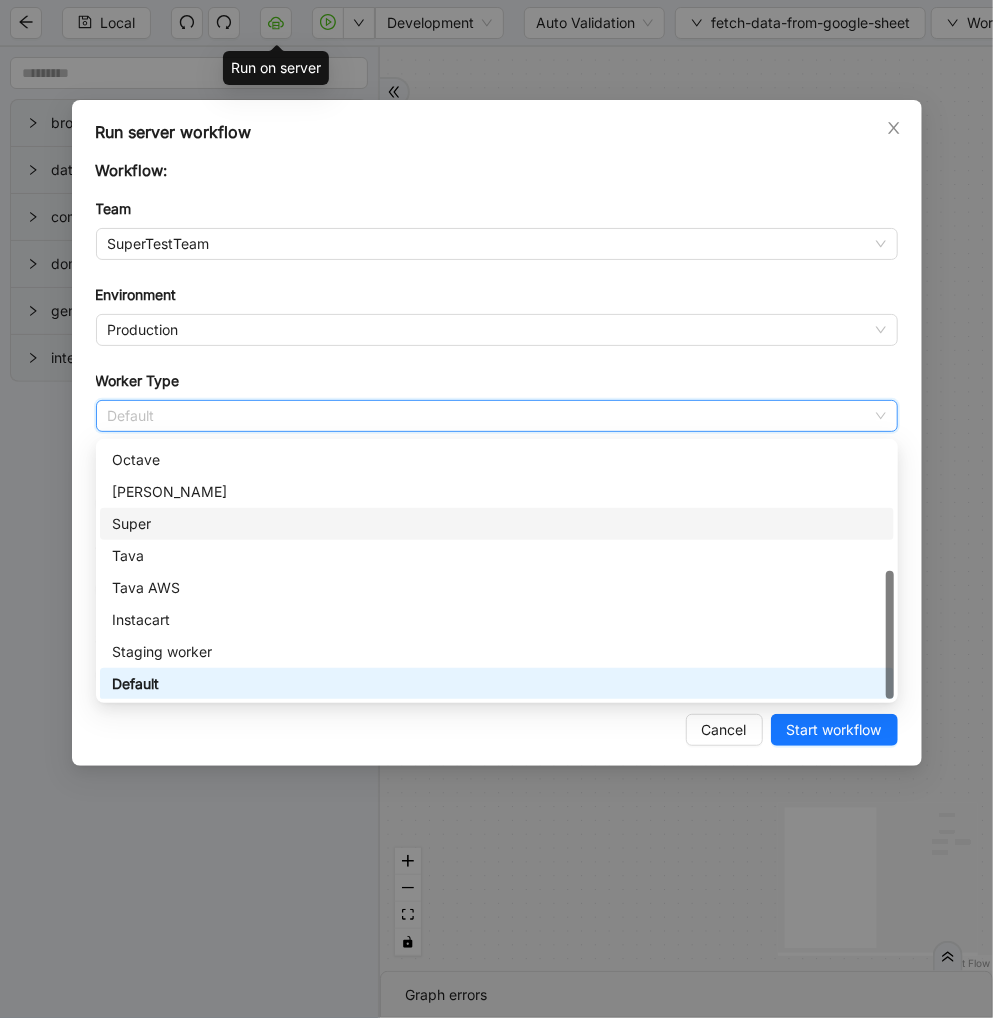 click on "Super" at bounding box center (497, 524) 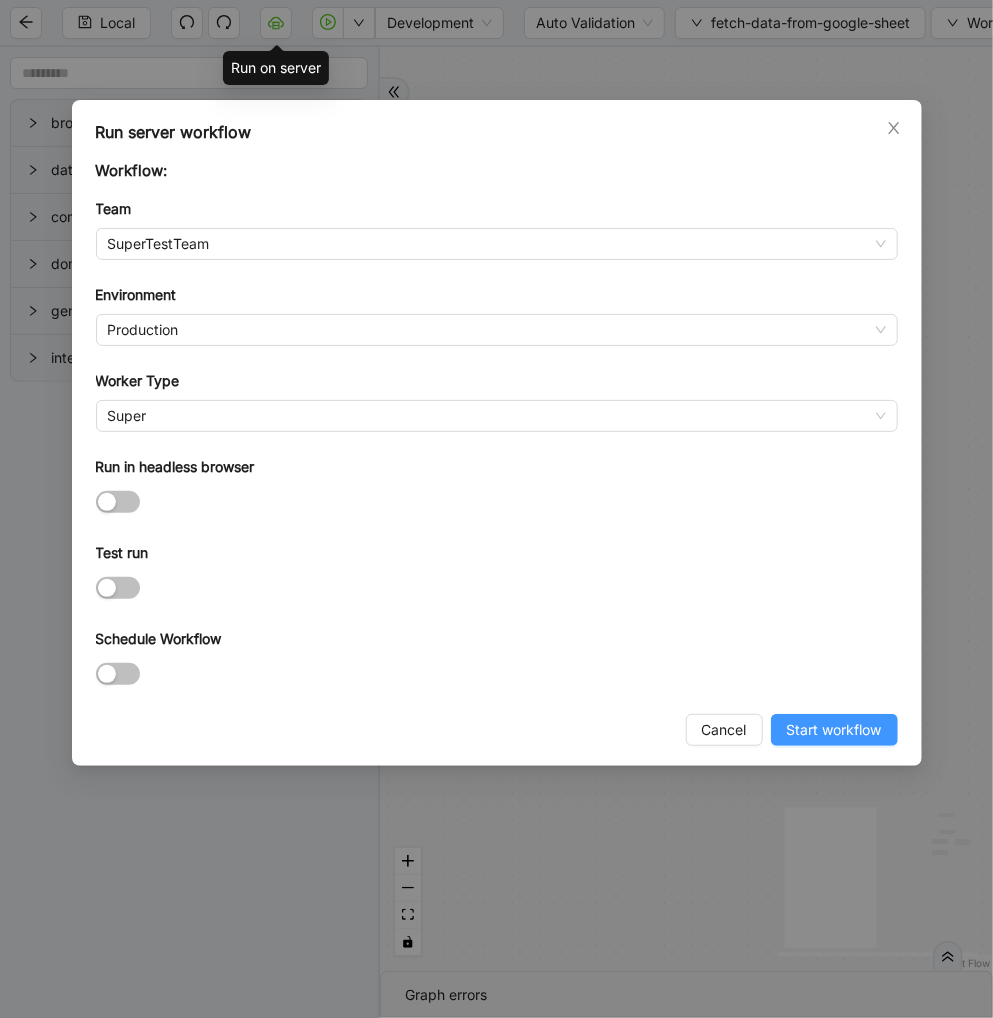 click on "Start workflow" at bounding box center [834, 730] 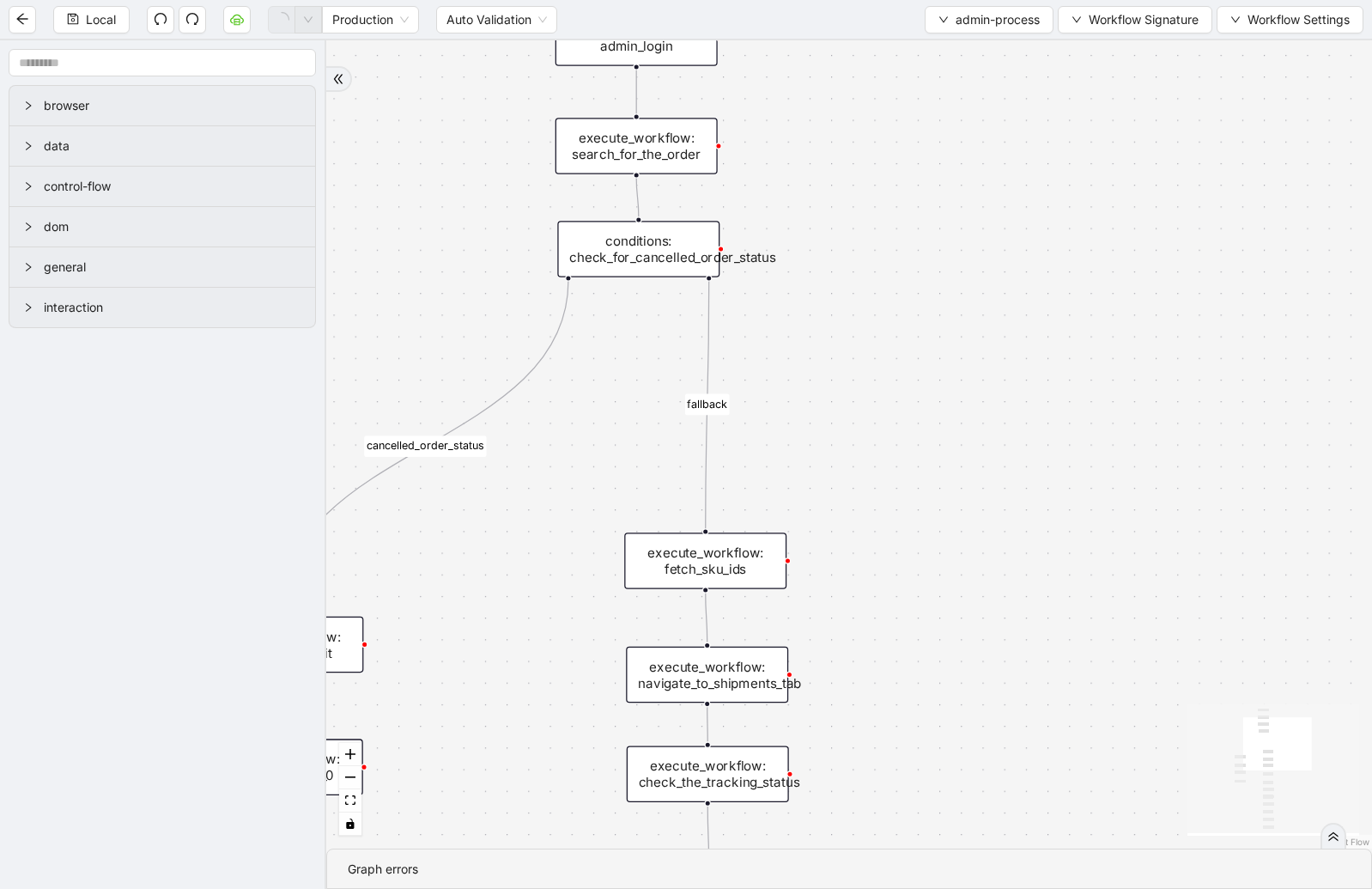 scroll, scrollTop: 0, scrollLeft: 0, axis: both 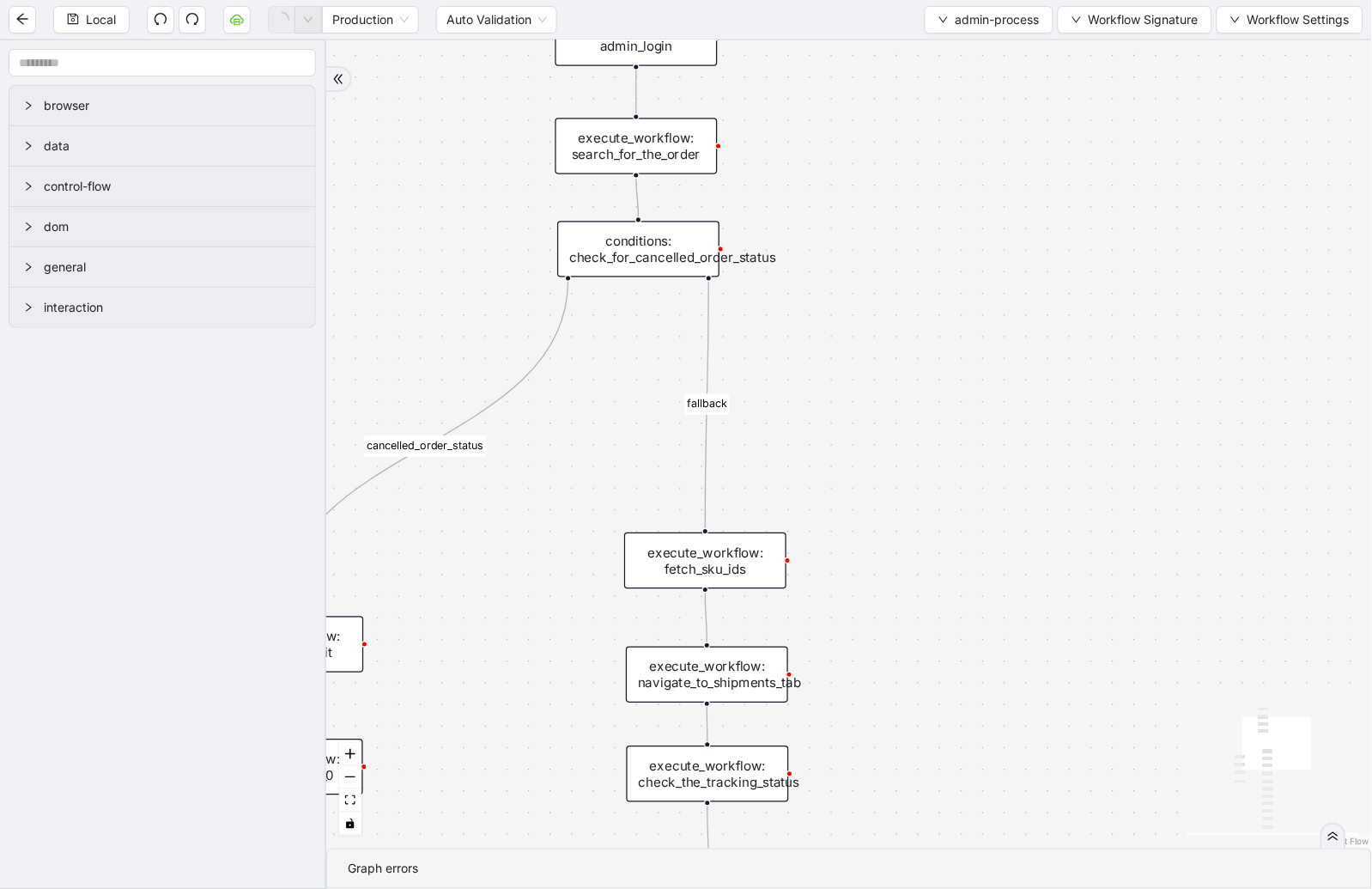 click on "conditions: check_for_cancelled_order_status" at bounding box center (638, 249) 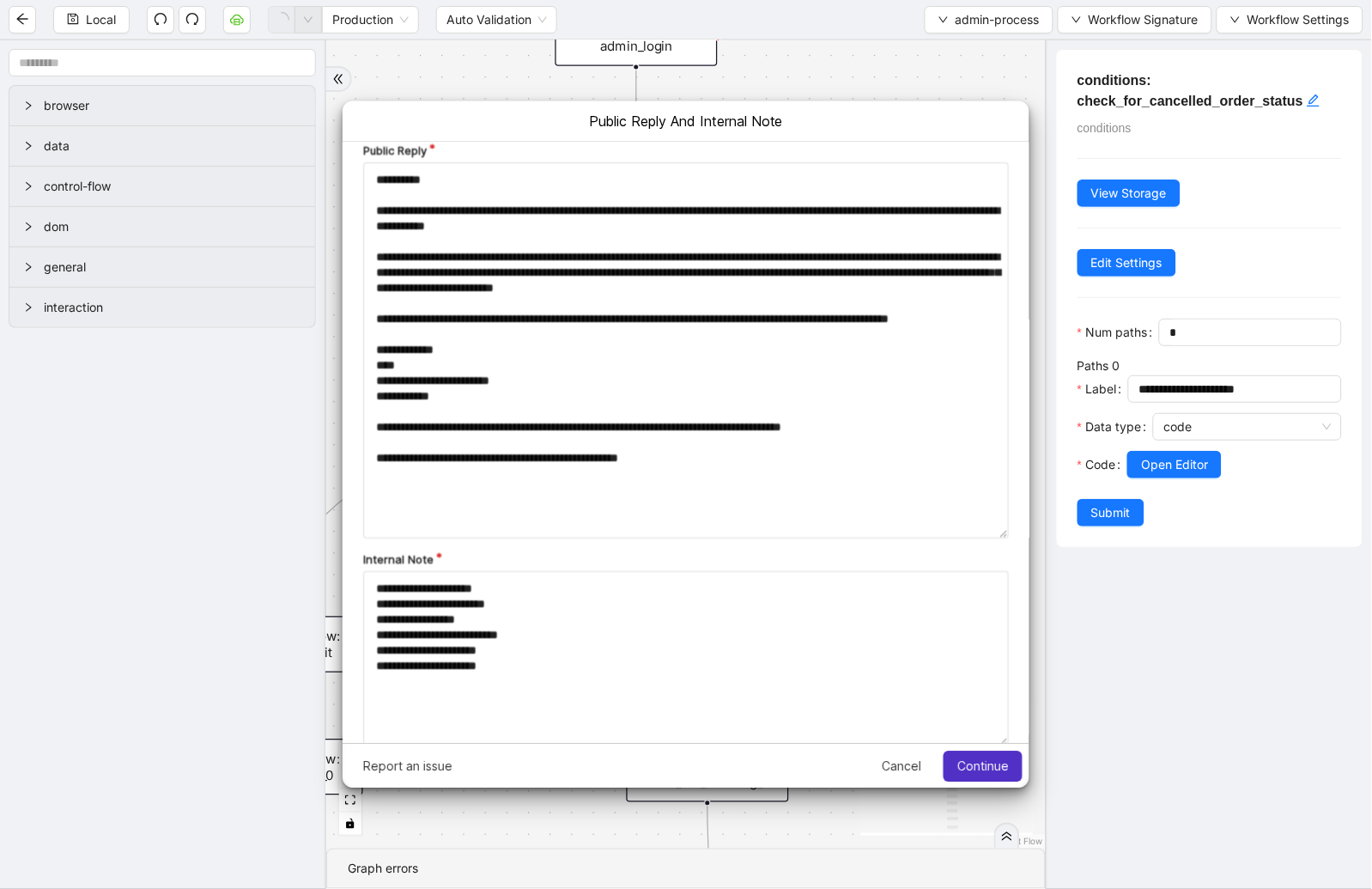 scroll, scrollTop: 45, scrollLeft: 0, axis: vertical 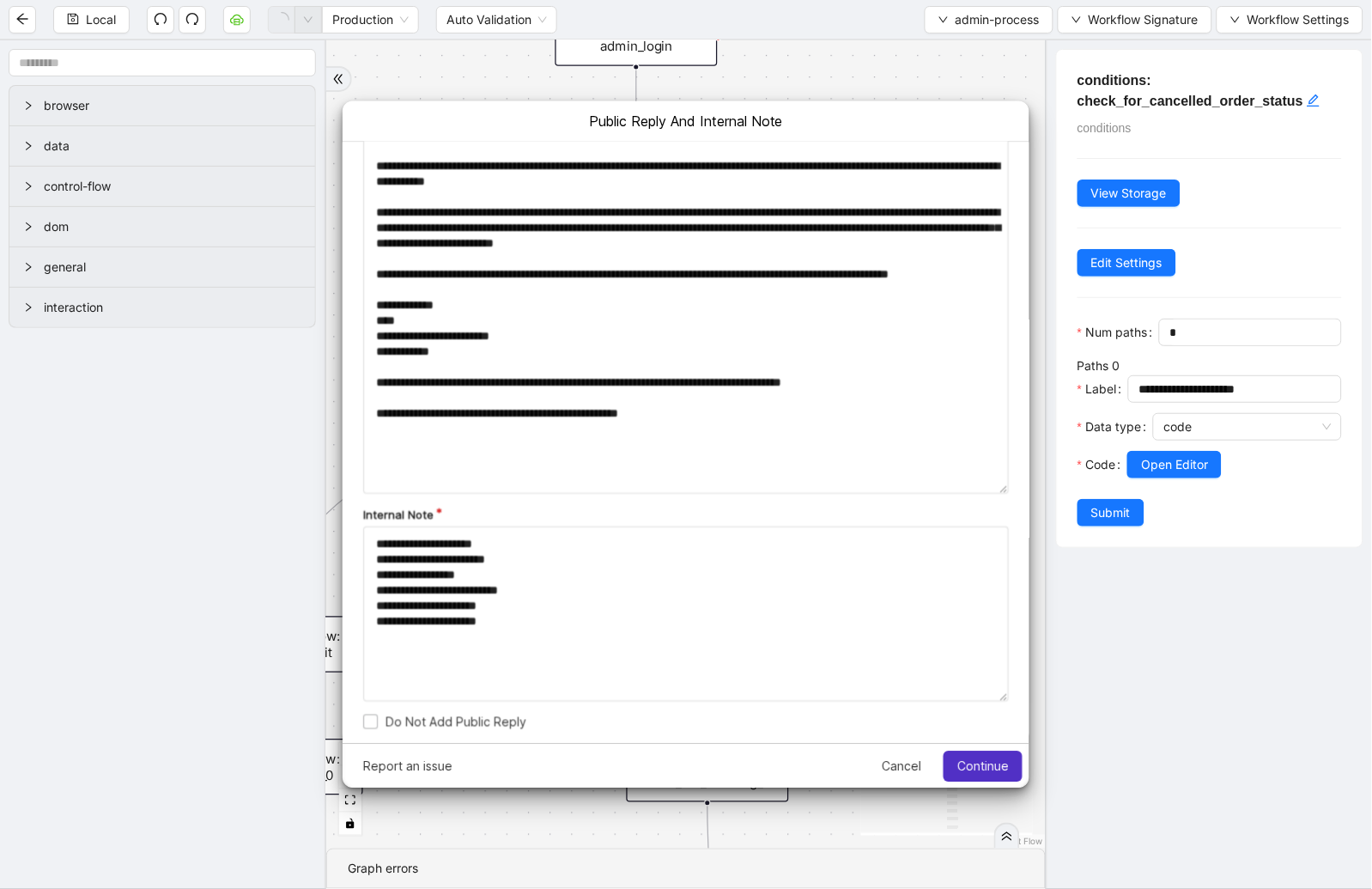 click on "Do Not Add Public Reply" at bounding box center (444, 722) 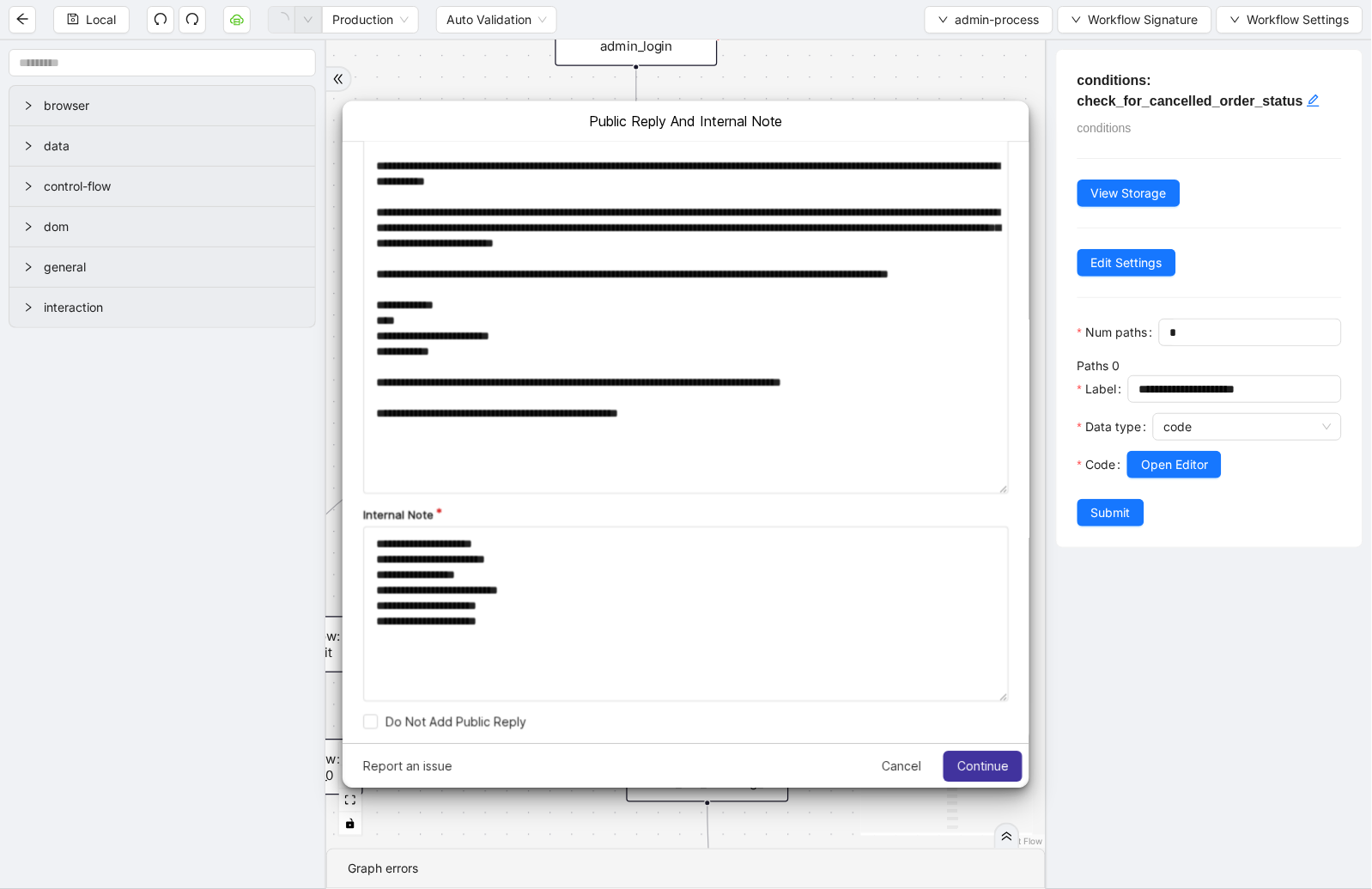 click on "Continue" at bounding box center (982, 766) 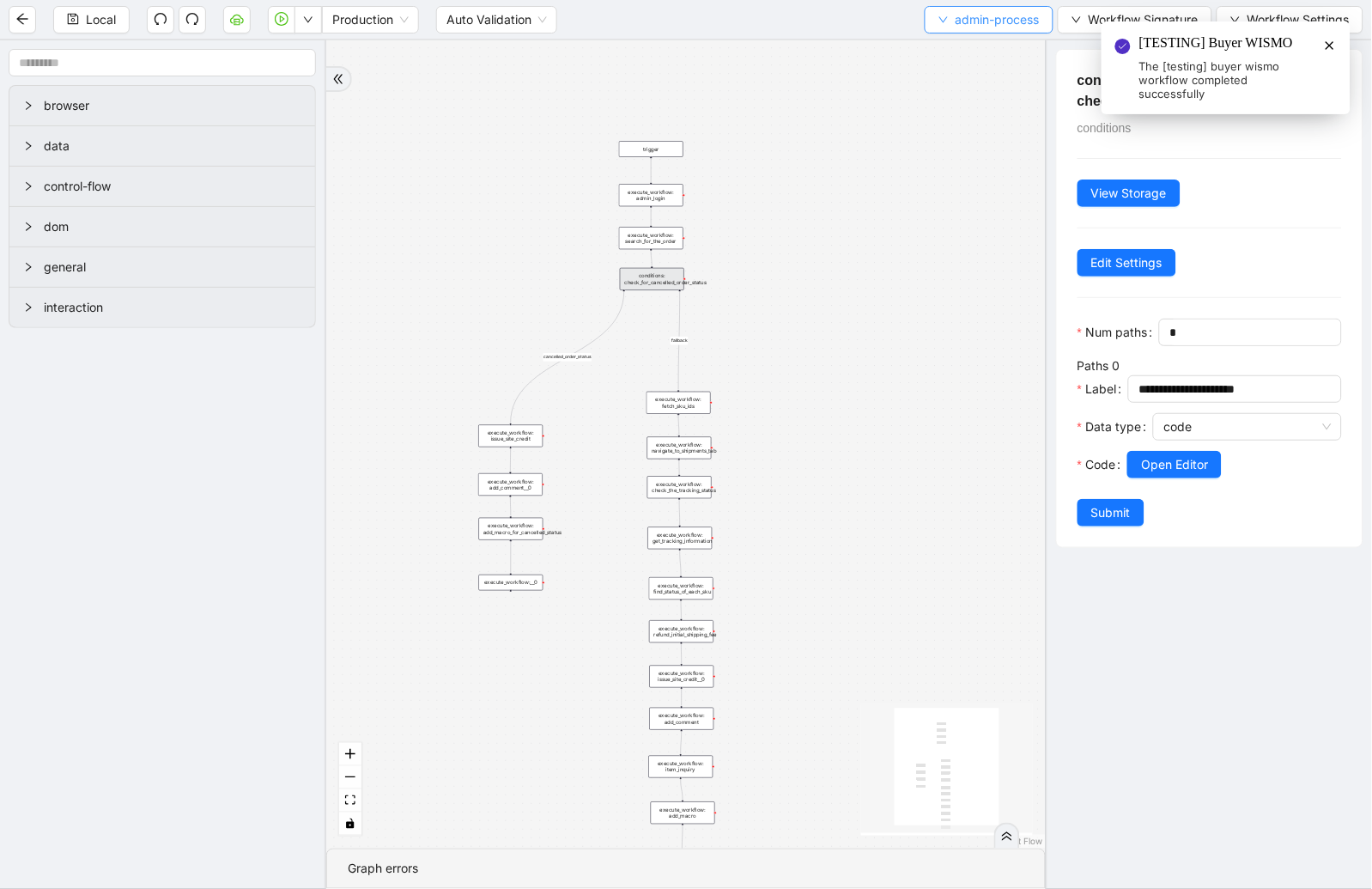 drag, startPoint x: 949, startPoint y: 19, endPoint x: 944, endPoint y: 49, distance: 30.41381 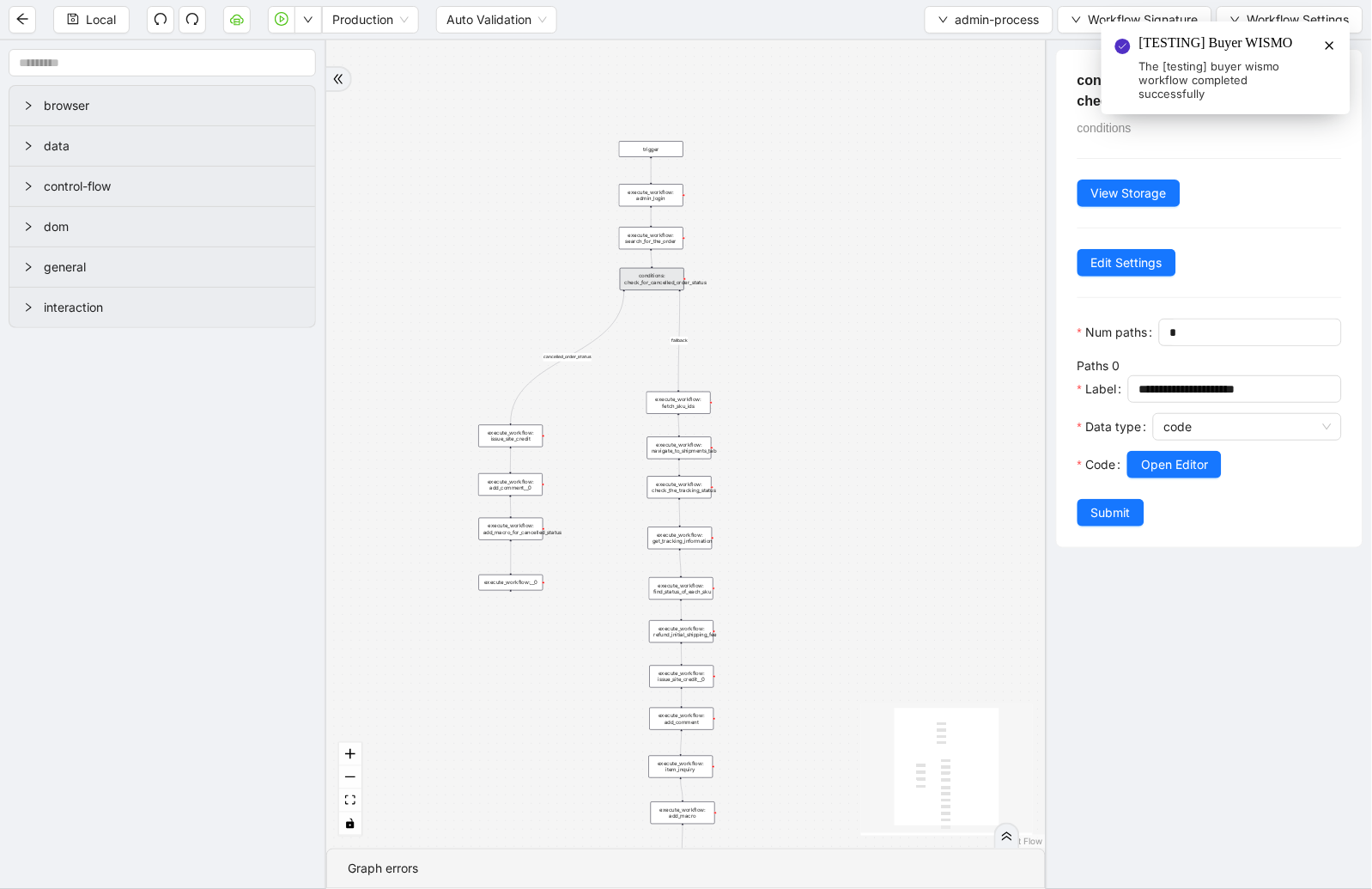 click on "admin-process" at bounding box center (989, 20) 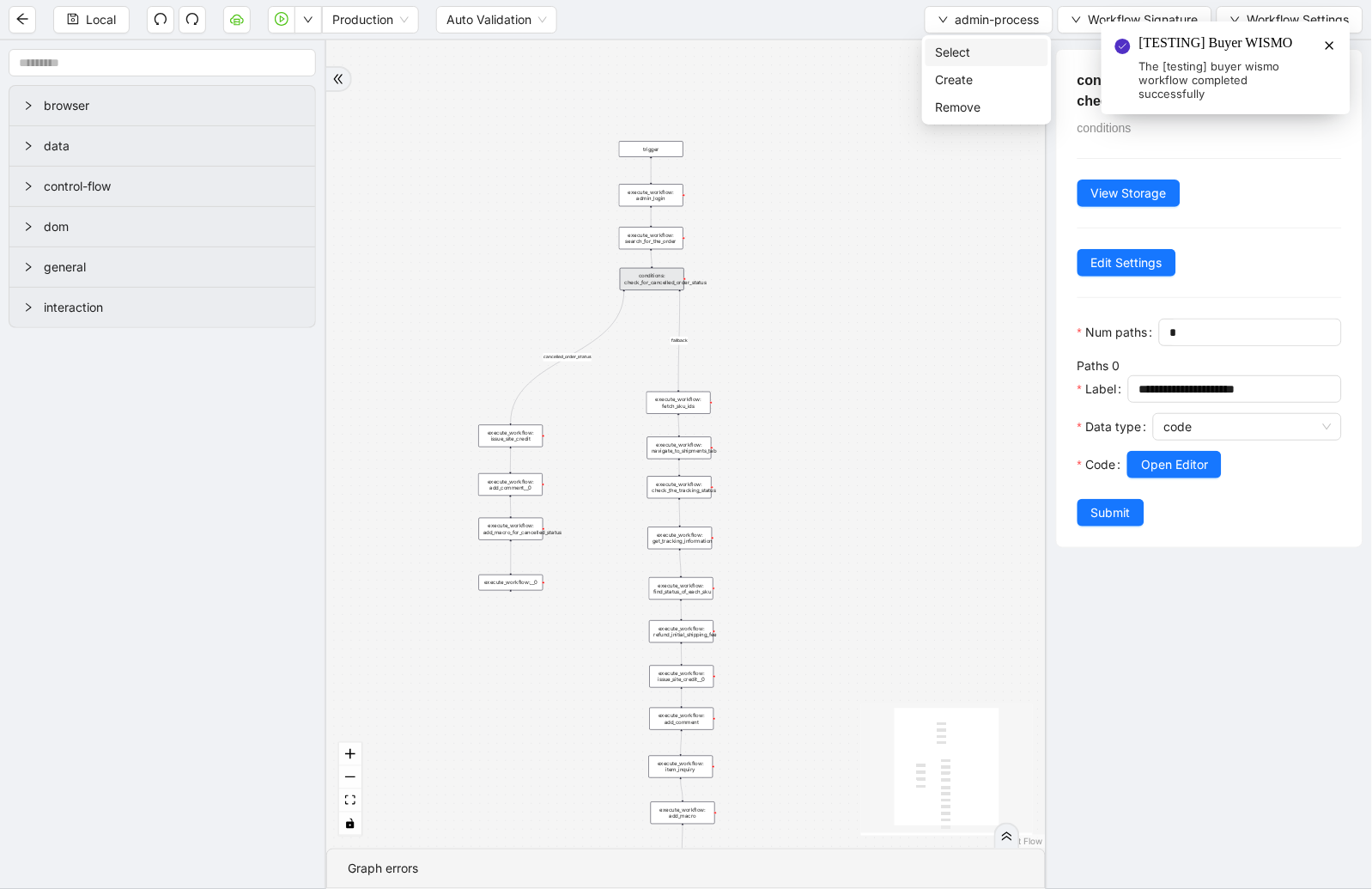 click on "Select" at bounding box center [987, 52] 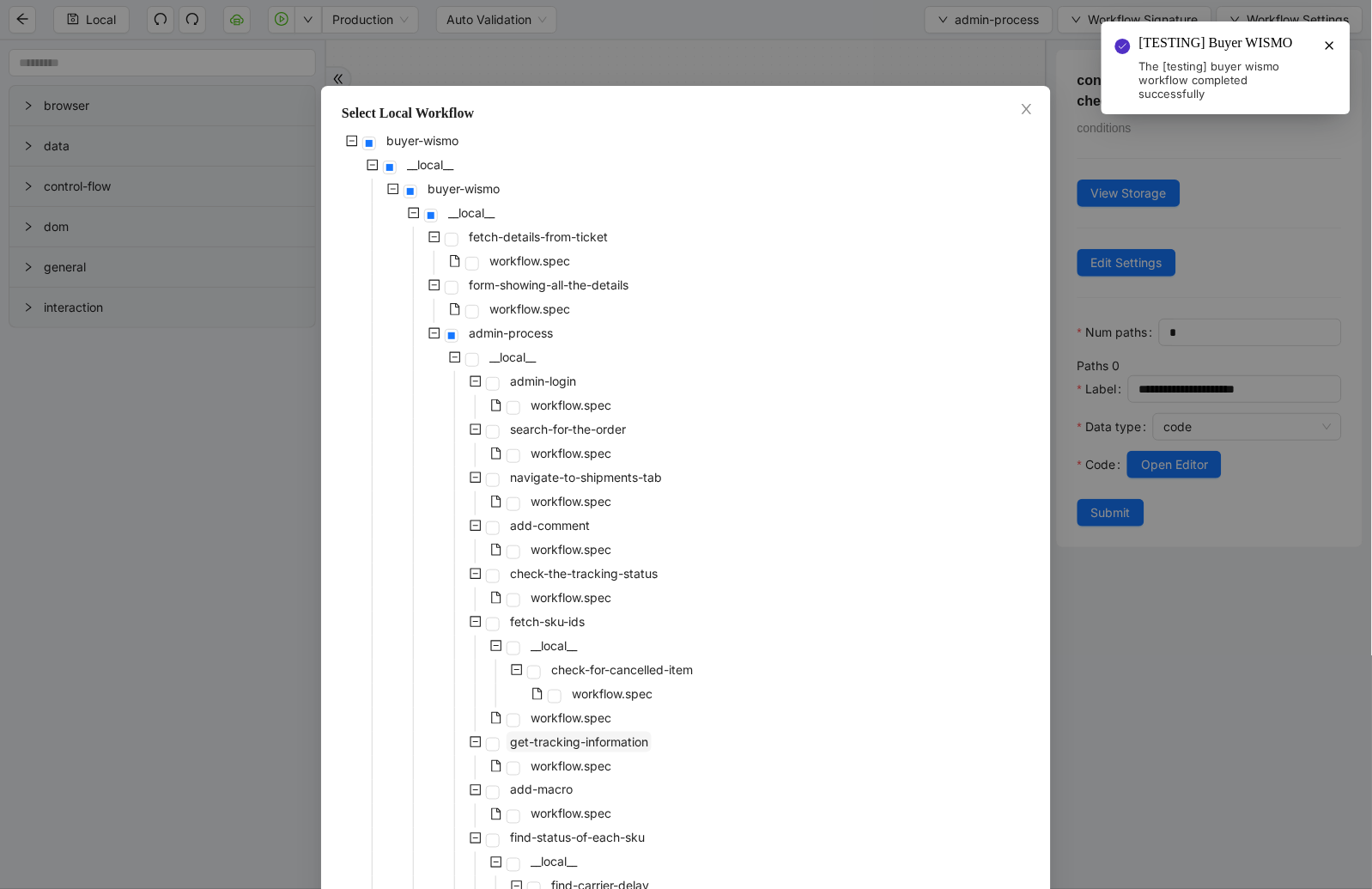 scroll, scrollTop: 567, scrollLeft: 0, axis: vertical 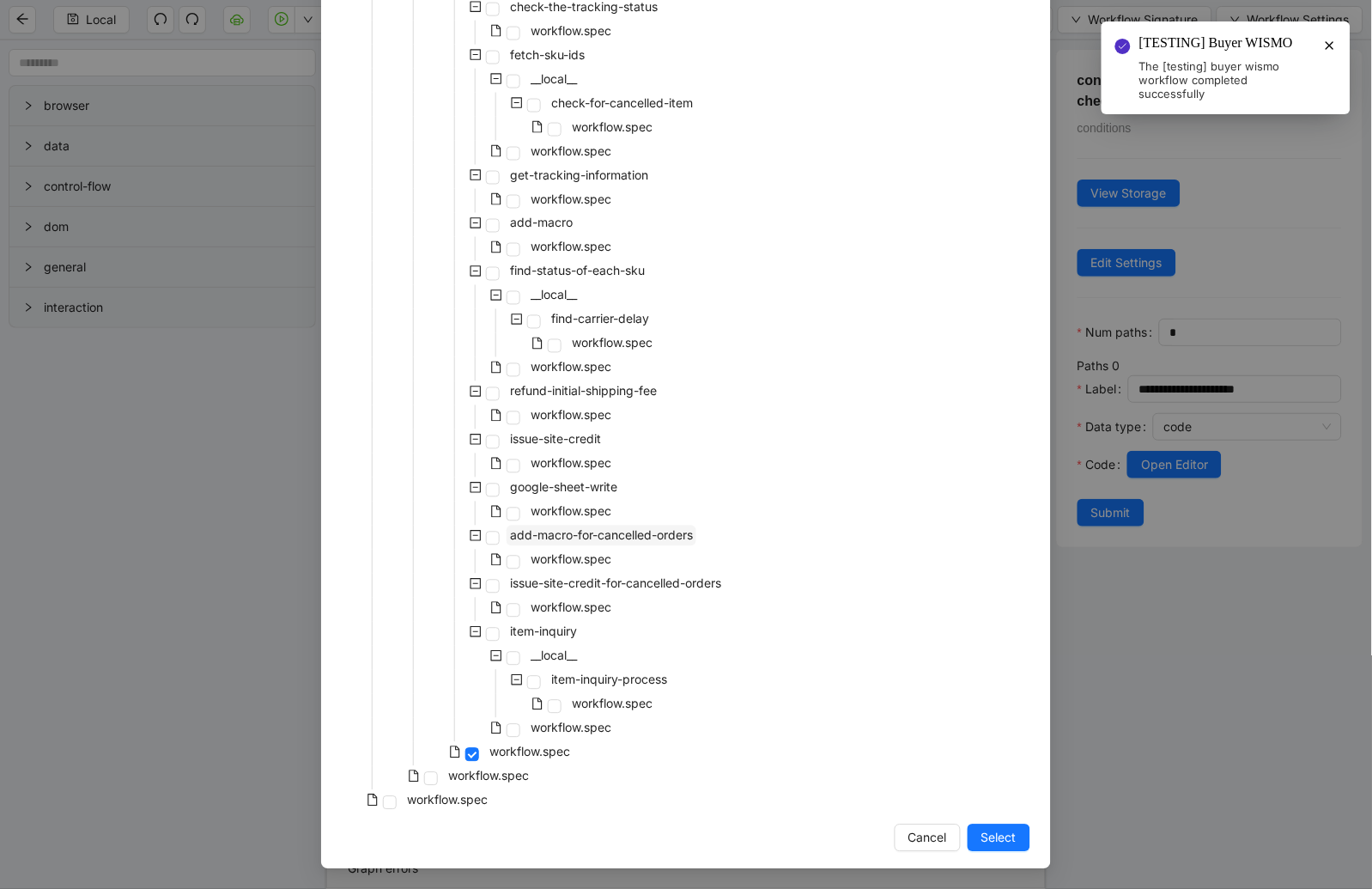 click on "add-macro-for-cancelled-orders" at bounding box center [601, 536] 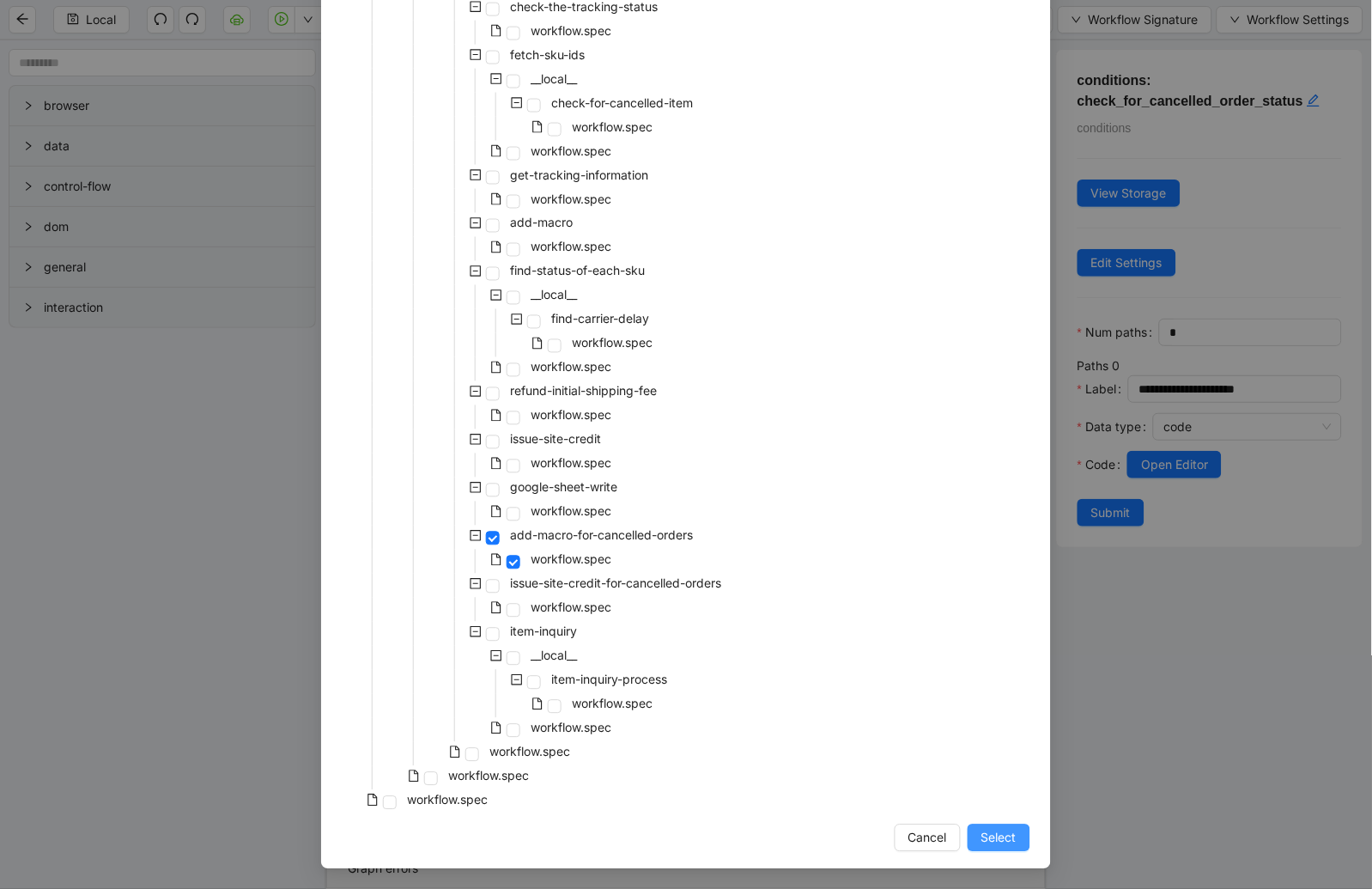 click on "Select" at bounding box center (999, 838) 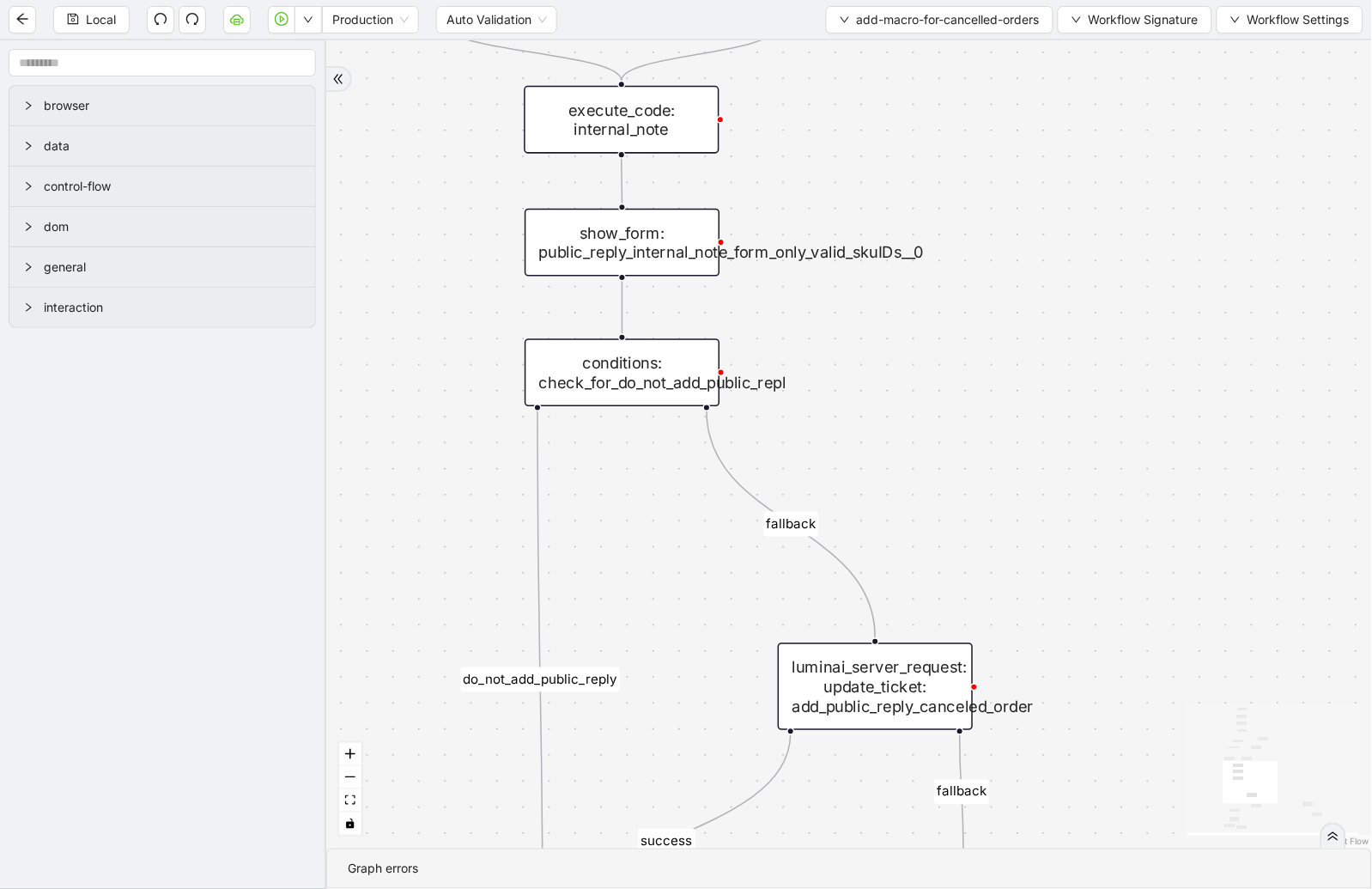 click on "conditions: check_for_do_not_add_public_repl" at bounding box center (622, 372) 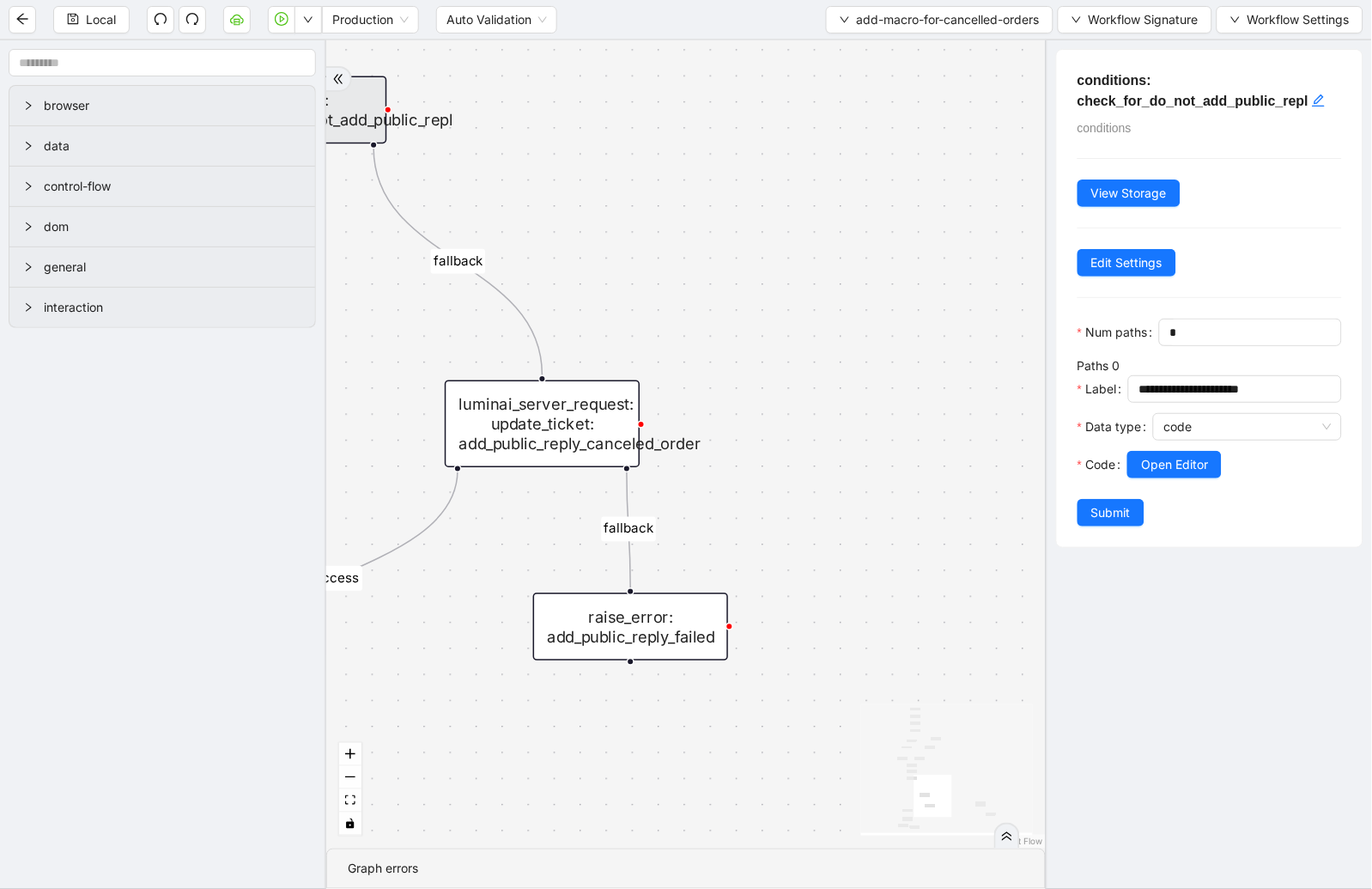 drag, startPoint x: 850, startPoint y: 469, endPoint x: 524, endPoint y: 216, distance: 412.65603 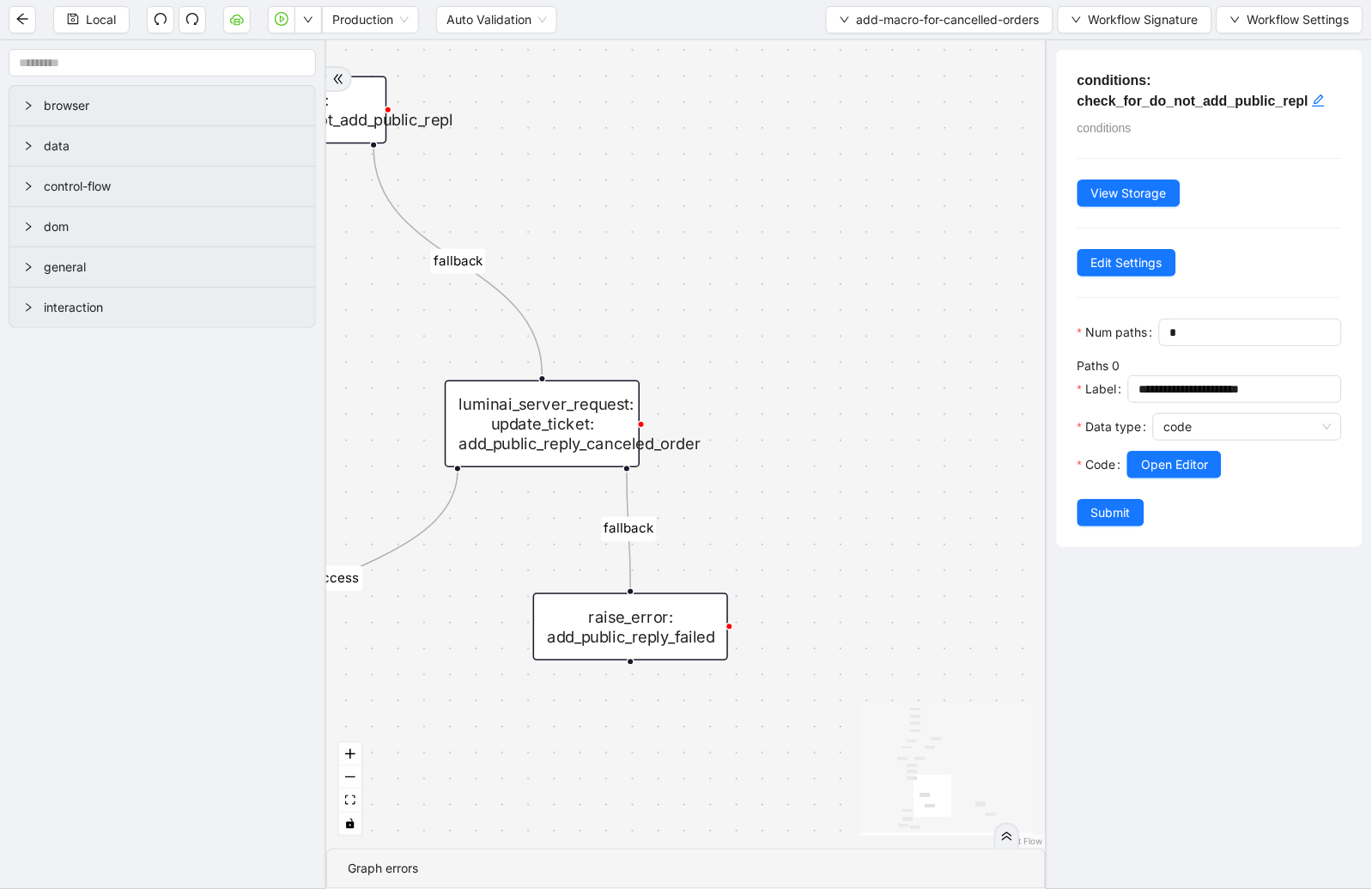 click on "luminai_server_request: update_ticket: add_public_reply_canceled_order" at bounding box center (542, 424) 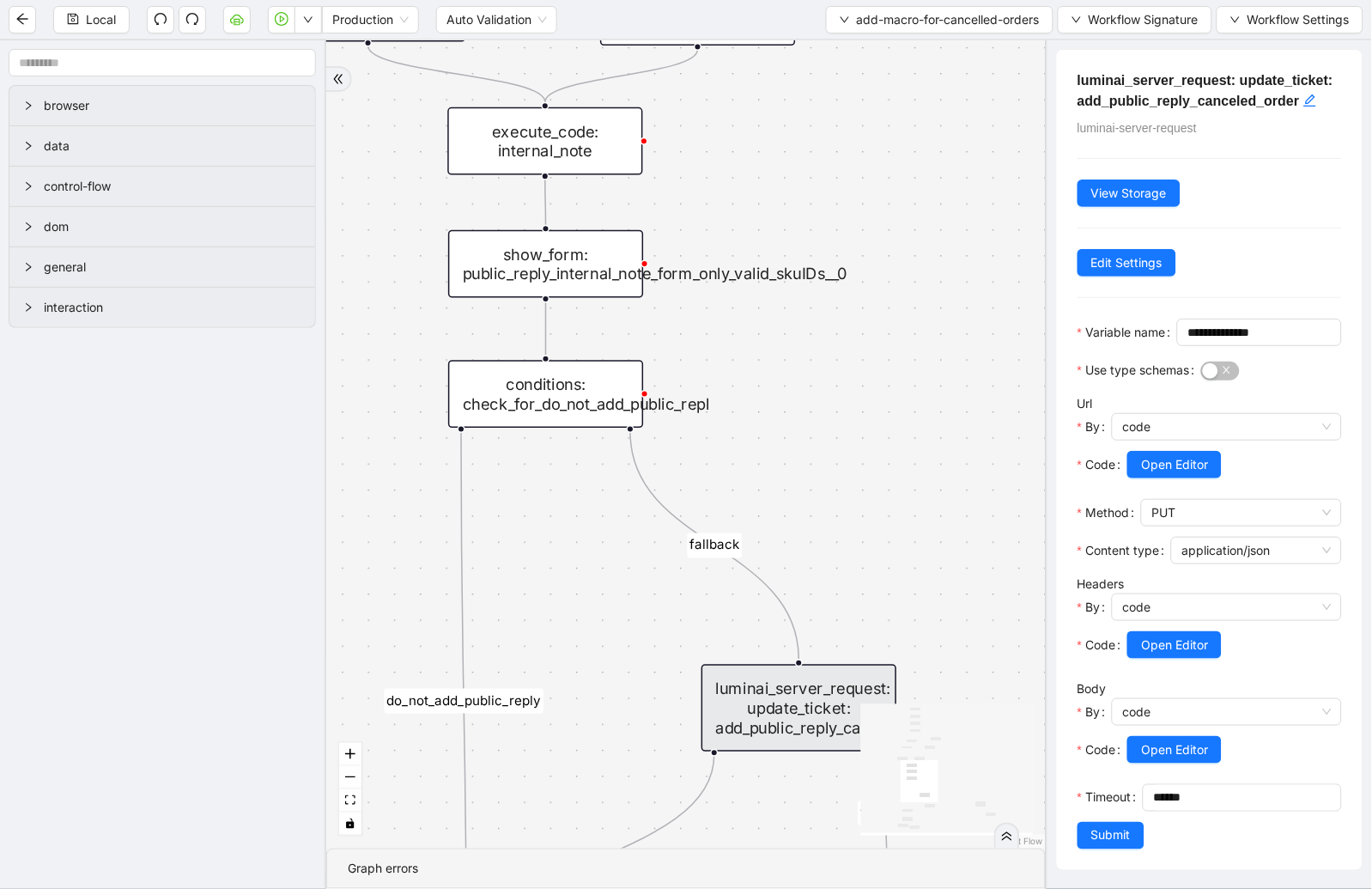 drag, startPoint x: 612, startPoint y: 249, endPoint x: 869, endPoint y: 533, distance: 383.02089 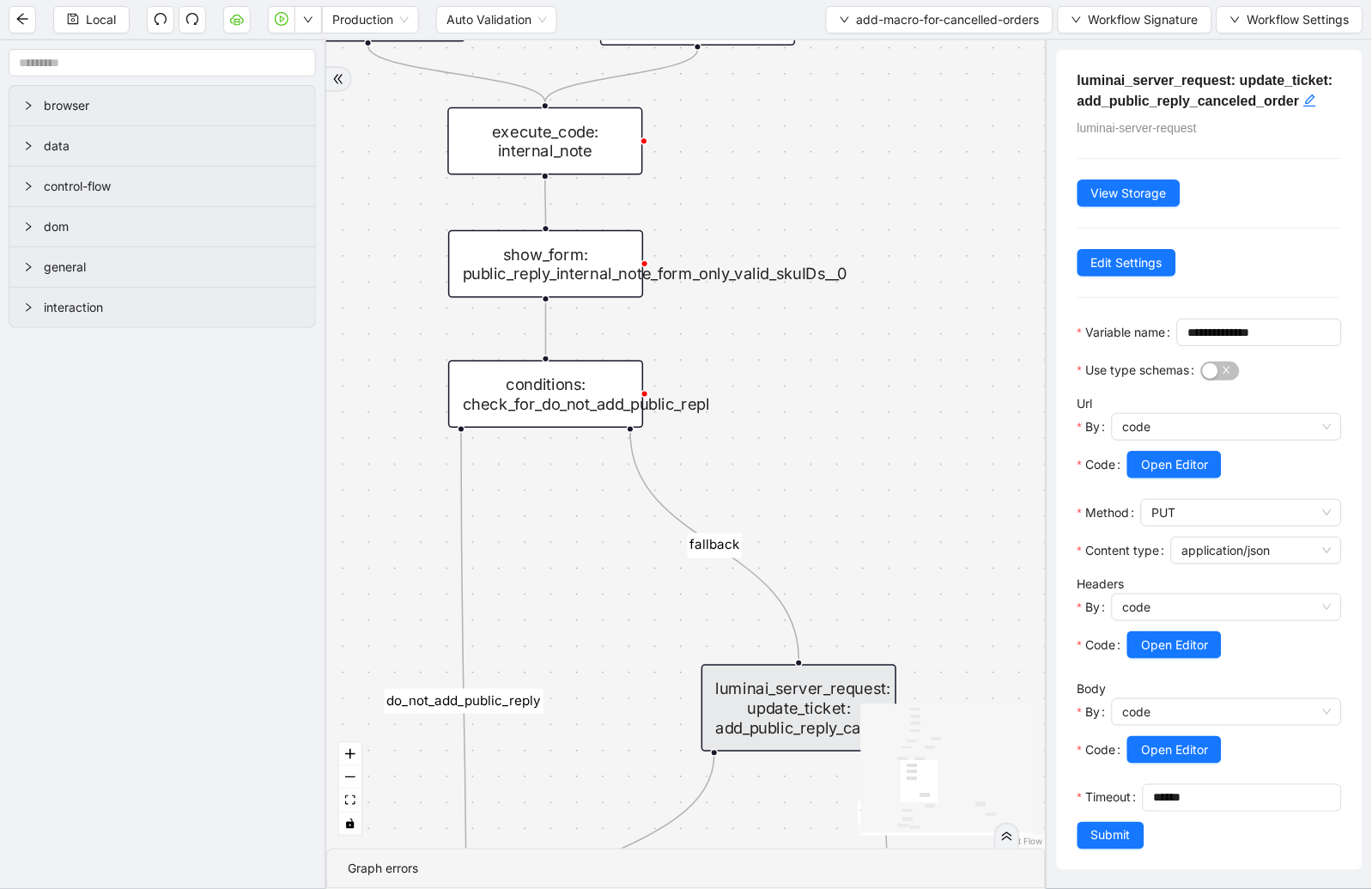 click on "show_form: public_reply_internal_note_form_only_valid_skuIDs__0" at bounding box center [545, 264] 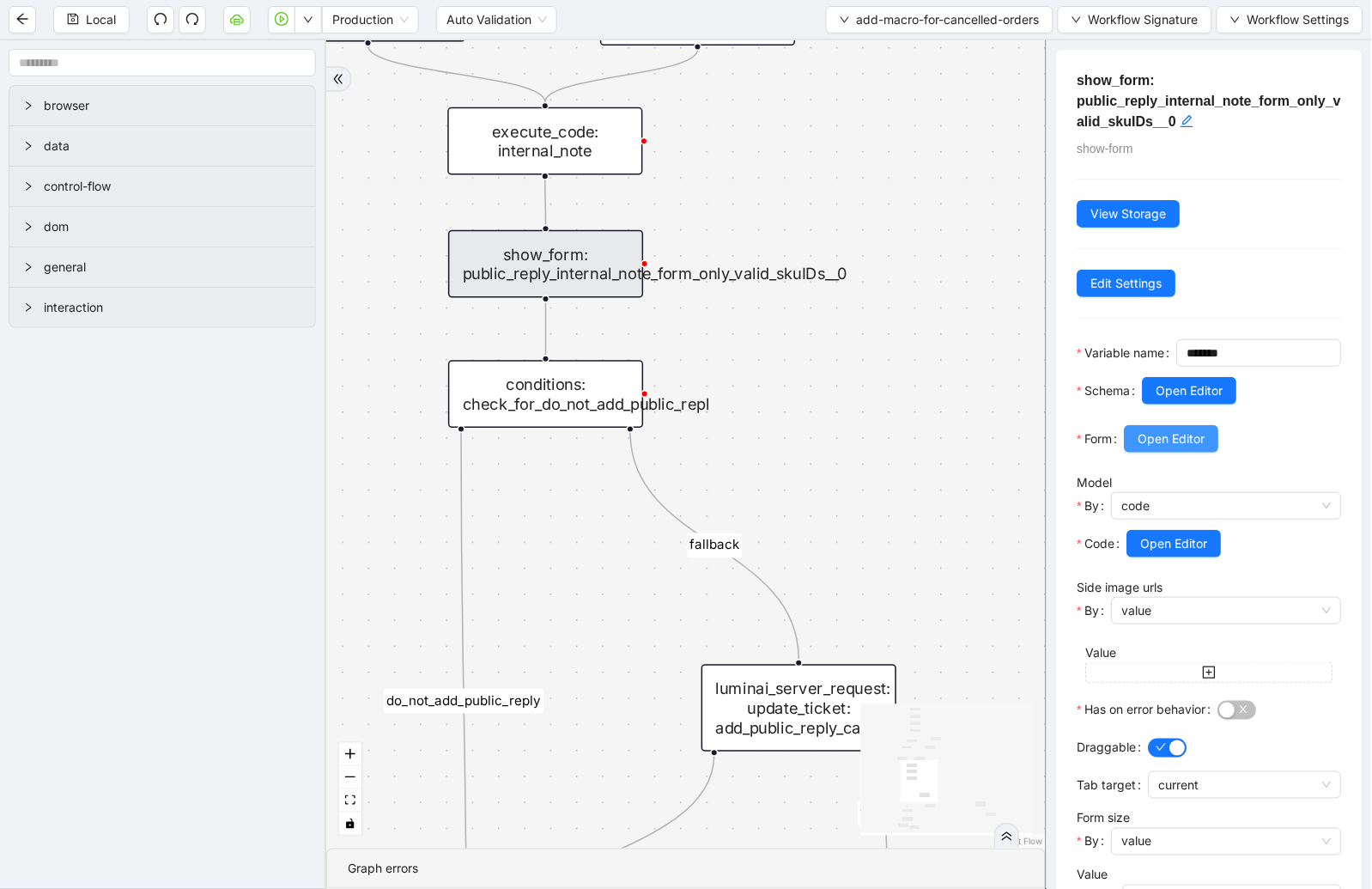 click on "Open Editor" at bounding box center [1172, 439] 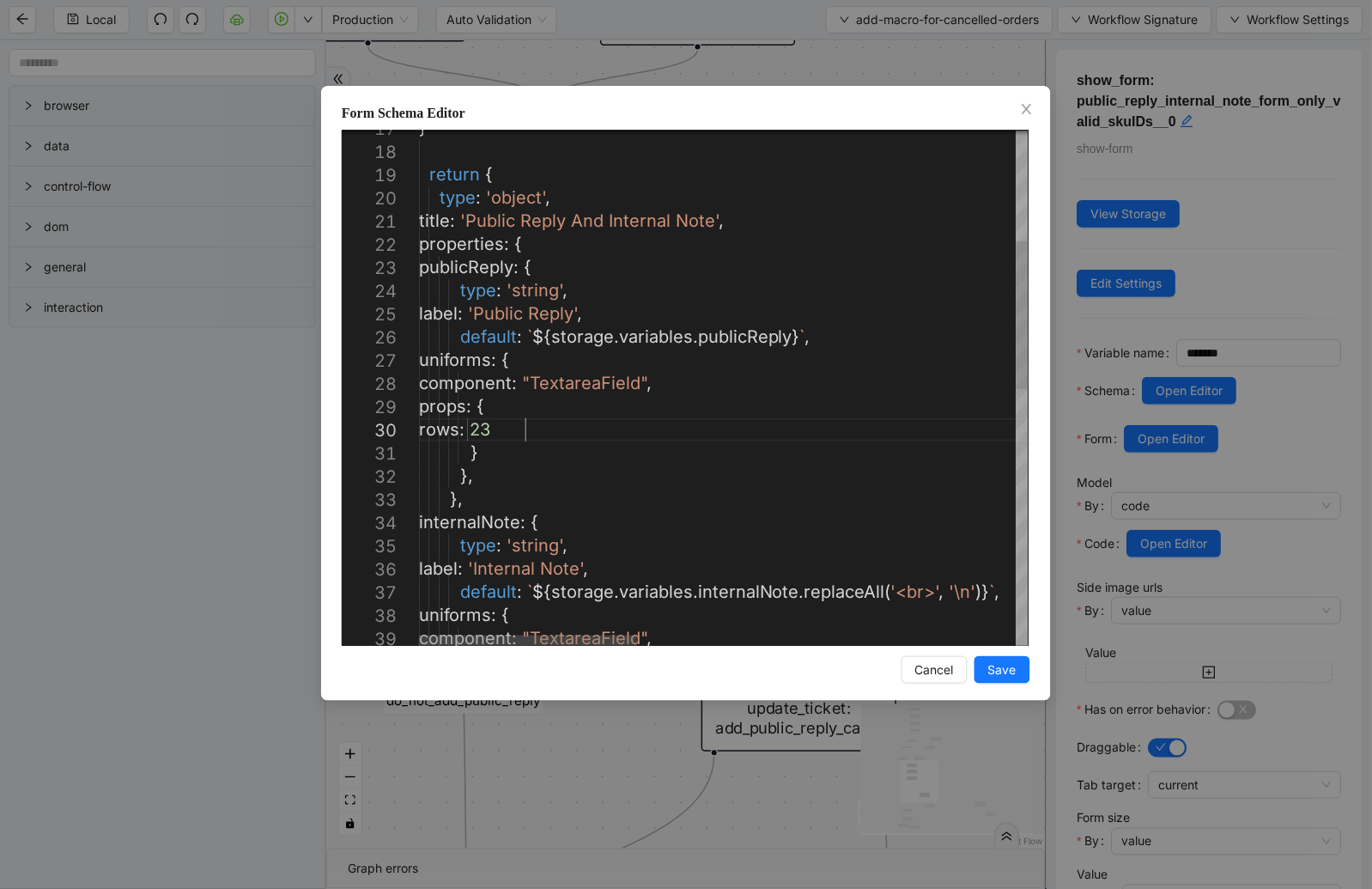 scroll, scrollTop: 0, scrollLeft: 537, axis: horizontal 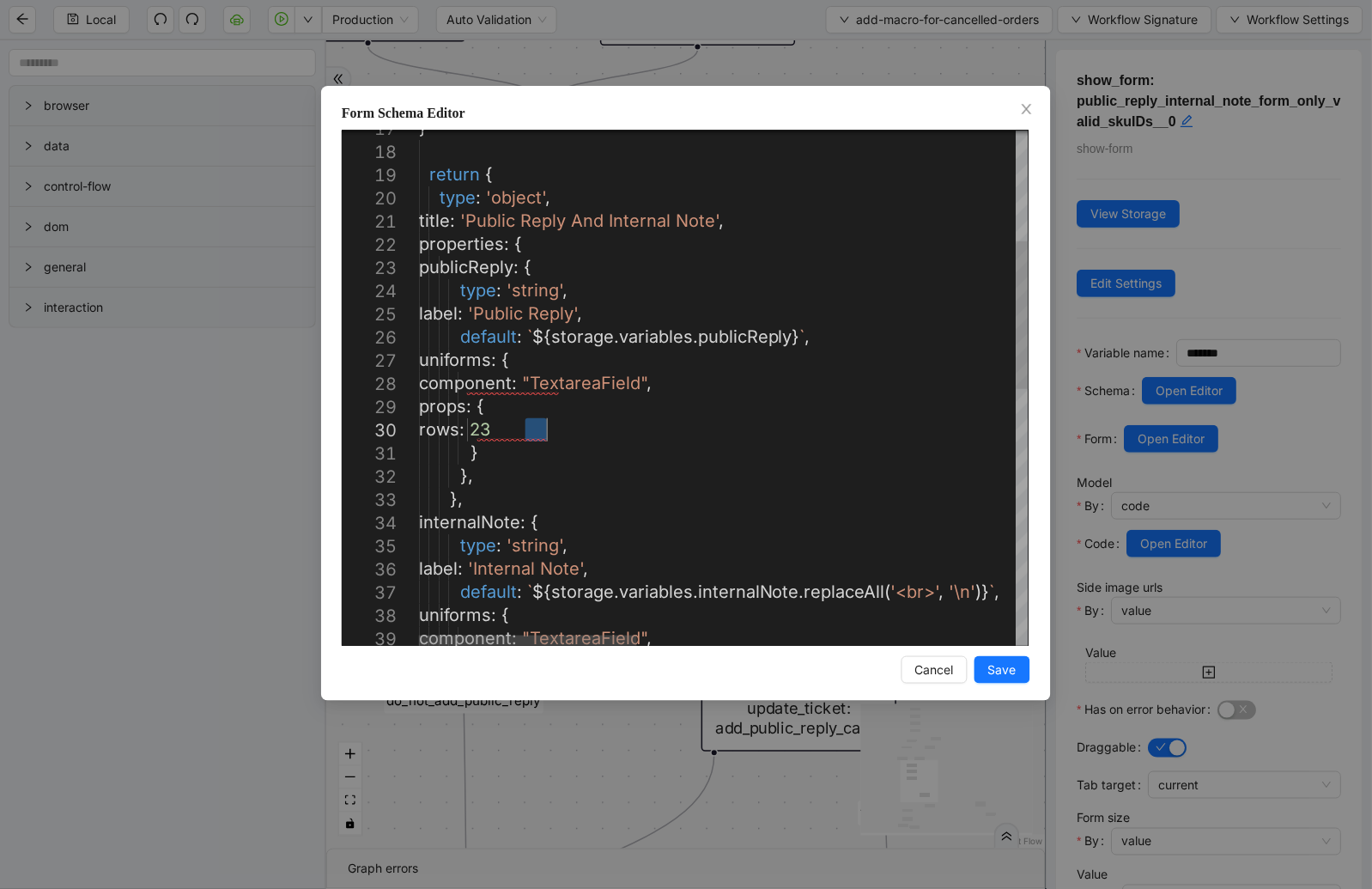drag, startPoint x: 528, startPoint y: 428, endPoint x: 544, endPoint y: 432, distance: 16.492423 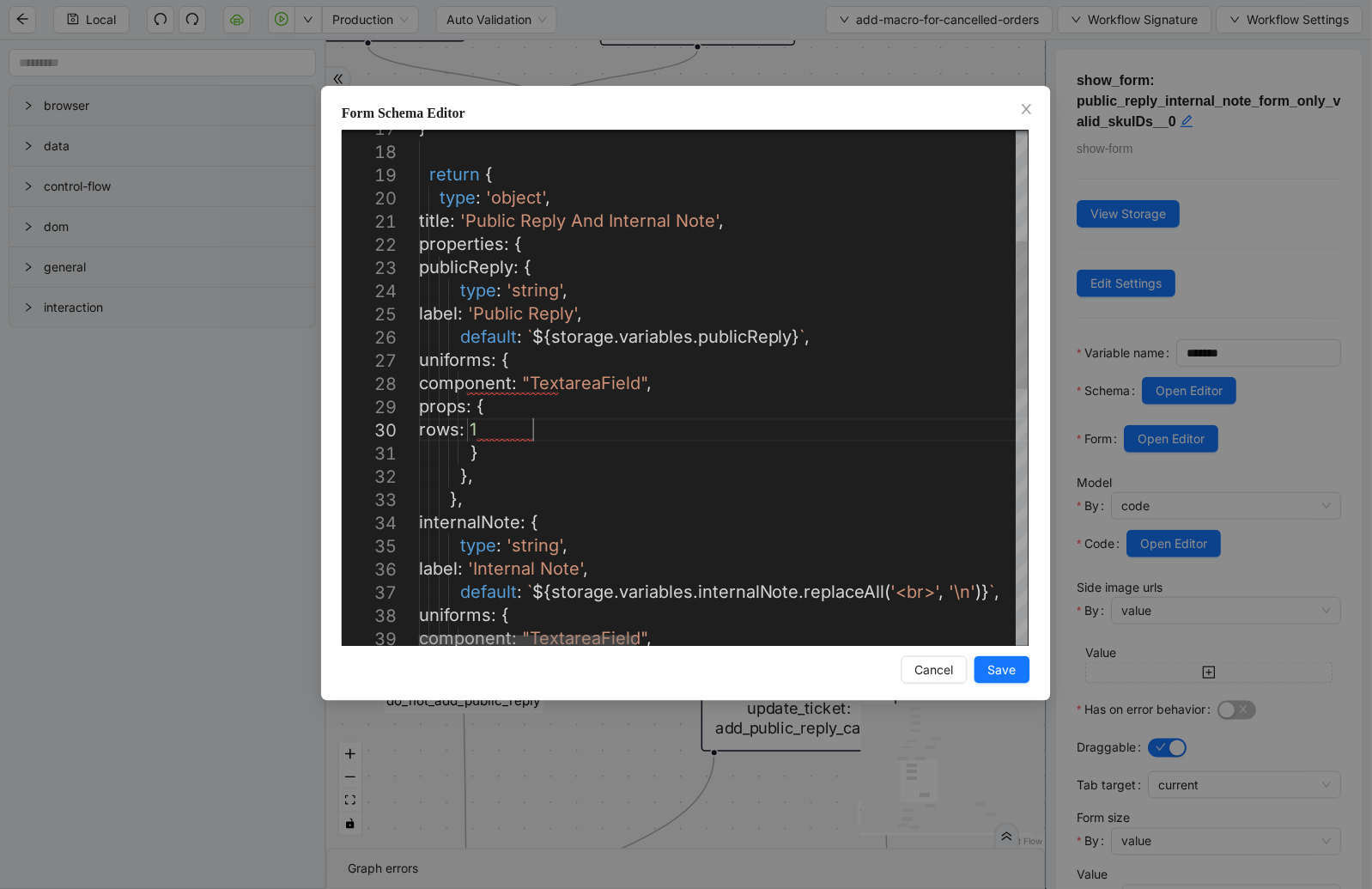 scroll, scrollTop: 209, scrollLeft: 204, axis: both 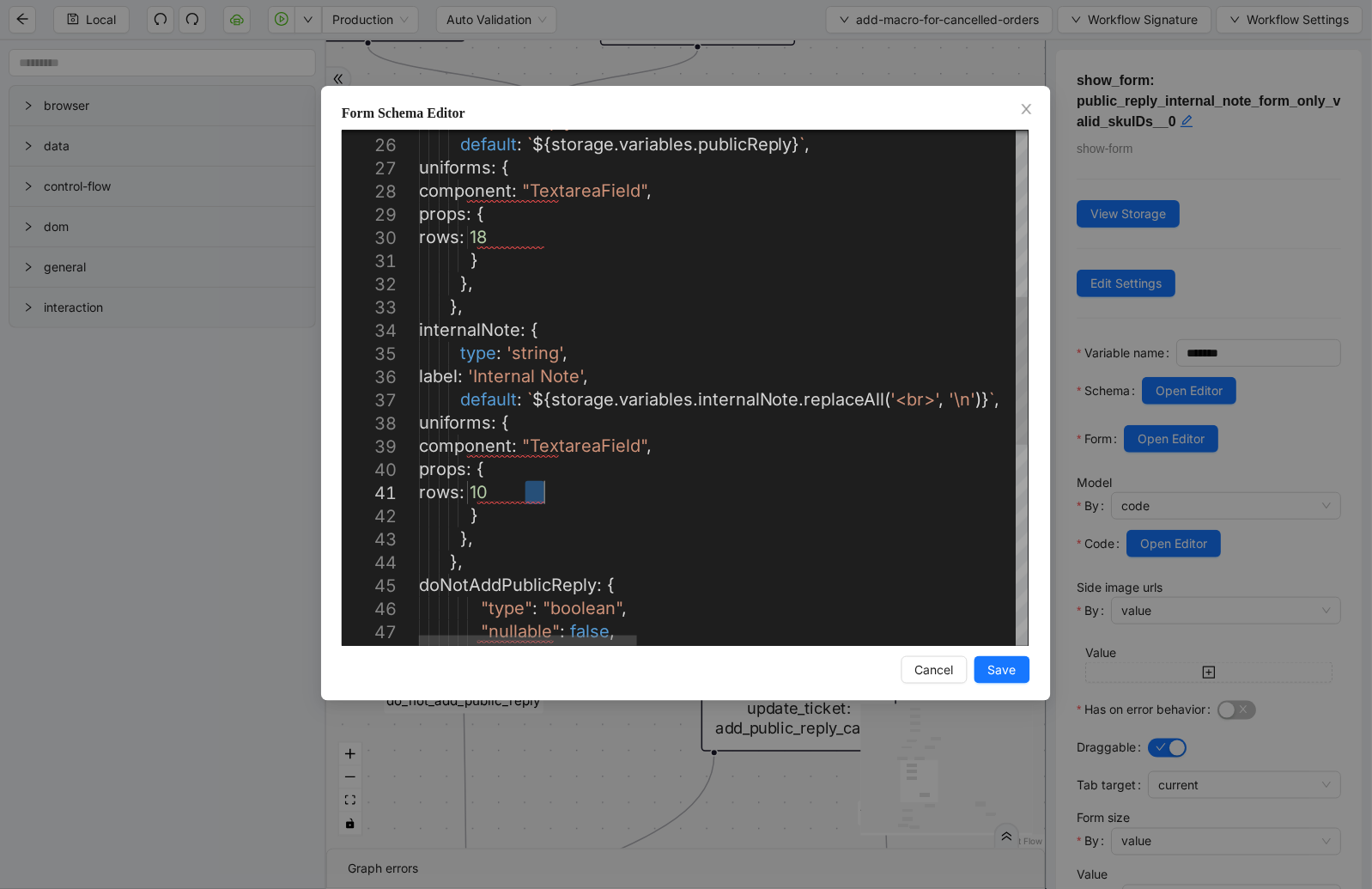 drag, startPoint x: 527, startPoint y: 493, endPoint x: 543, endPoint y: 495, distance: 16.124515 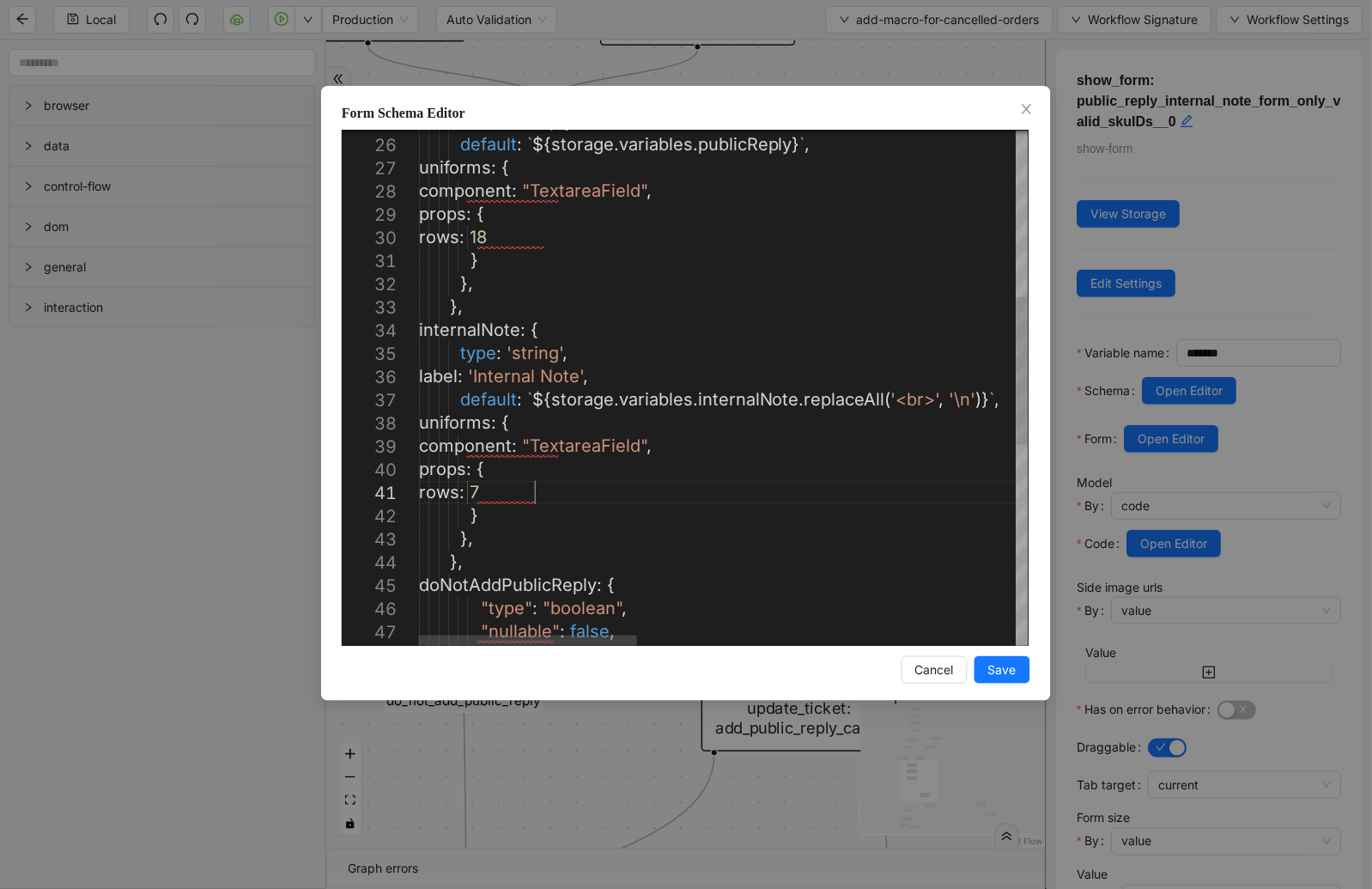 scroll, scrollTop: 20, scrollLeft: 194, axis: both 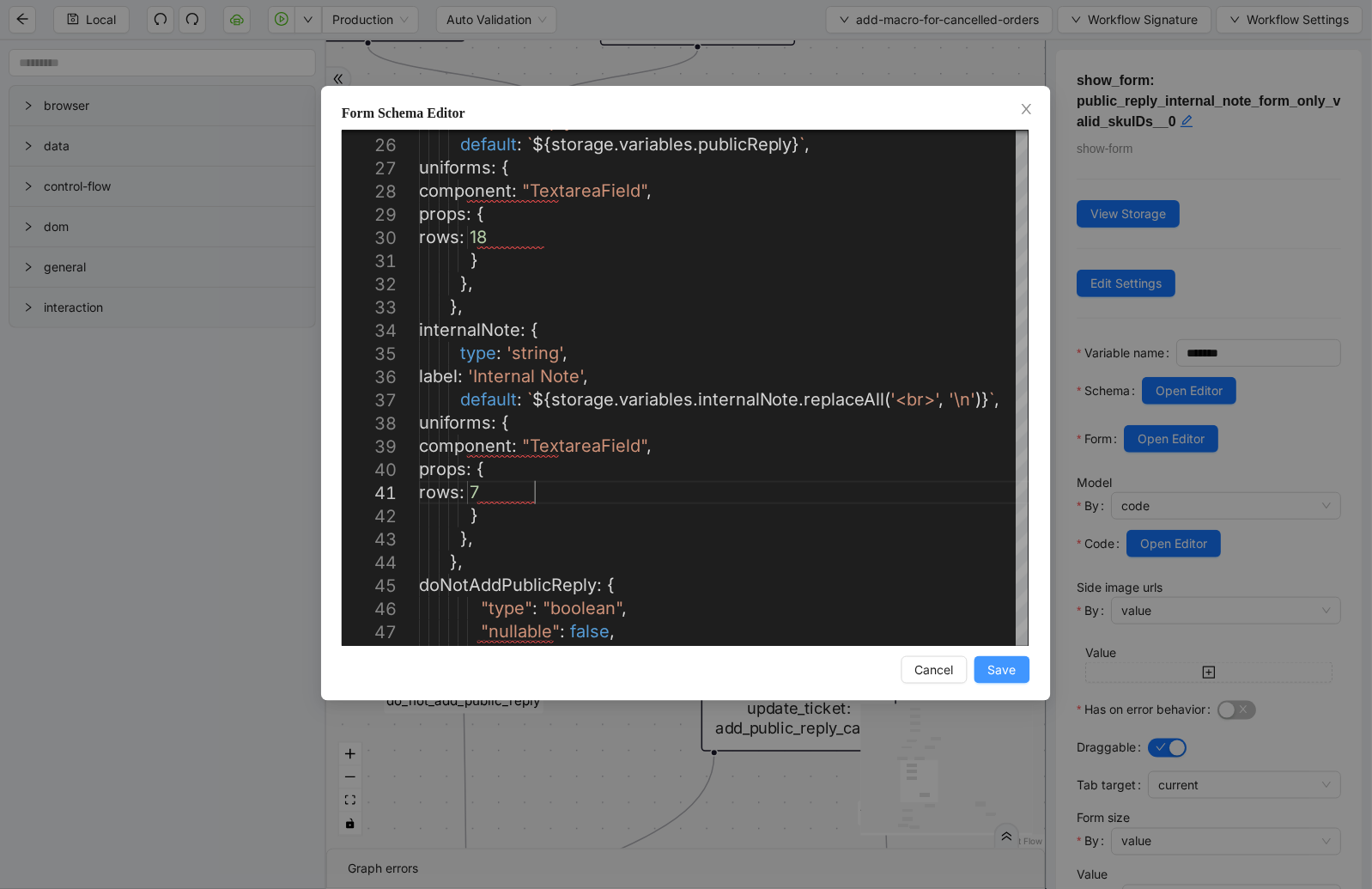 type on "**********" 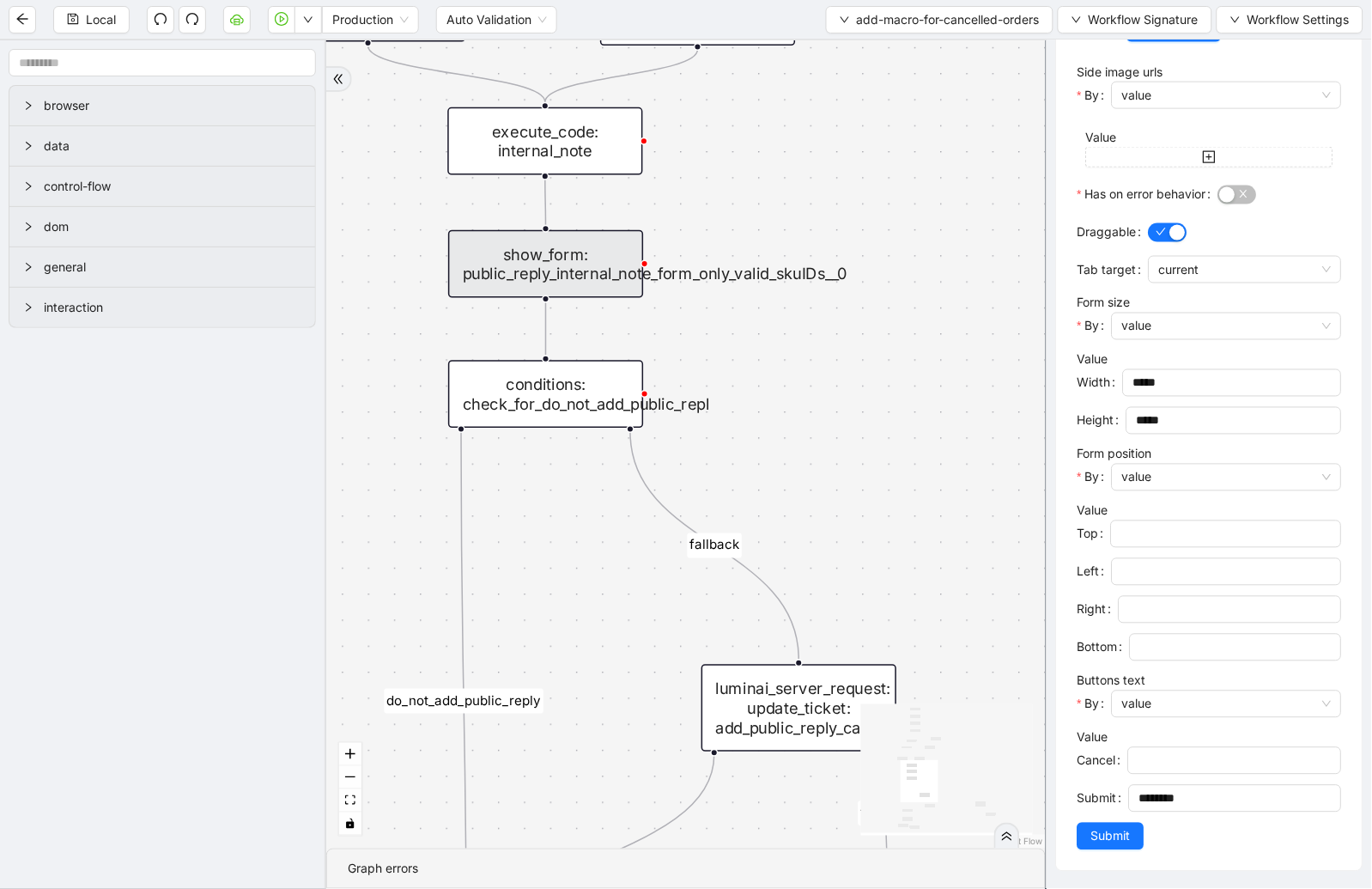 scroll, scrollTop: 545, scrollLeft: 0, axis: vertical 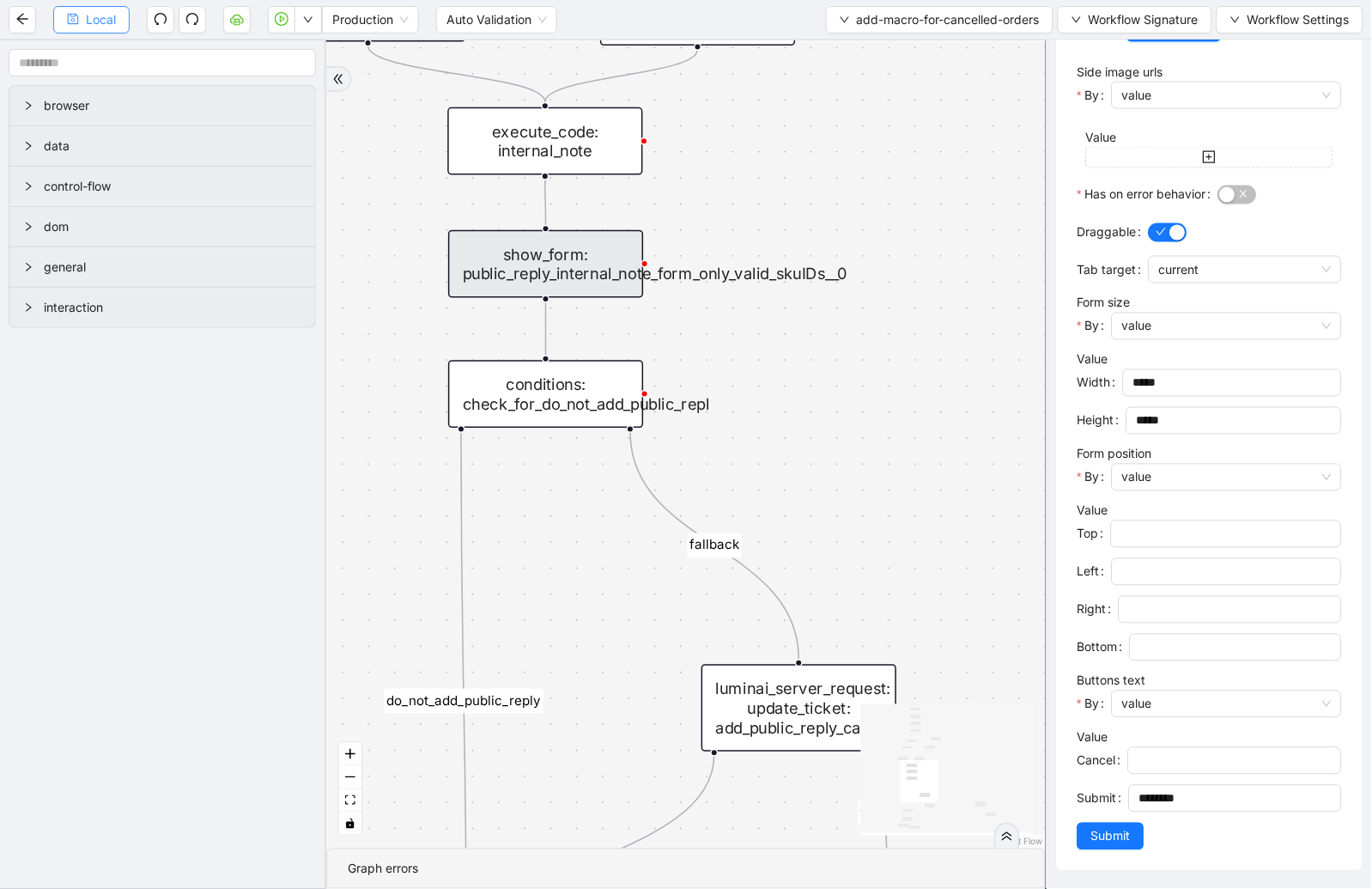 drag, startPoint x: 1120, startPoint y: 828, endPoint x: 101, endPoint y: 23, distance: 1298.6093 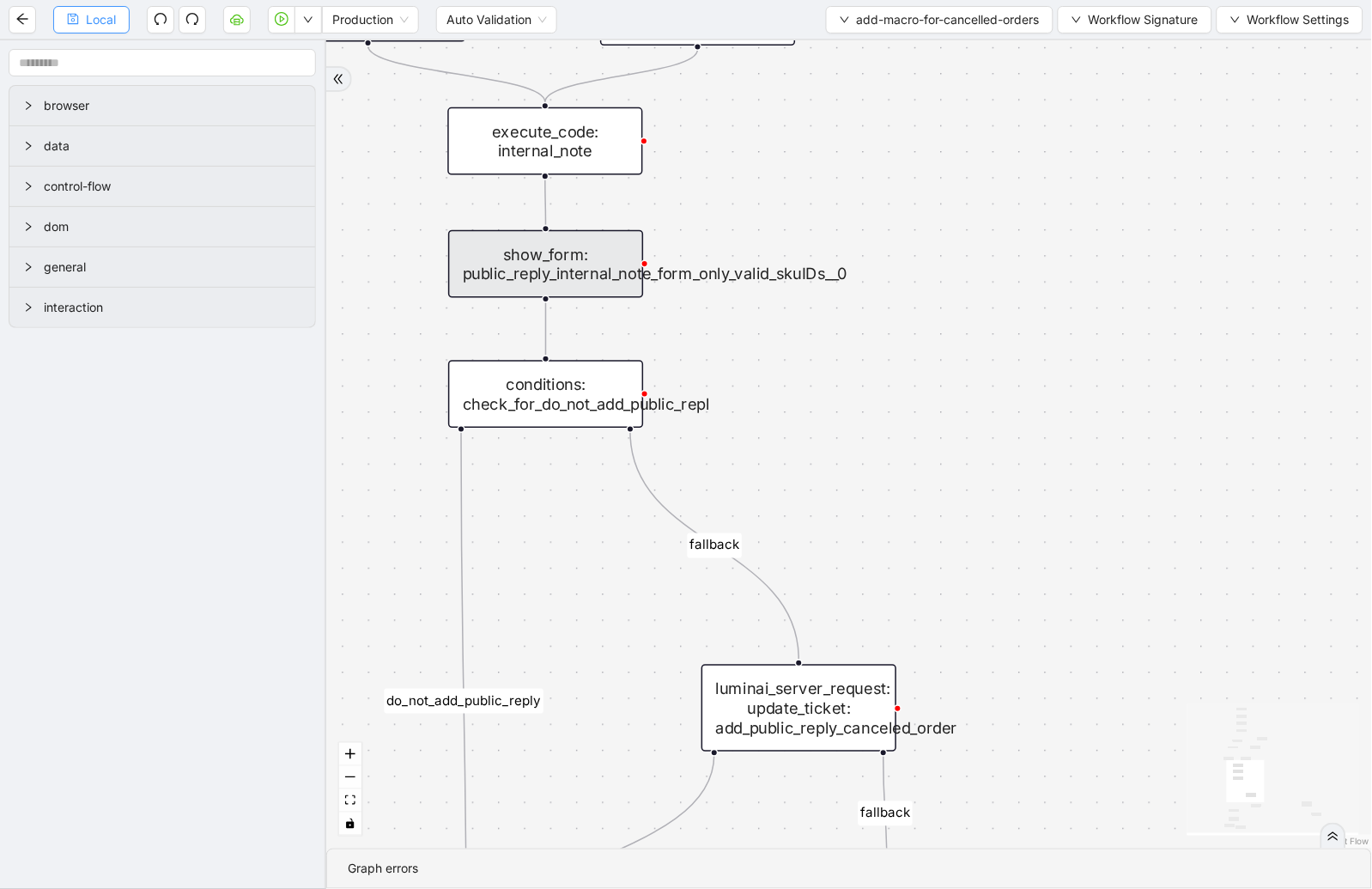 scroll, scrollTop: 0, scrollLeft: 0, axis: both 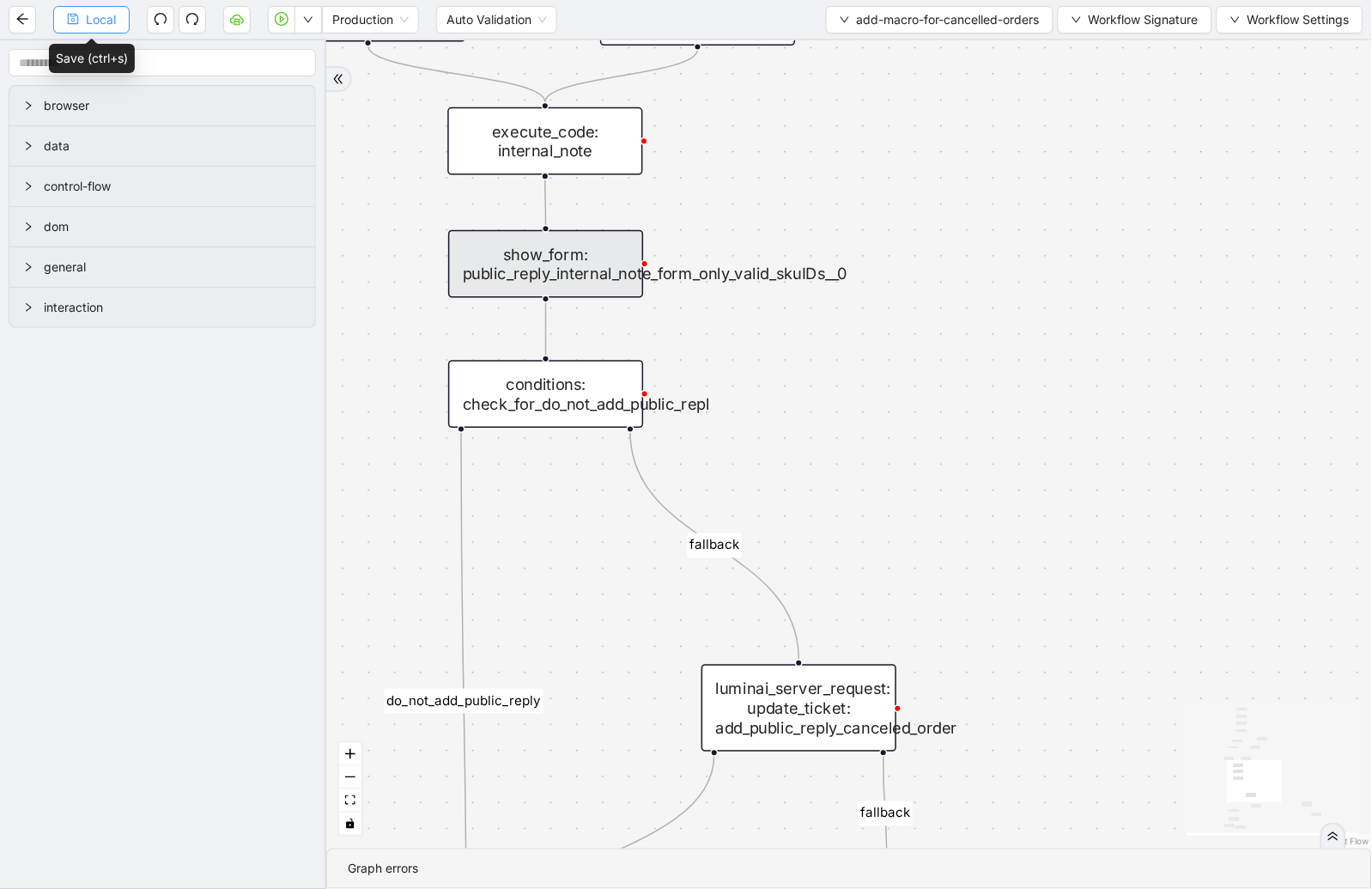 click on "Local" at bounding box center (100, 20) 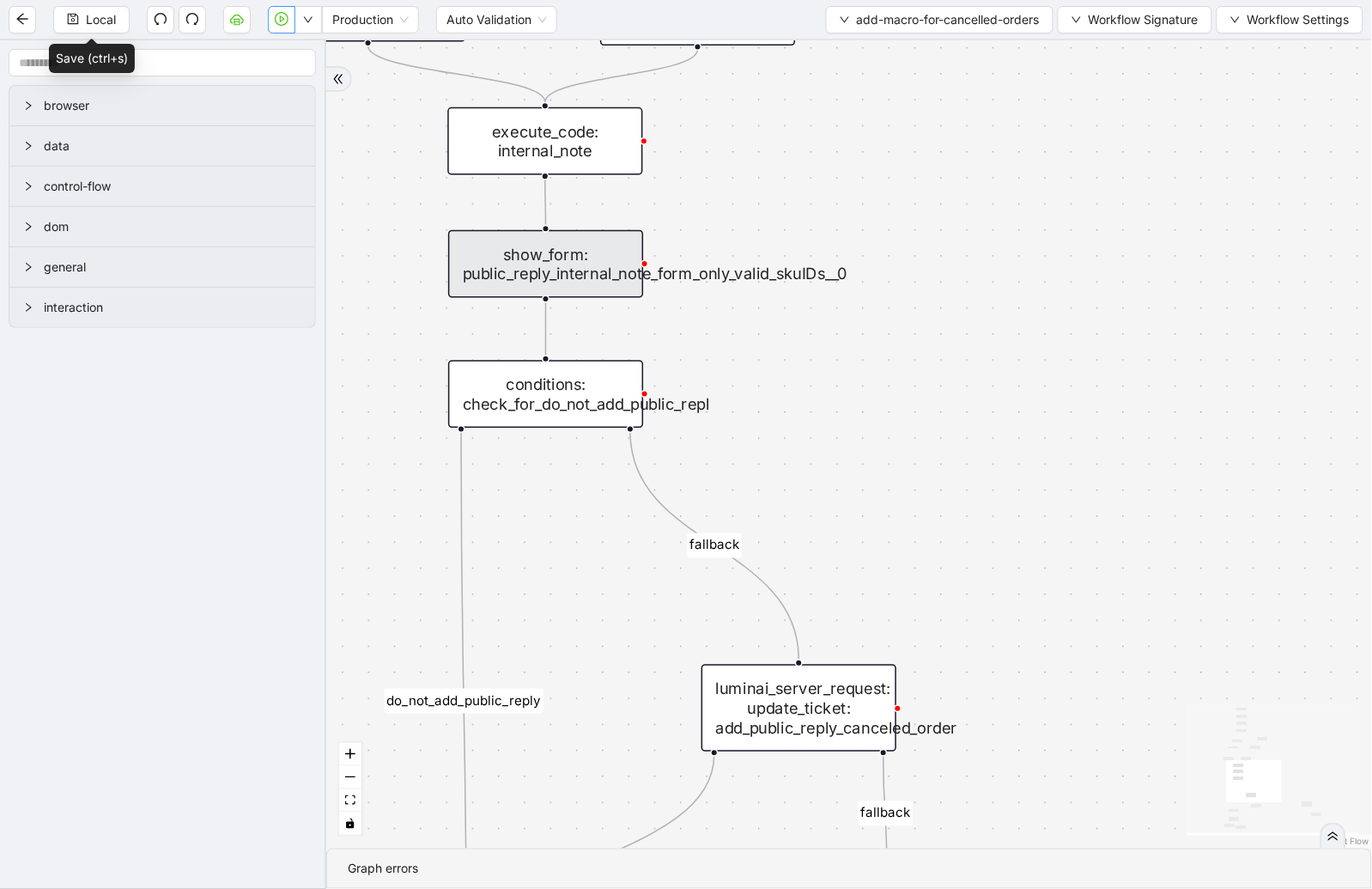 click at bounding box center [282, 20] 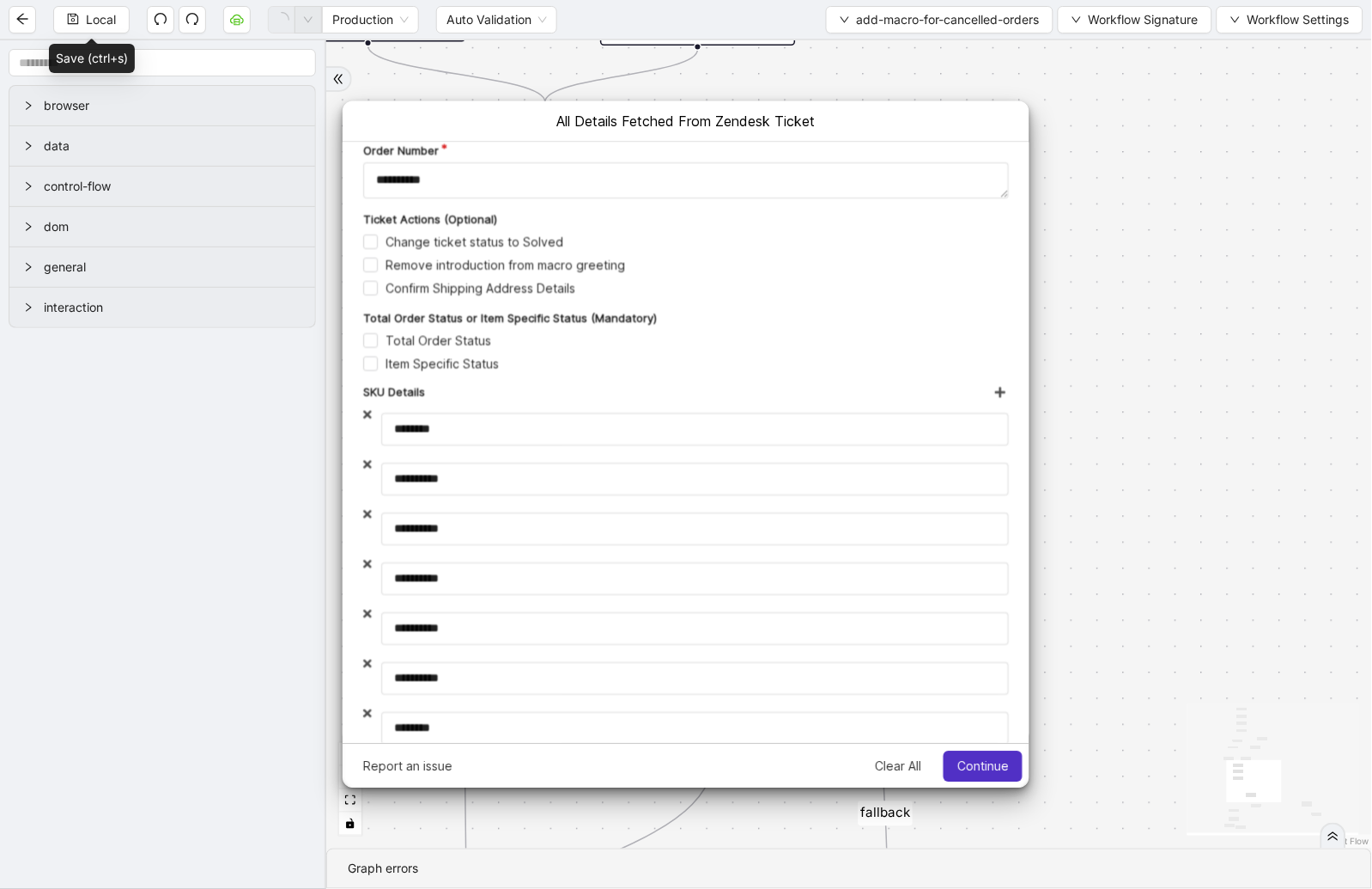 scroll, scrollTop: 0, scrollLeft: 0, axis: both 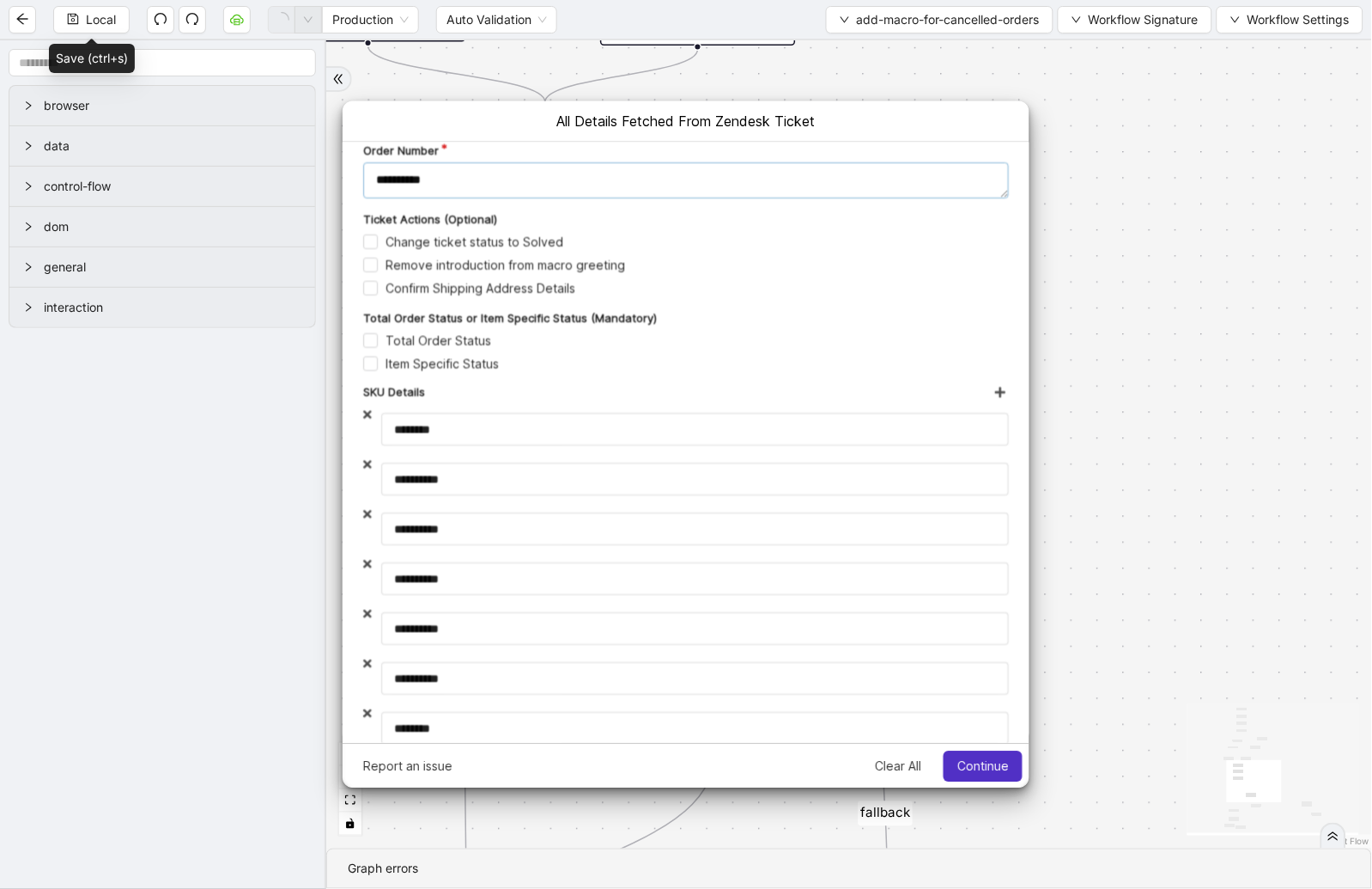 click on "**********" at bounding box center (685, 180) 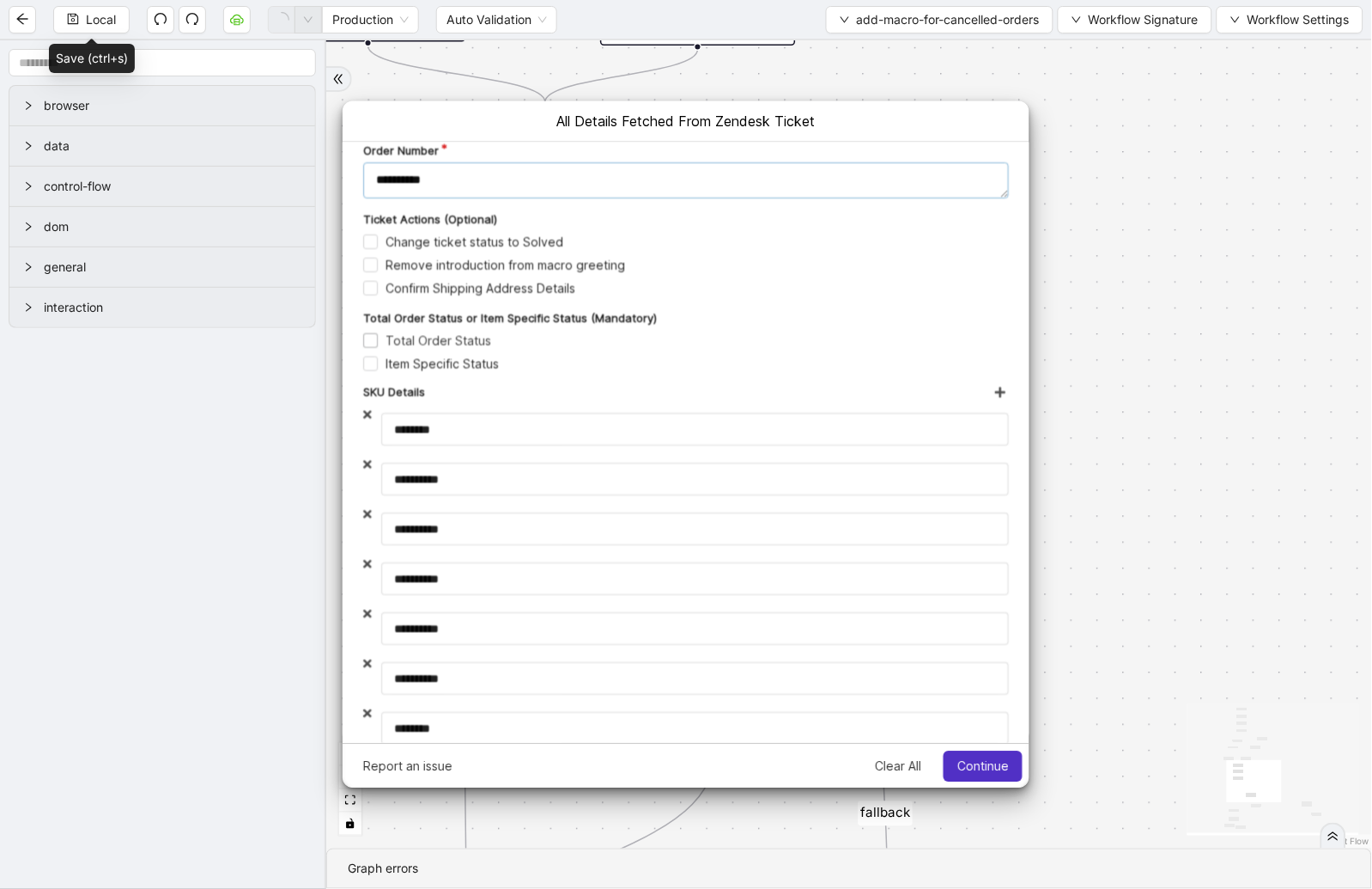 type on "**********" 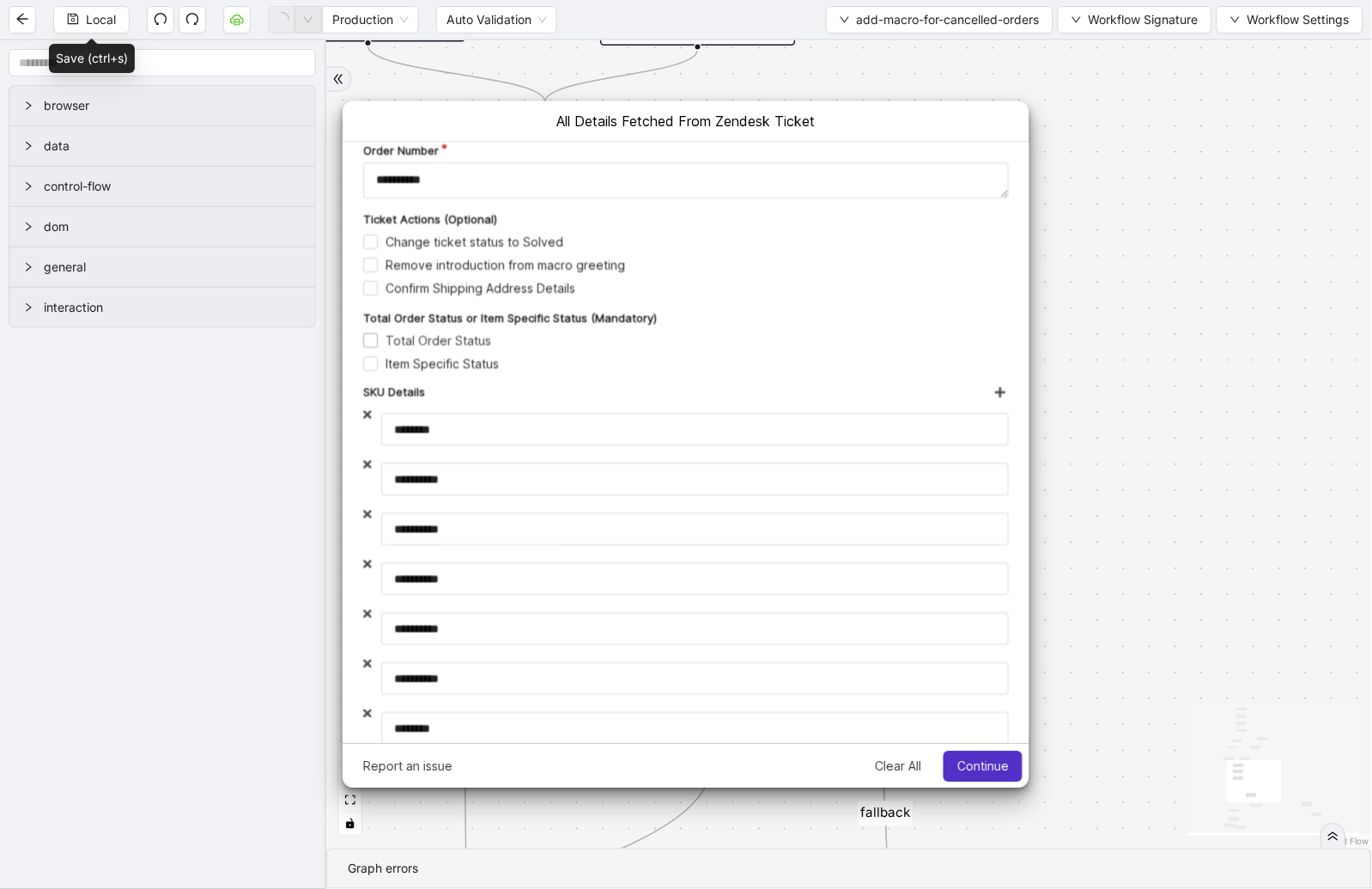 click on "Total Order Status" at bounding box center [426, 340] 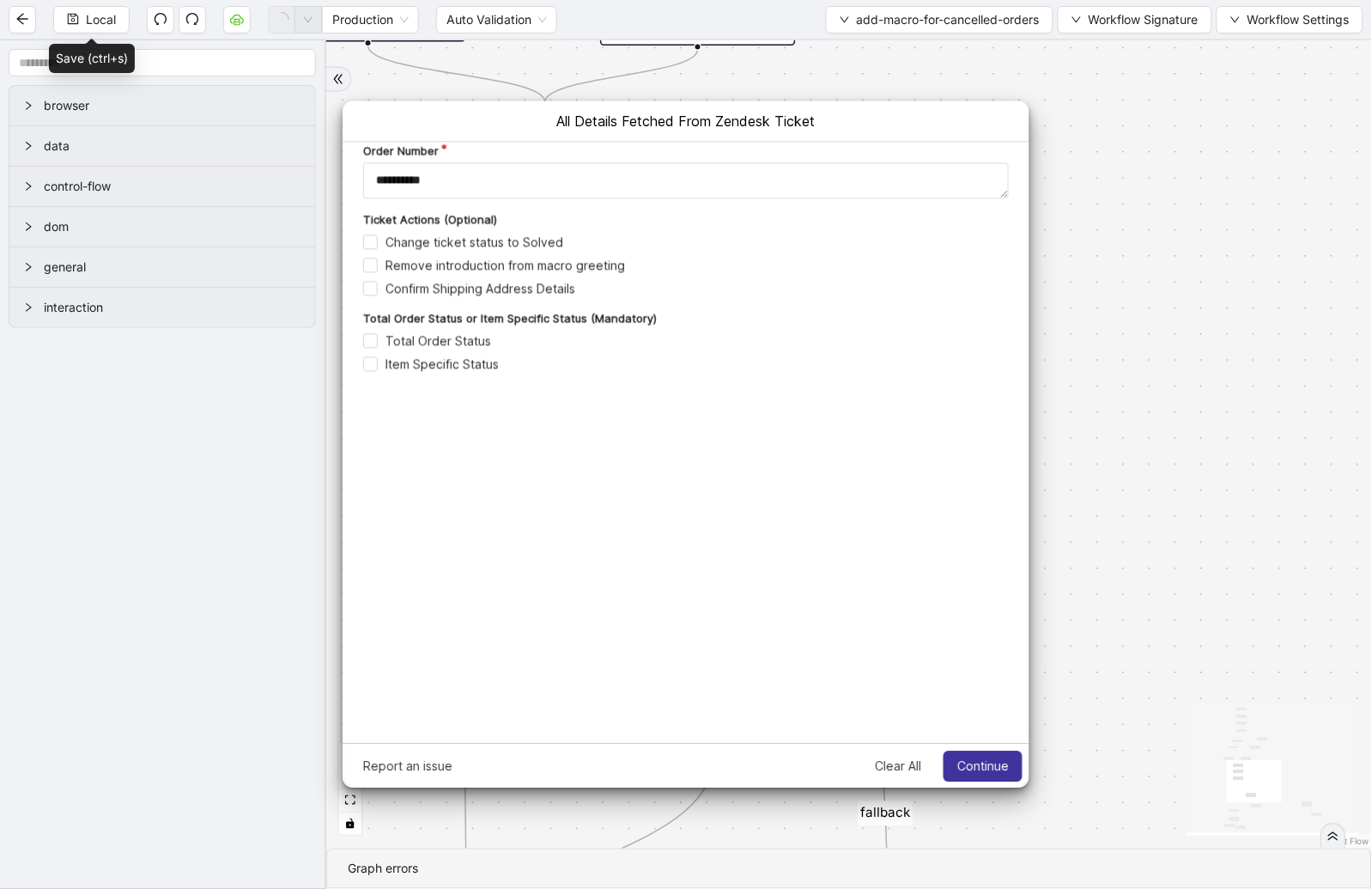 click on "Continue" at bounding box center (982, 766) 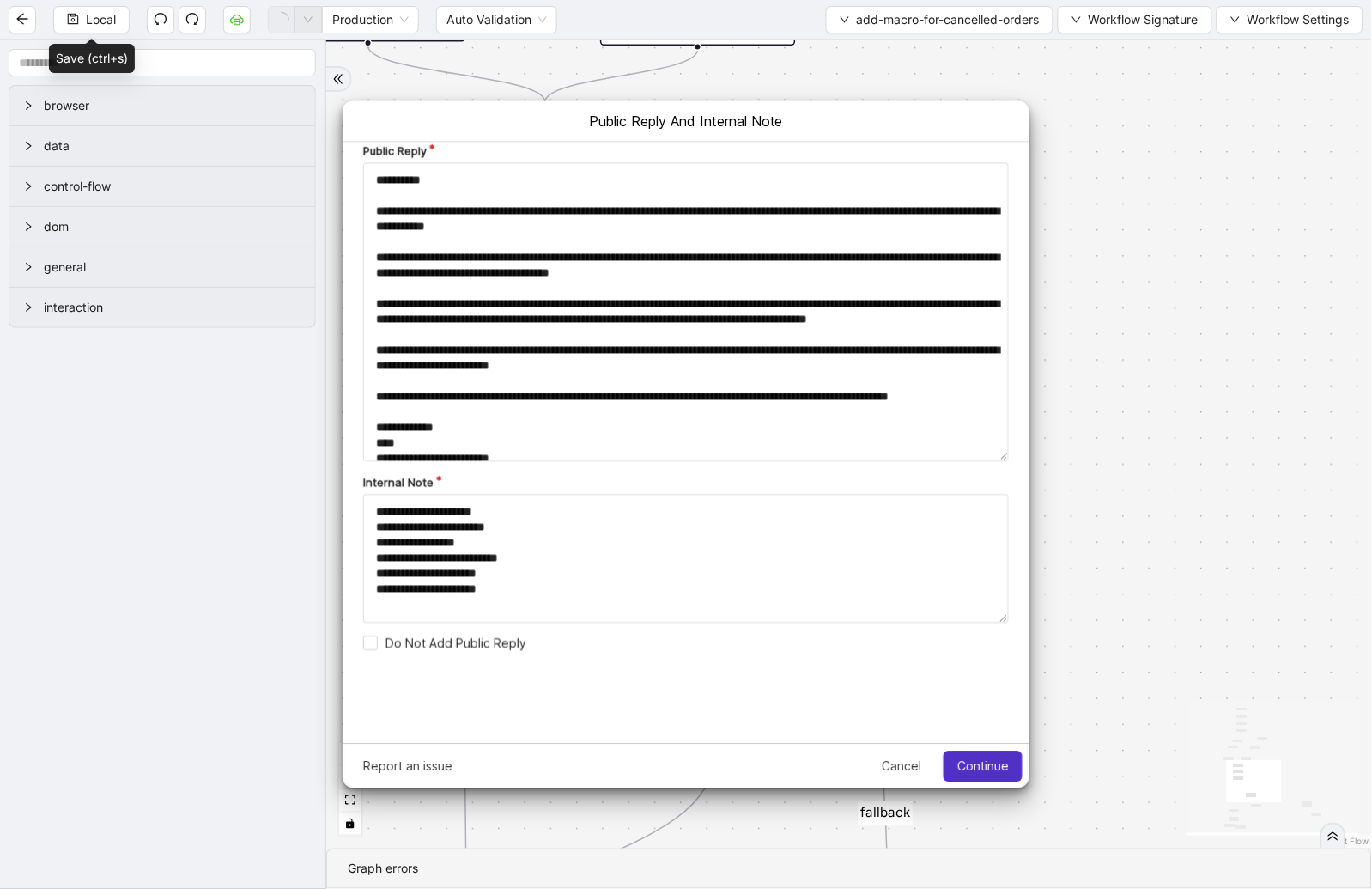 scroll, scrollTop: 0, scrollLeft: 0, axis: both 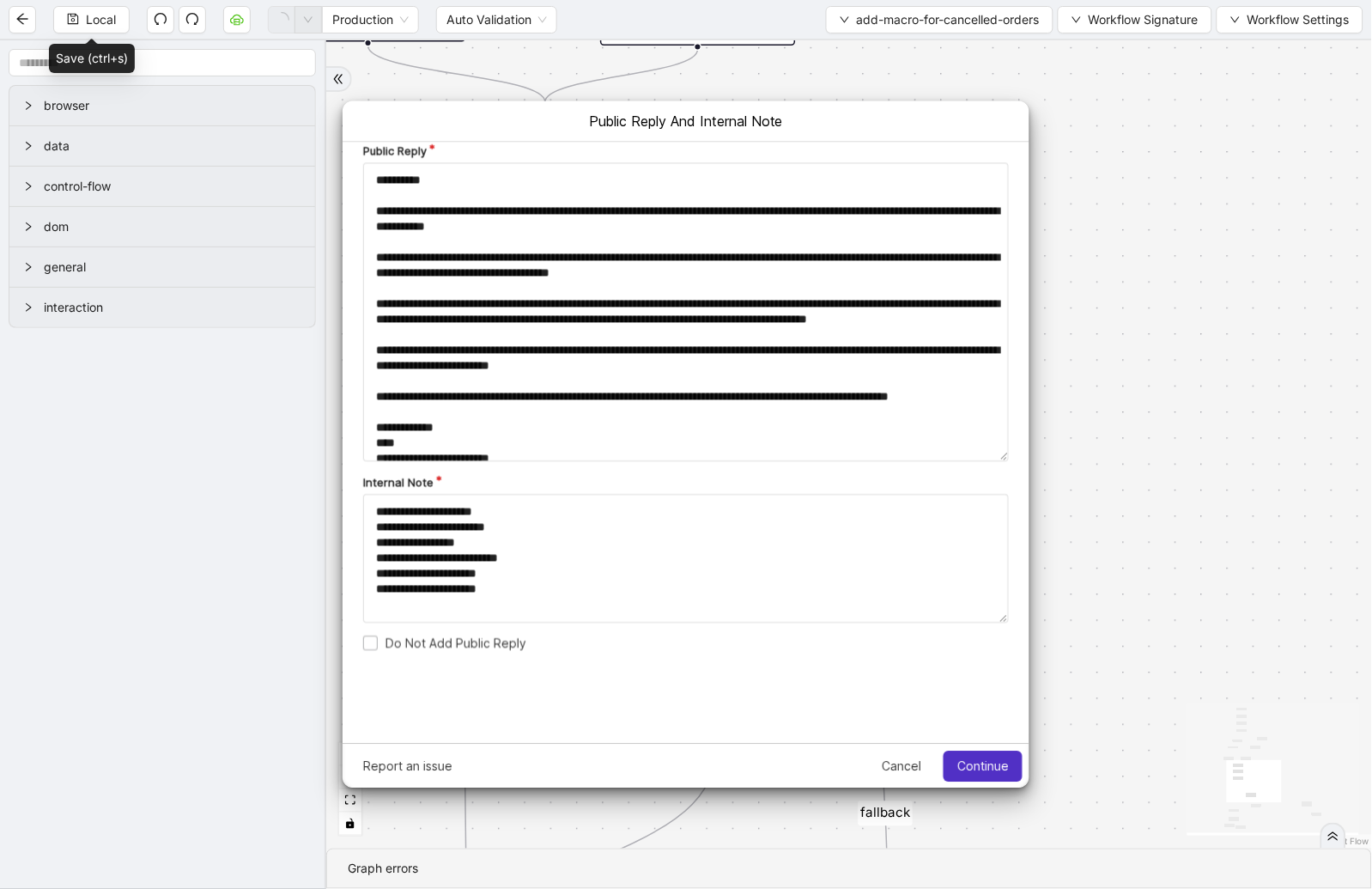 click on "Do Not Add Public Reply" at bounding box center (444, 642) 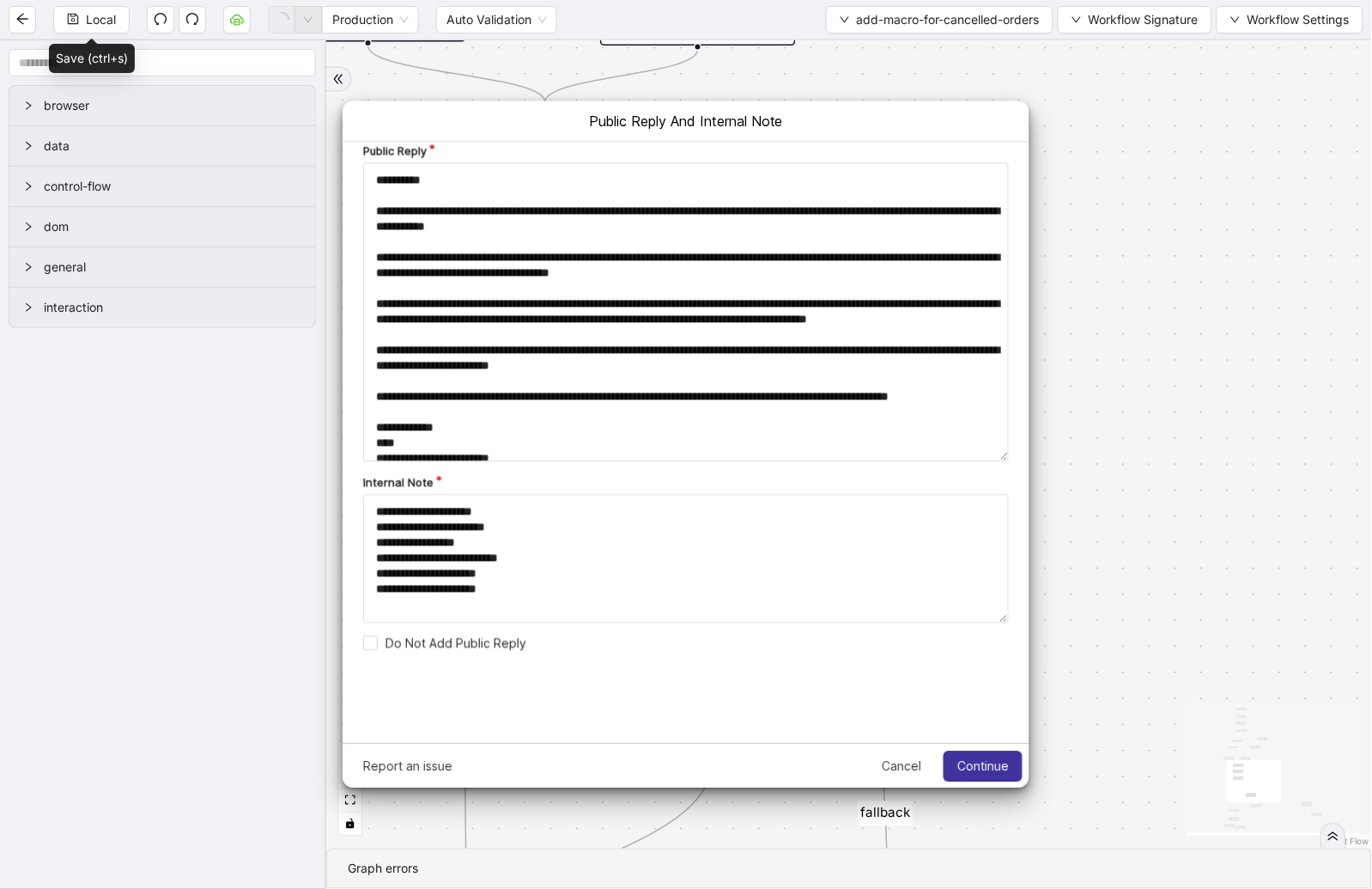 click on "Continue" at bounding box center [982, 766] 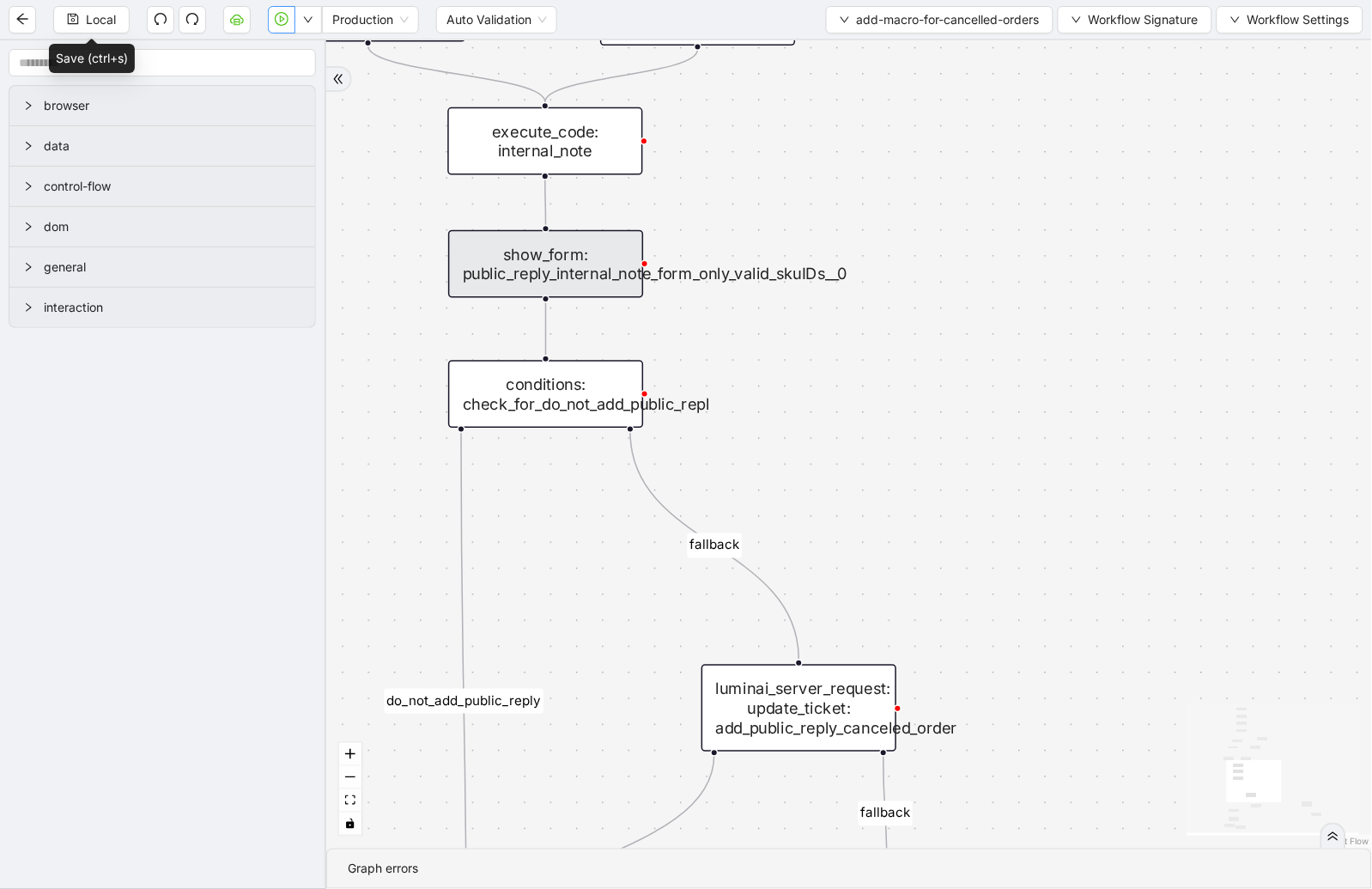 click at bounding box center (282, 20) 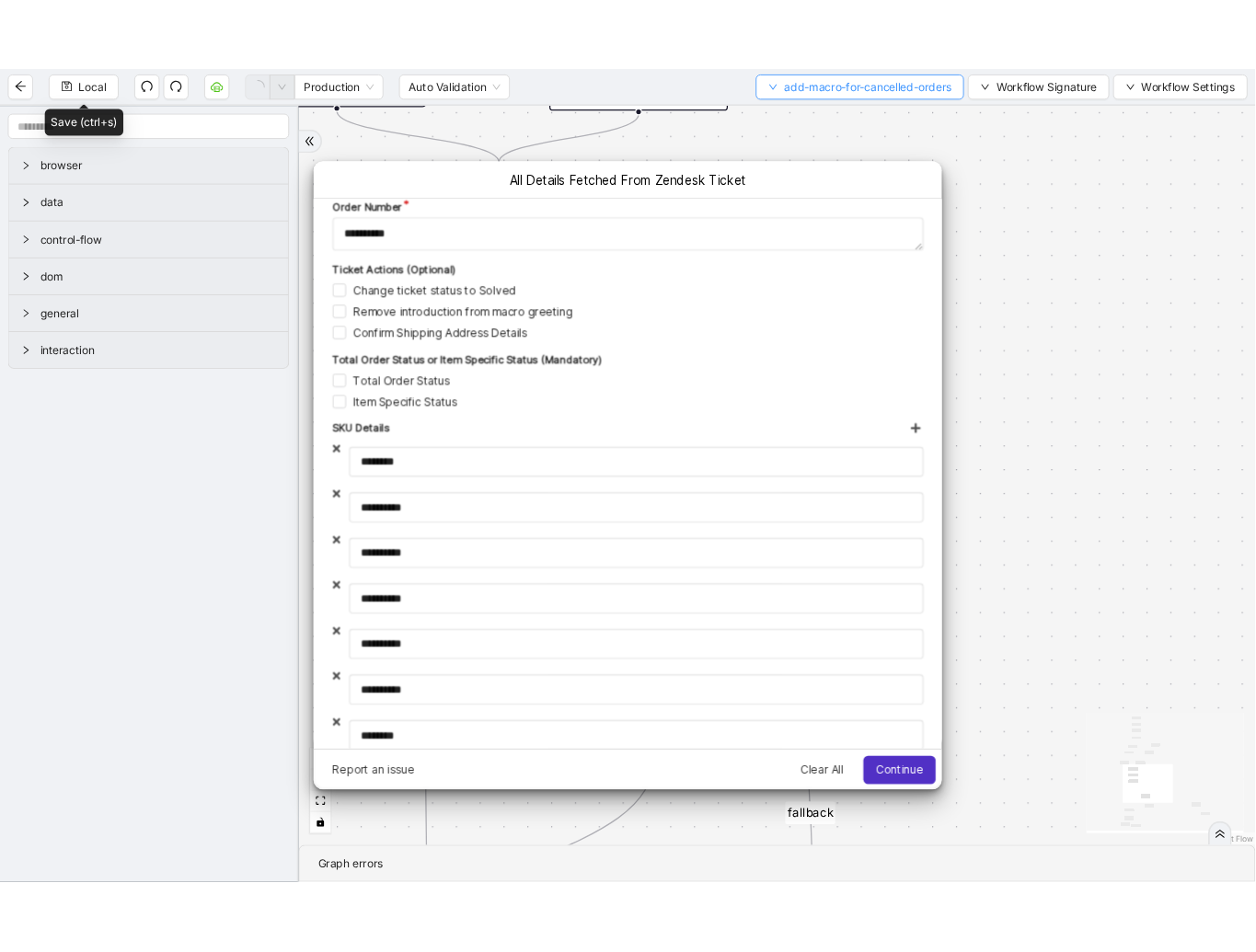 scroll, scrollTop: 0, scrollLeft: 0, axis: both 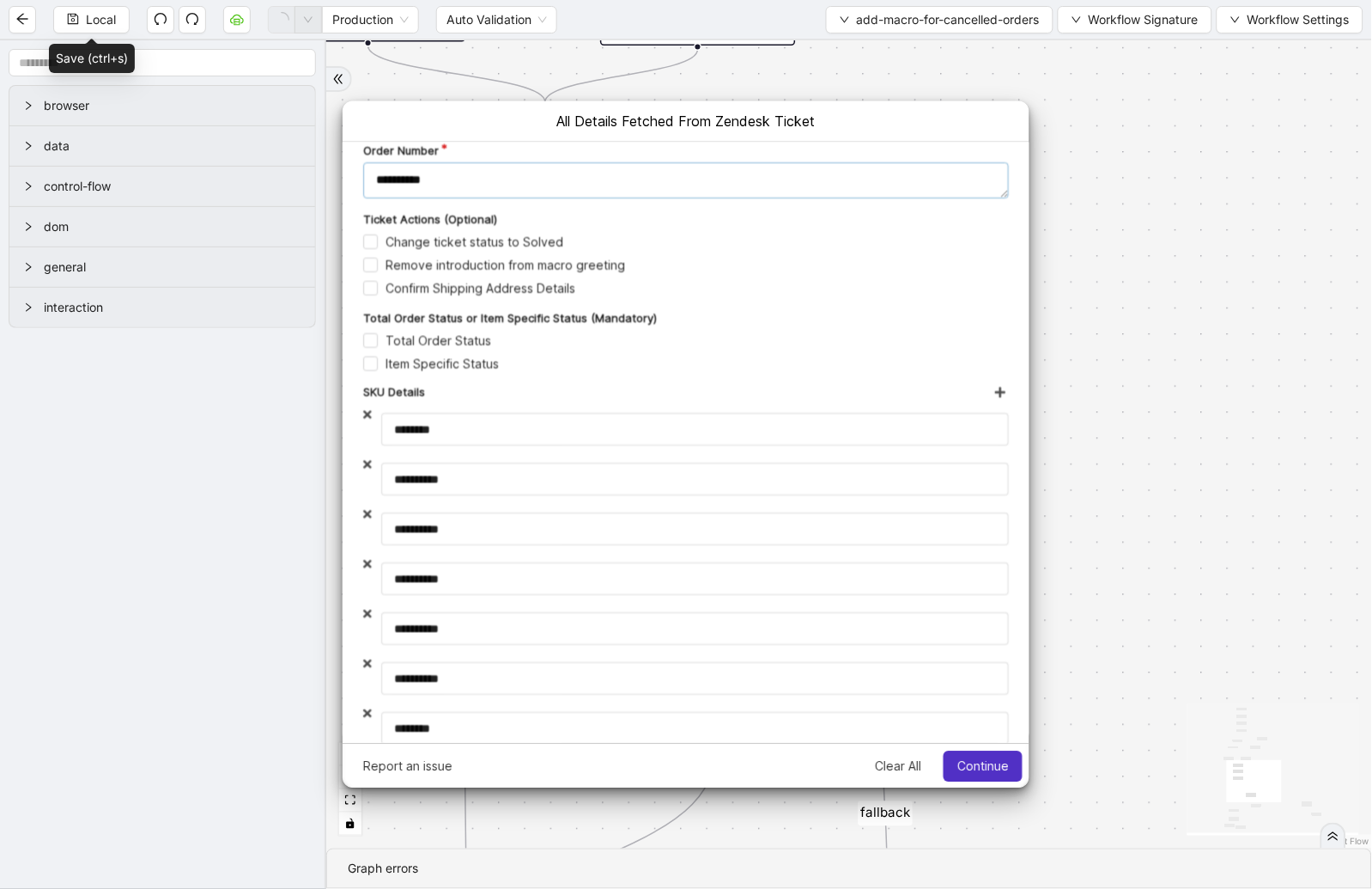 click on "**********" at bounding box center [685, 180] 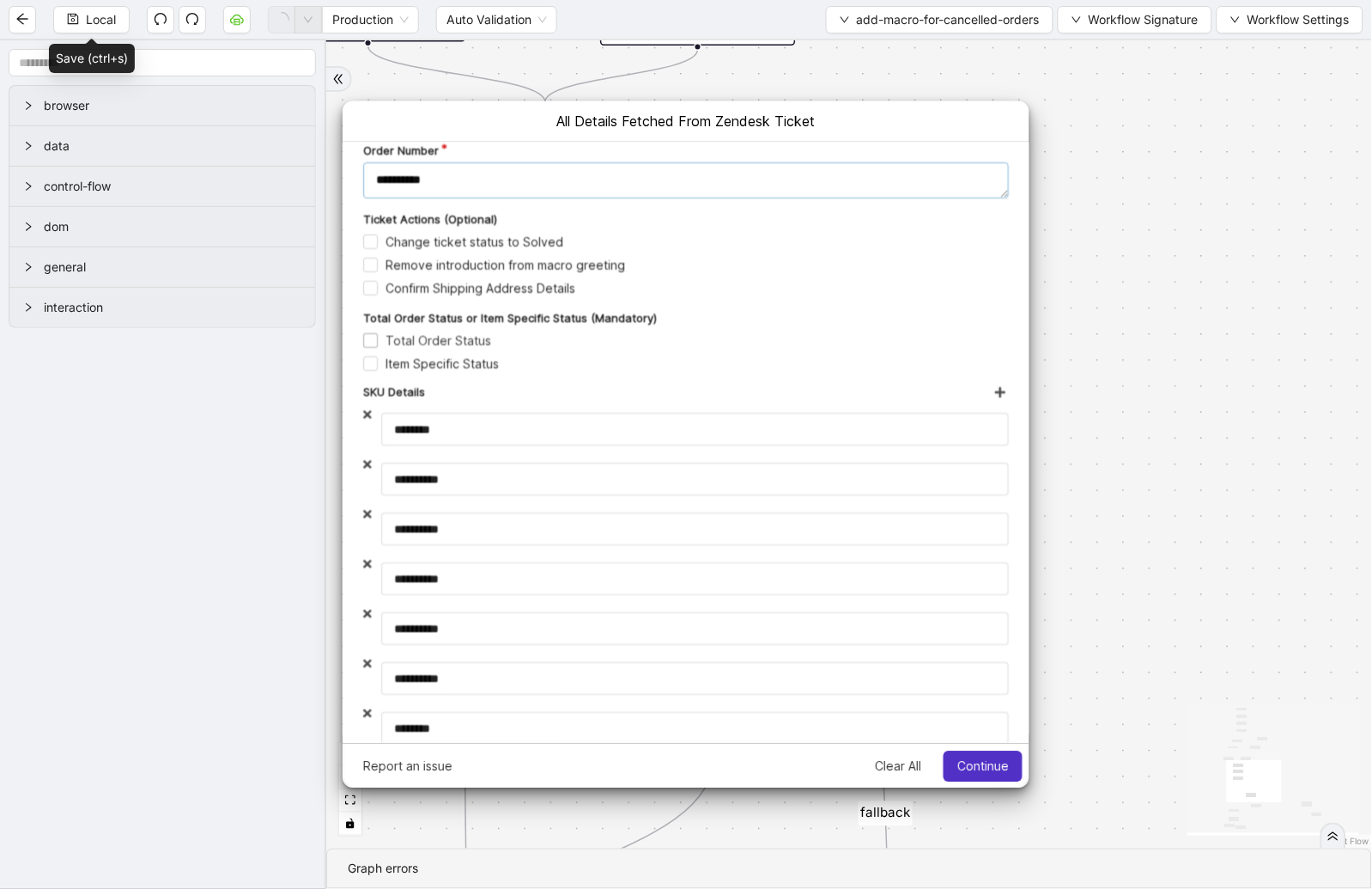 type on "**********" 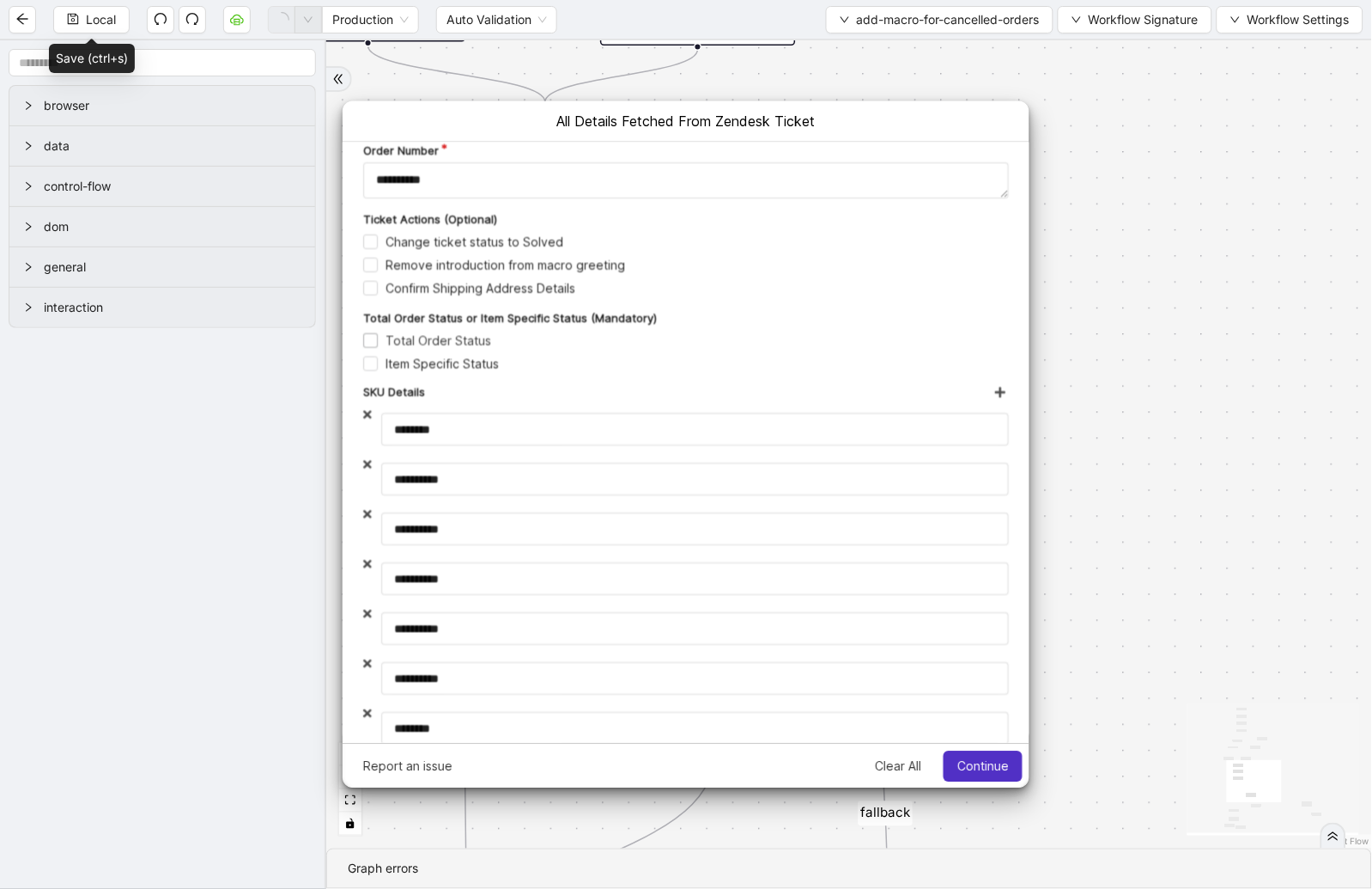click on "Total Order Status" at bounding box center [426, 340] 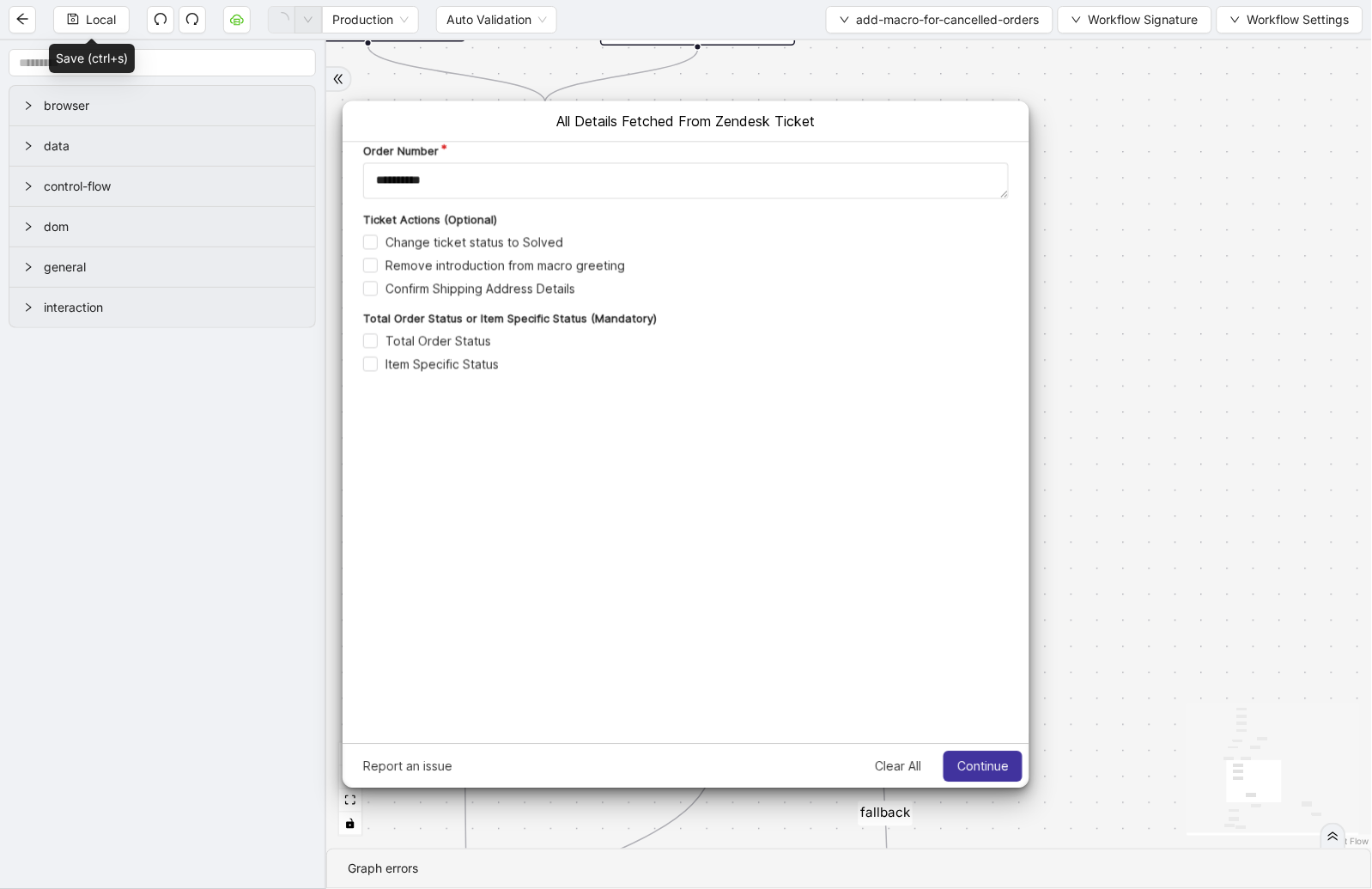 click on "Continue" at bounding box center [982, 766] 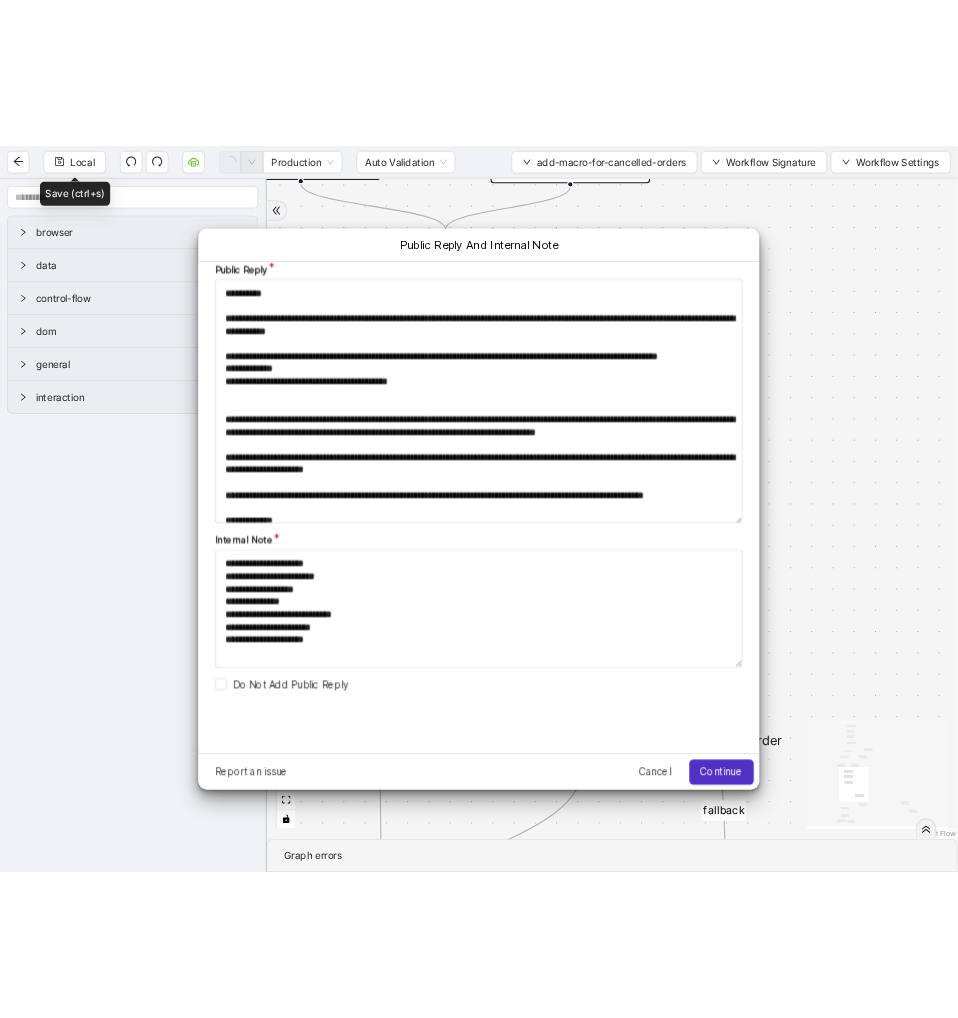scroll, scrollTop: 0, scrollLeft: 0, axis: both 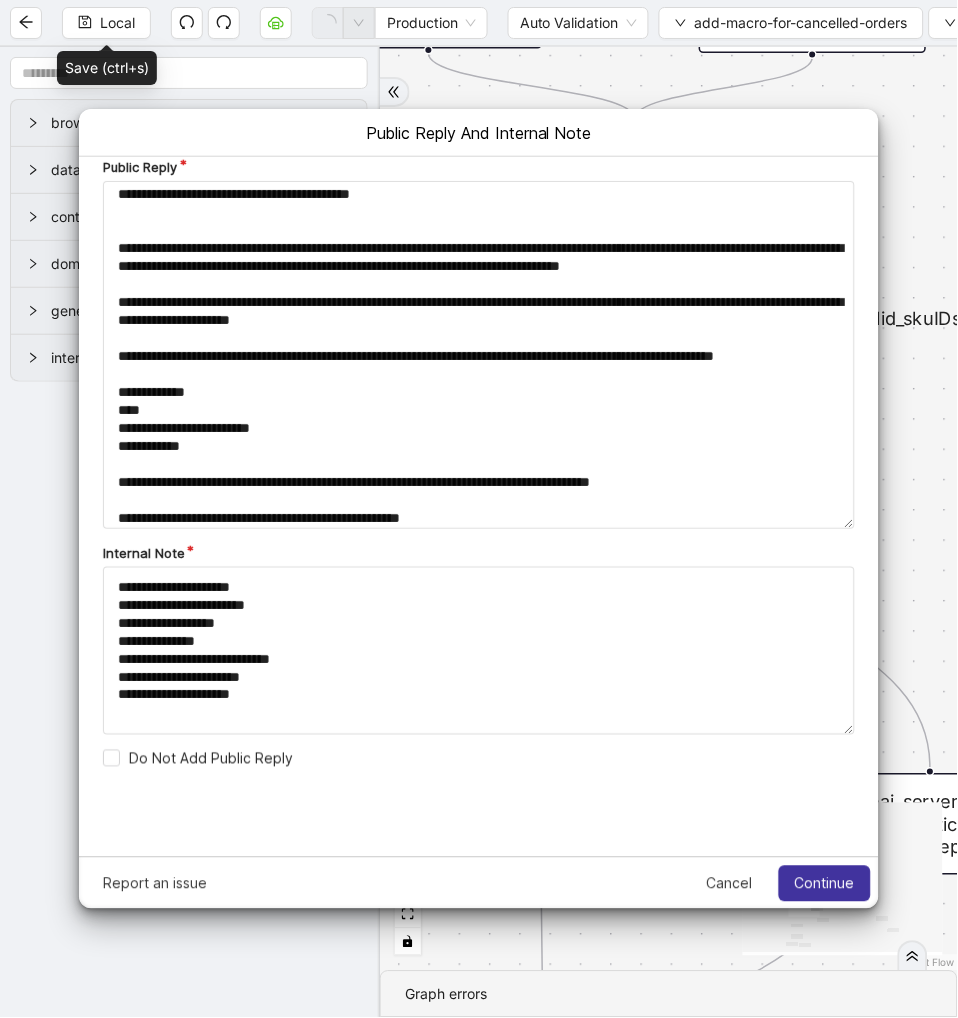 click on "Continue" at bounding box center (824, 883) 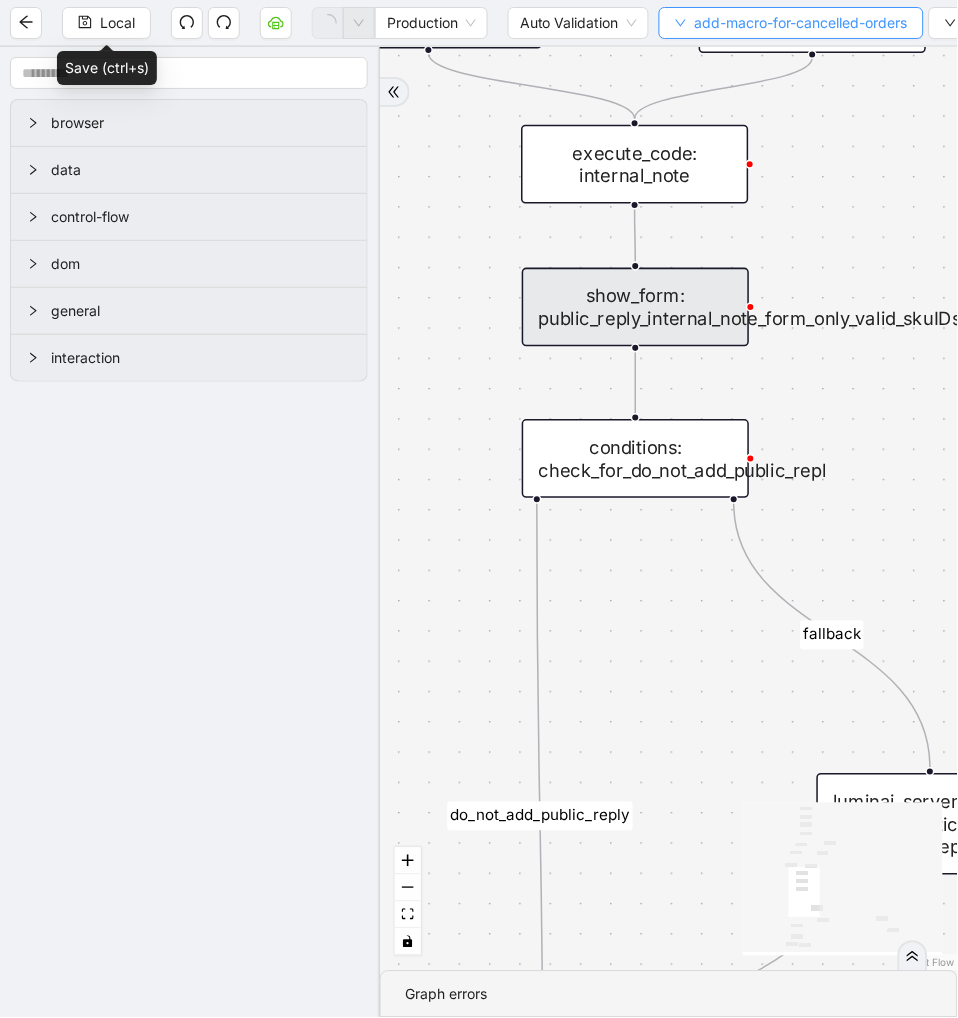 click on "add-macro-for-cancelled-orders" at bounding box center [801, 23] 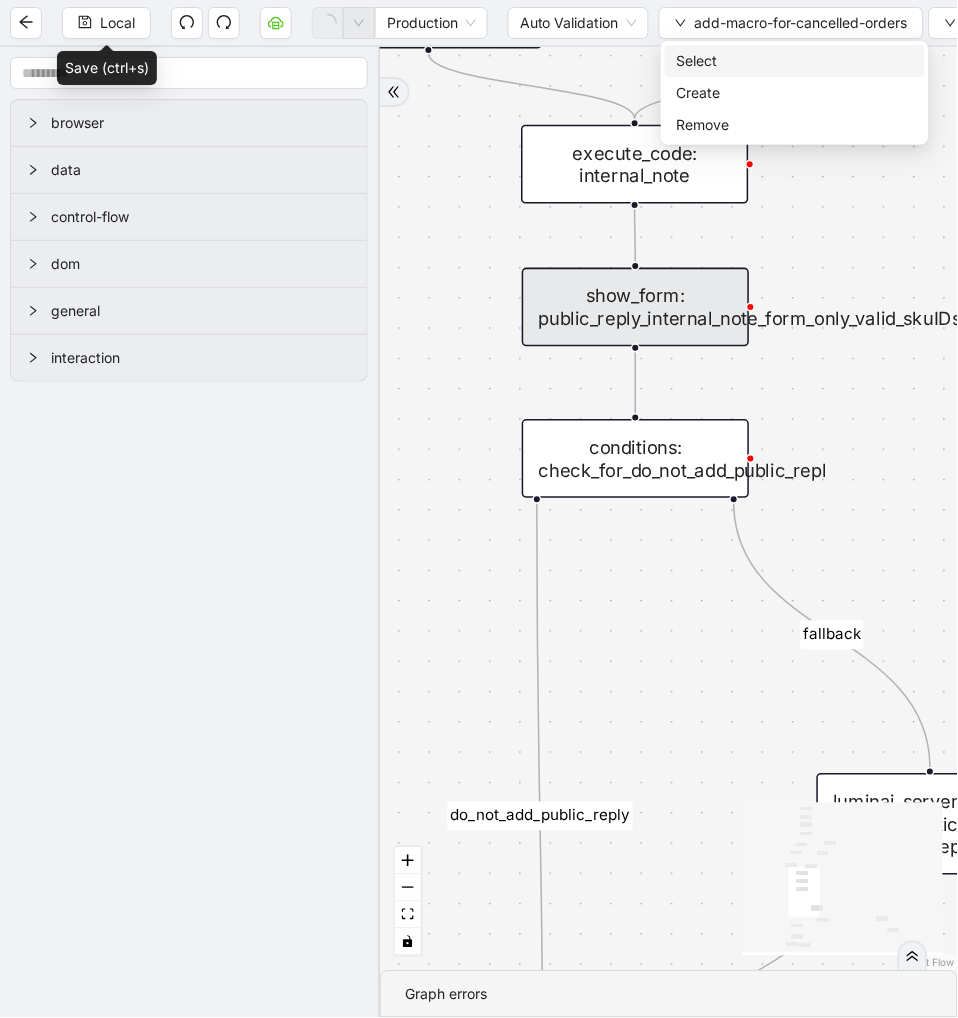 click on "Select" at bounding box center [795, 61] 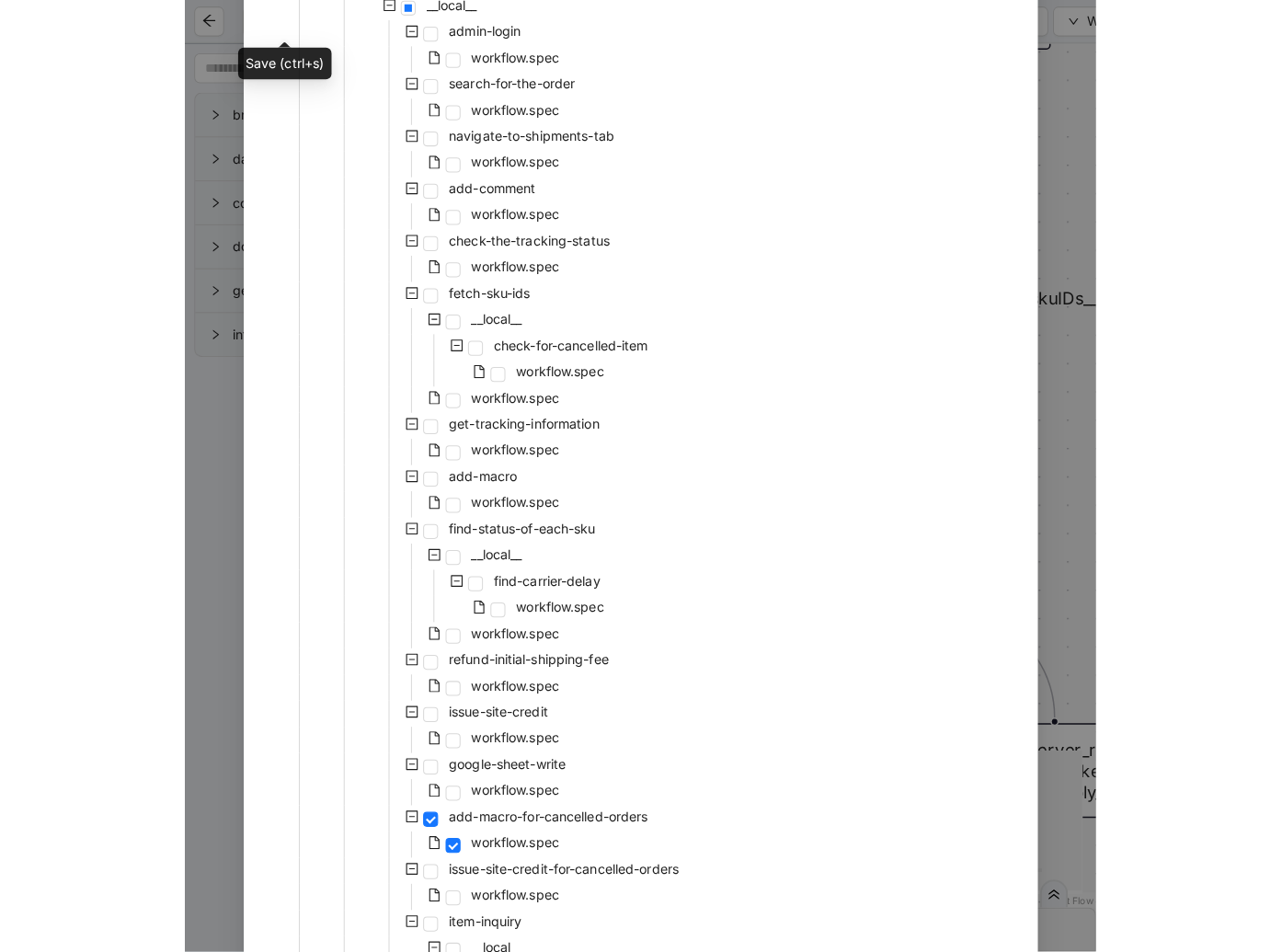 scroll, scrollTop: 622, scrollLeft: 0, axis: vertical 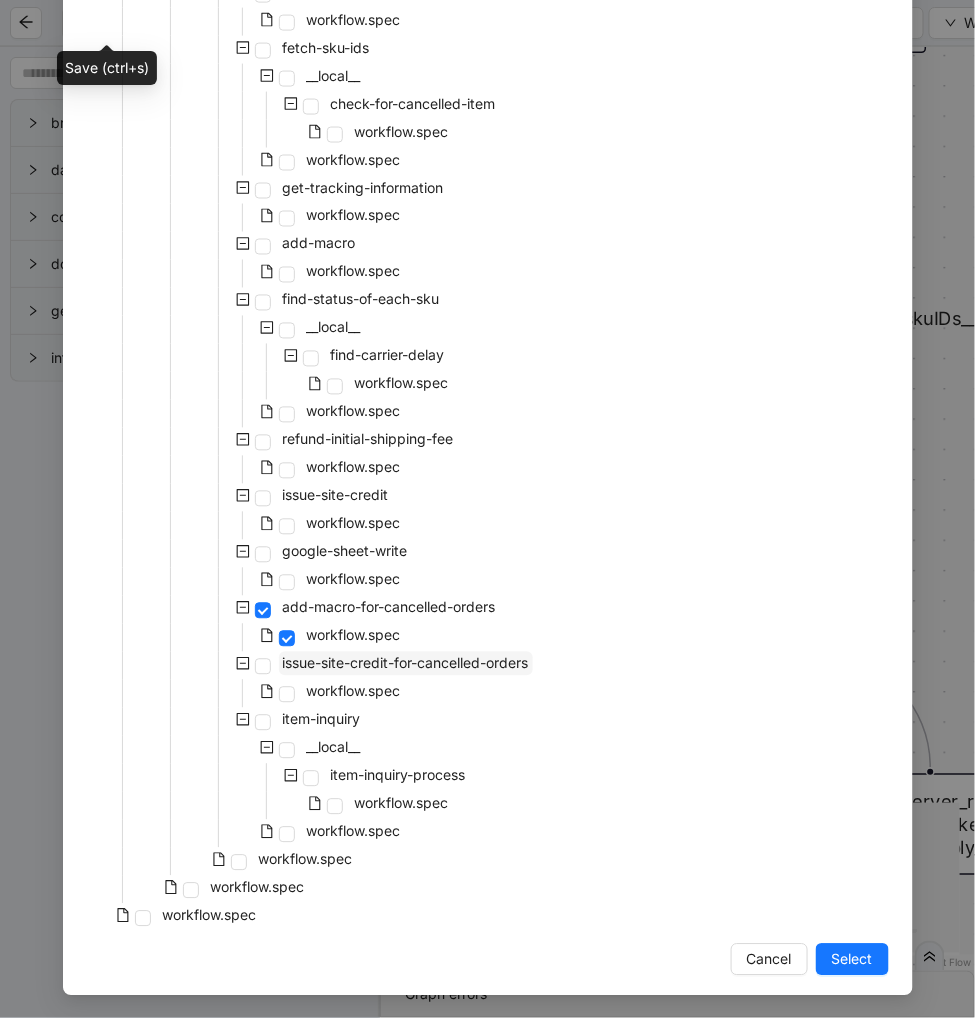 click on "issue-site-credit-for-cancelled-orders" at bounding box center (406, 663) 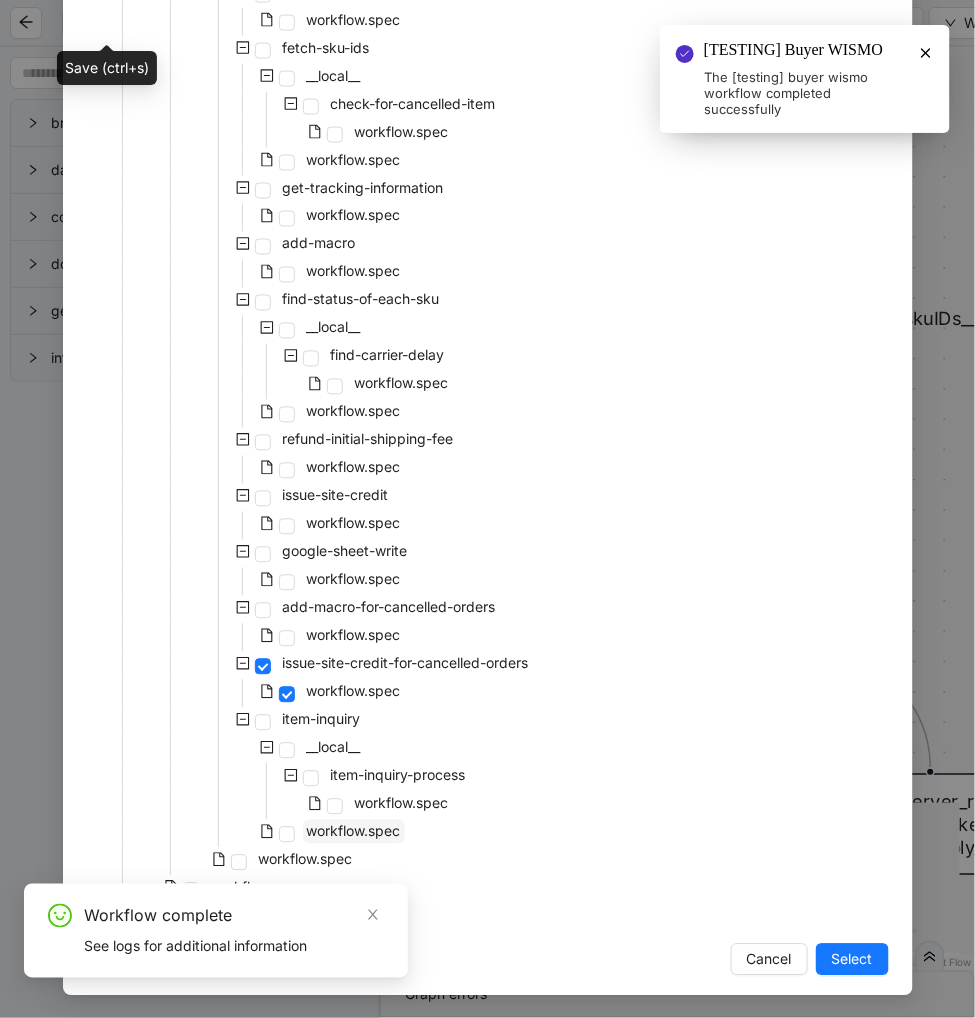 click on "workflow.spec" at bounding box center (354, 831) 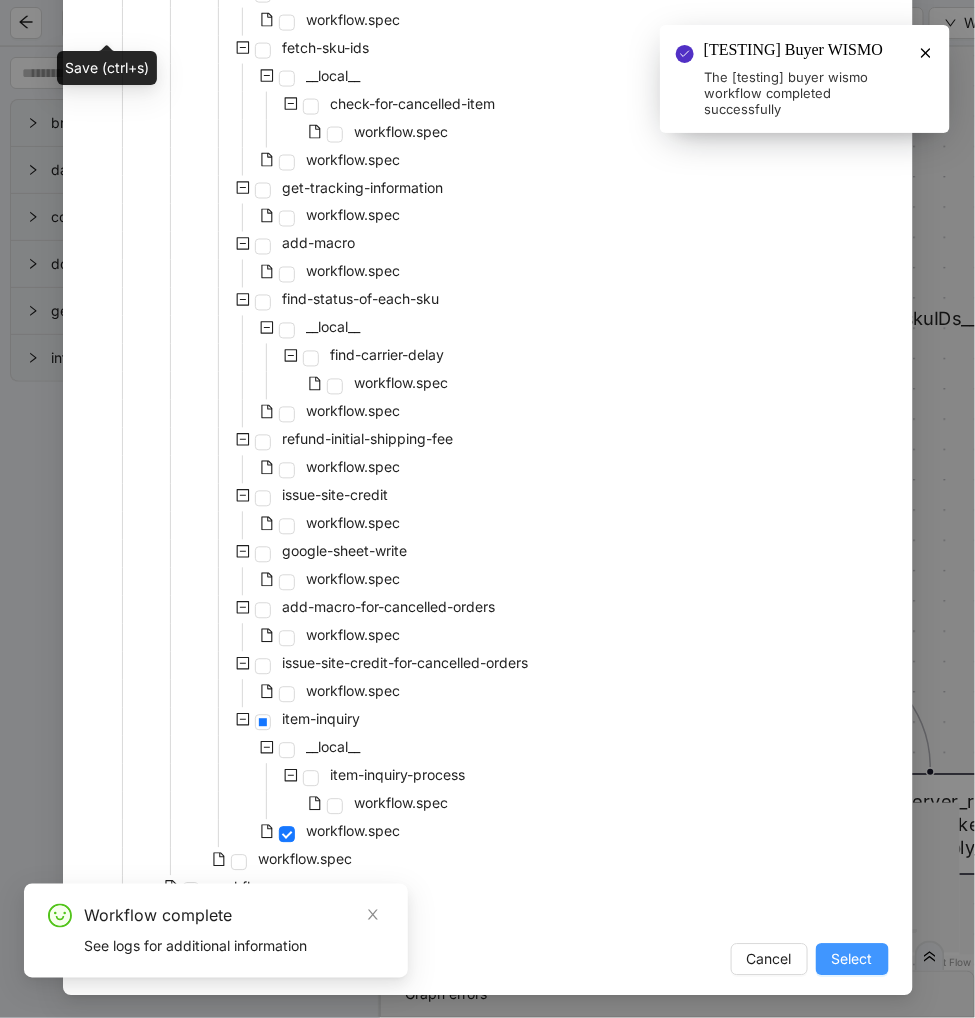 click on "Select" at bounding box center [852, 960] 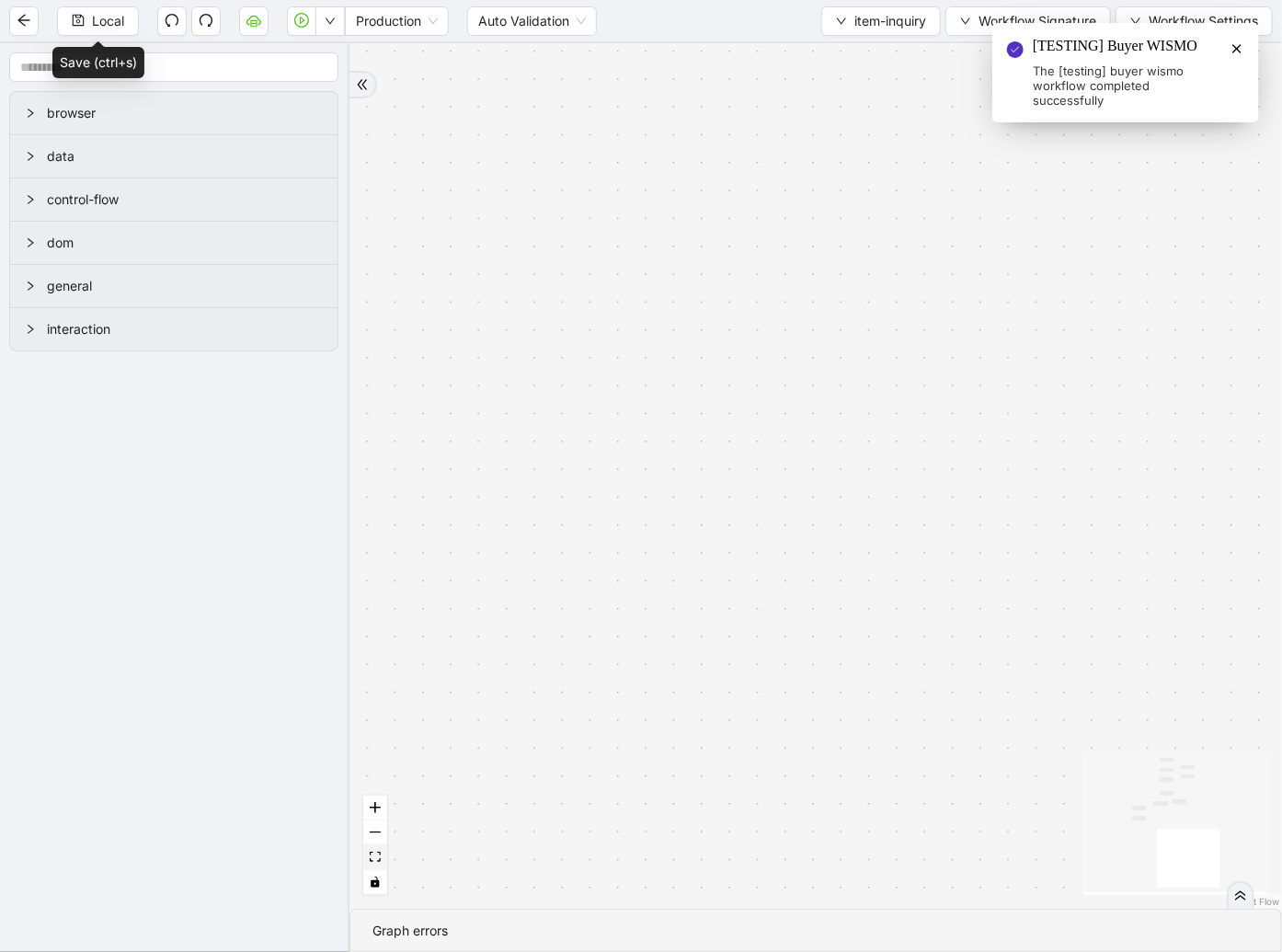 click 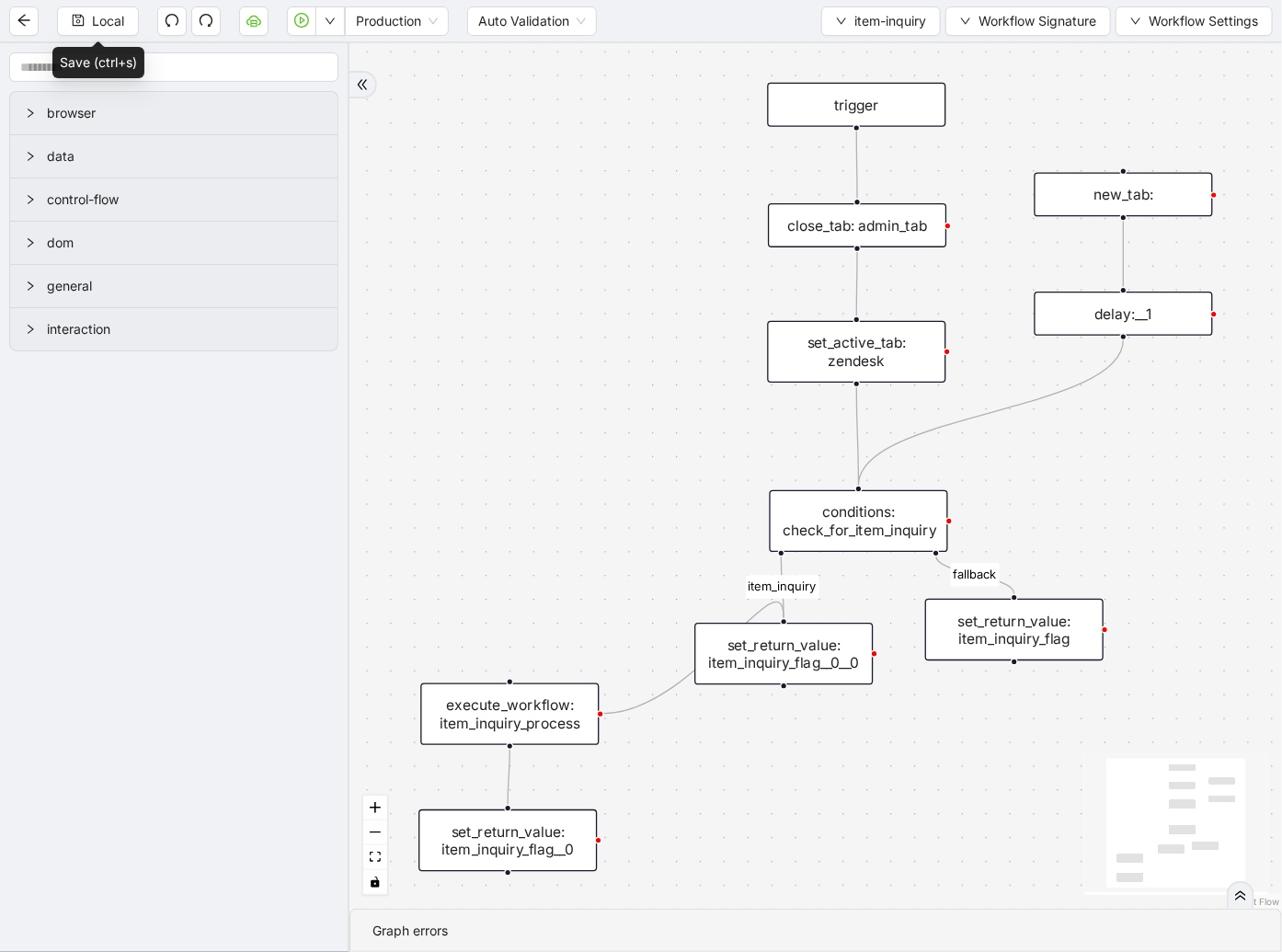 click on "conditions: check_for_item_inquiry" at bounding box center (859, 521) 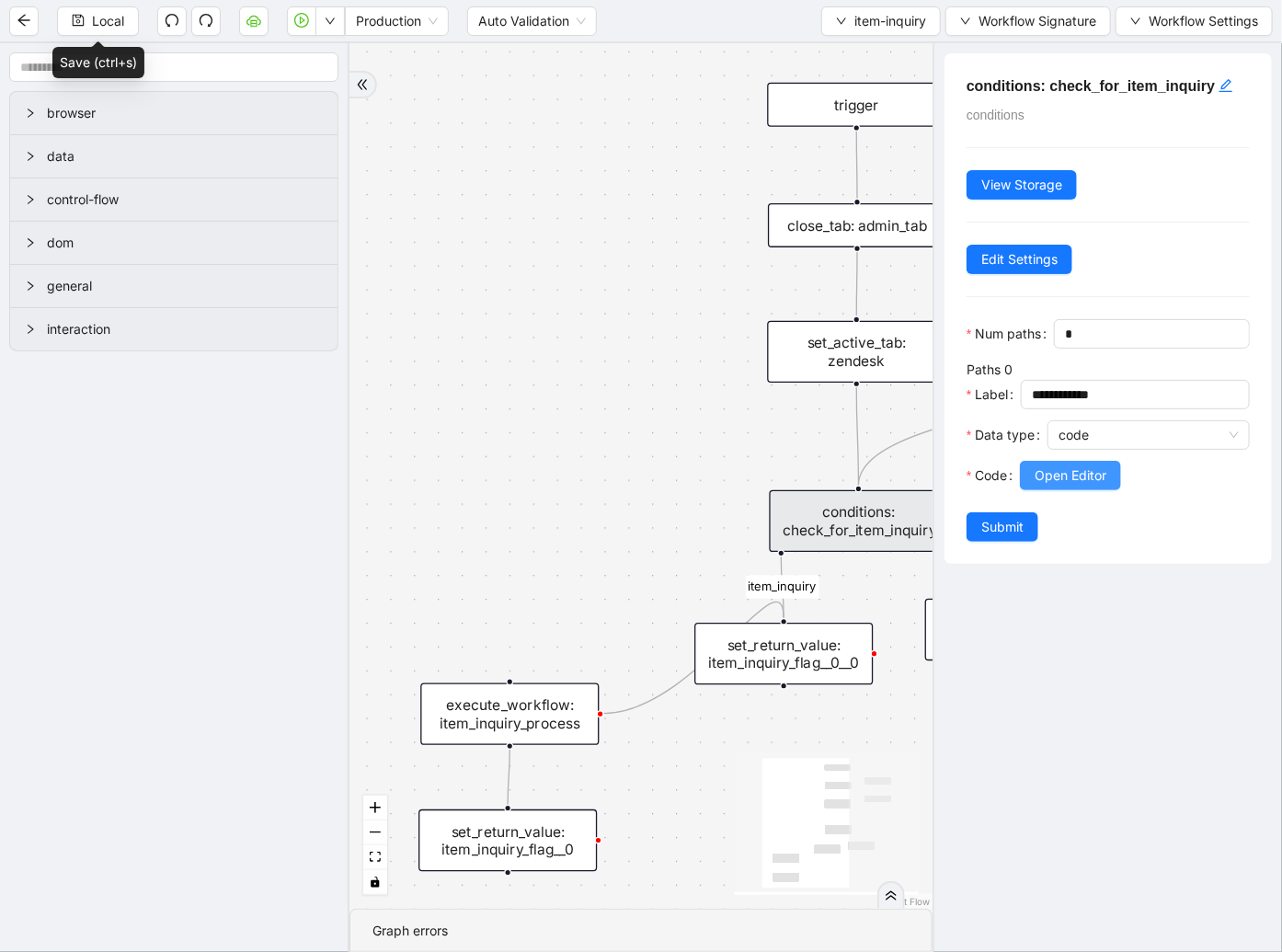 click on "Open Editor" at bounding box center (1070, 476) 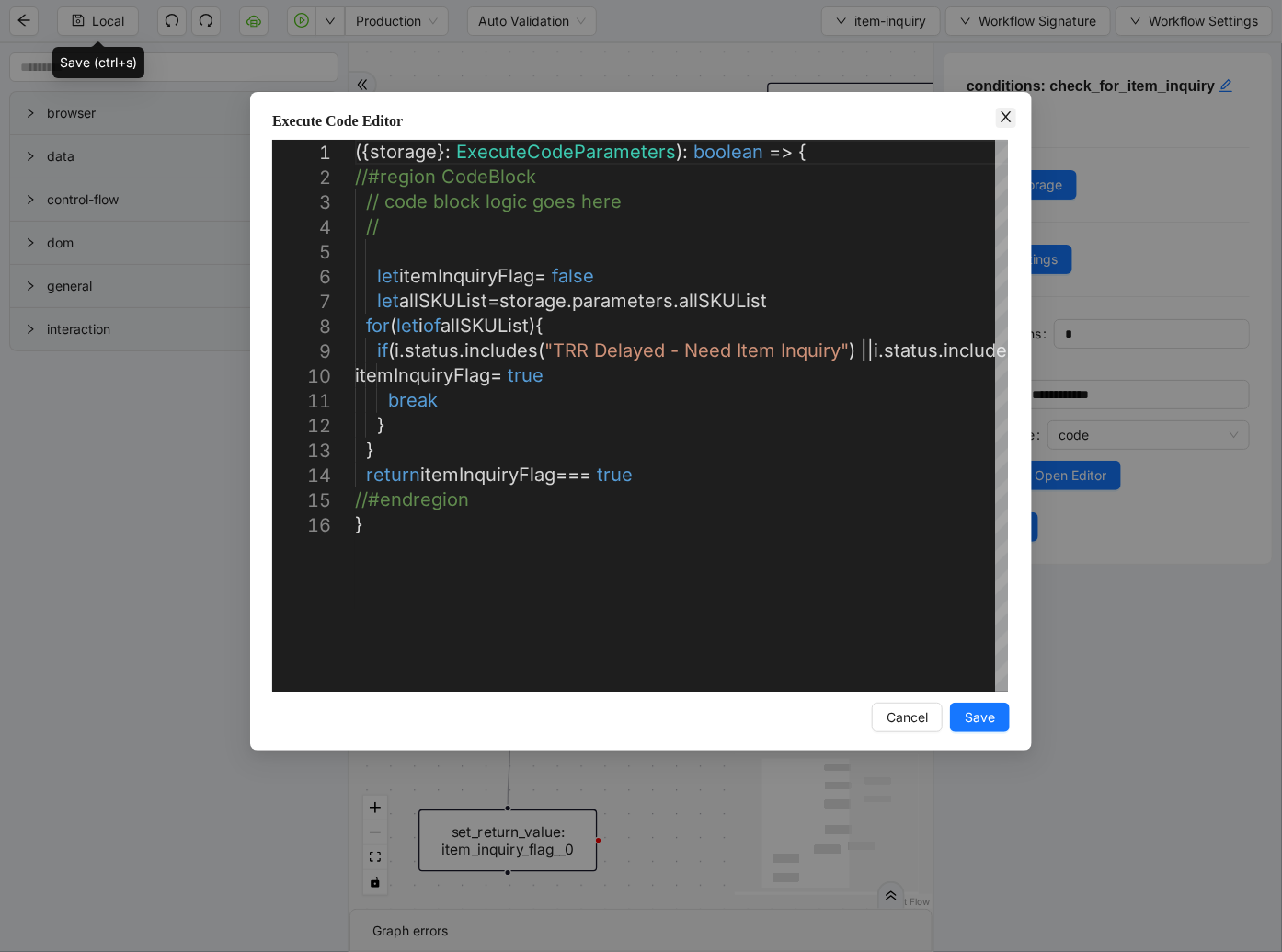 click 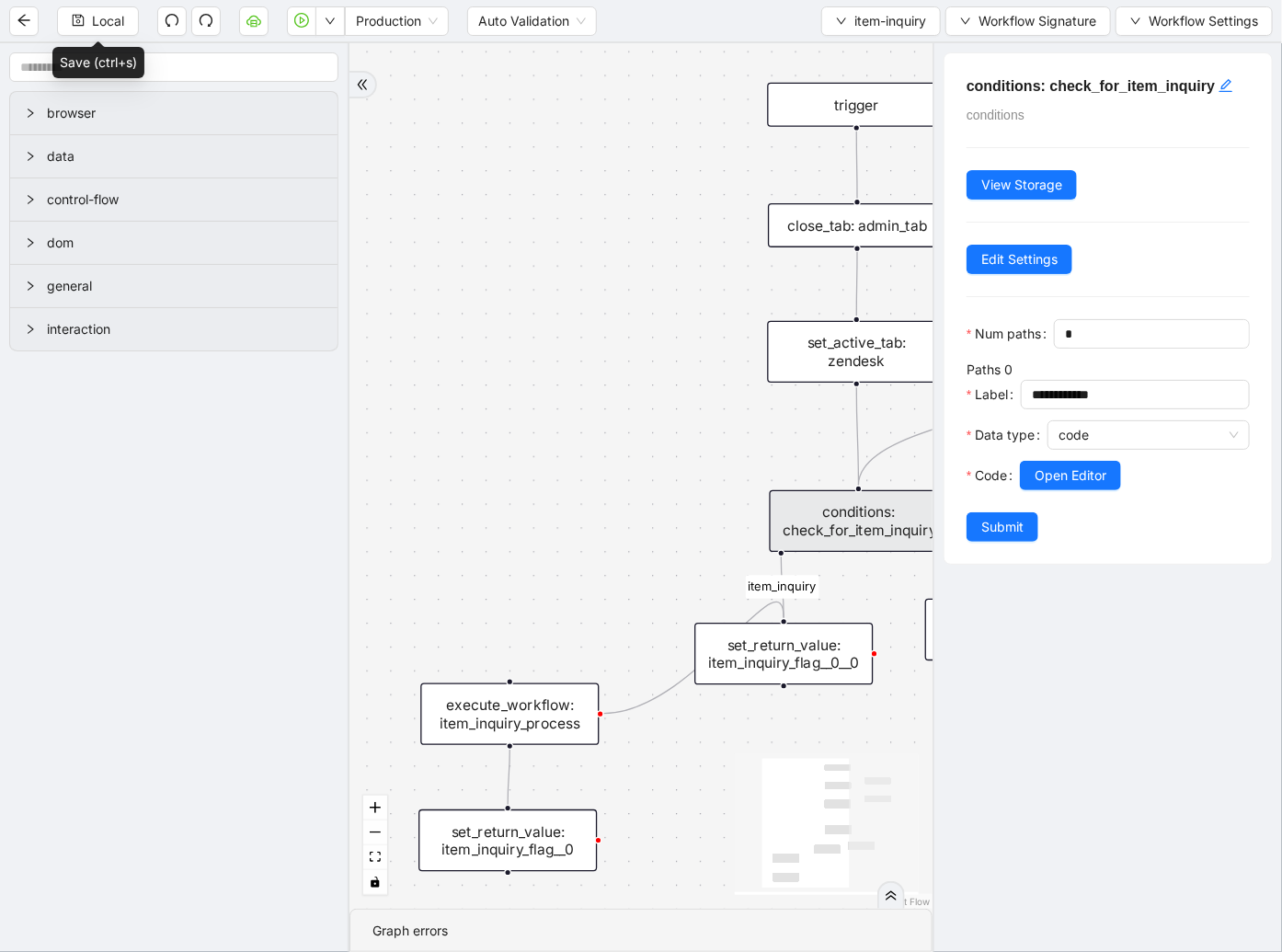 click on "fallback item_inquiry onError trigger close_tab: admin_tab set_active_tab: zendesk conditions: check_for_item_inquiry set_return_value: item_inquiry_flag set_return_value: item_inquiry_flag__0 new_tab: delay:__1 execute_workflow: item_inquiry_process set_return_value: item_inquiry_flag__0__0" at bounding box center [641, 476] 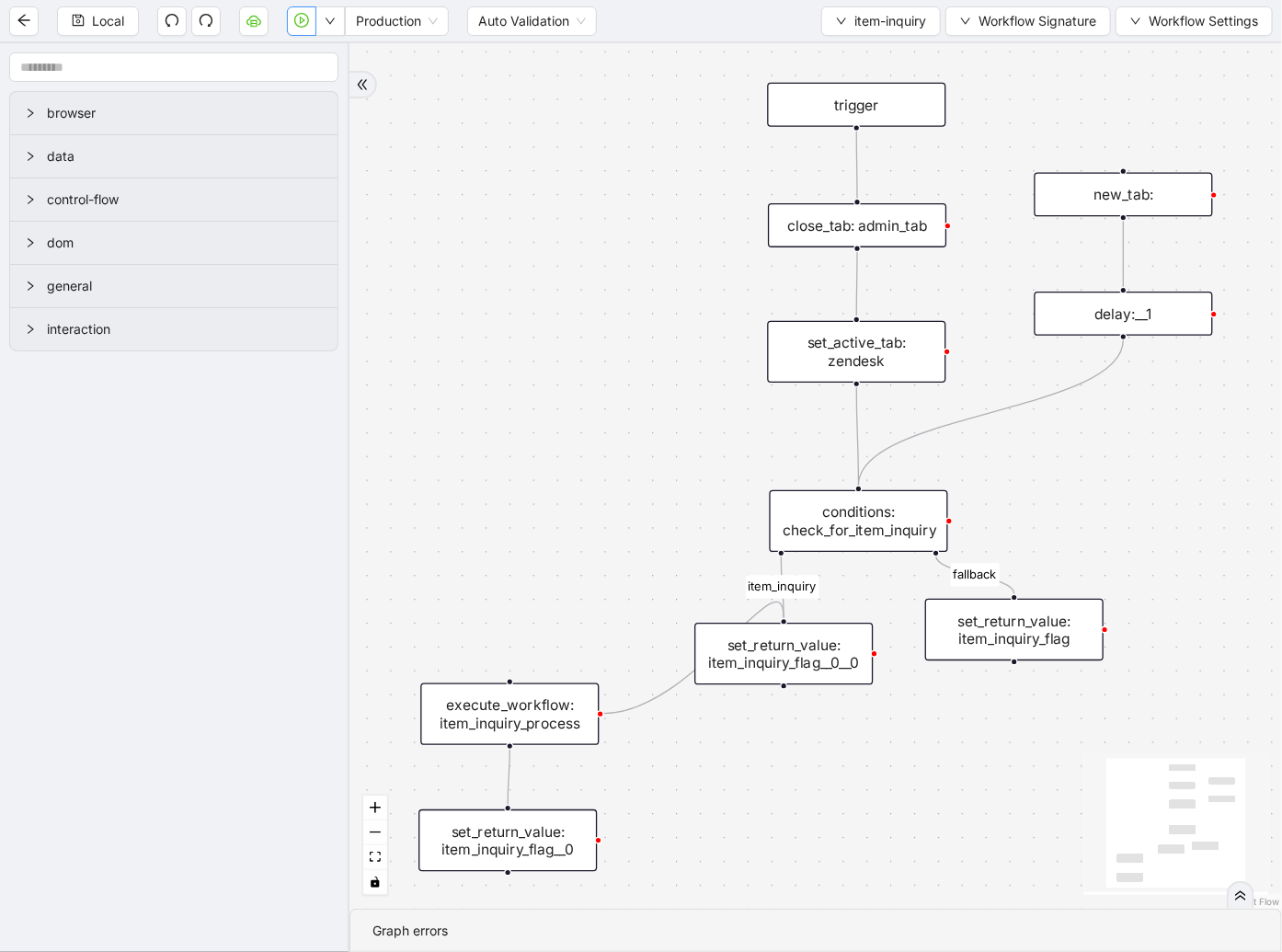 click 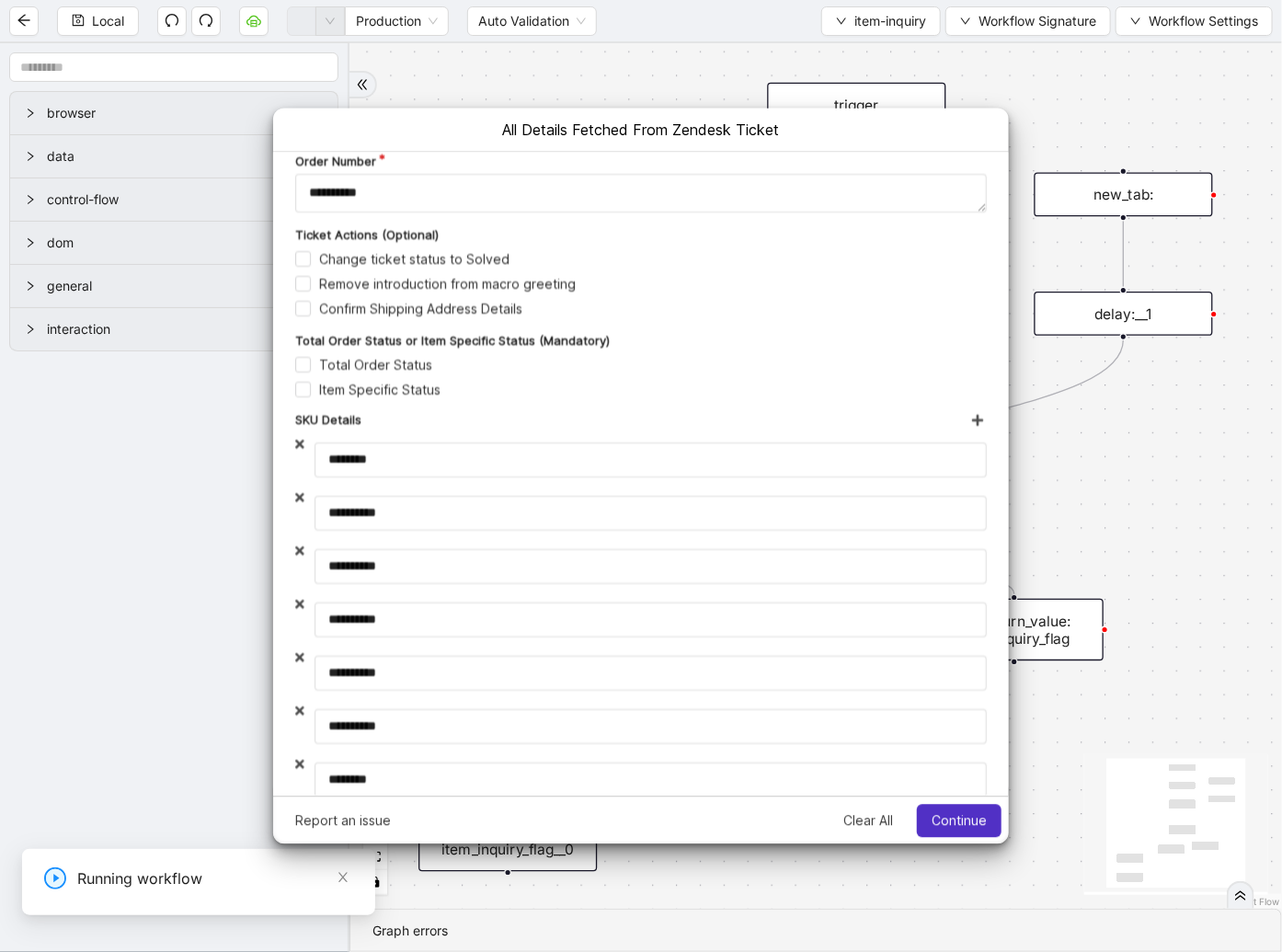 scroll, scrollTop: 0, scrollLeft: 0, axis: both 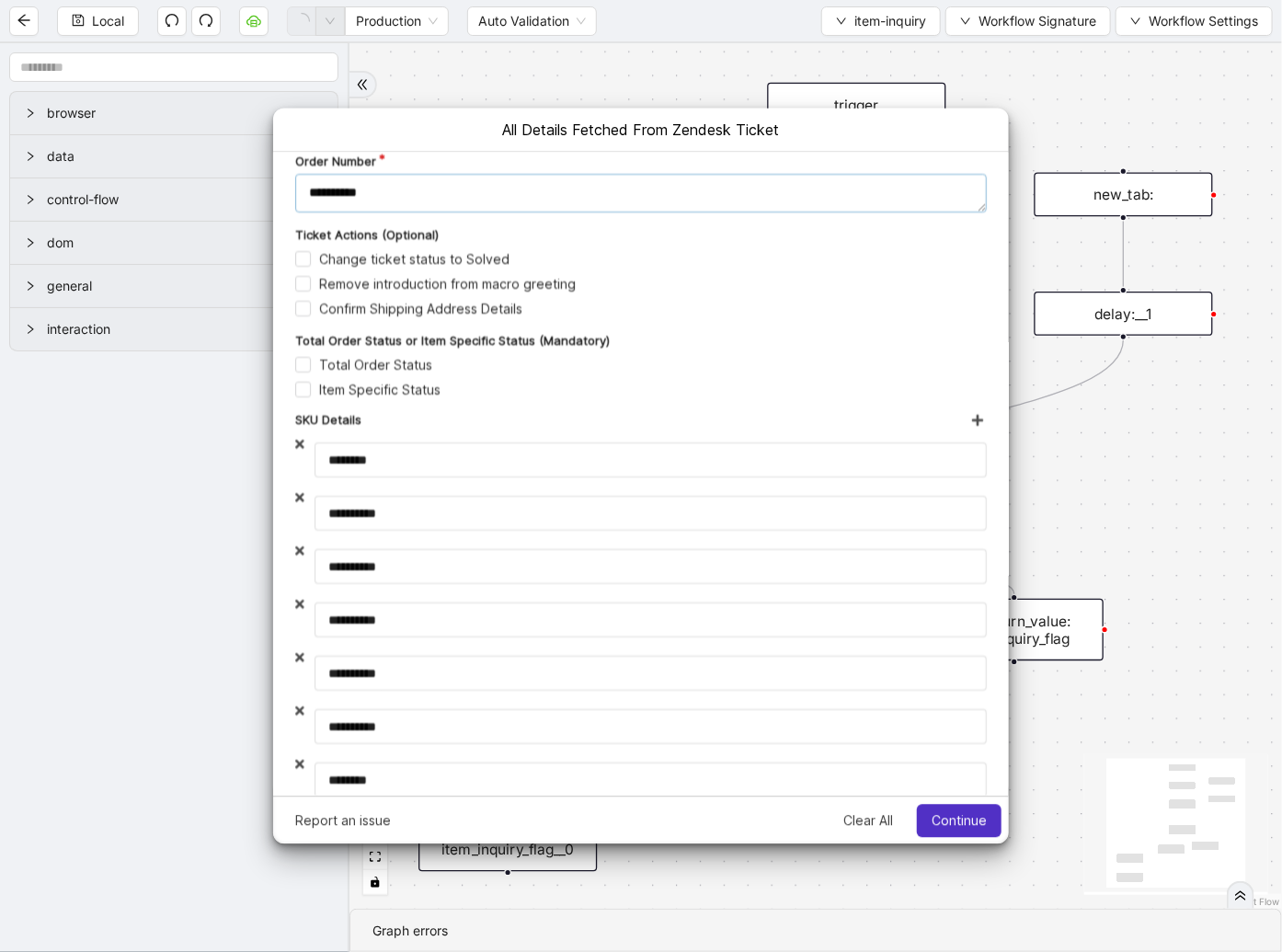 click on "**********" at bounding box center (640, 193) 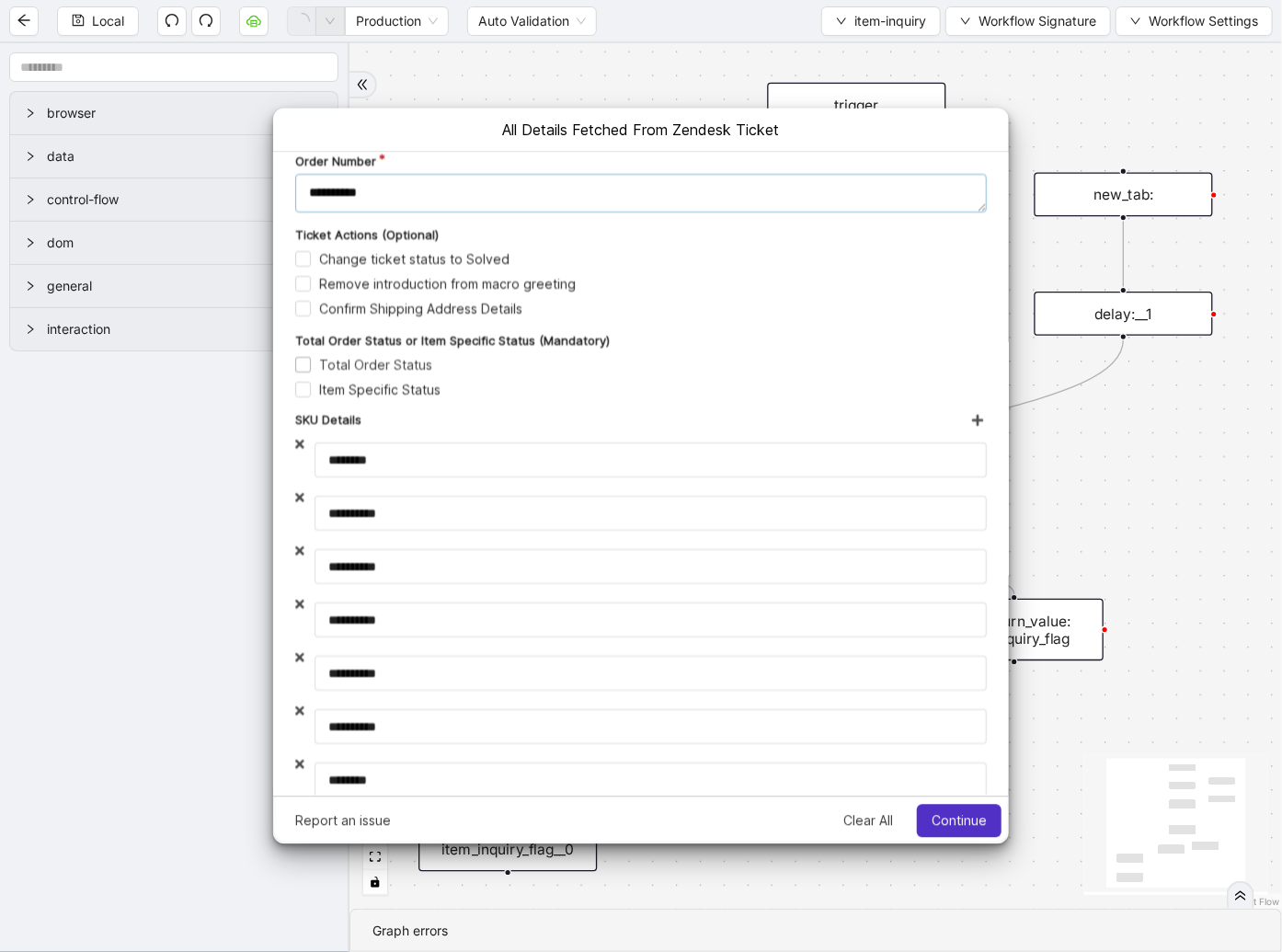 type on "**********" 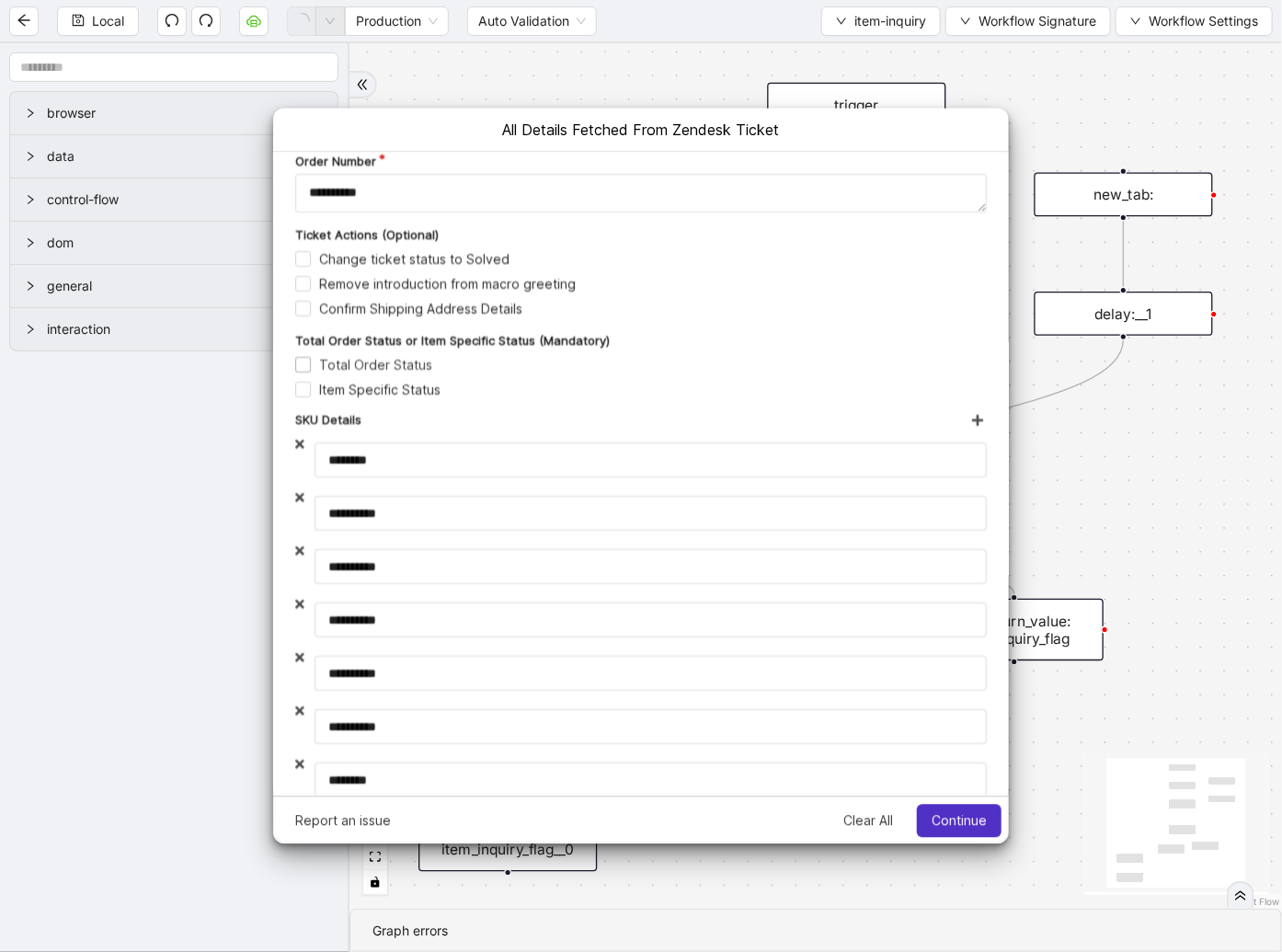 click on "Total Order Status" at bounding box center [362, 364] 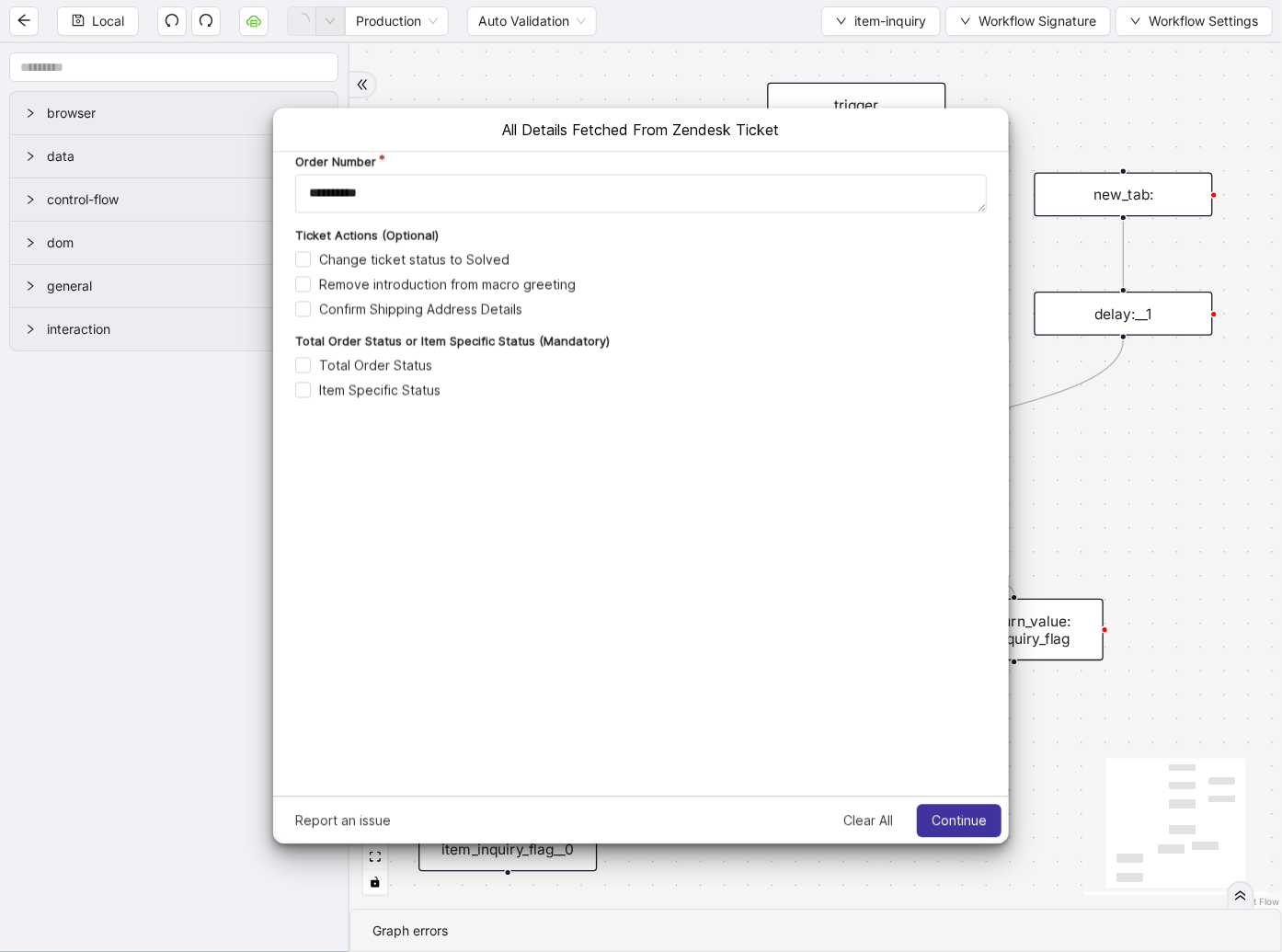 click on "Continue" at bounding box center [958, 820] 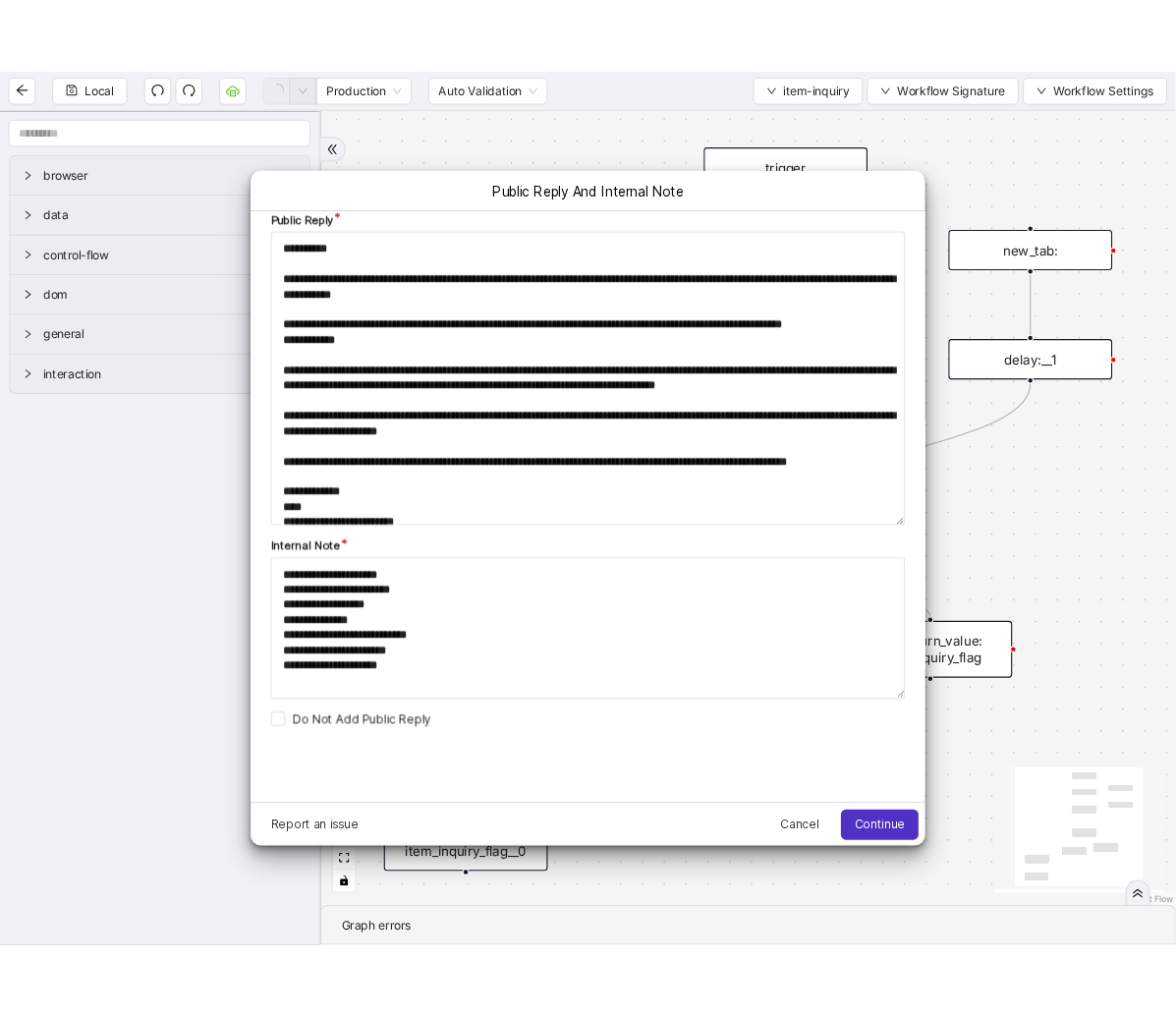 scroll, scrollTop: 0, scrollLeft: 0, axis: both 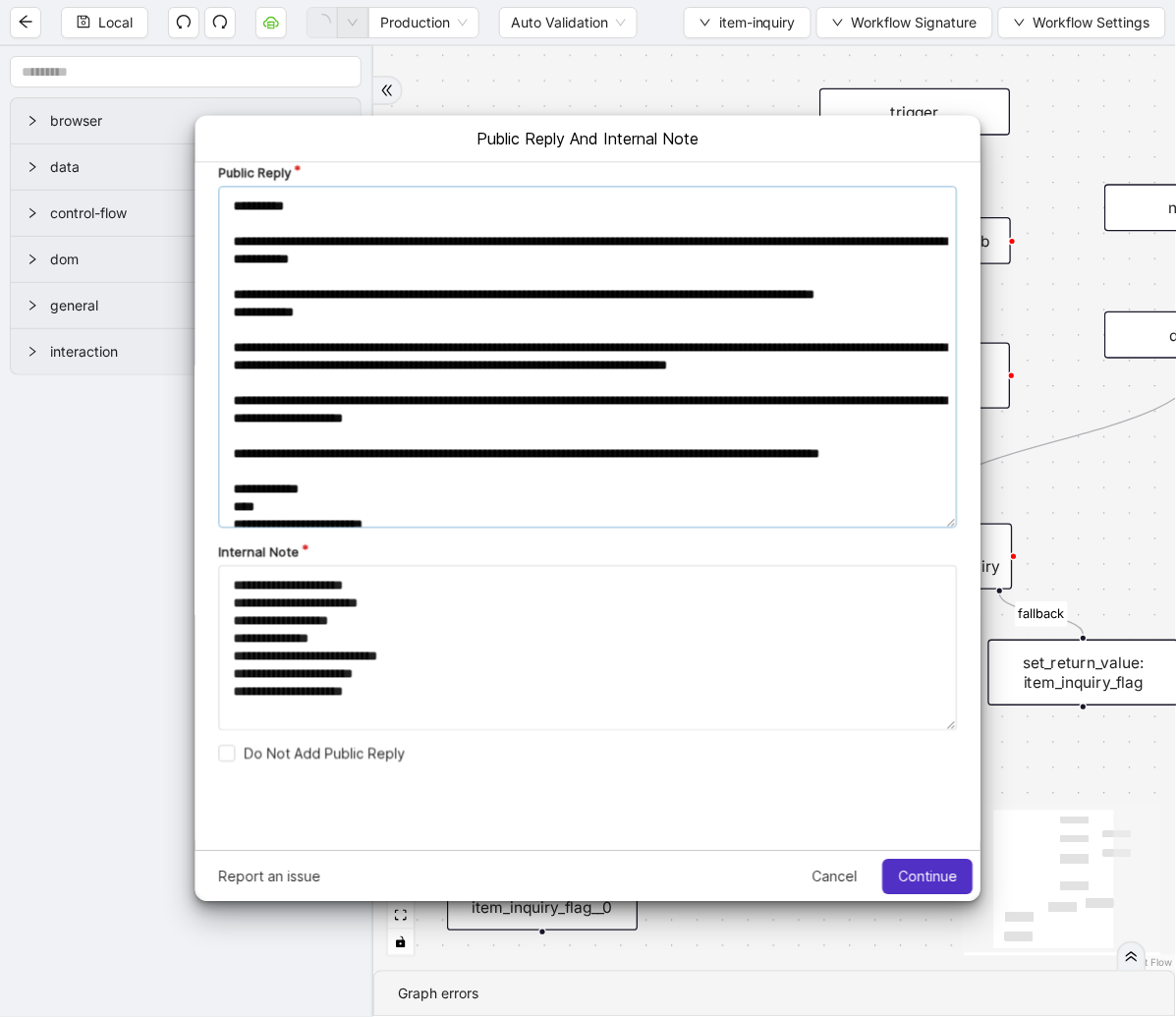 drag, startPoint x: 368, startPoint y: 365, endPoint x: 663, endPoint y: 382, distance: 295.48942 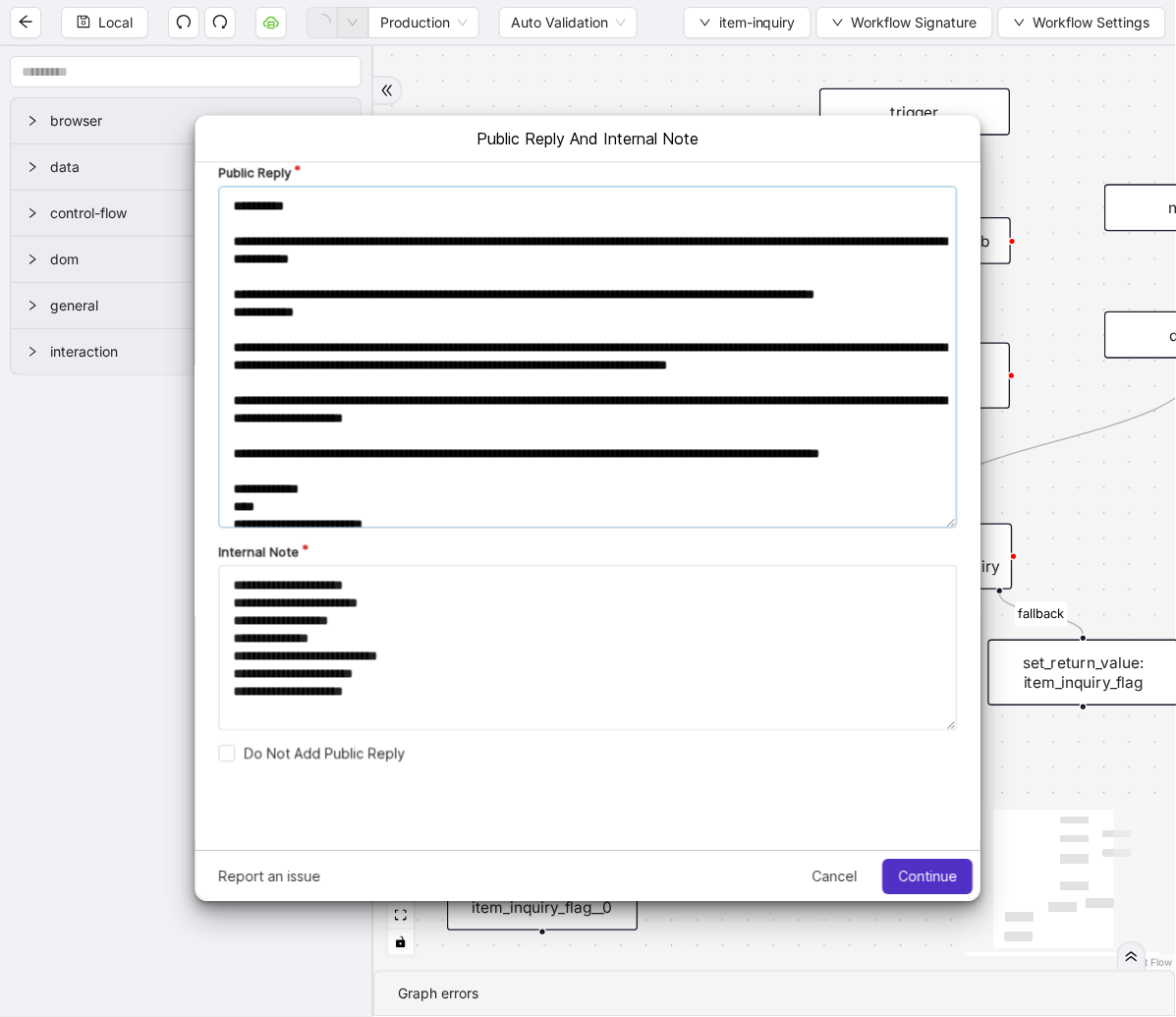 click on "Public Reply" at bounding box center [588, 357] 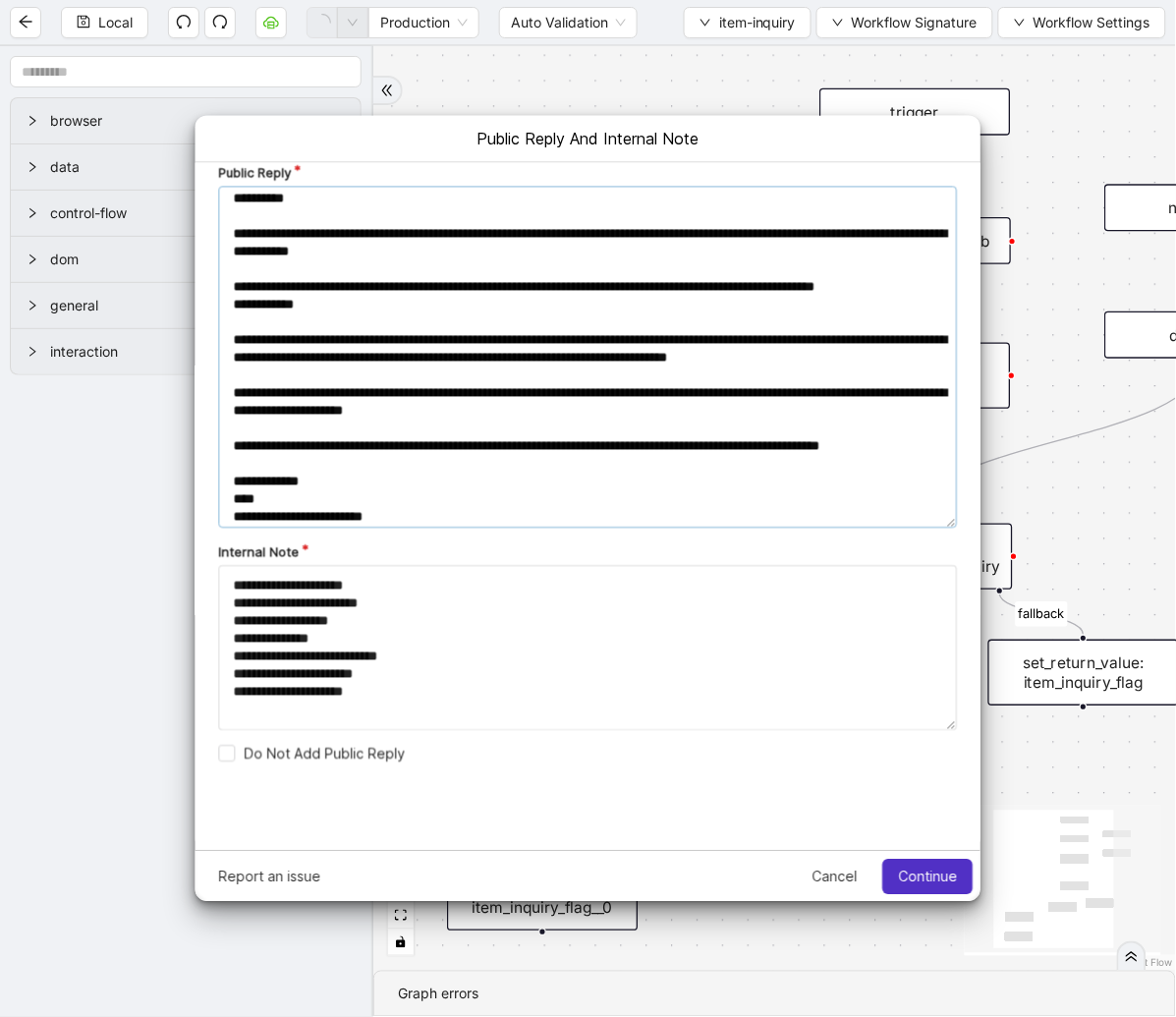 scroll, scrollTop: 11, scrollLeft: 0, axis: vertical 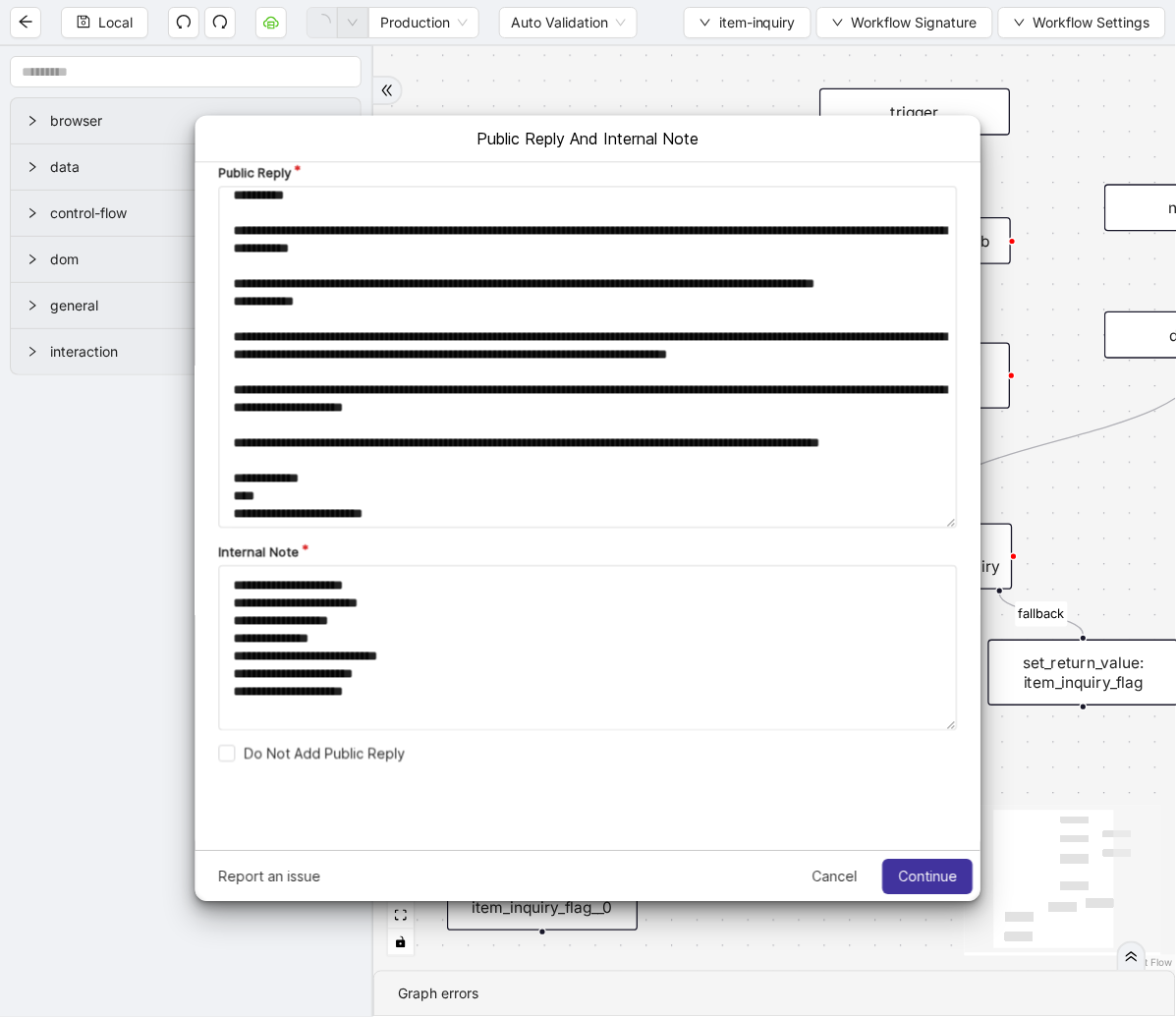 click on "Continue" at bounding box center (927, 876) 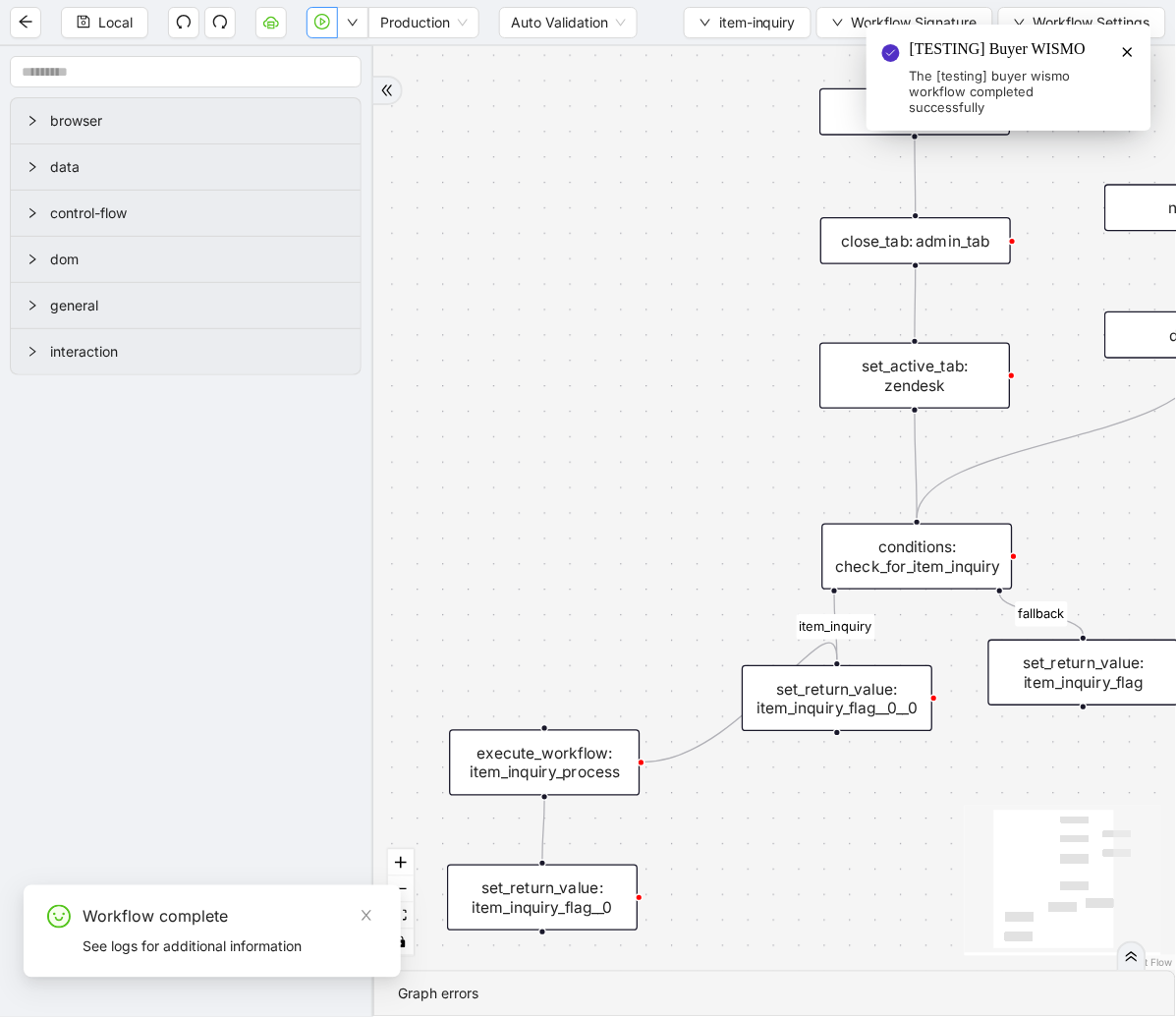 click 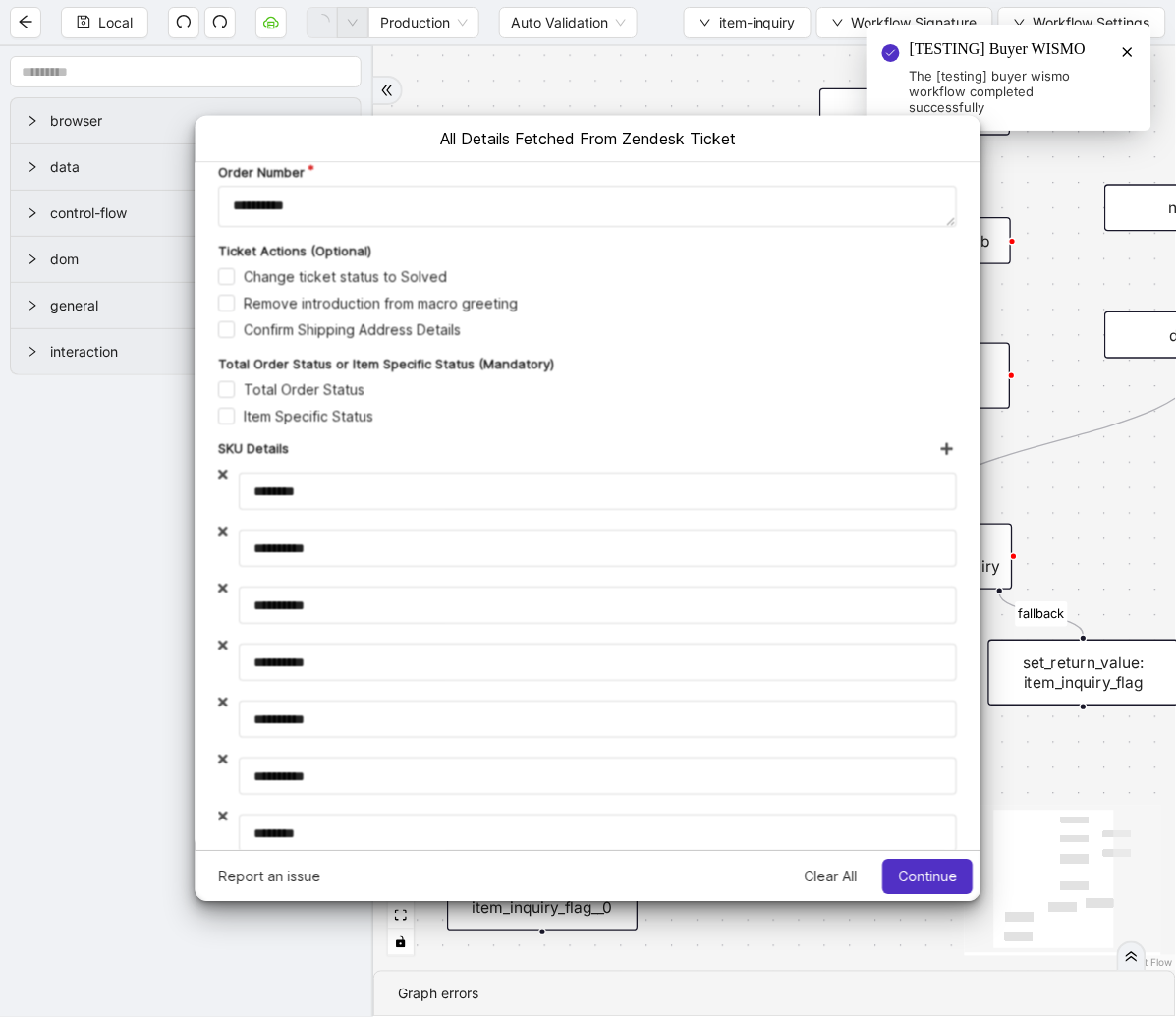 scroll, scrollTop: 0, scrollLeft: 0, axis: both 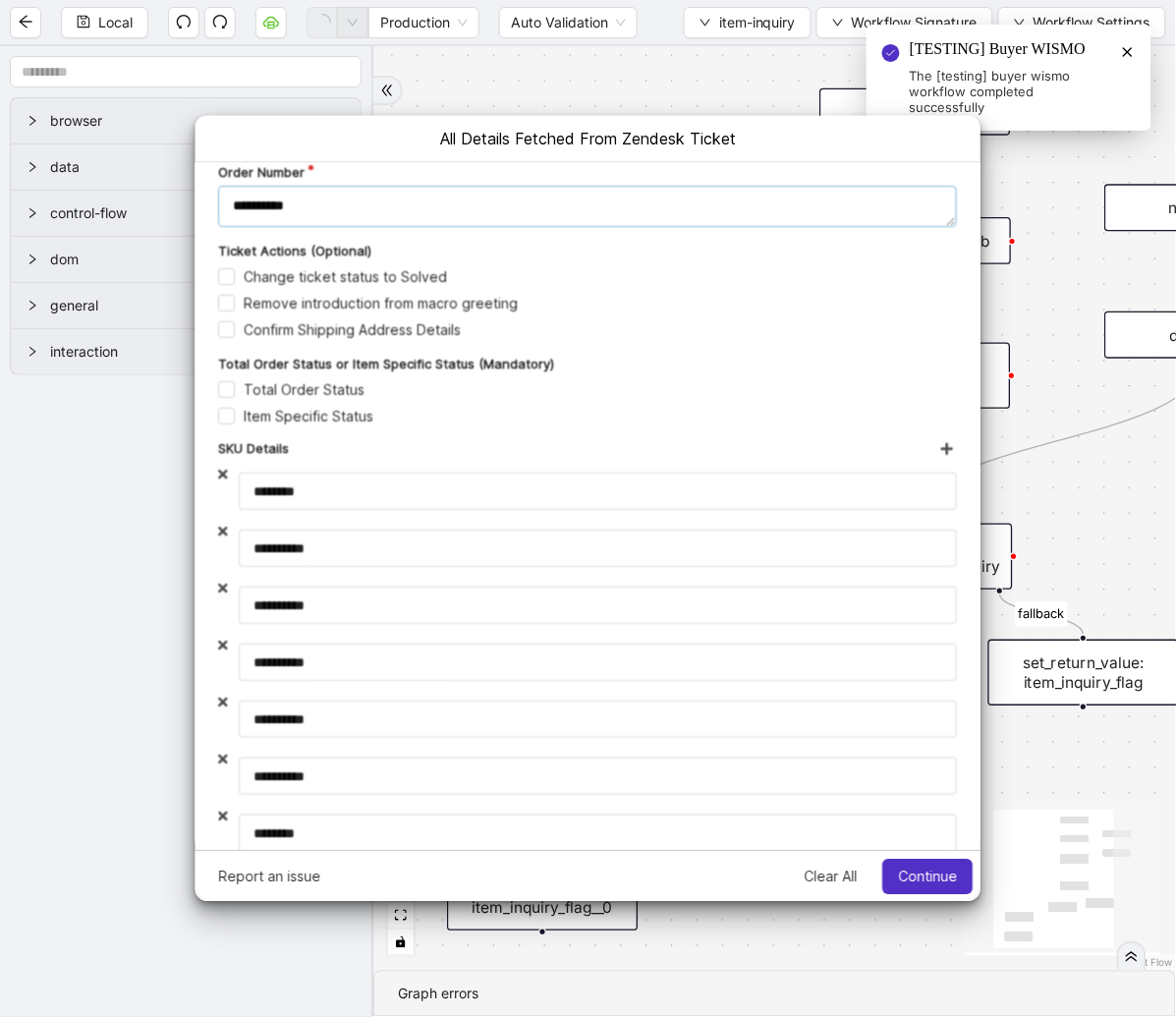drag, startPoint x: 364, startPoint y: 223, endPoint x: 110, endPoint y: 210, distance: 254.3325 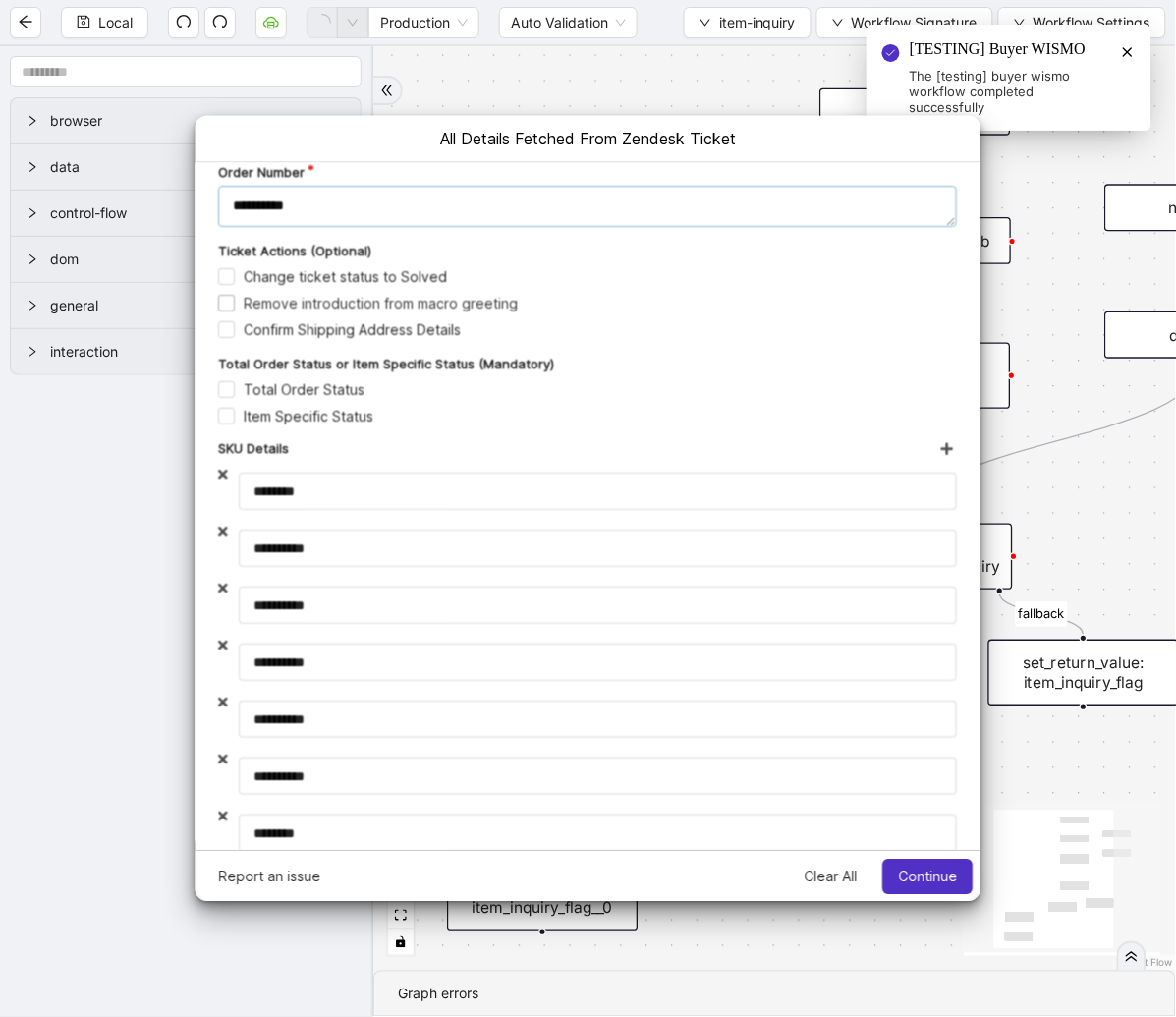 paste 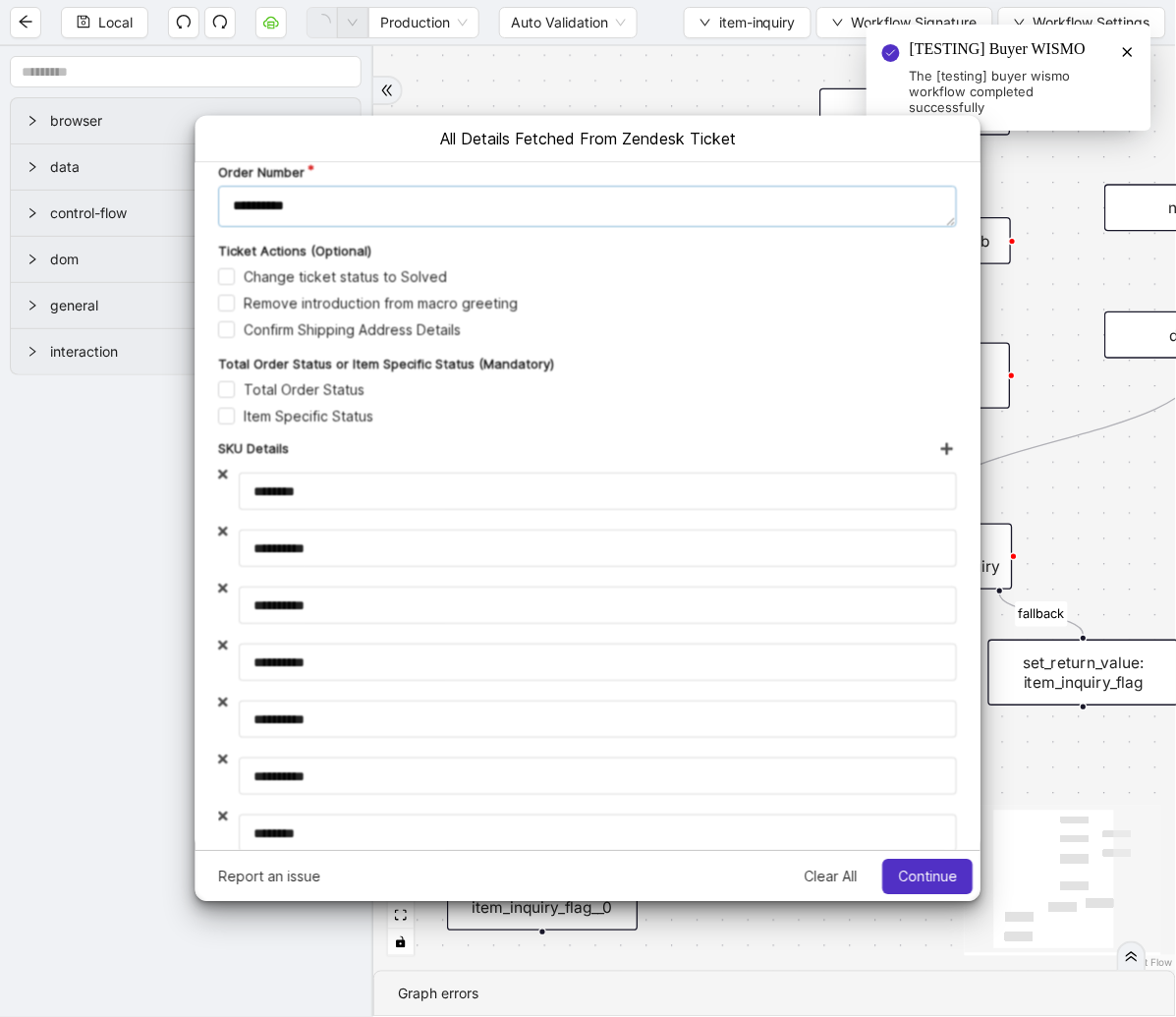 type on "**********" 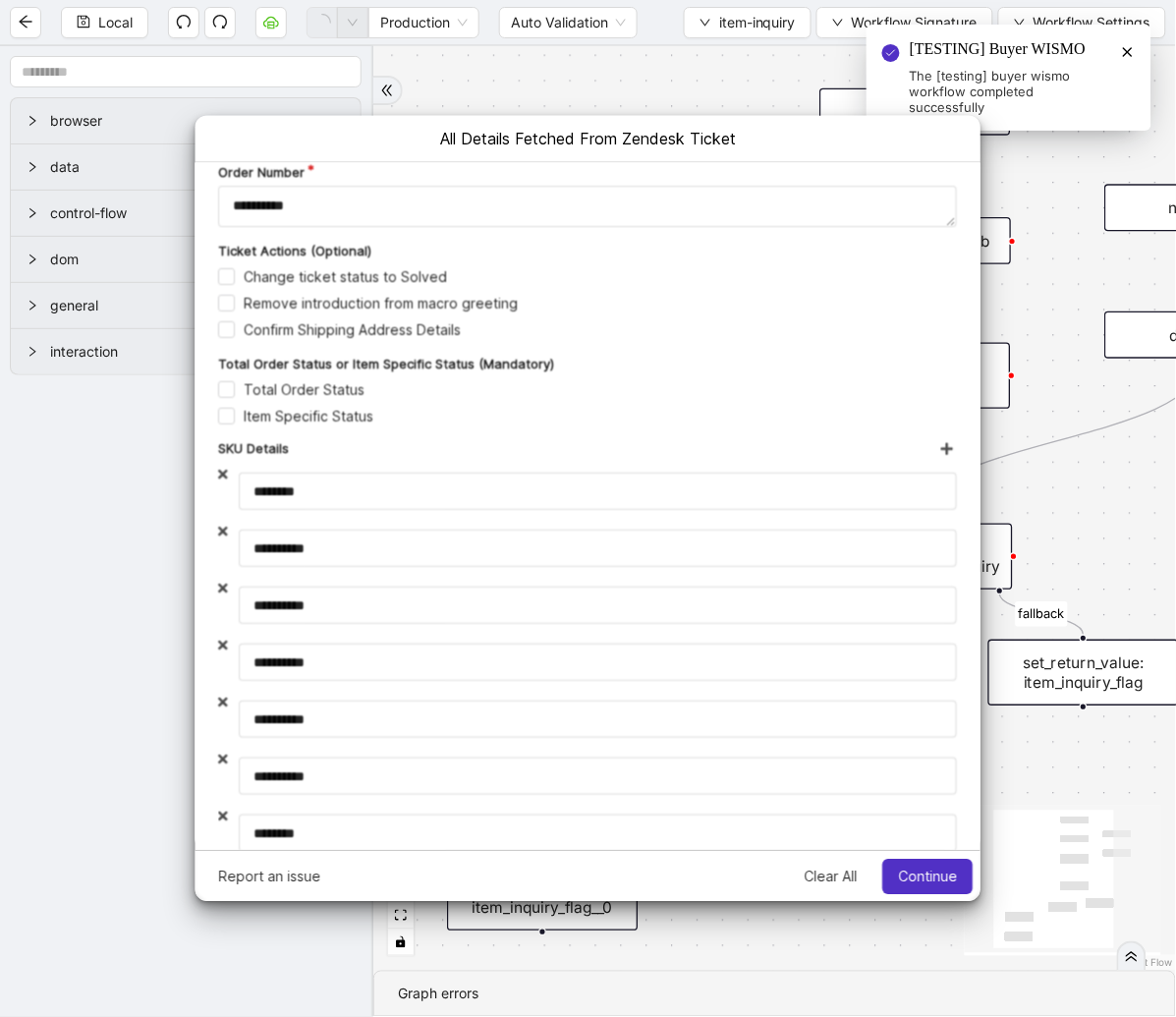 click on "Total Order Status or Item Specific Status (Mandatory) Total Order Status Item Specific Status" at bounding box center [588, 390] 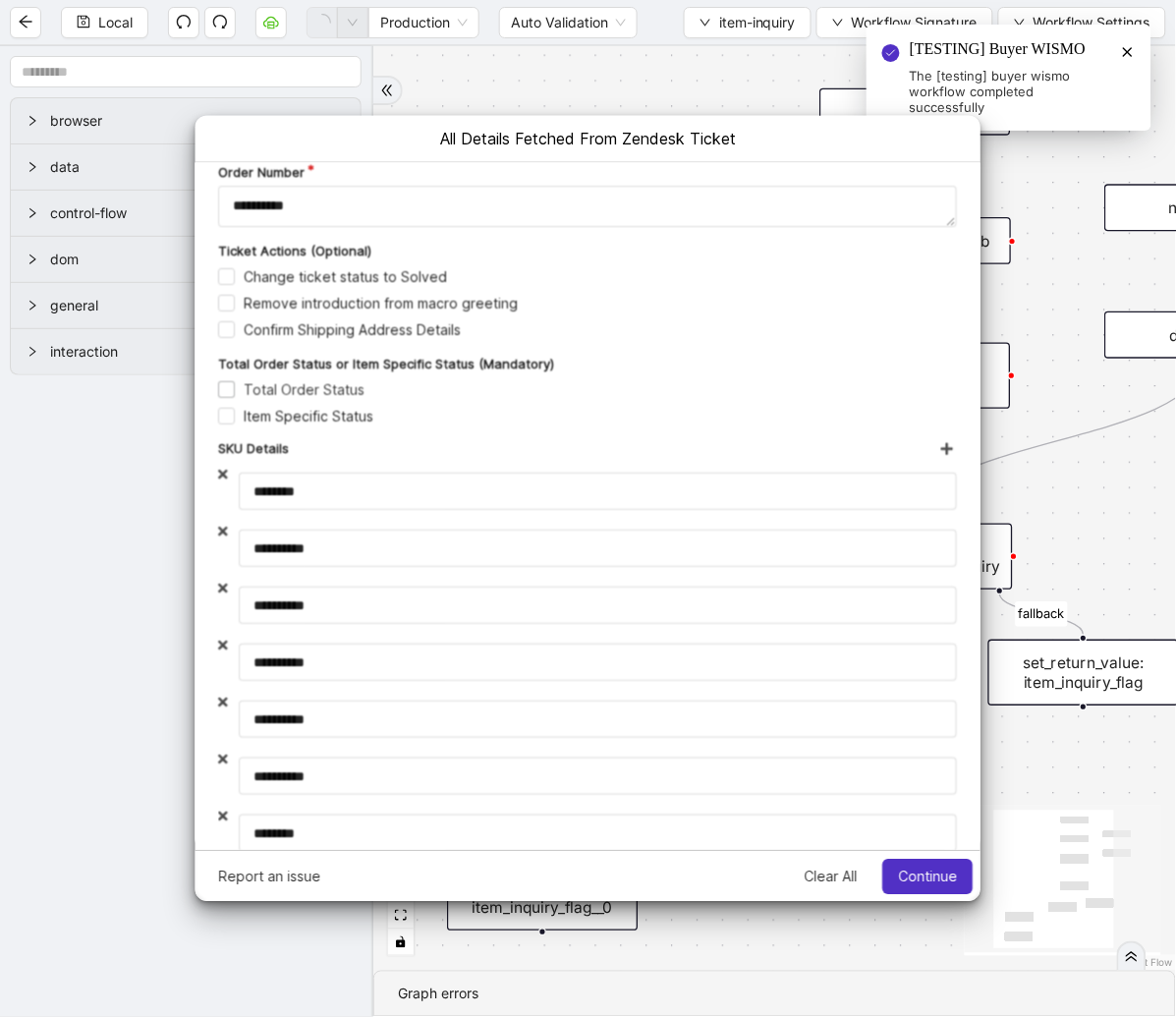 click on "Total Order Status" at bounding box center [291, 389] 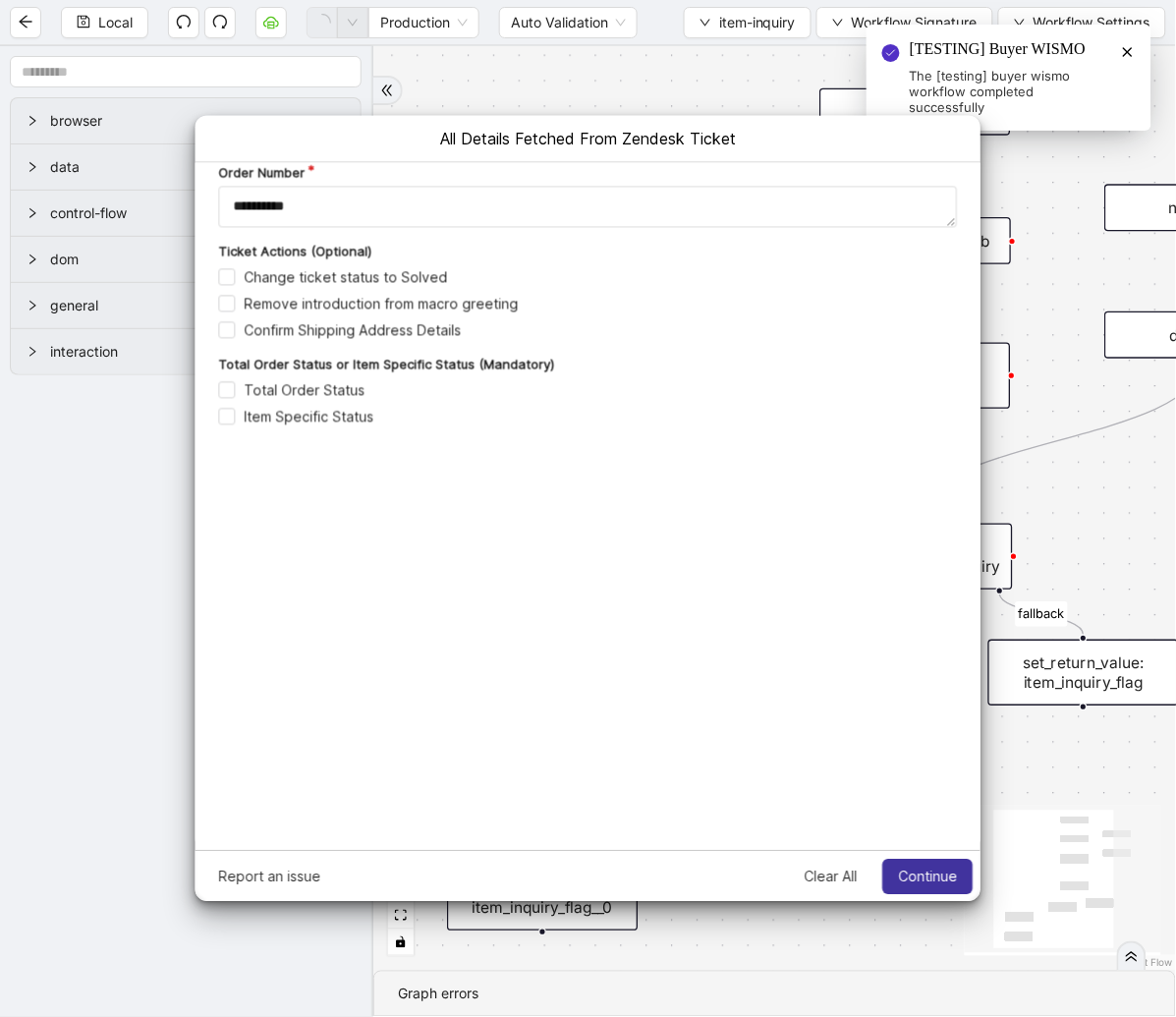 click on "Continue" at bounding box center (927, 876) 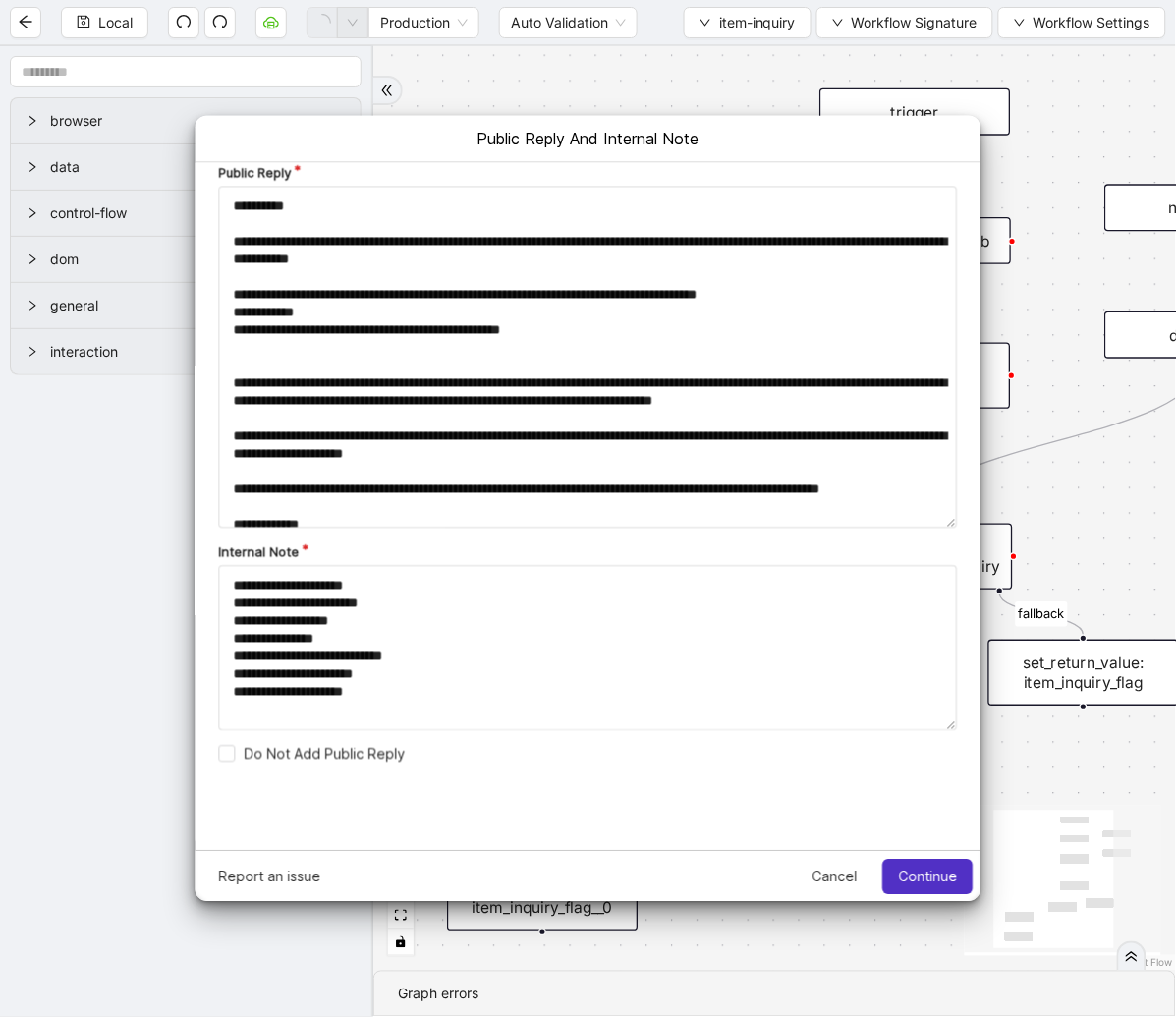 scroll, scrollTop: 0, scrollLeft: 0, axis: both 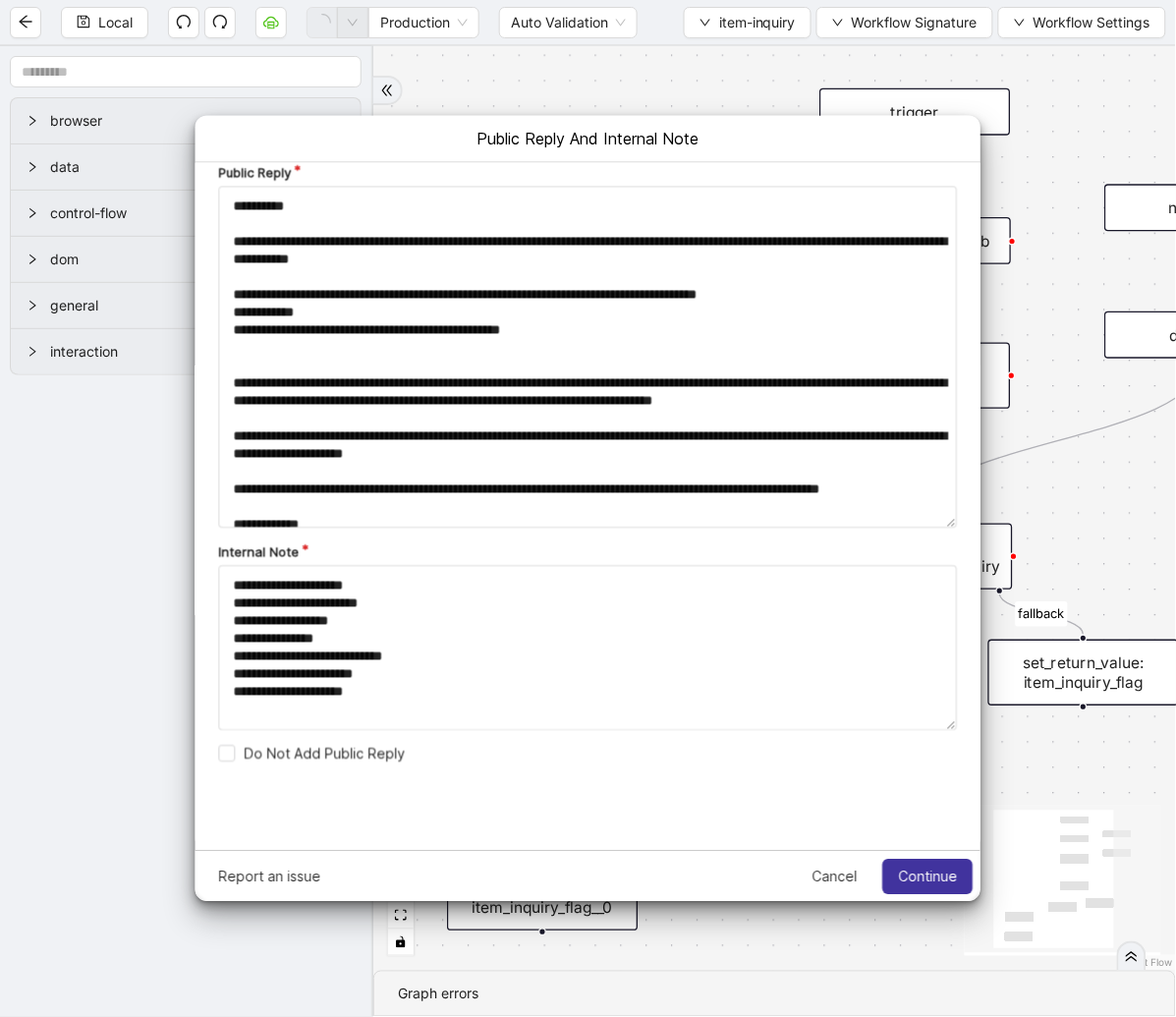 click on "Continue" at bounding box center (927, 876) 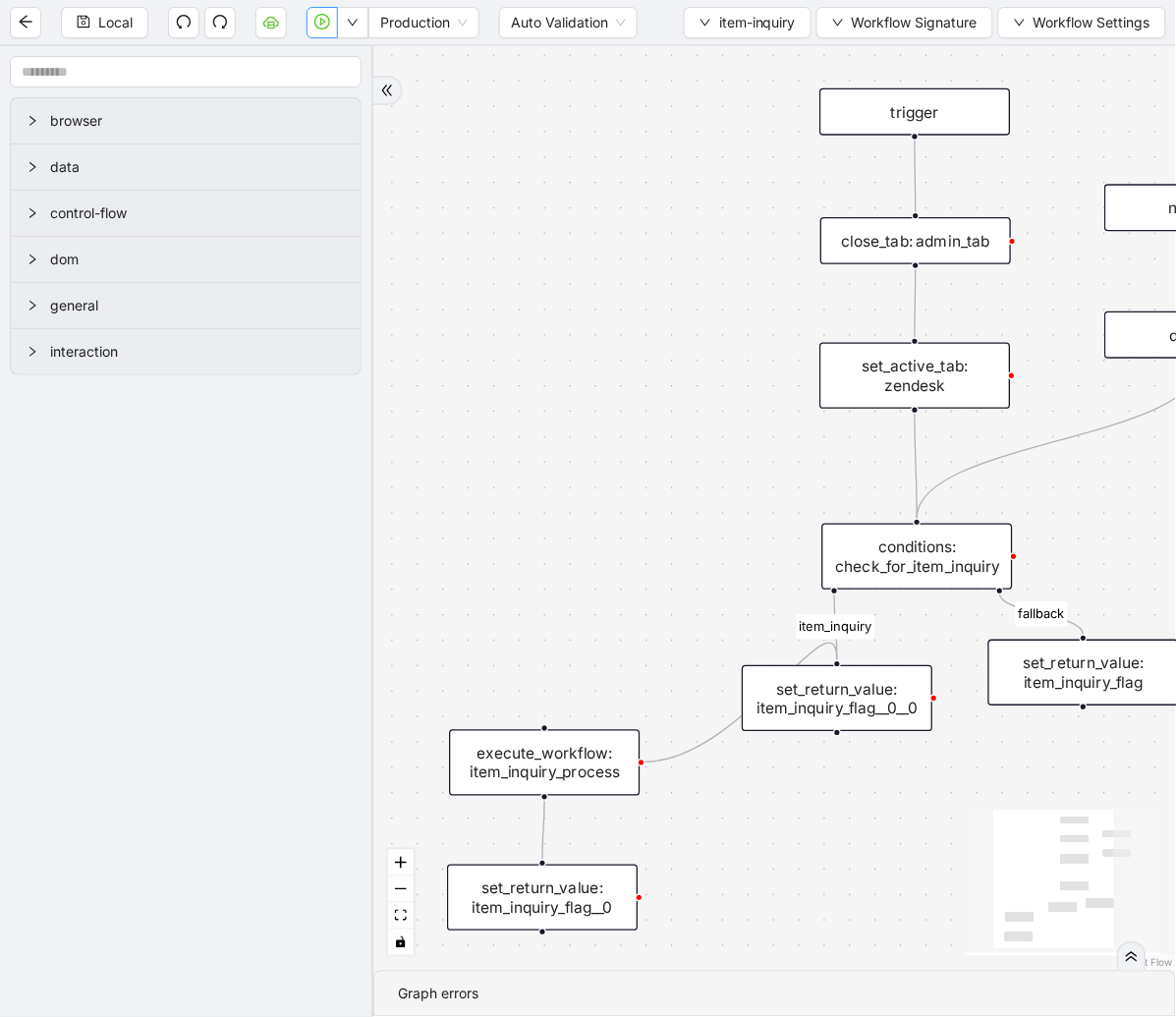click 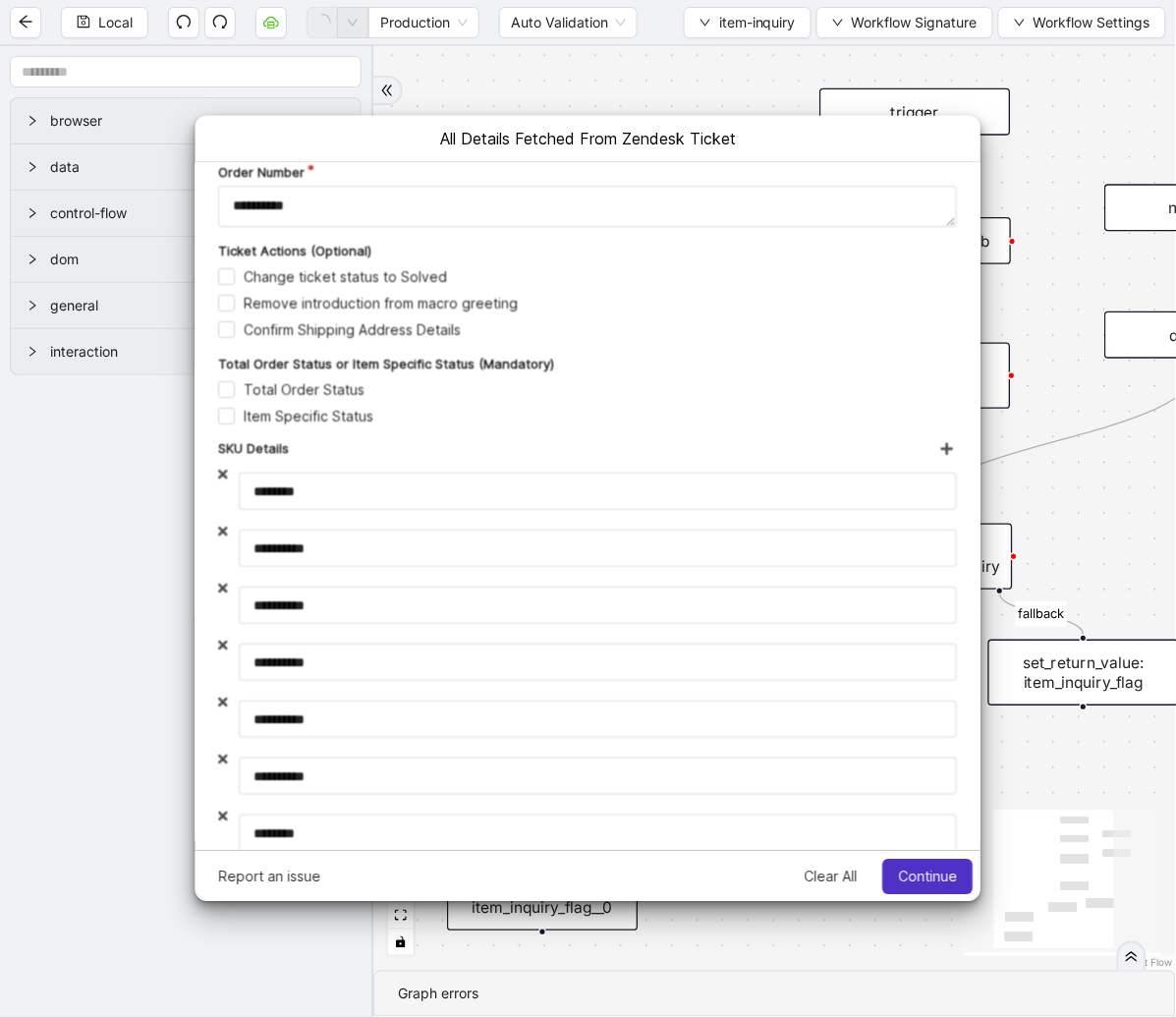 scroll, scrollTop: 0, scrollLeft: 0, axis: both 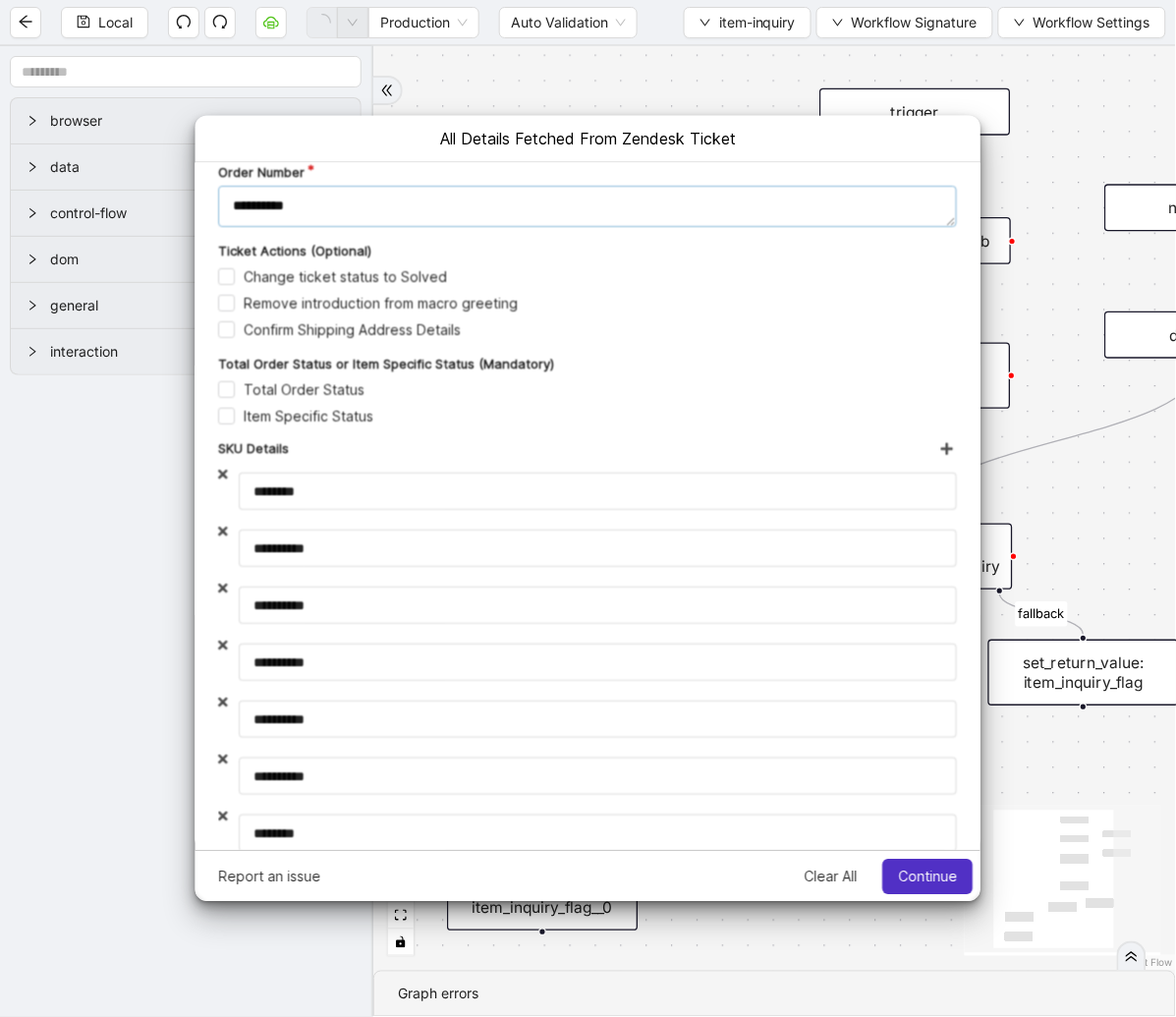 click on "**********" at bounding box center [588, 206] 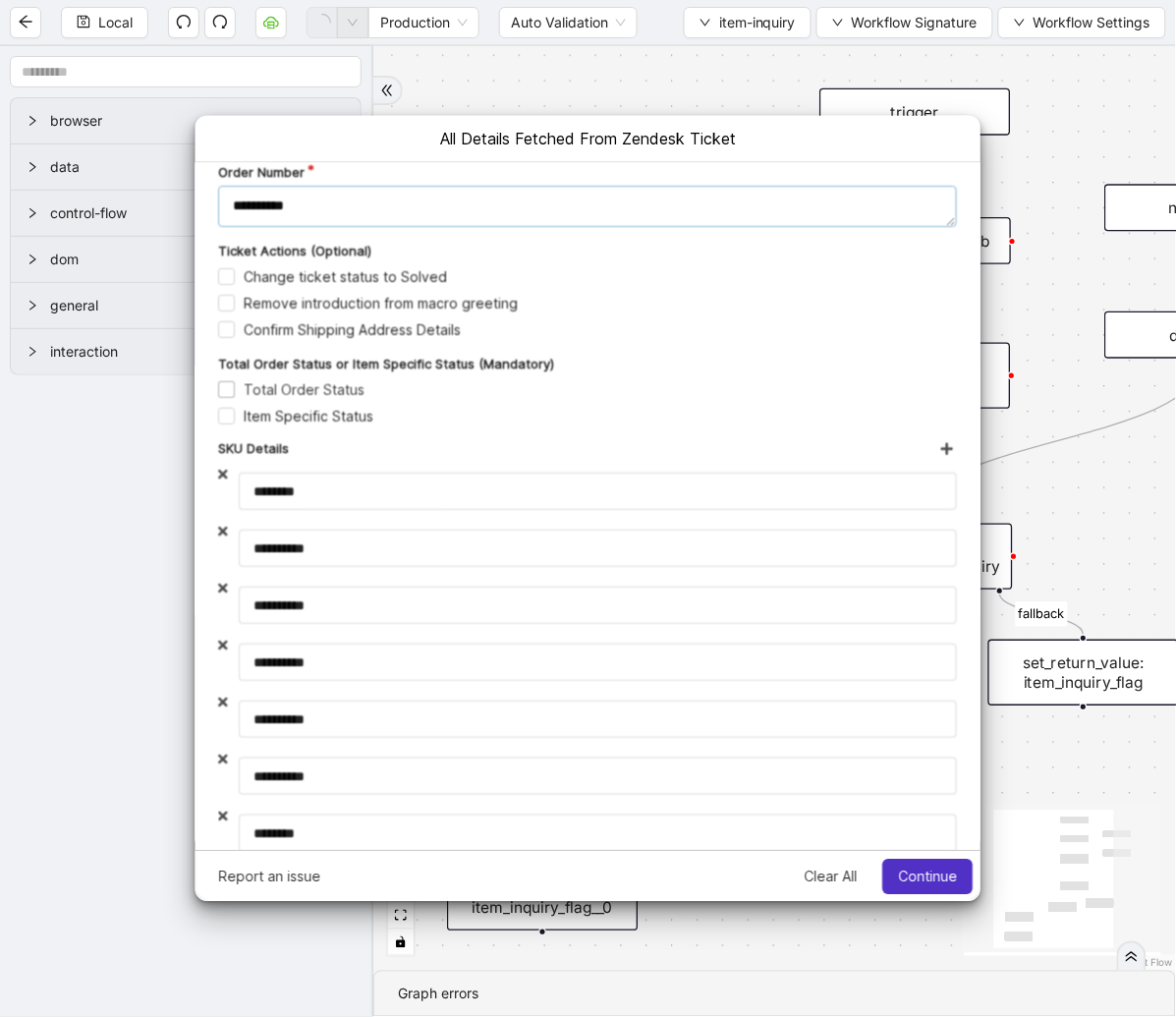 type on "**********" 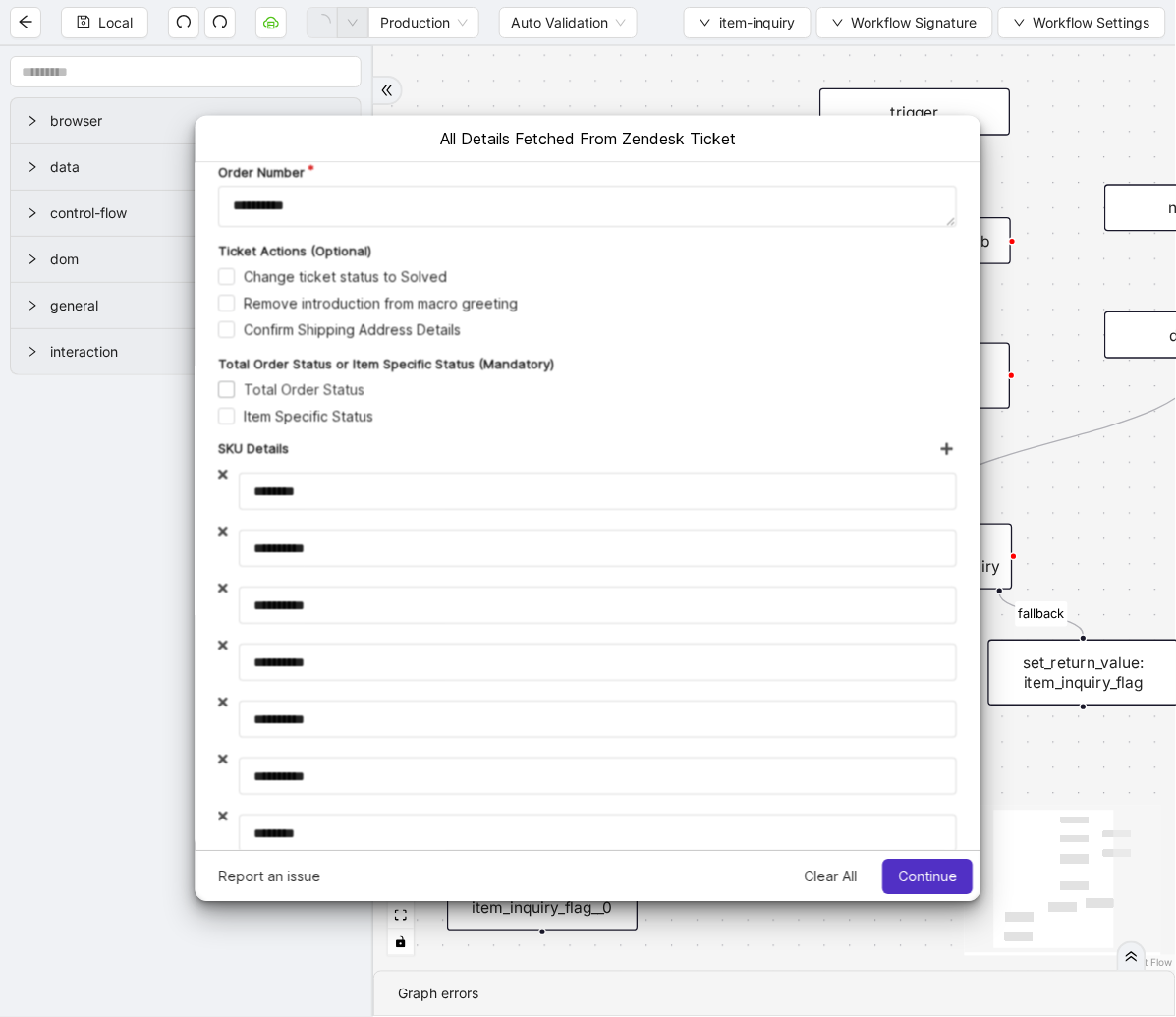 click on "Total Order Status" at bounding box center (291, 389) 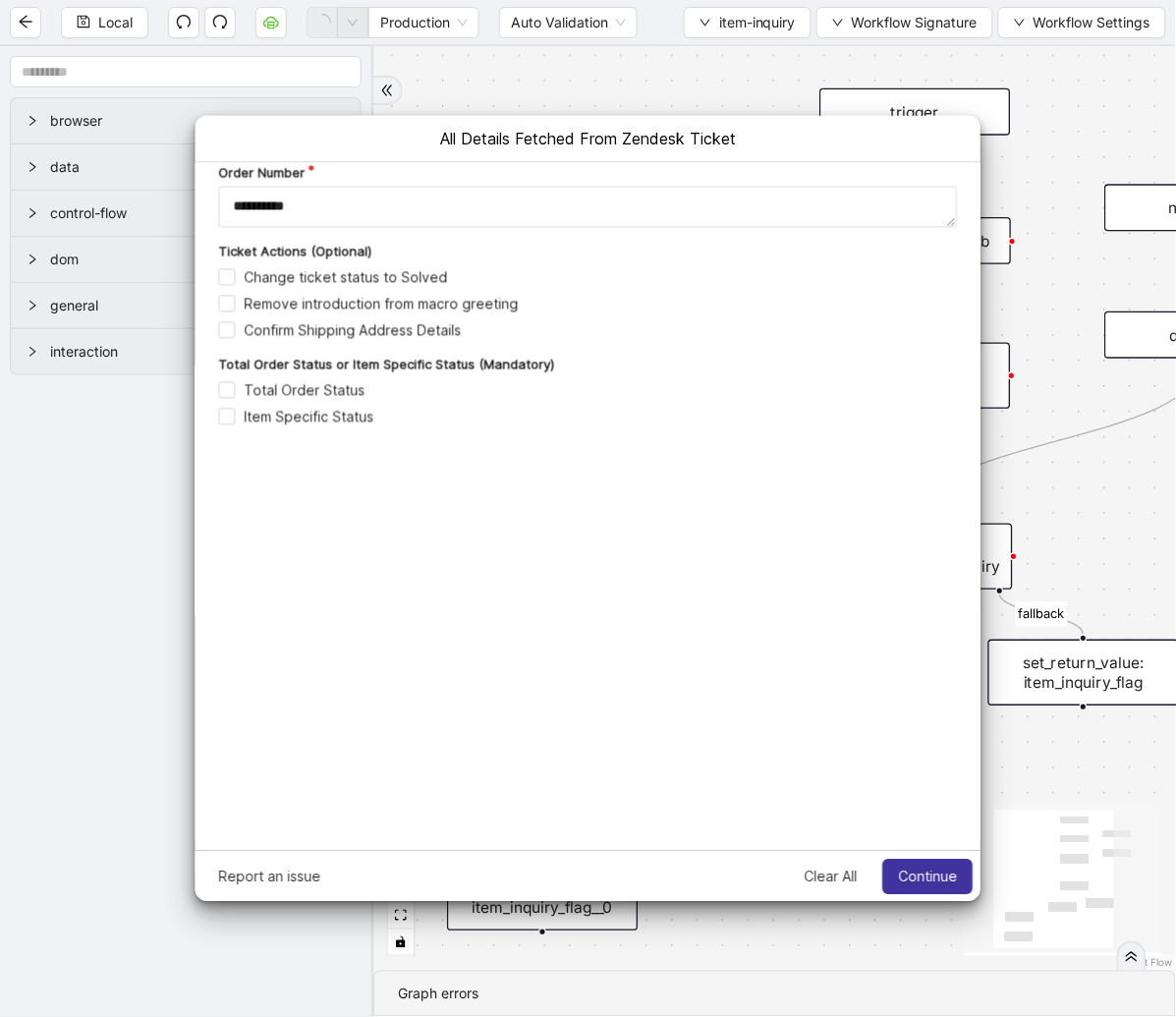 click on "Continue" at bounding box center (927, 876) 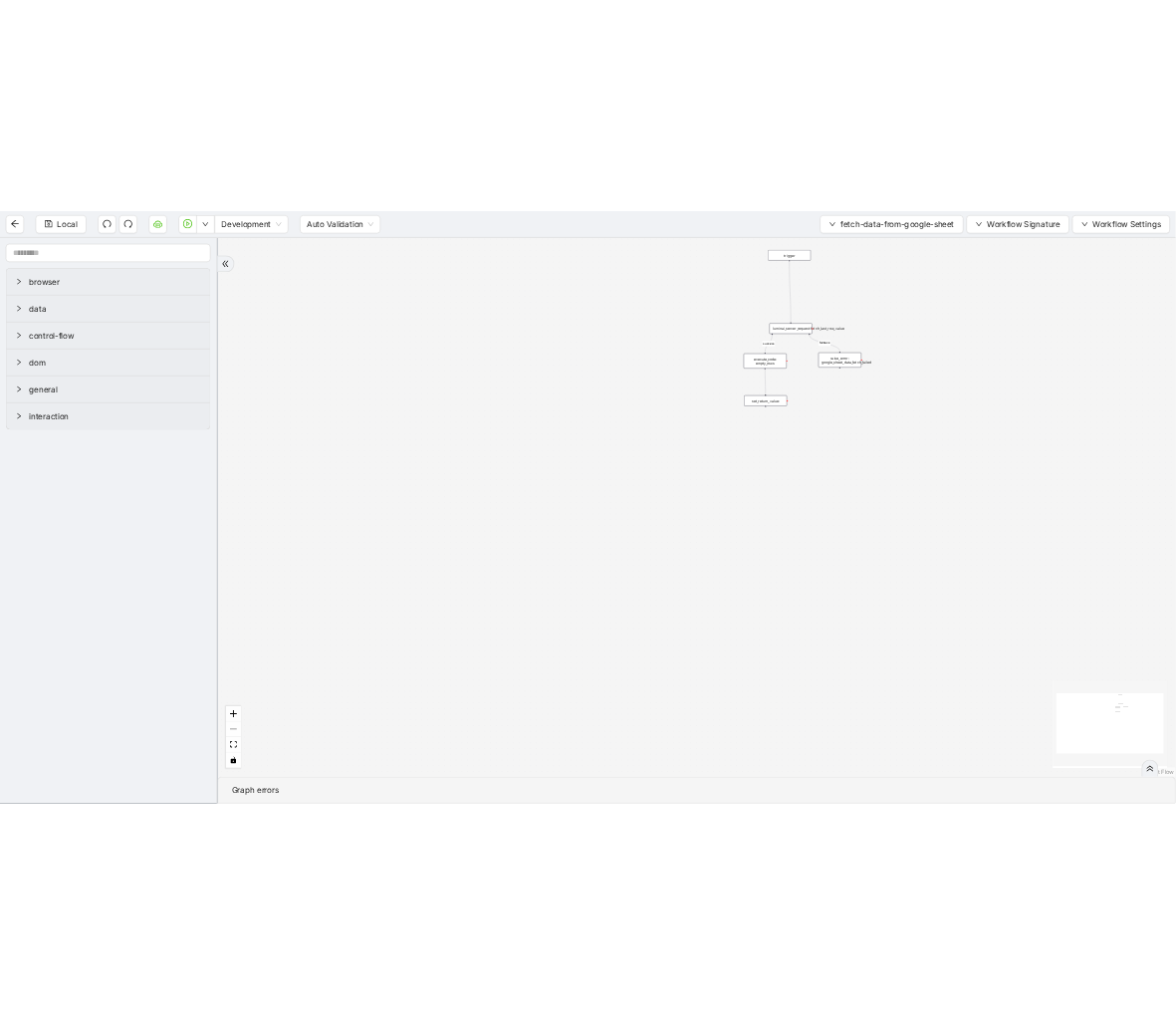 scroll, scrollTop: 0, scrollLeft: 0, axis: both 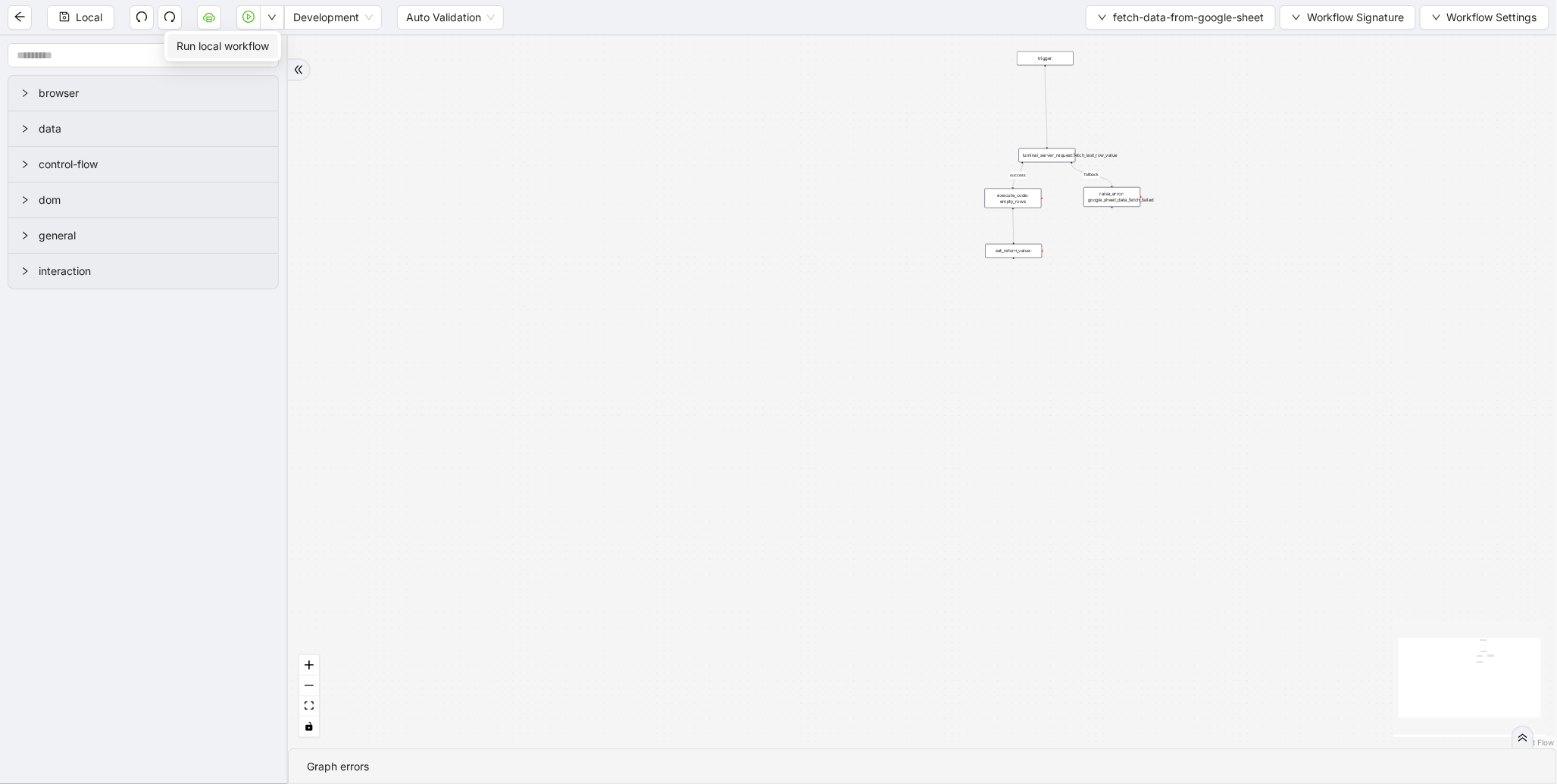 click on "Run local workflow" at bounding box center (223, 46) 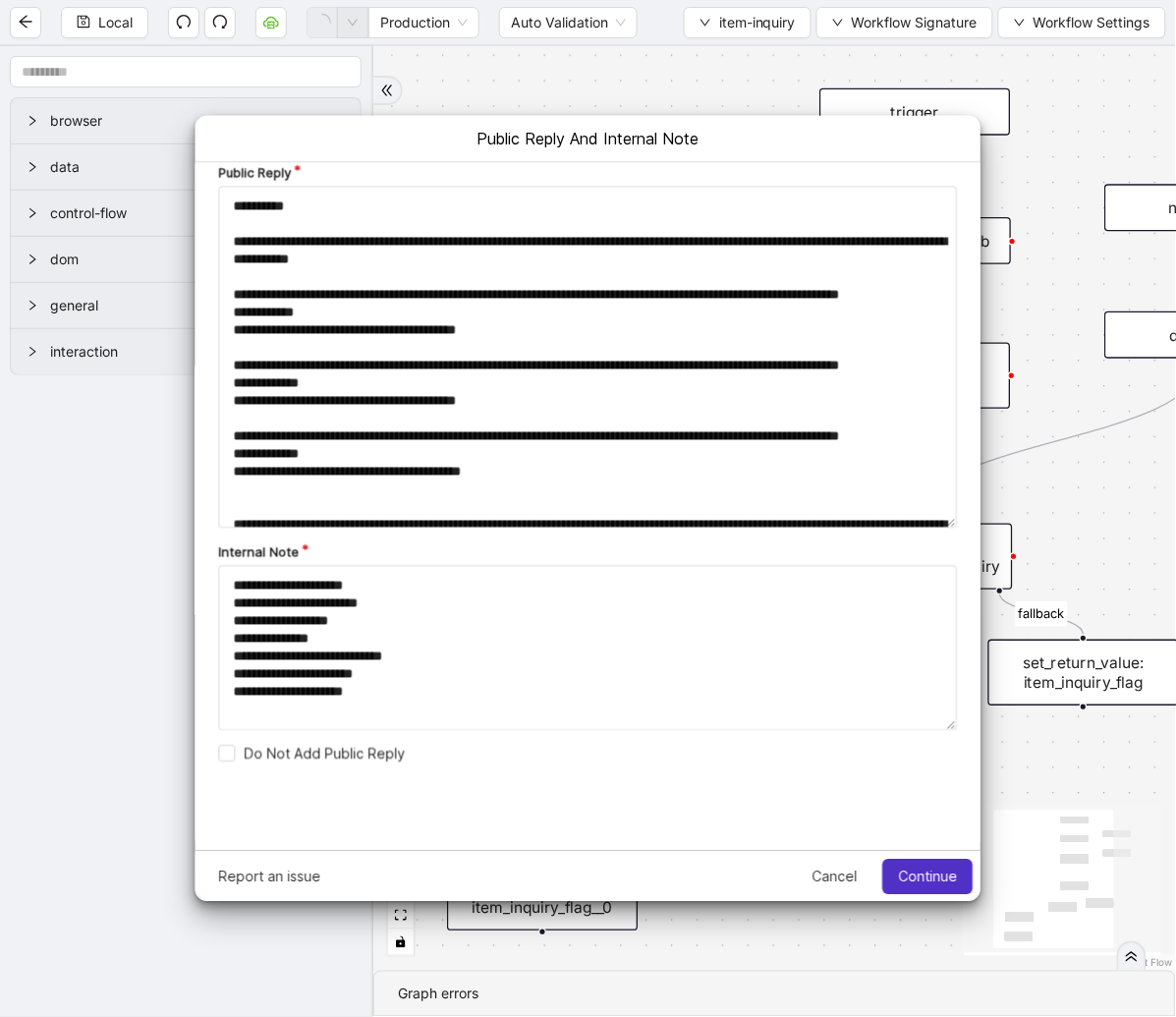 scroll, scrollTop: 0, scrollLeft: 0, axis: both 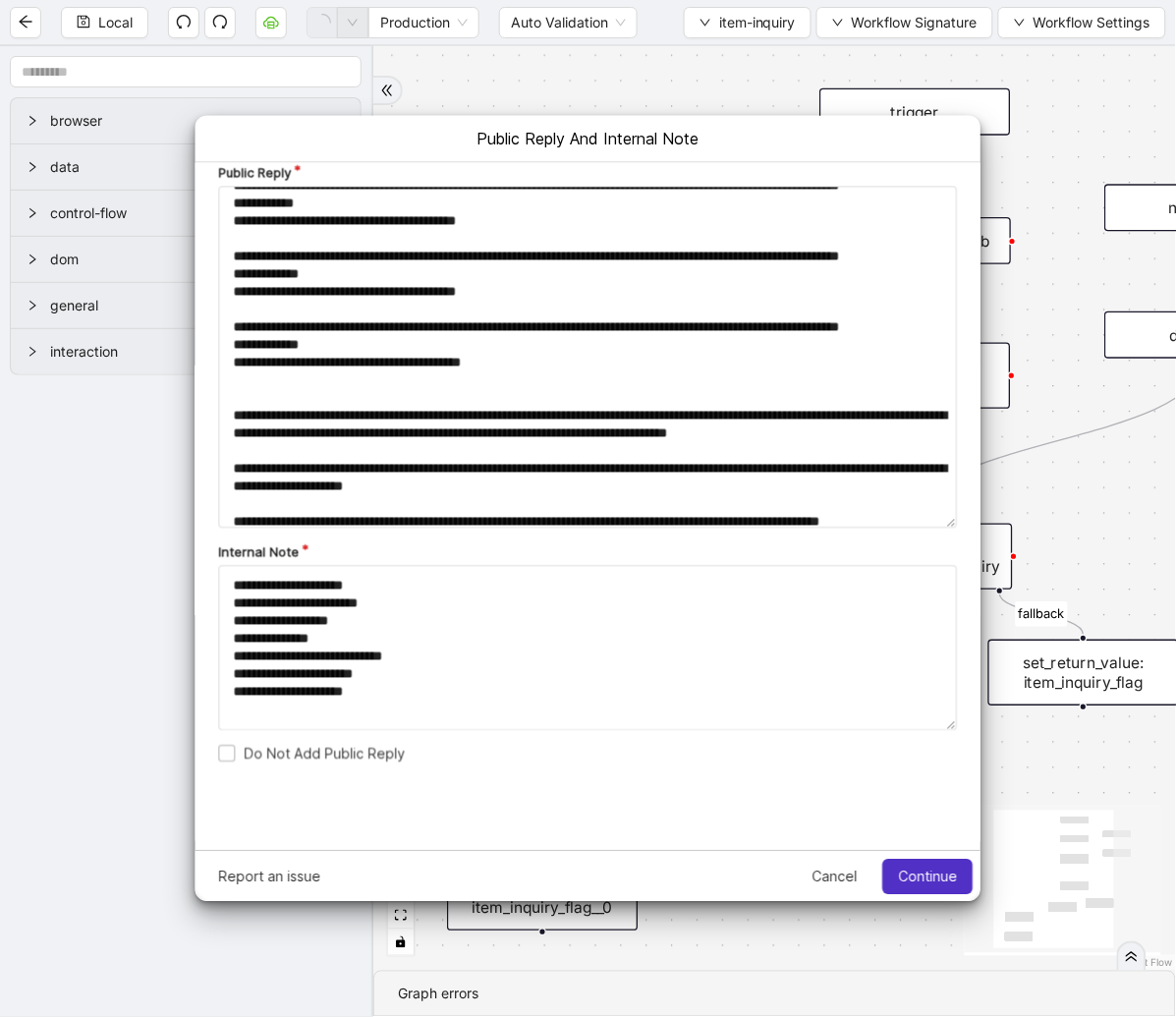 click on "Do Not Add Public Reply" at bounding box center [311, 753] 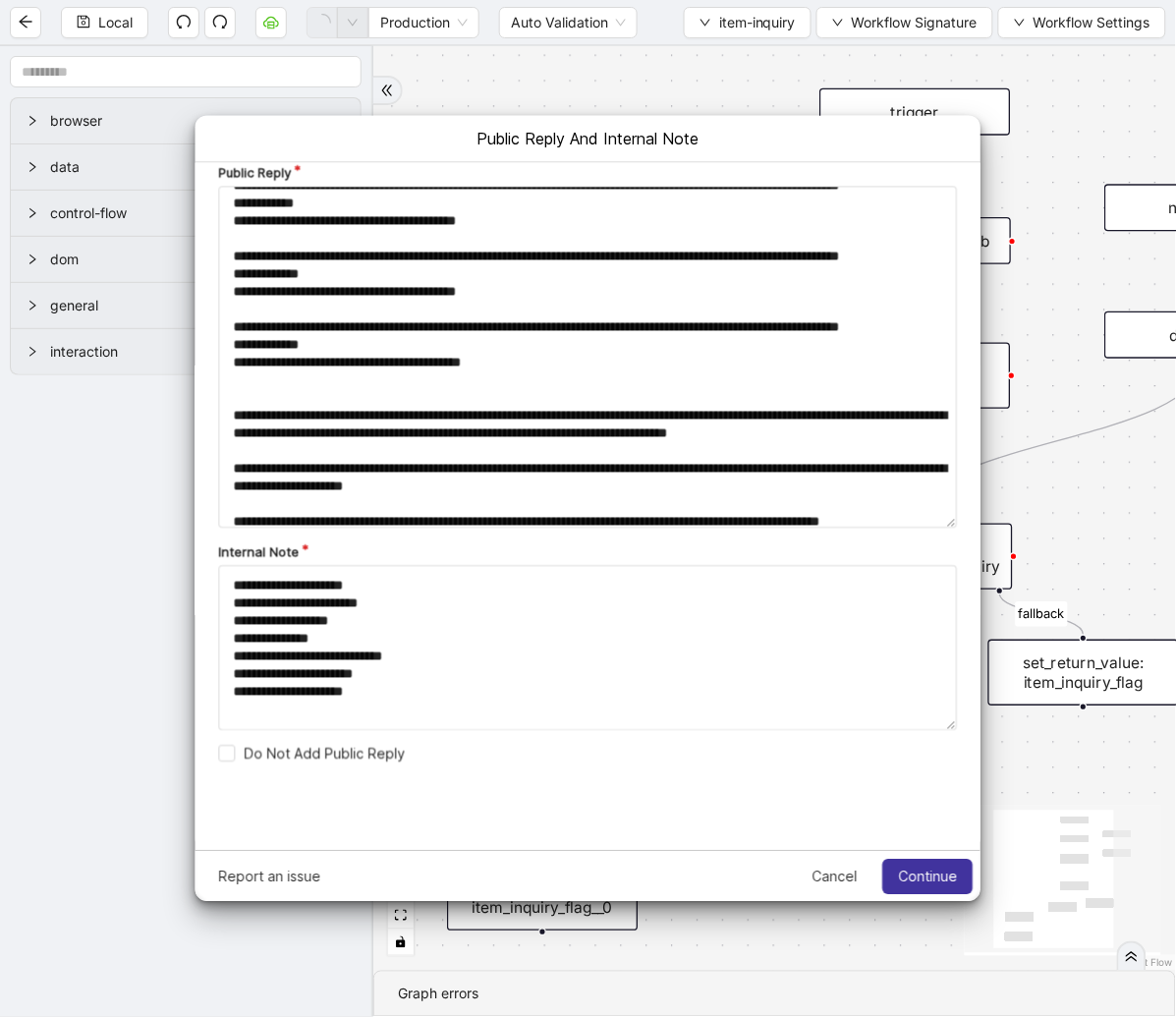 click on "Continue" at bounding box center [927, 876] 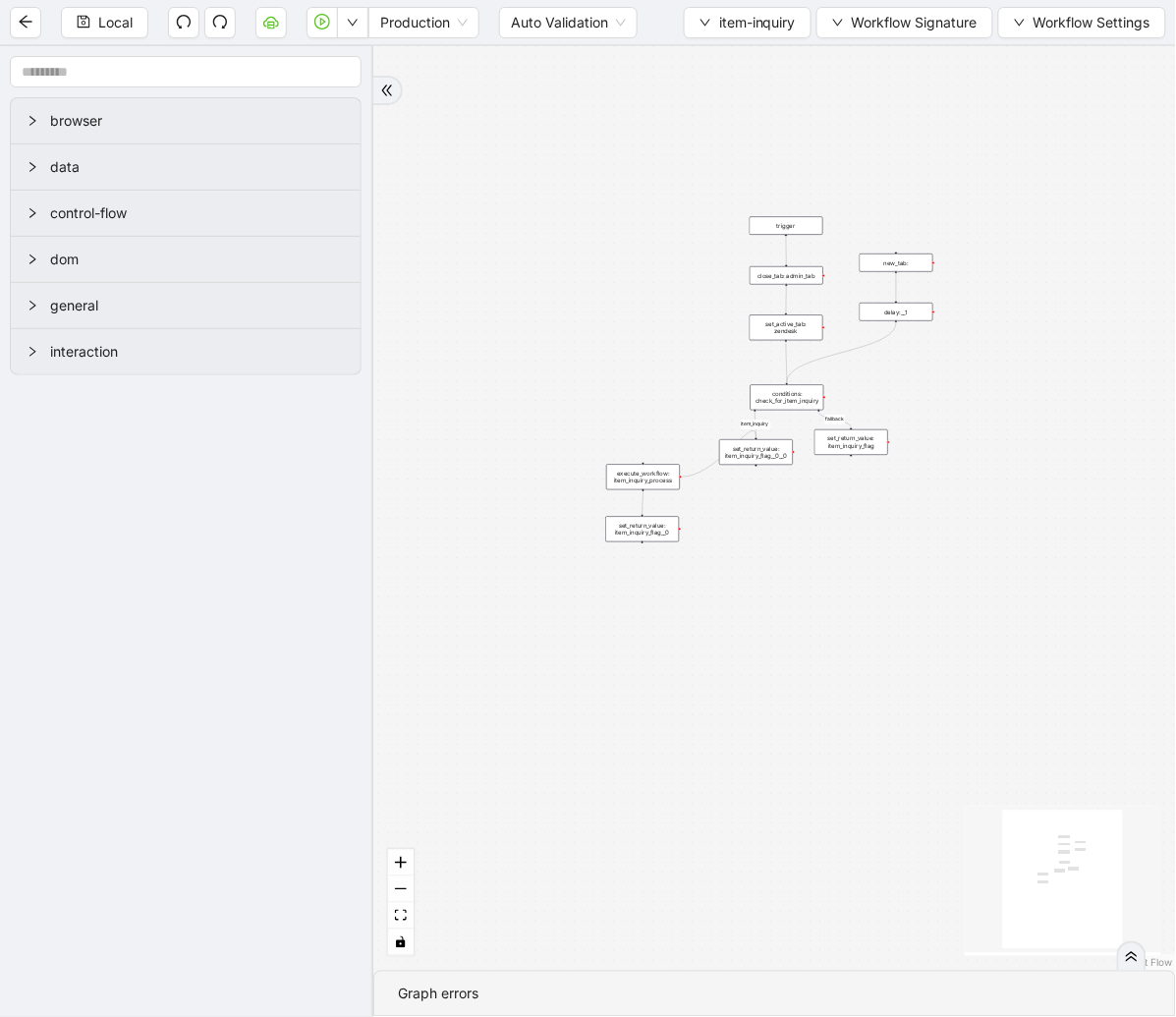 drag, startPoint x: 327, startPoint y: 26, endPoint x: 682, endPoint y: 2, distance: 355.8103 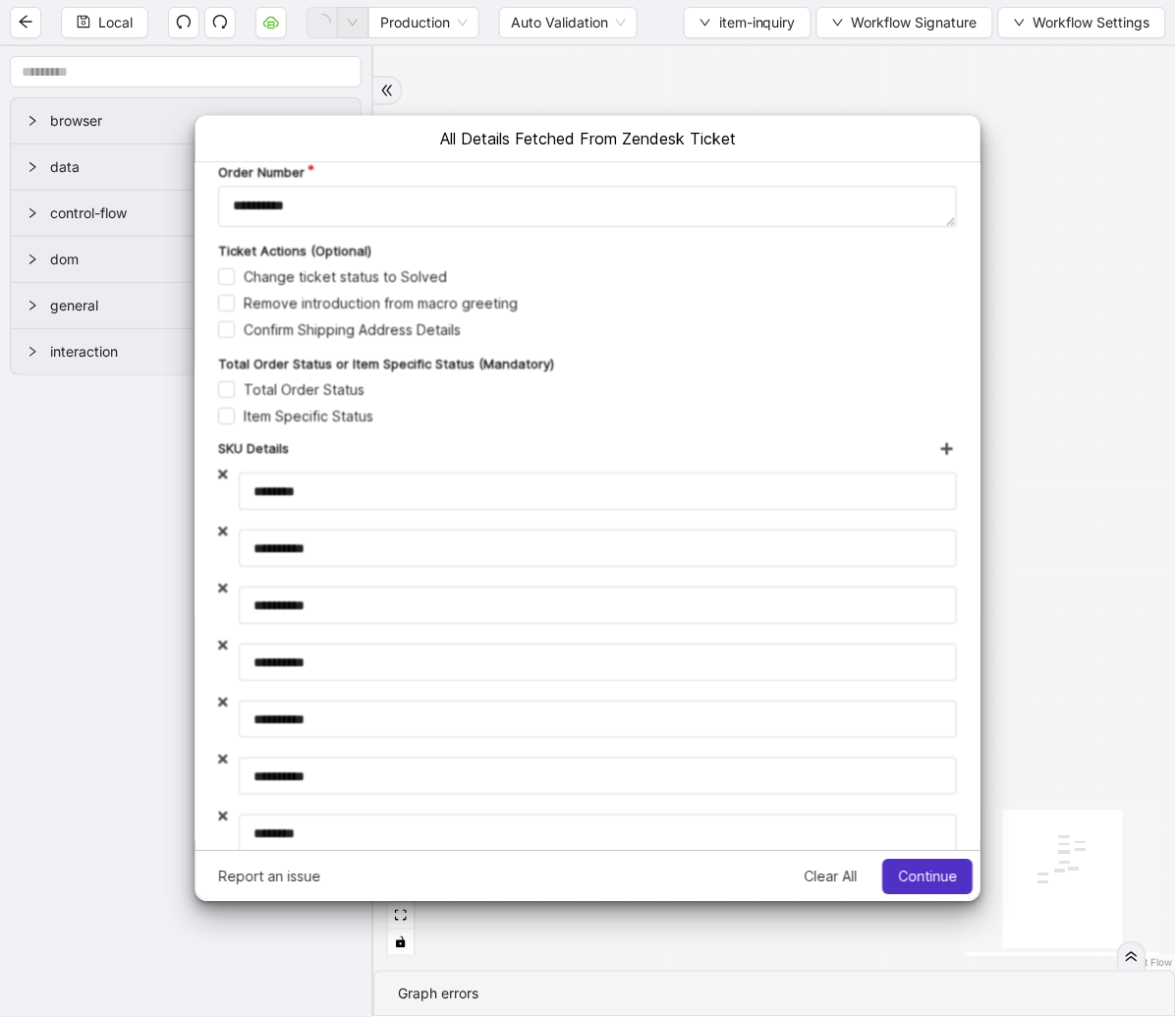 scroll, scrollTop: 0, scrollLeft: 0, axis: both 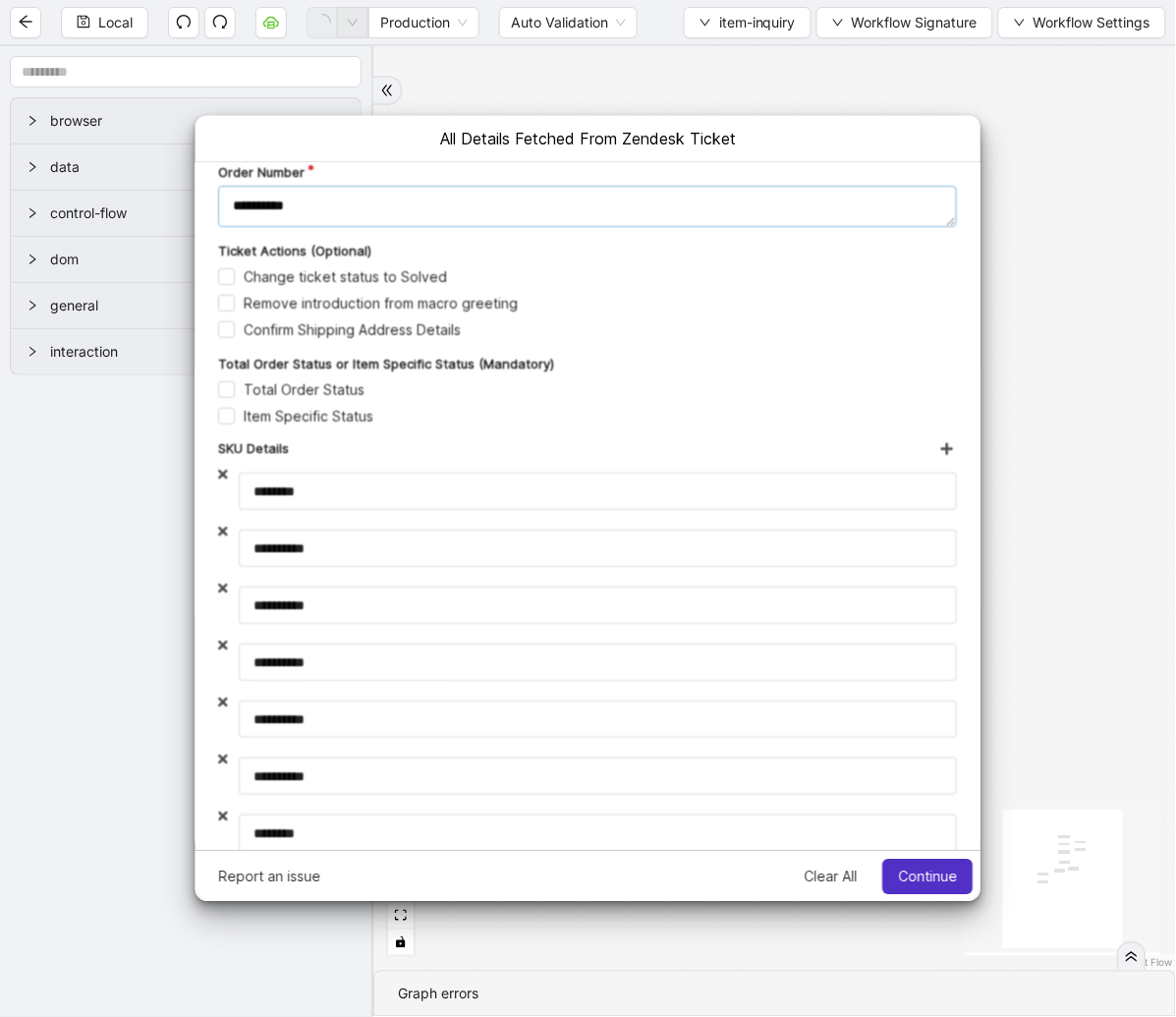 drag, startPoint x: 319, startPoint y: 203, endPoint x: 139, endPoint y: 206, distance: 180.025 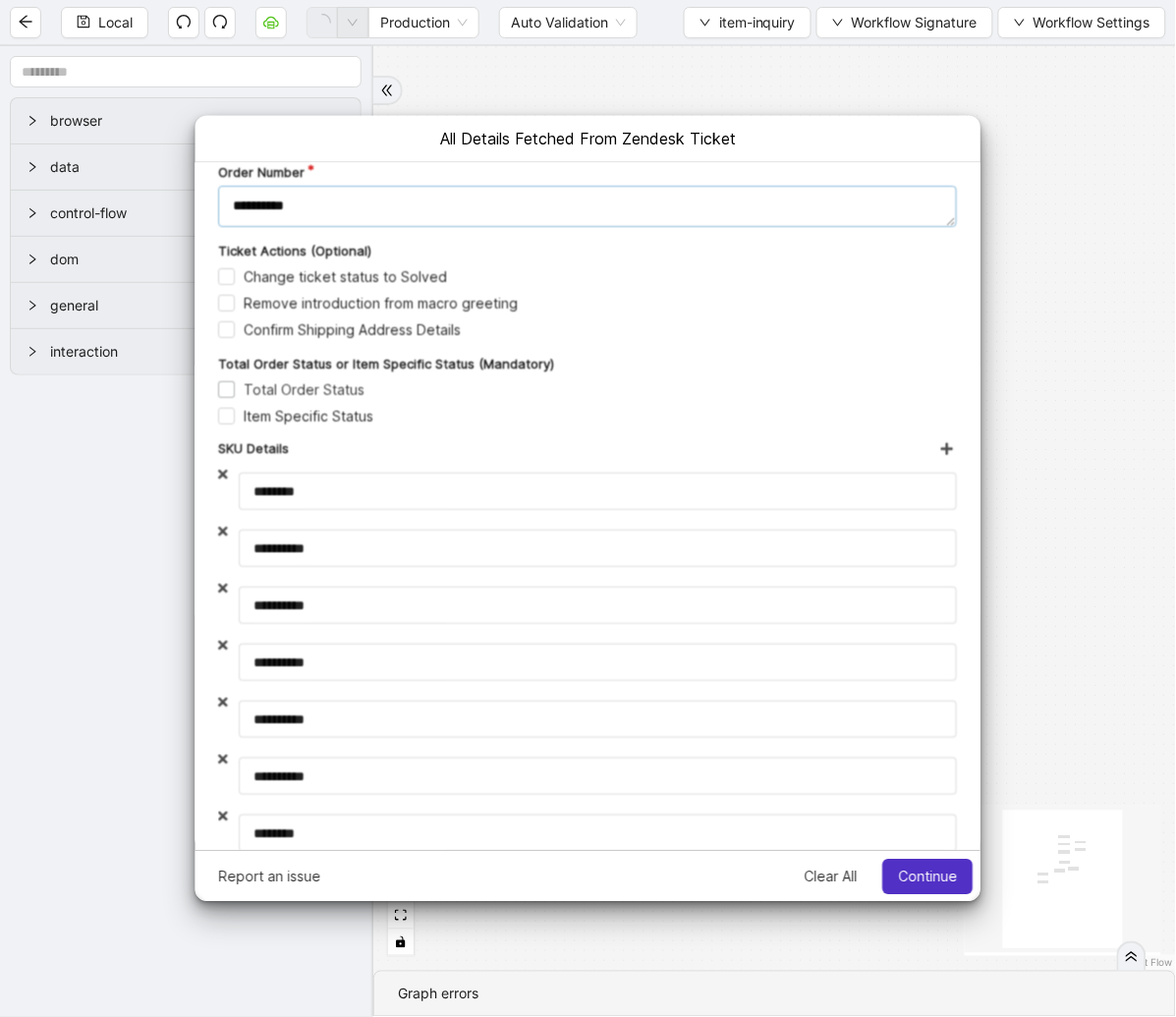 type on "**********" 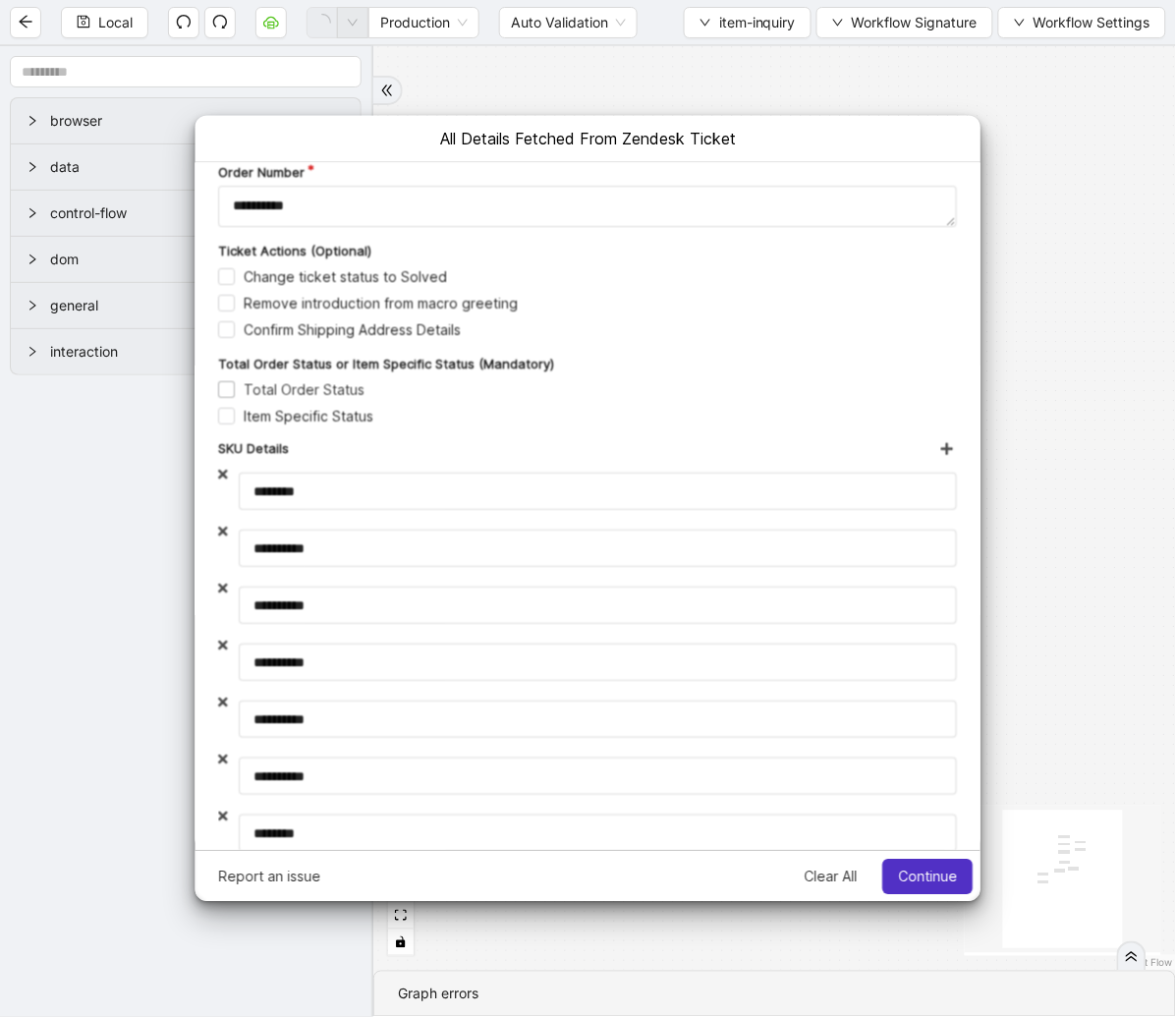 click on "Total Order Status" at bounding box center [291, 389] 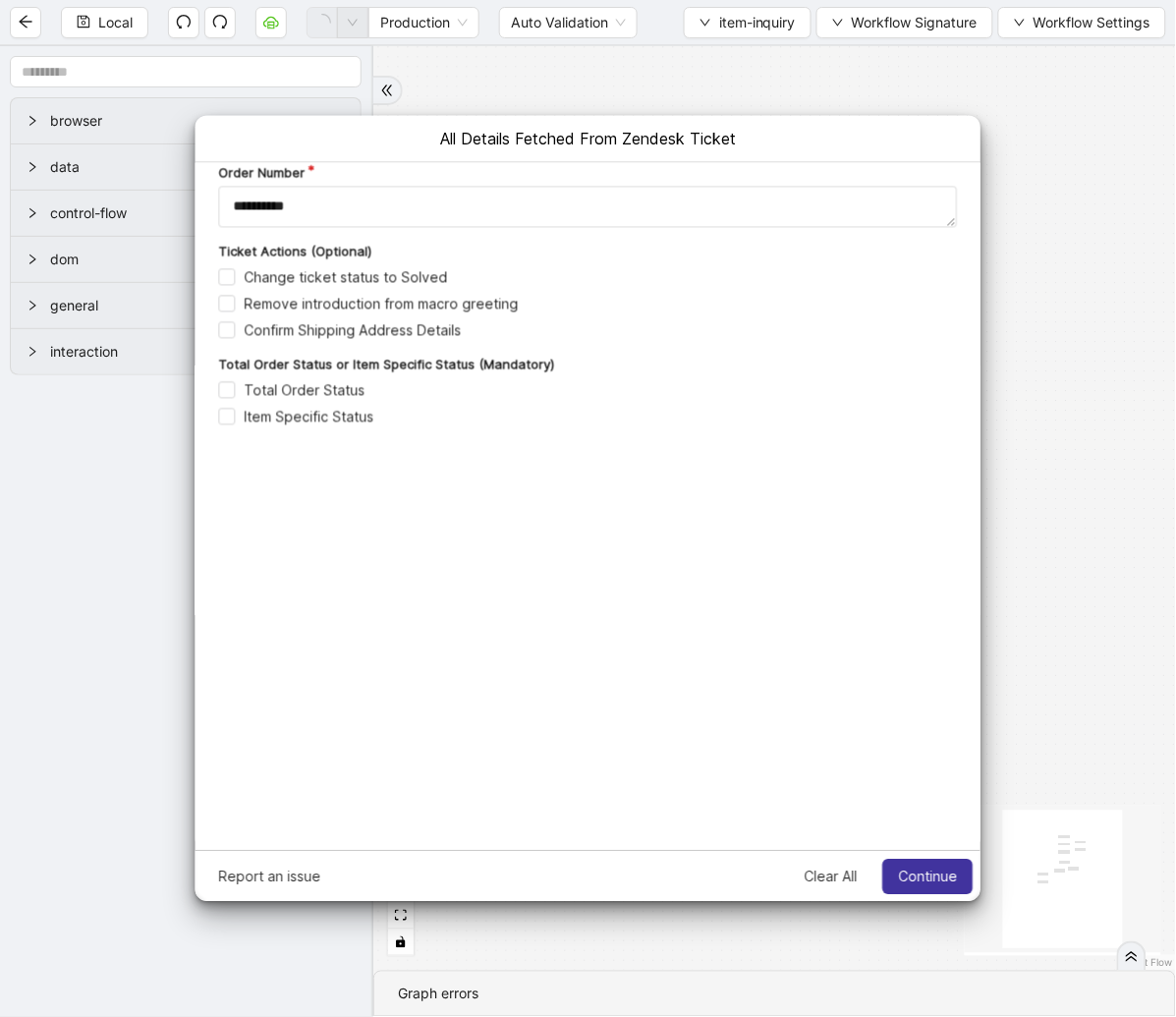 click on "Continue" at bounding box center (927, 876) 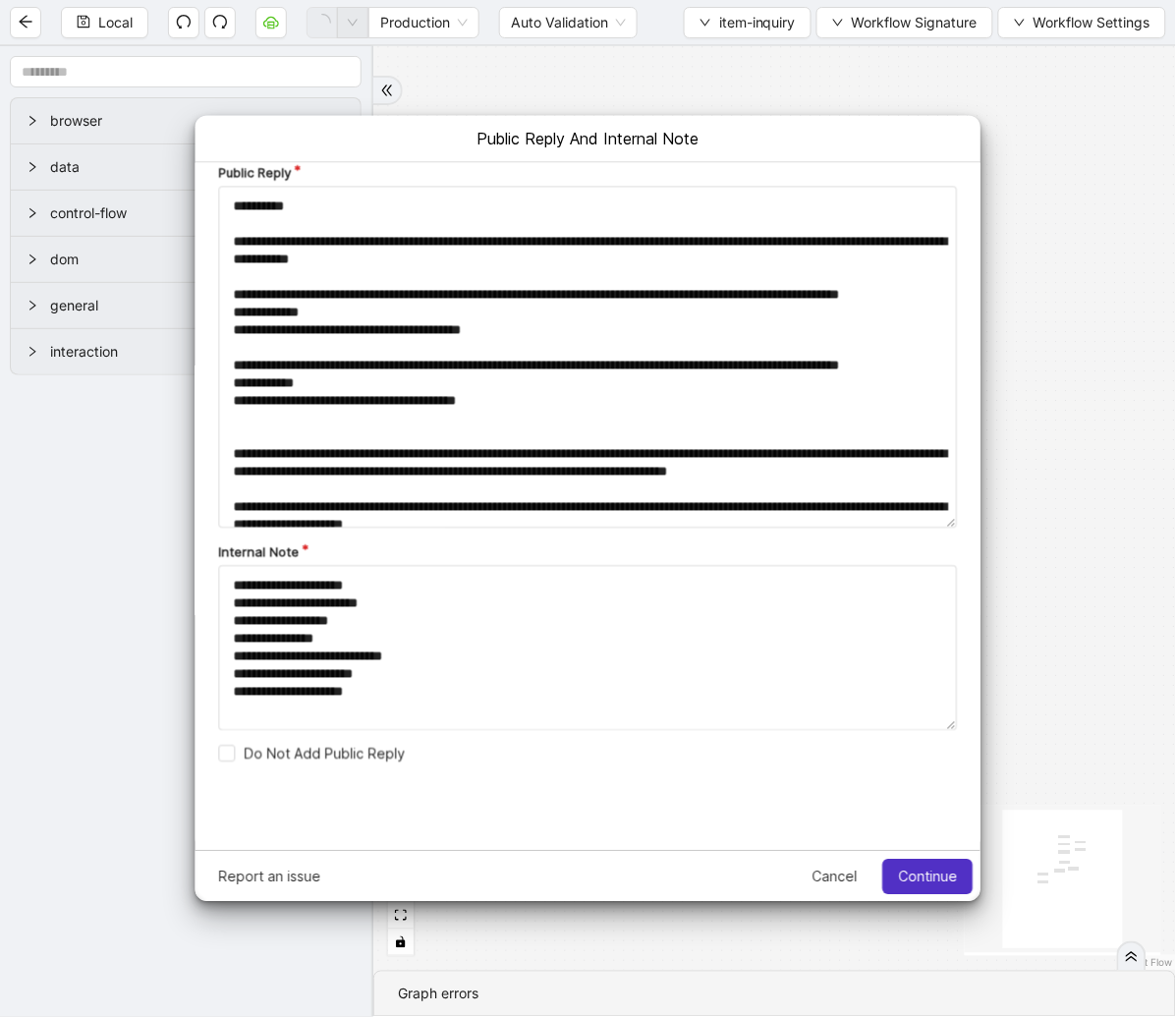 scroll, scrollTop: 0, scrollLeft: 0, axis: both 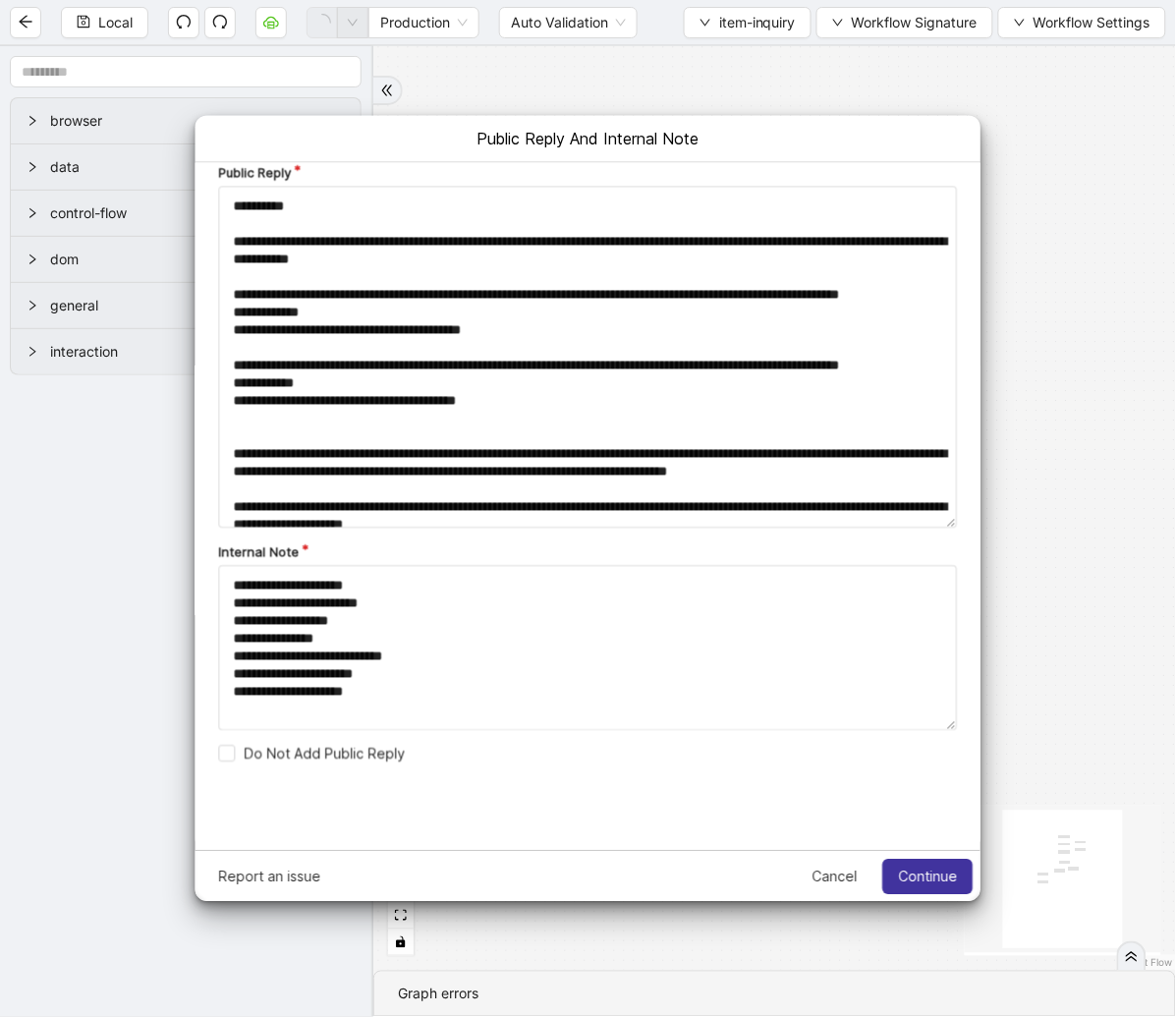 click on "Continue" at bounding box center (927, 876) 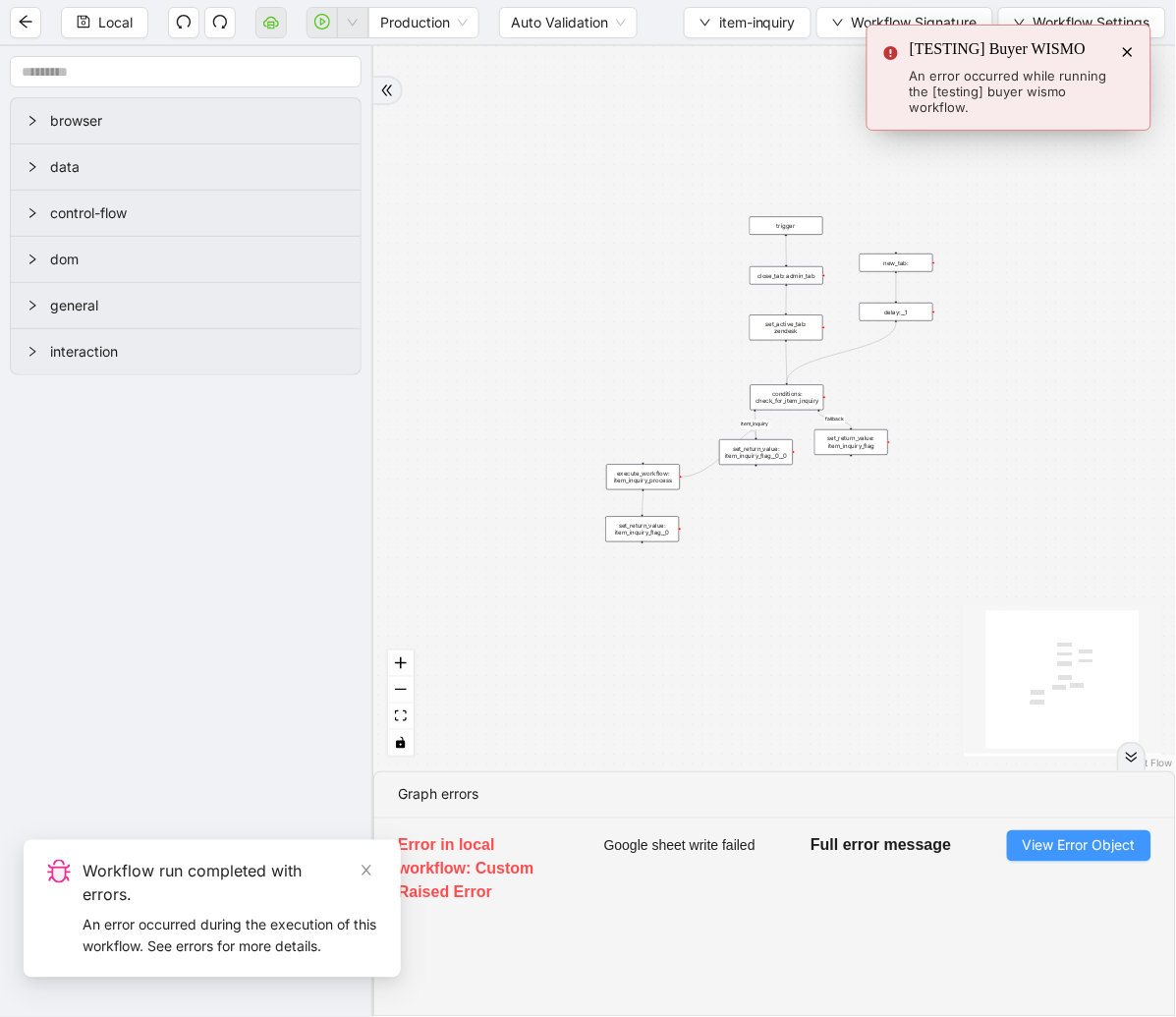 click on "View Error Object" at bounding box center [1079, 846] 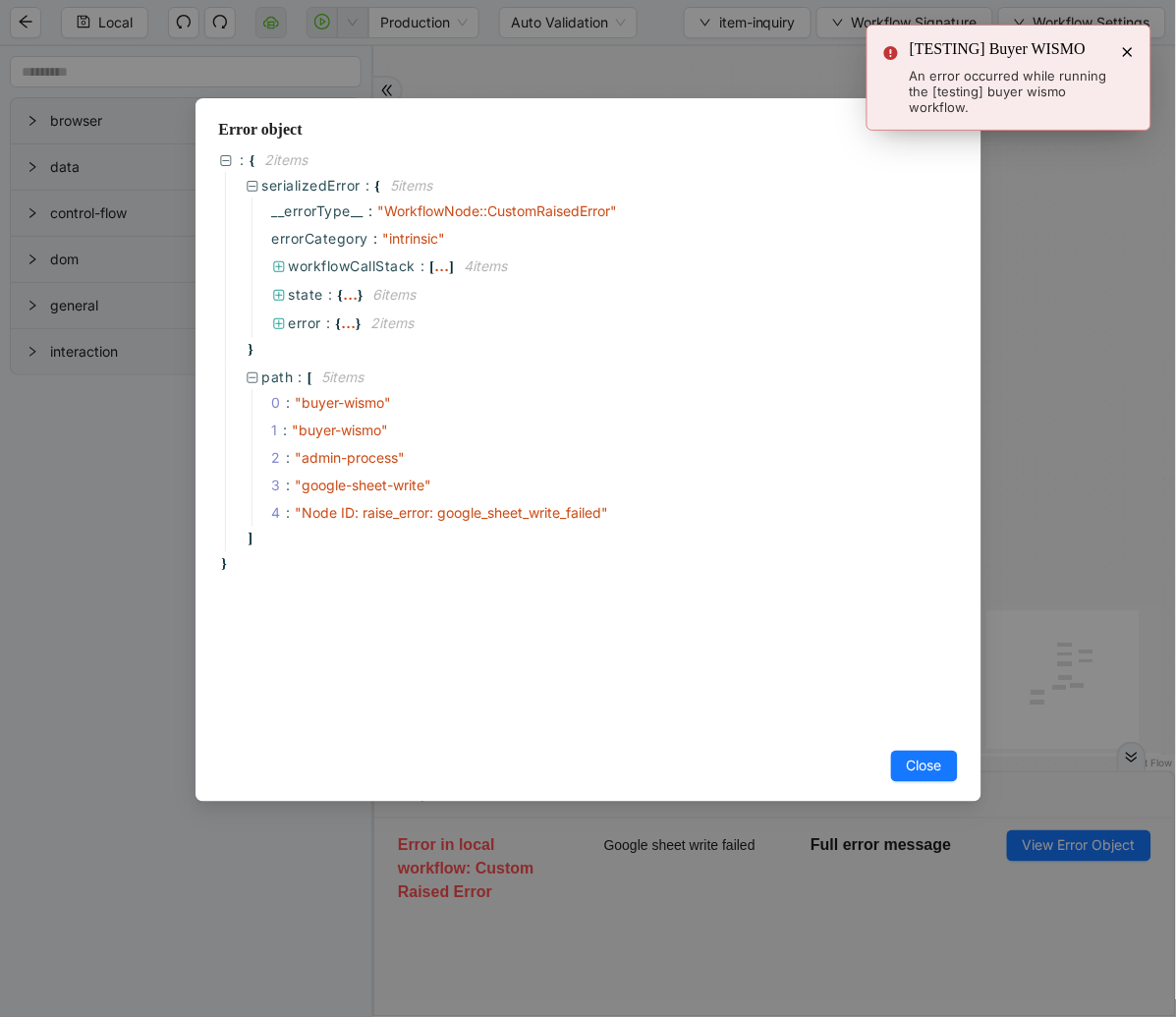 click 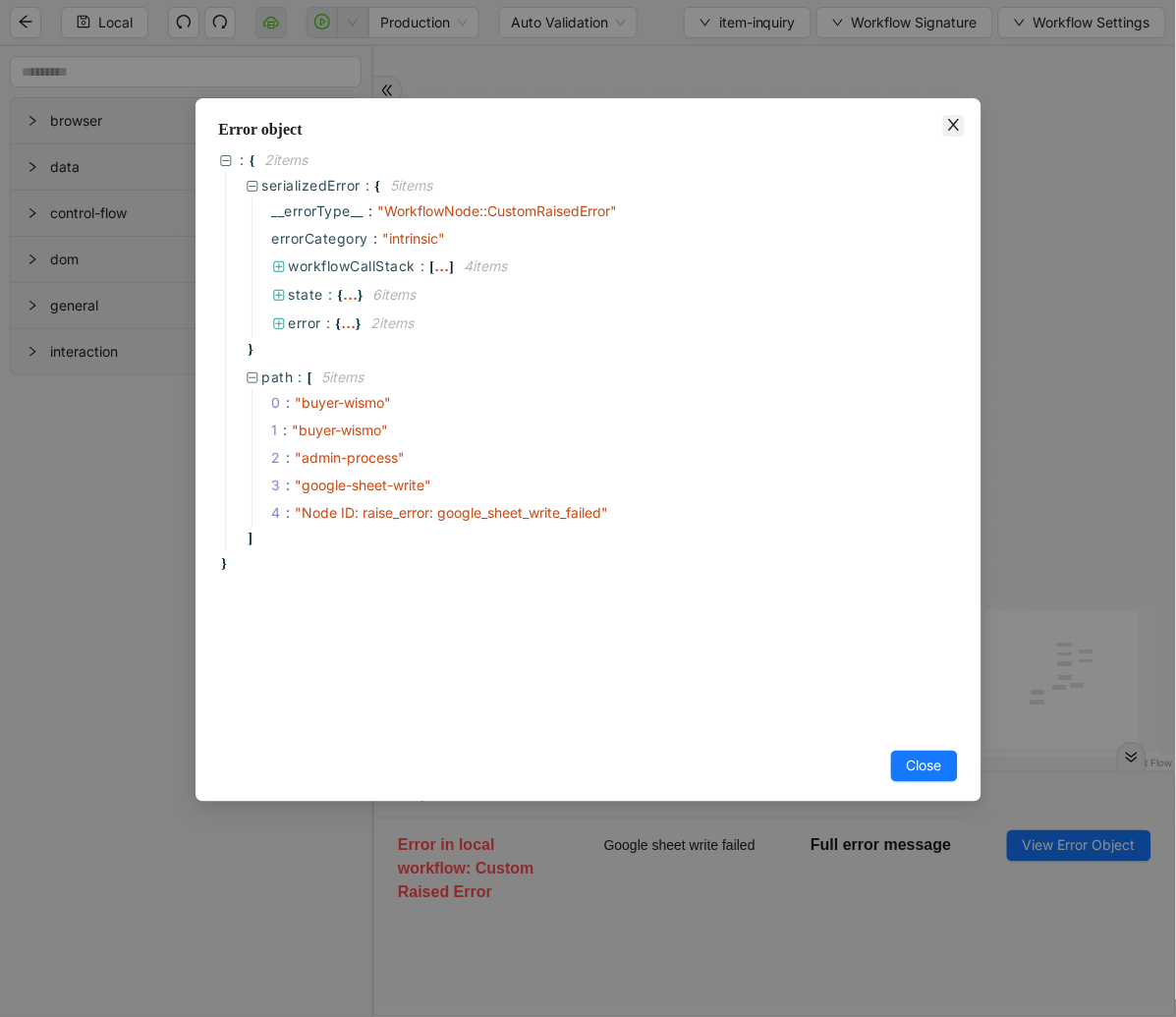 drag, startPoint x: 935, startPoint y: 134, endPoint x: 953, endPoint y: 130, distance: 18.439089 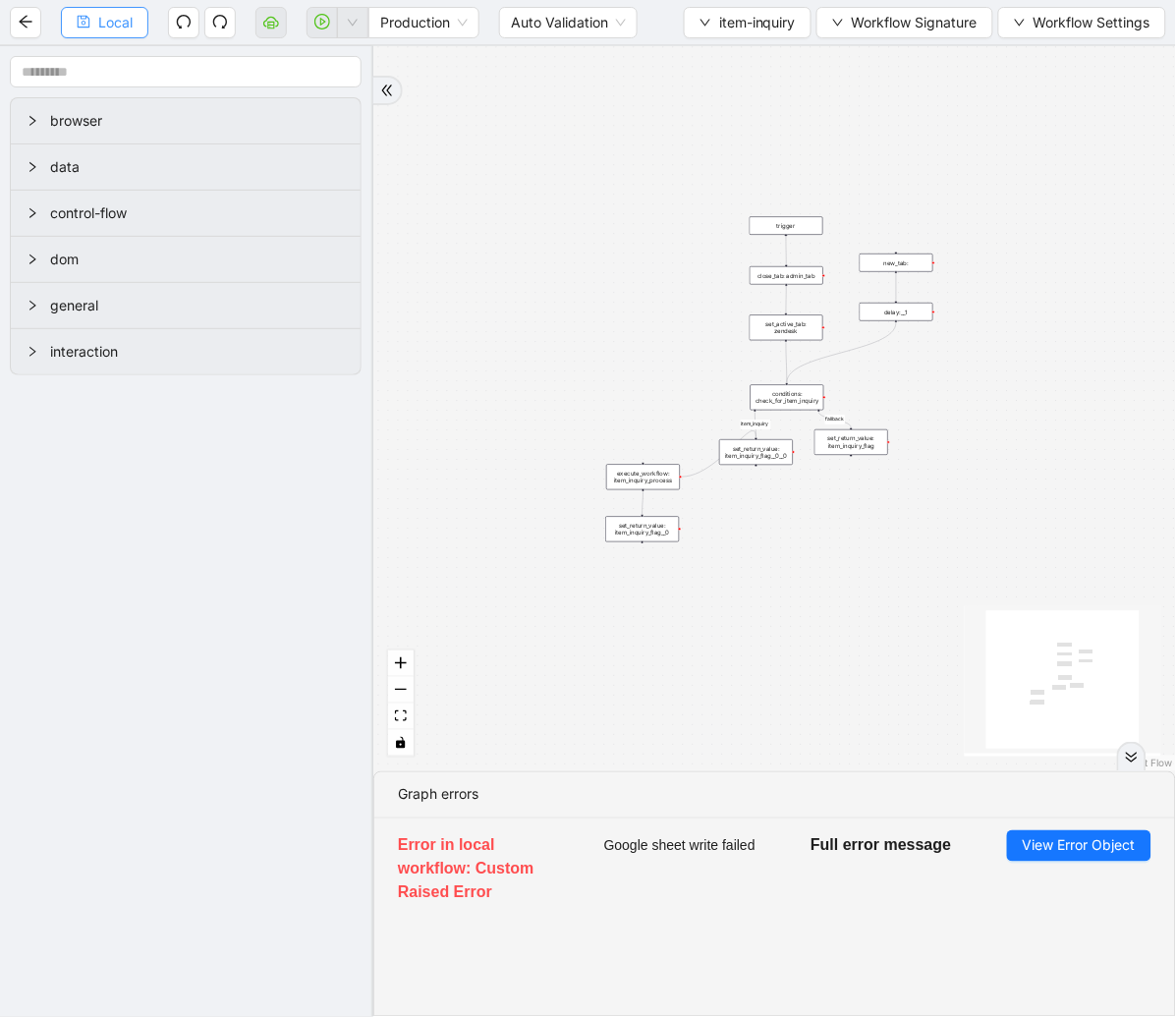 click on "Local" at bounding box center [115, 23] 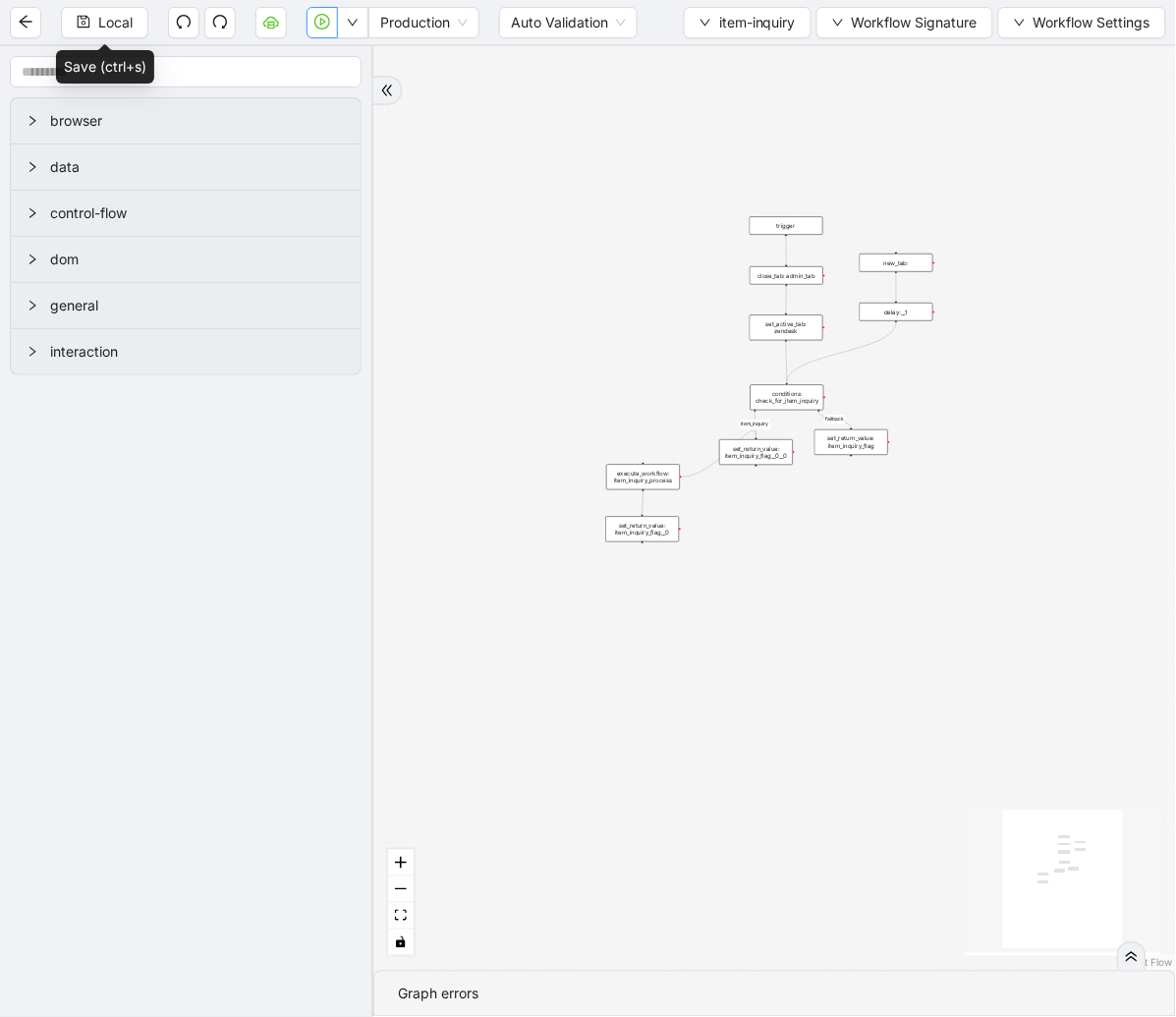 click 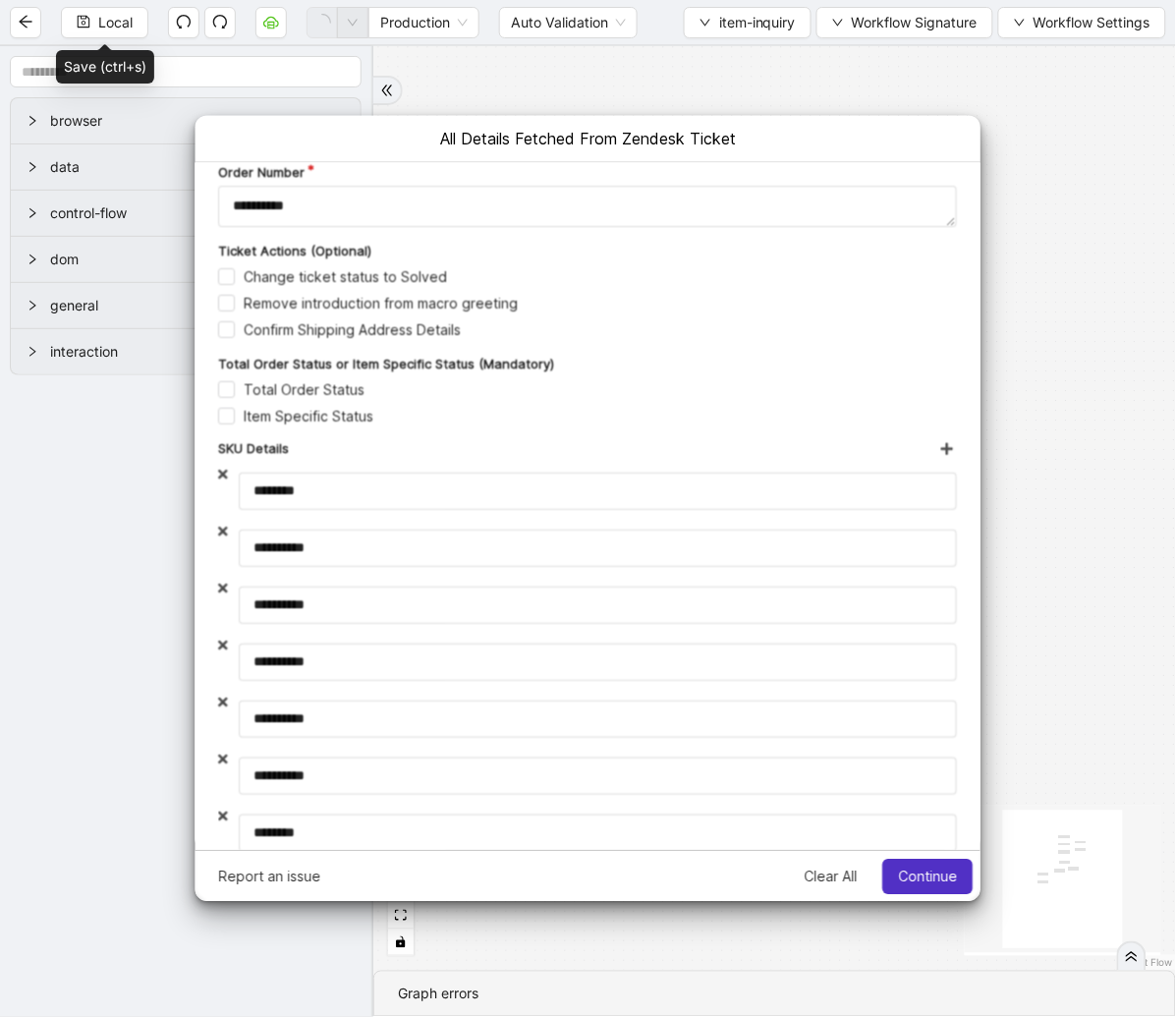 scroll, scrollTop: 0, scrollLeft: 0, axis: both 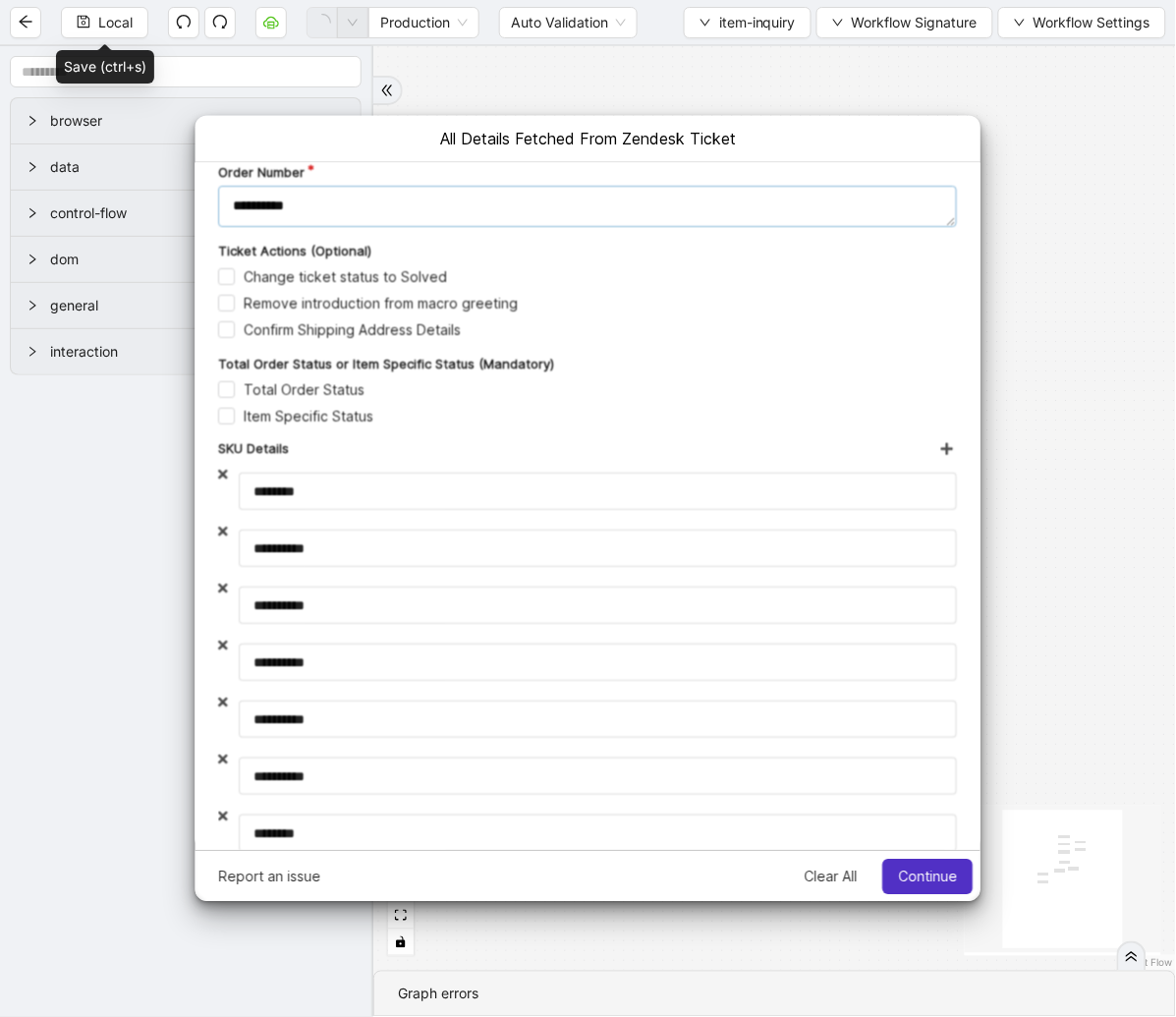 click on "**********" at bounding box center [588, 206] 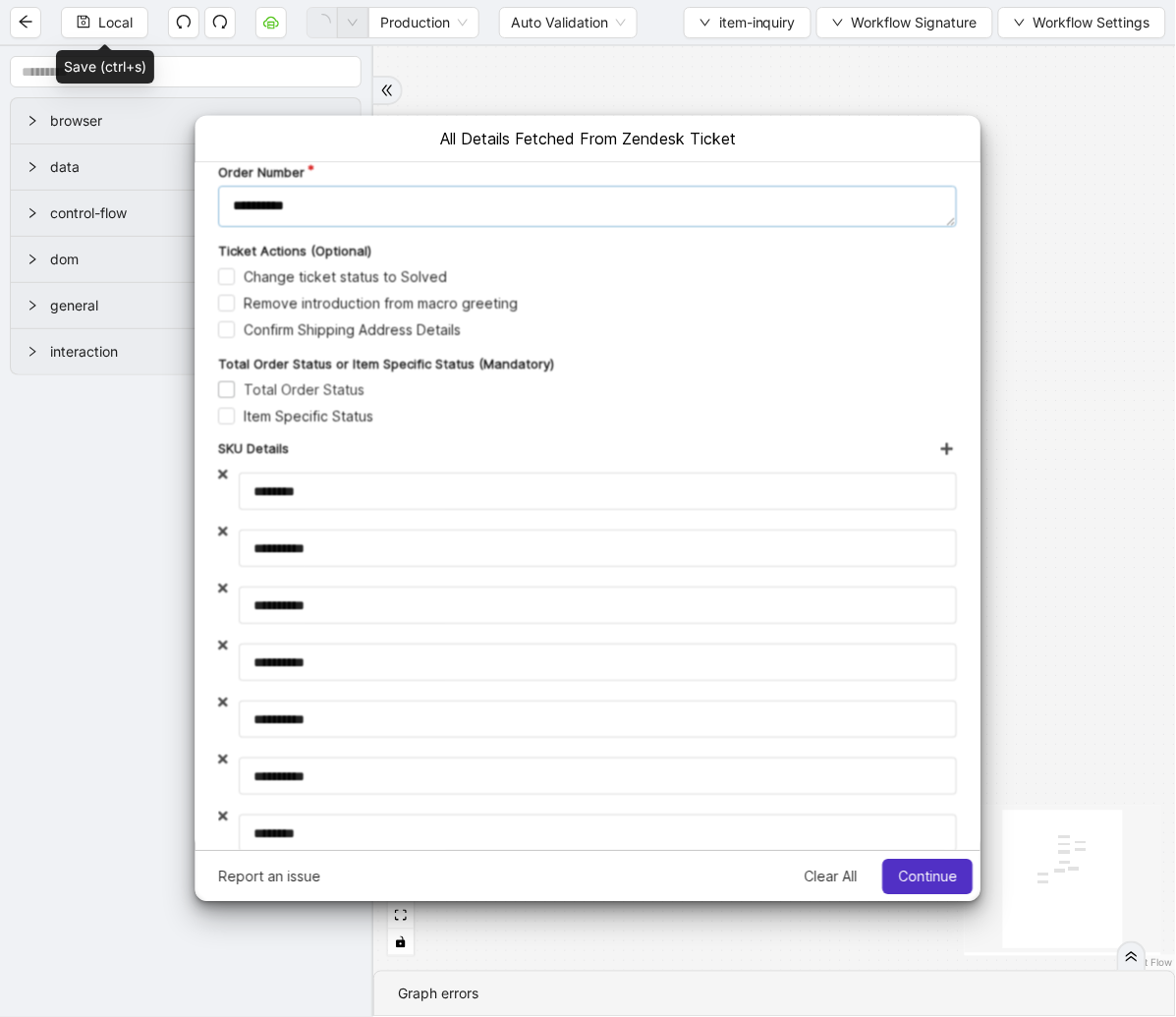 type on "**********" 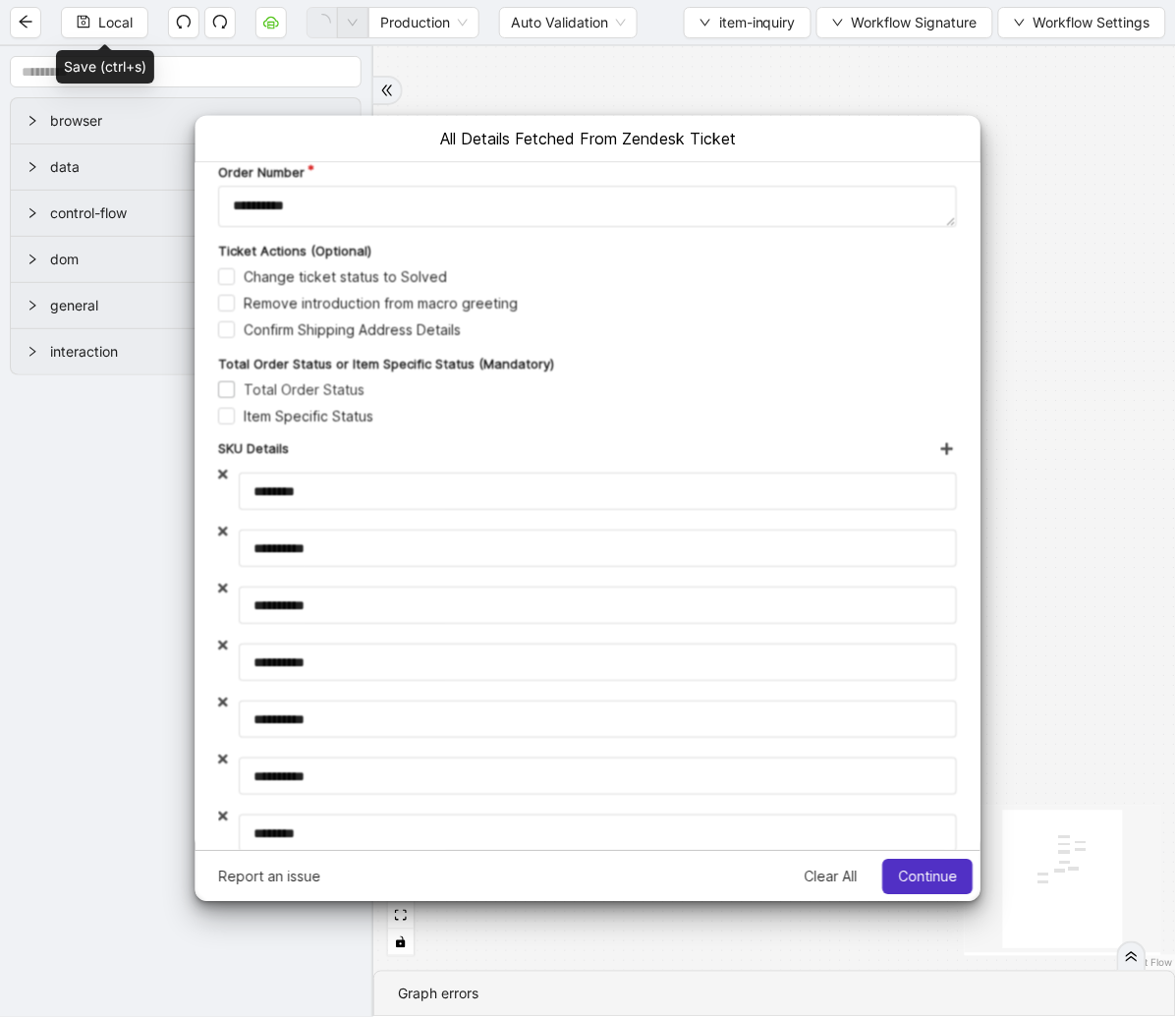 click on "Total Order Status" at bounding box center [291, 389] 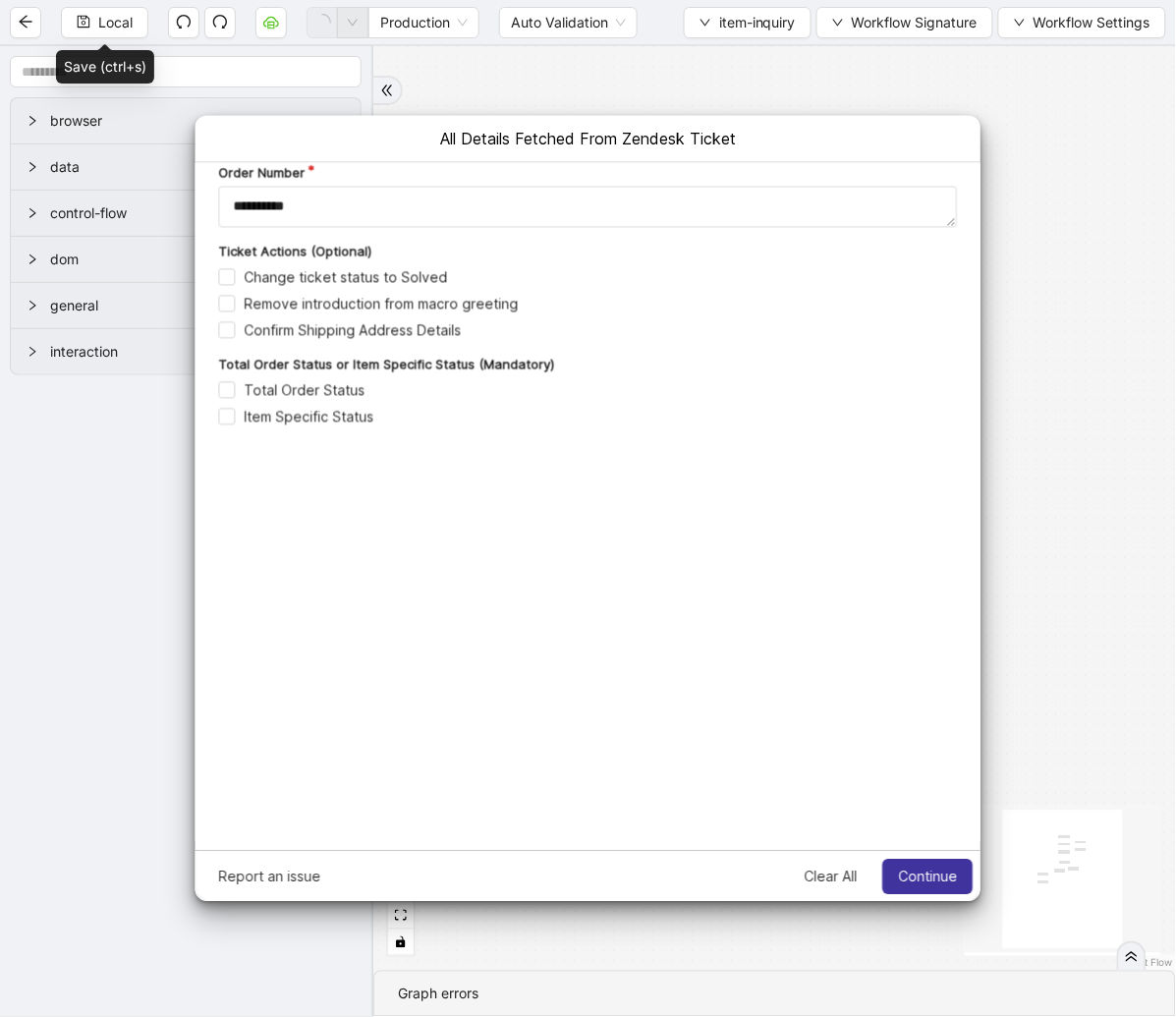 click on "Continue" at bounding box center [927, 876] 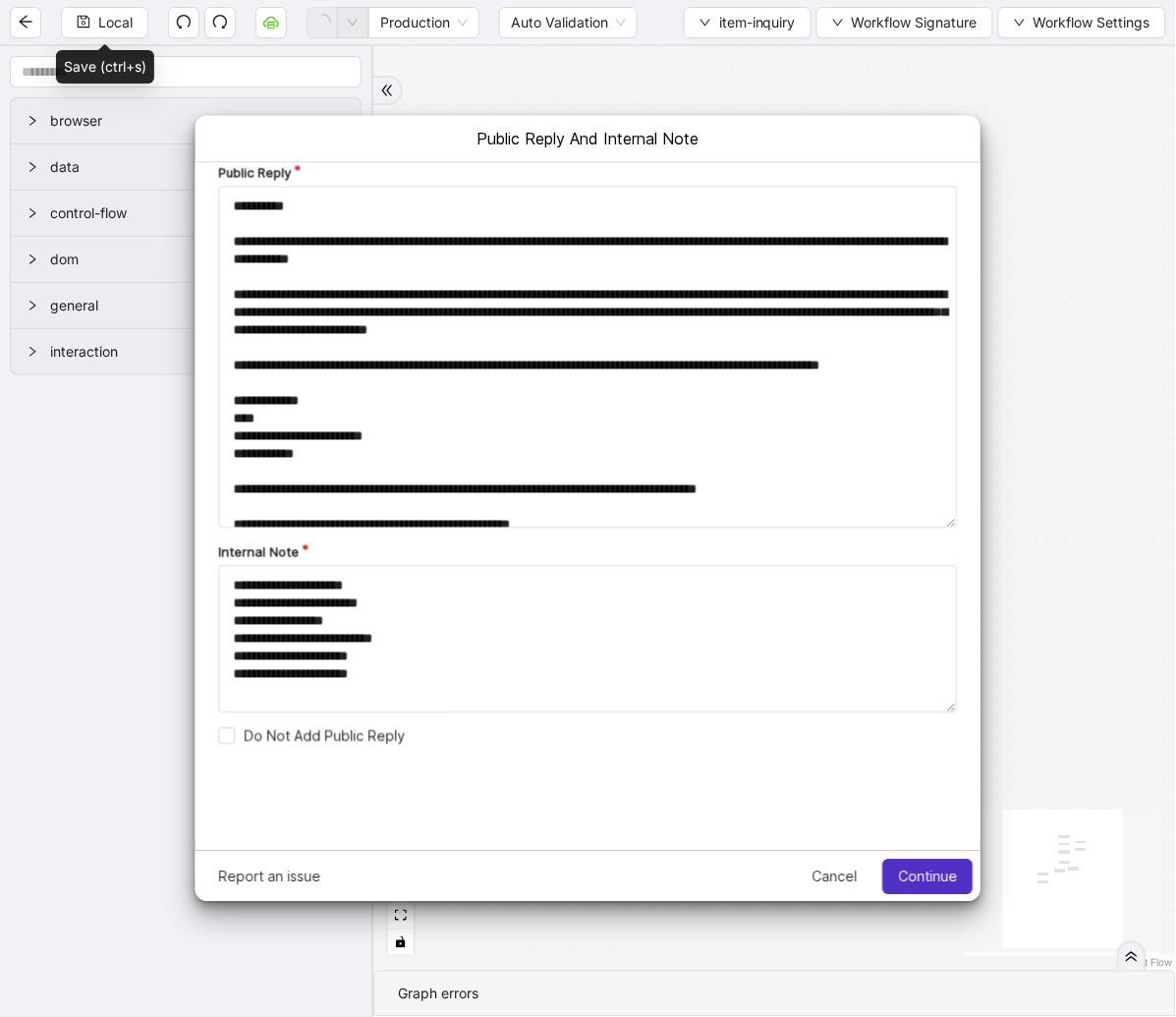 scroll, scrollTop: 0, scrollLeft: 0, axis: both 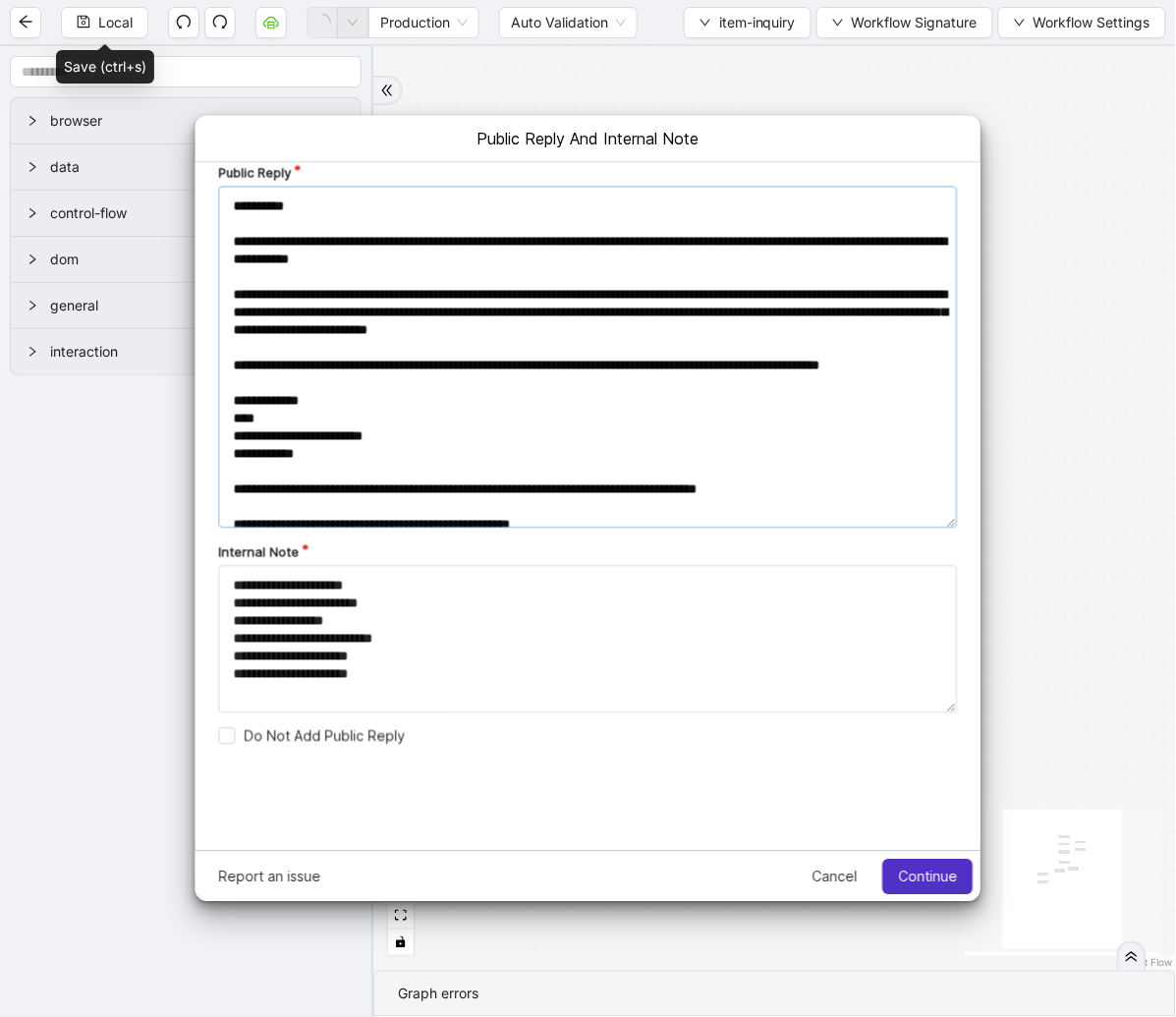drag, startPoint x: 358, startPoint y: 305, endPoint x: 525, endPoint y: 303, distance: 167.01198 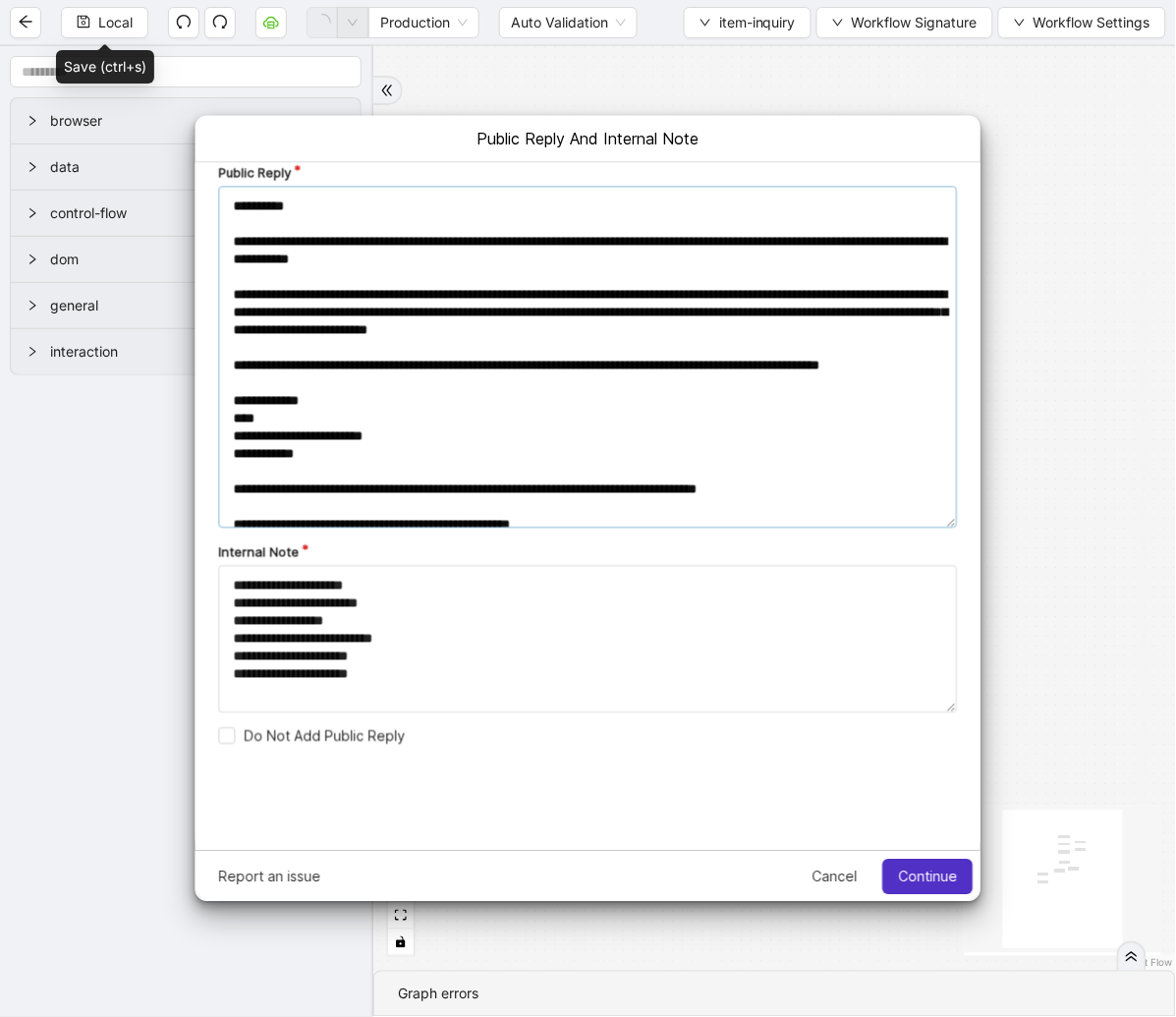 click on "**********" at bounding box center [588, 357] 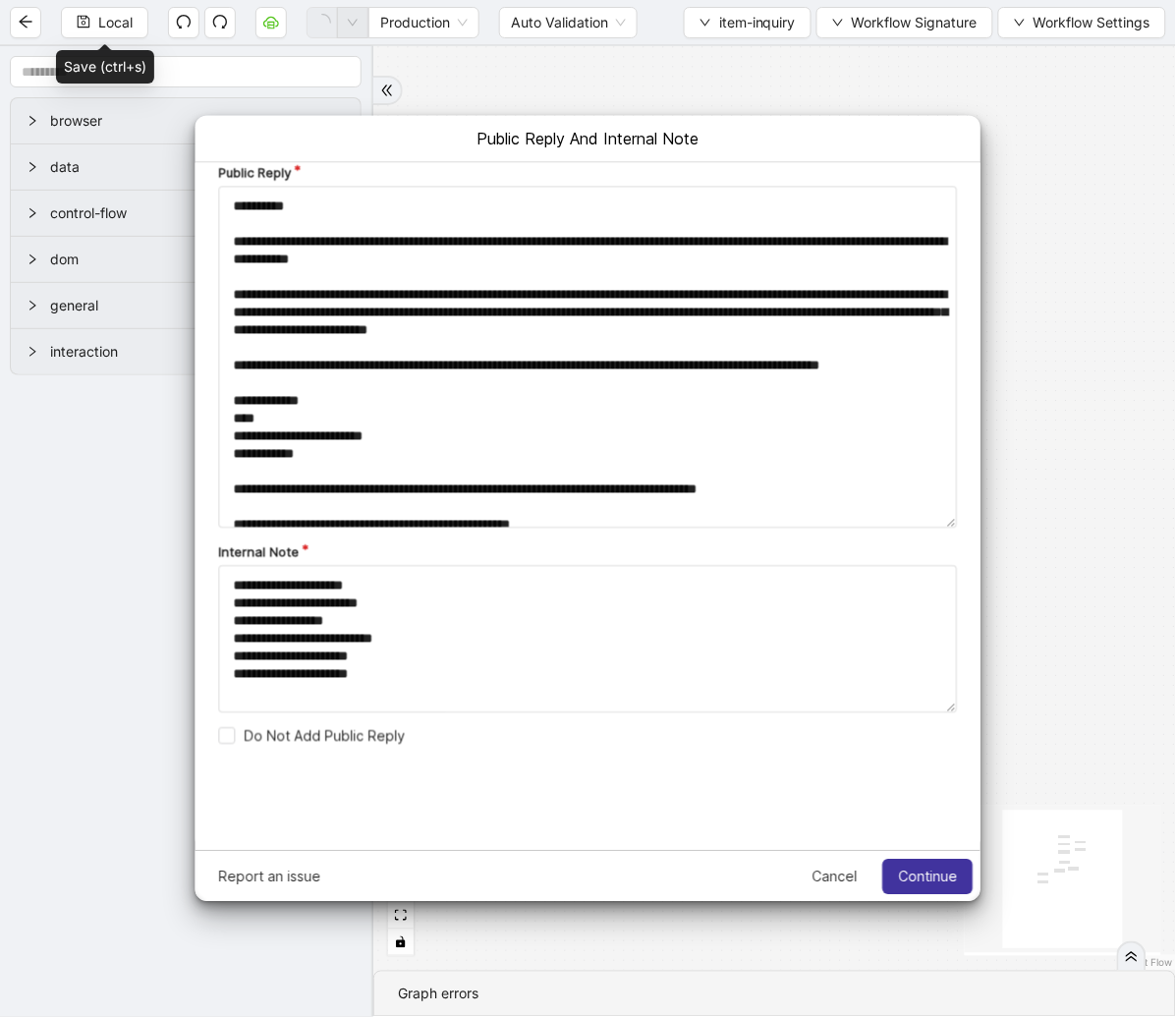 click on "Continue" at bounding box center (927, 876) 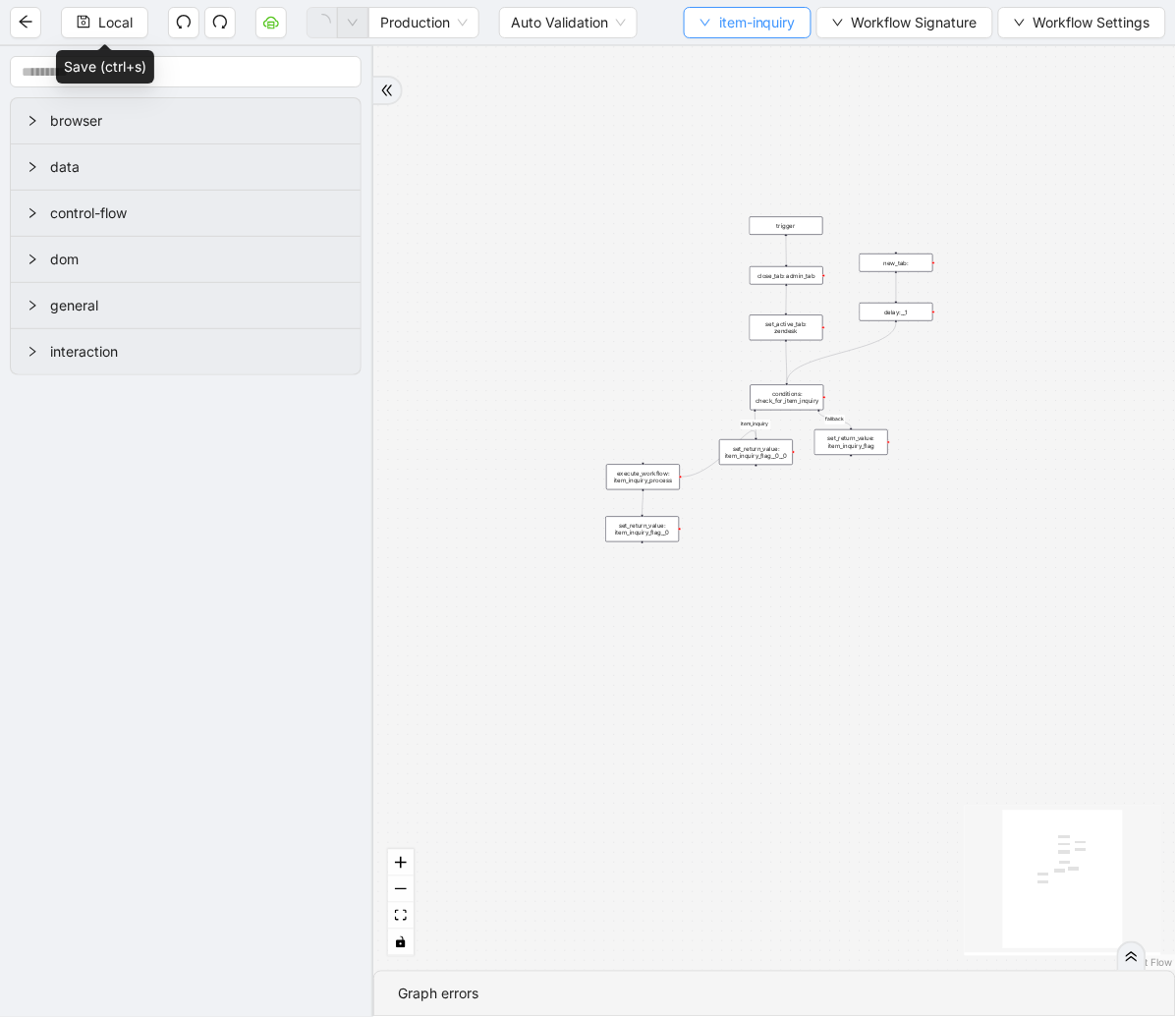 click on "item-inquiry" at bounding box center [757, 23] 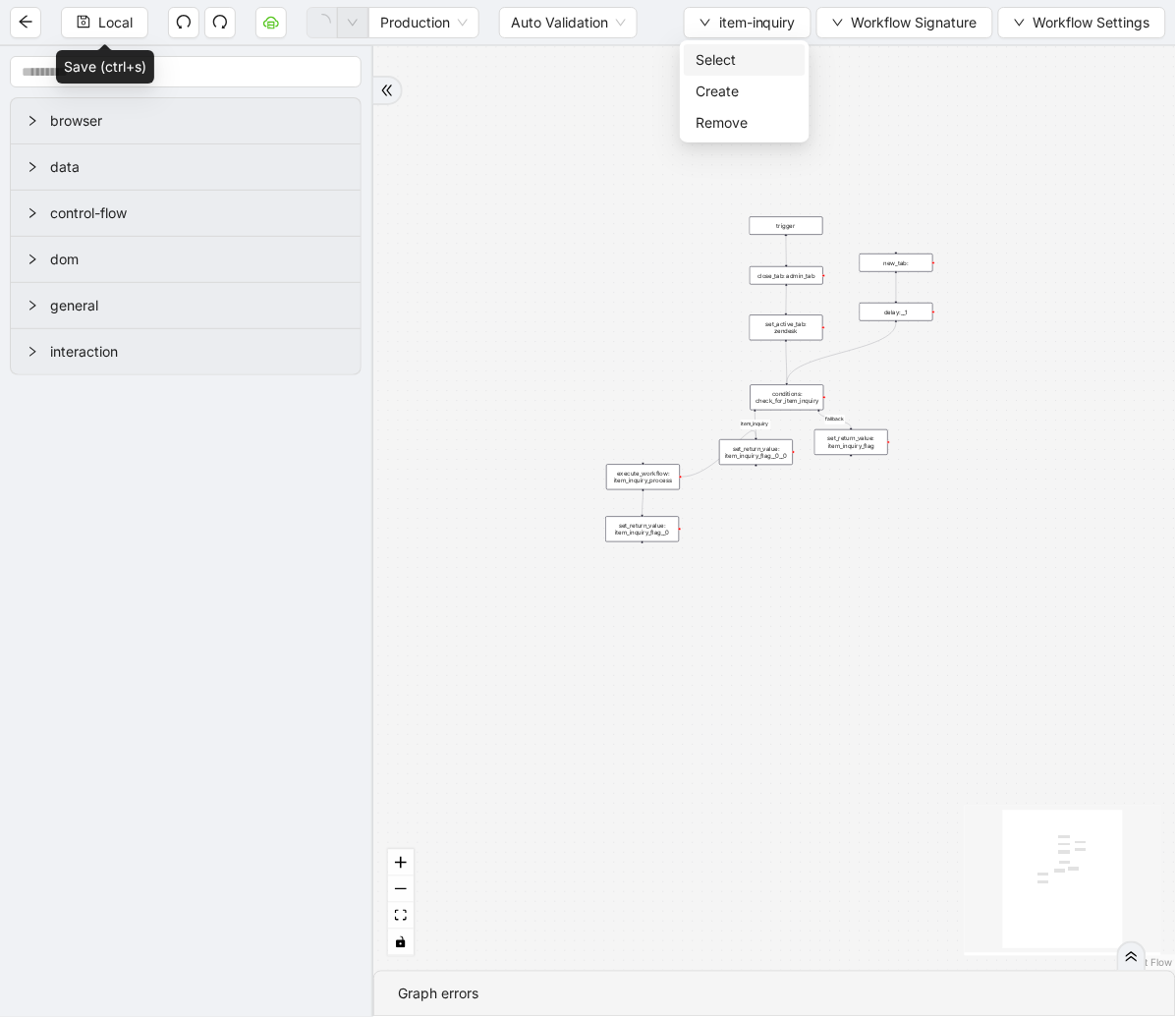 click on "Select" at bounding box center [745, 60] 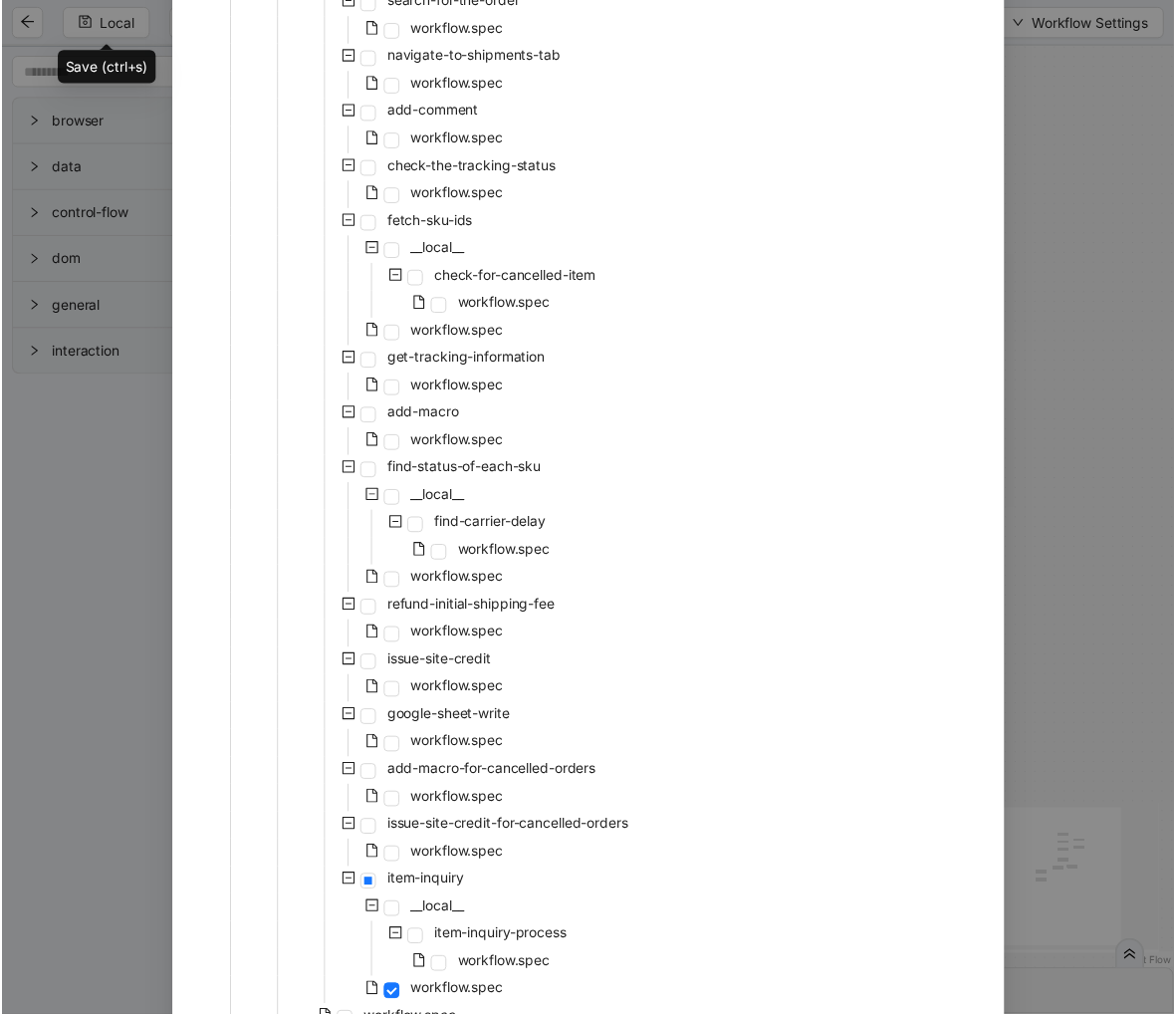 scroll, scrollTop: 657, scrollLeft: 0, axis: vertical 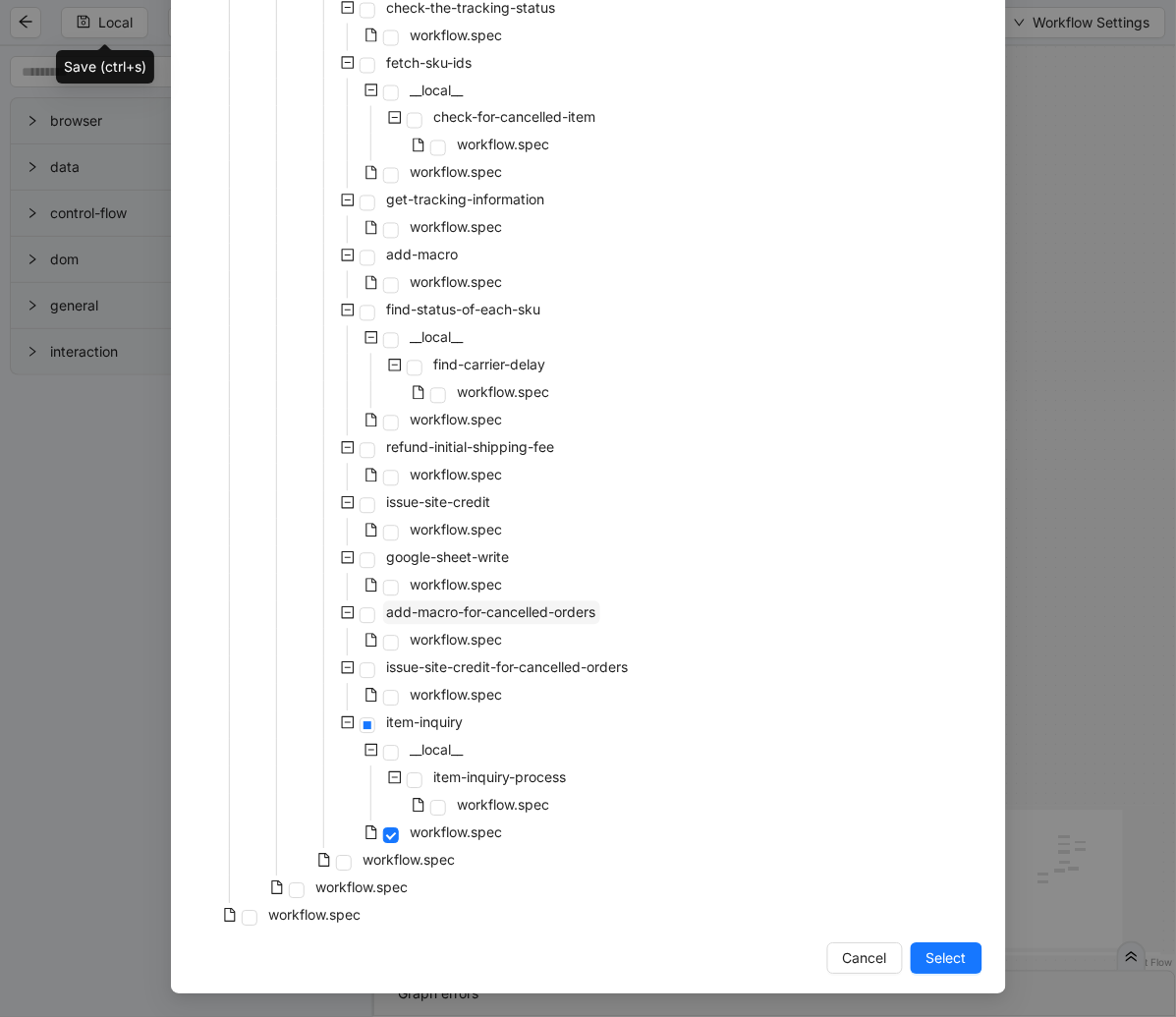 click on "add-macro-for-cancelled-orders" at bounding box center (491, 612) 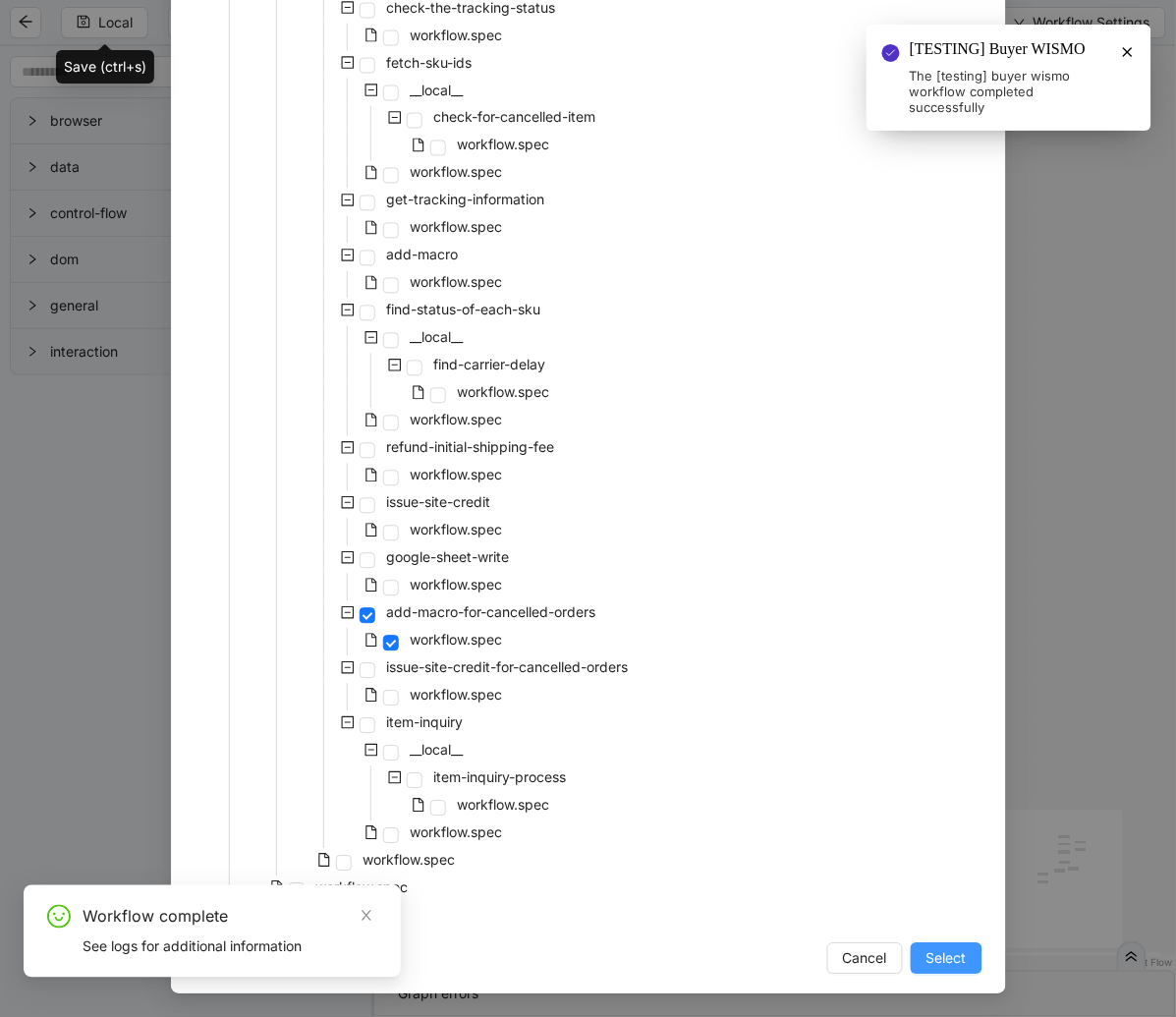 click on "Select" at bounding box center [946, 959] 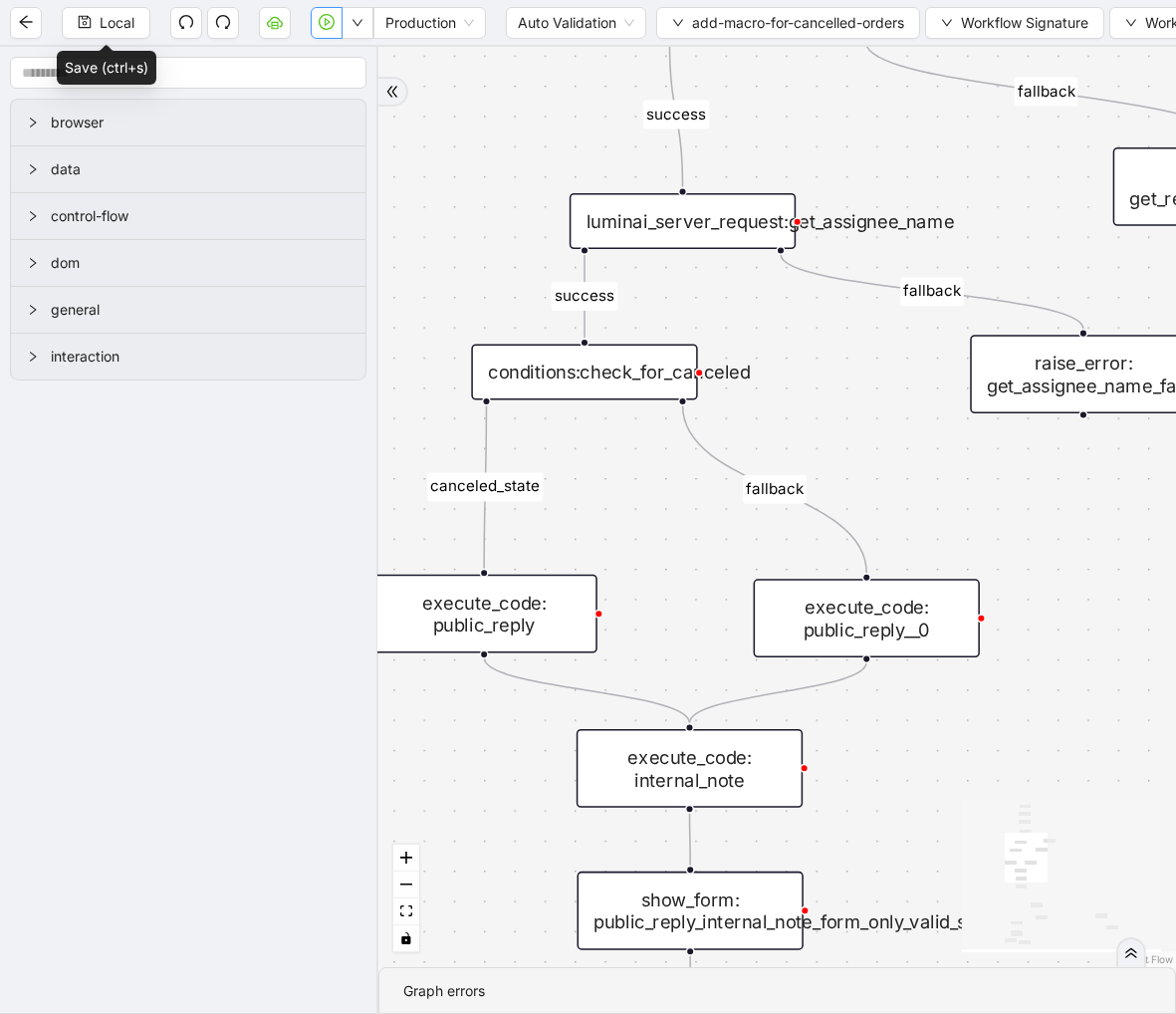 drag, startPoint x: 672, startPoint y: 454, endPoint x: 443, endPoint y: 124, distance: 401.6728 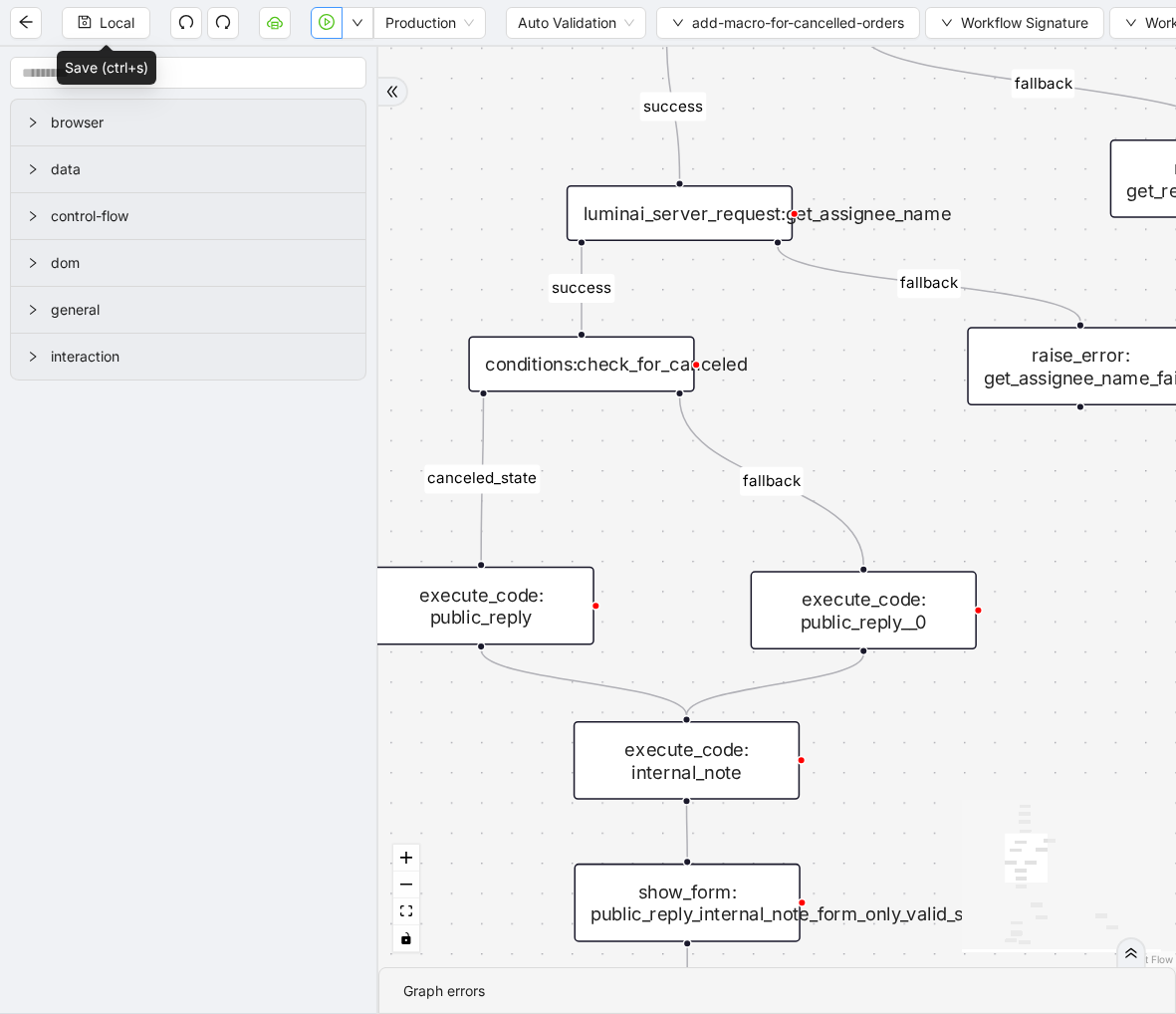click on "execute_code: public_reply__0" at bounding box center (863, 610) 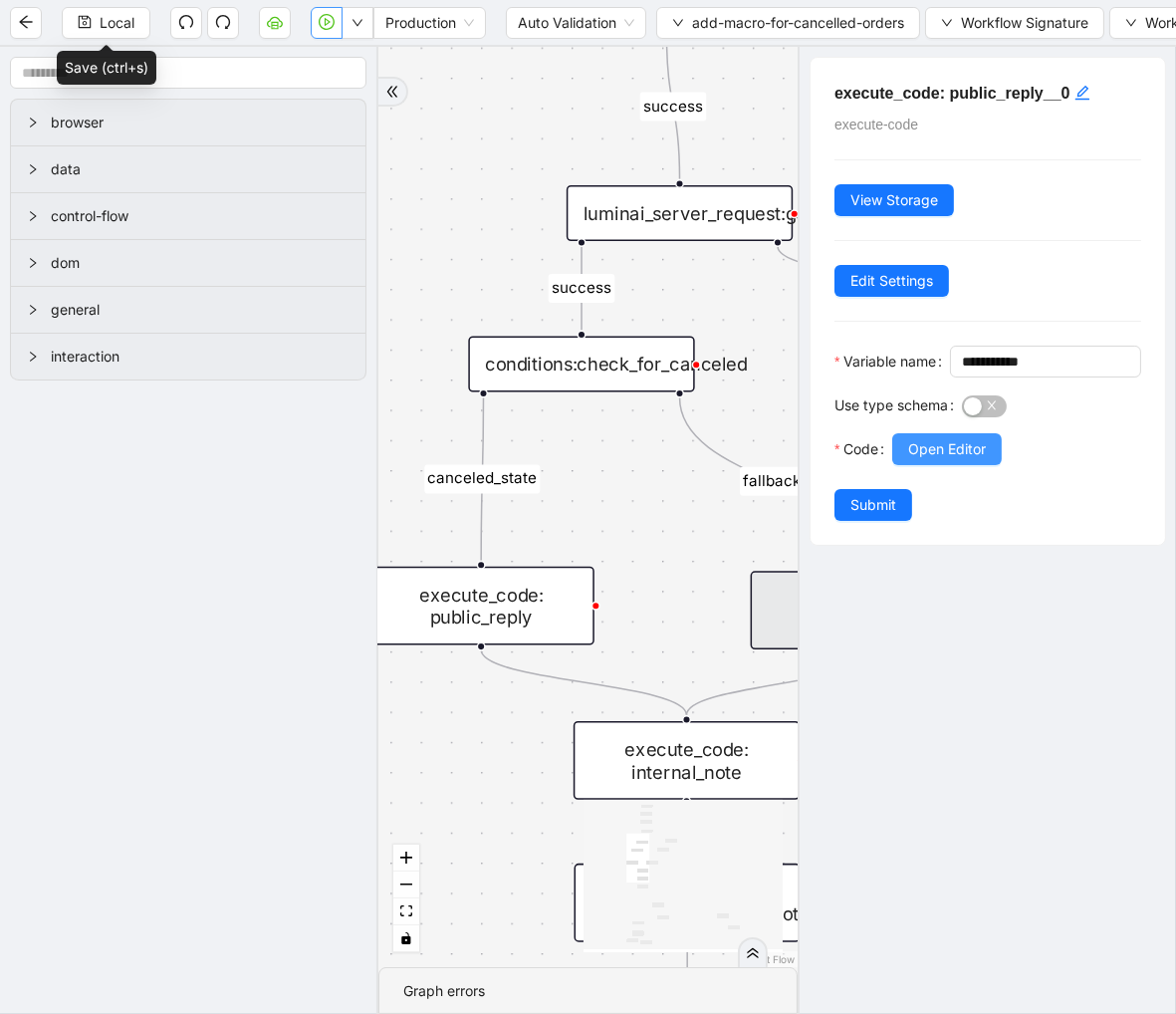 click on "Open Editor" at bounding box center [947, 449] 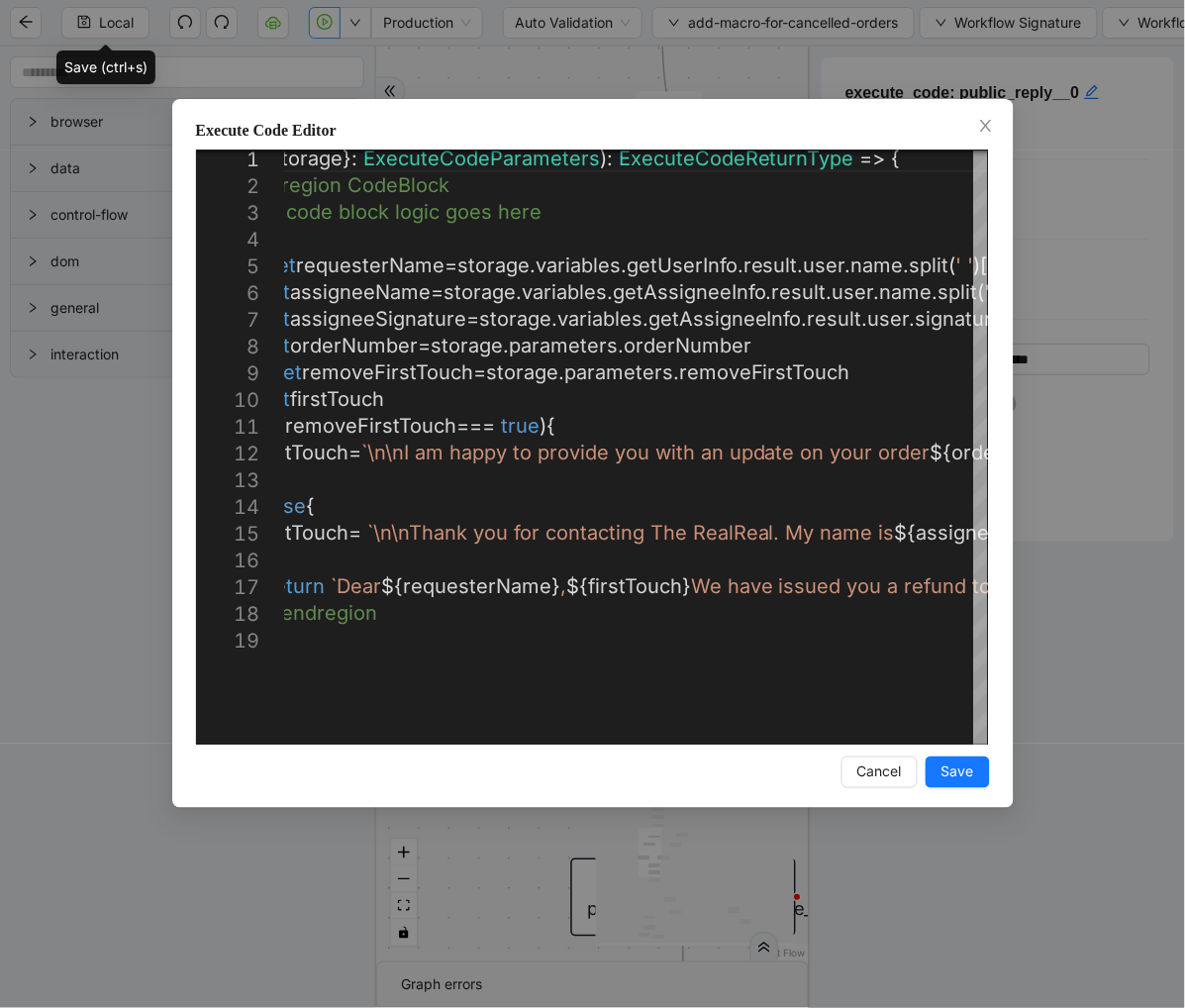 drag, startPoint x: 977, startPoint y: 130, endPoint x: 968, endPoint y: 136, distance: 10.816654 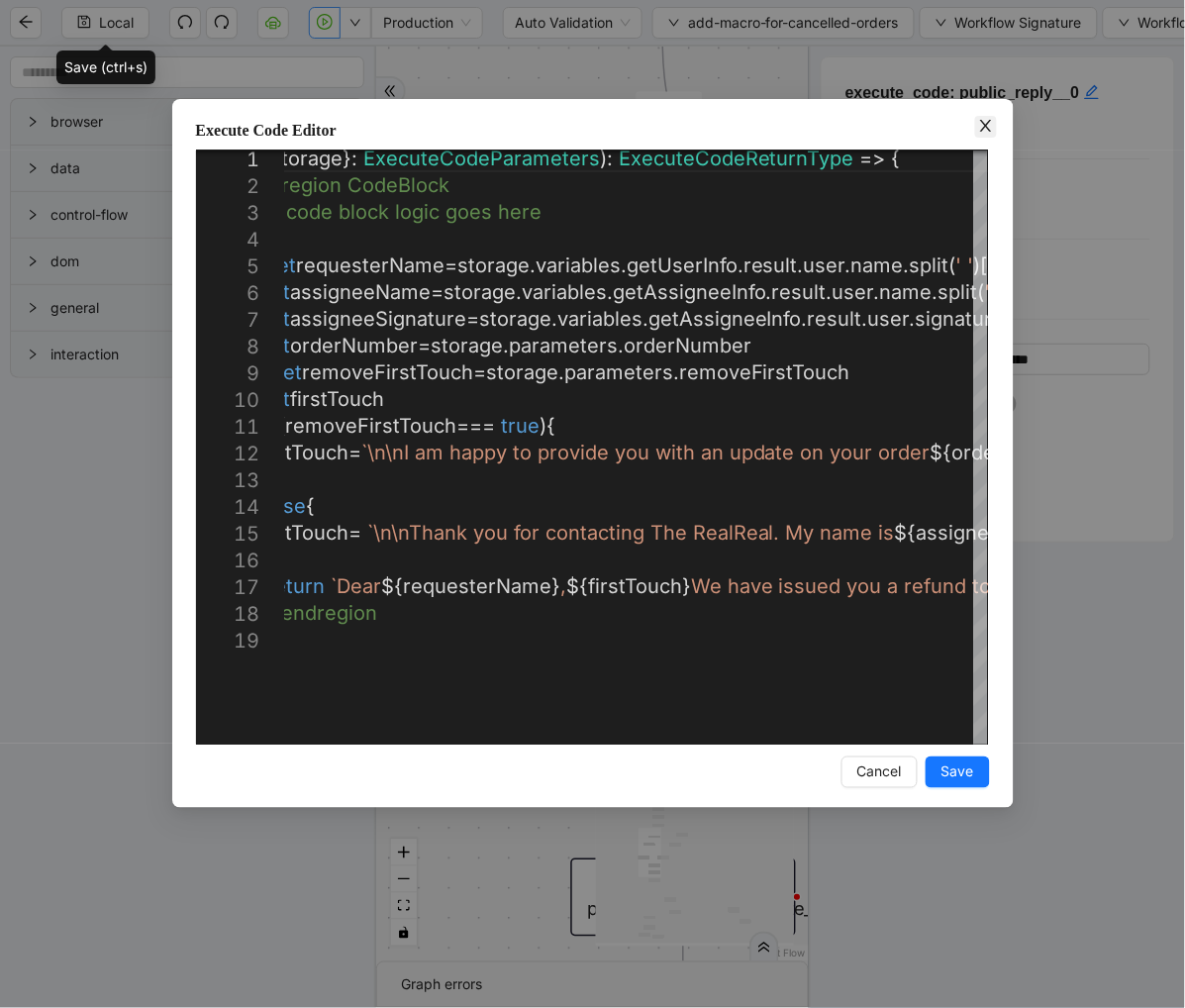drag, startPoint x: 983, startPoint y: 123, endPoint x: 961, endPoint y: 132, distance: 23.769729 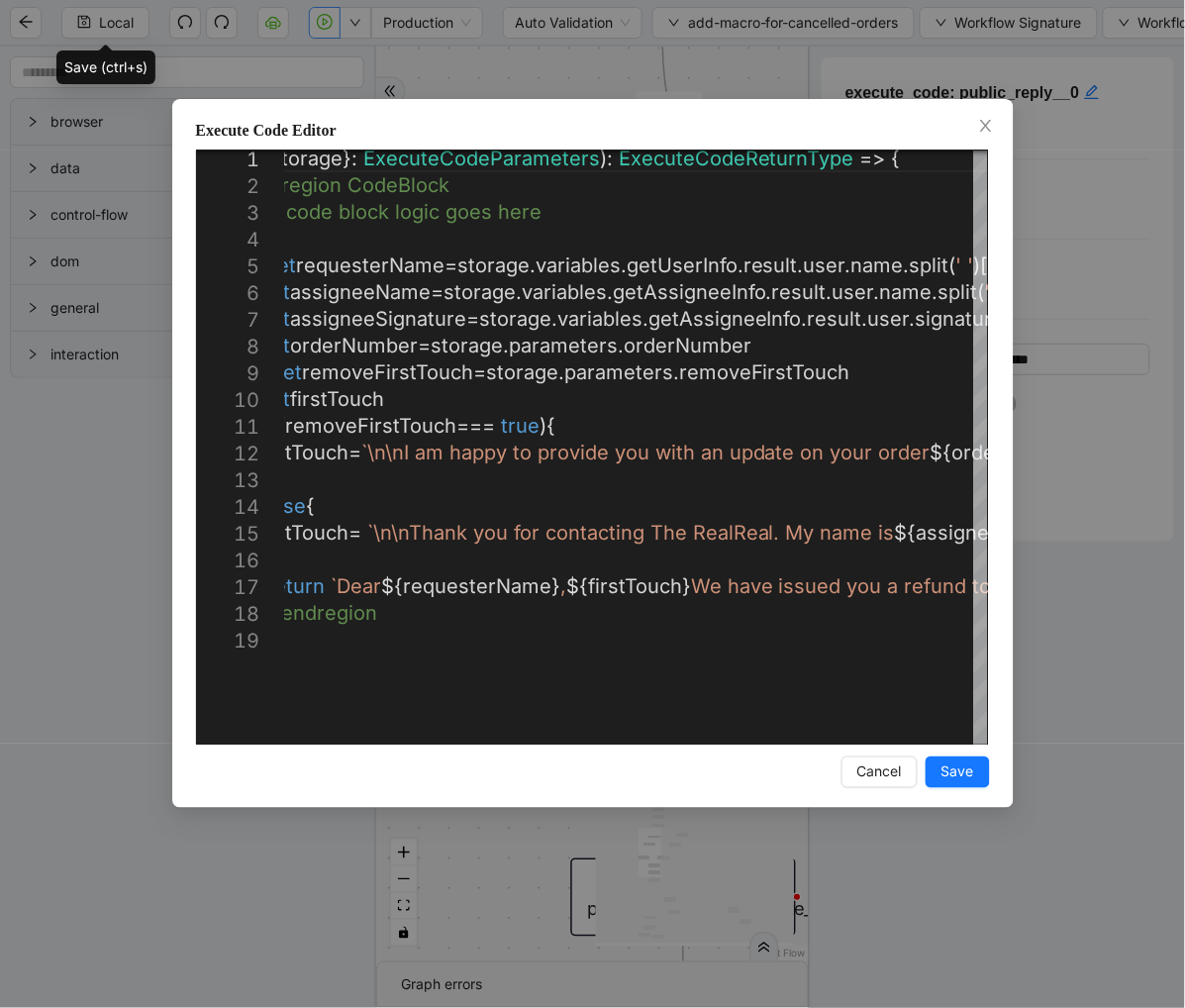 click 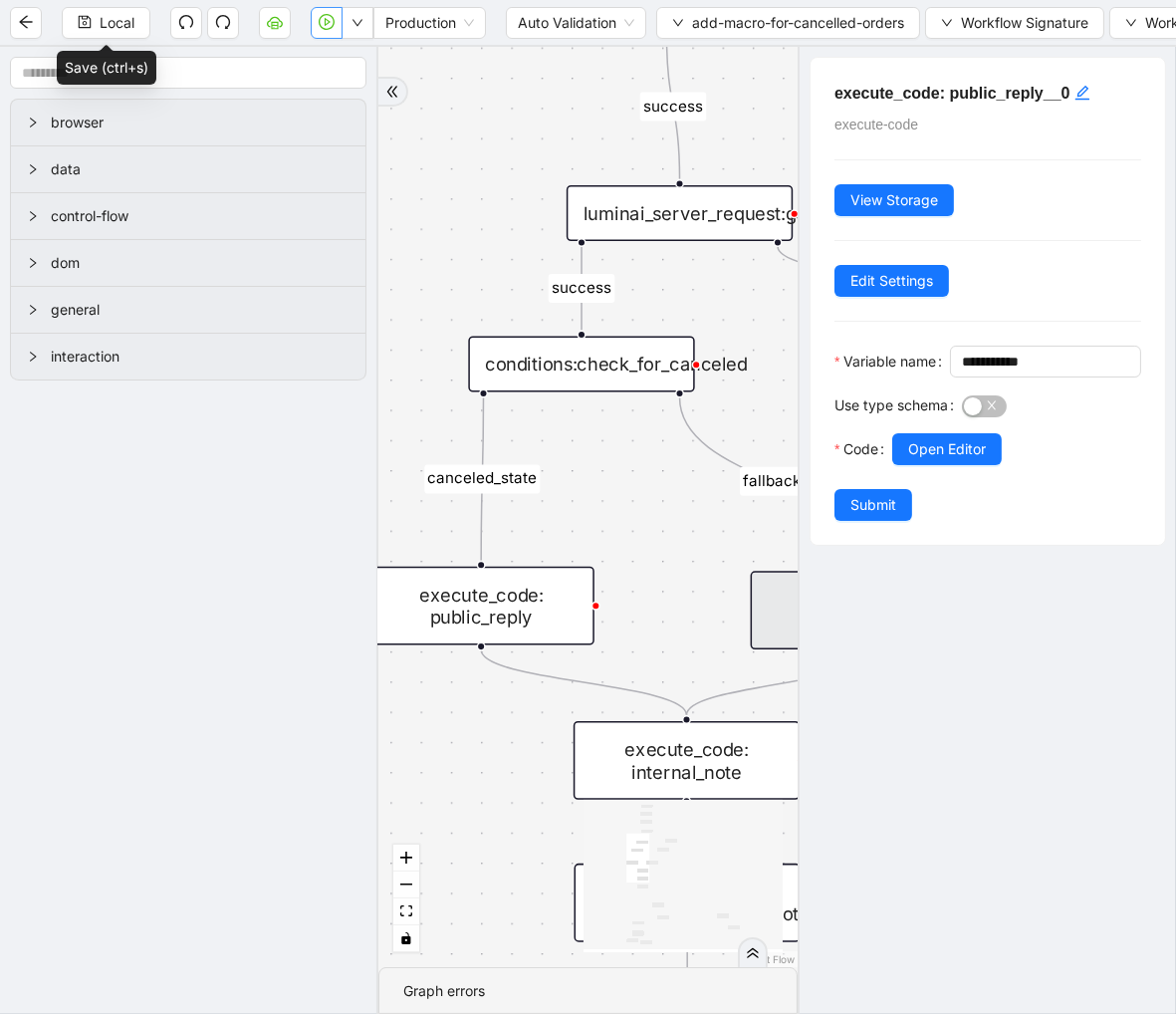 drag, startPoint x: 759, startPoint y: 105, endPoint x: 738, endPoint y: 113, distance: 22.472205 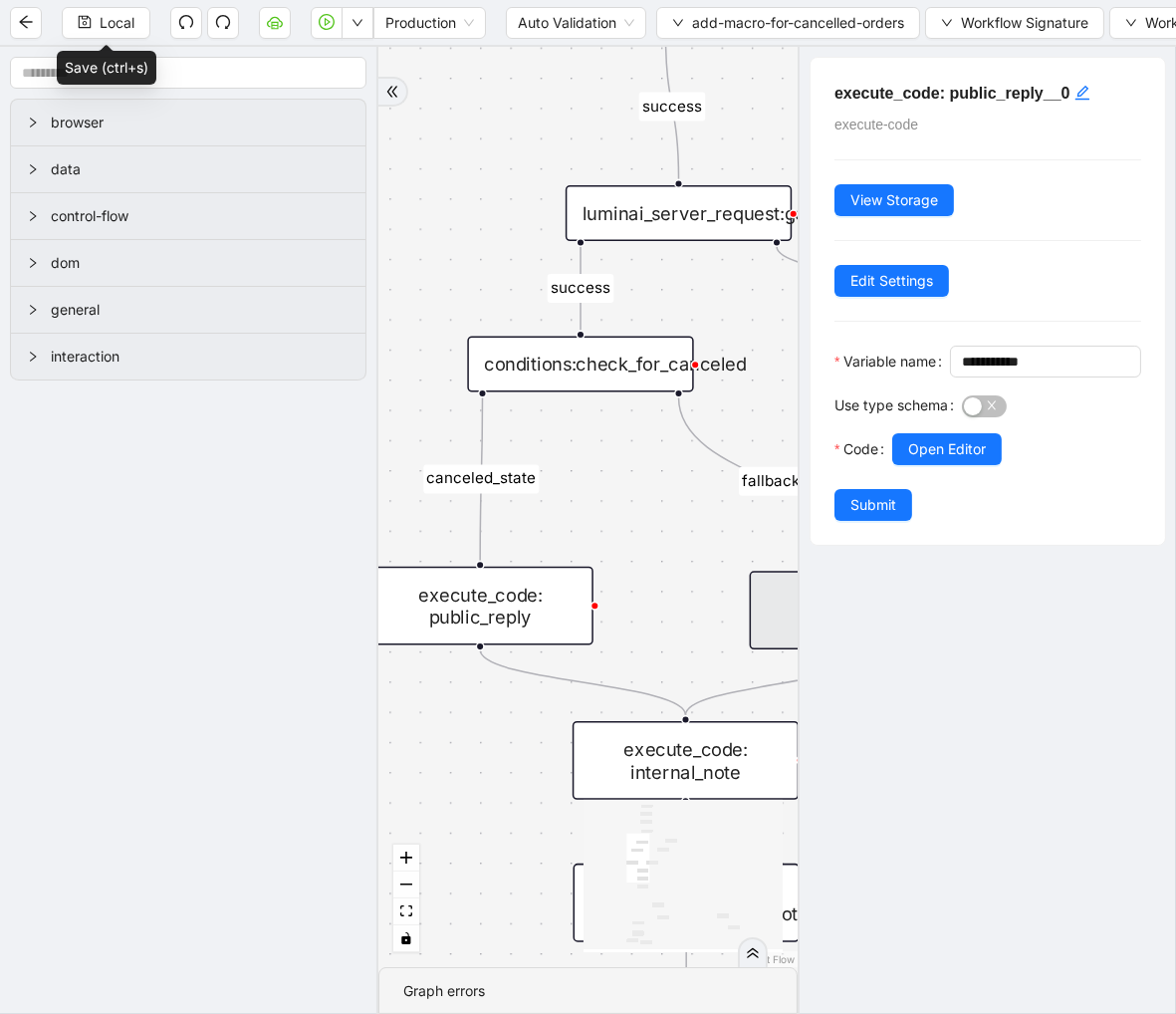 drag, startPoint x: 326, startPoint y: 32, endPoint x: 300, endPoint y: 47, distance: 30.016662 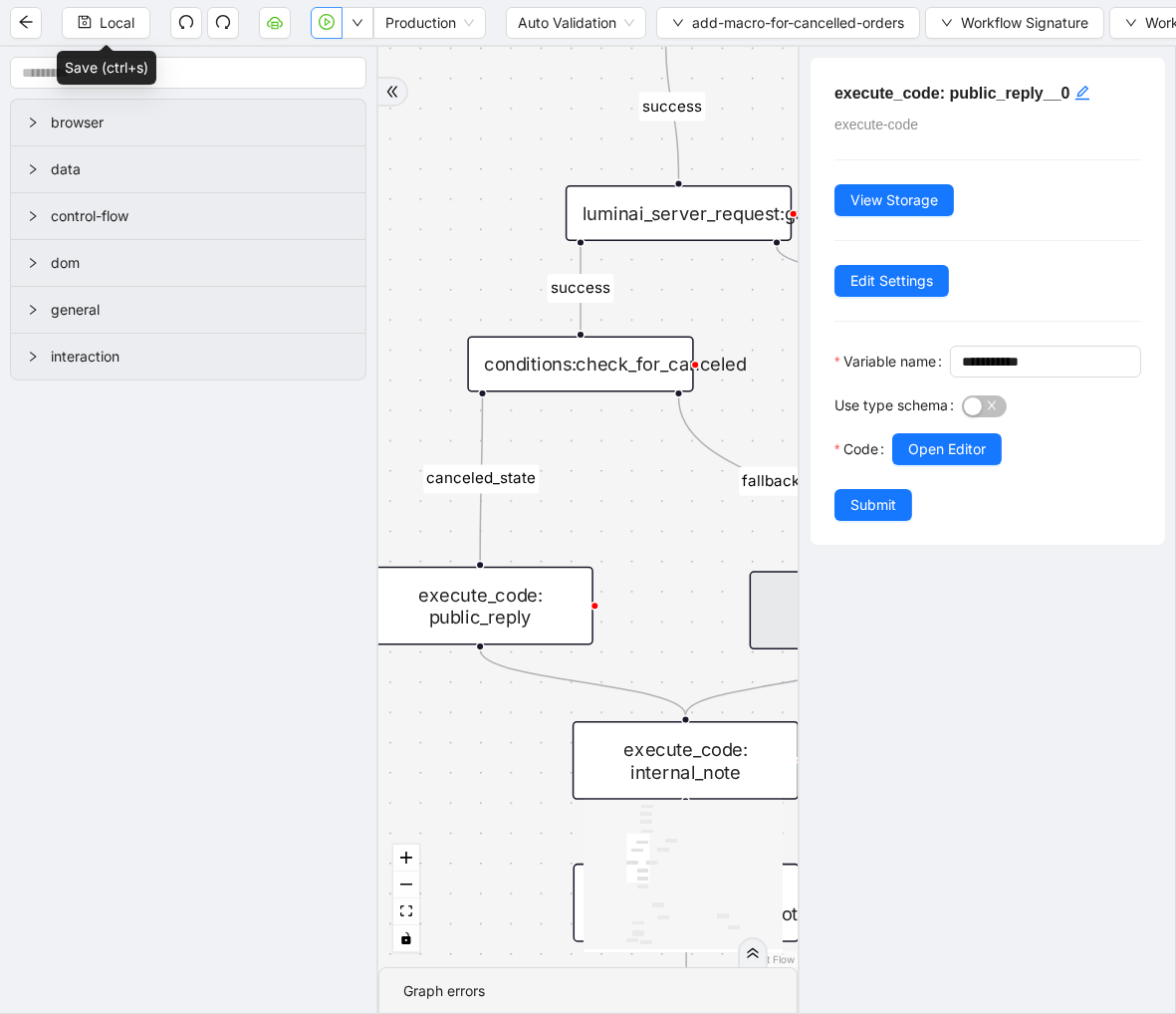 click 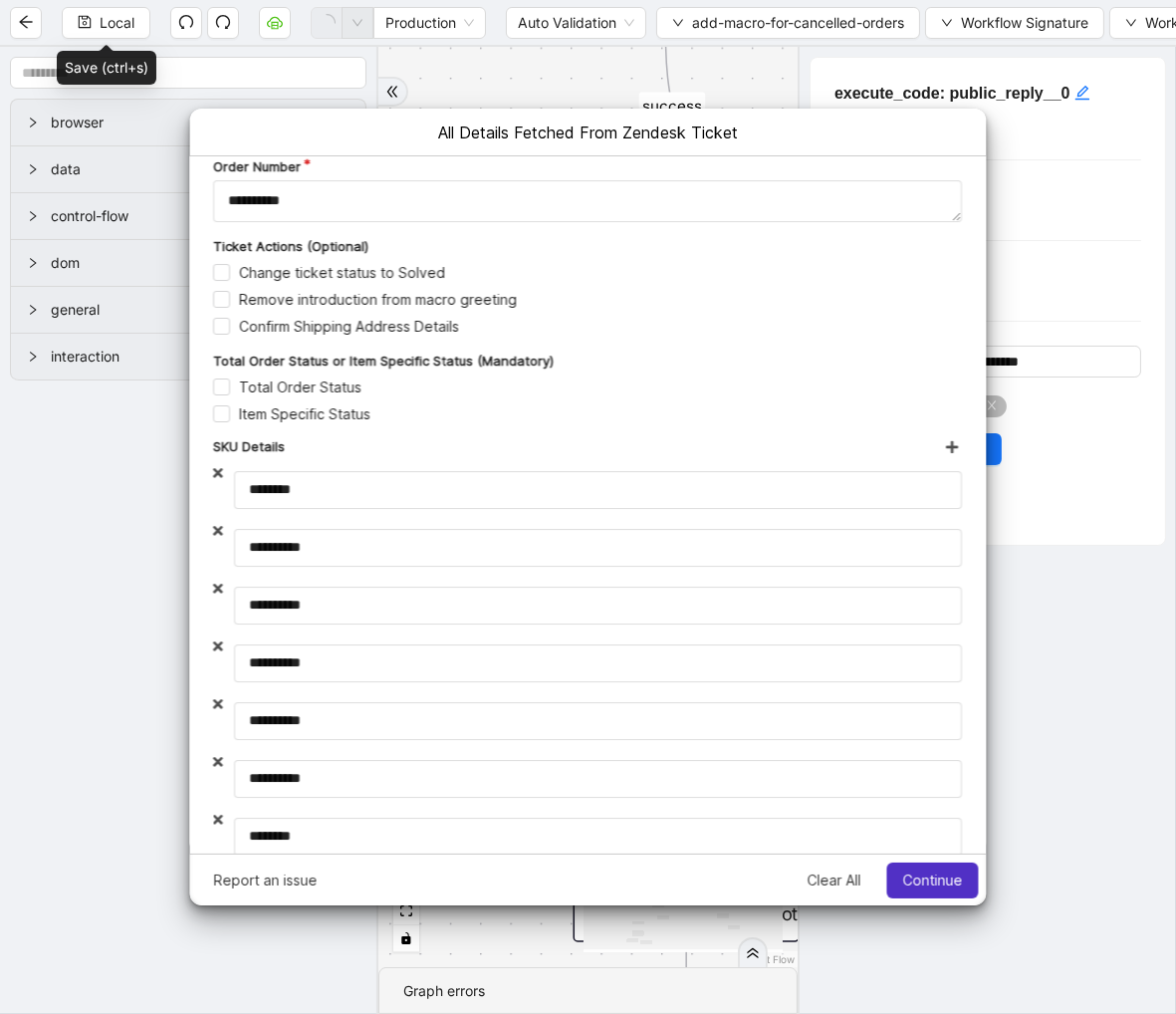 scroll, scrollTop: 0, scrollLeft: 0, axis: both 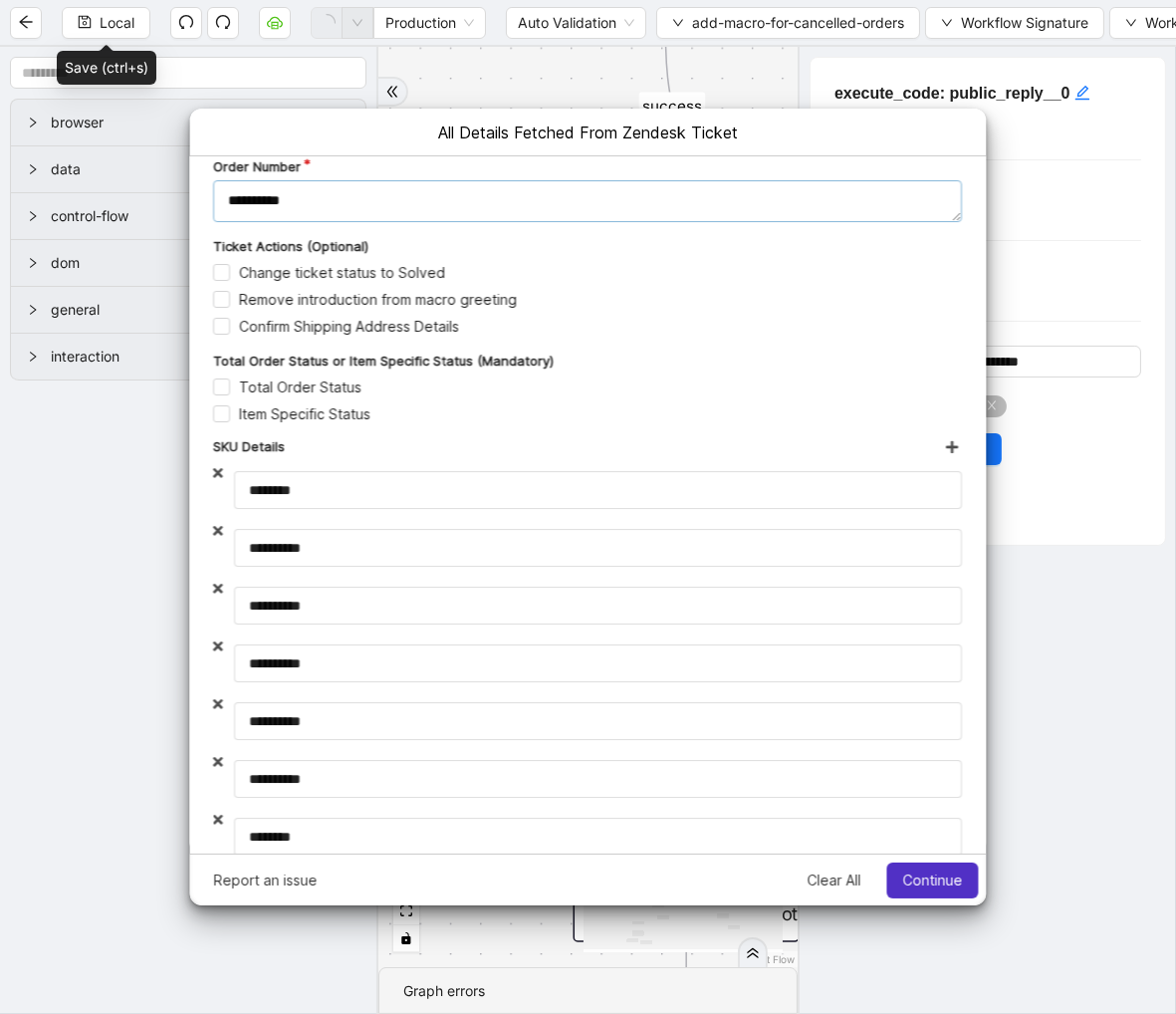 click on "**********" at bounding box center [588, 200] 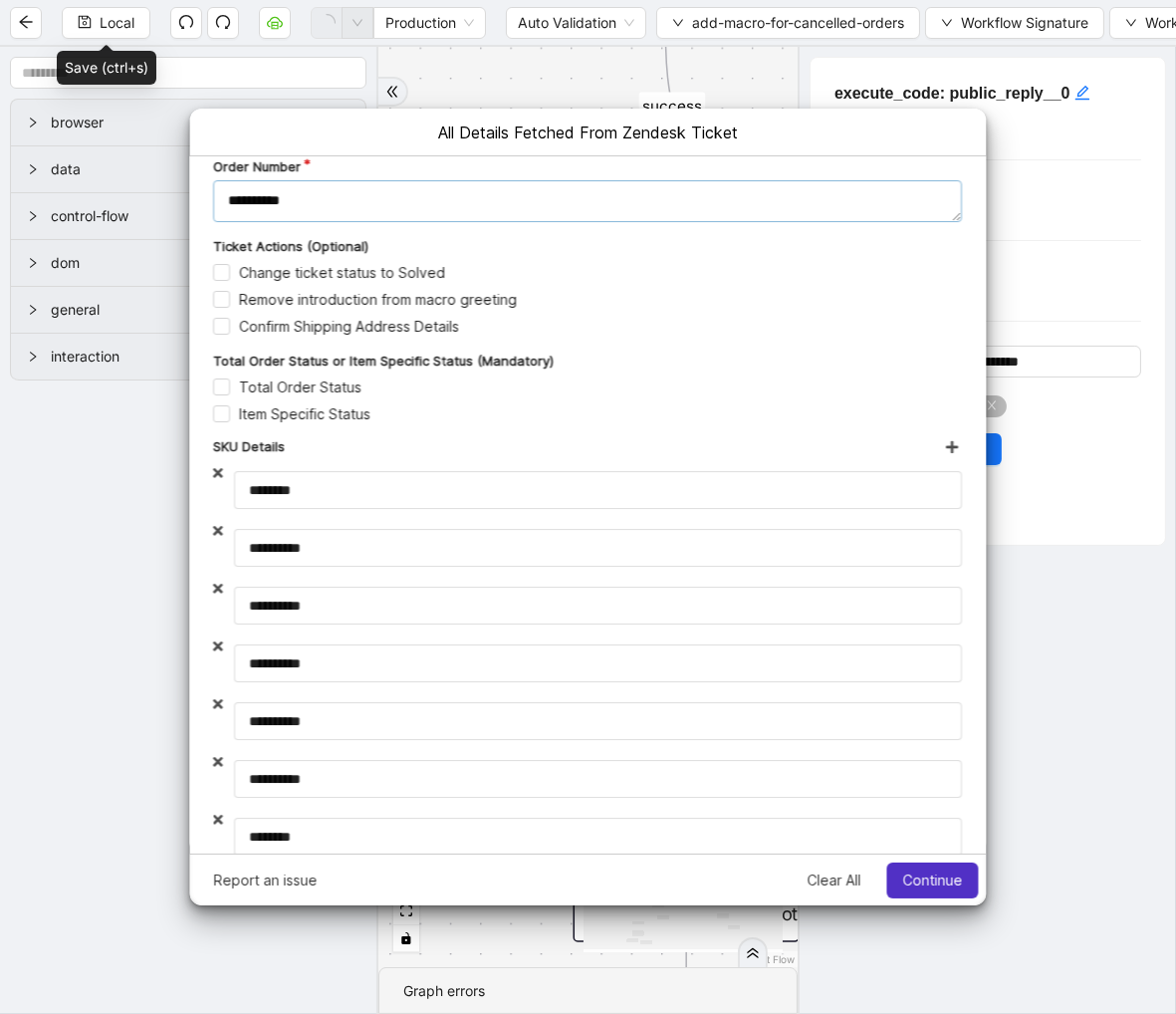 paste 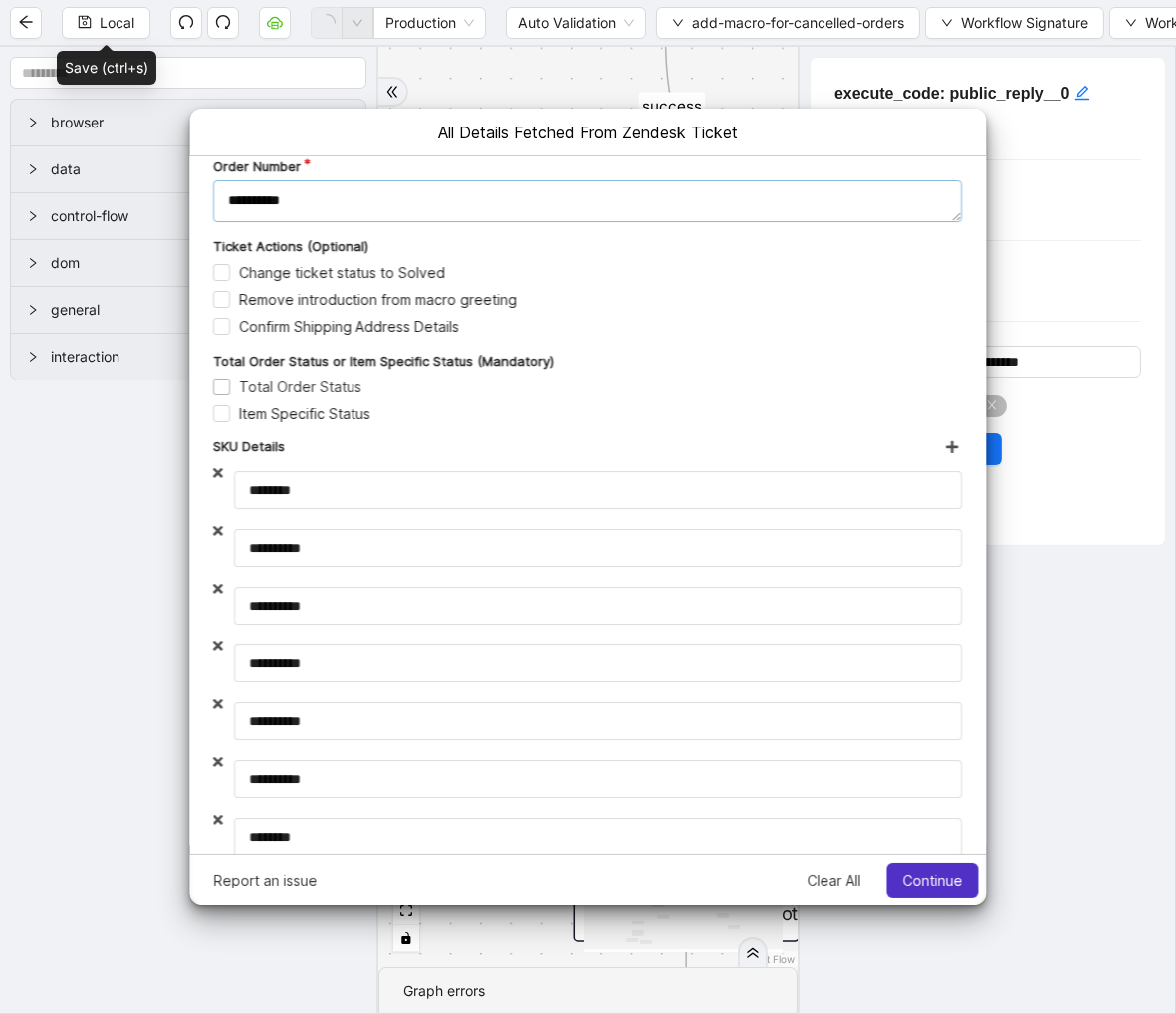 type on "**********" 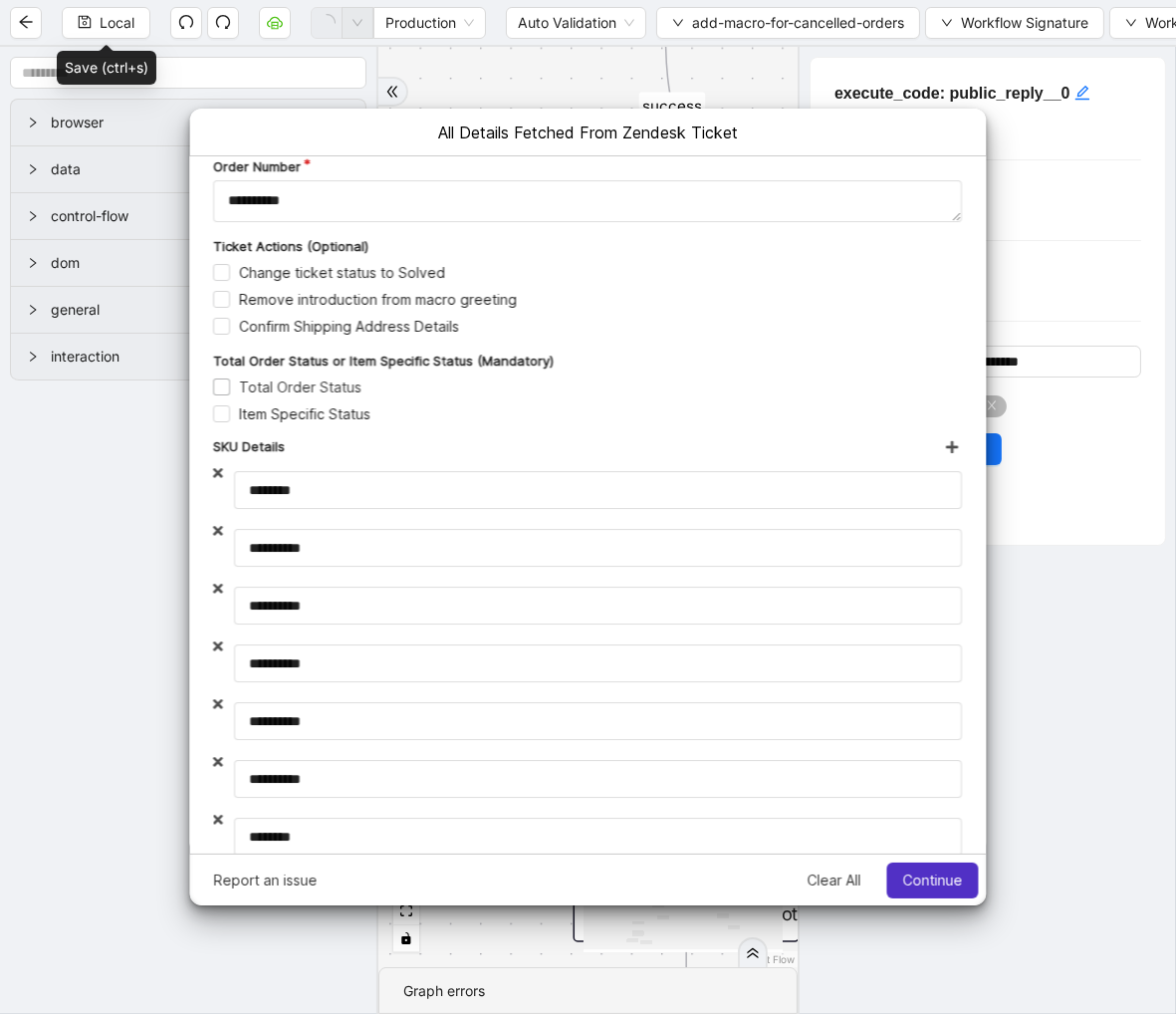 click on "Total Order Status" at bounding box center (287, 385) 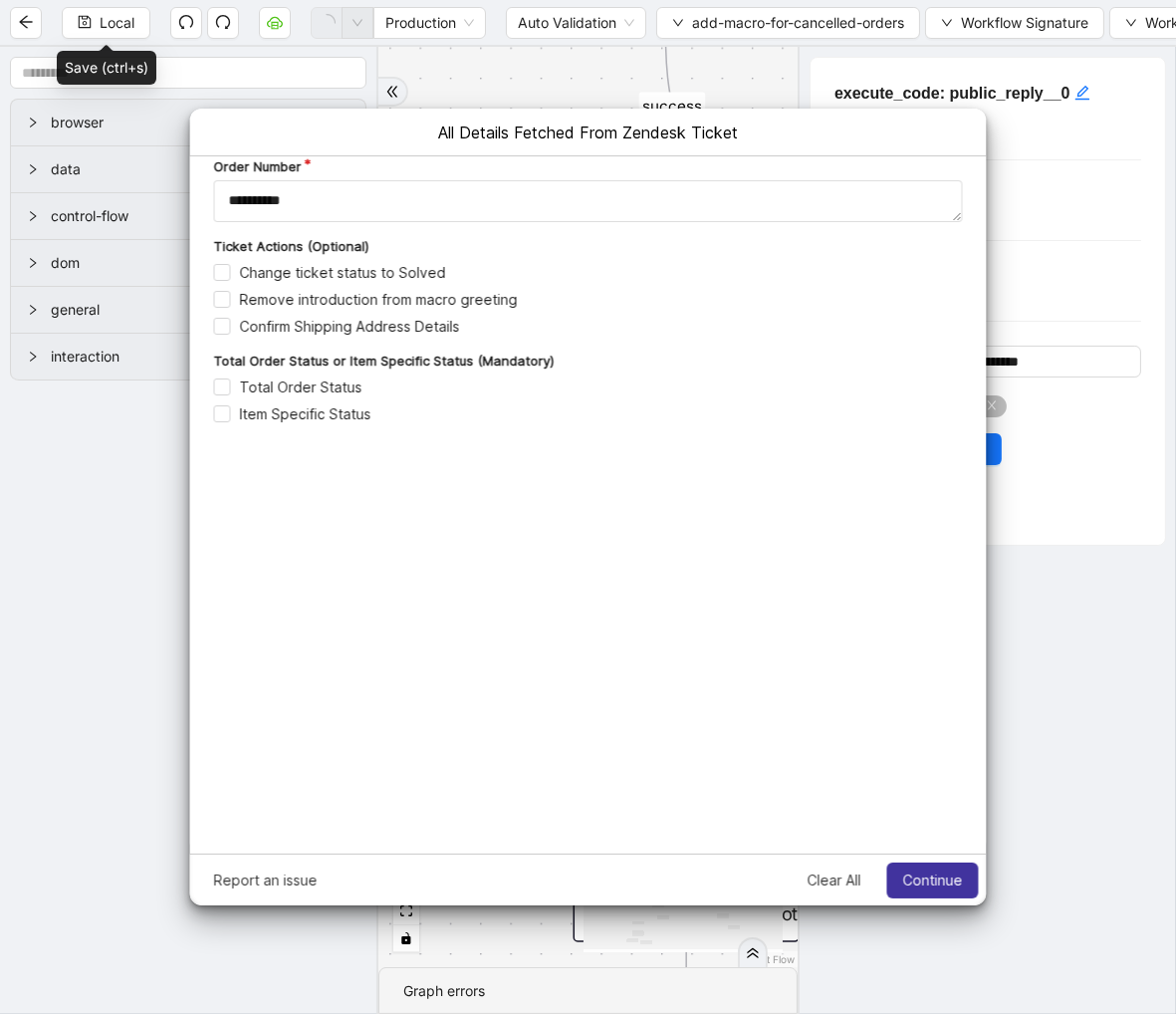 click on "Continue" at bounding box center [932, 880] 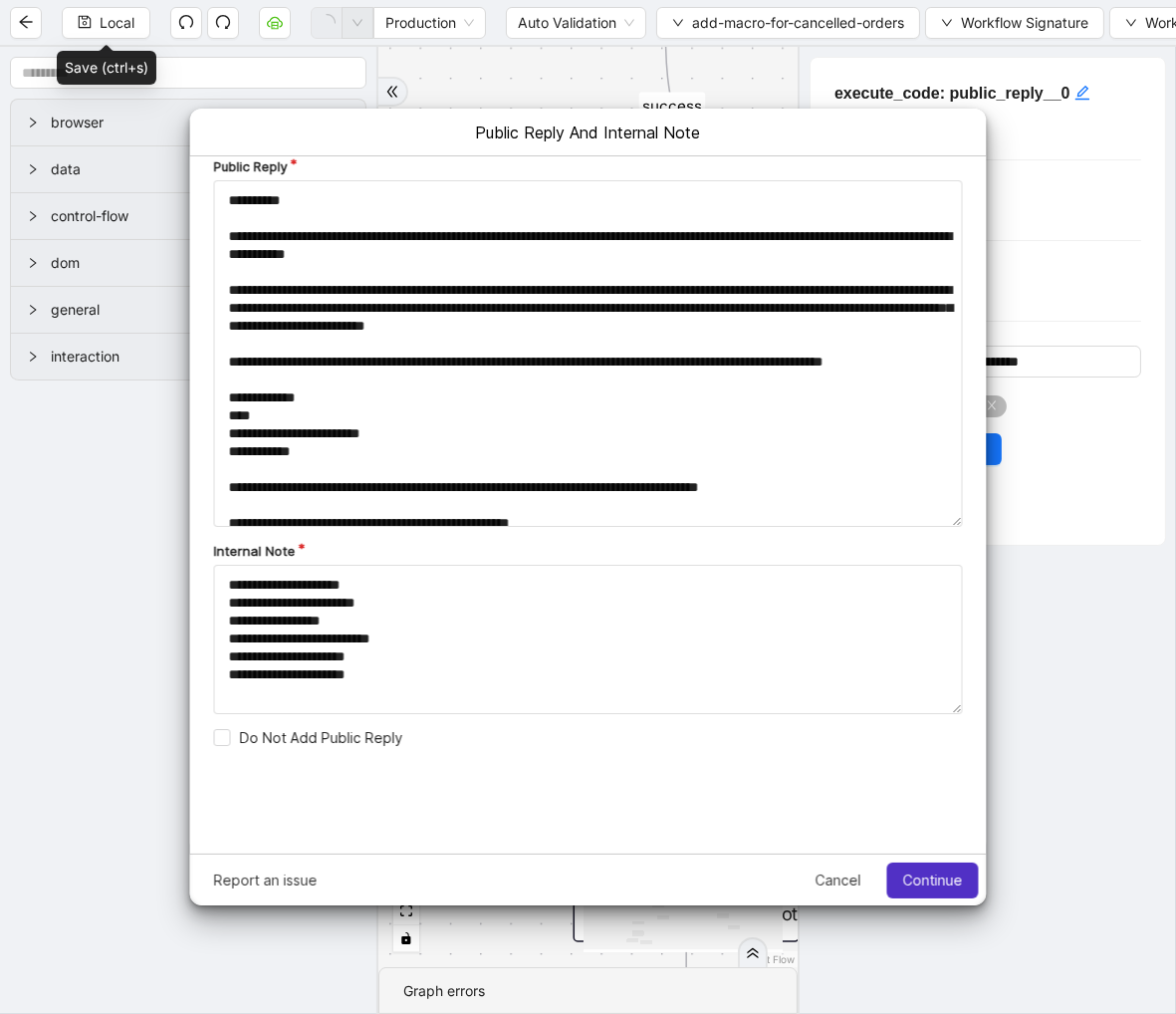 scroll, scrollTop: 0, scrollLeft: 0, axis: both 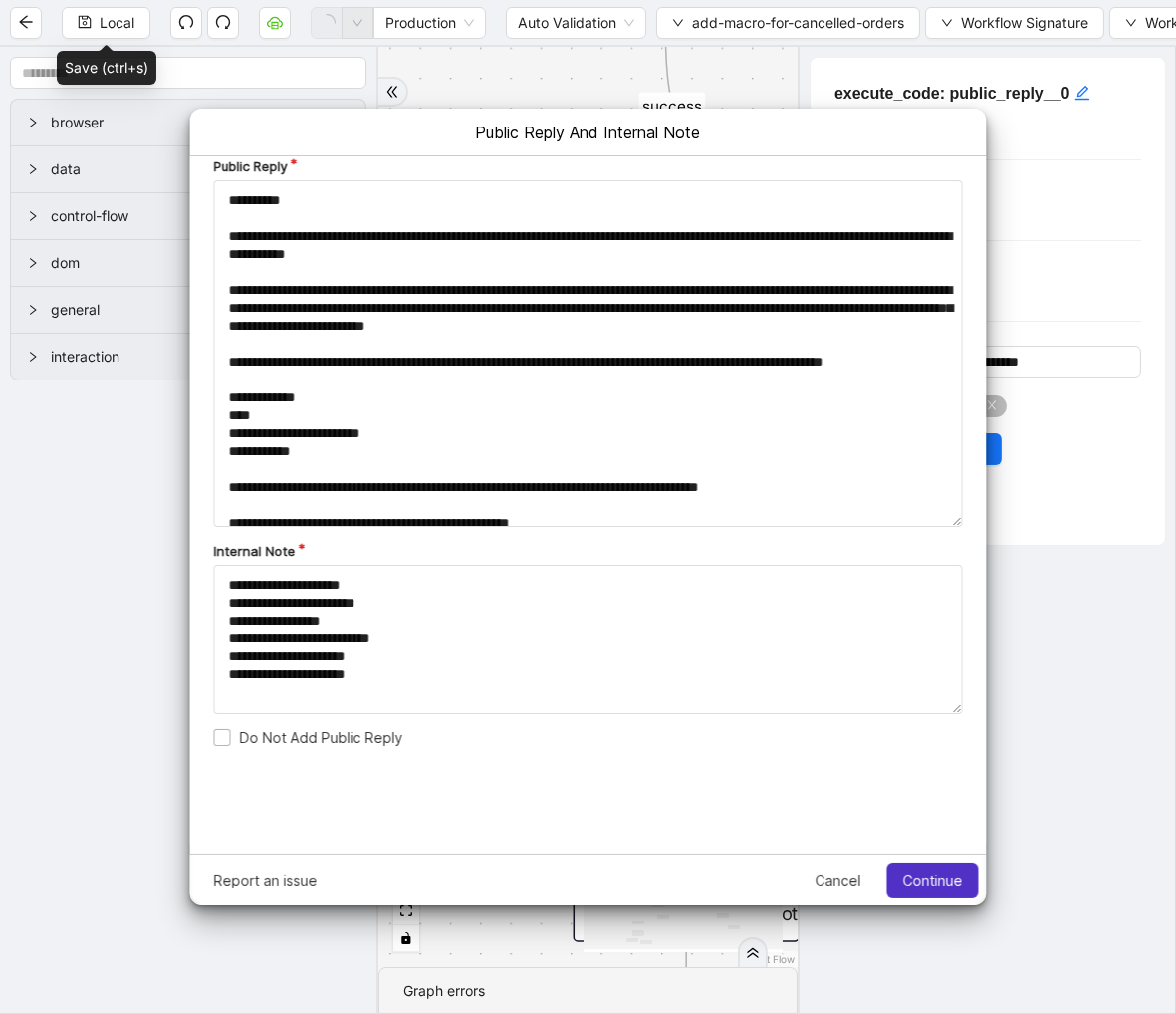 click on "Do Not Add Public Reply" at bounding box center [308, 736] 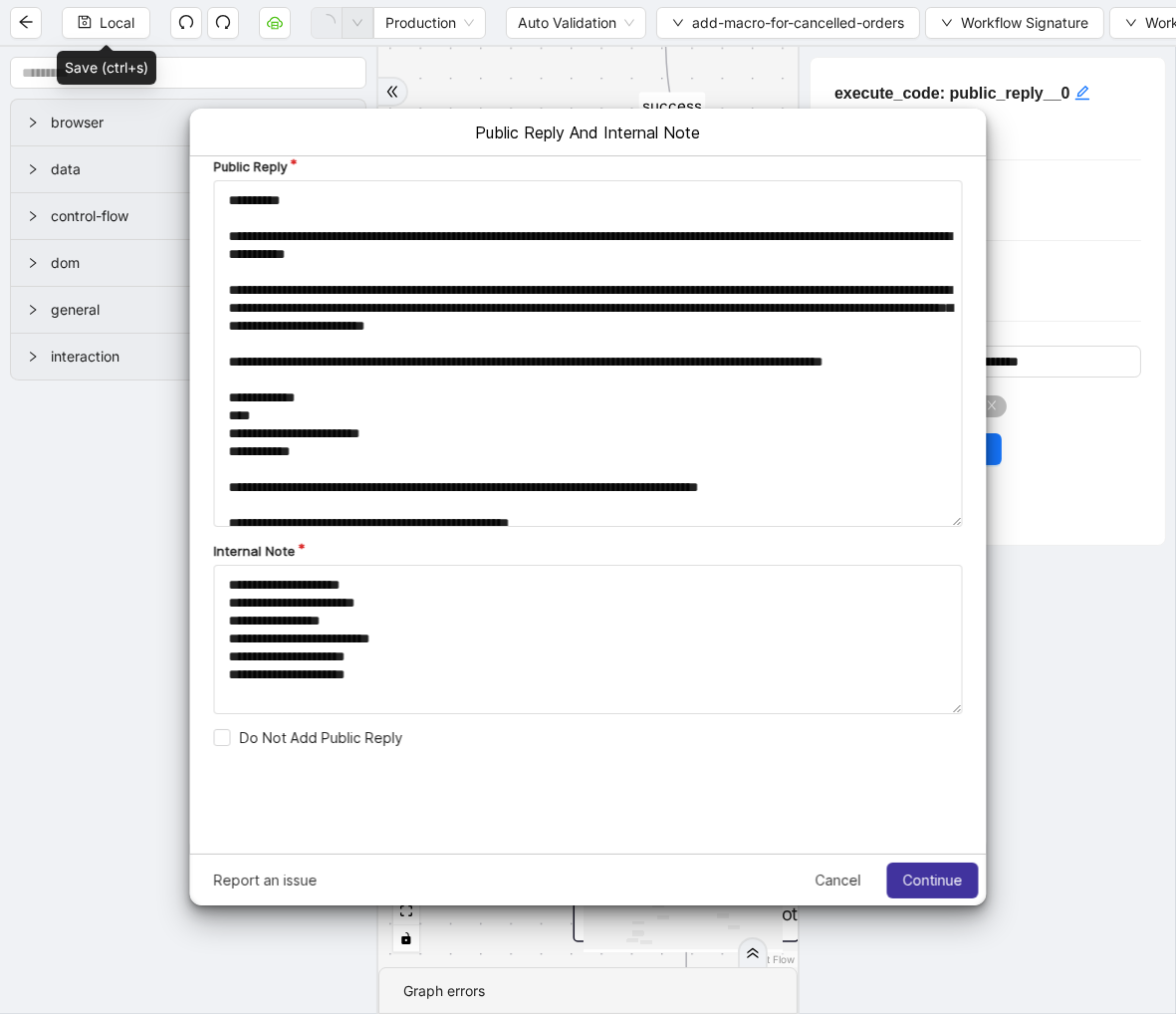 click on "Continue" at bounding box center (932, 880) 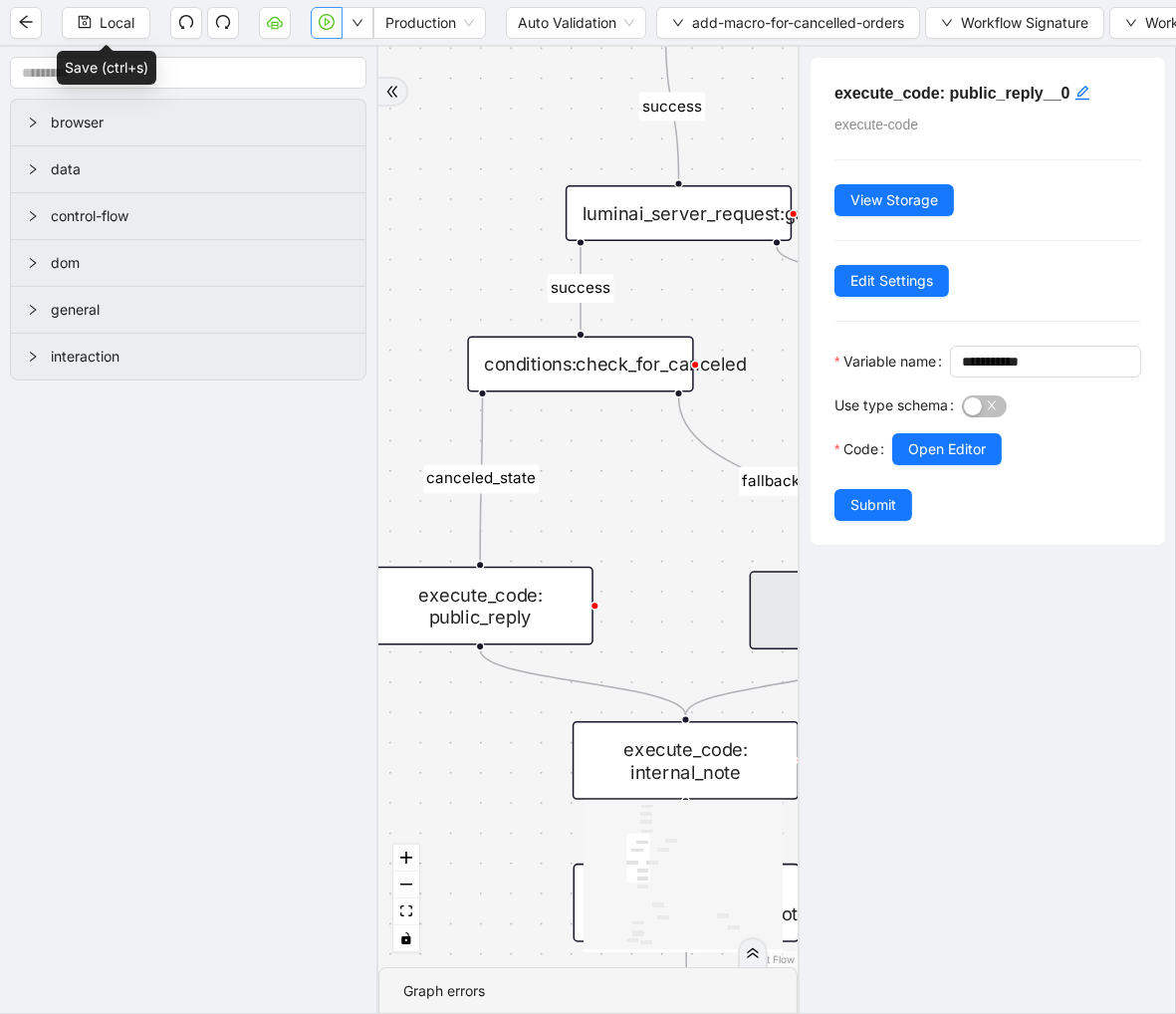 click 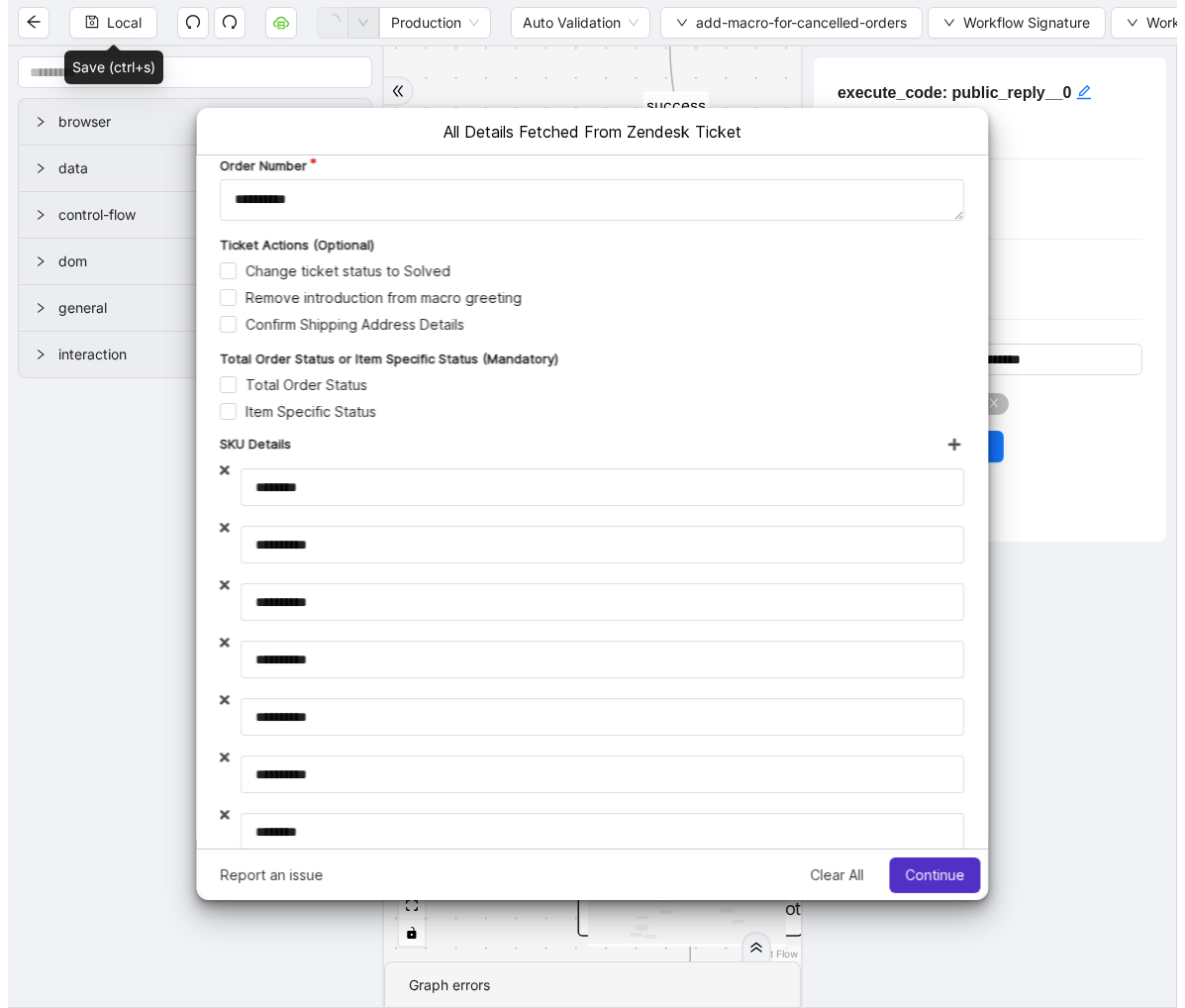 scroll, scrollTop: 0, scrollLeft: 0, axis: both 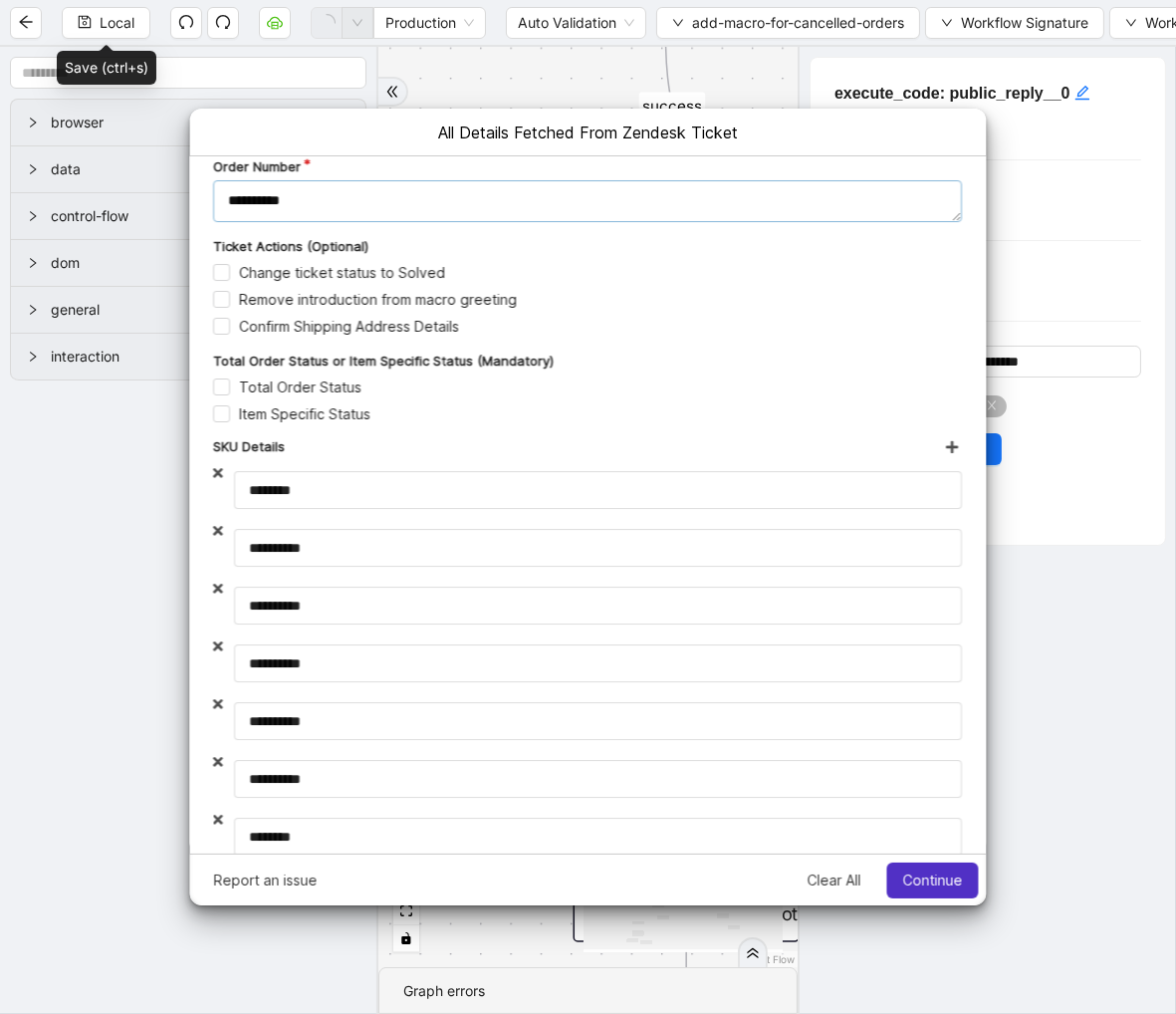 click on "**********" at bounding box center (588, 200) 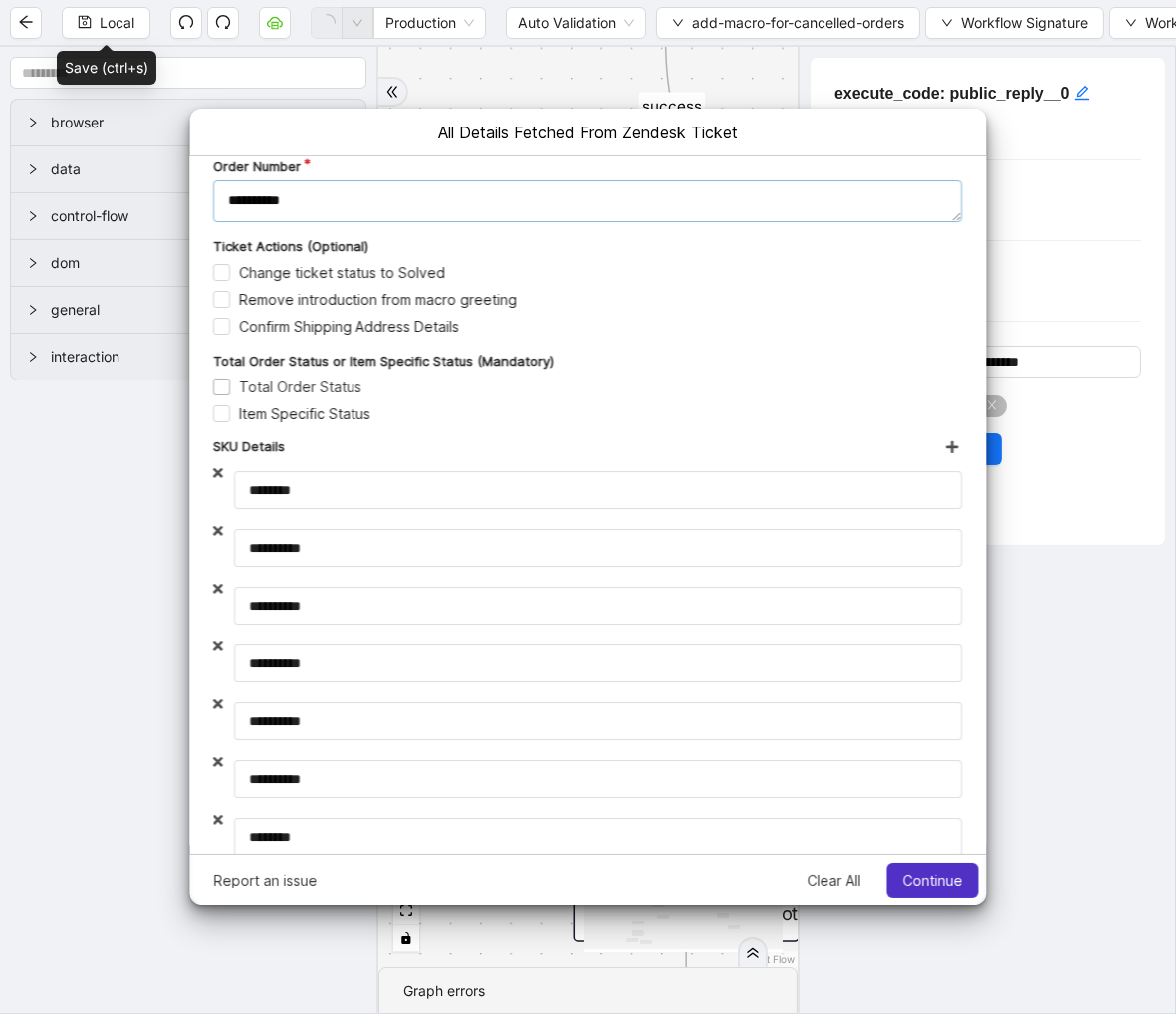 type on "**********" 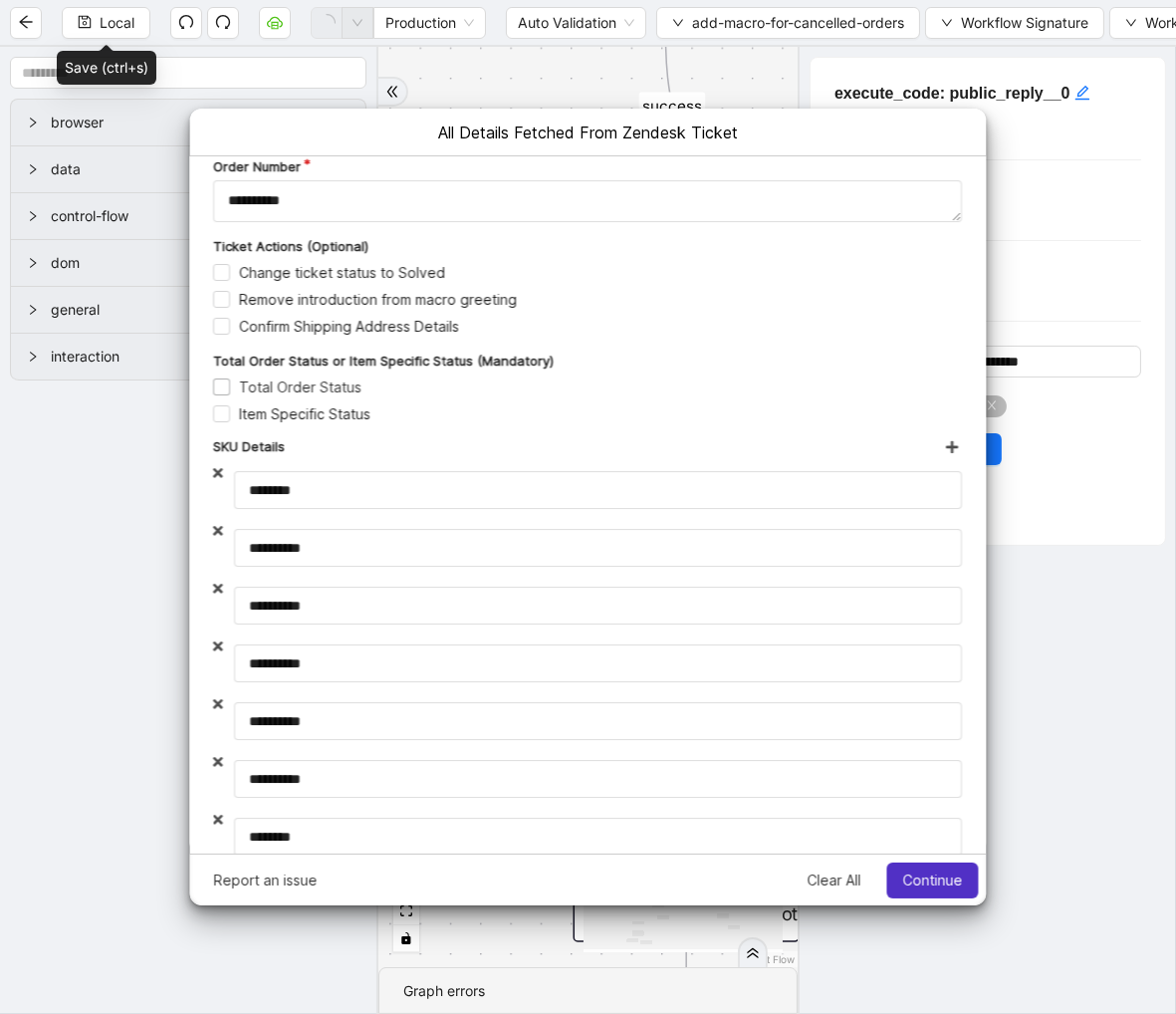click on "Total Order Status" at bounding box center (287, 385) 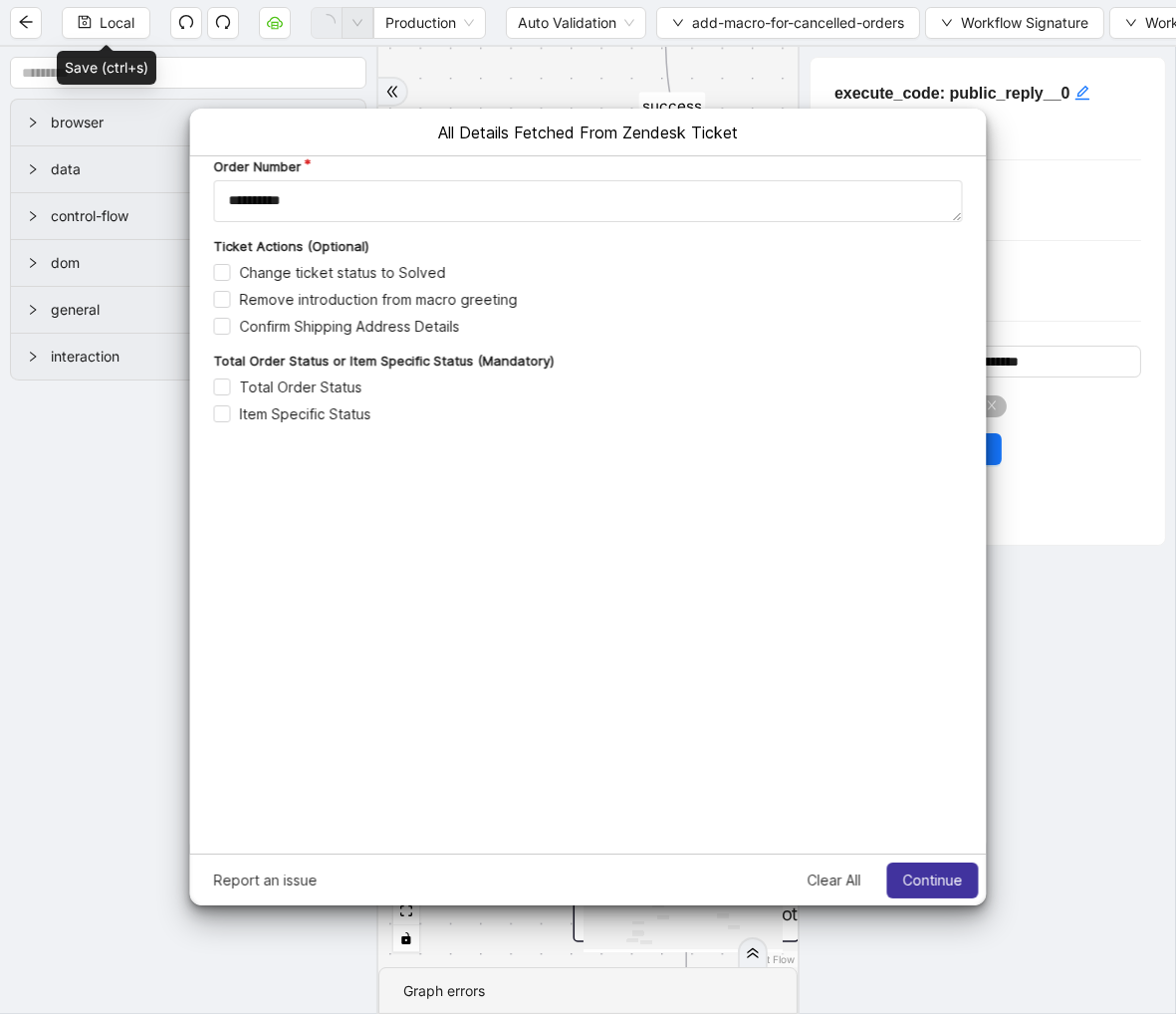 click on "Continue" at bounding box center [932, 880] 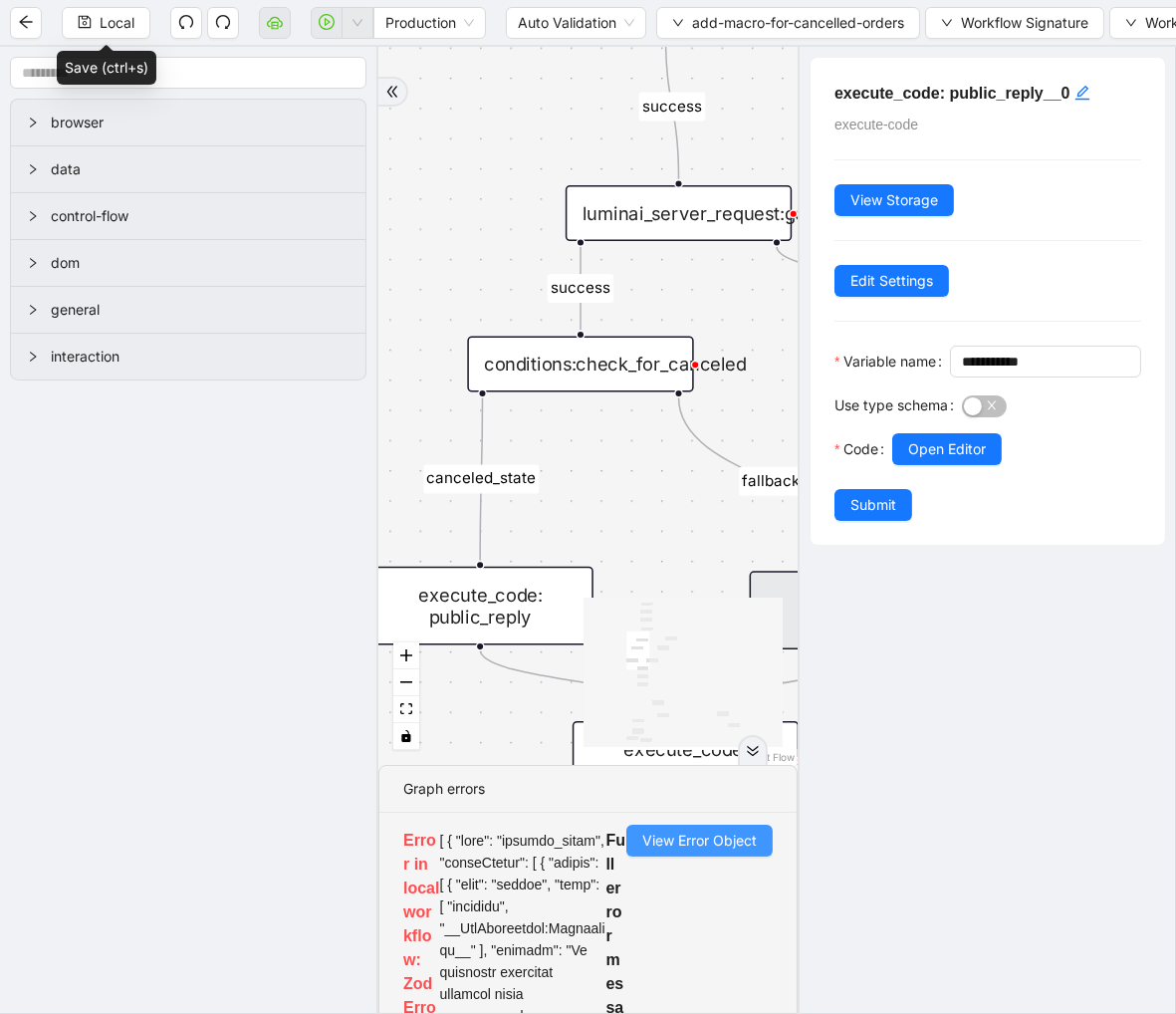 click on "View Error Object" at bounding box center (699, 841) 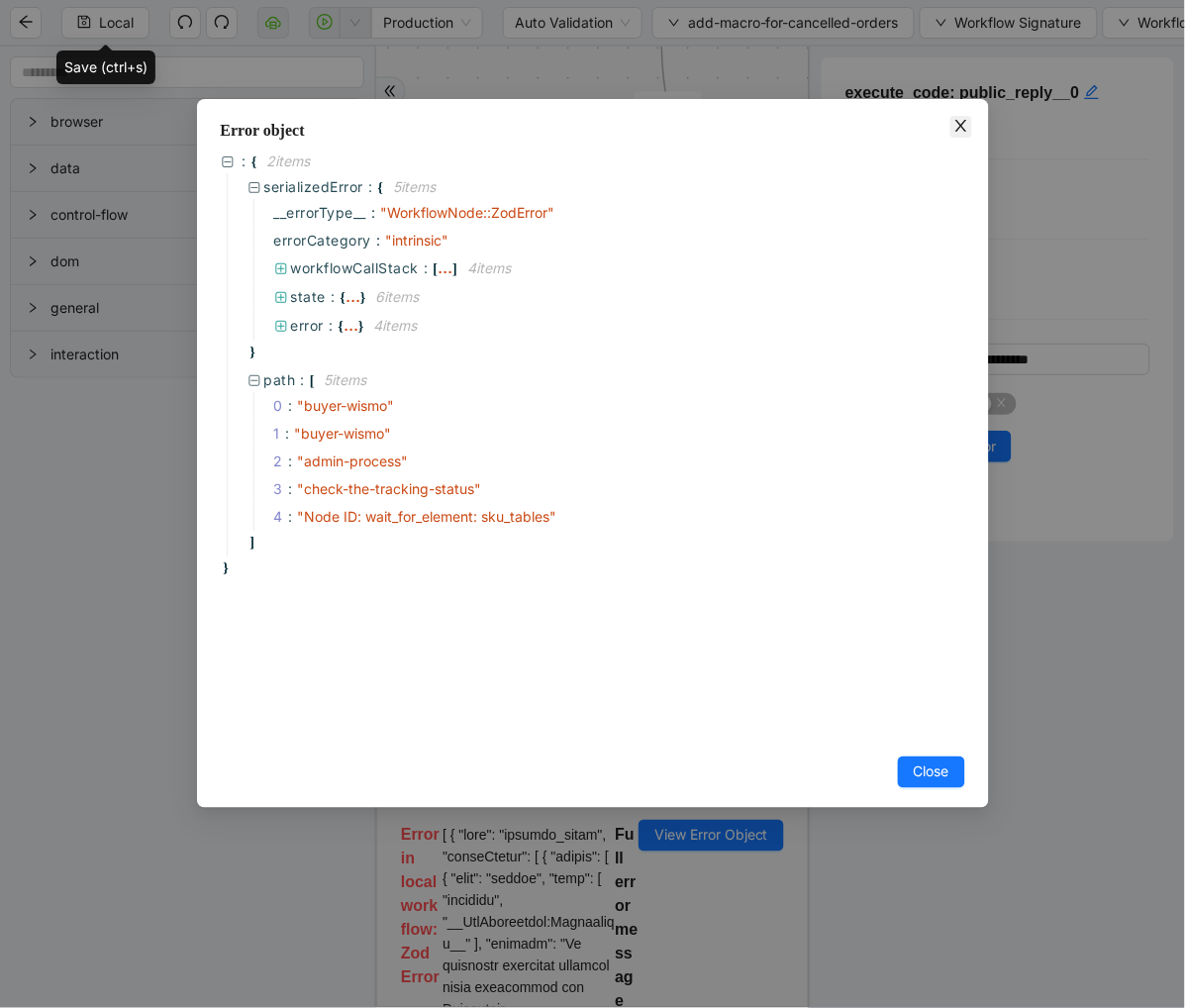 click 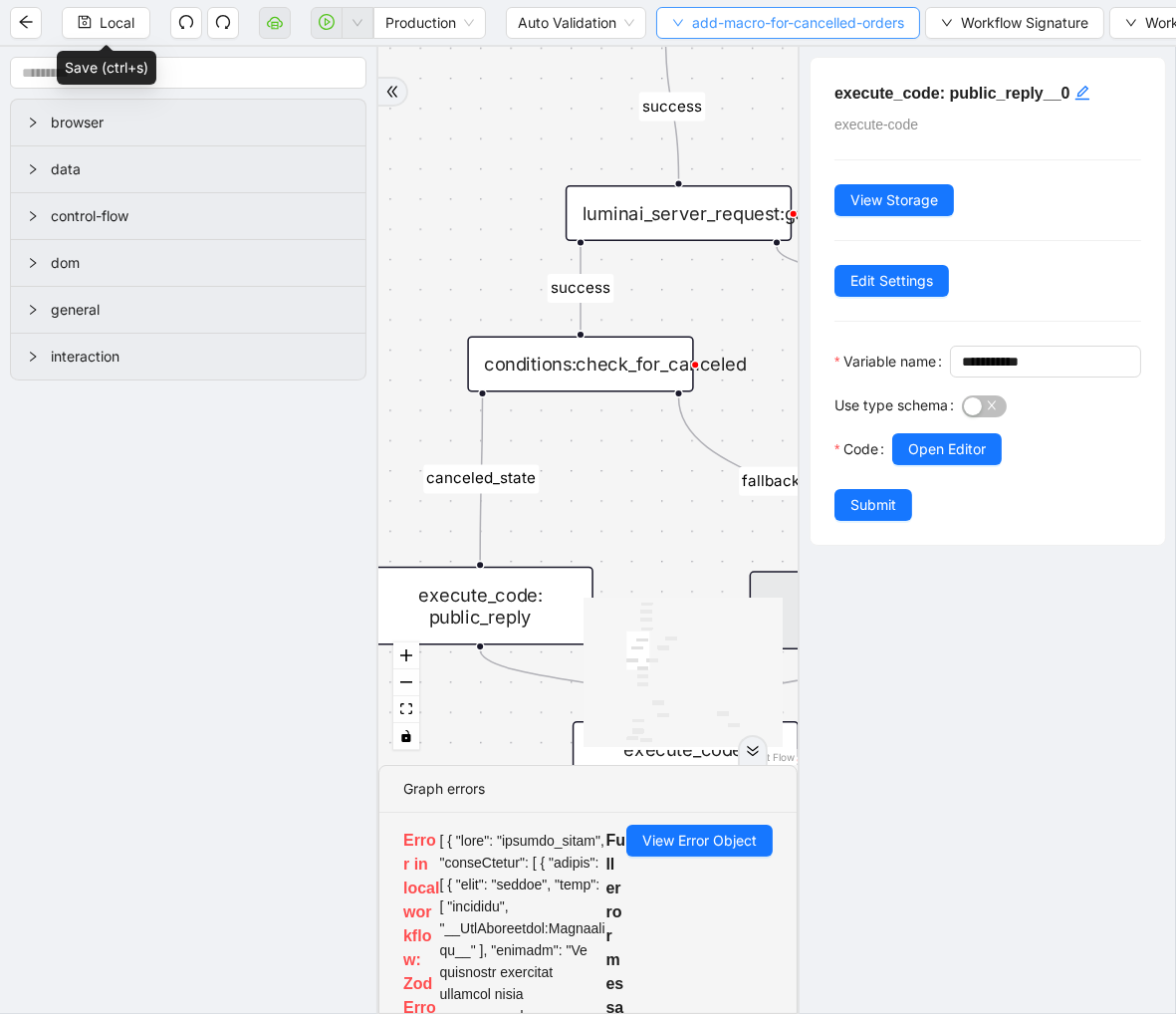 click on "add-macro-for-cancelled-orders" at bounding box center [798, 23] 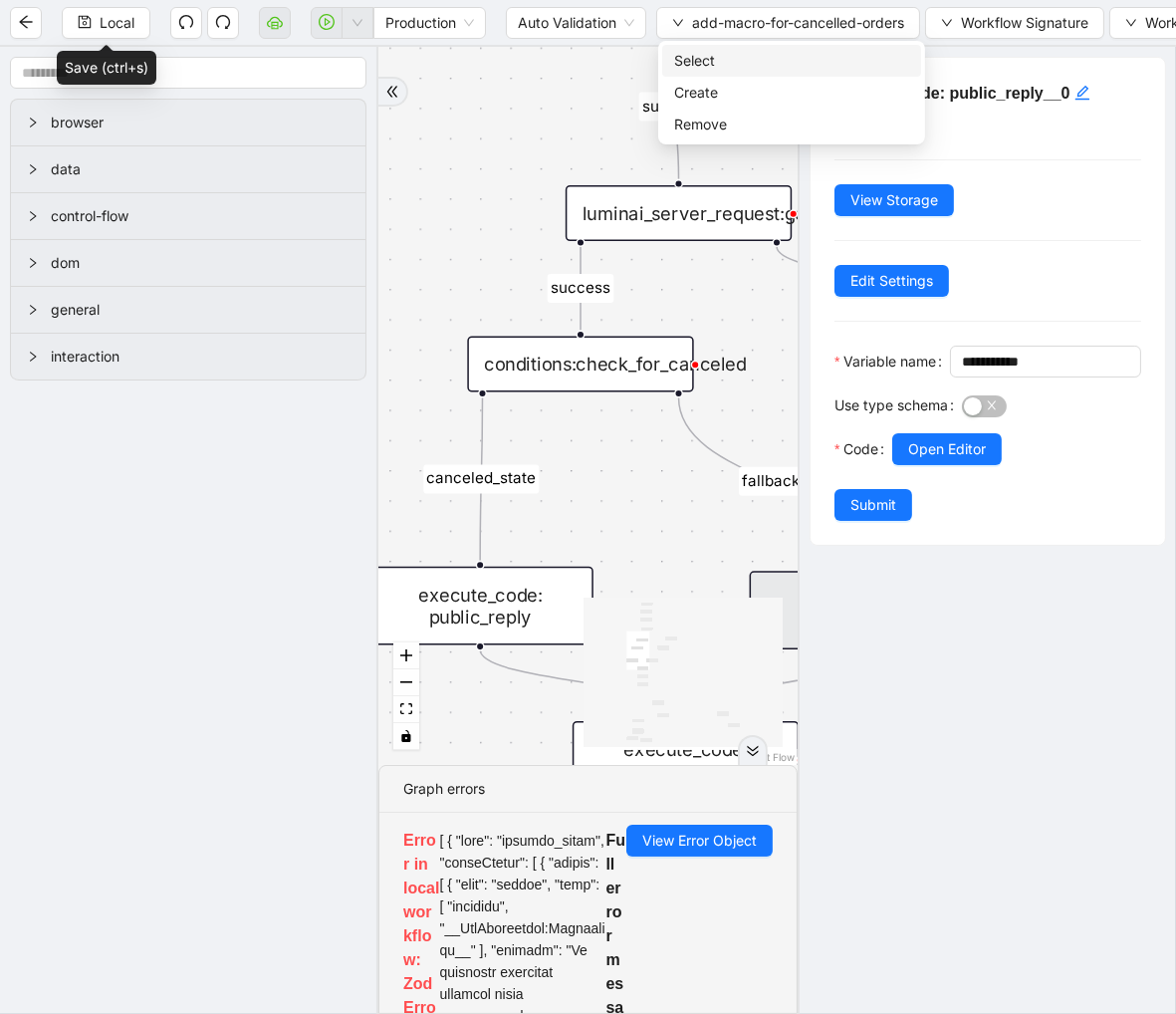 click on "Select" at bounding box center (792, 61) 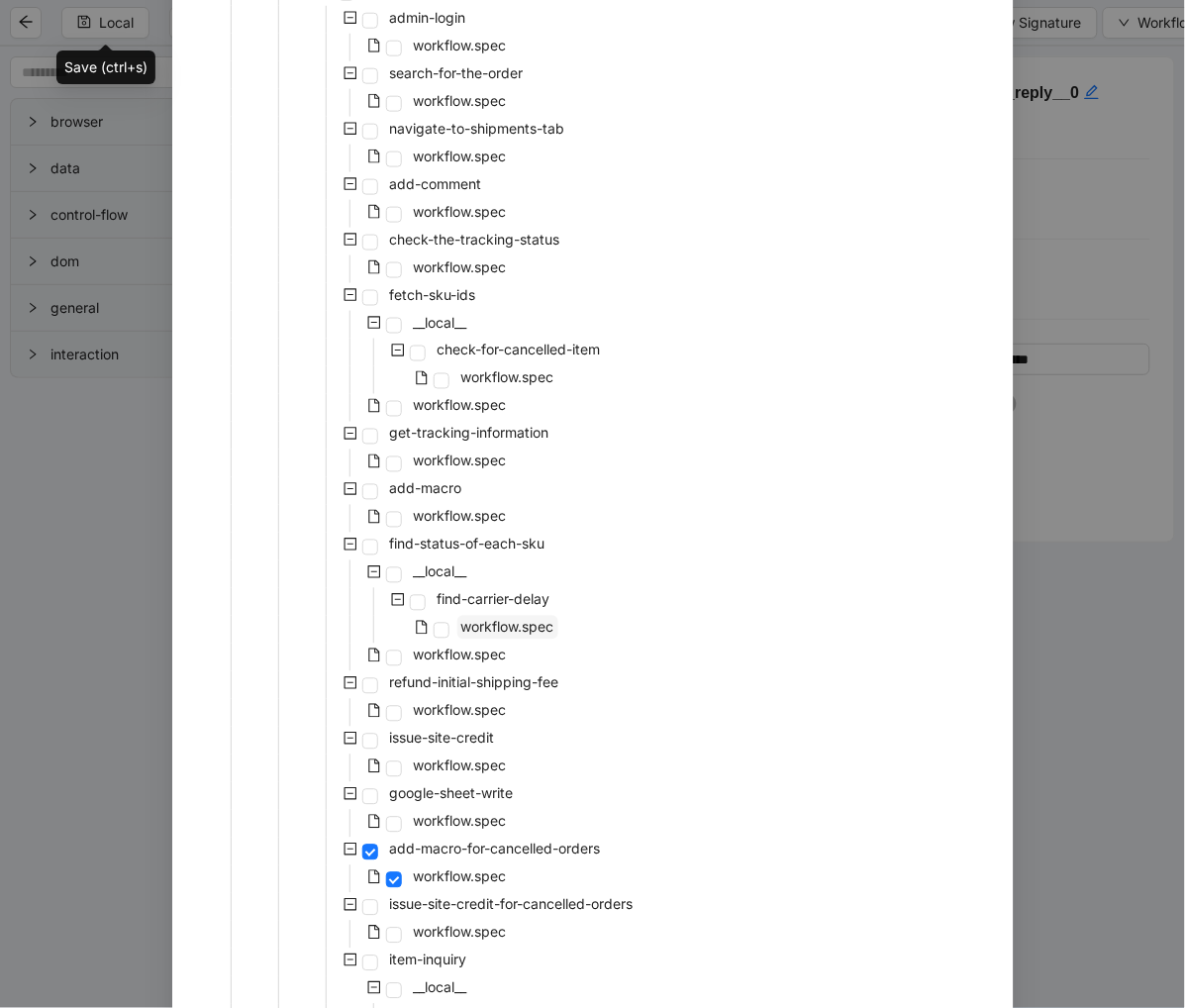 scroll, scrollTop: 142, scrollLeft: 0, axis: vertical 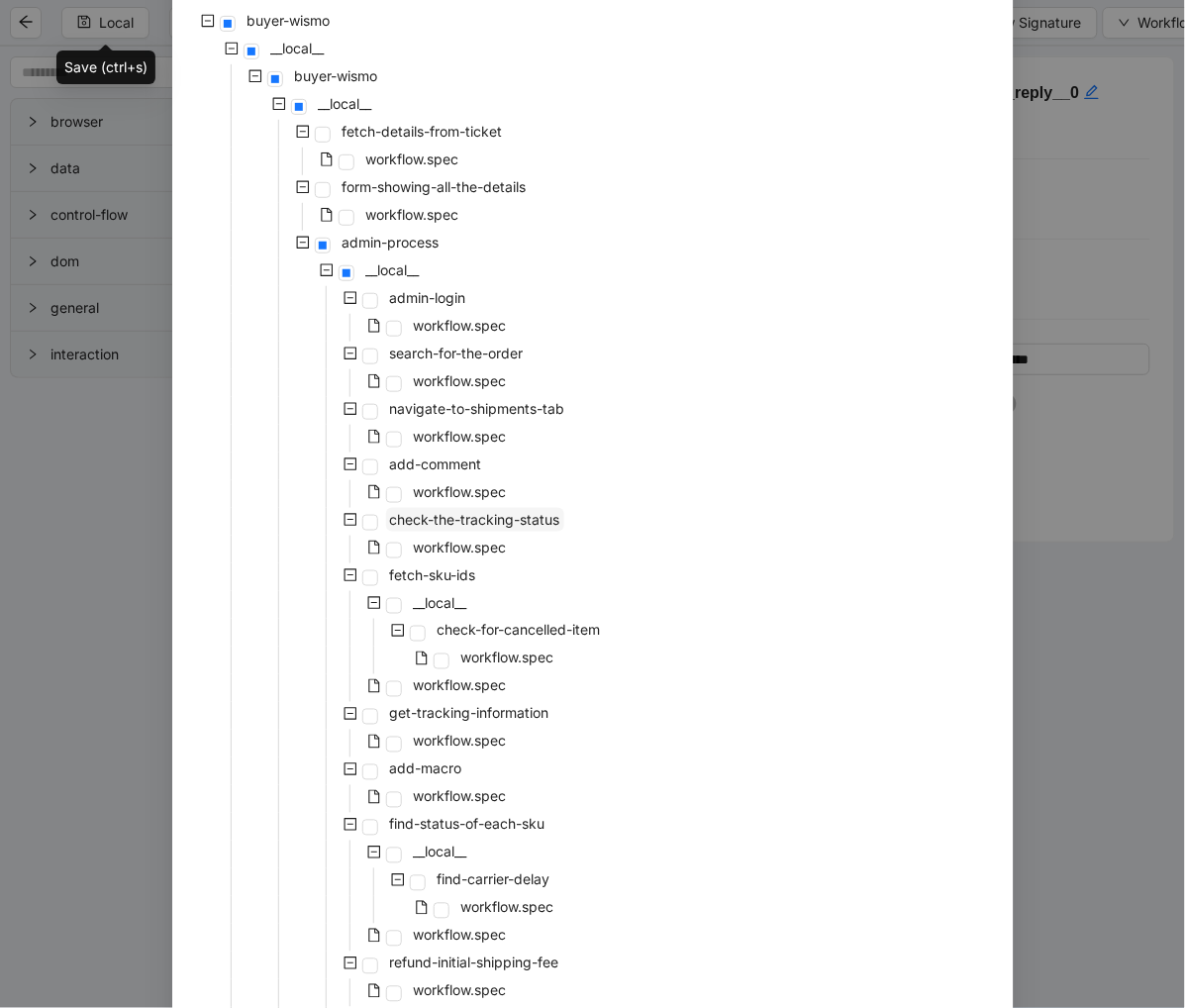 click on "check-the-tracking-status" at bounding box center [475, 519] 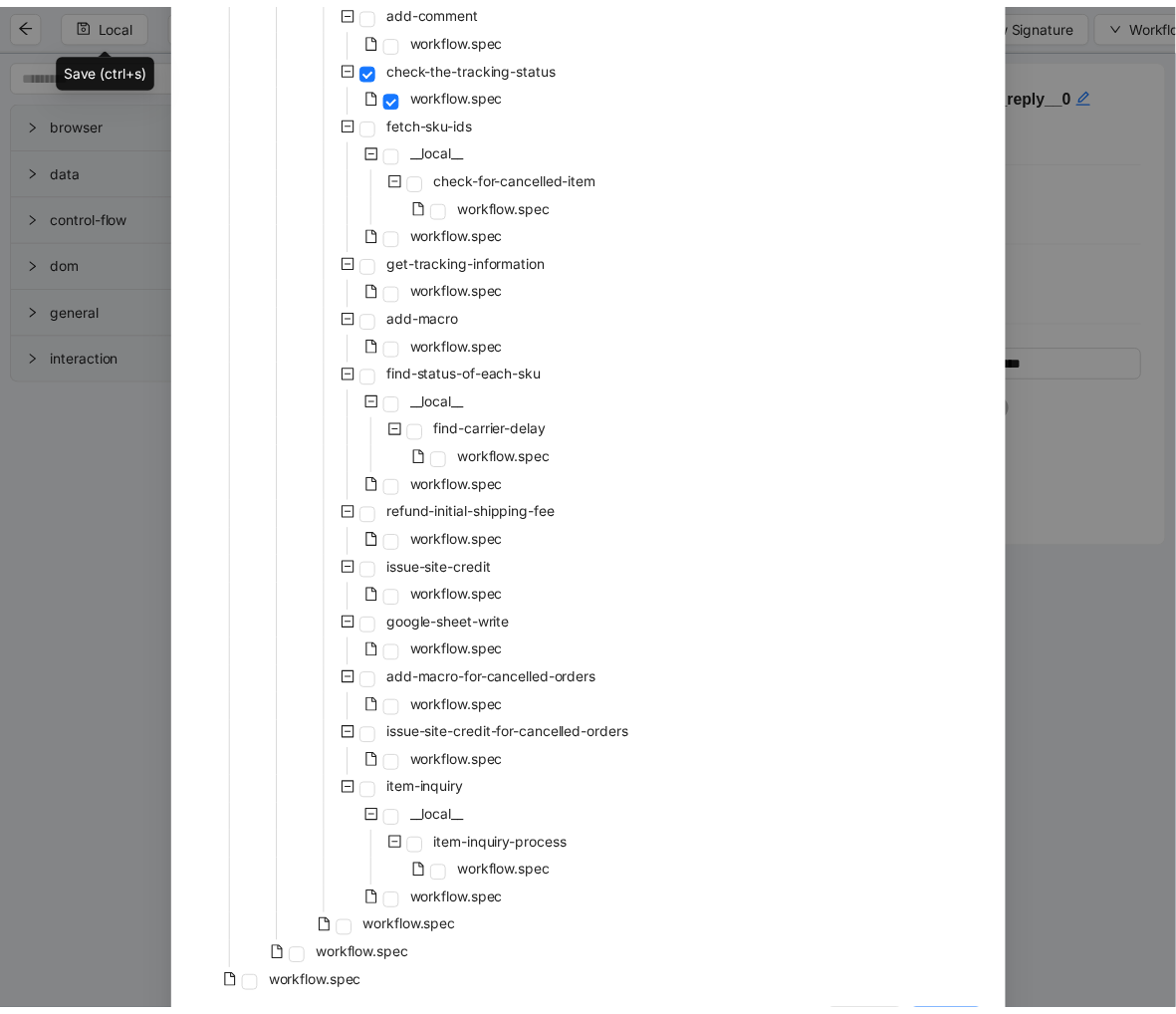scroll, scrollTop: 673, scrollLeft: 0, axis: vertical 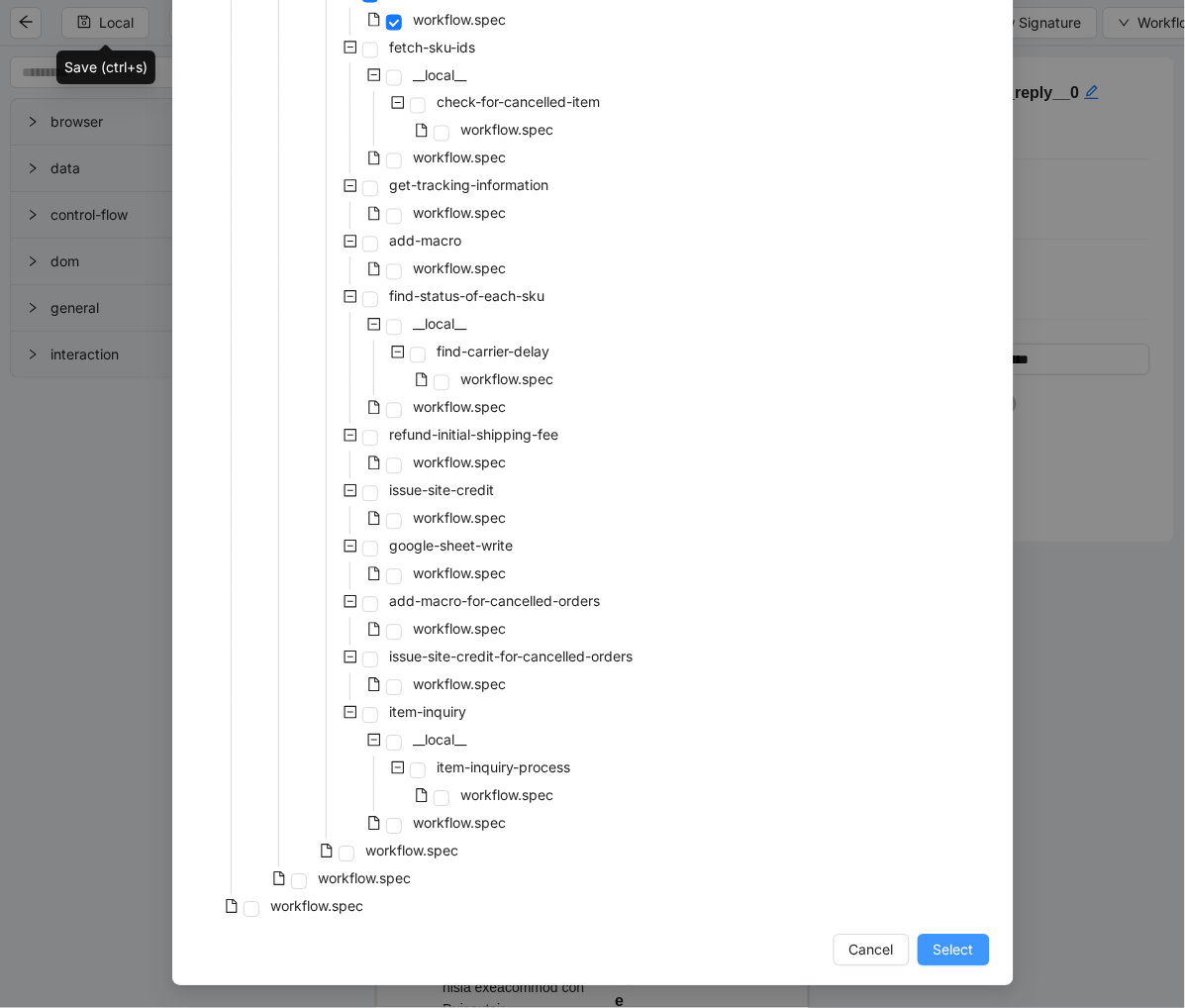click on "Select" at bounding box center (953, 951) 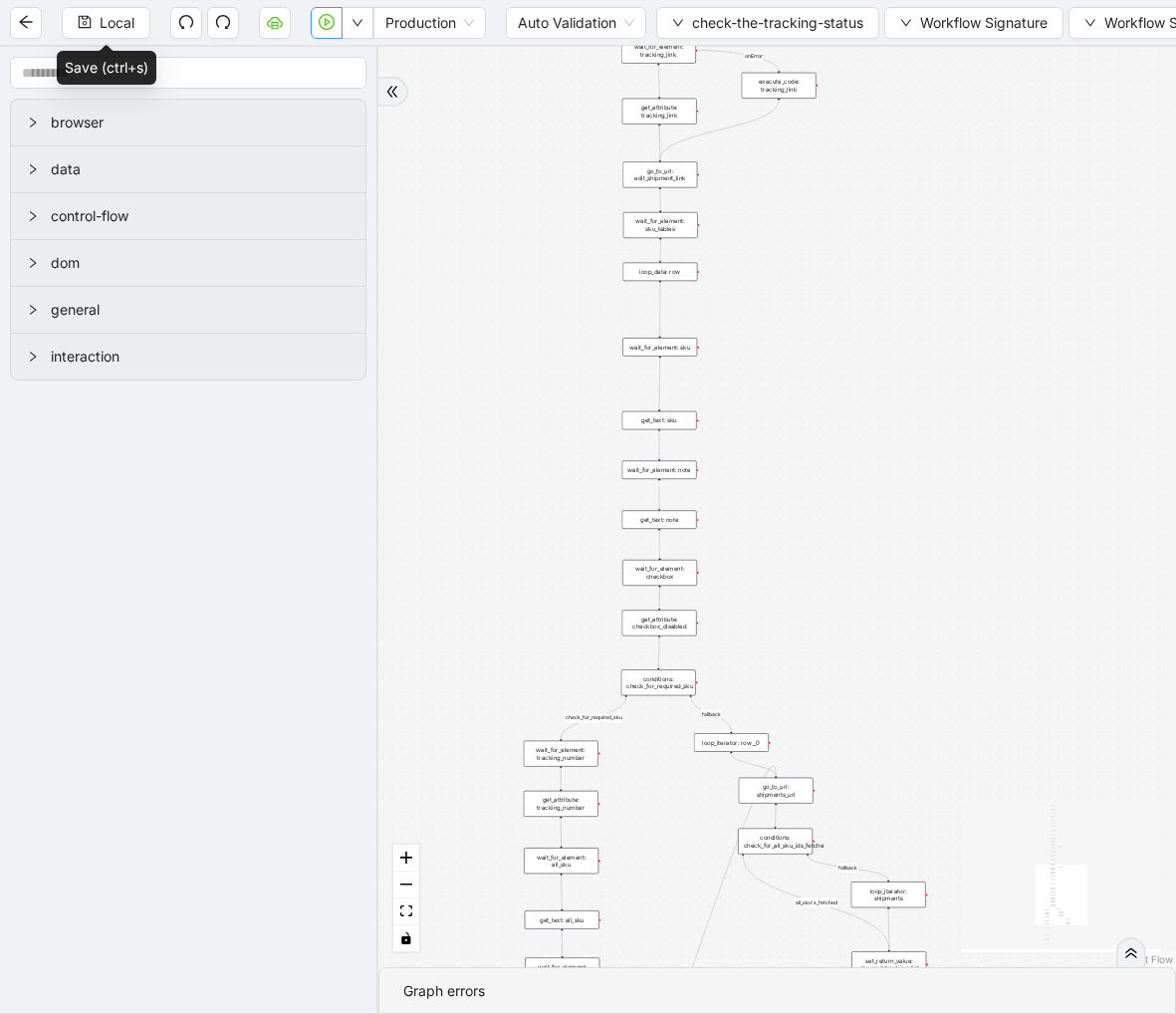 drag, startPoint x: 808, startPoint y: 538, endPoint x: 801, endPoint y: 118, distance: 420.05833 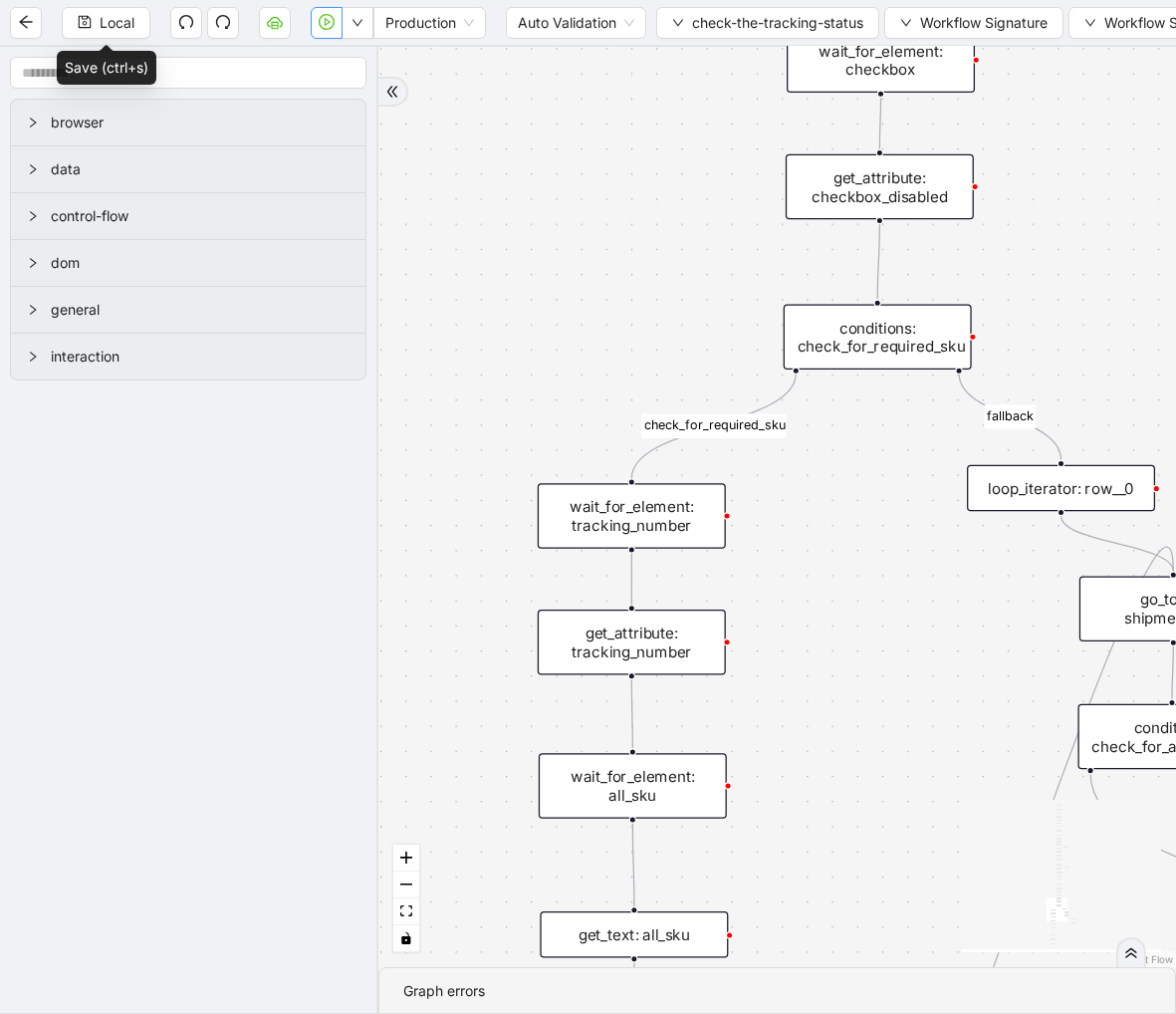 drag, startPoint x: 572, startPoint y: 524, endPoint x: 688, endPoint y: 245, distance: 302.1539 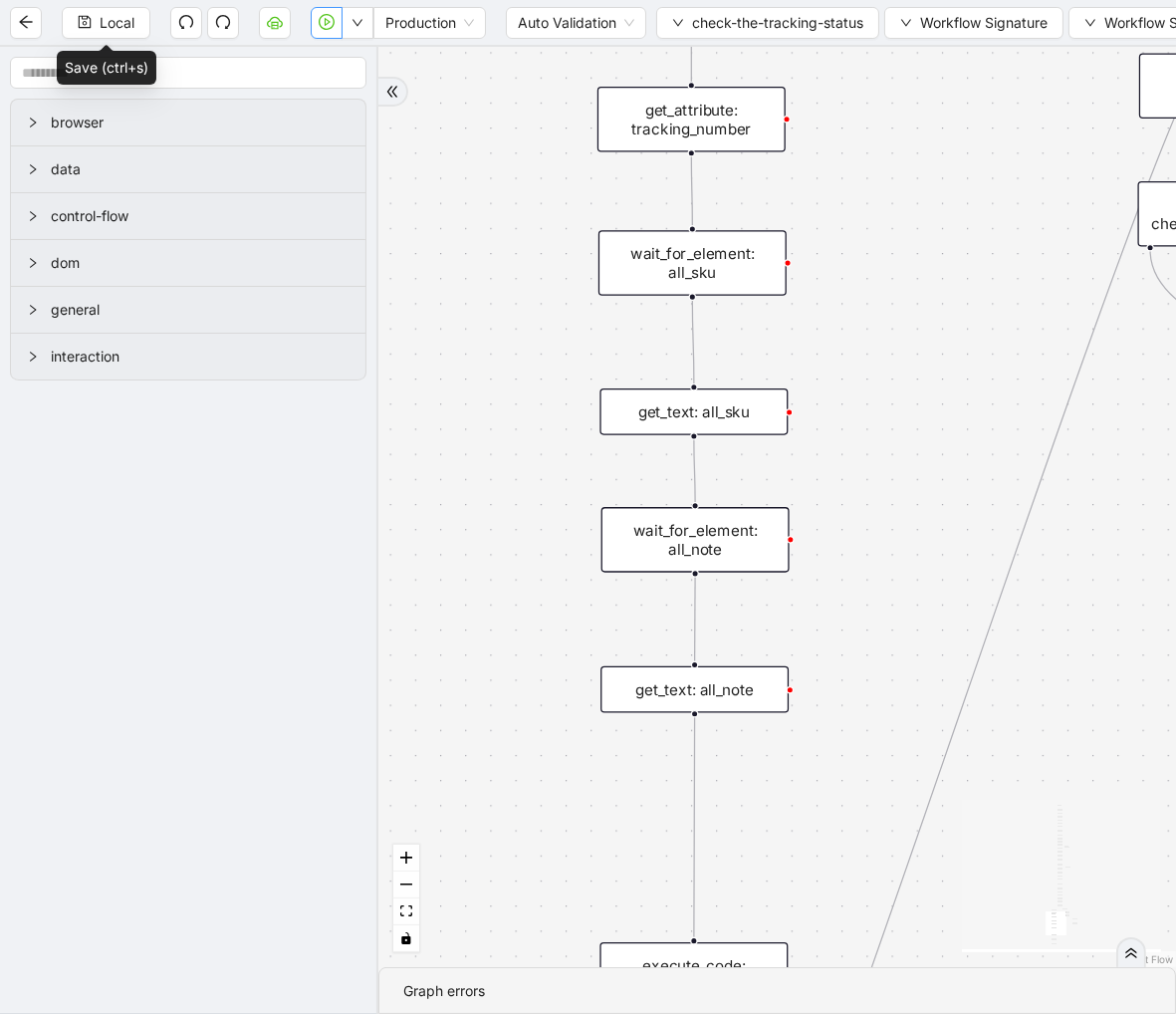 drag, startPoint x: 817, startPoint y: 780, endPoint x: 876, endPoint y: 257, distance: 526.3174 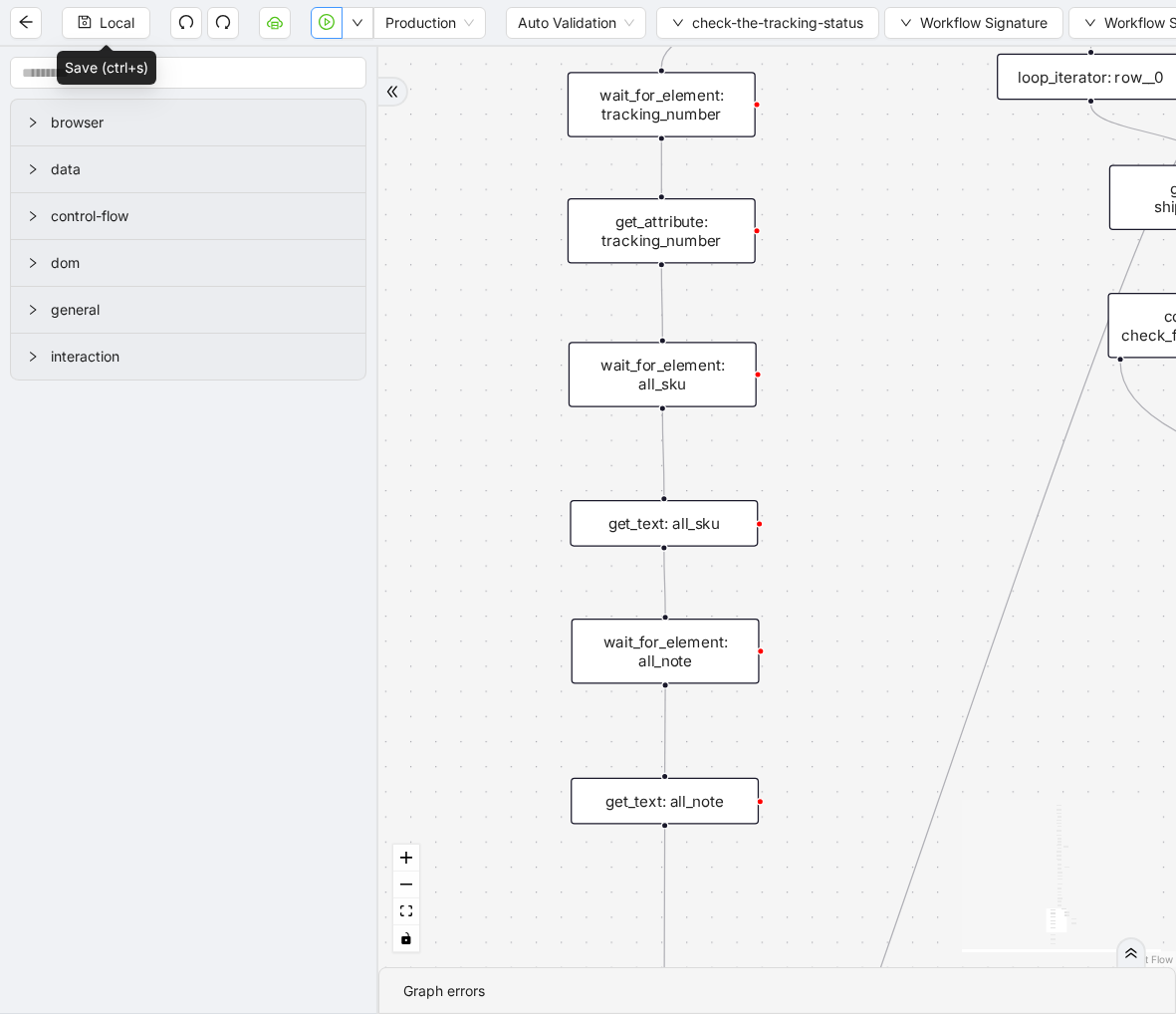 drag, startPoint x: 898, startPoint y: 317, endPoint x: 692, endPoint y: 780, distance: 506.75931 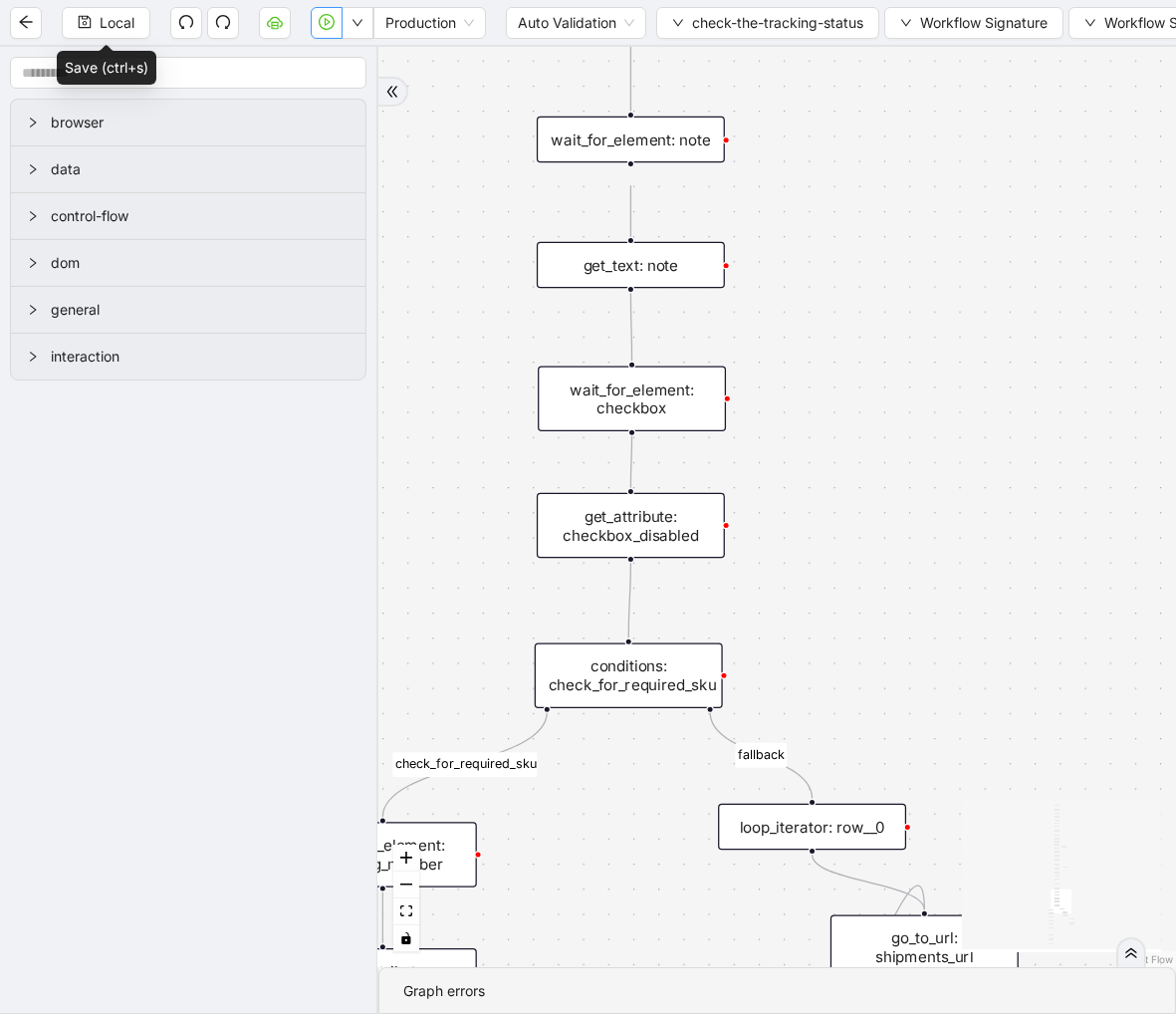 drag, startPoint x: 748, startPoint y: 474, endPoint x: 645, endPoint y: 873, distance: 412.08009 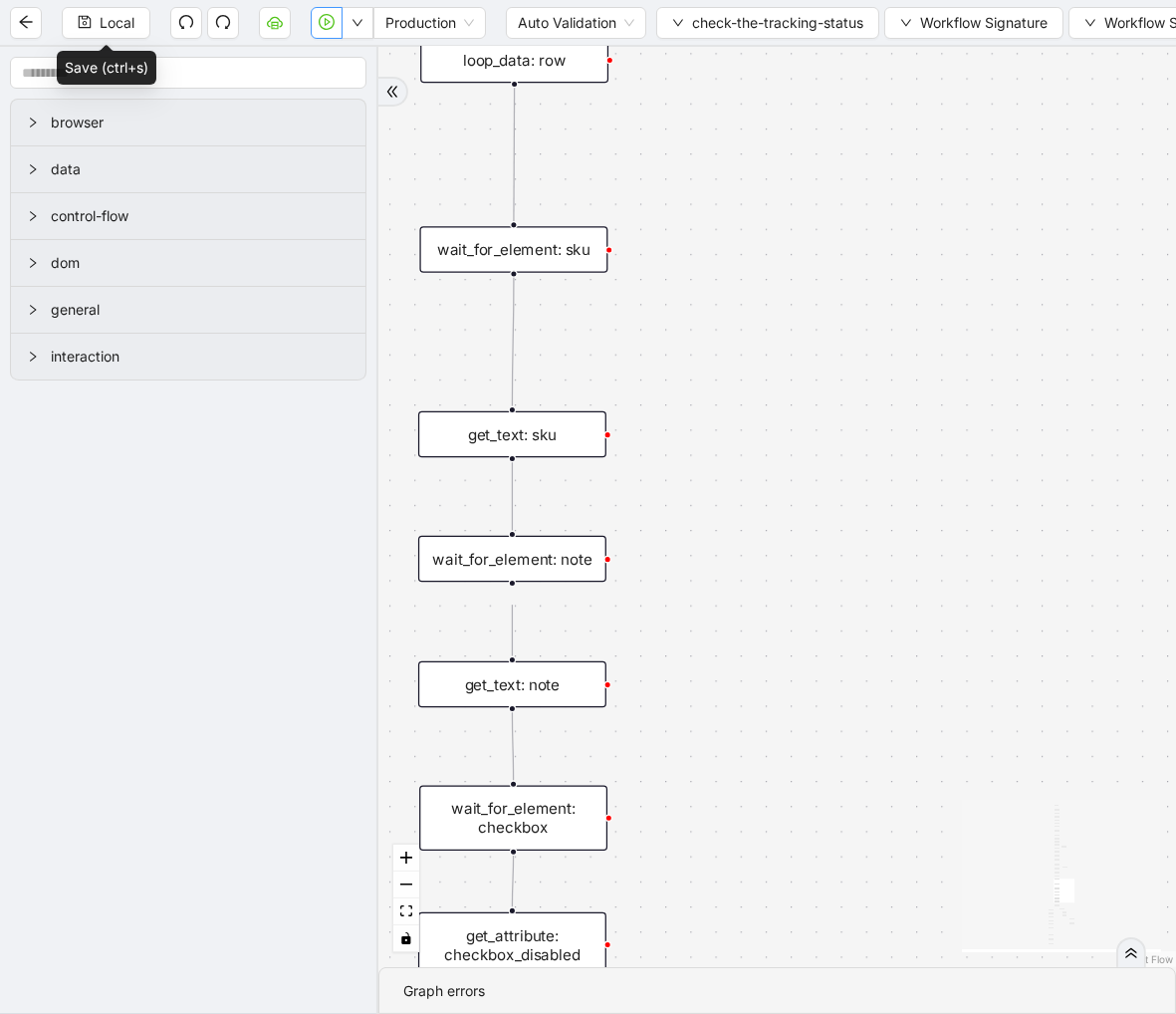 drag, startPoint x: 811, startPoint y: 535, endPoint x: 712, endPoint y: 883, distance: 361.808 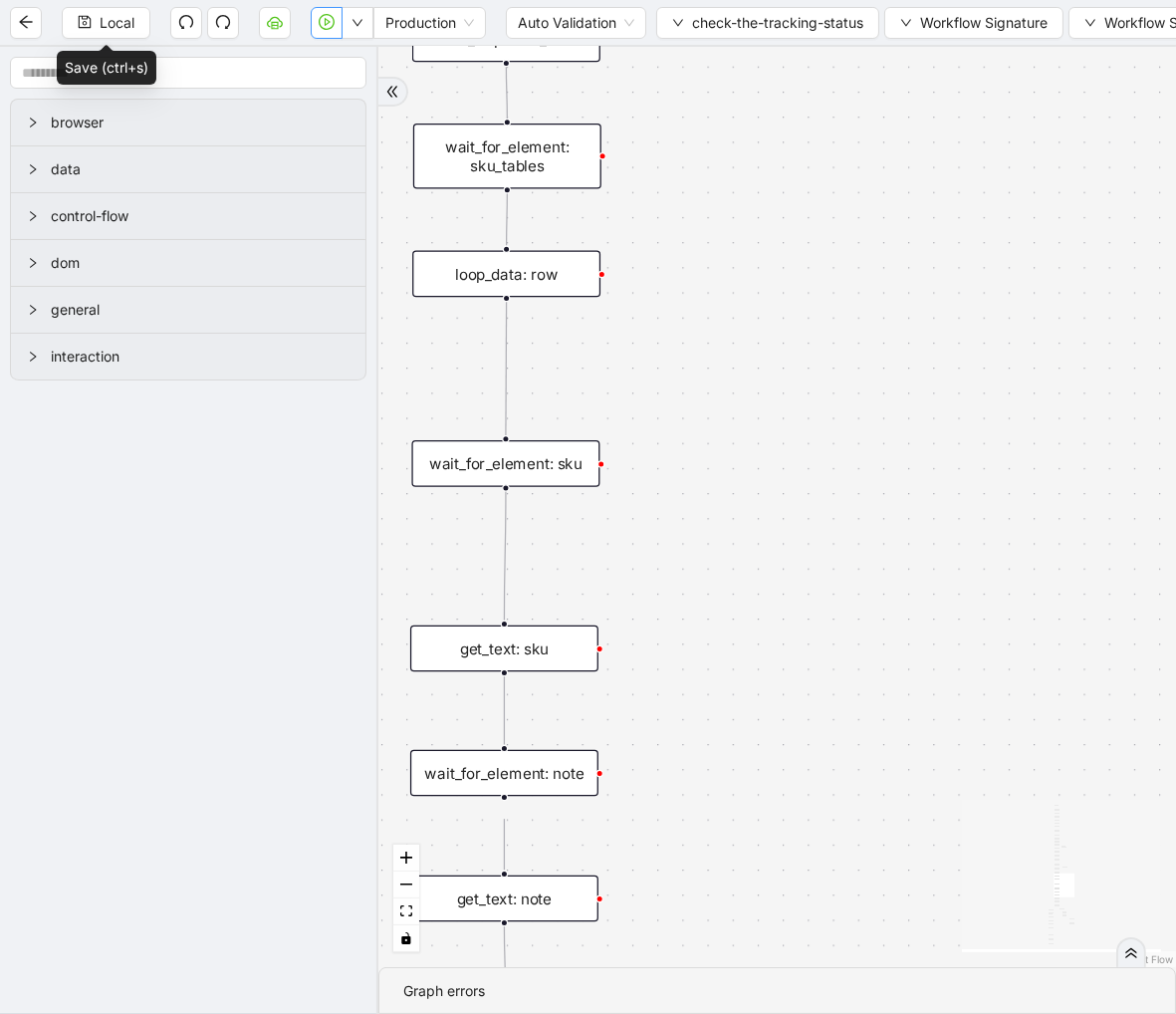 drag, startPoint x: 773, startPoint y: 536, endPoint x: 798, endPoint y: 831, distance: 296.05743 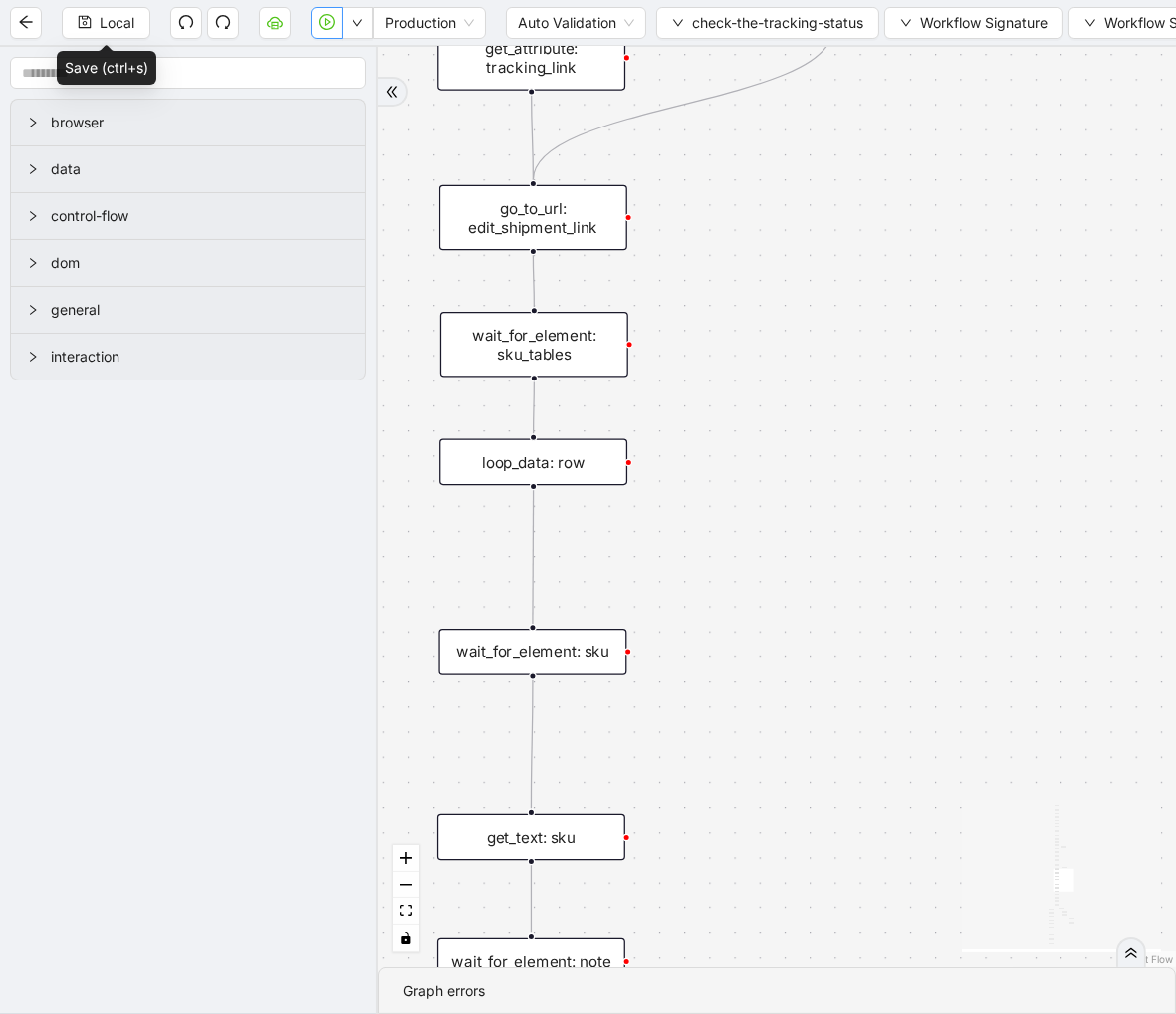 drag, startPoint x: 798, startPoint y: 831, endPoint x: 817, endPoint y: 972, distance: 142.27438 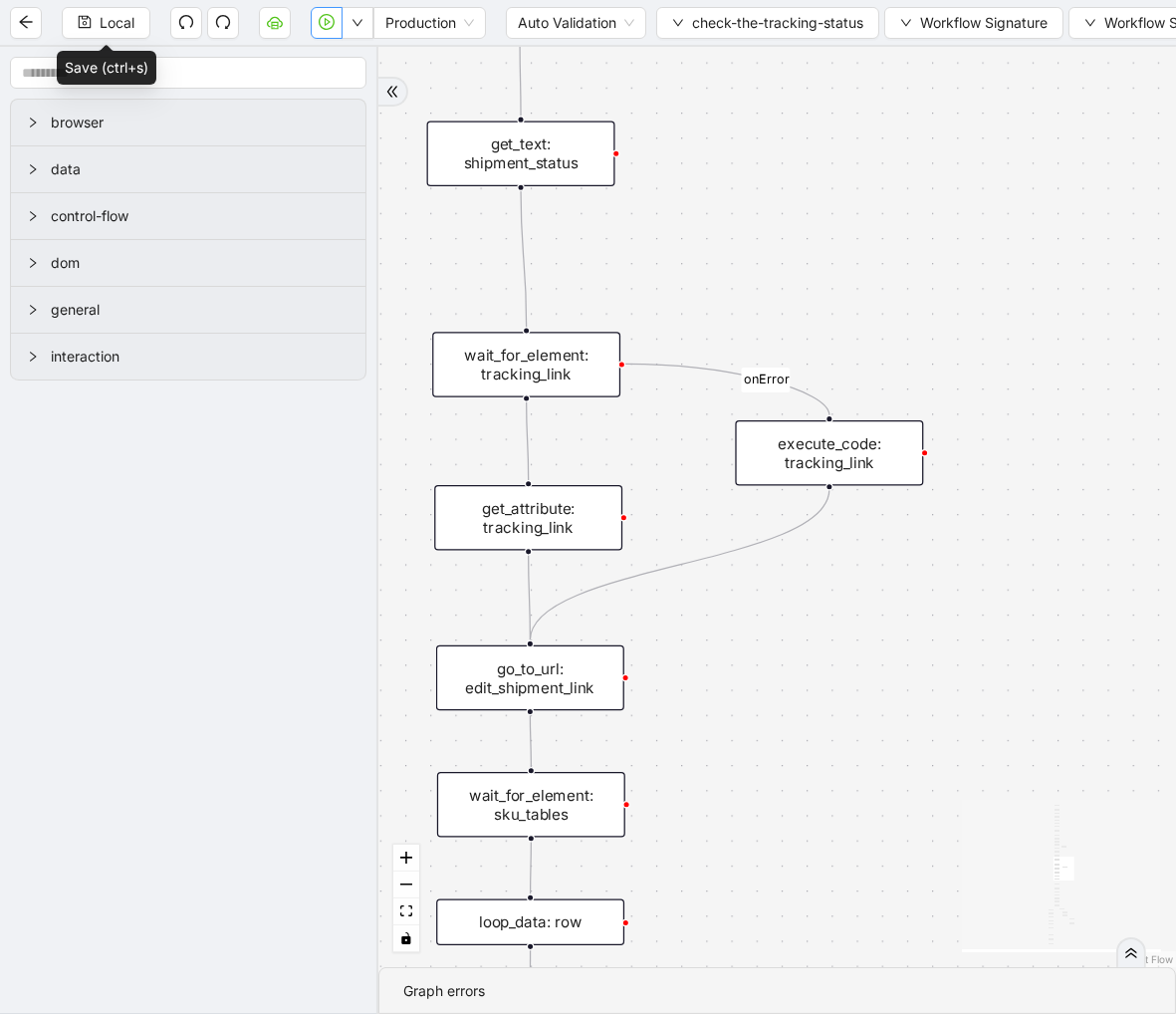 drag, startPoint x: 890, startPoint y: 563, endPoint x: 887, endPoint y: 864, distance: 301.0149 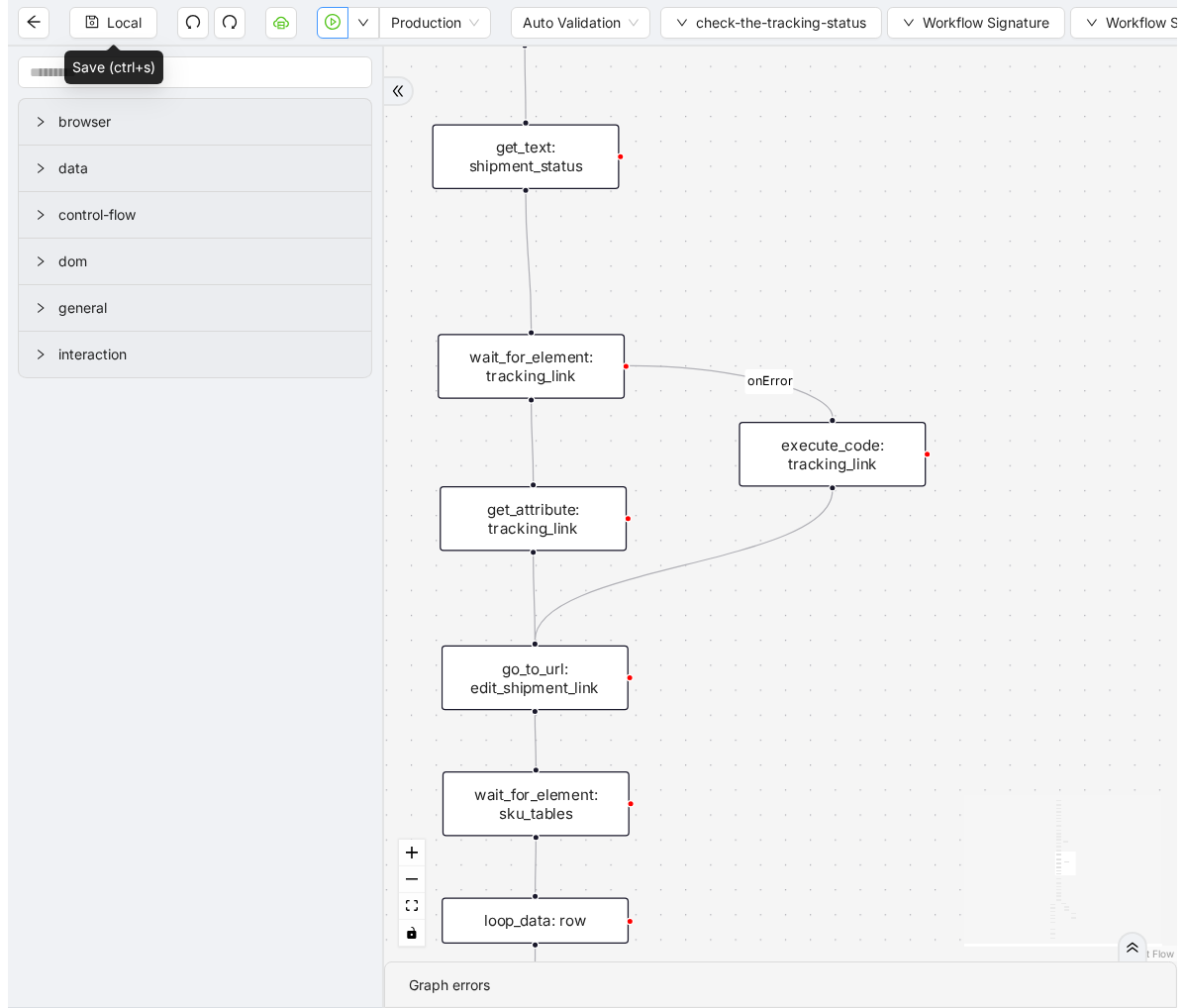 scroll, scrollTop: 16, scrollLeft: 0, axis: vertical 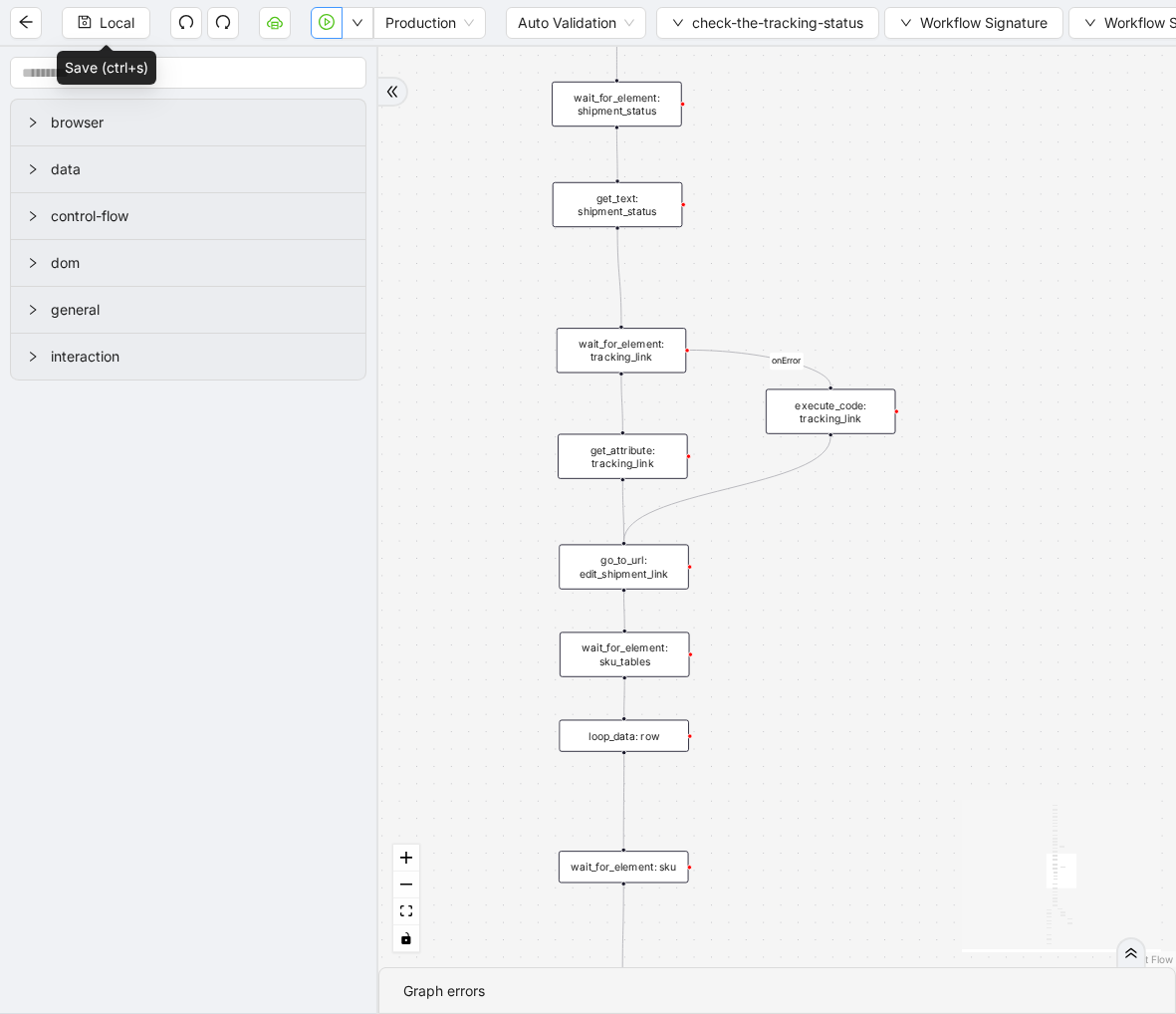 drag, startPoint x: 820, startPoint y: 648, endPoint x: 767, endPoint y: 530, distance: 129.3561 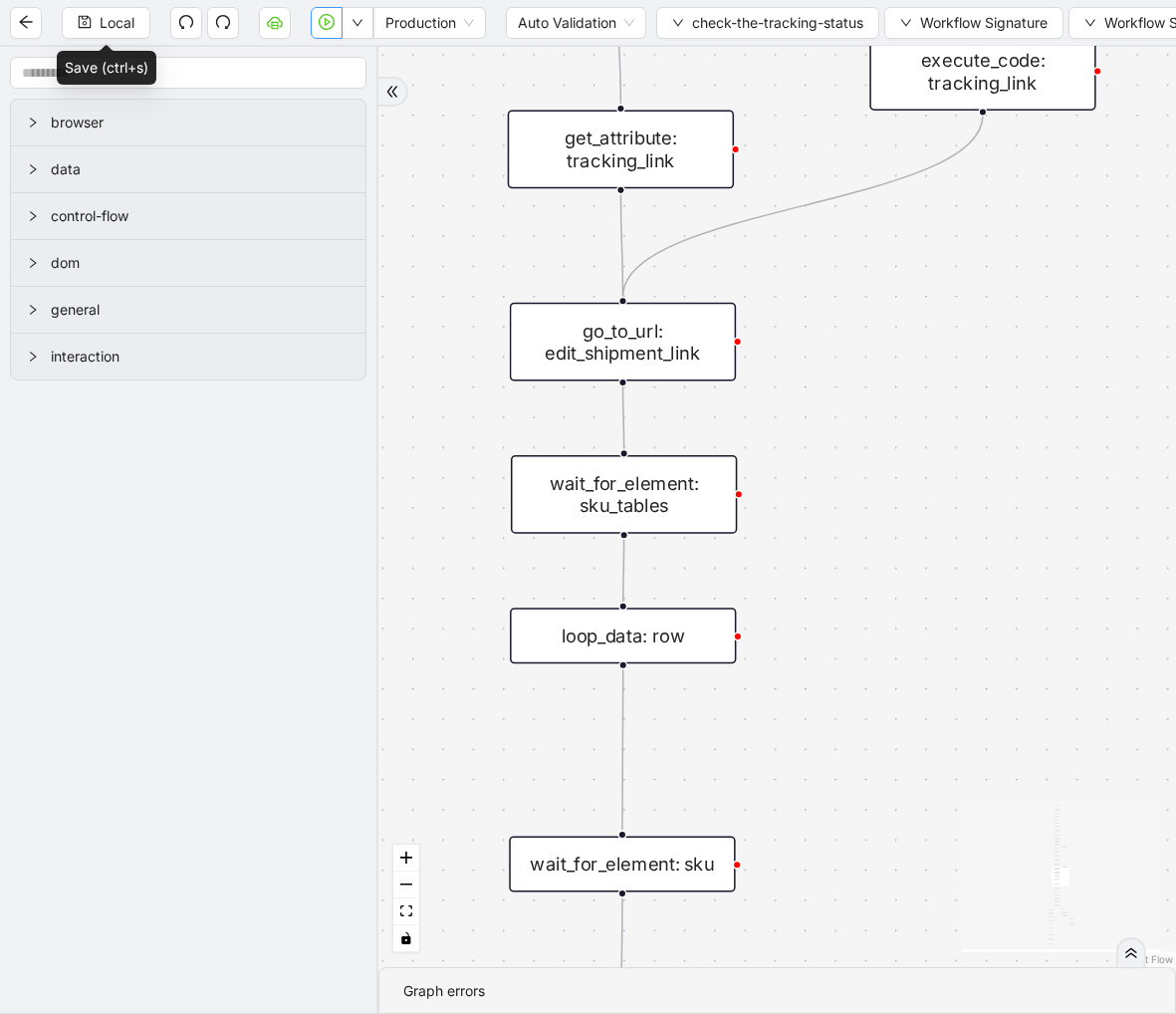 click on "wait_for_element: sku_tables" at bounding box center (623, 494) 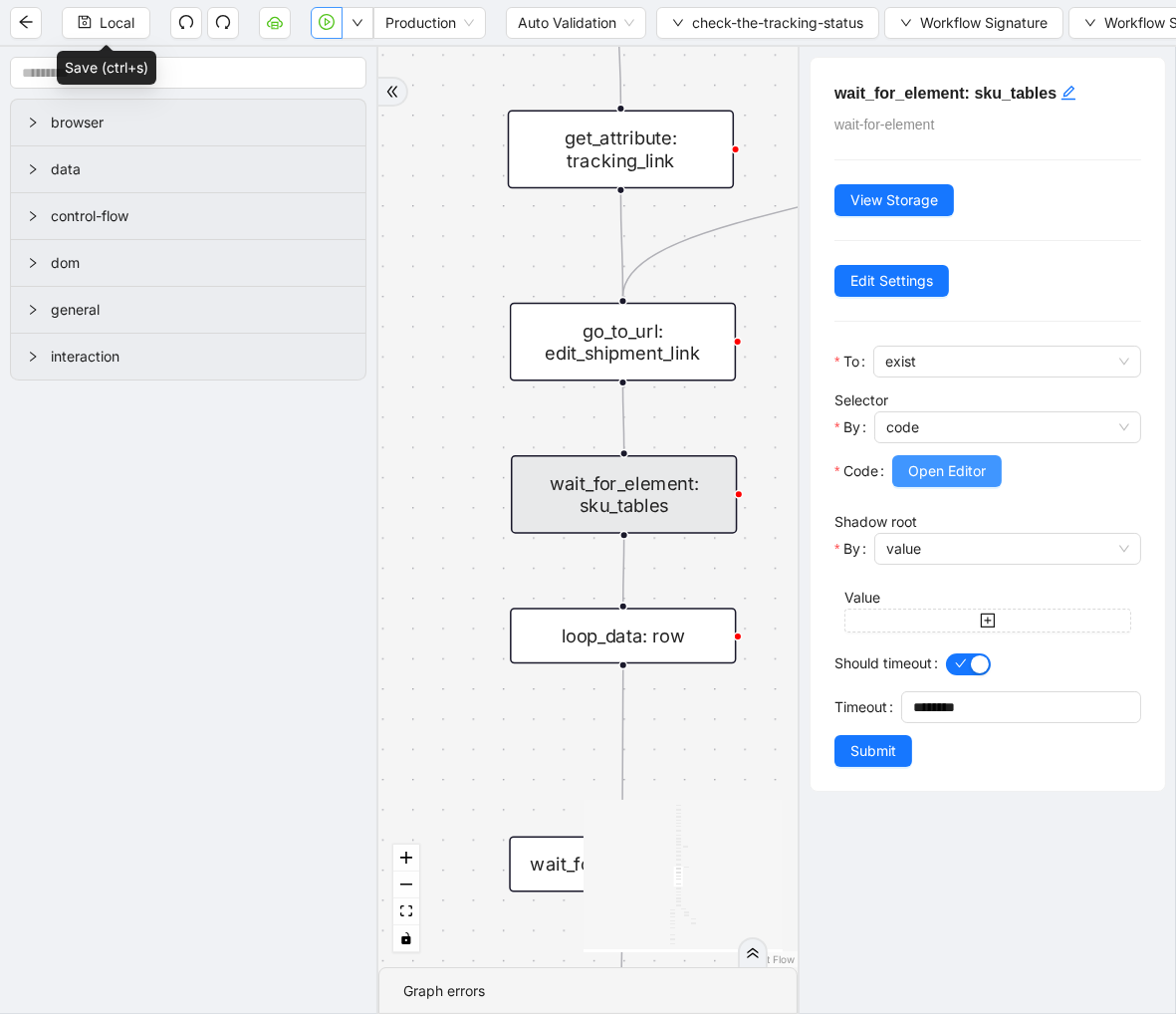 click on "Open Editor" at bounding box center [947, 471] 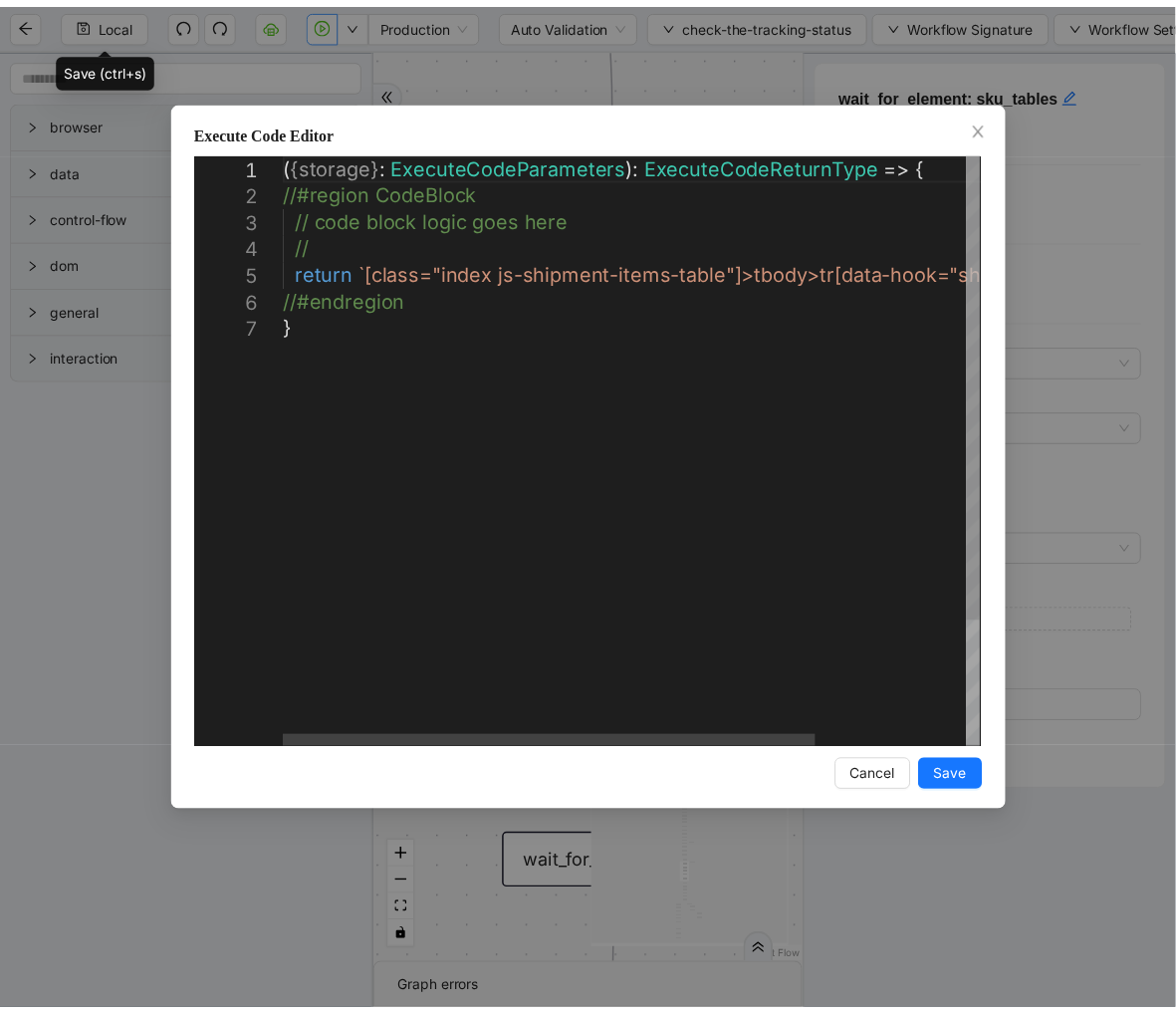 scroll, scrollTop: 0, scrollLeft: 10, axis: horizontal 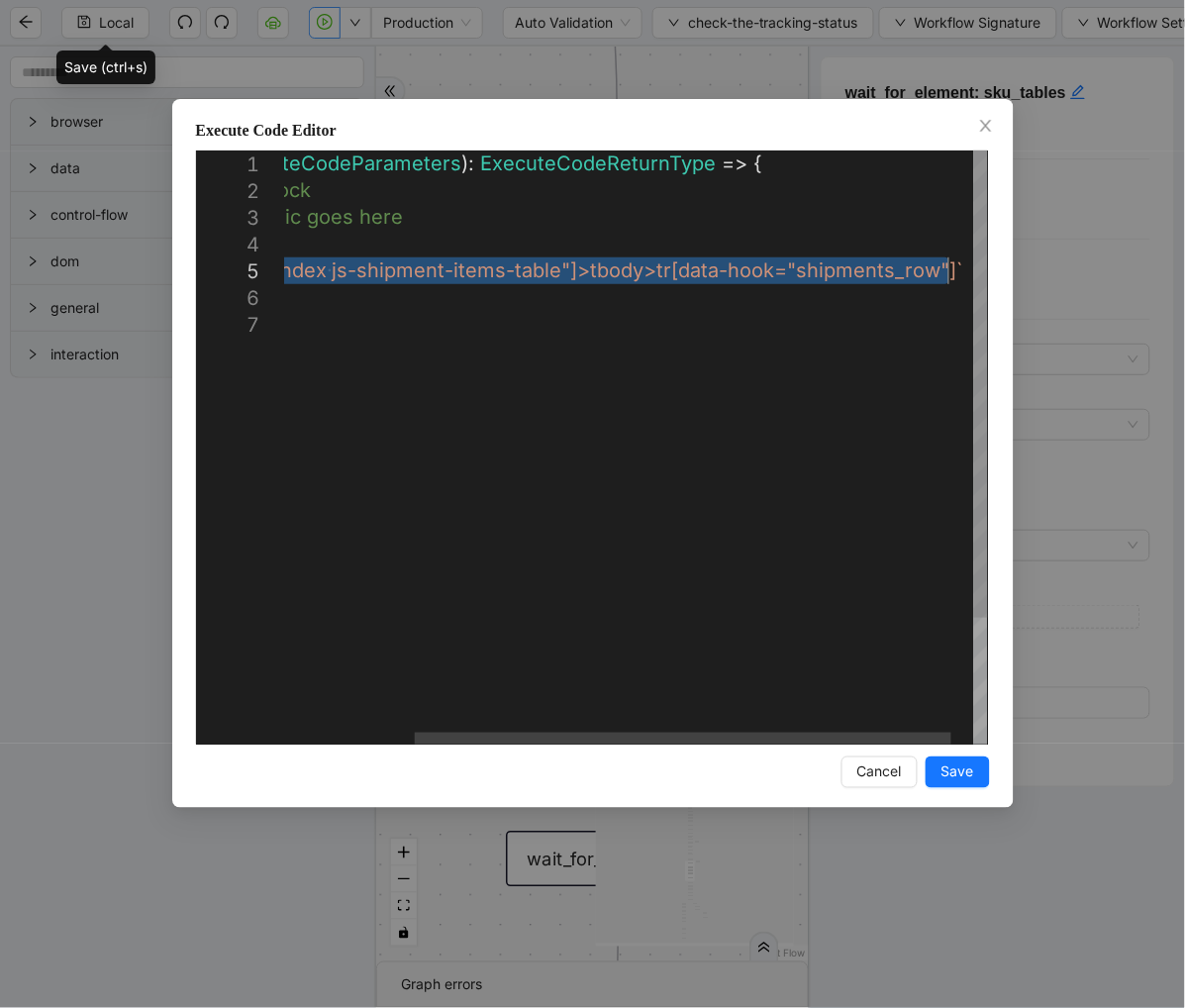 drag, startPoint x: 366, startPoint y: 267, endPoint x: 946, endPoint y: 270, distance: 580.0078 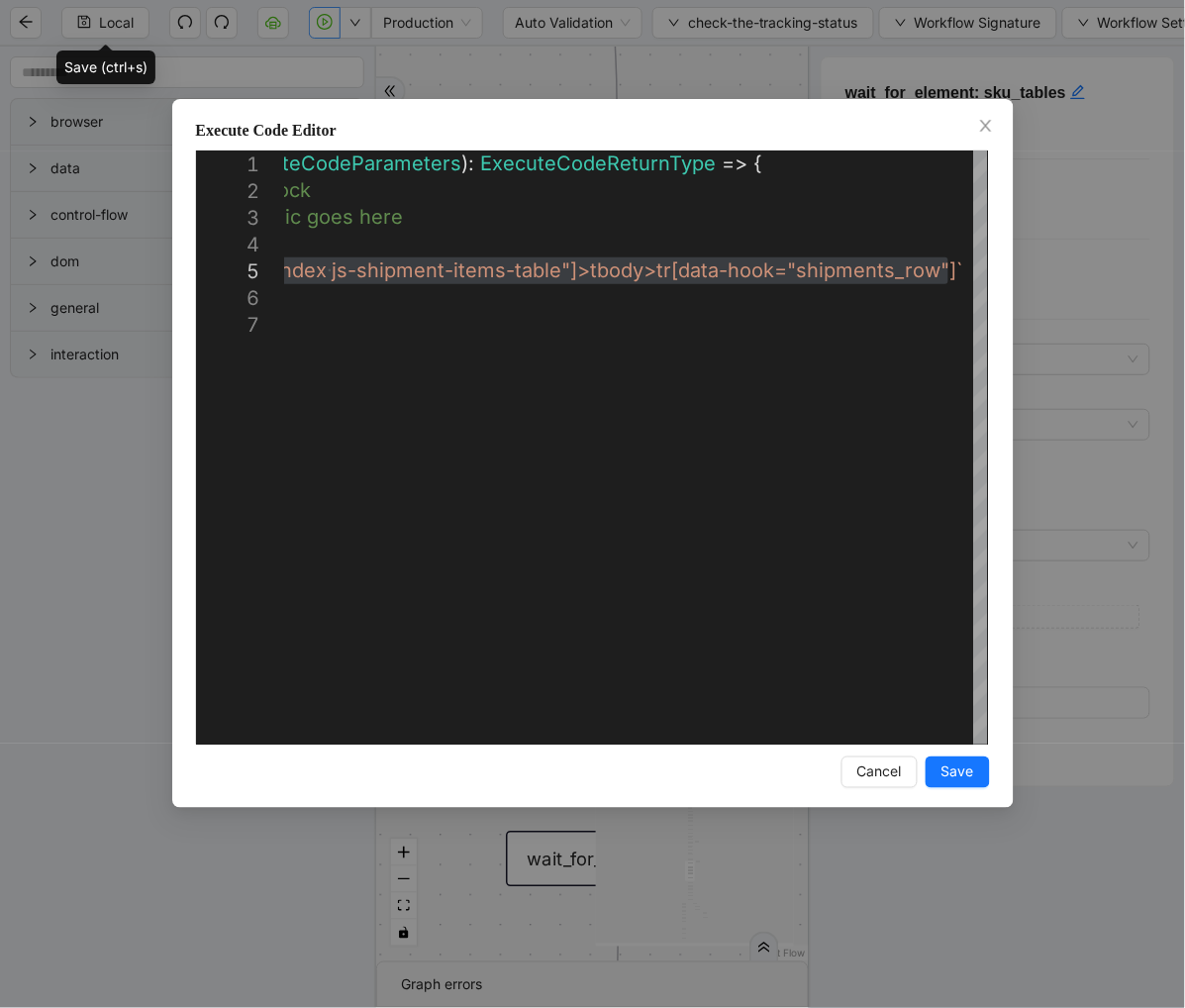 drag, startPoint x: 975, startPoint y: 125, endPoint x: 835, endPoint y: 151, distance: 142.39382 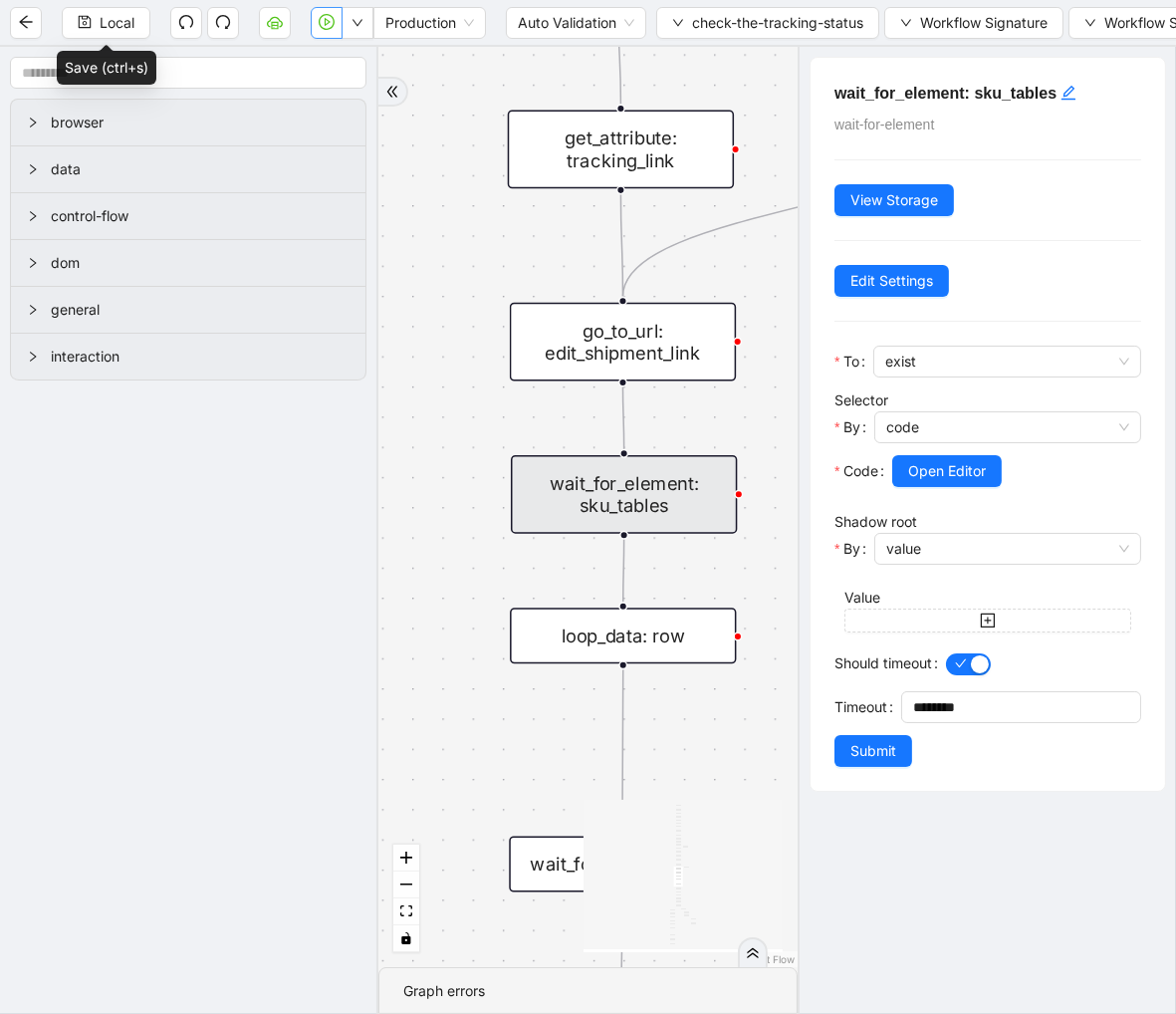 click on "check_for_required_sku fallback fallback all_sku's_fetched onError onError trigger get_environment_url: shipments_url get_attribute: edit_shipment_links go_to_url: edit_shipment_link wait_for_element: tracking_number get_attribute: tracking_number wait_for_element: sku get_text: sku conditions: check_for_required_sku wait_for_element: note get_text: note wait_for_element: checkbox get_attribute: checkbox_disabled execute_code: skuList execute_code: update_sku_list set_return_value: sku_and_tracking_list wait_for_element: sku_tables loop_data: row loop_iterator: row wait_for_element: date_completed get_text: date_completed execute_code: date_completed loop_data: shipments go_to_url: shipments_url loop_iterator: shipments wait_for_element: shipped_date get_text: shipped_date conditions: check_for_all_sku_ids_fetche wait_for_element: all_sku get_text: all_sku wait_for_element: all_note get_text: all_note execute_code: all_skuList wait_for_element: shipping_method get_text: shipping_method loop_iterator: row__0" at bounding box center (588, 507) 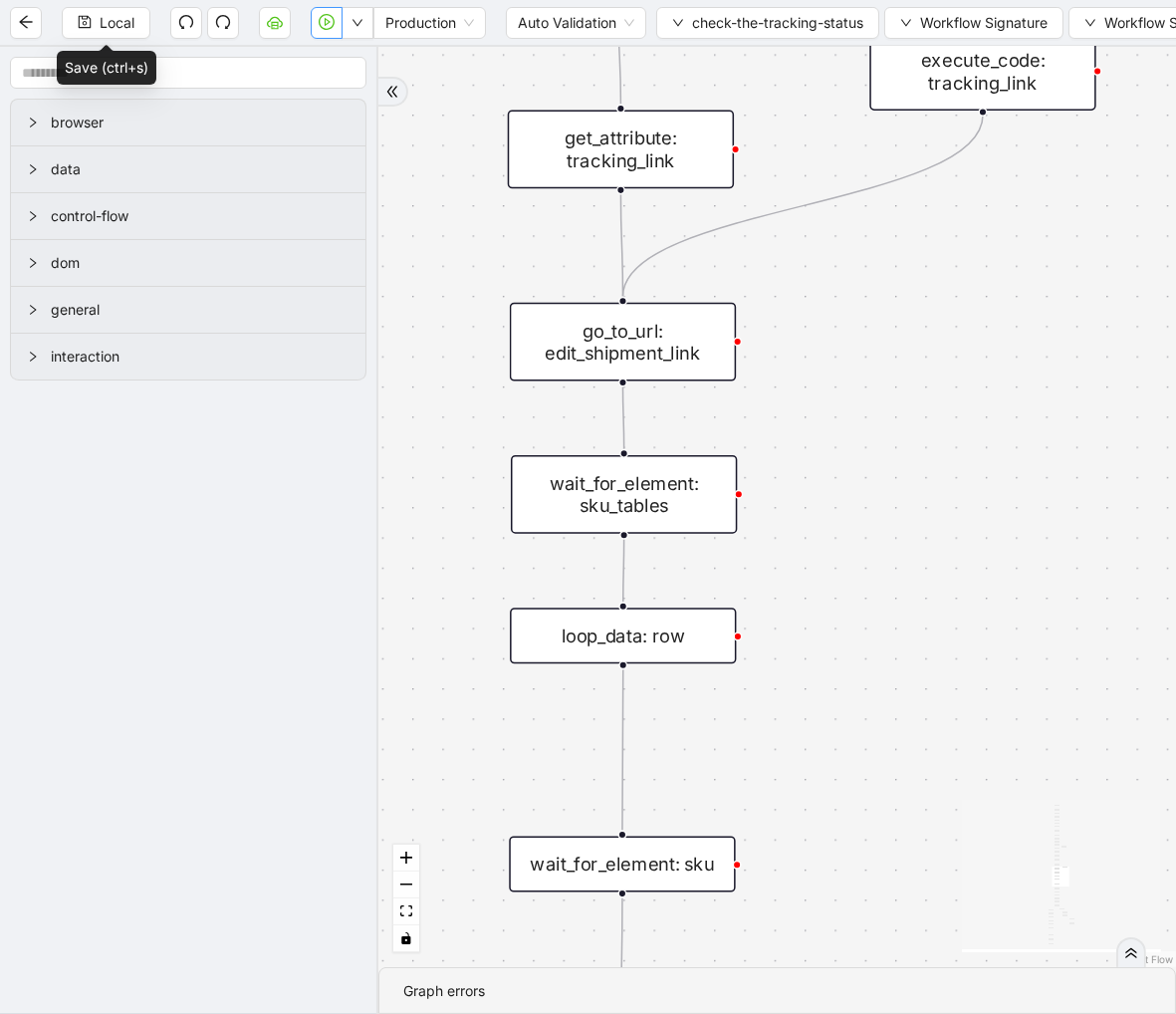 click on "wait_for_element: sku_tables" at bounding box center (623, 494) 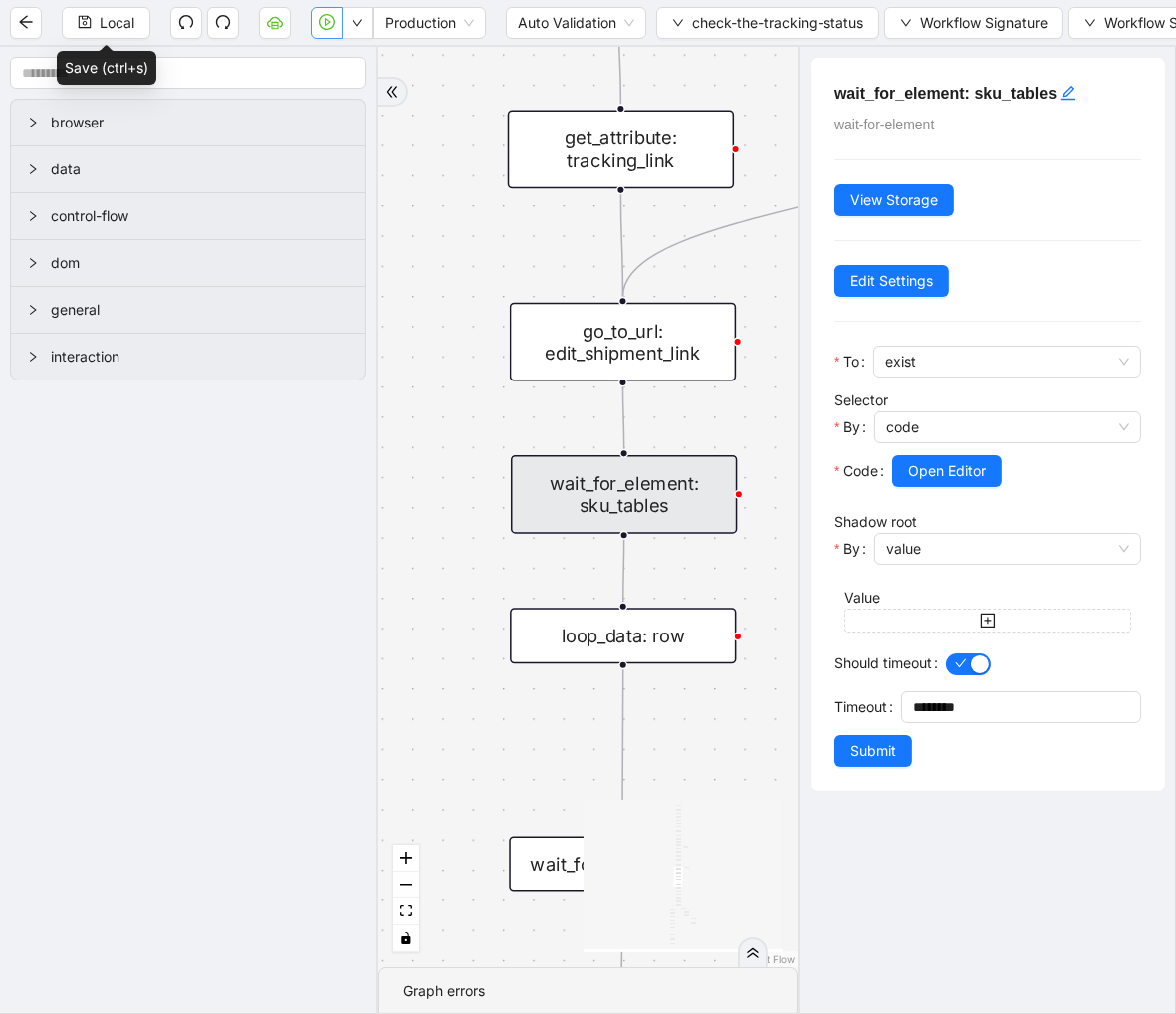 click 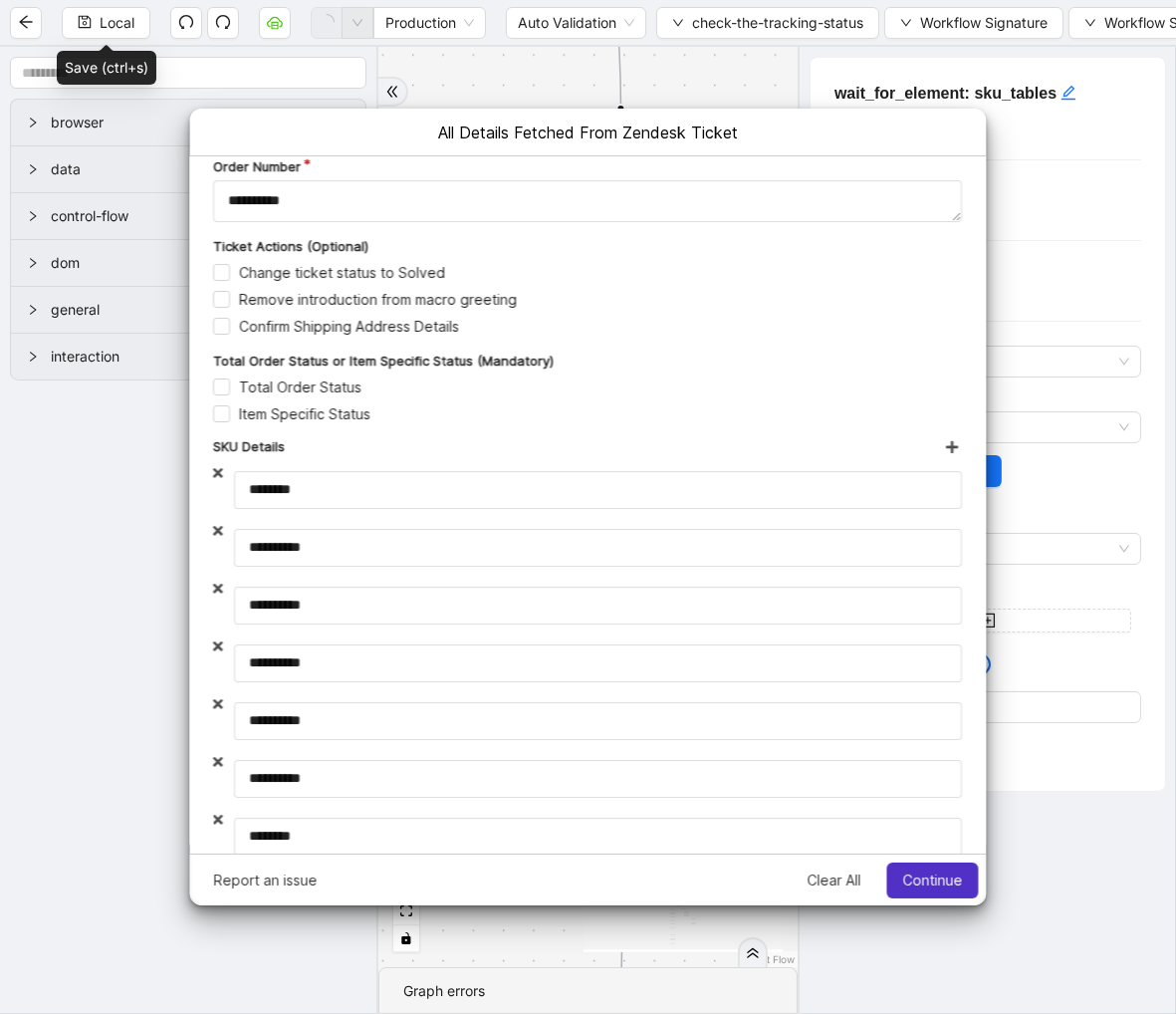 scroll, scrollTop: 0, scrollLeft: 0, axis: both 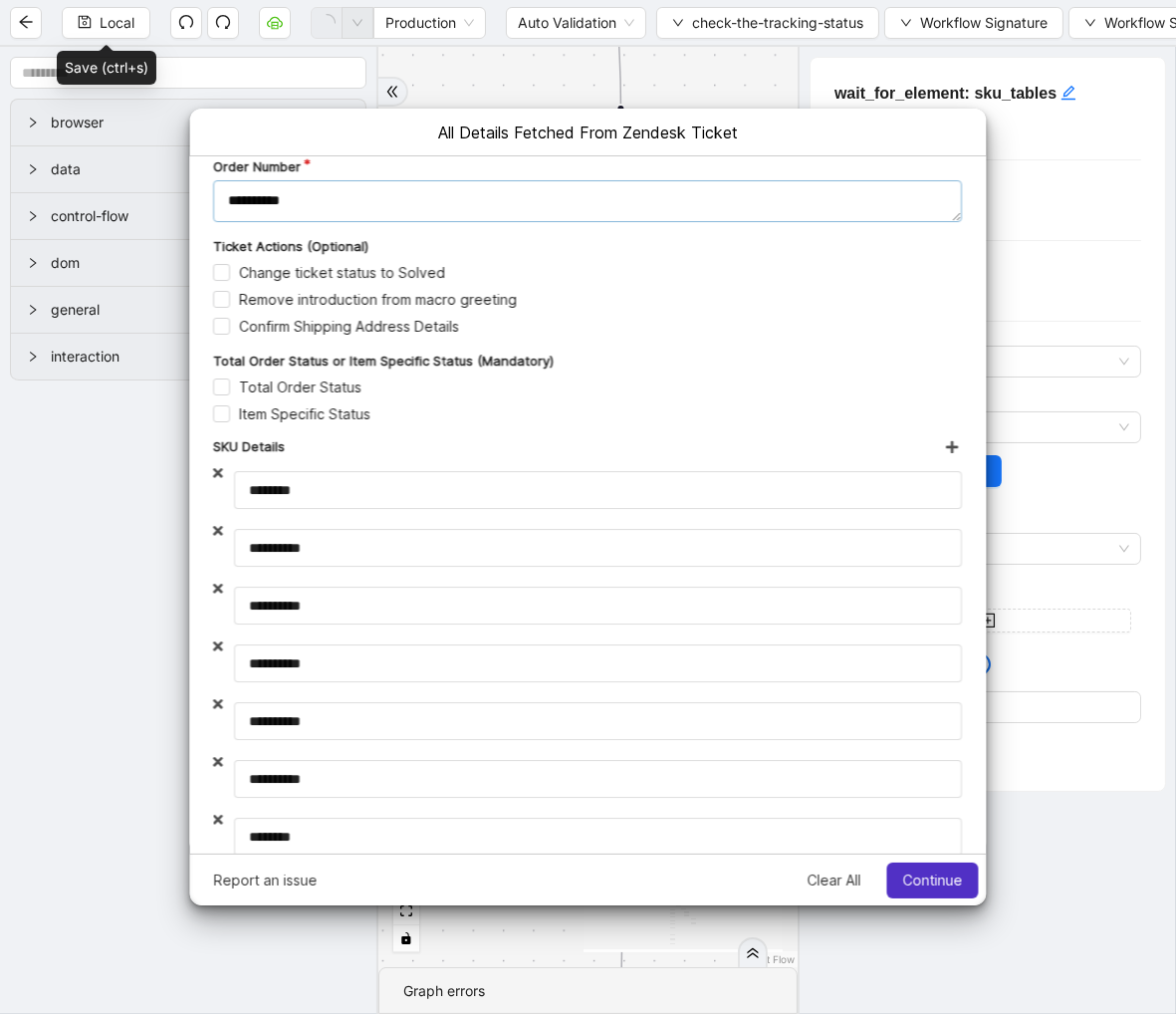 click on "**********" at bounding box center (588, 200) 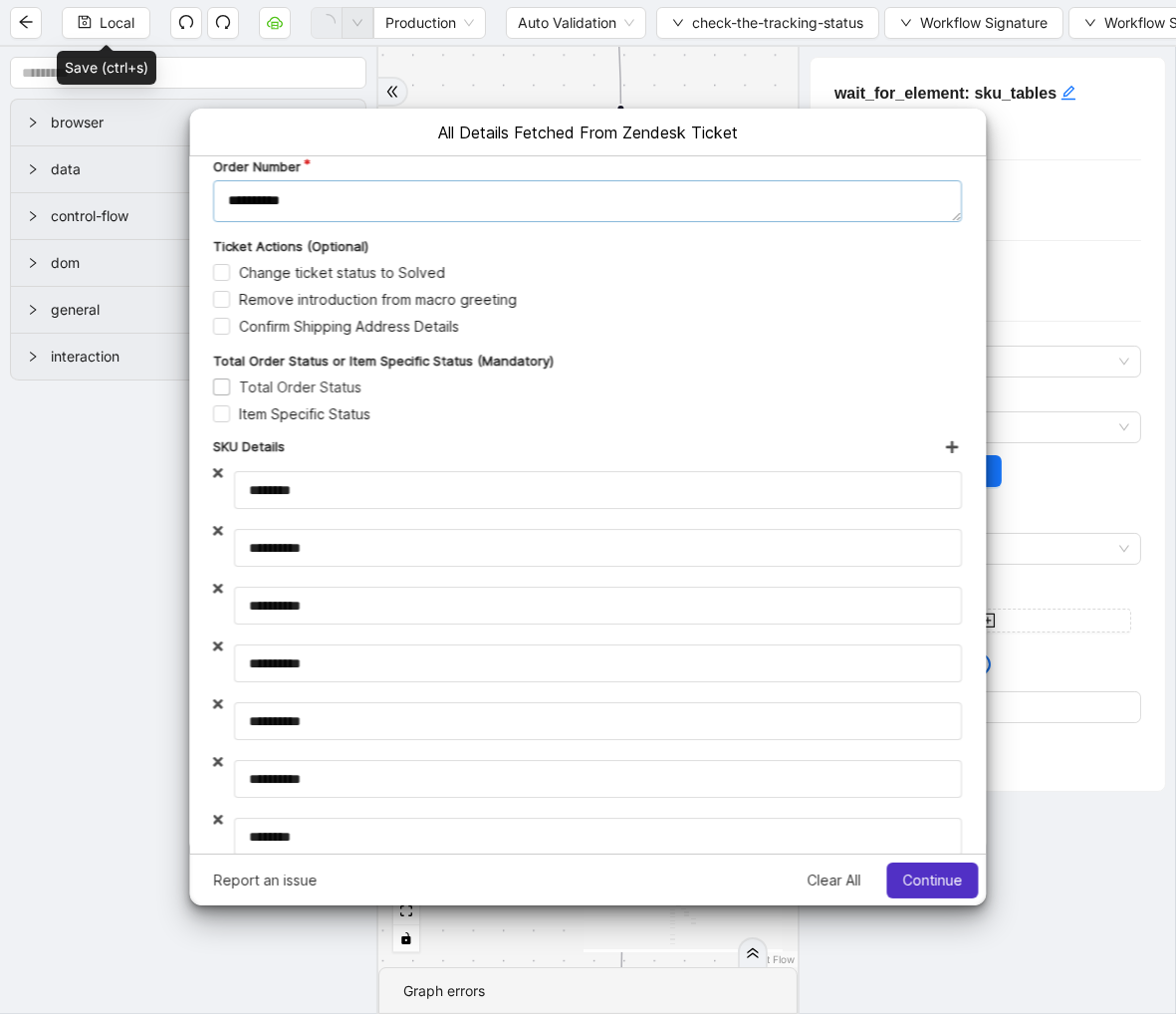 type on "**********" 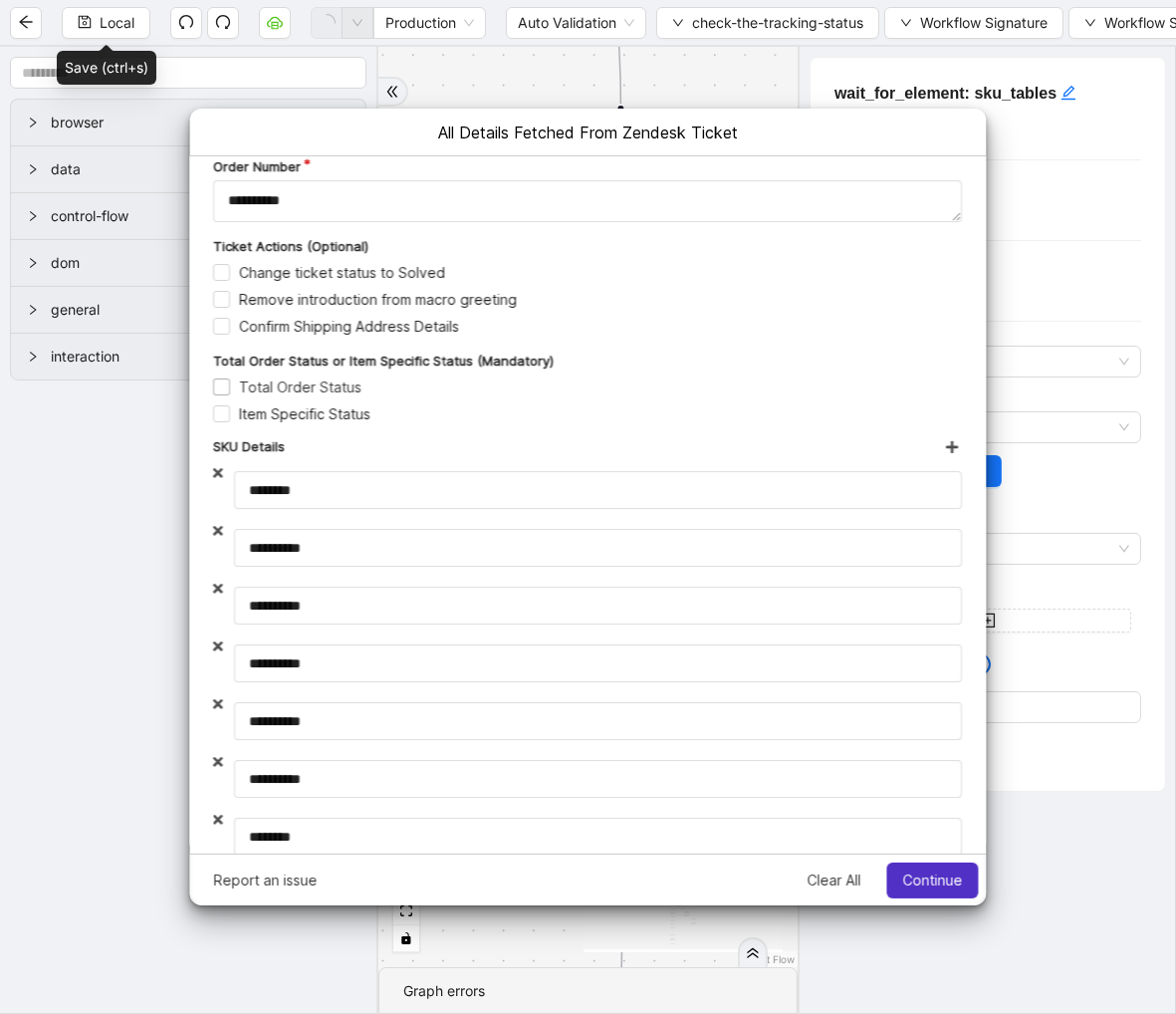 click on "Total Order Status" at bounding box center (287, 385) 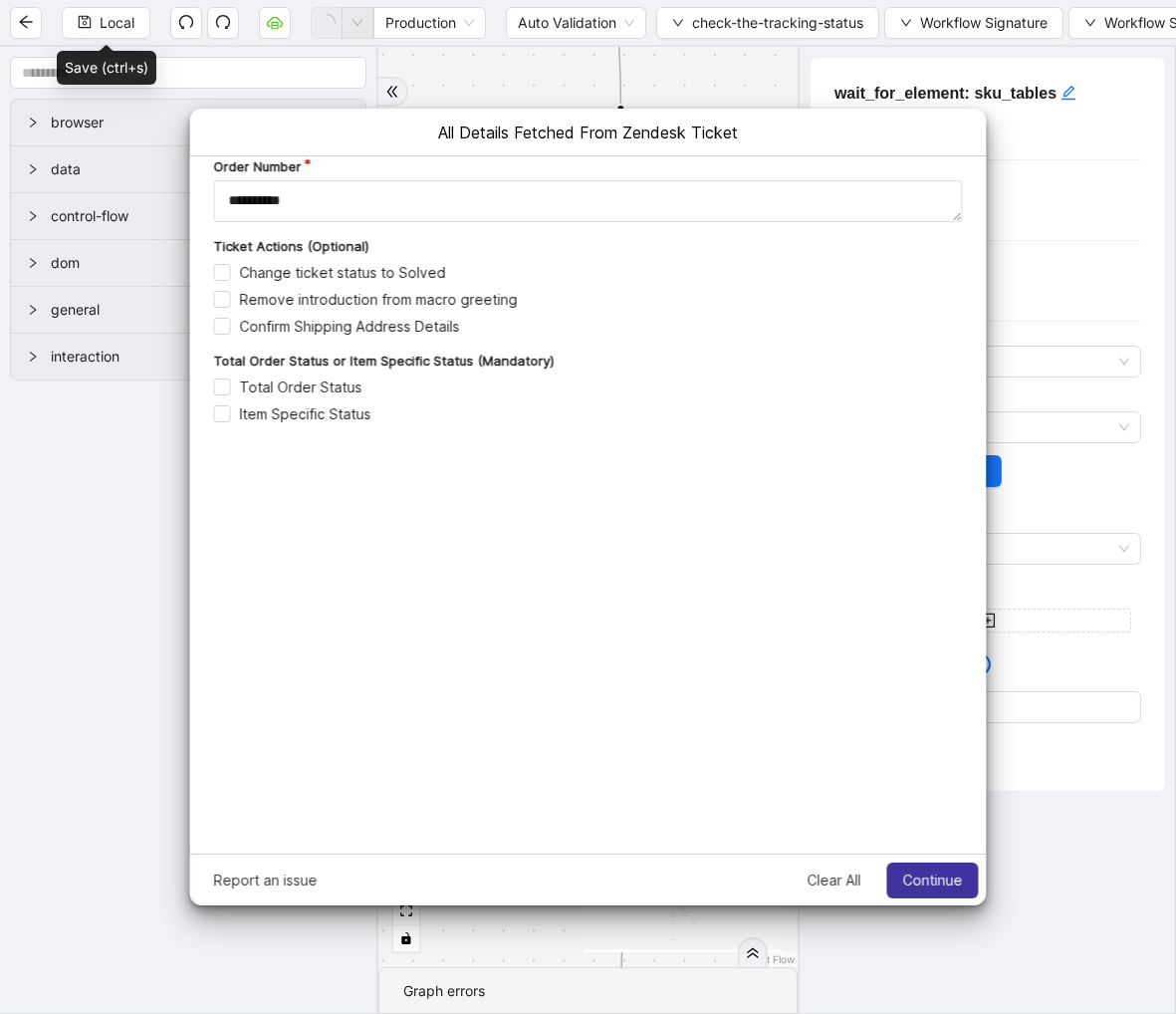 click on "Continue" at bounding box center [932, 880] 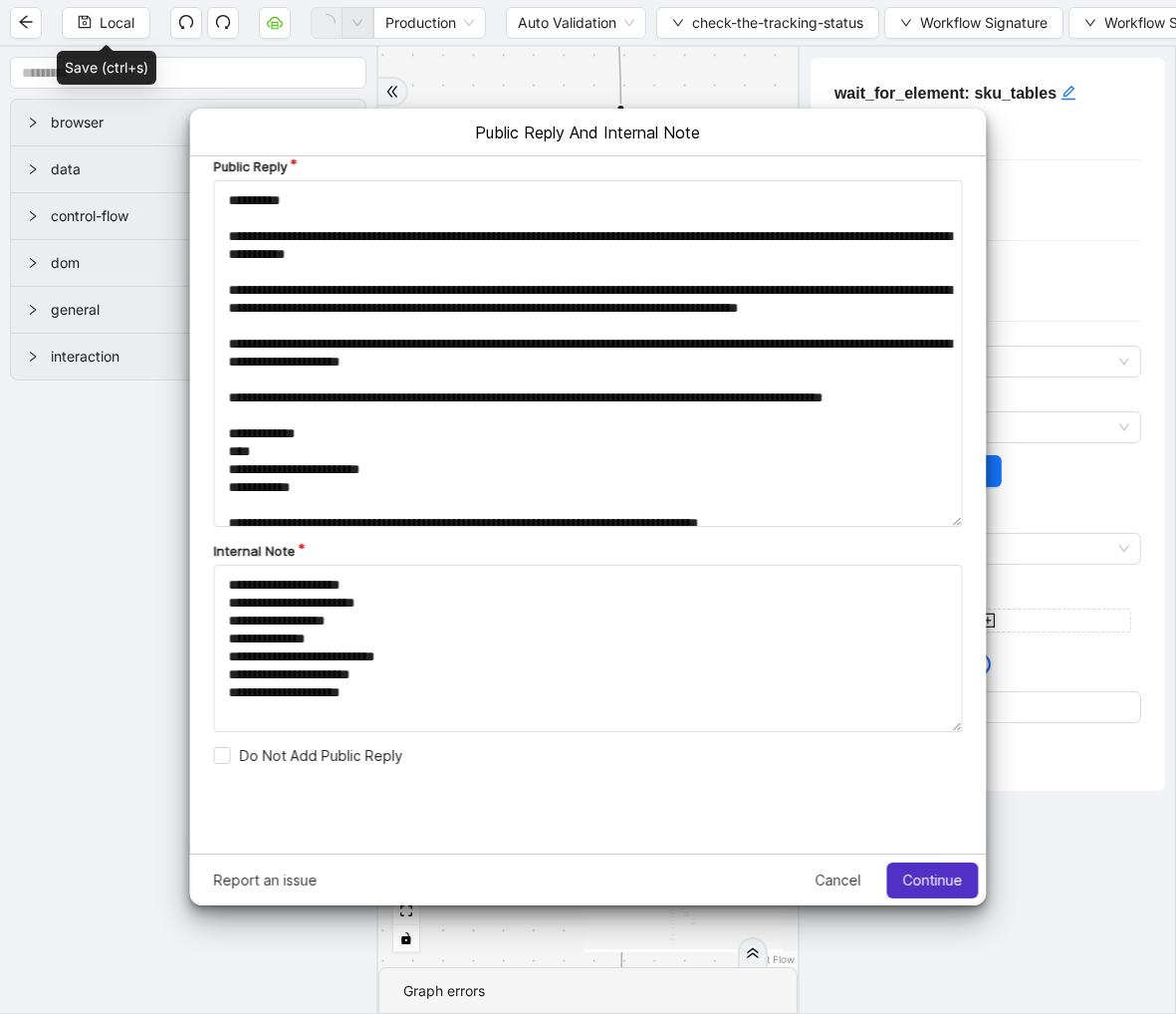 scroll, scrollTop: 0, scrollLeft: 0, axis: both 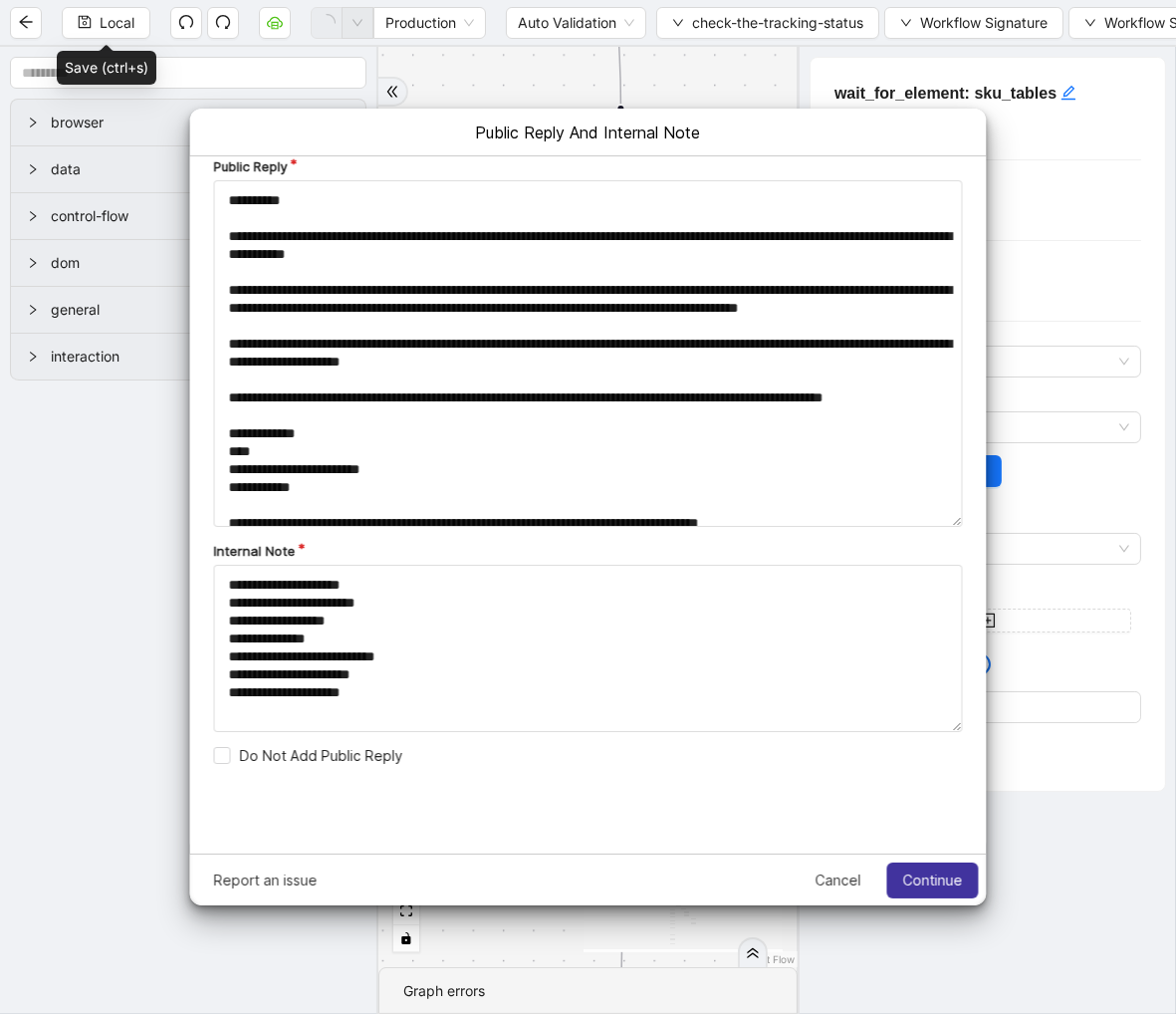 click on "Continue" at bounding box center (932, 880) 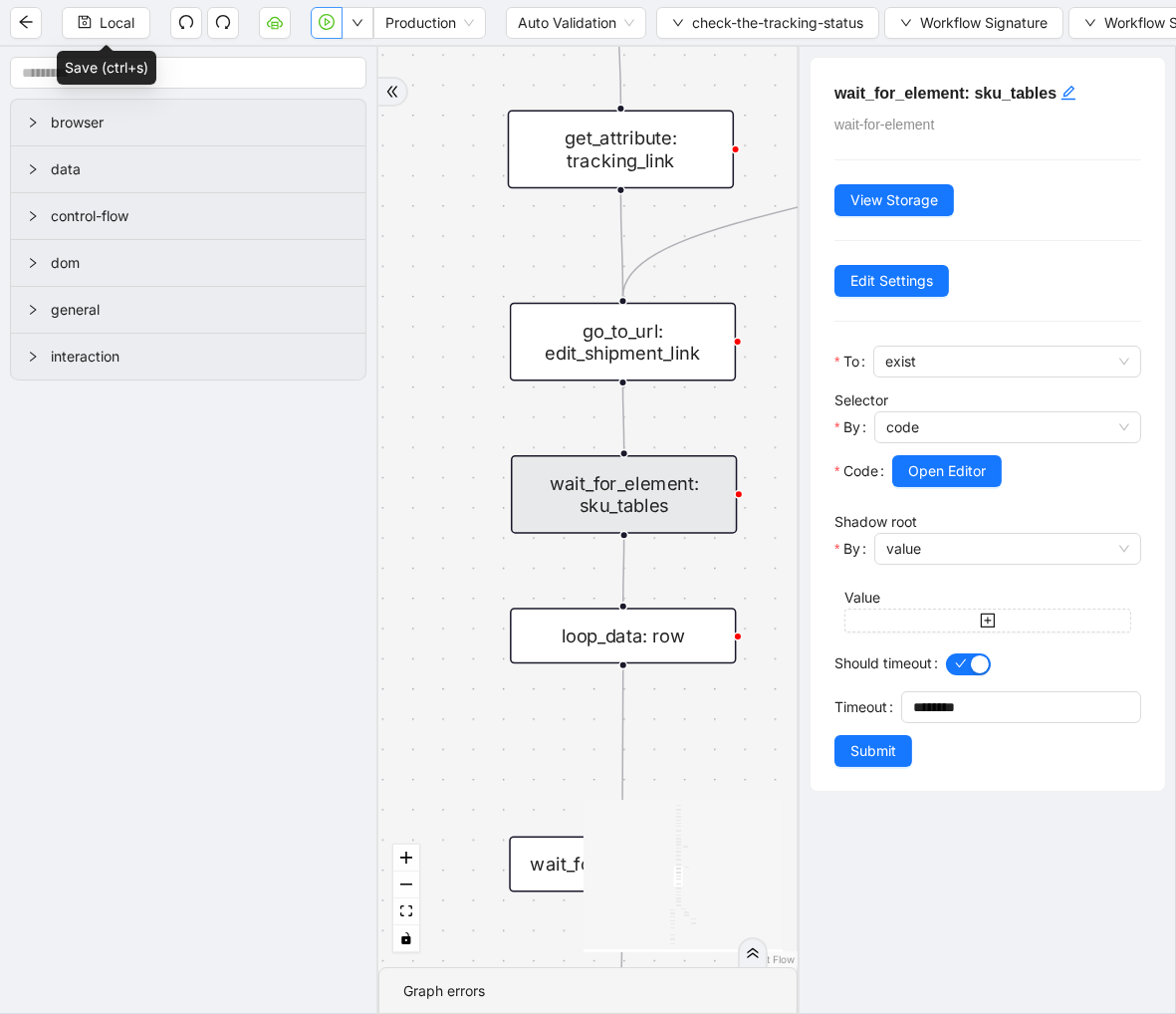 click 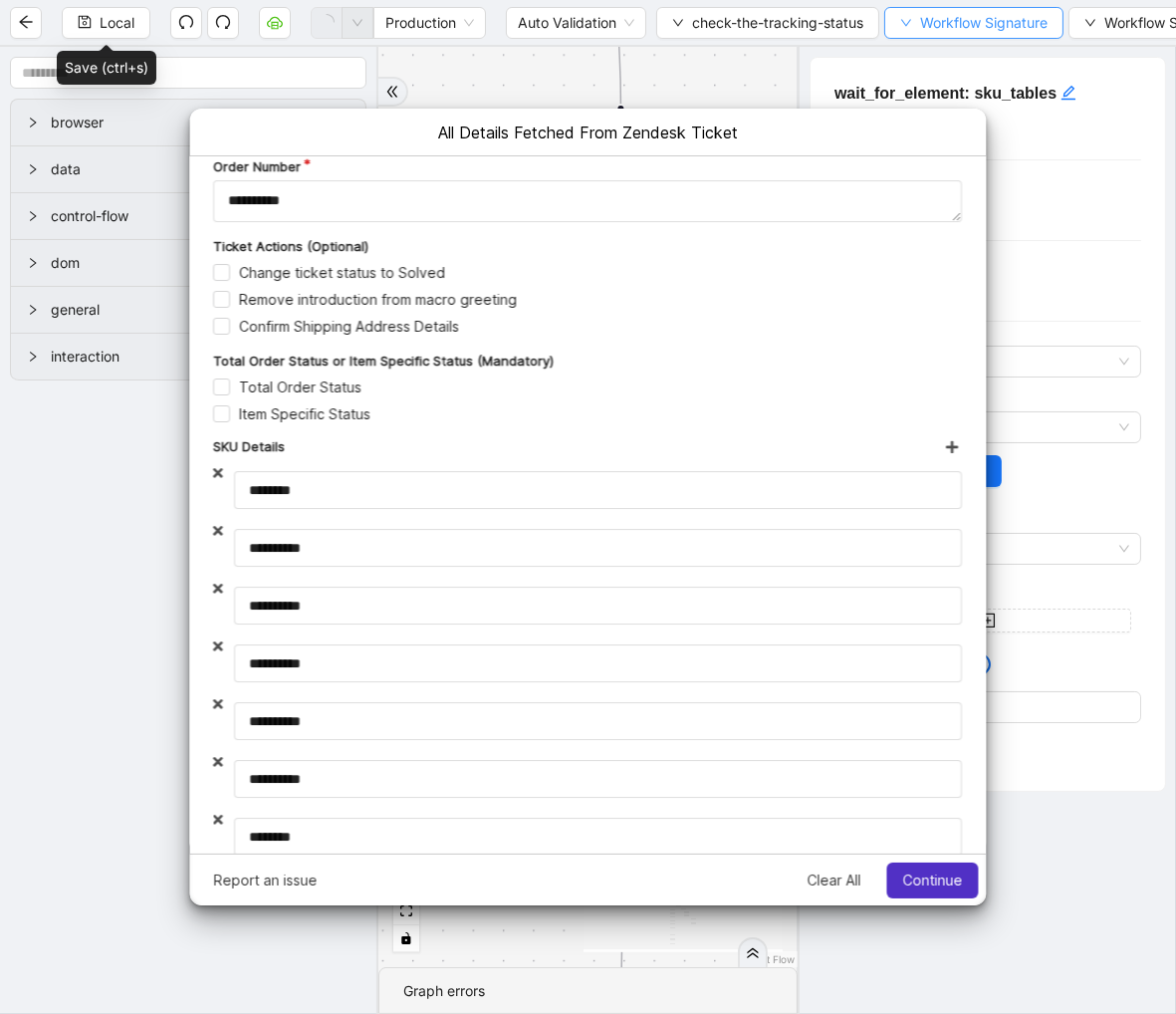 scroll, scrollTop: 0, scrollLeft: 0, axis: both 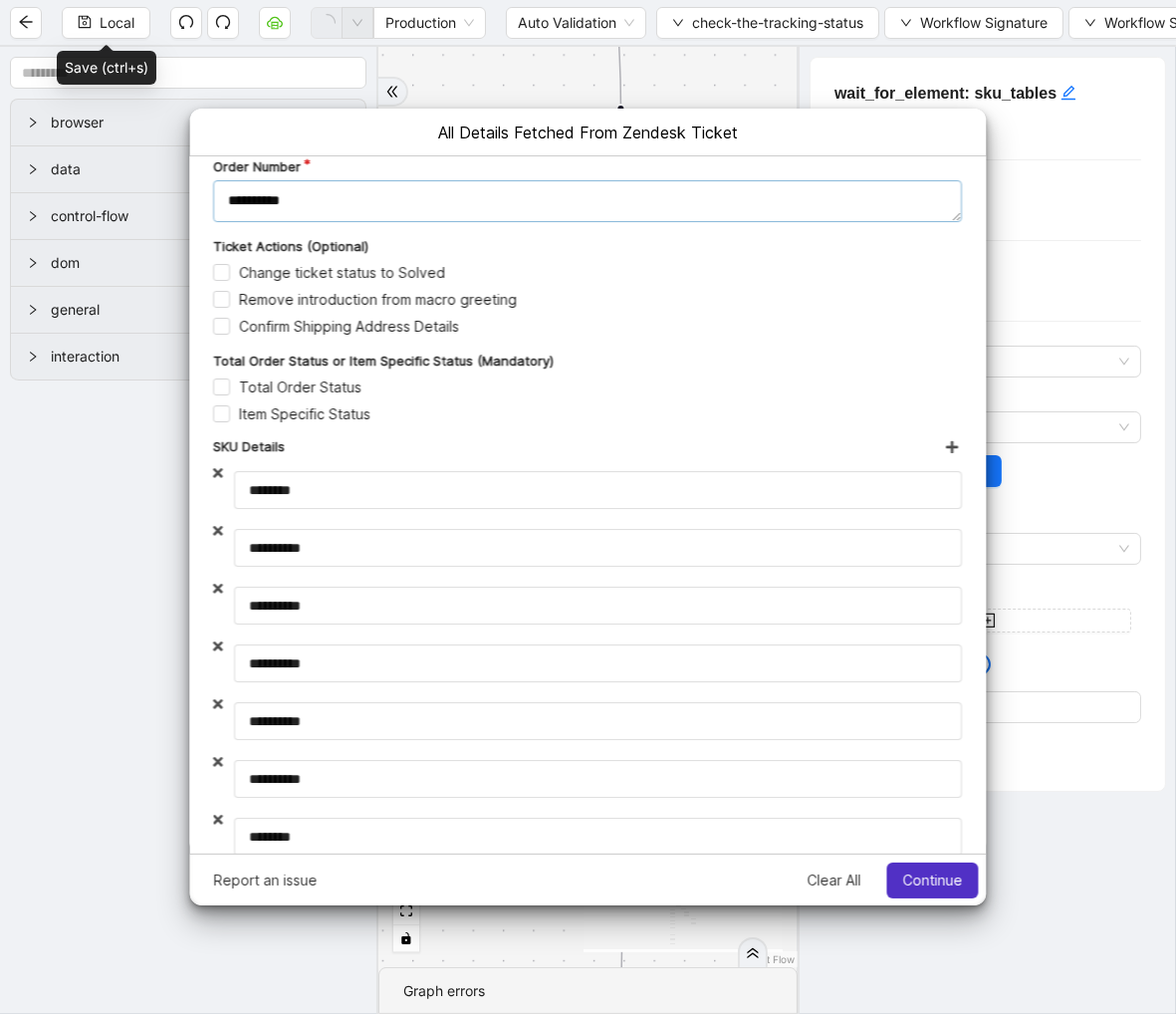 click on "**********" at bounding box center (588, 200) 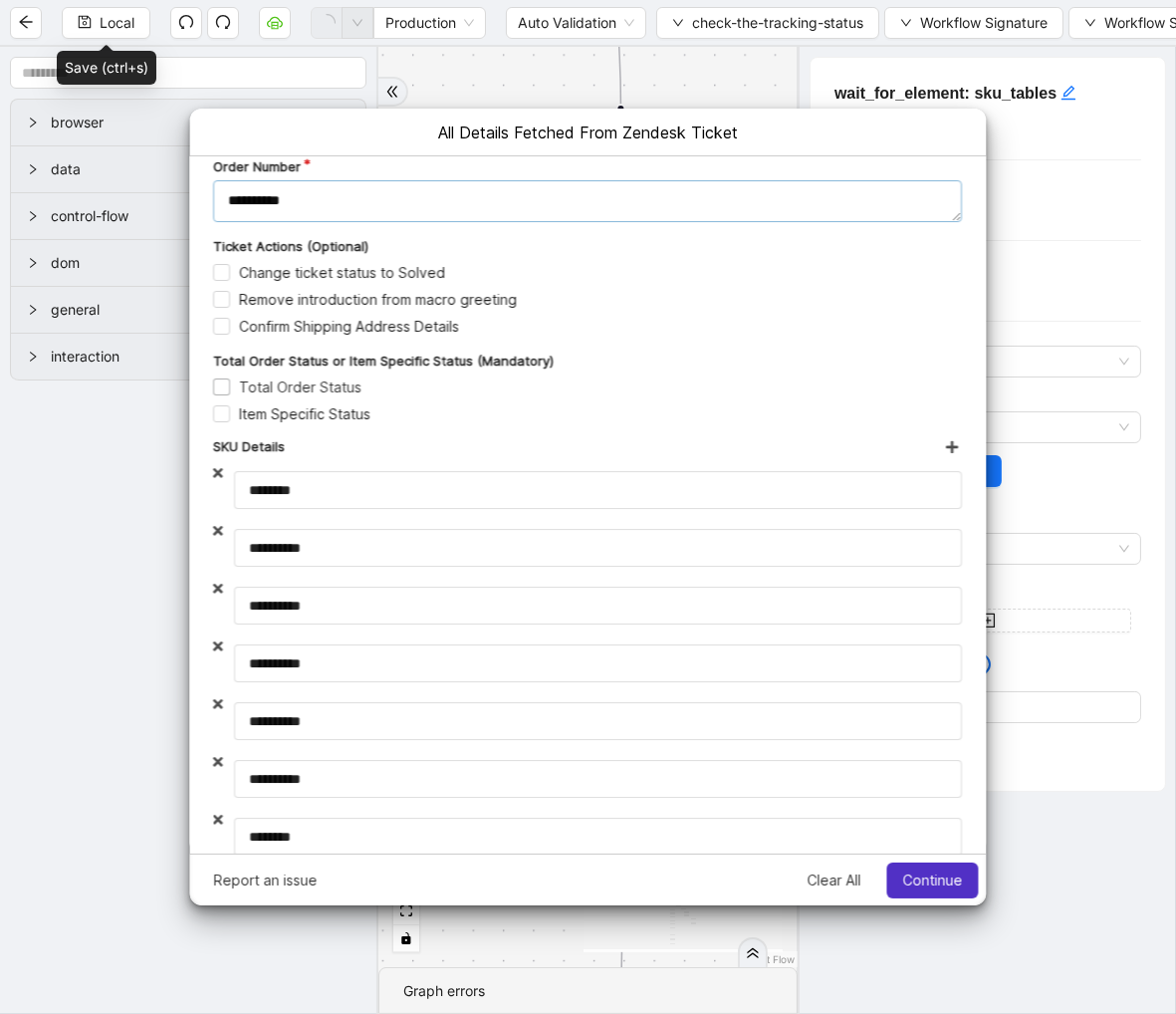 type on "**********" 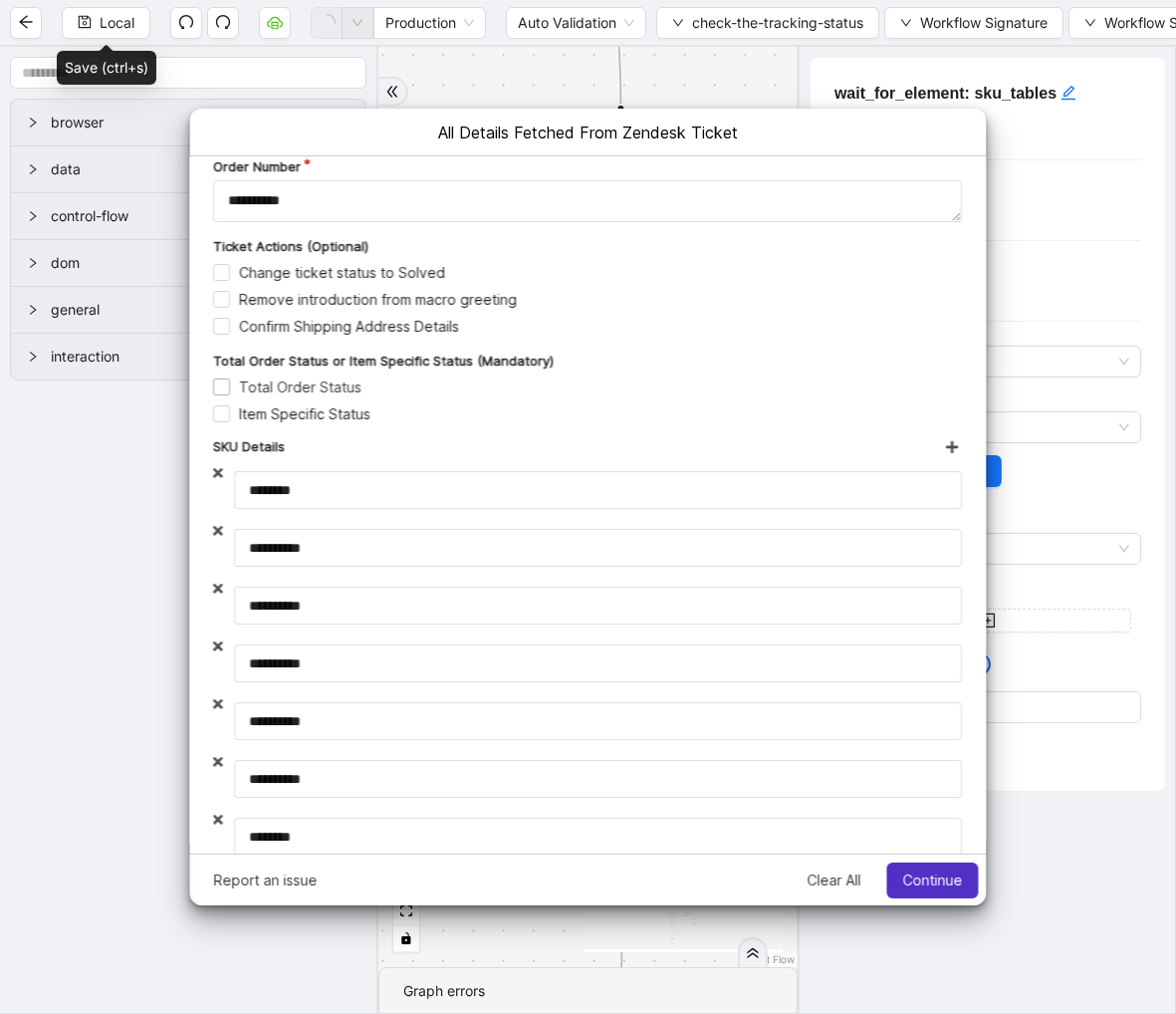 click on "Total Order Status" at bounding box center [287, 385] 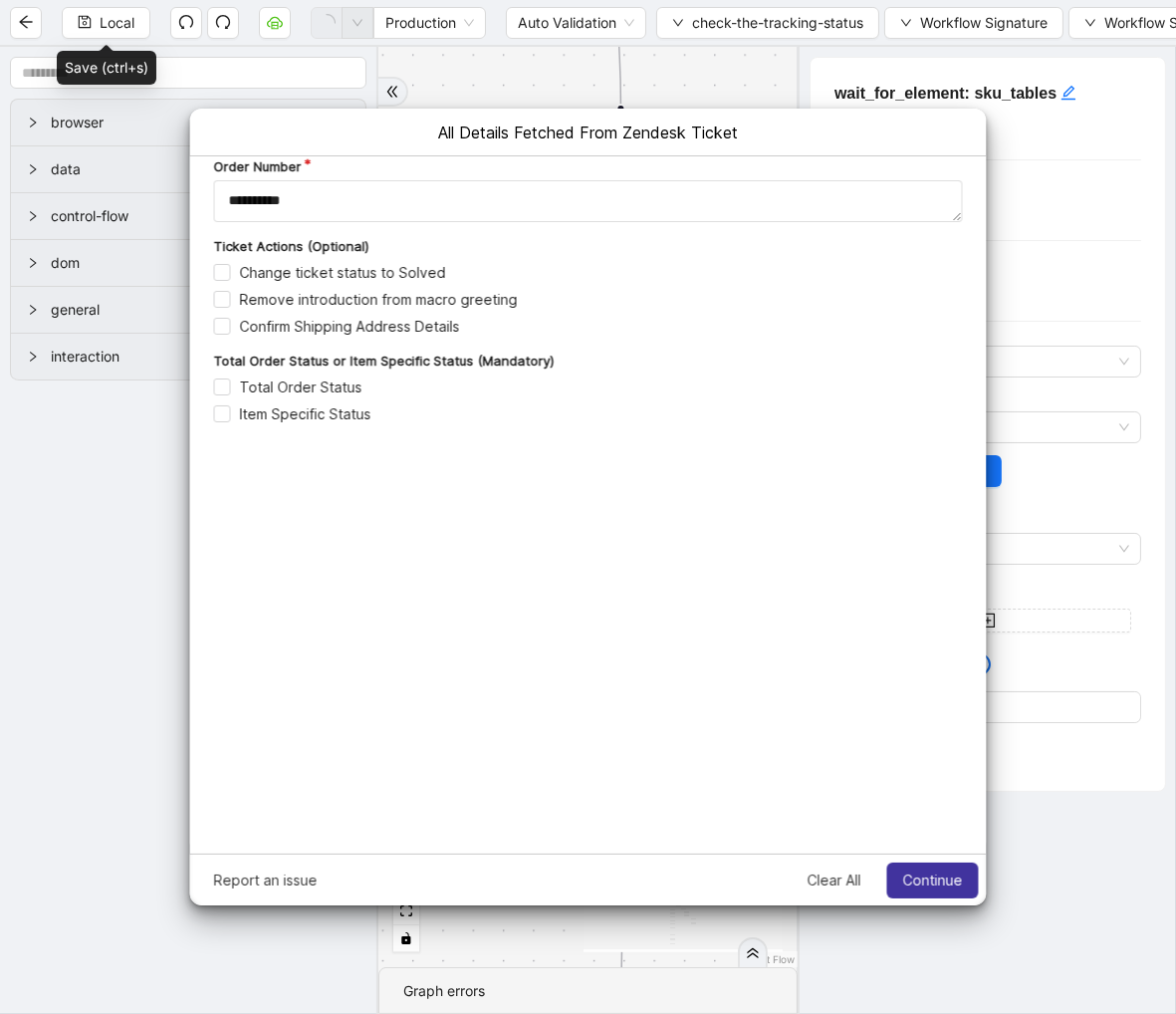 click on "Continue" at bounding box center (932, 880) 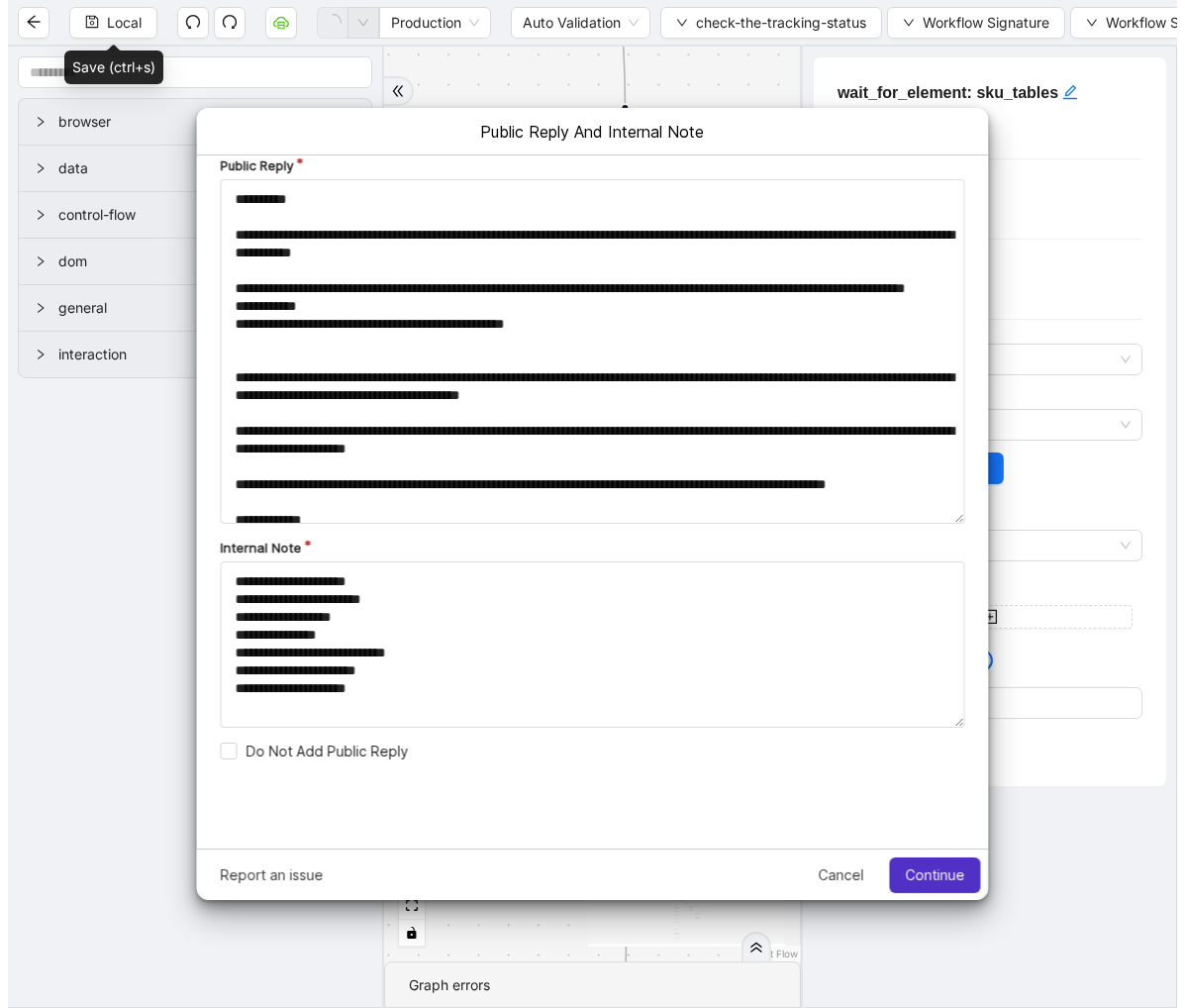 scroll, scrollTop: 0, scrollLeft: 0, axis: both 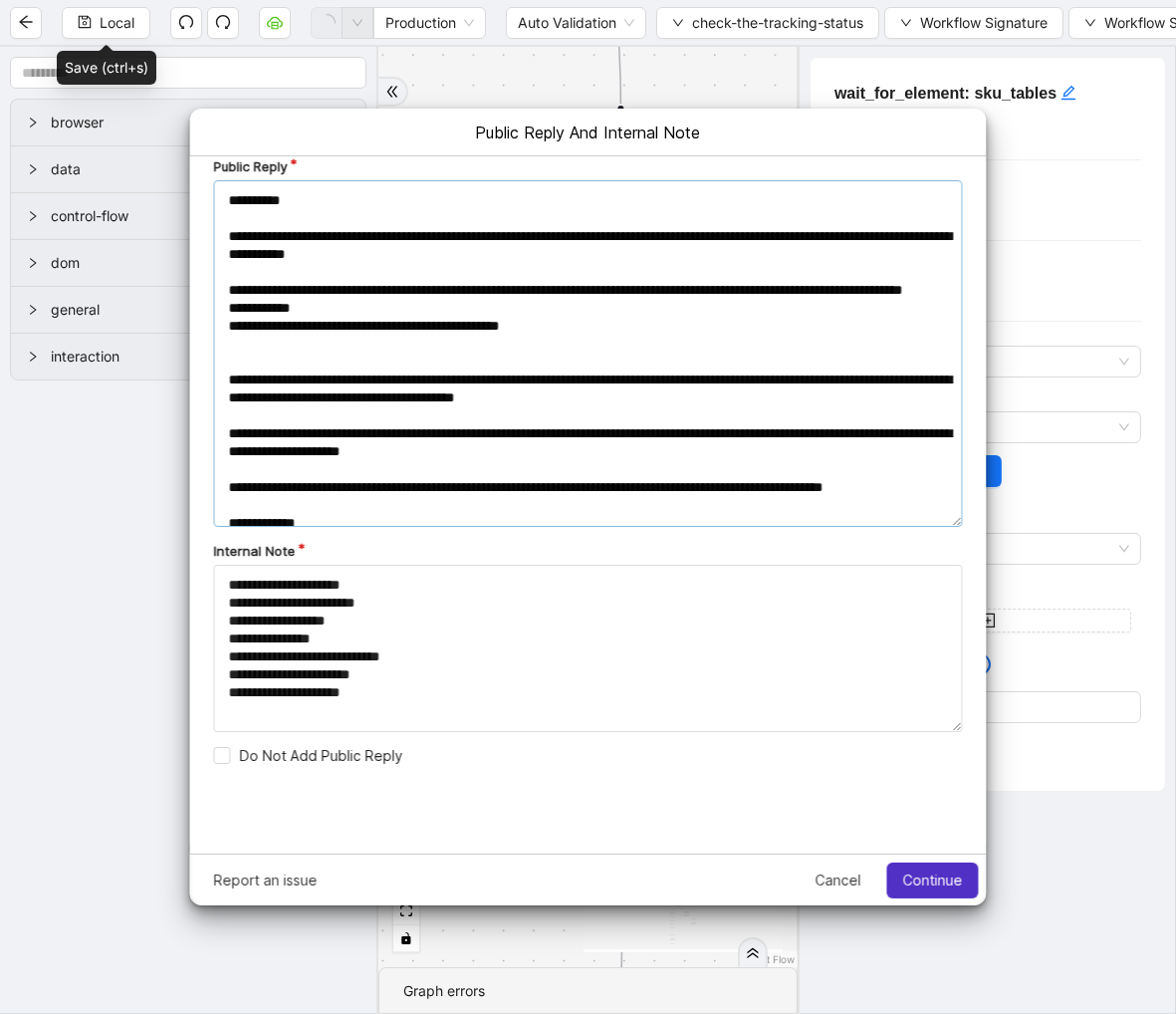 click on "Public Reply" at bounding box center (588, 353) 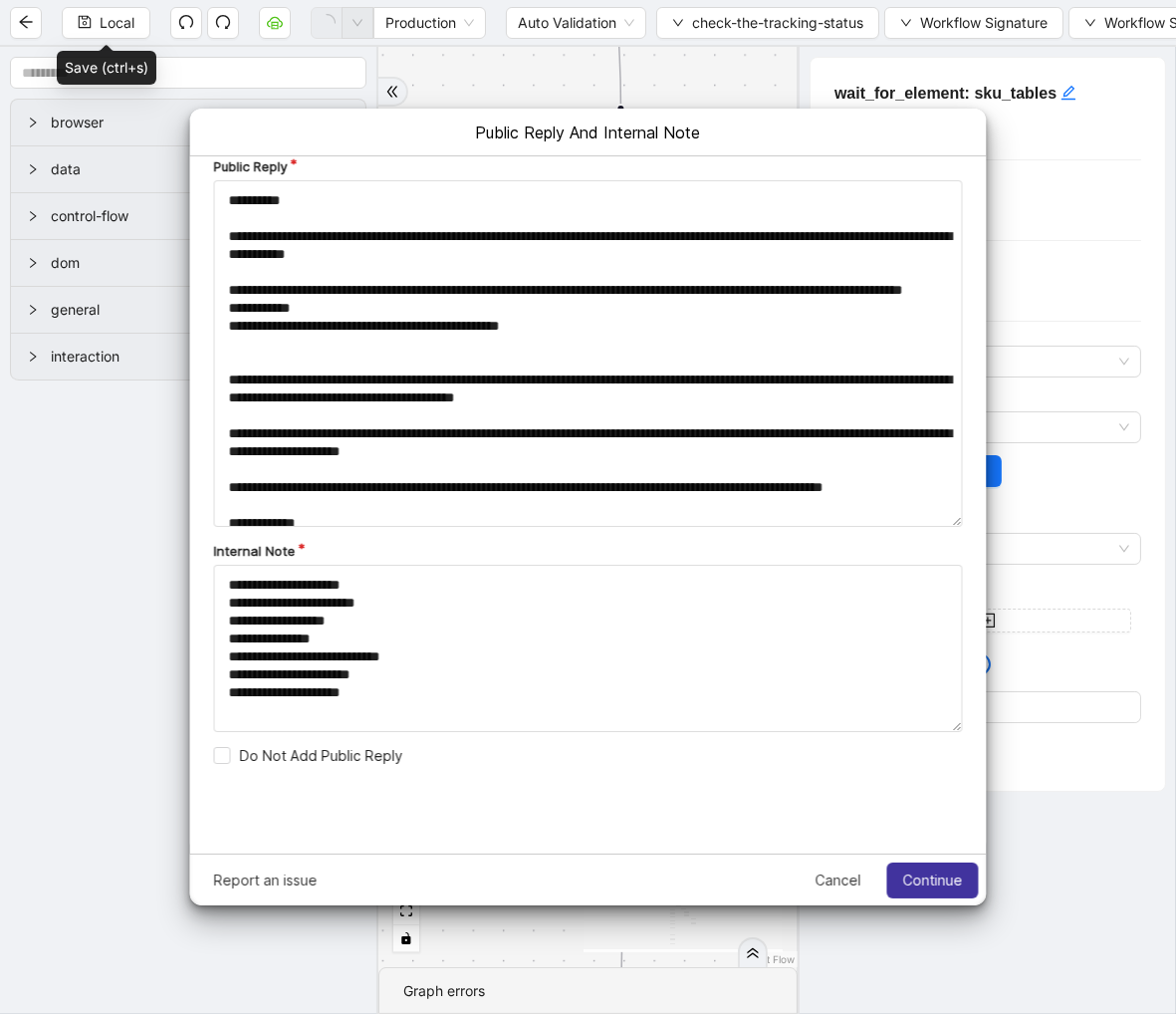 click on "Continue" at bounding box center (932, 880) 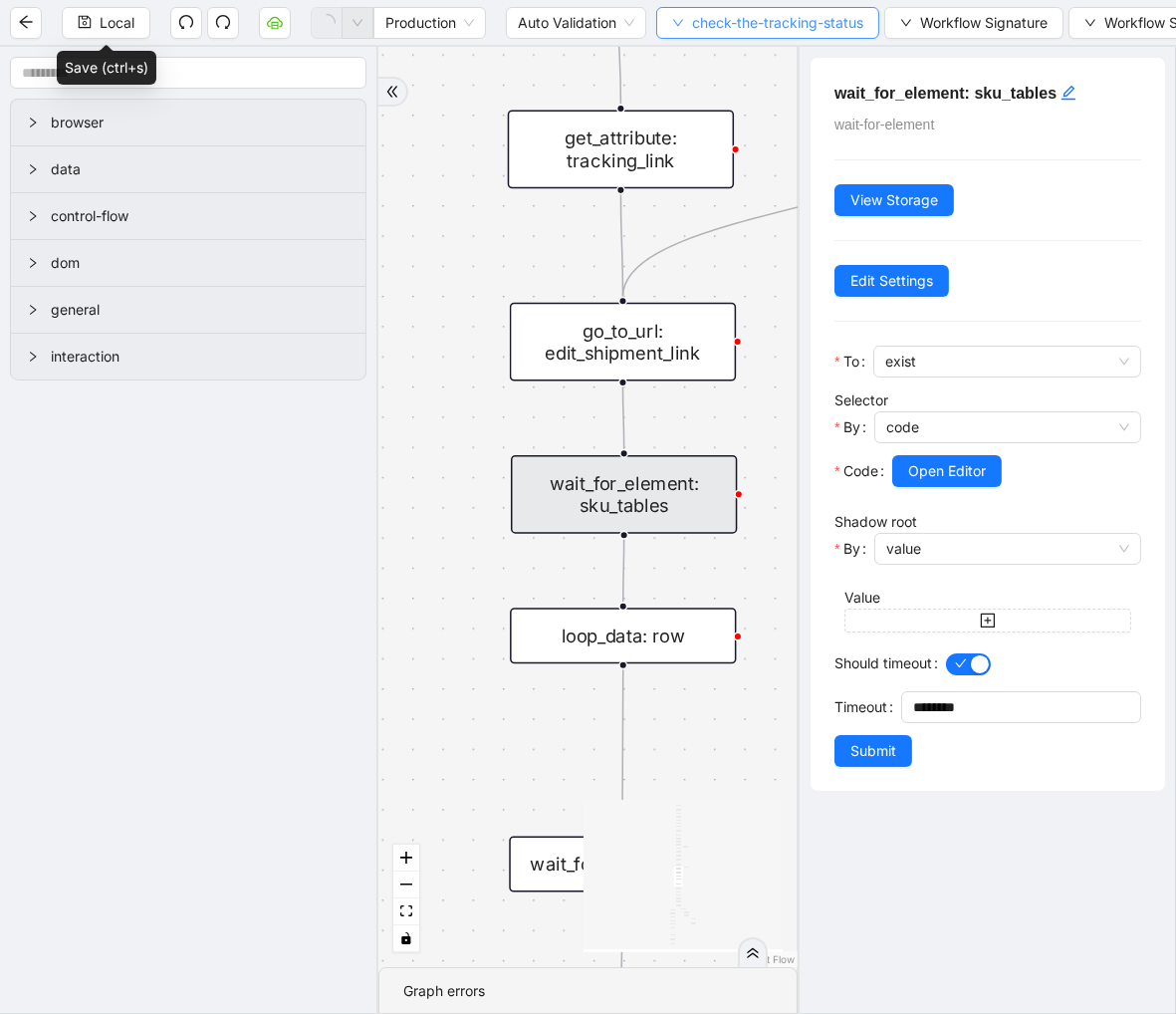 click on "check-the-tracking-status" at bounding box center (778, 23) 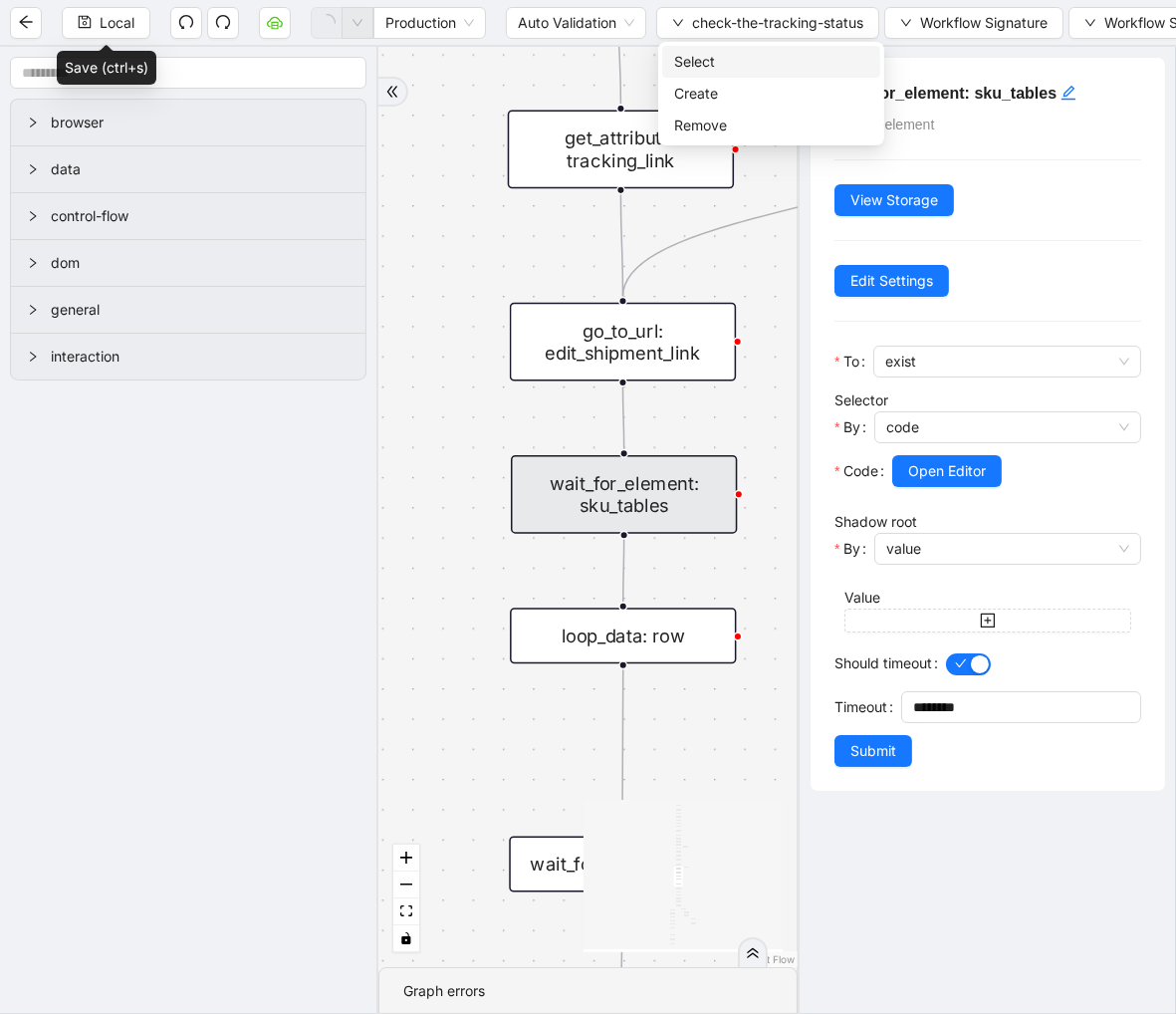 click on "Select" at bounding box center [771, 62] 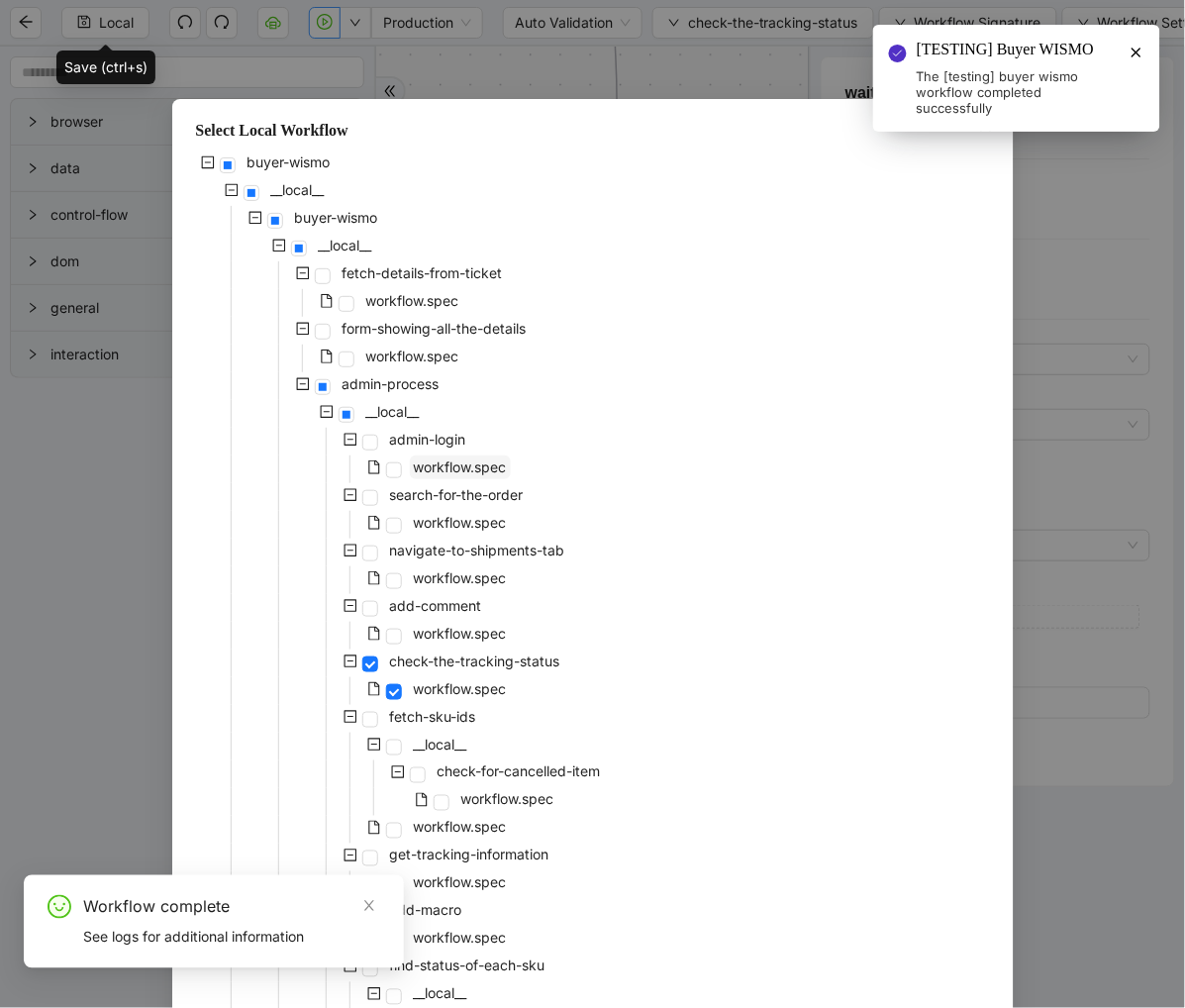 click on "workflow.spec" at bounding box center [460, 467] 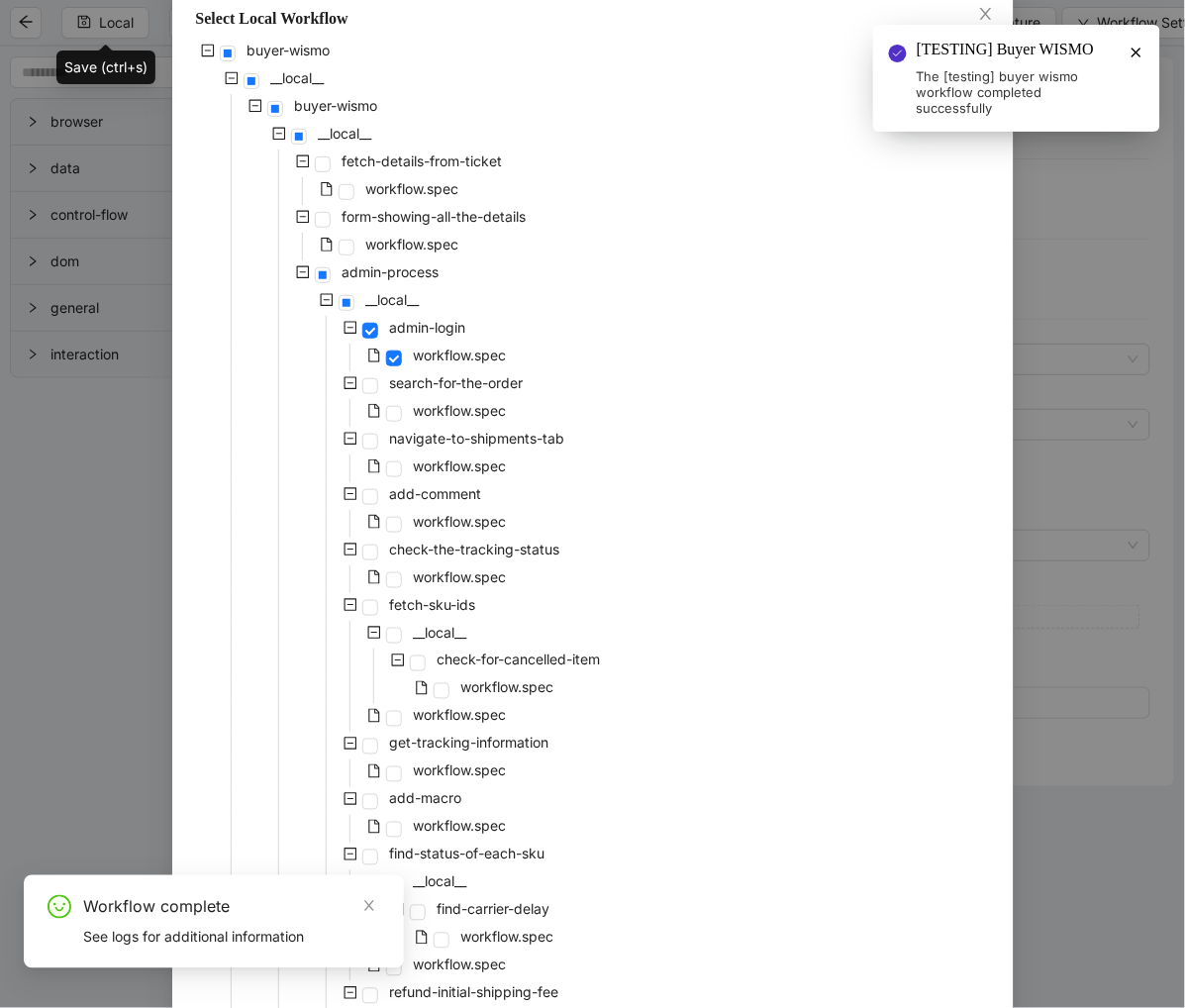 scroll, scrollTop: 669, scrollLeft: 0, axis: vertical 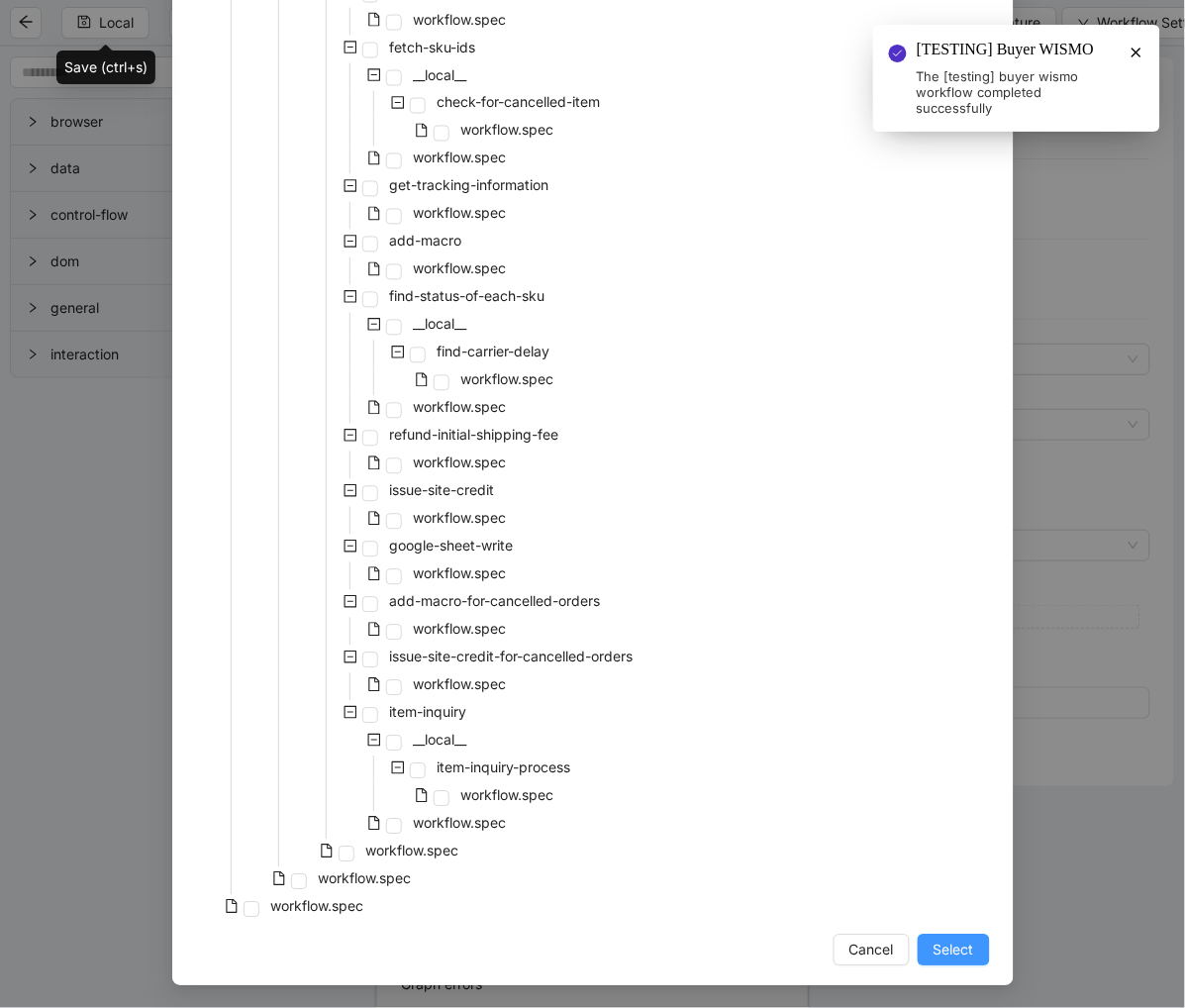 click on "Select" at bounding box center (953, 951) 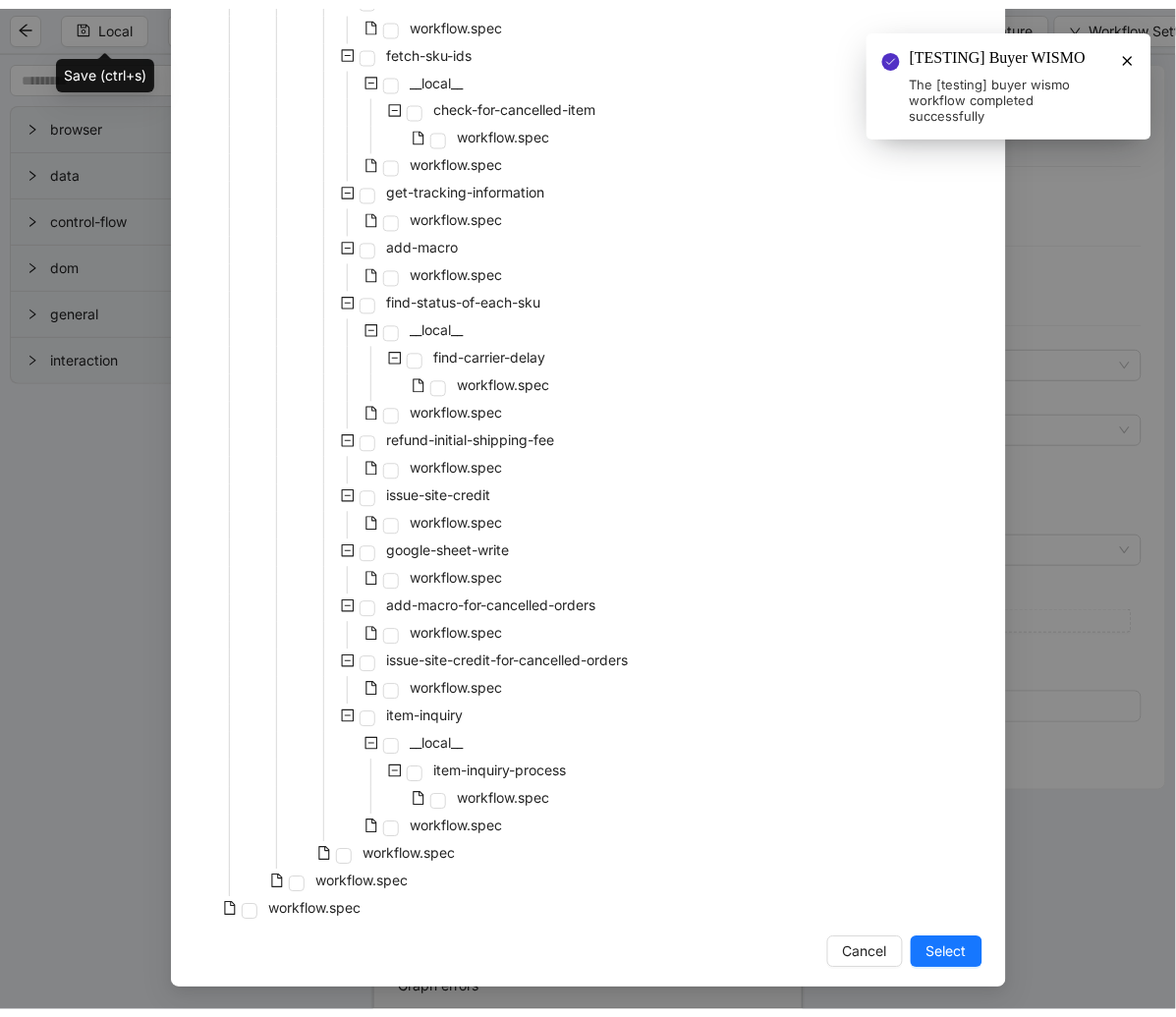 scroll, scrollTop: 0, scrollLeft: 0, axis: both 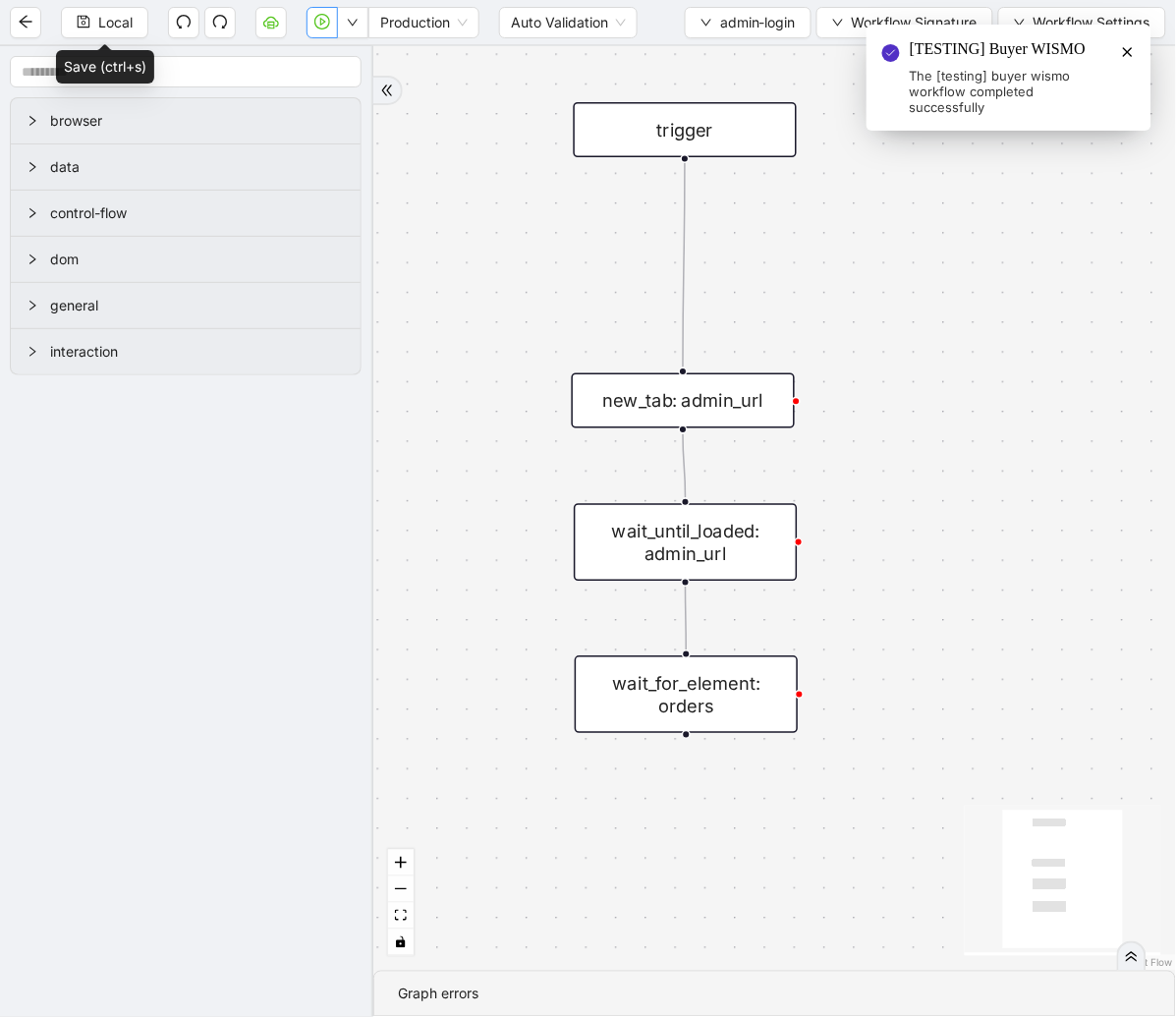 click at bounding box center (322, 23) 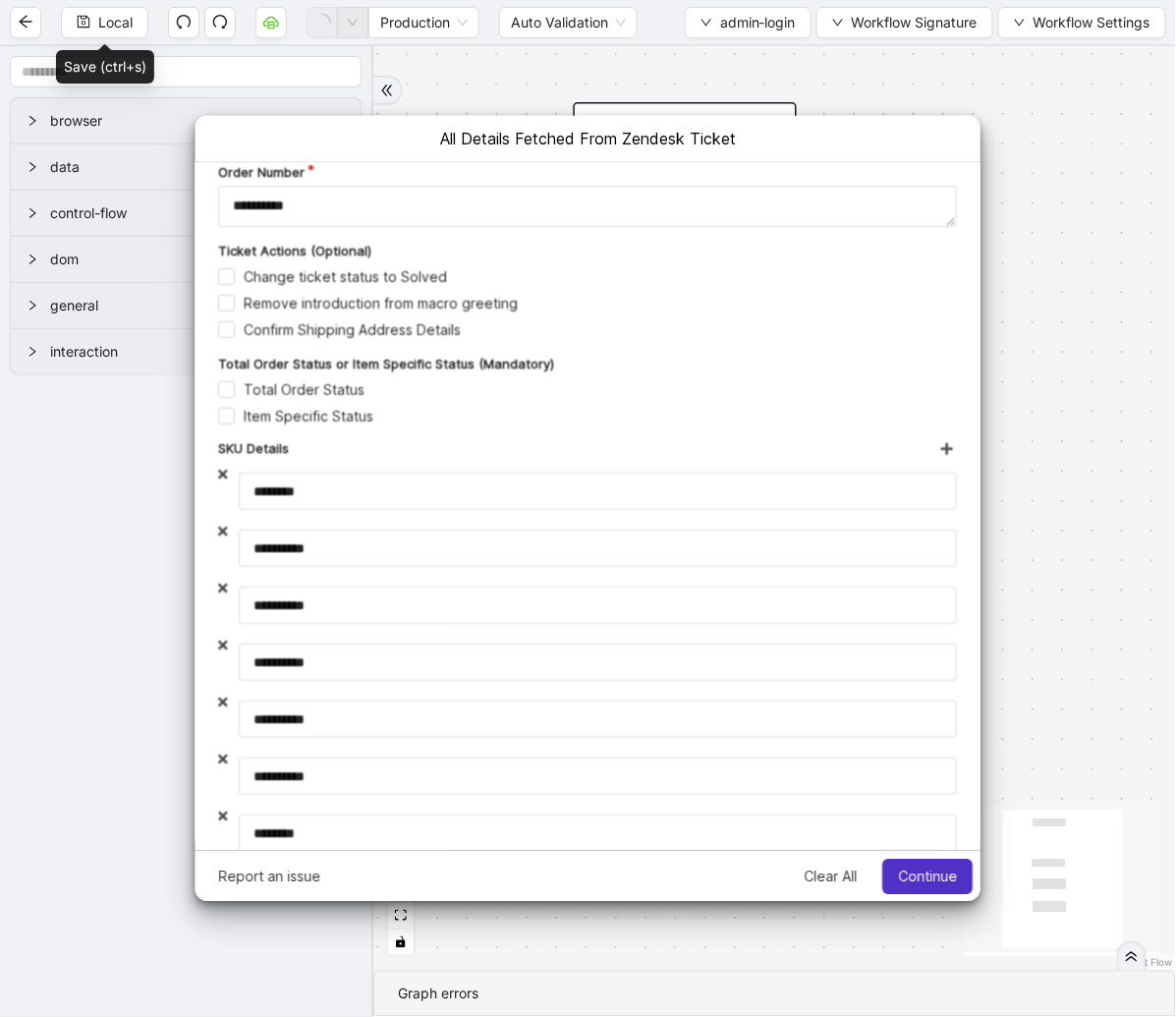 scroll, scrollTop: 0, scrollLeft: 0, axis: both 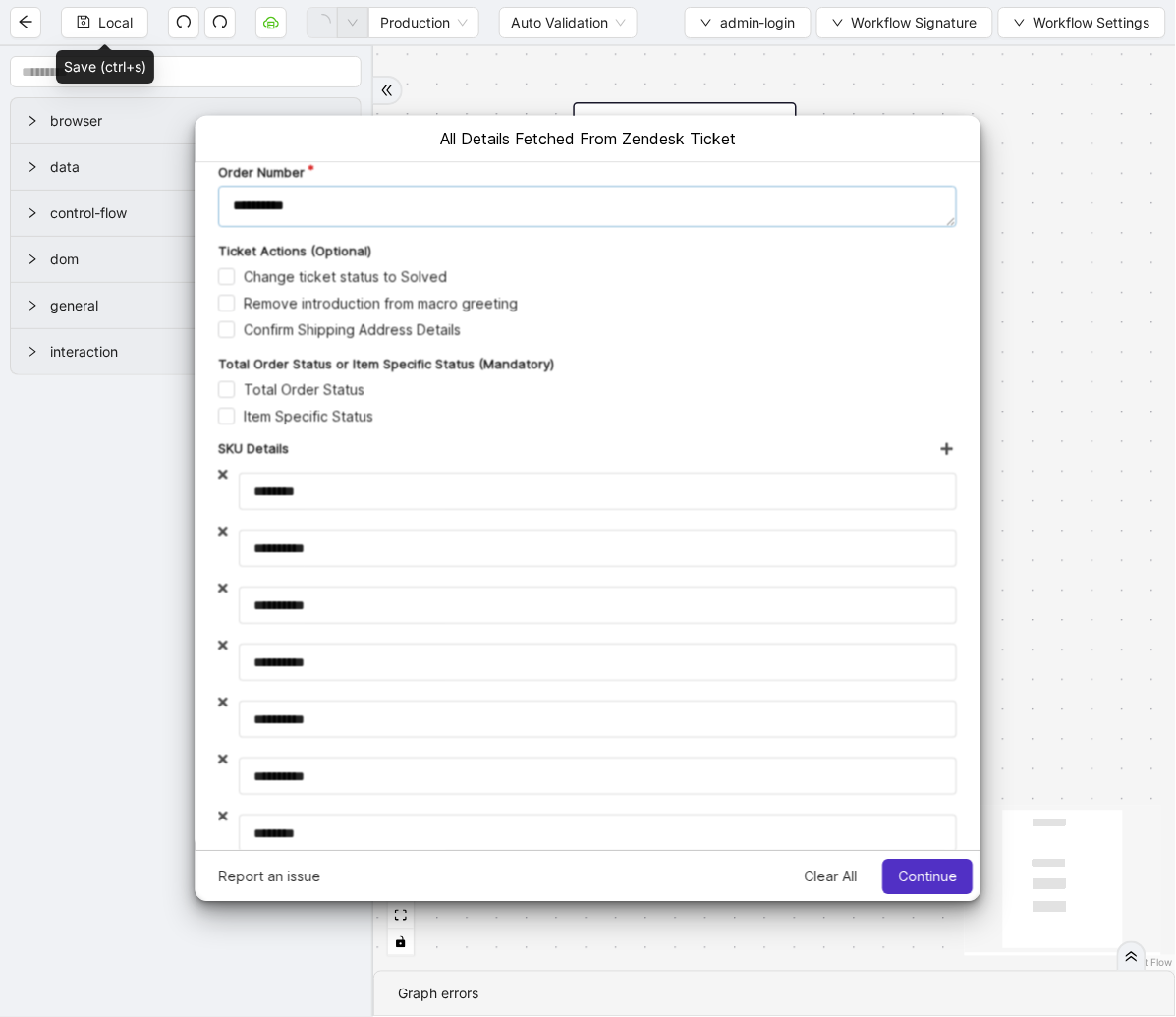 click on "**********" at bounding box center (588, 206) 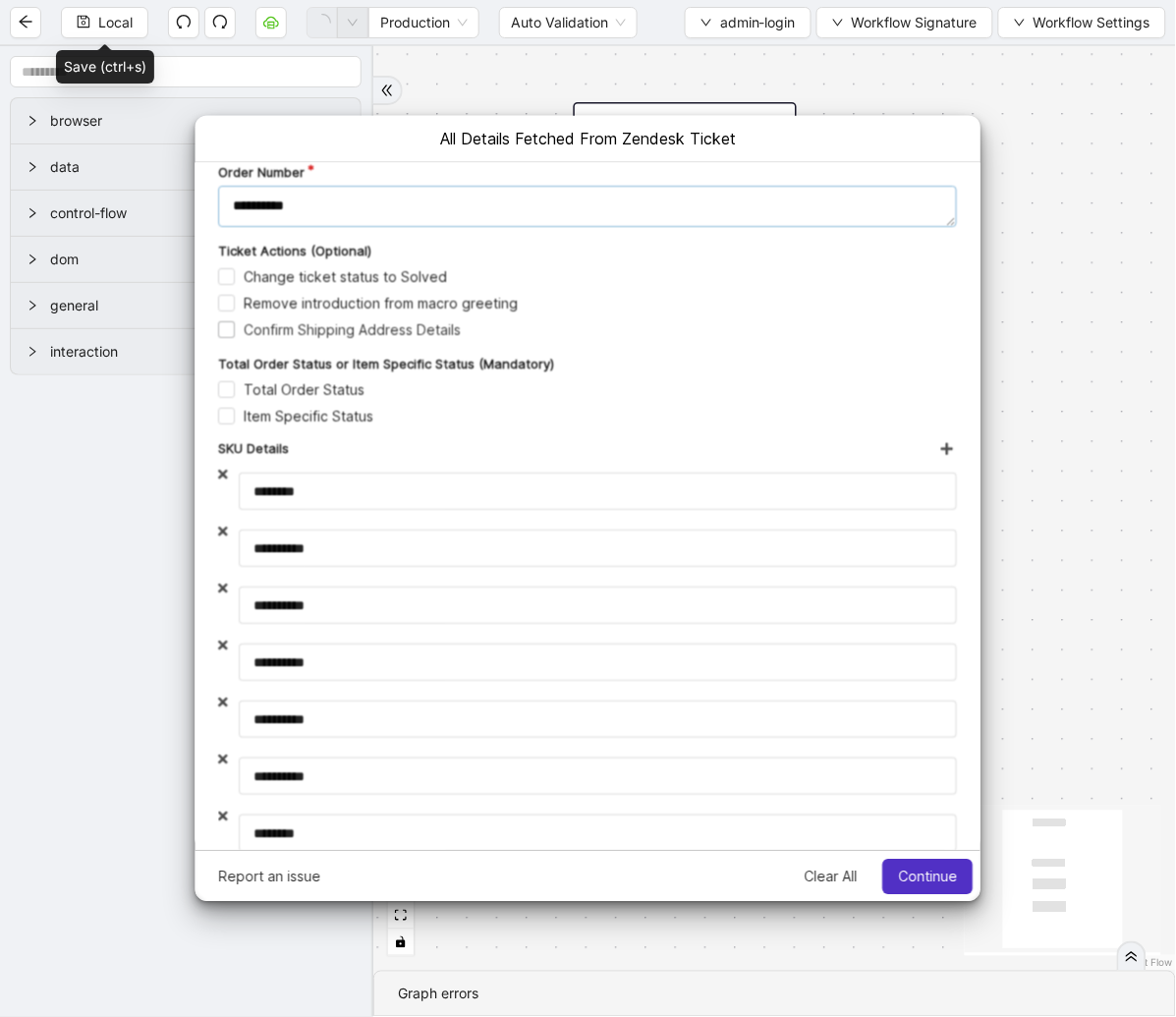 type on "**********" 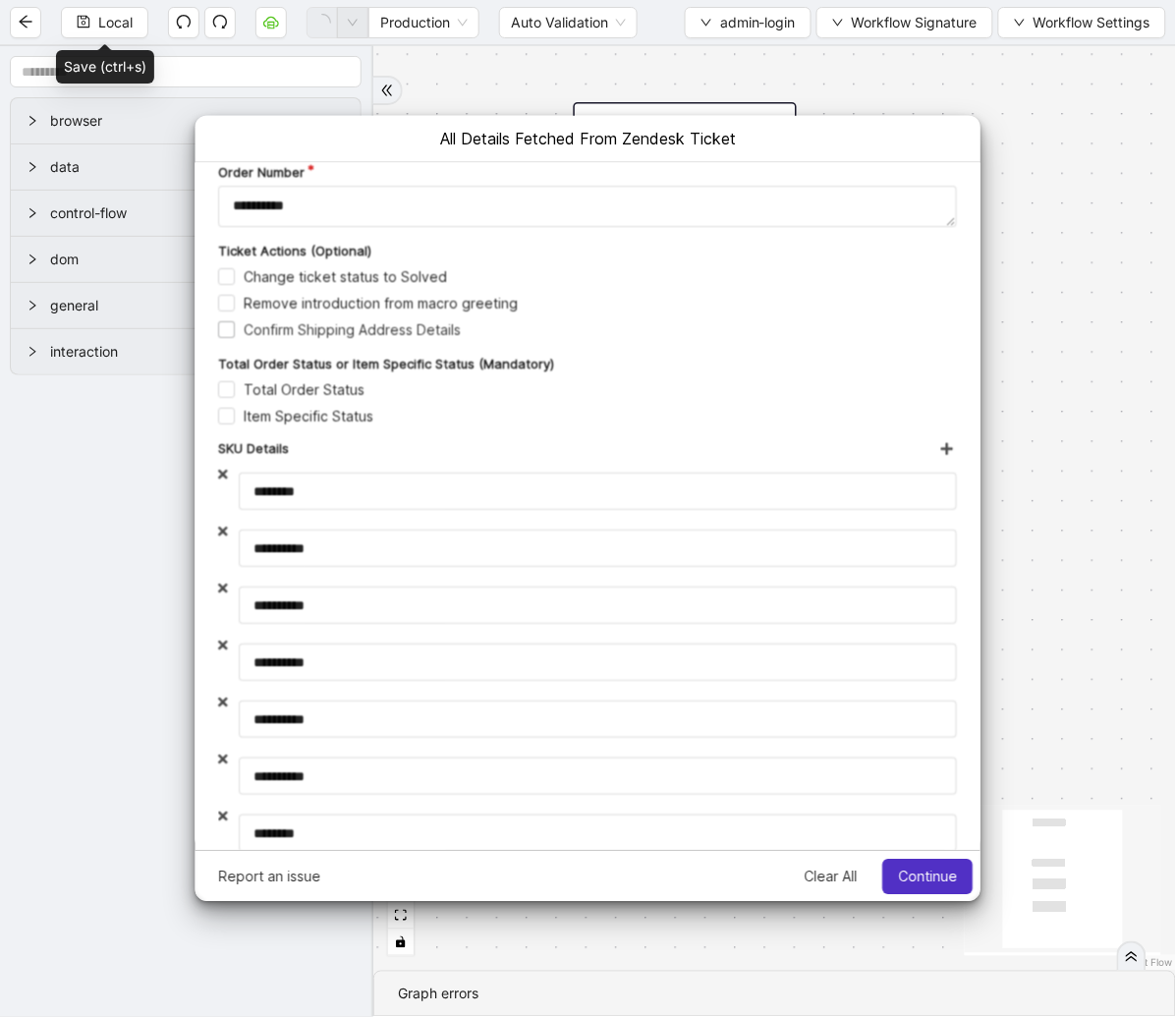 click on "Confirm Shipping Address Details" at bounding box center (339, 329) 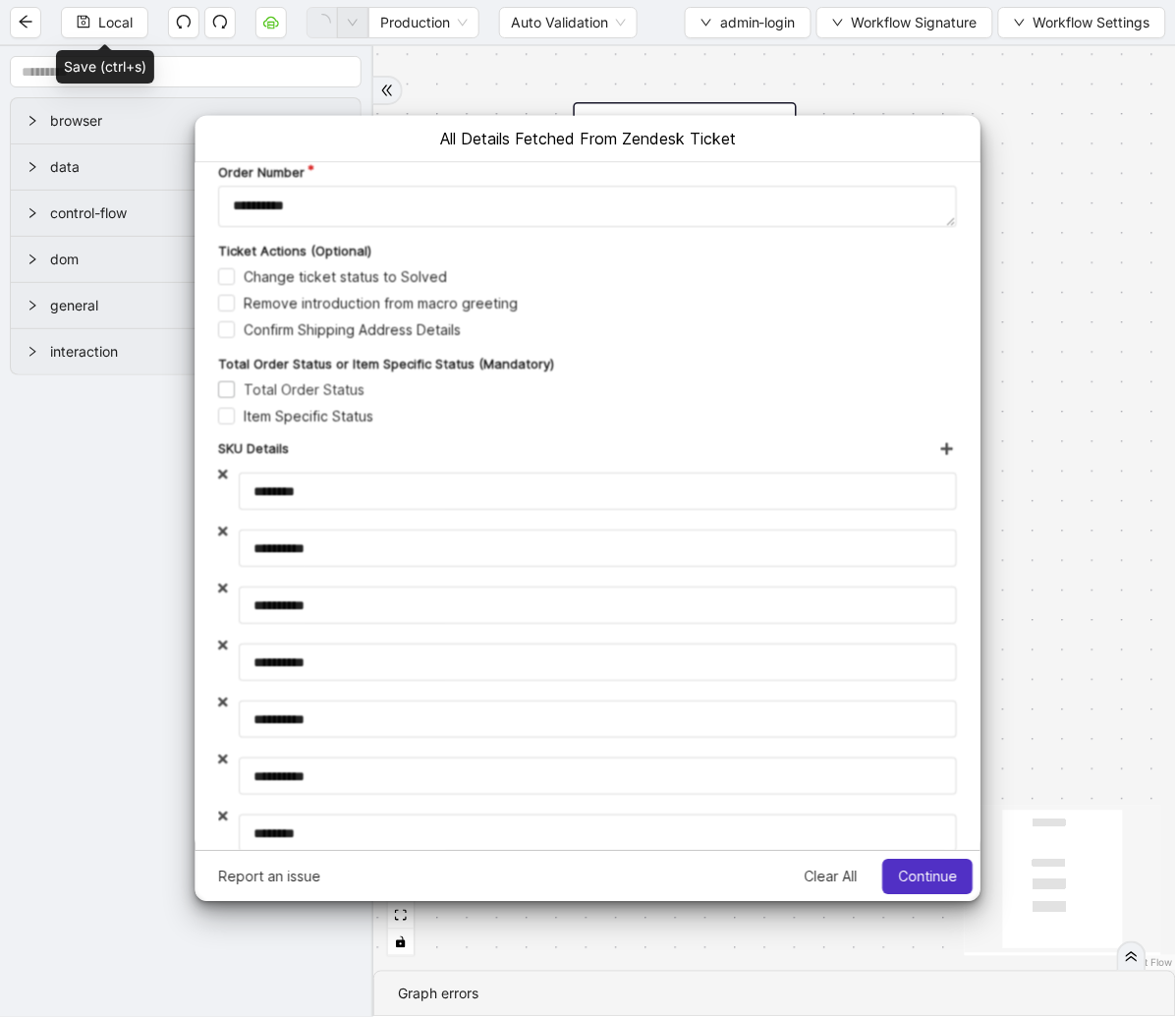 click on "Total Order Status" at bounding box center (291, 389) 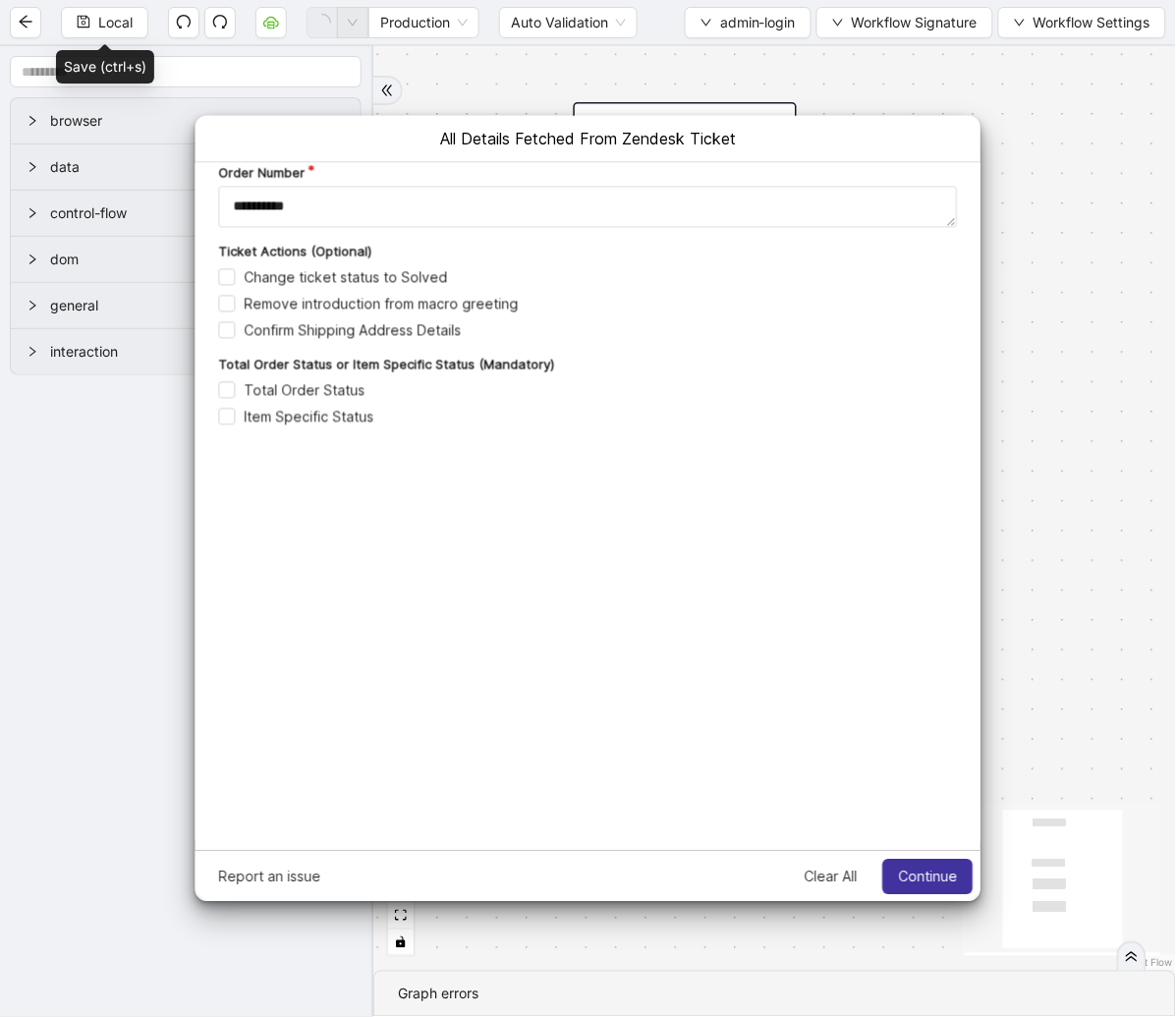 click on "Continue" at bounding box center [927, 876] 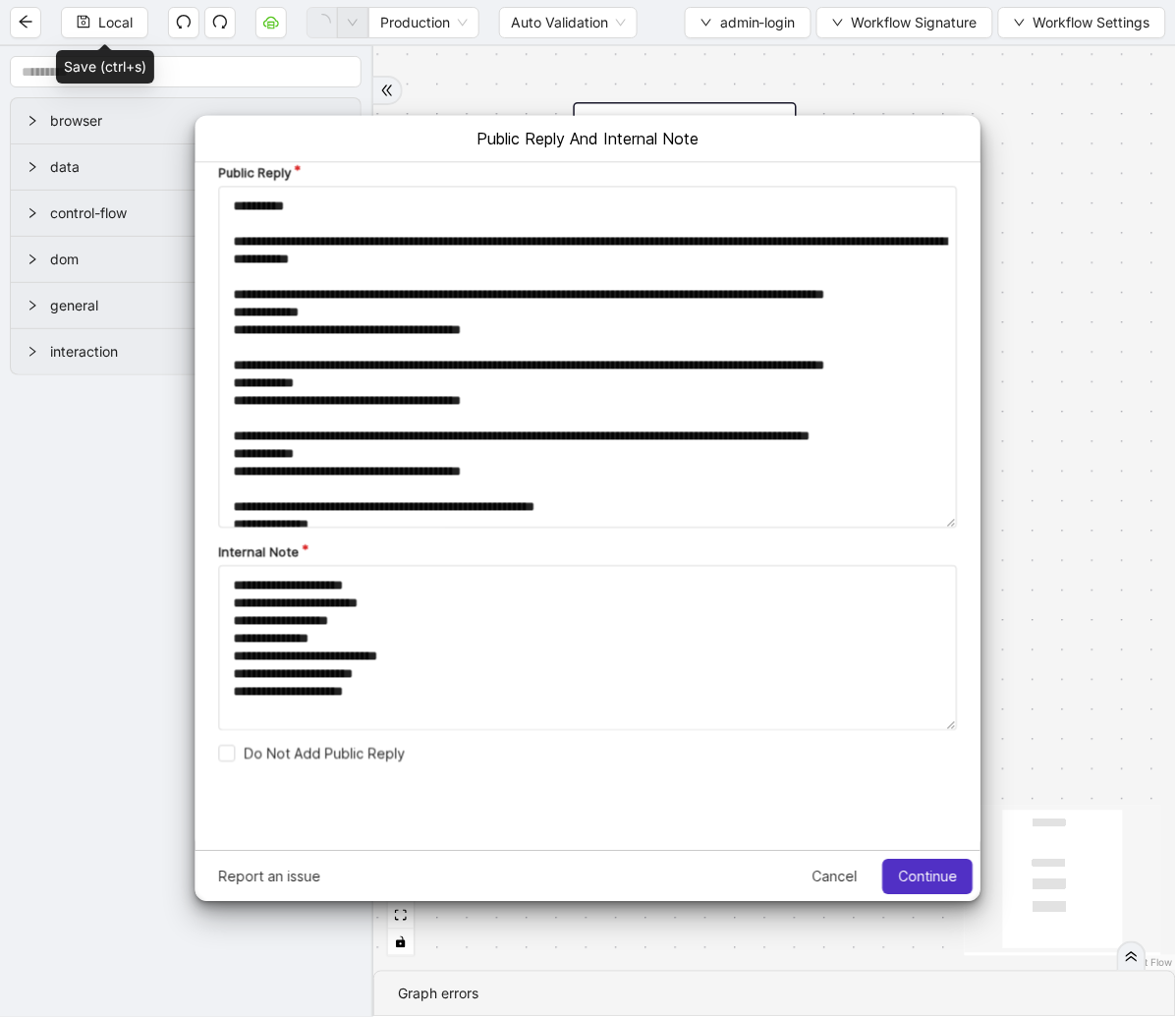 scroll, scrollTop: 0, scrollLeft: 0, axis: both 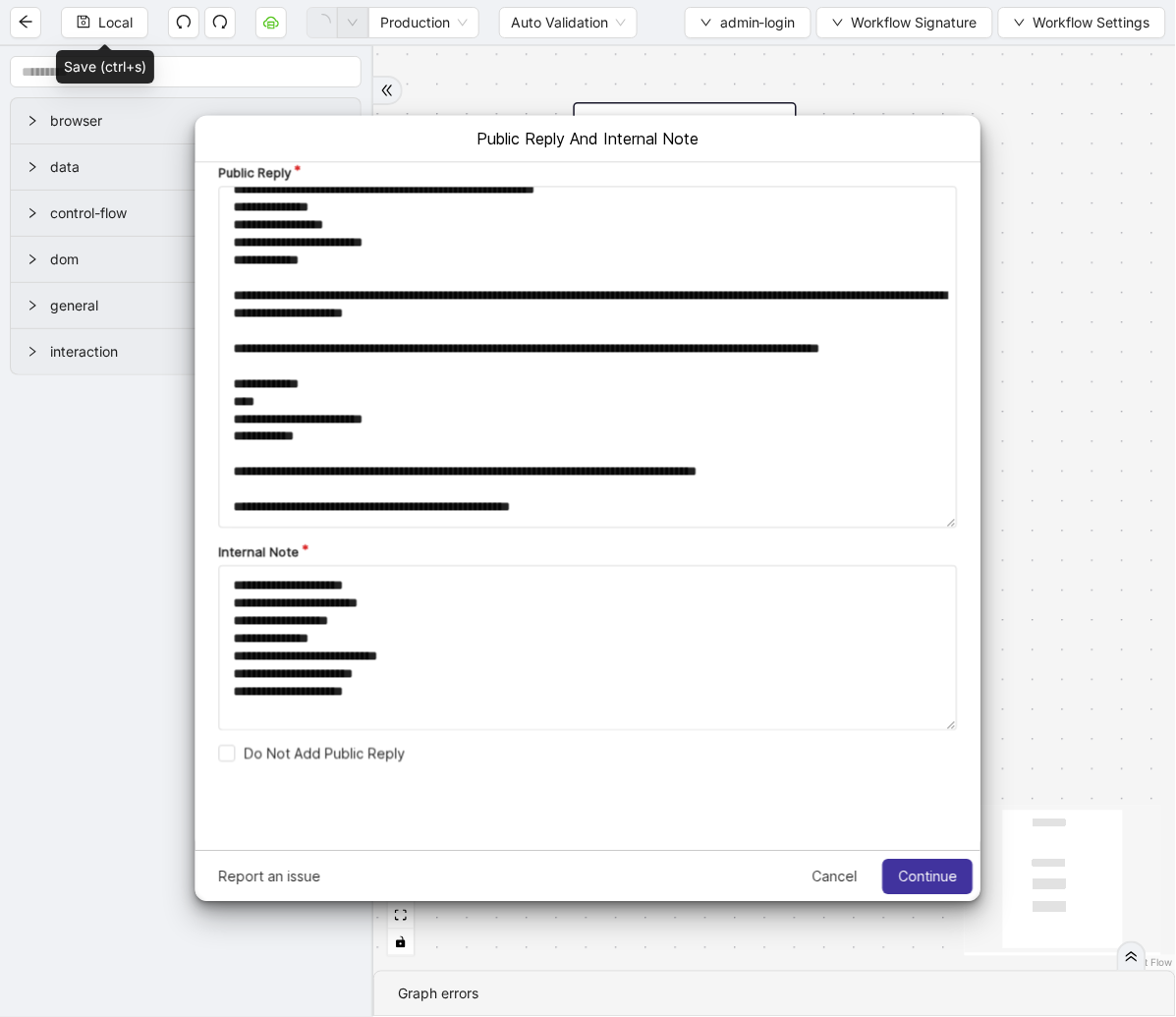 click on "Continue" at bounding box center (927, 876) 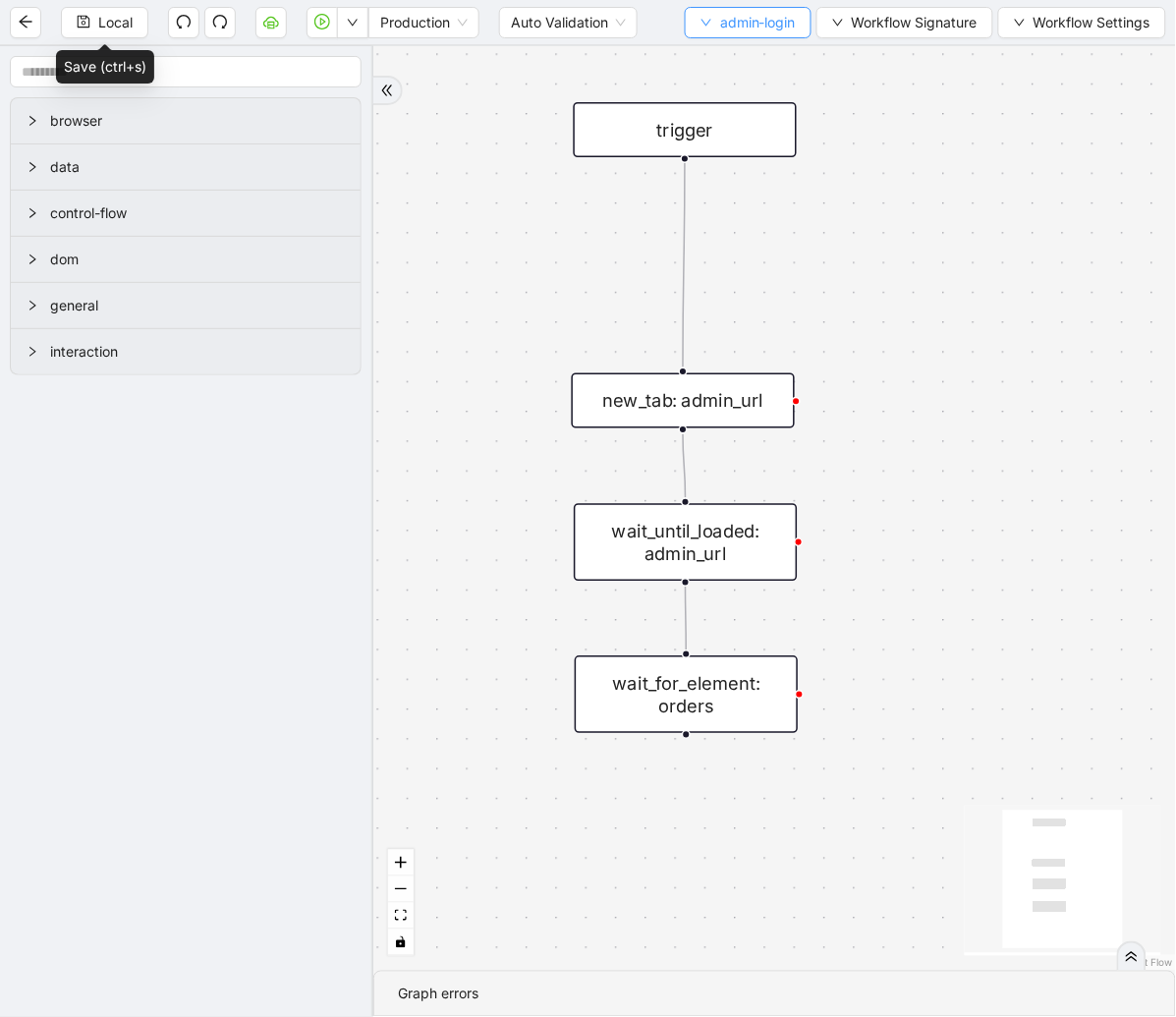 click on "admin-login" at bounding box center [757, 23] 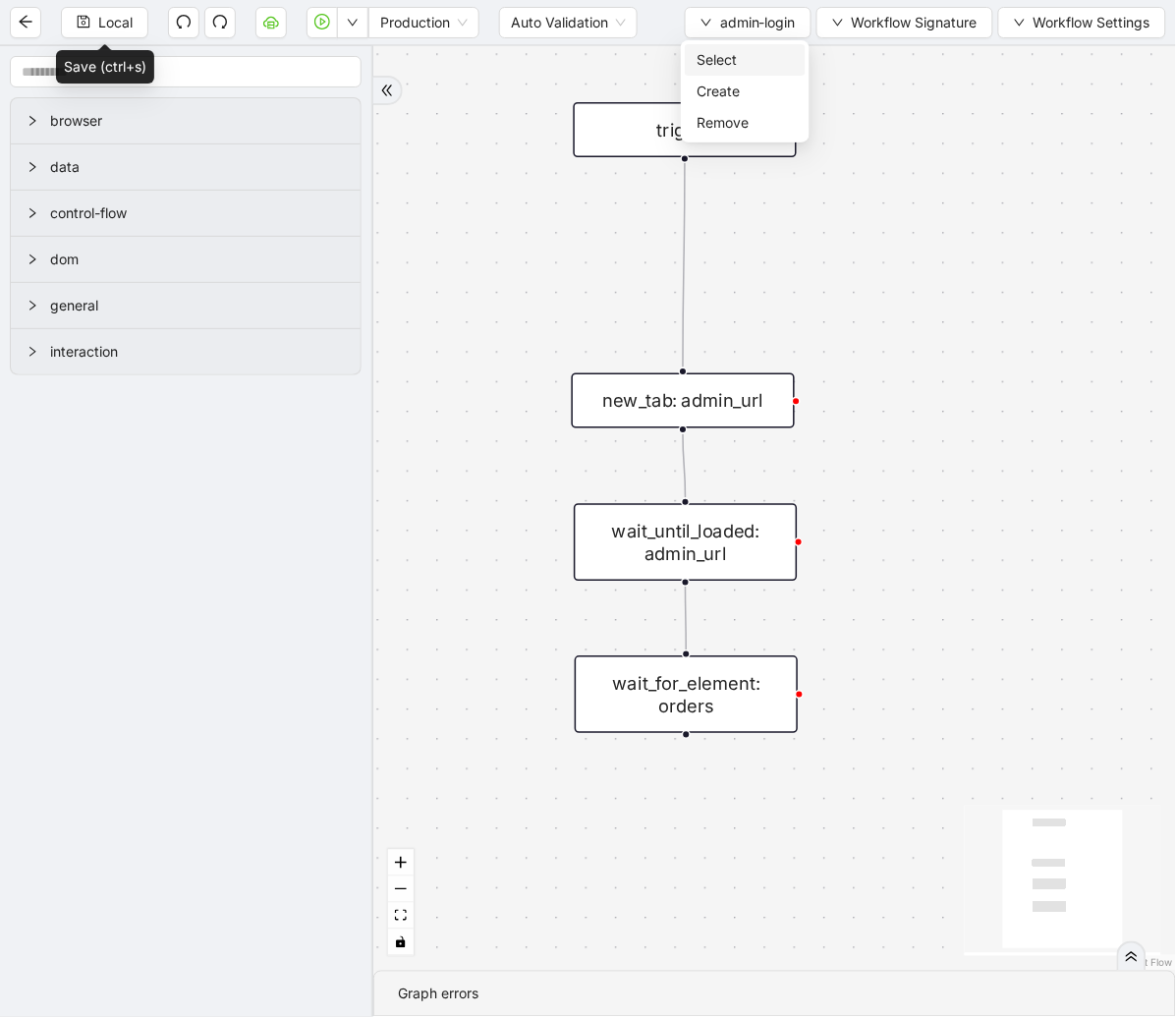 click on "Select" at bounding box center (745, 60) 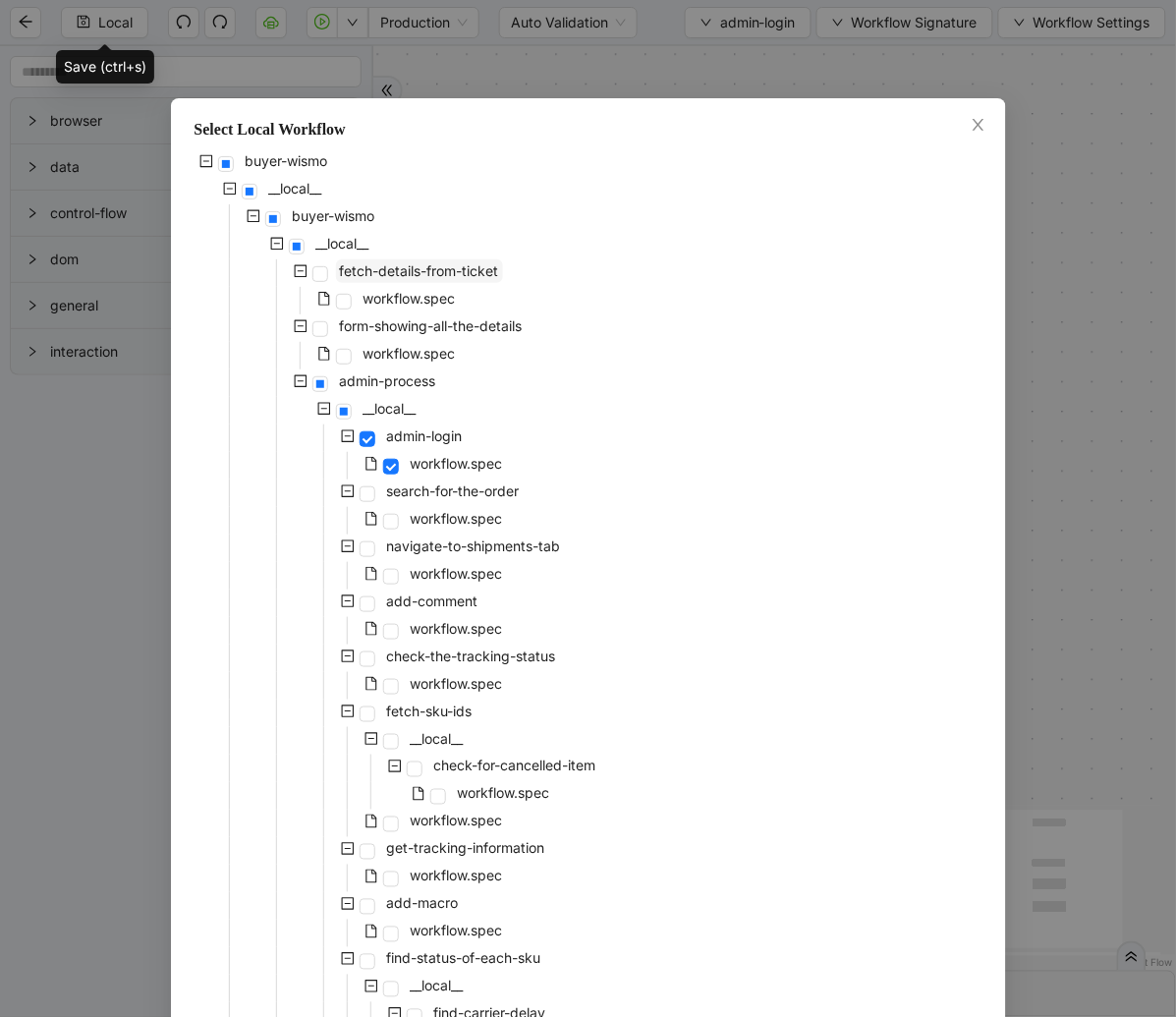 click on "fetch-details-from-ticket" at bounding box center [420, 270] 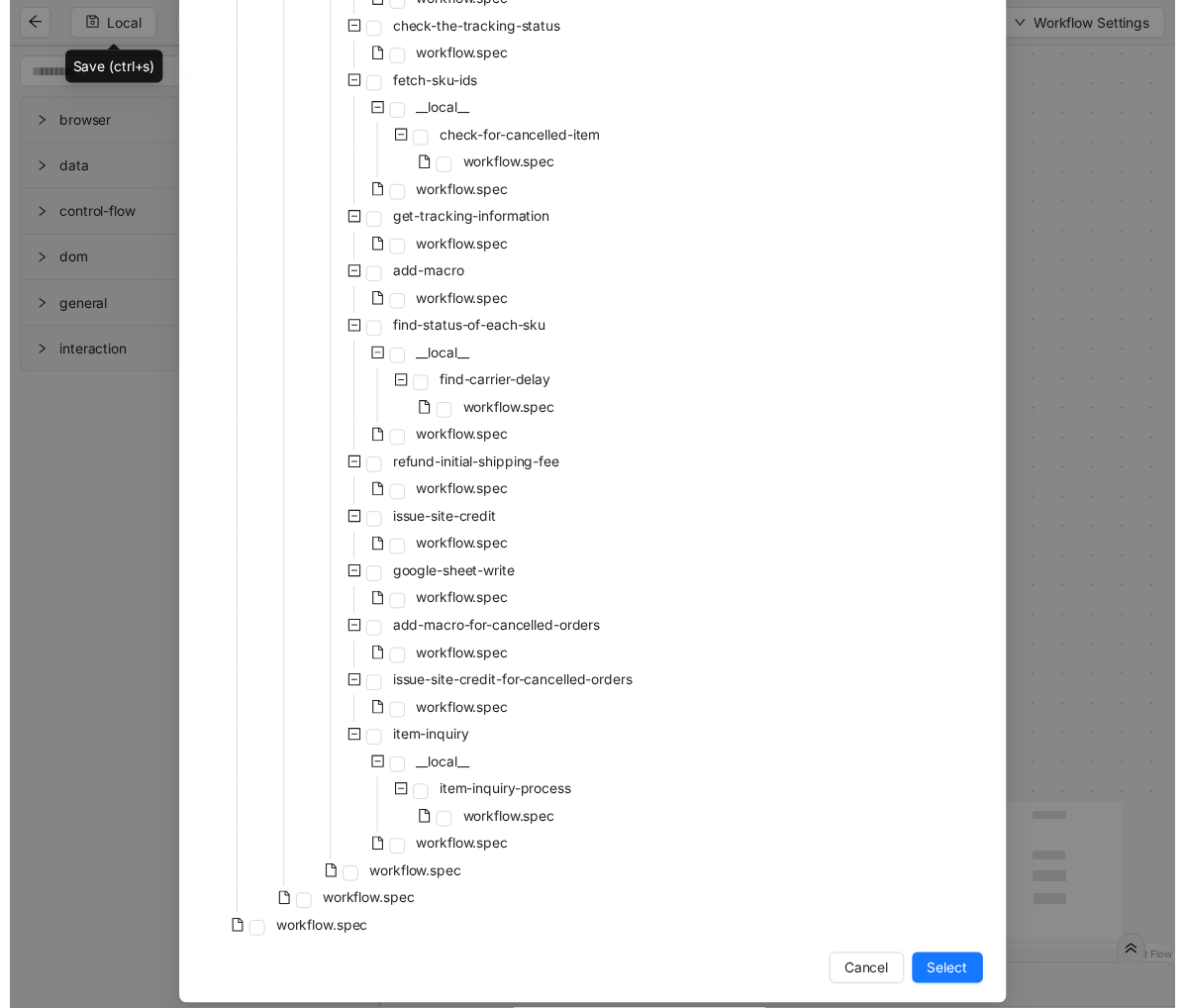 scroll, scrollTop: 654, scrollLeft: 0, axis: vertical 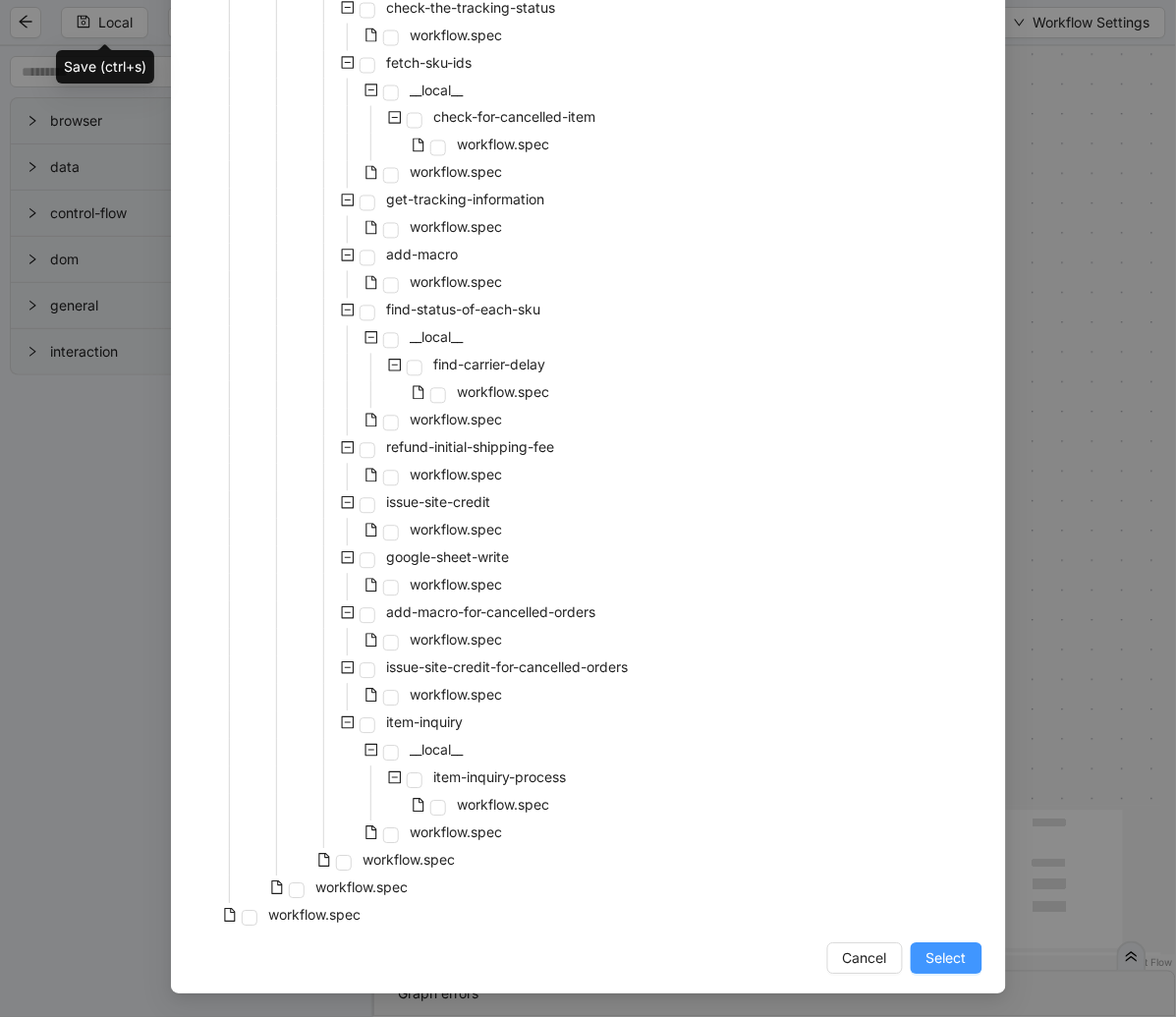 click on "Select" at bounding box center (946, 959) 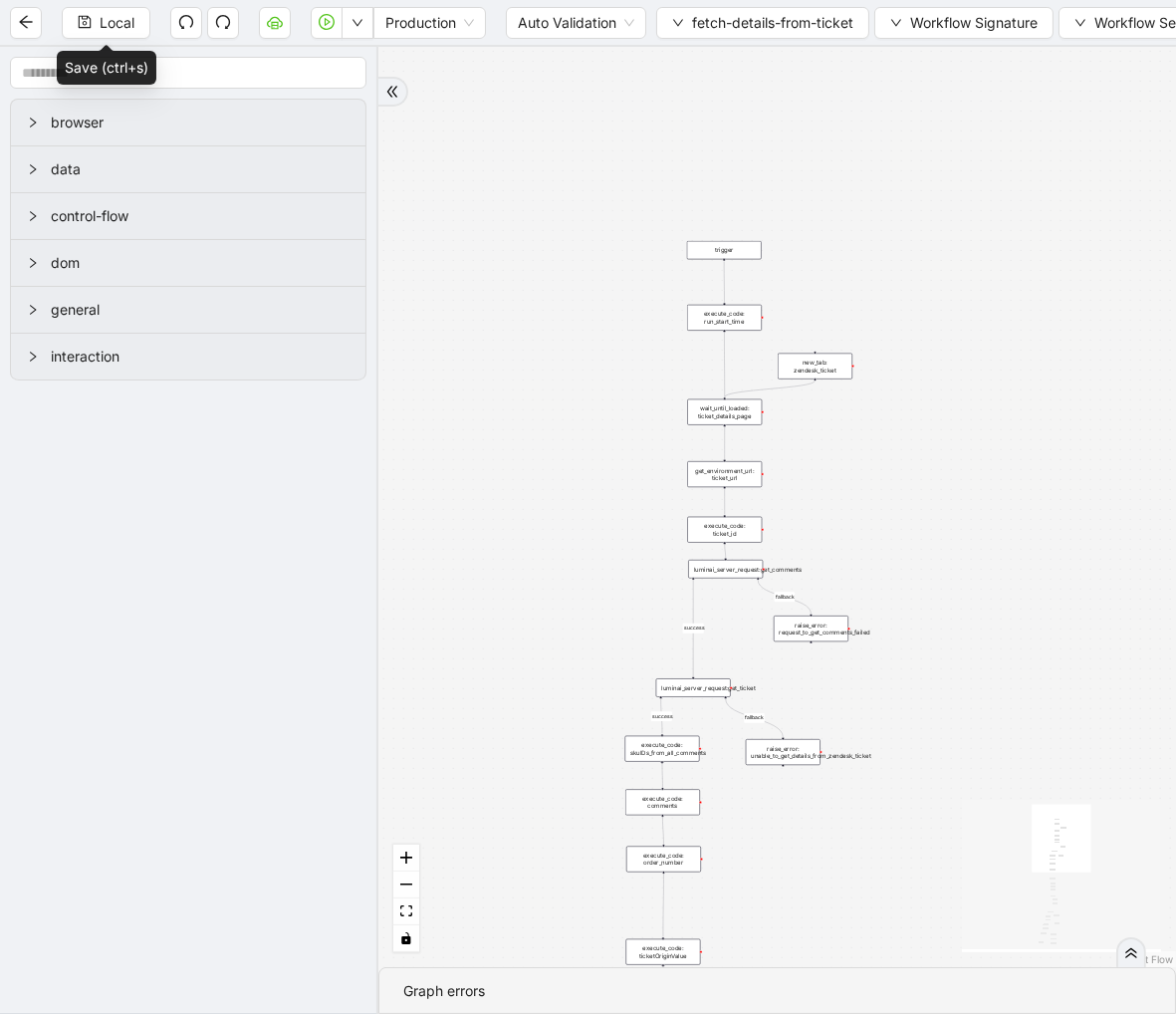 drag, startPoint x: 1032, startPoint y: 191, endPoint x: 803, endPoint y: 531, distance: 409.928 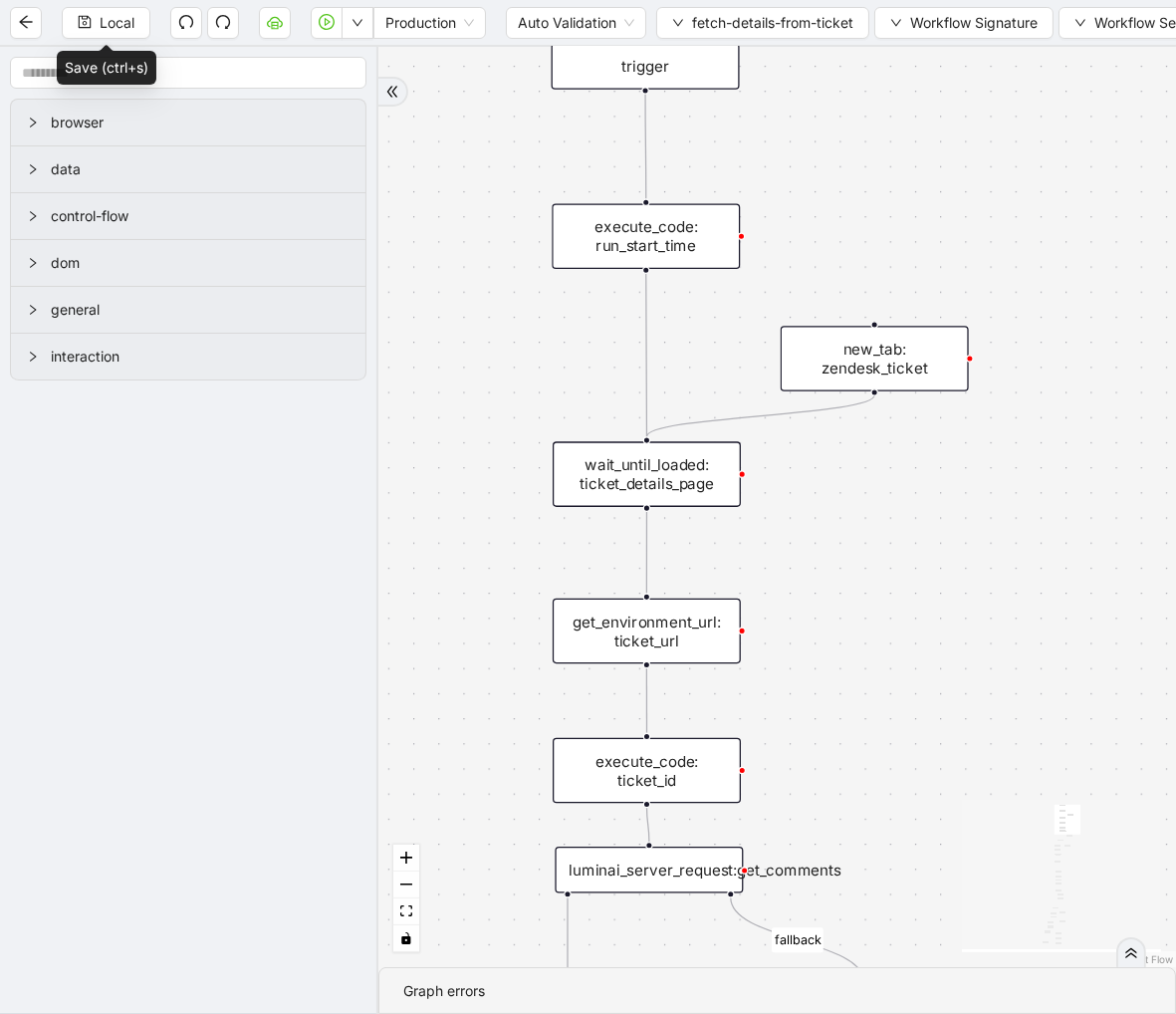 click on "wait_until_loaded: ticket_details_page" at bounding box center [646, 474] 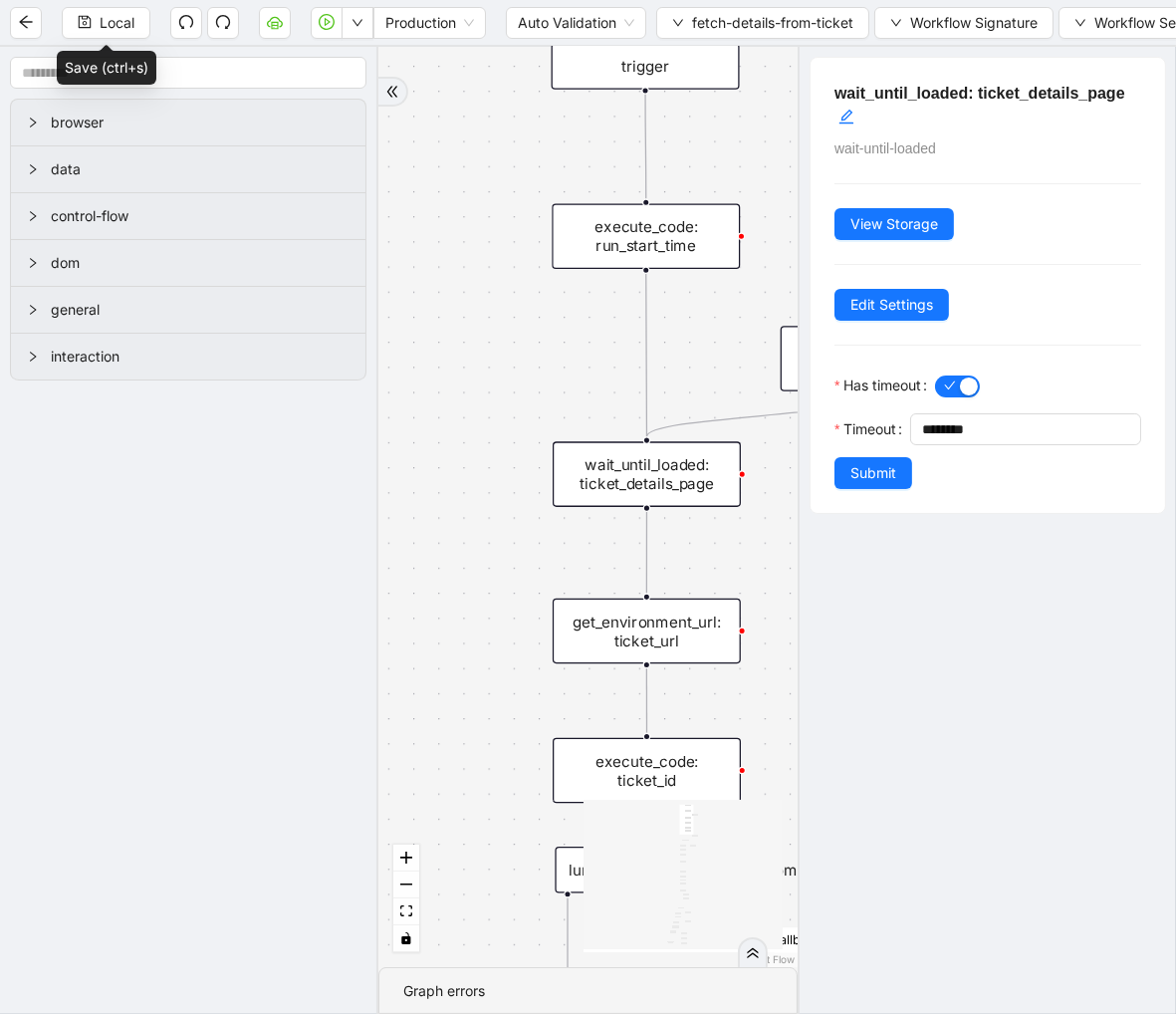 click on "get_environment_url: ticket_url" at bounding box center (646, 632) 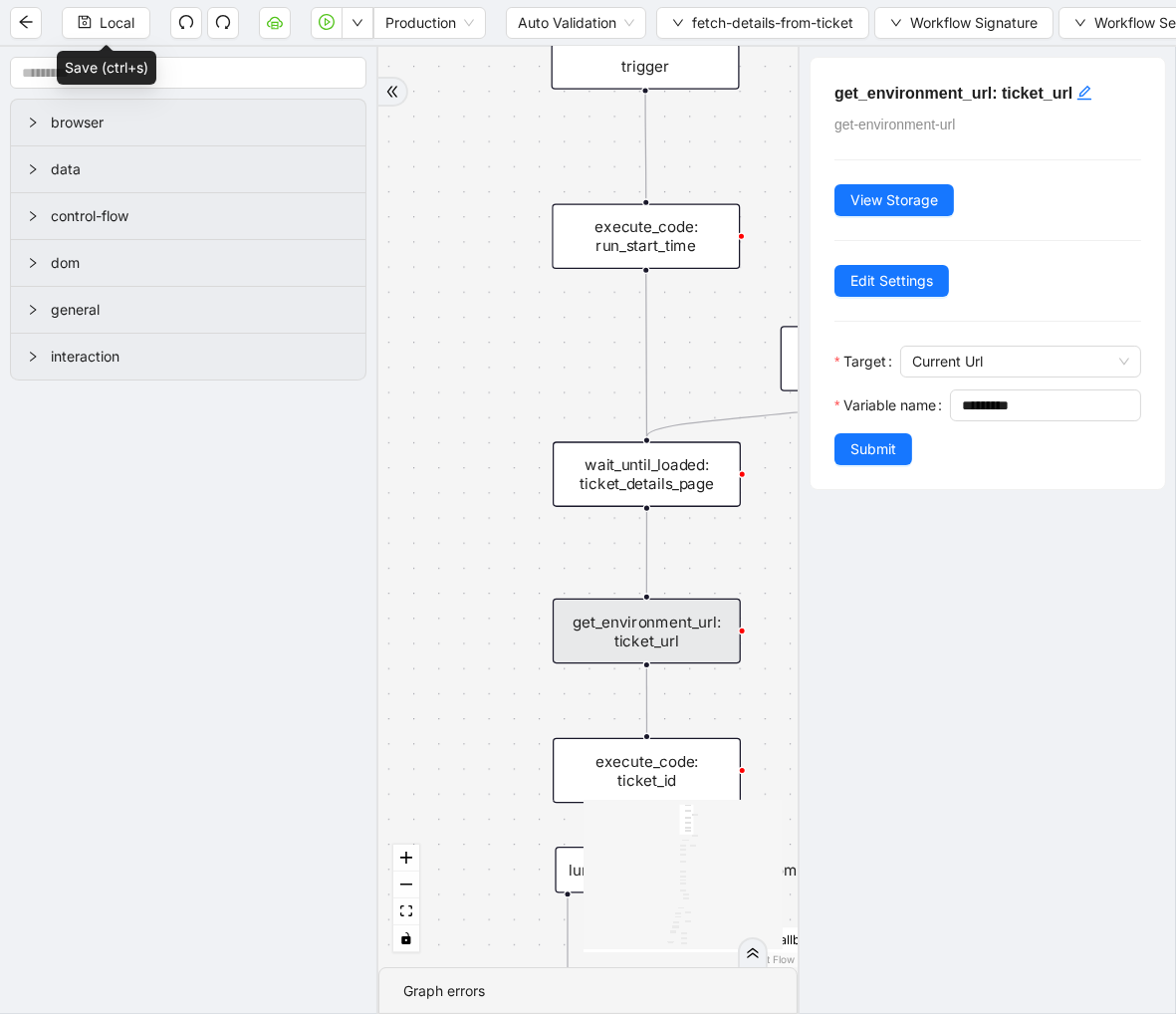 click on "execute_code: ticket_id" at bounding box center (646, 771) 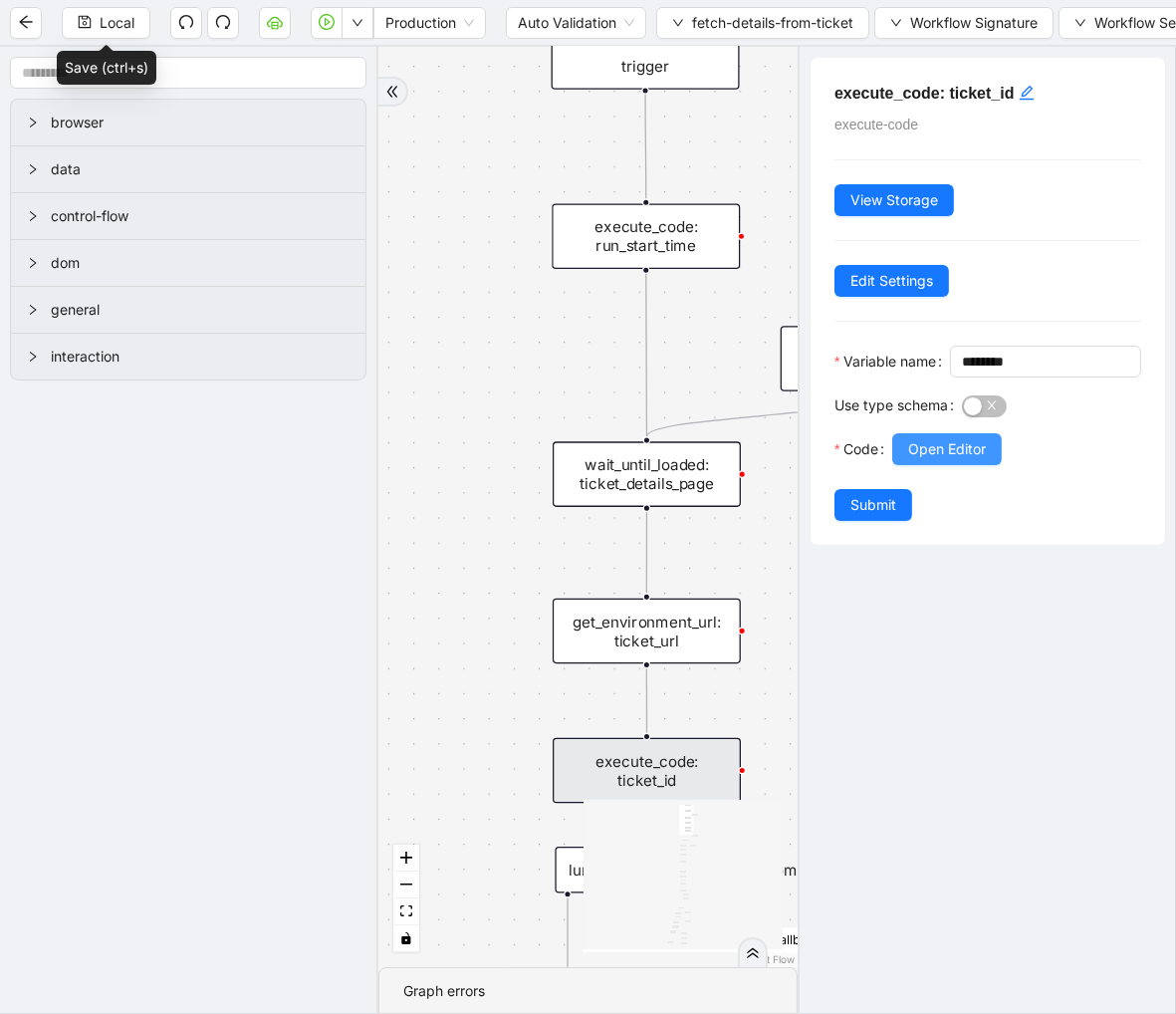 click on "Open Editor" at bounding box center [947, 449] 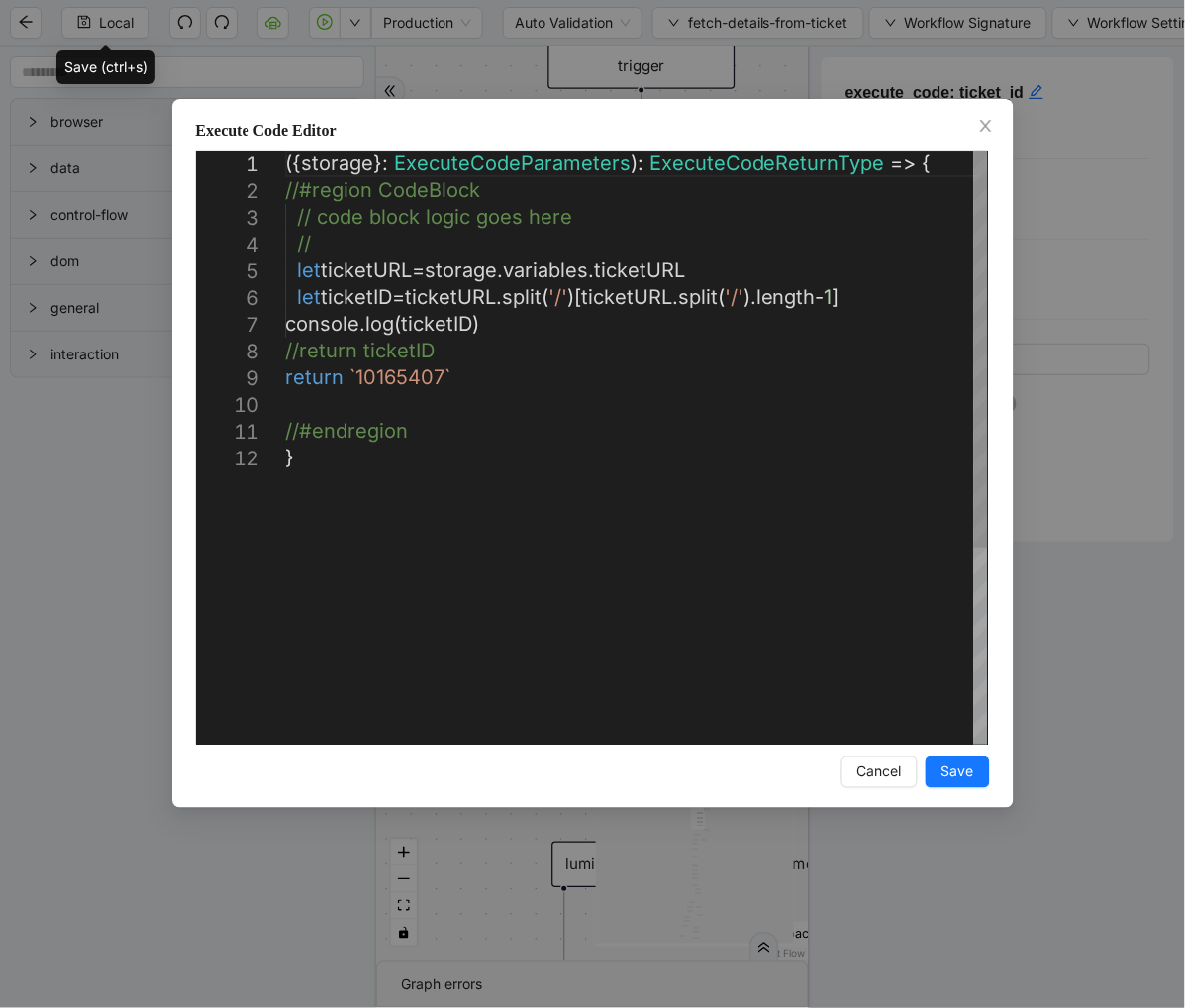 scroll, scrollTop: 0, scrollLeft: 0, axis: both 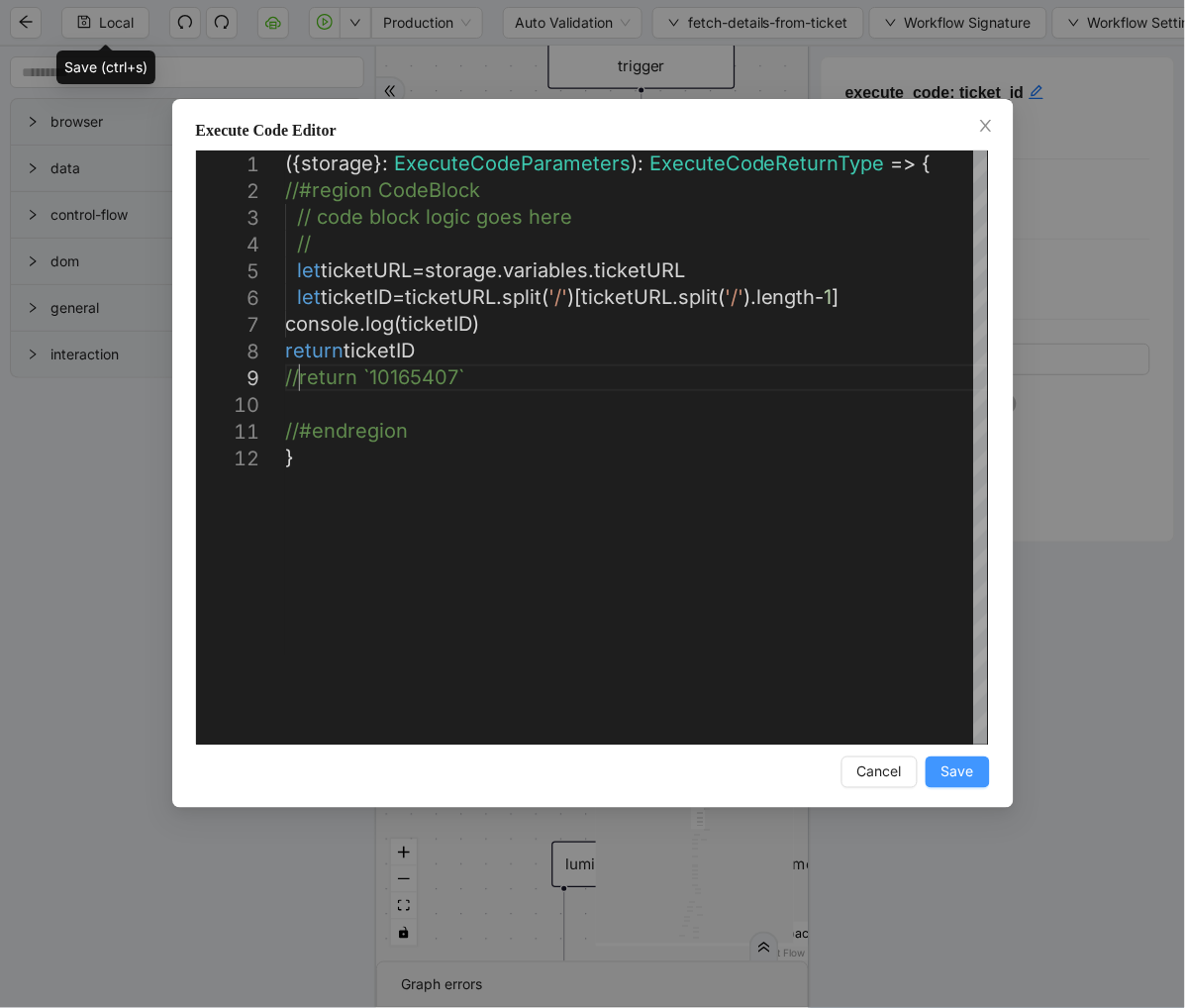 type on "**********" 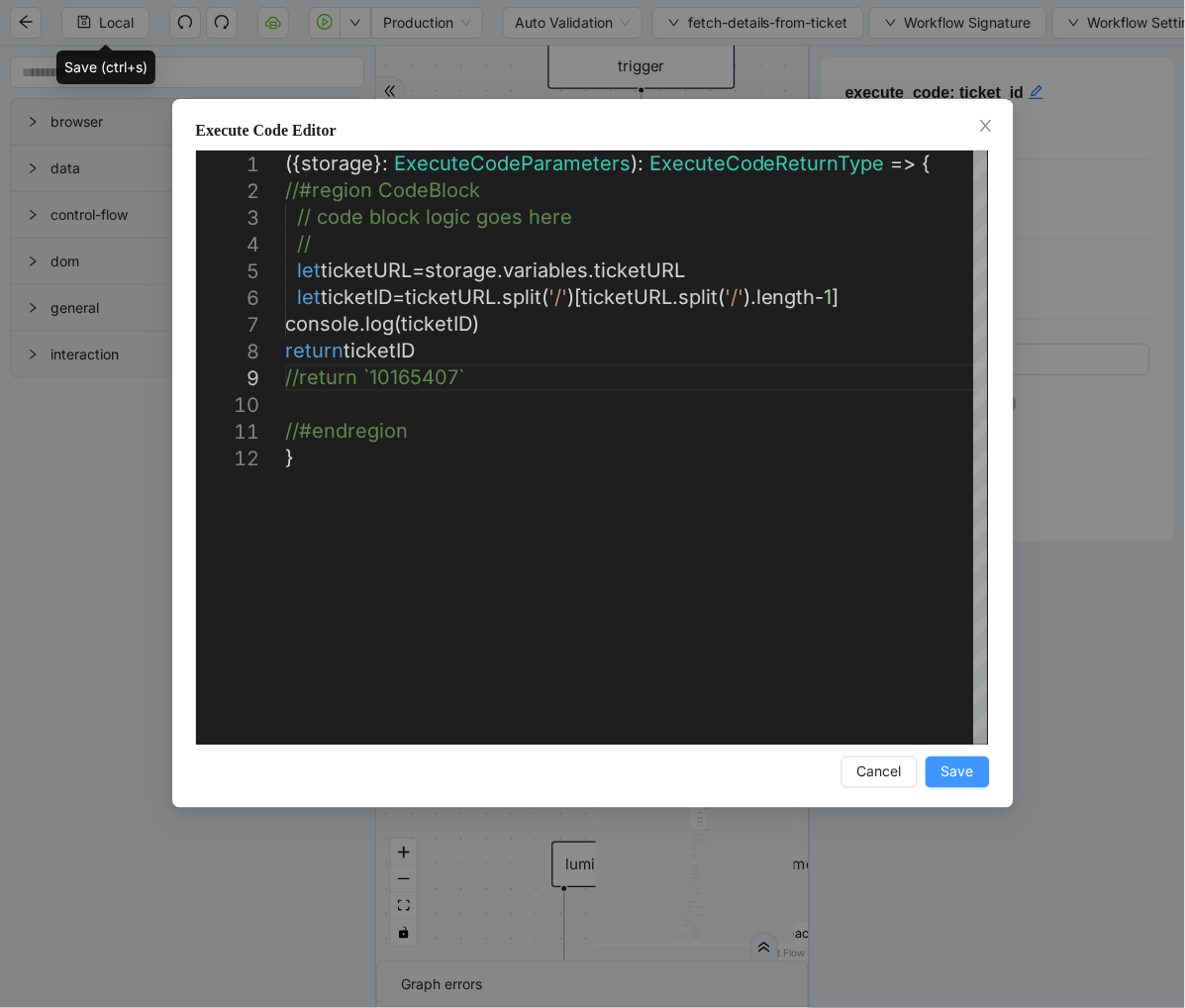 click on "Save" at bounding box center [957, 772] 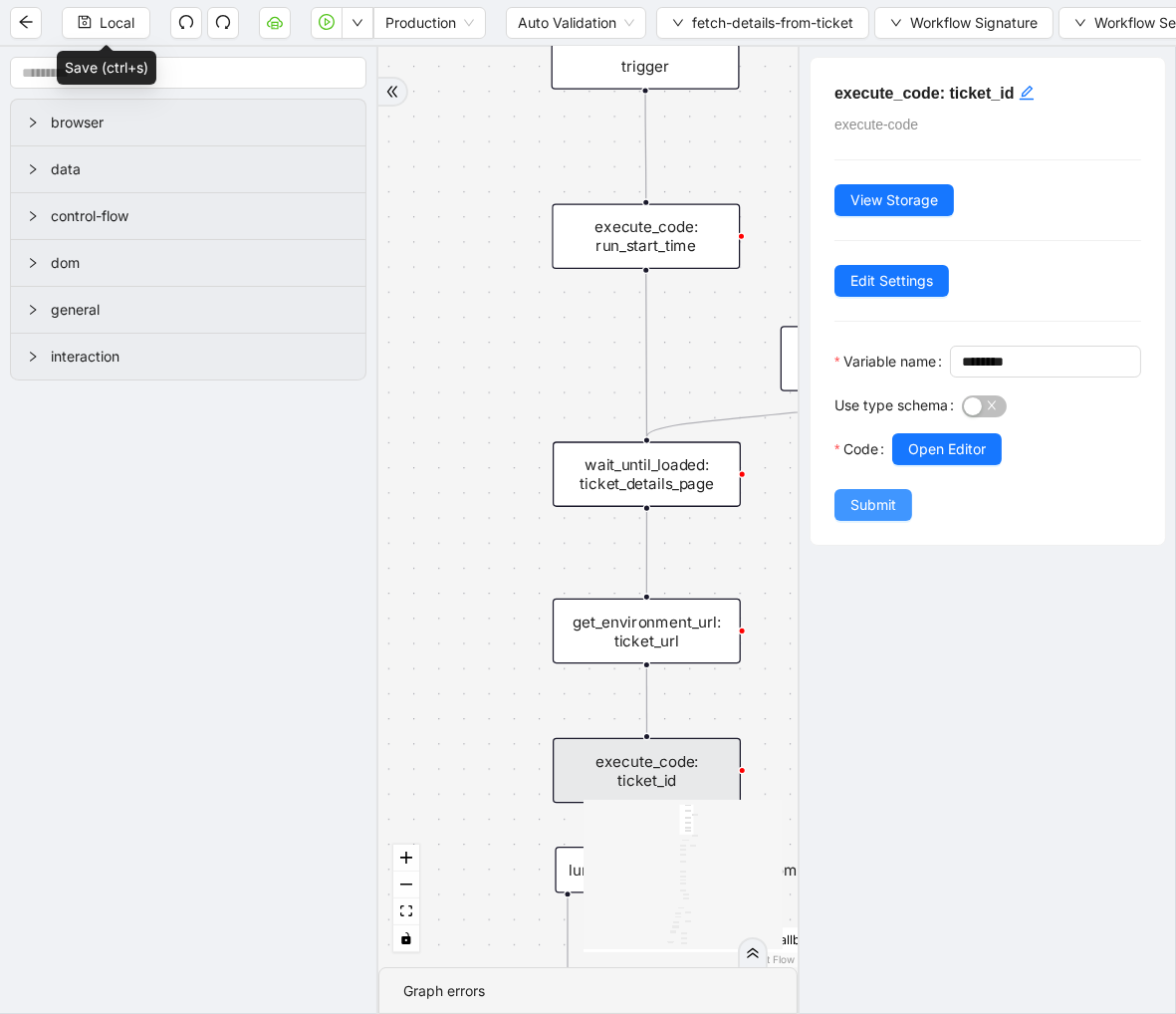 click on "Submit" at bounding box center (873, 505) 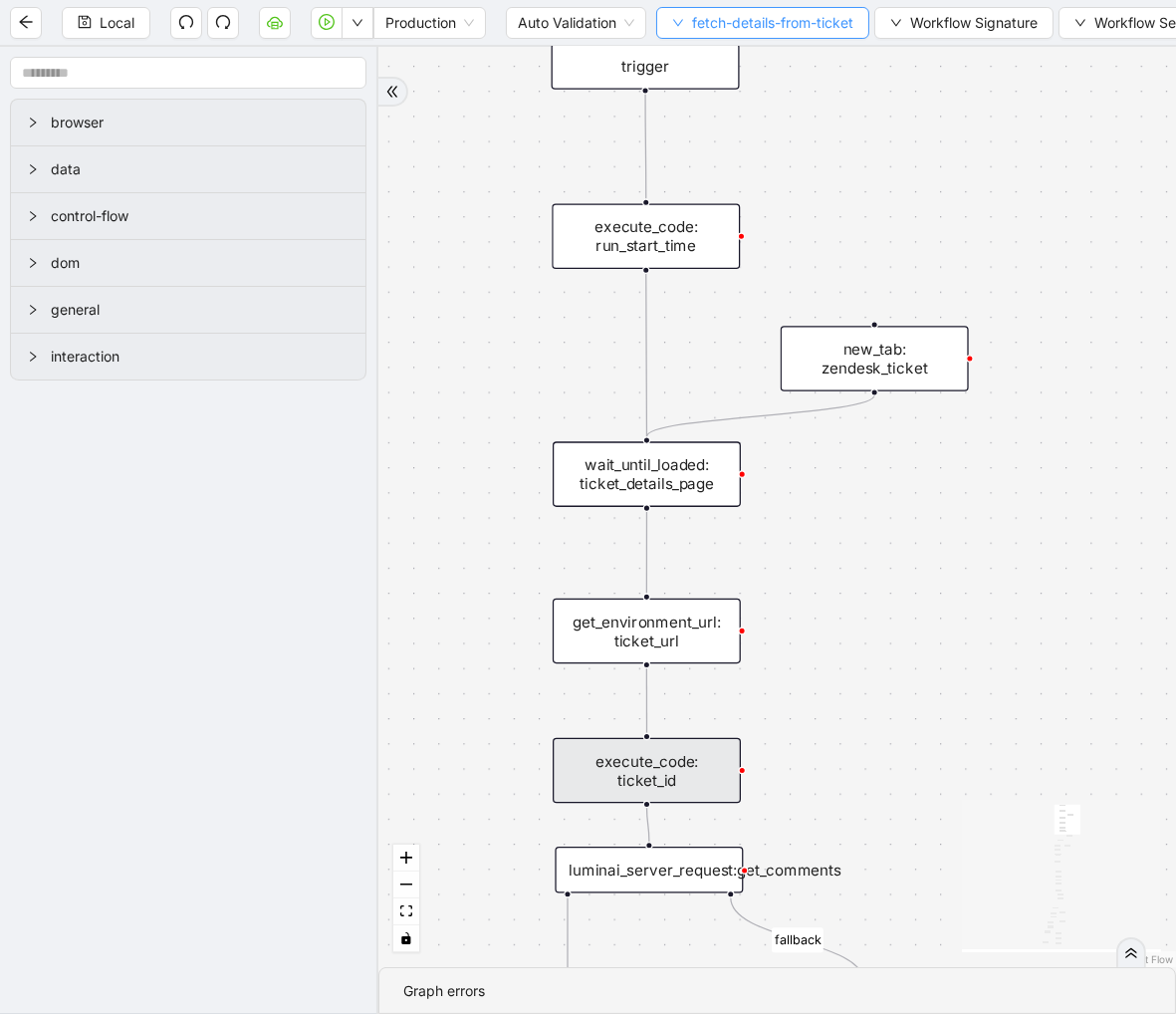 click on "Local" at bounding box center [117, 23] 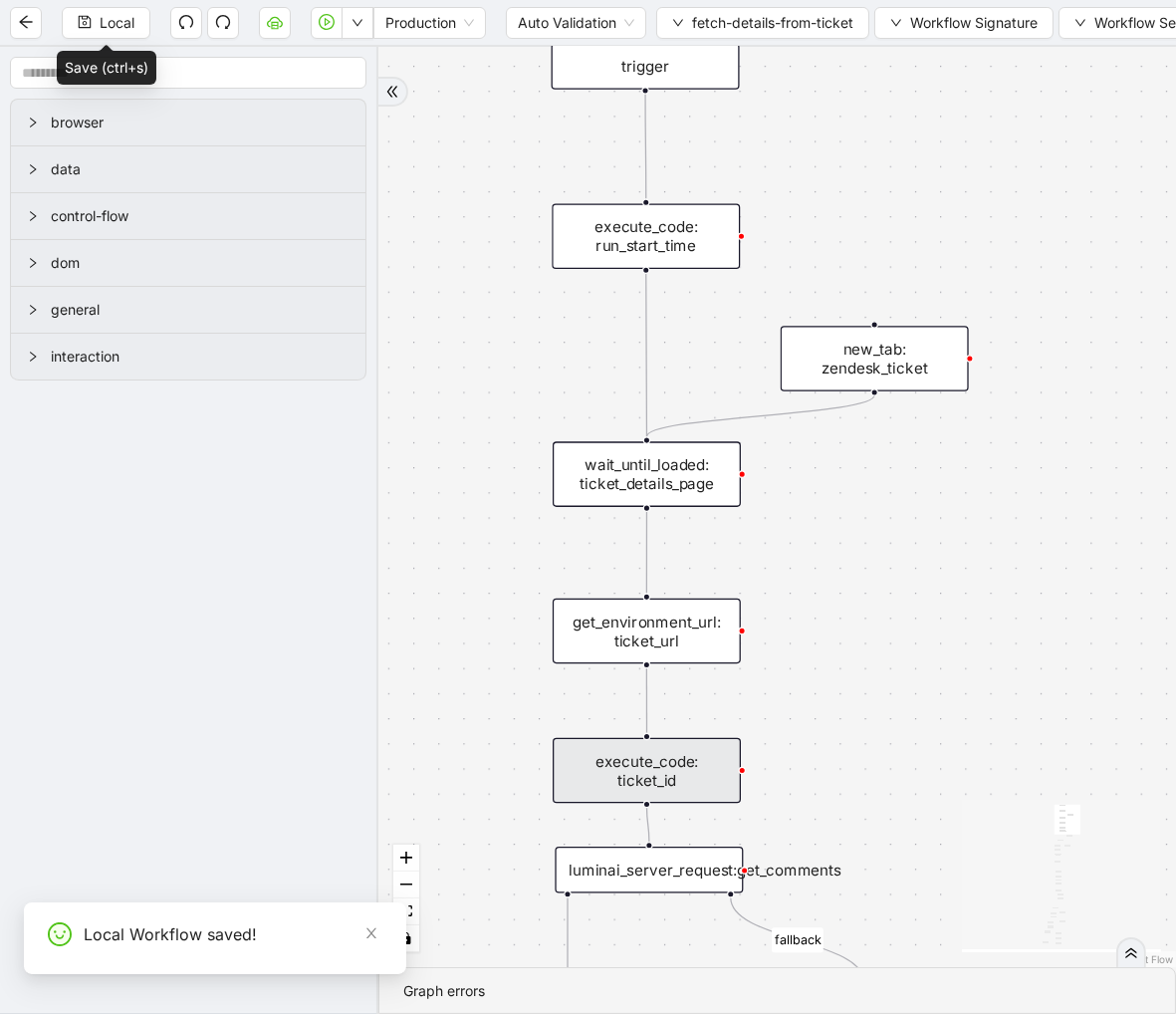 click on "execute_code: ticket_id" at bounding box center (646, 771) 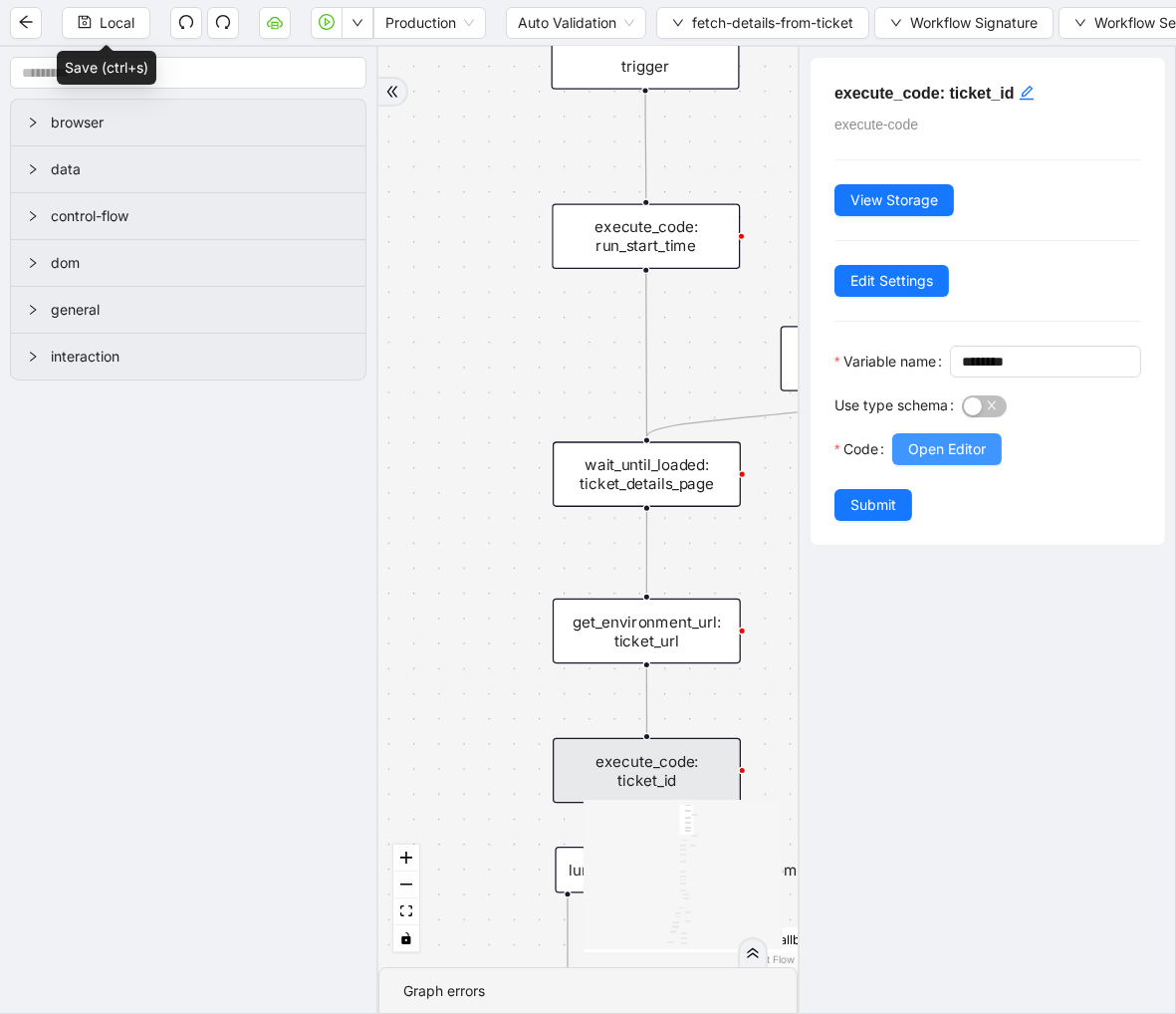 click on "Open Editor" at bounding box center (947, 449) 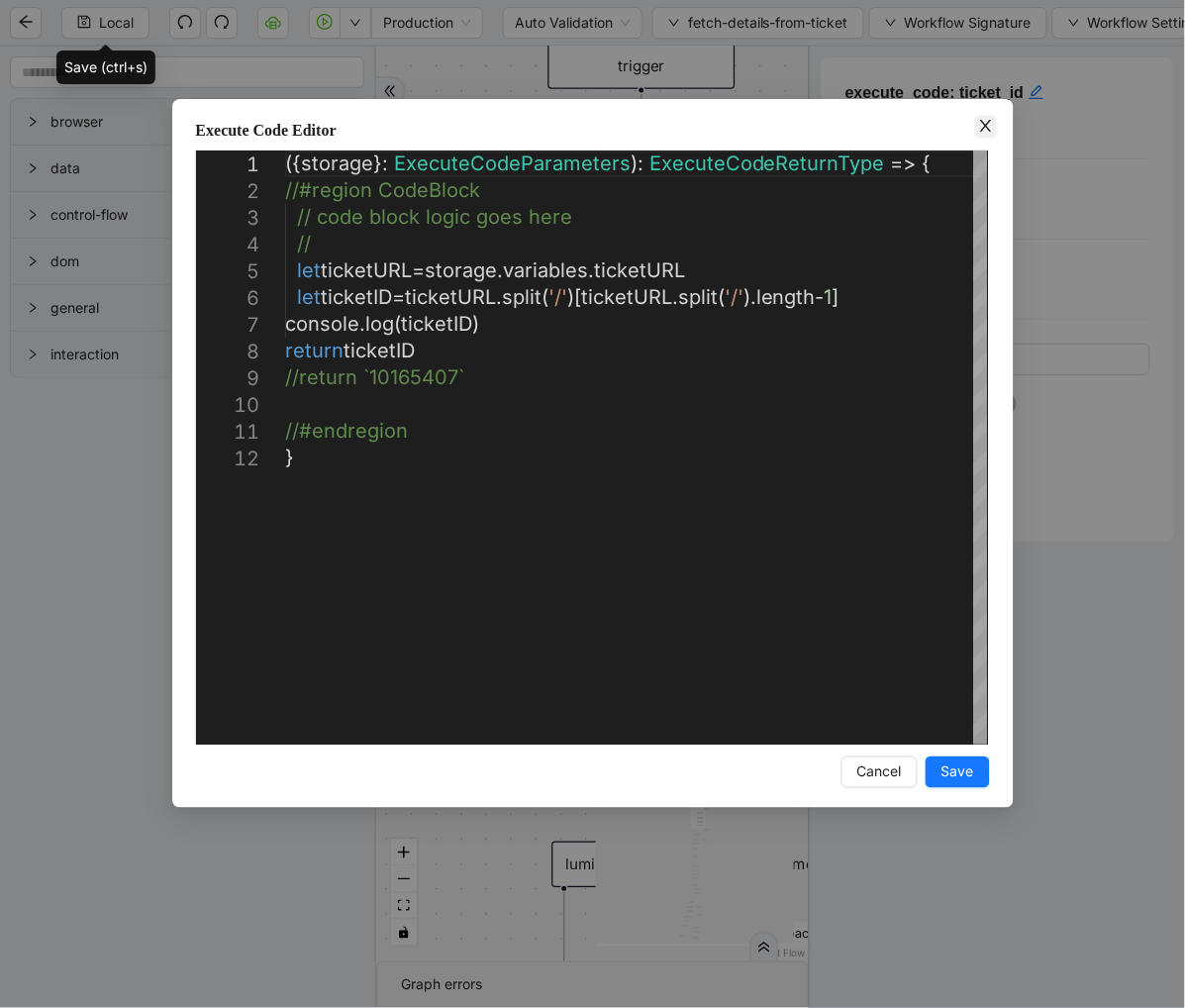 click at bounding box center (986, 127) 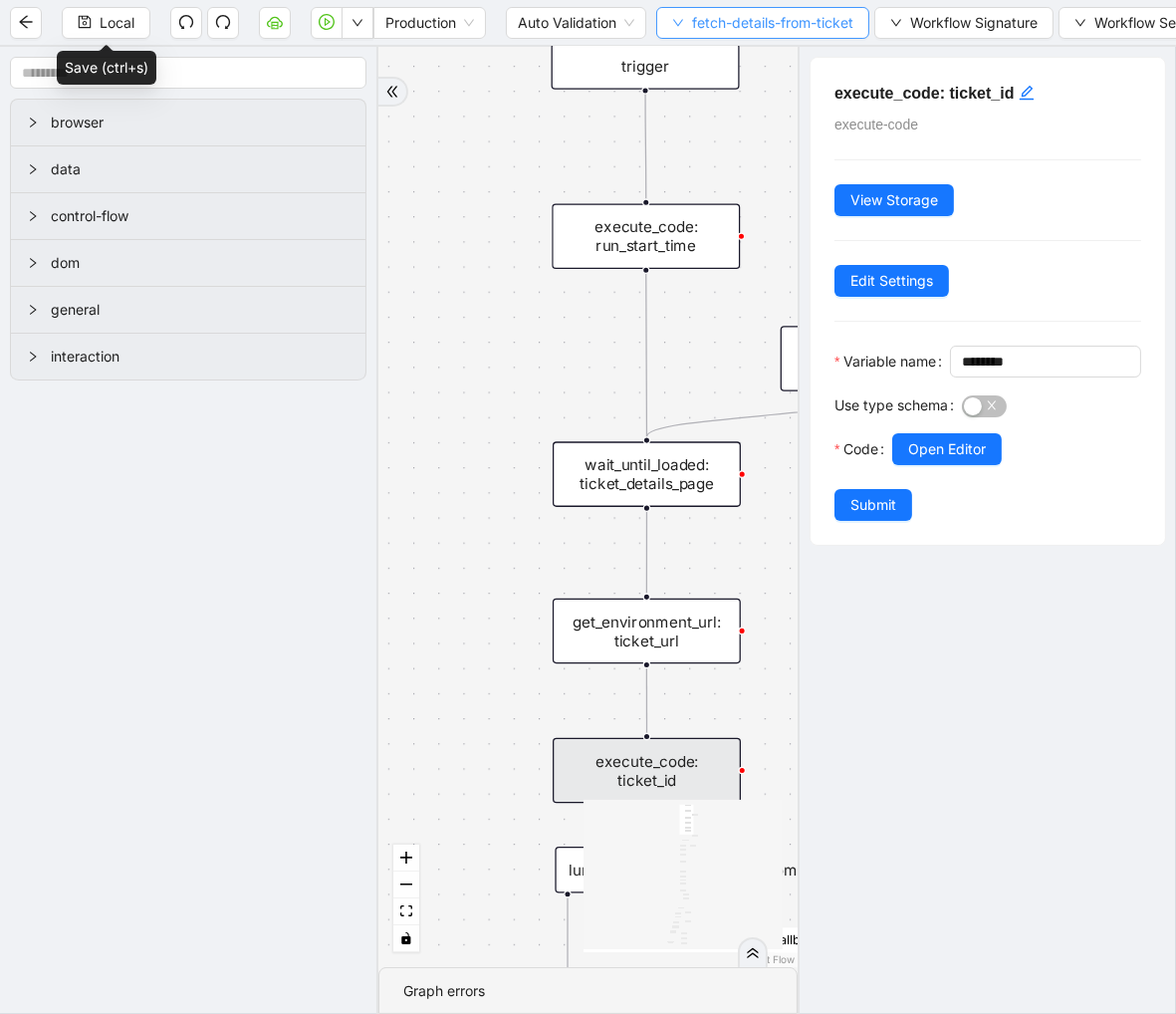 click on "fetch-details-from-ticket" at bounding box center (773, 23) 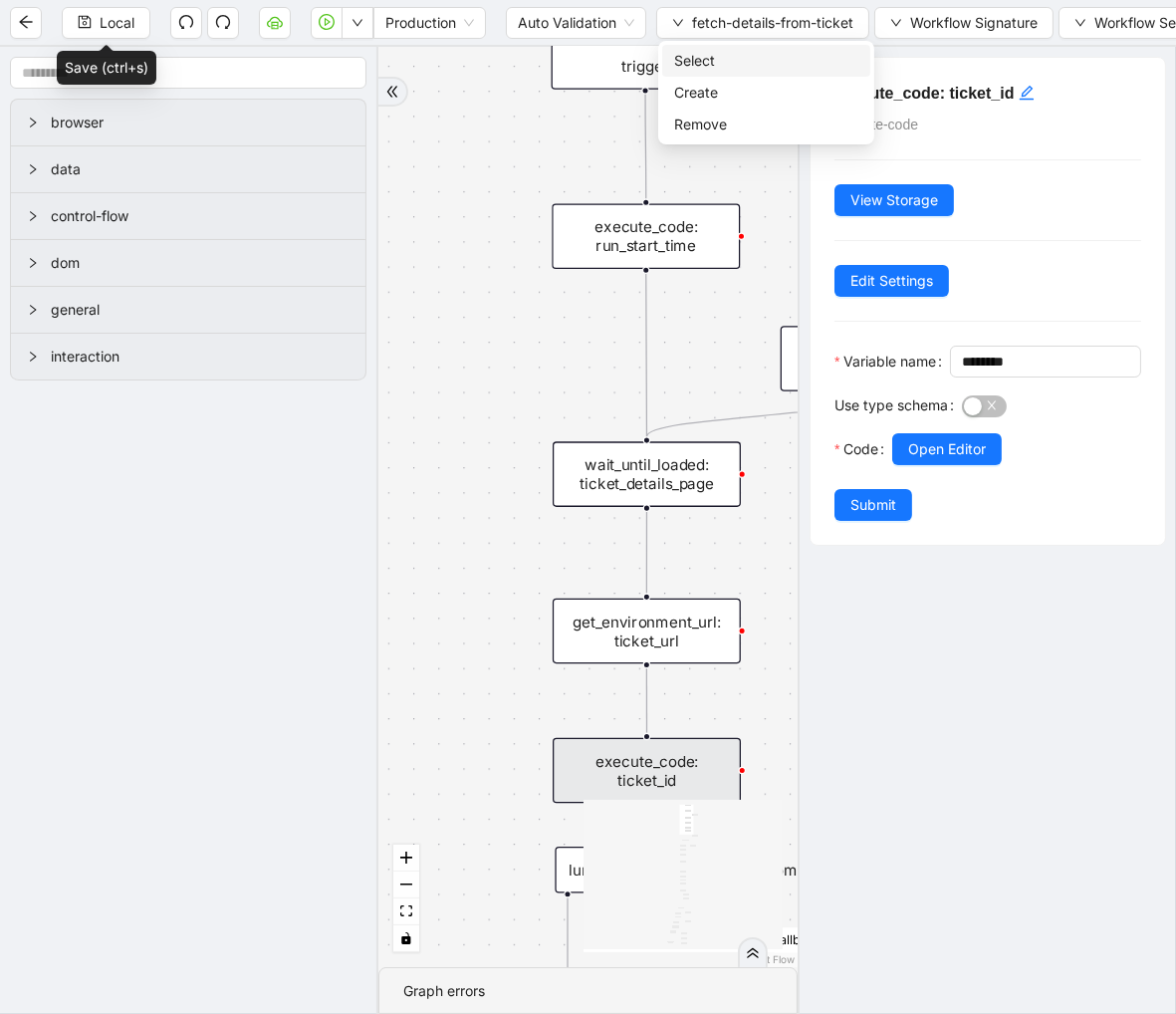 click on "Select" at bounding box center (766, 61) 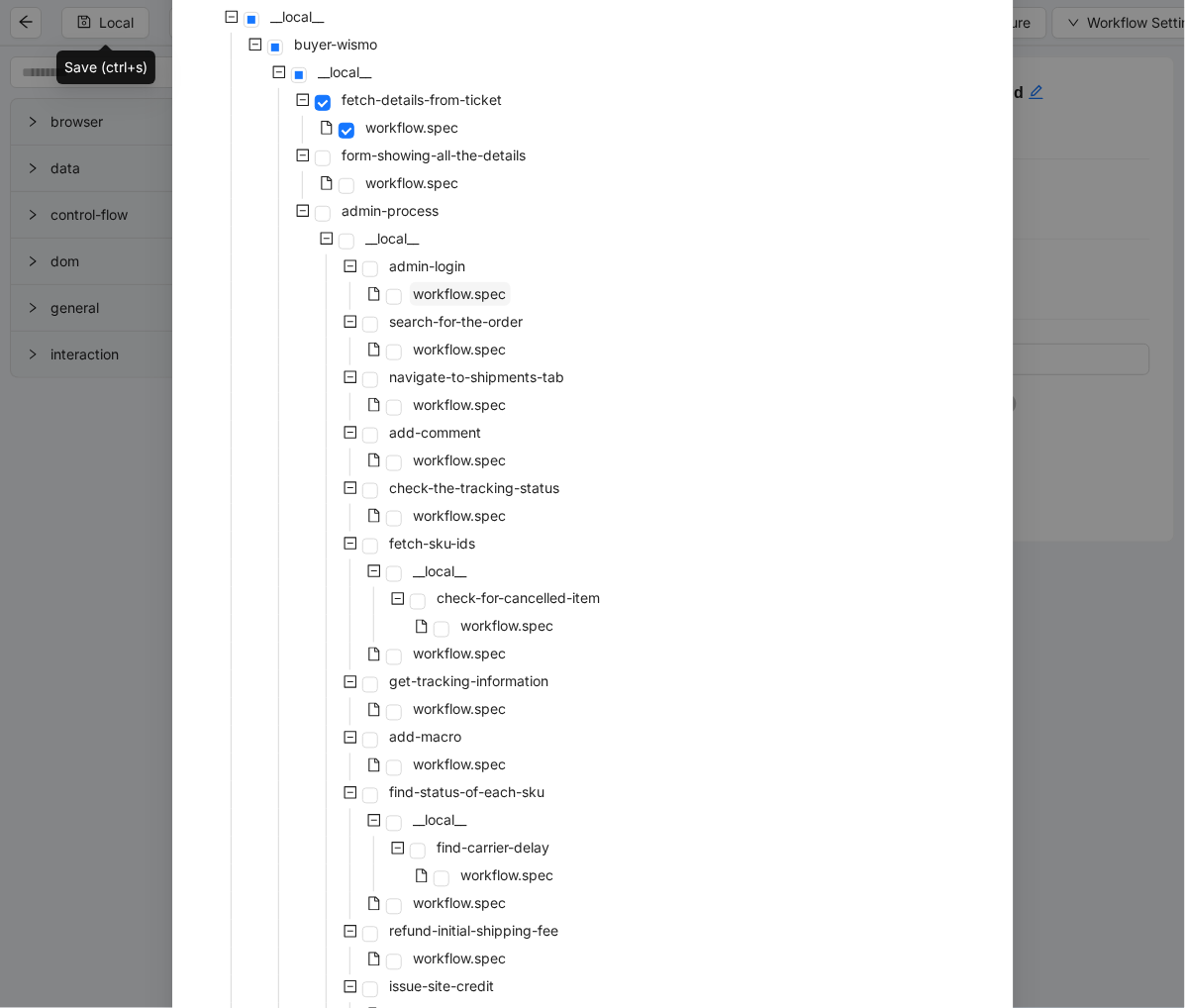 scroll, scrollTop: 0, scrollLeft: 0, axis: both 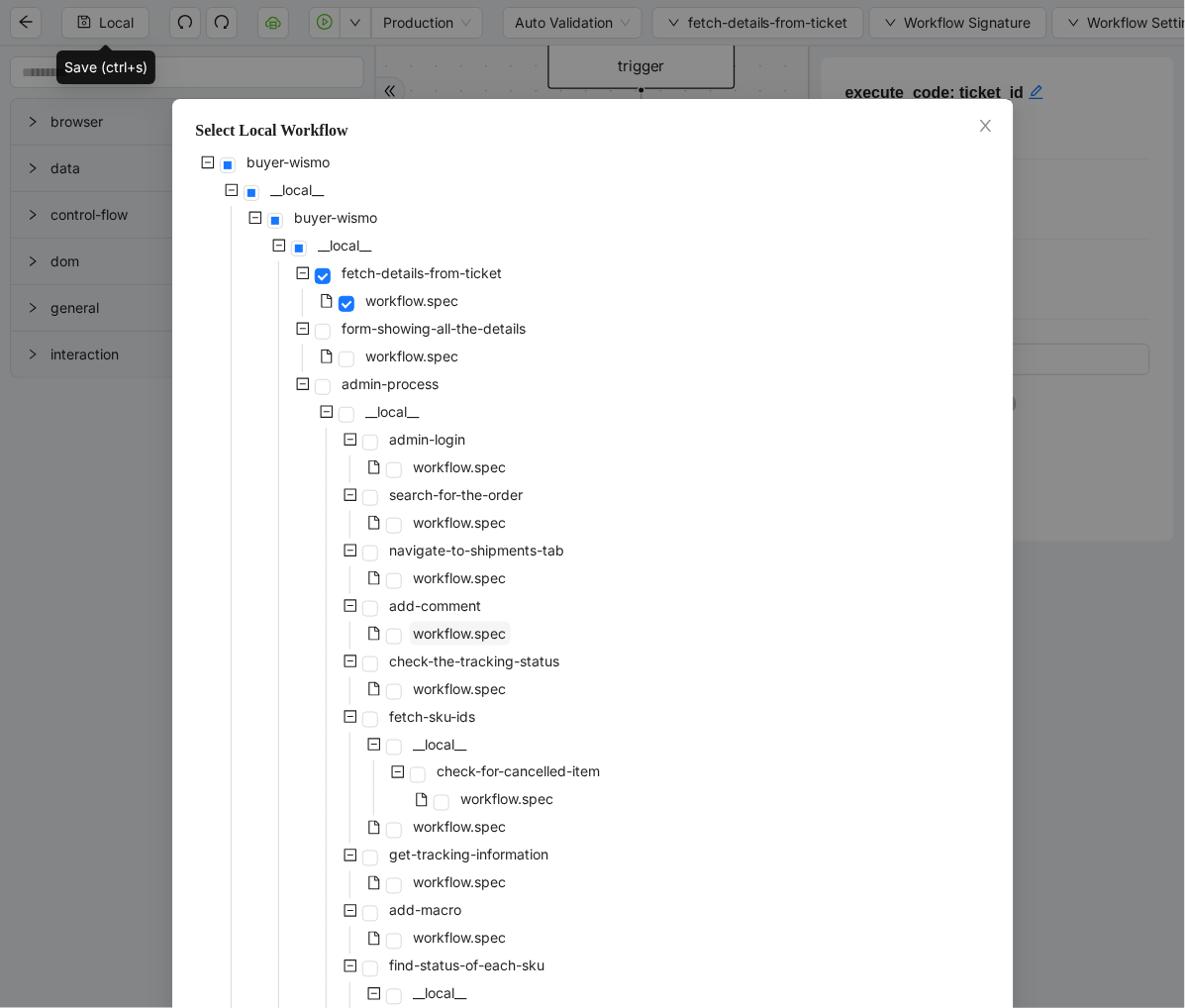 click on "workflow.spec" at bounding box center [460, 634] 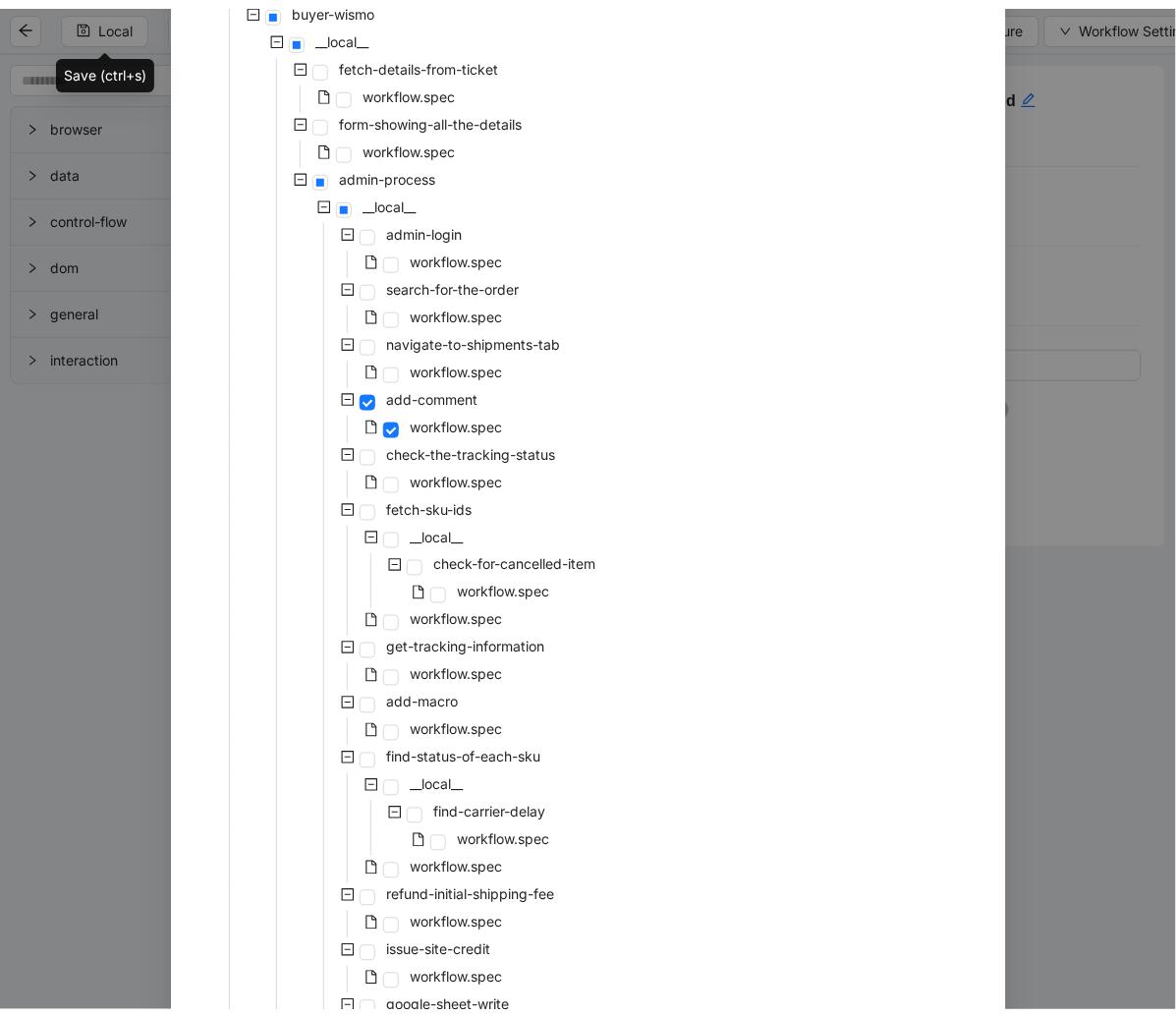 scroll, scrollTop: 664, scrollLeft: 0, axis: vertical 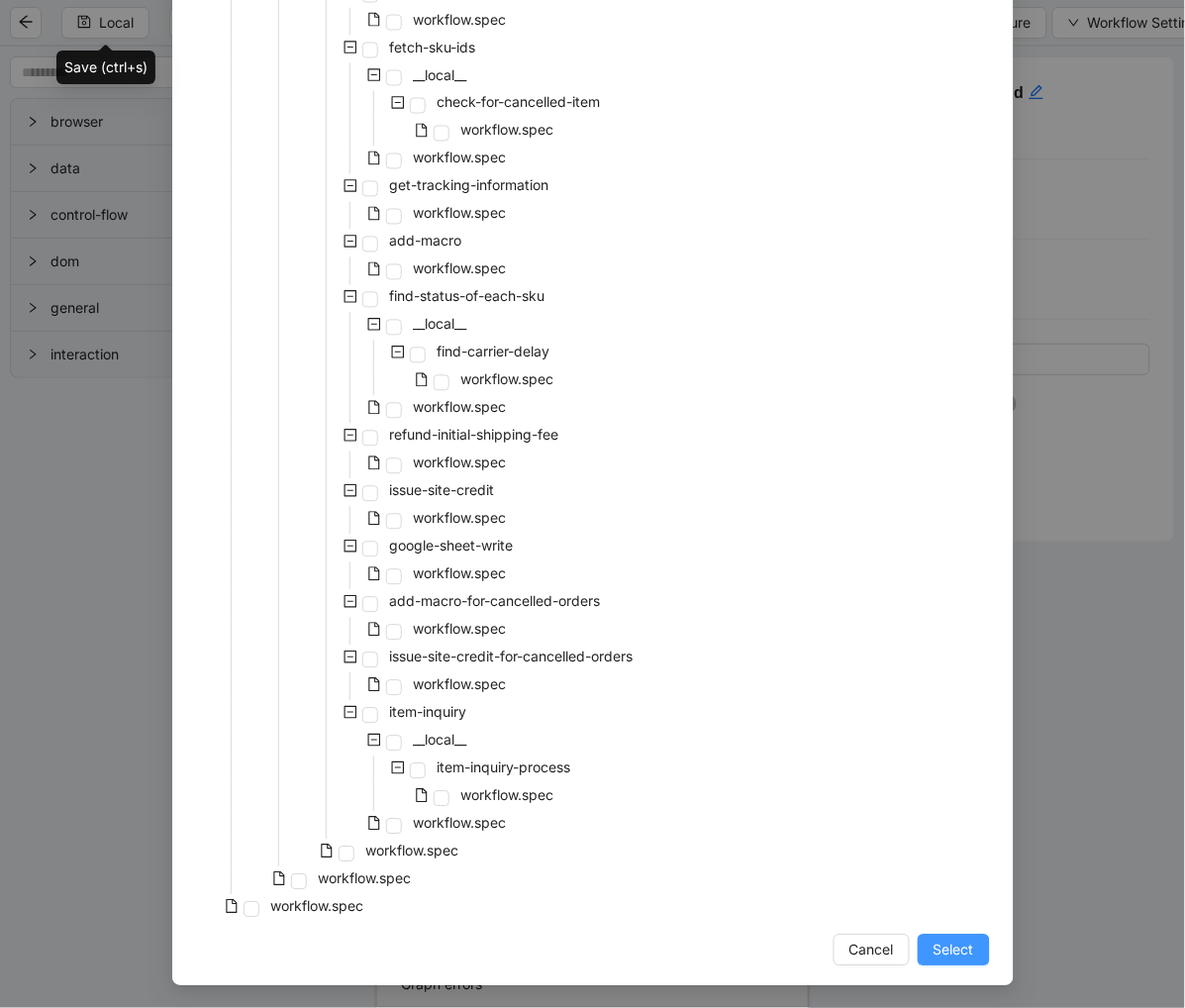 click on "Select" at bounding box center (953, 951) 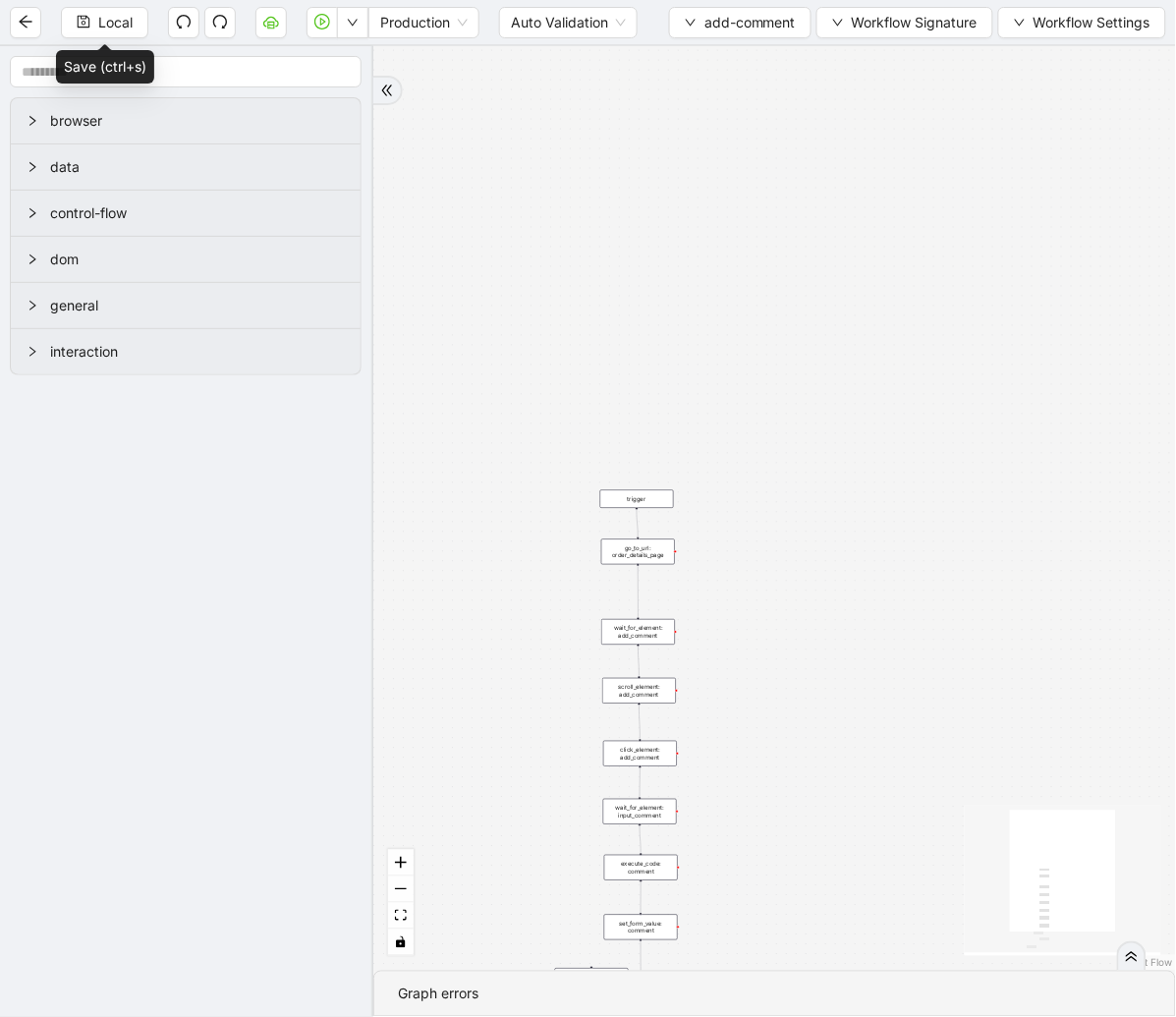drag, startPoint x: 776, startPoint y: 730, endPoint x: 804, endPoint y: 216, distance: 514.76208 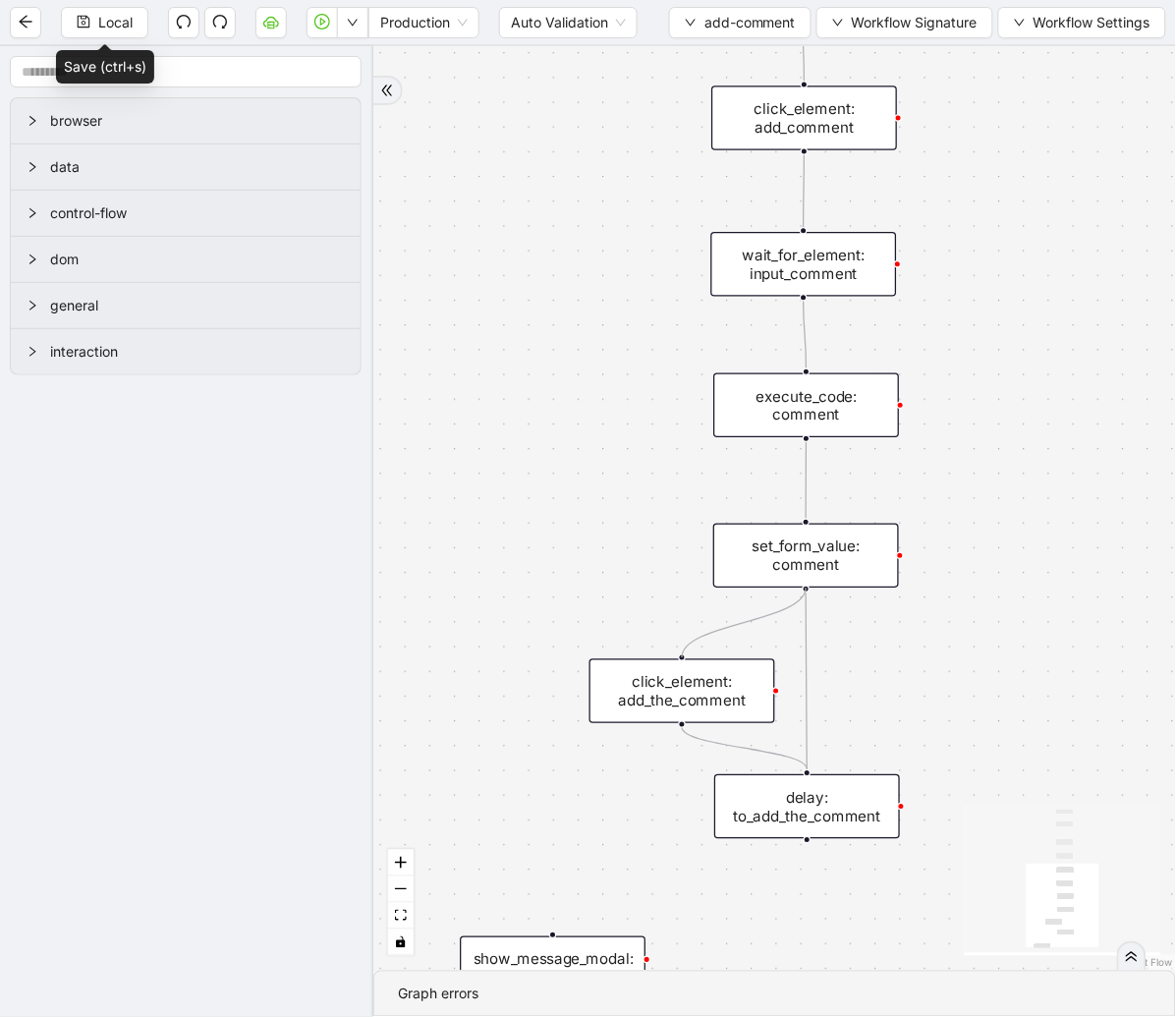 drag, startPoint x: 803, startPoint y: 586, endPoint x: 672, endPoint y: 694, distance: 169.7793 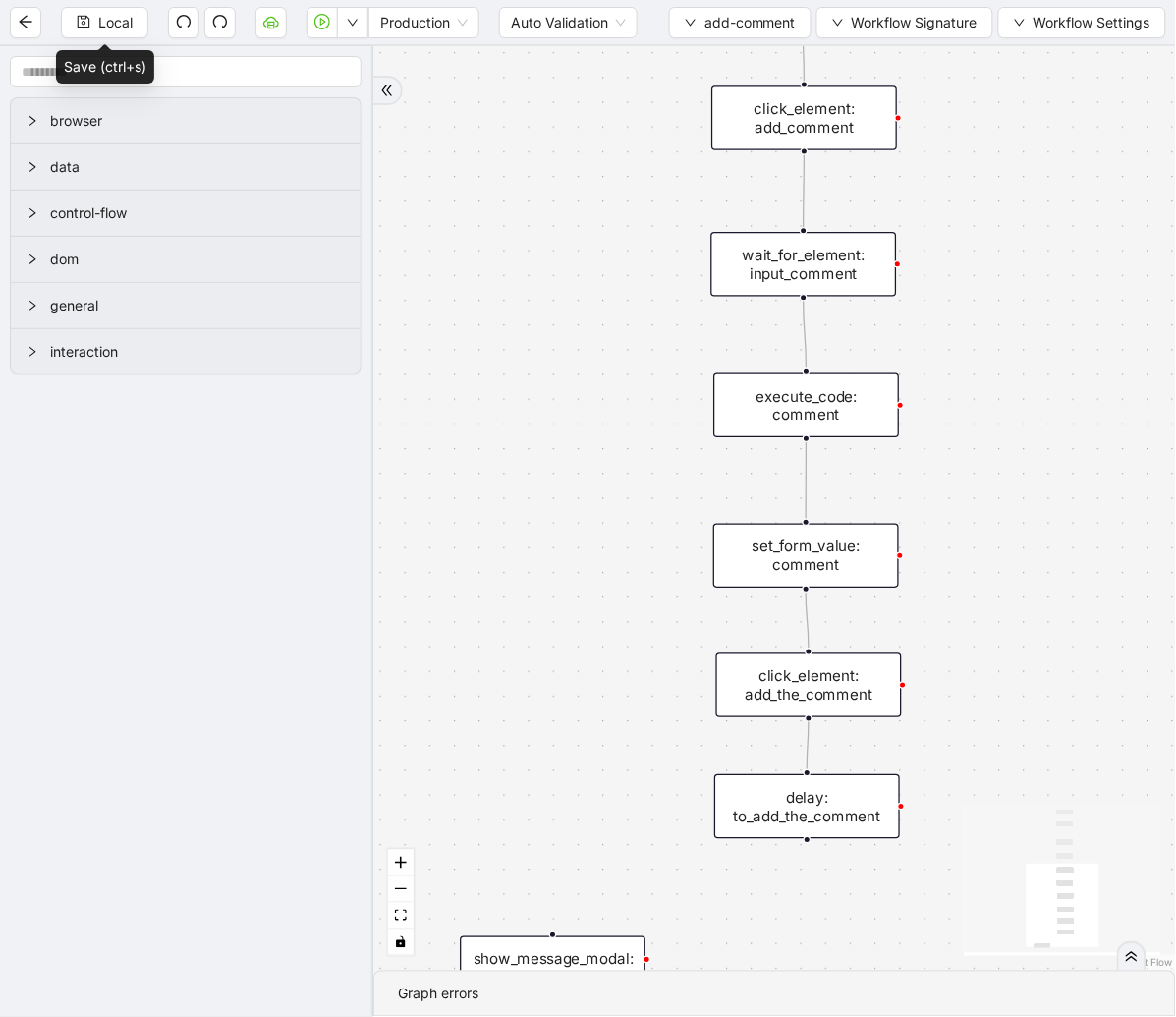 drag, startPoint x: 710, startPoint y: 691, endPoint x: 837, endPoint y: 685, distance: 127.14165 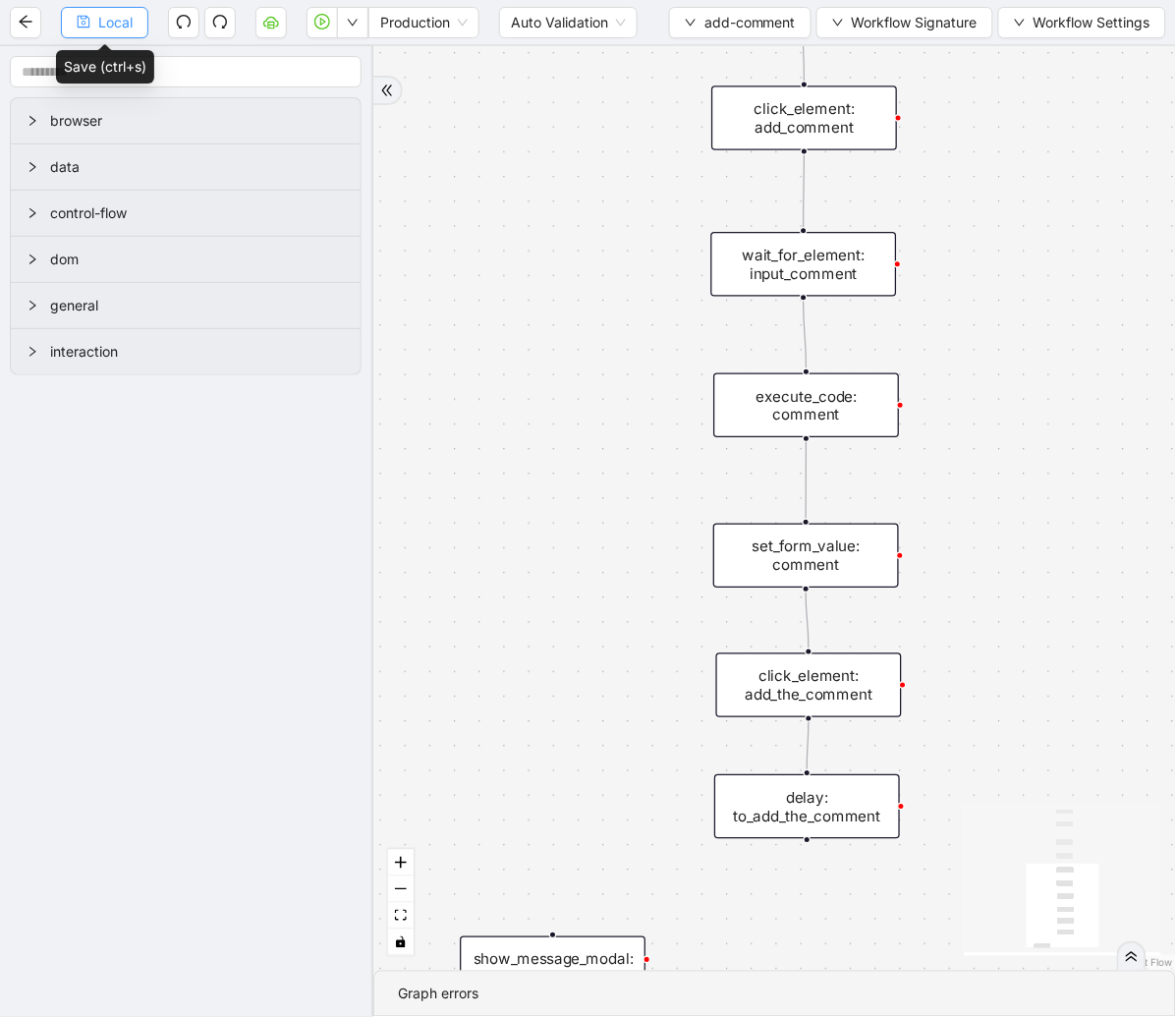 click on "Local" at bounding box center (115, 23) 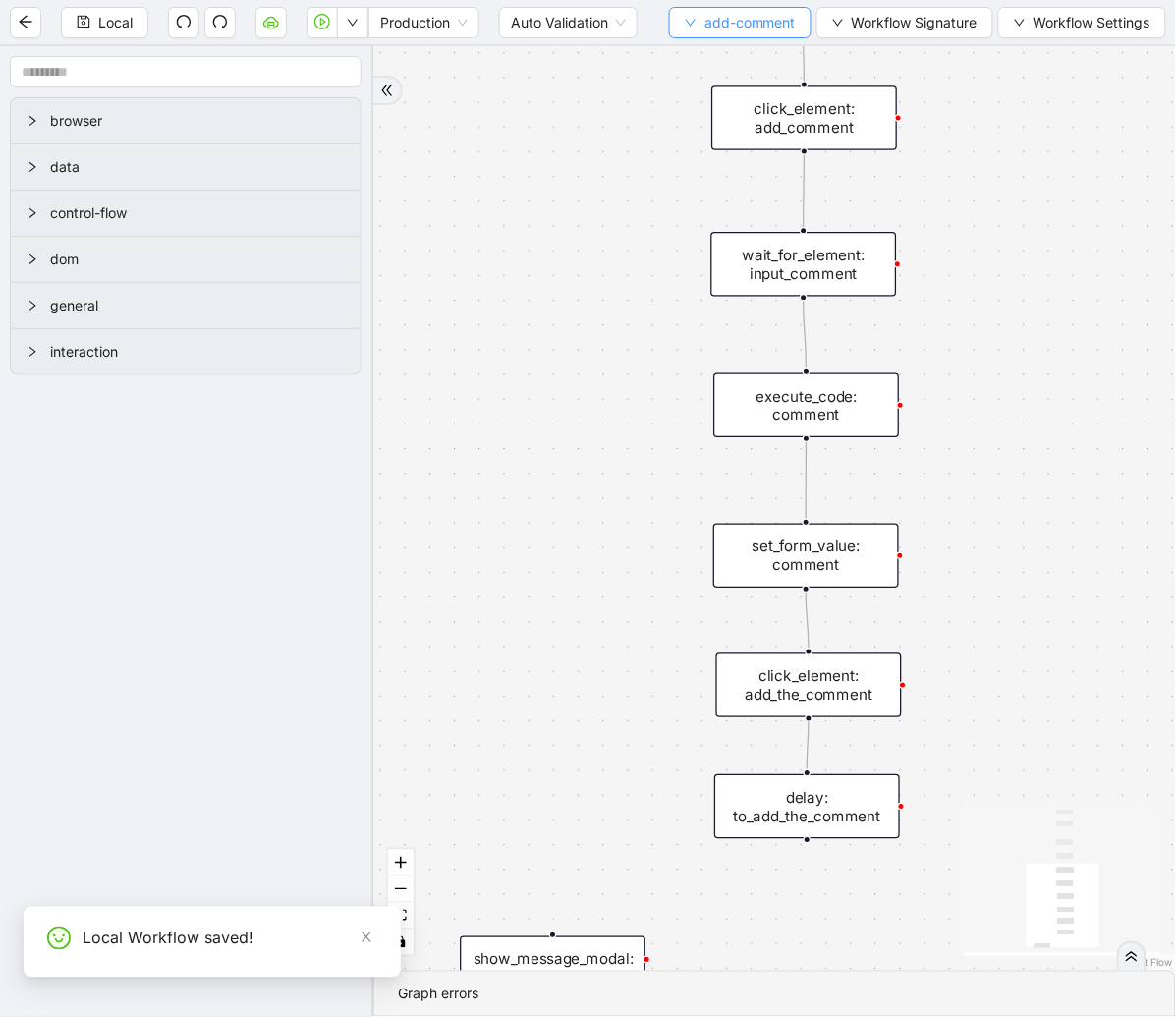 click on "add-comment" at bounding box center [740, 23] 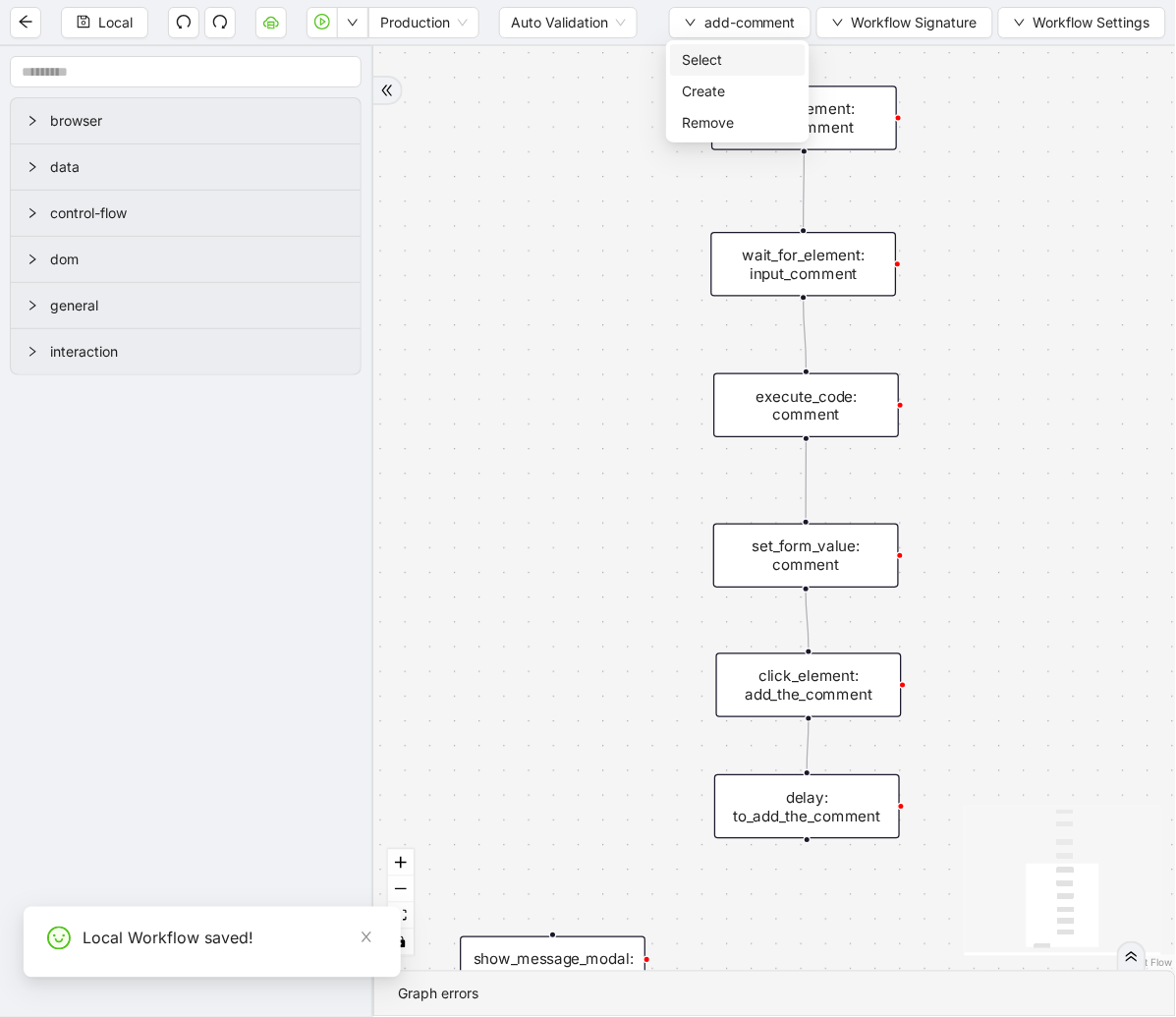 click on "Select" at bounding box center [738, 60] 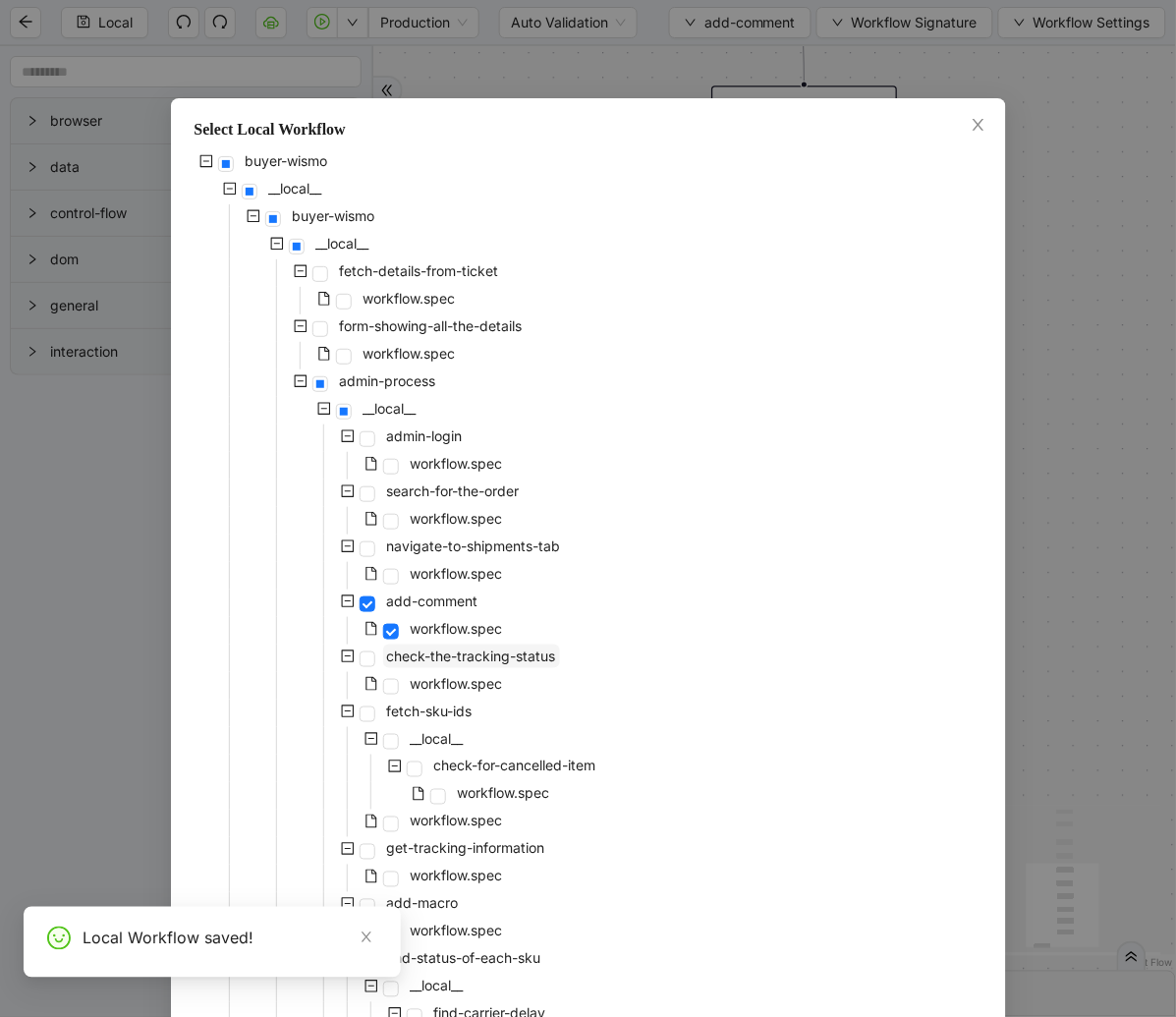 click on "check-the-tracking-status" at bounding box center [472, 655] 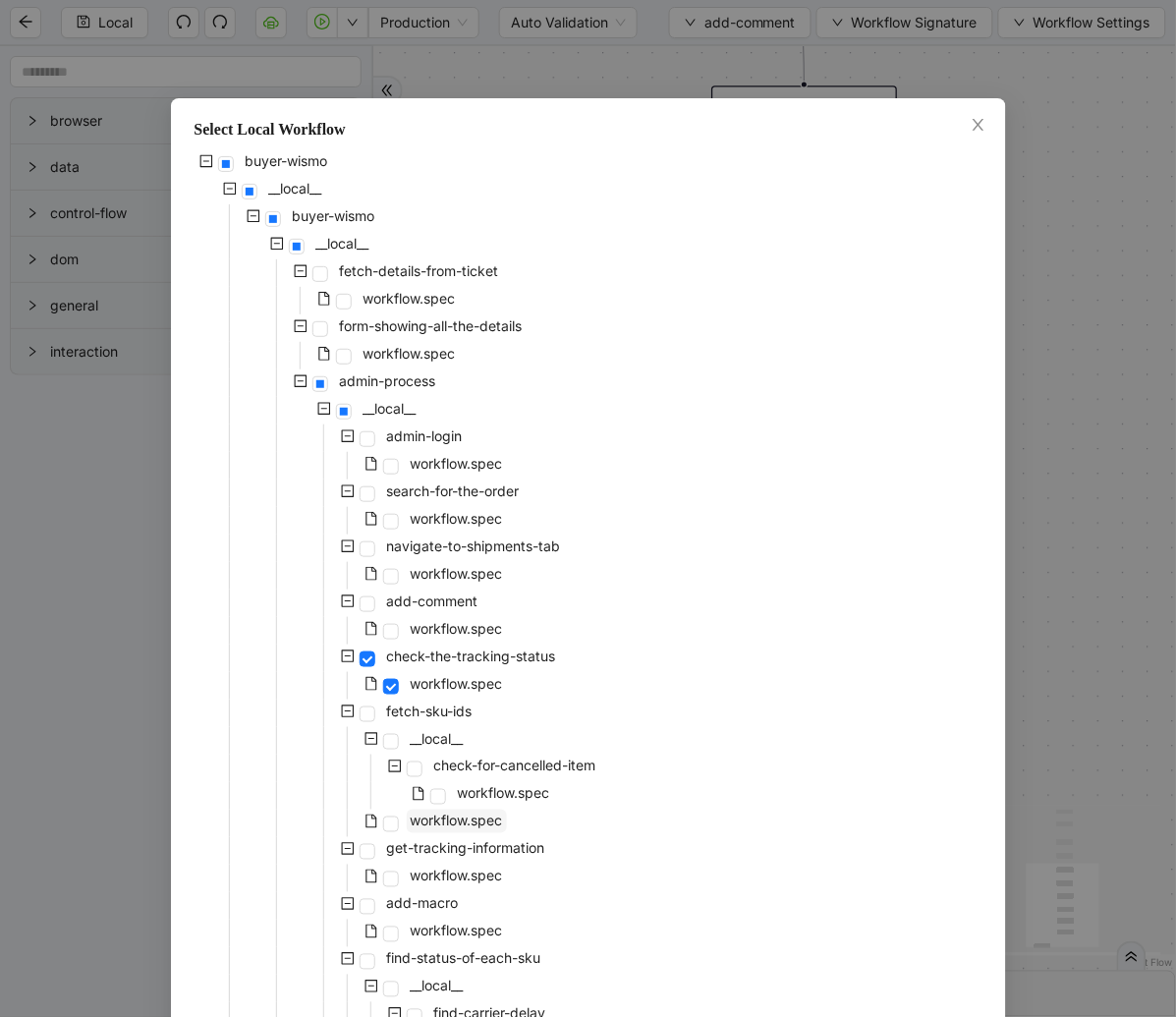 click on "workflow.spec" at bounding box center (457, 820) 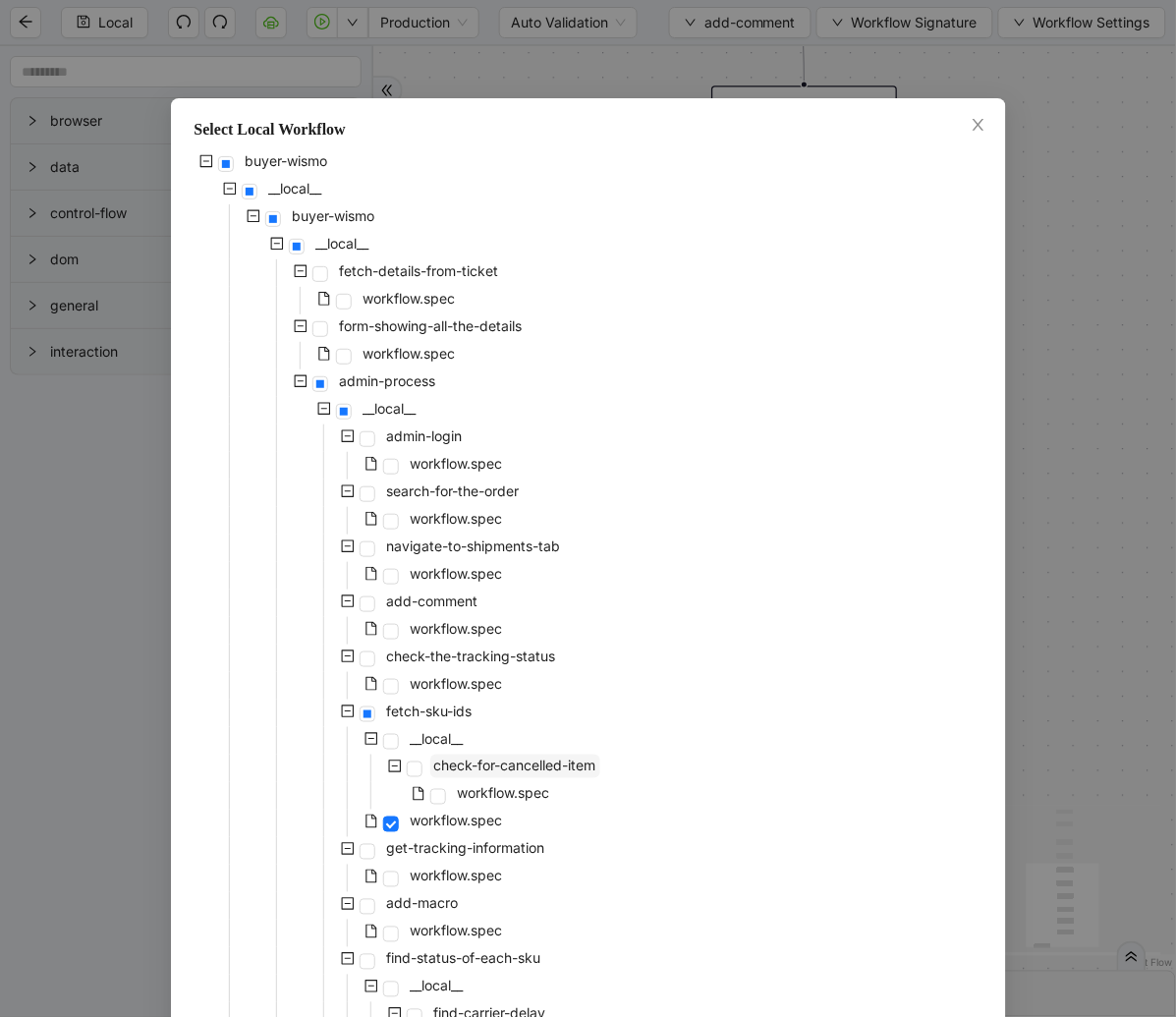 scroll, scrollTop: 261, scrollLeft: 0, axis: vertical 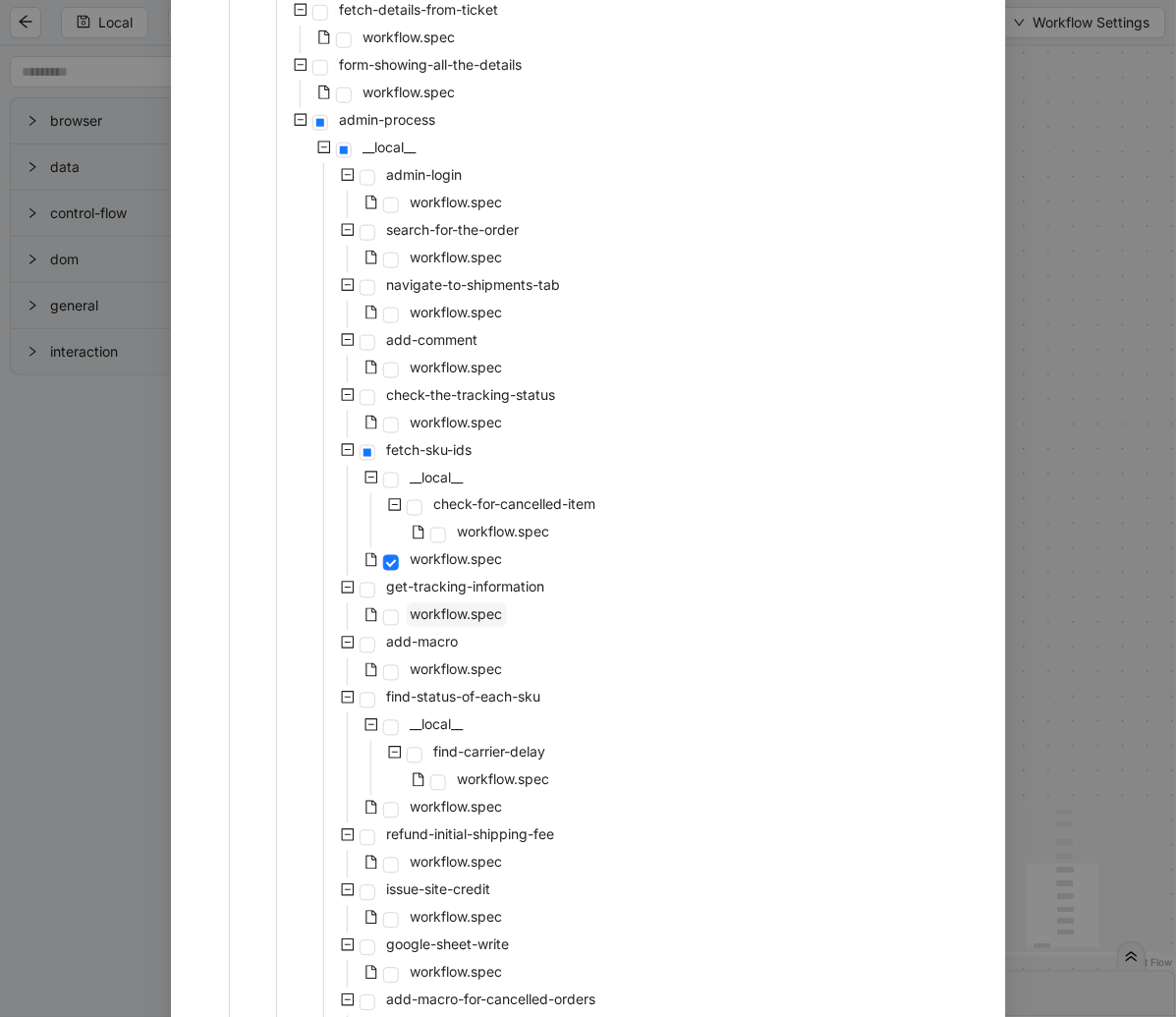 click on "workflow.spec" at bounding box center [457, 614] 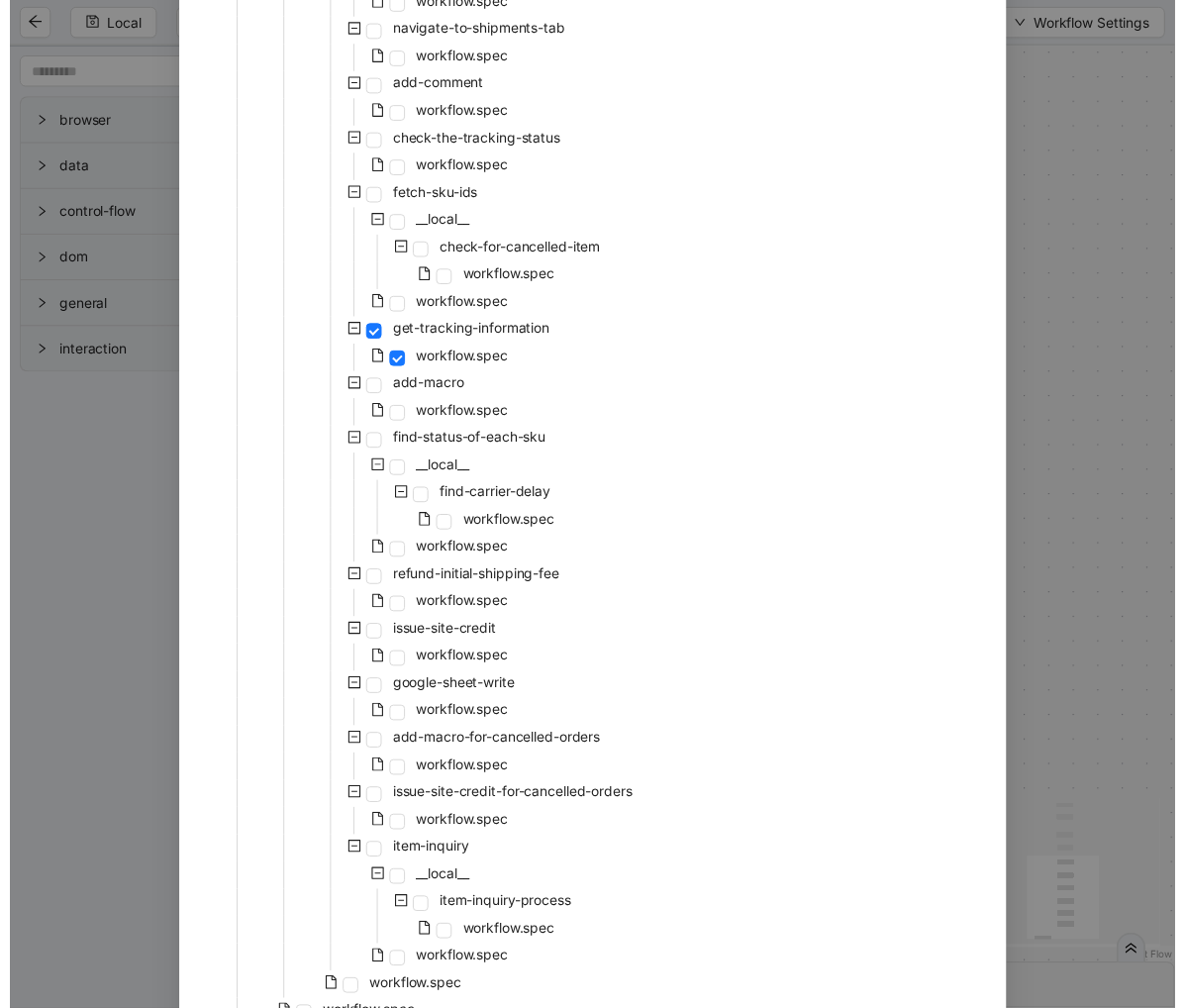 scroll, scrollTop: 654, scrollLeft: 0, axis: vertical 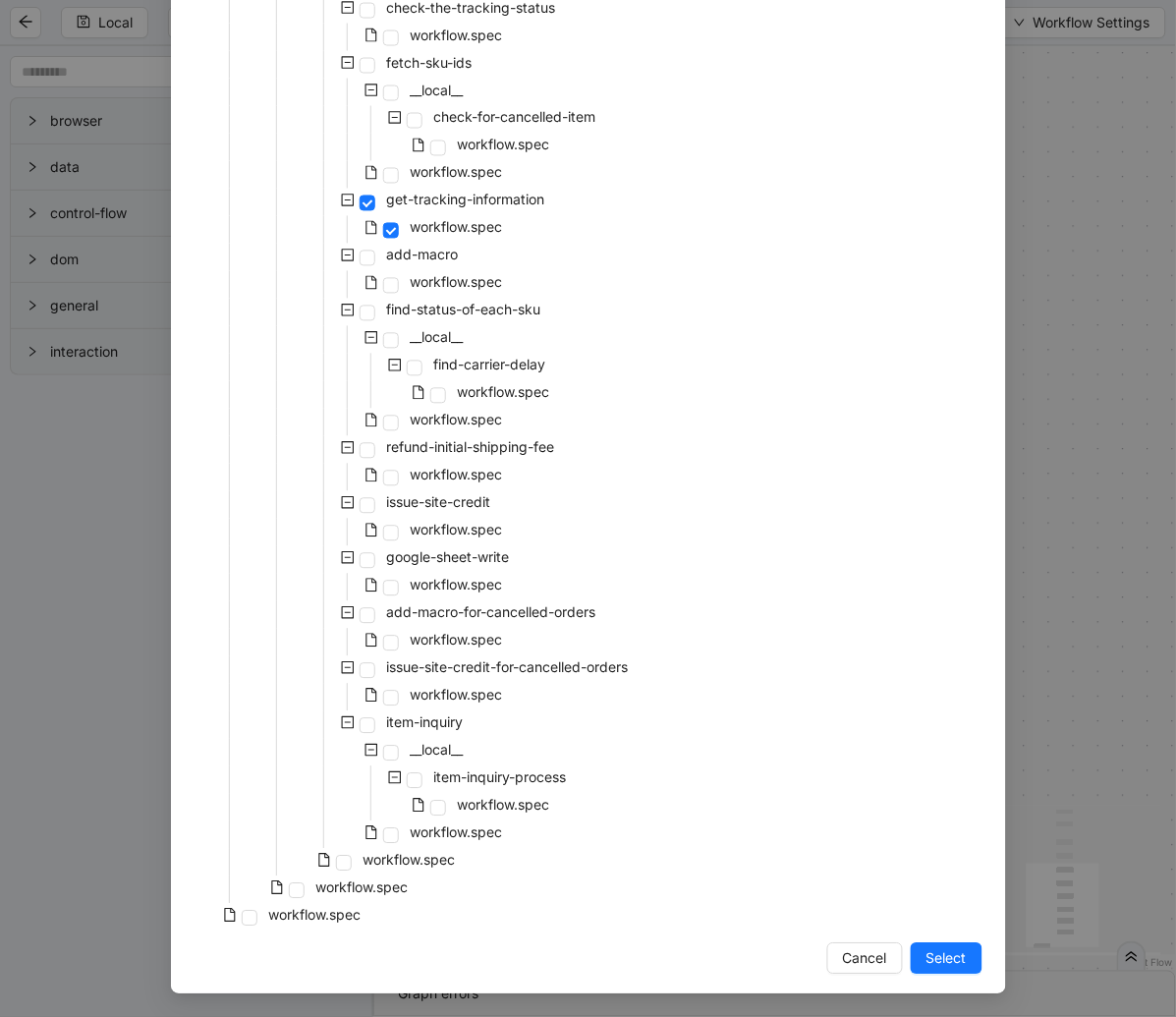 drag, startPoint x: 930, startPoint y: 970, endPoint x: 0, endPoint y: 496, distance: 1043.8276 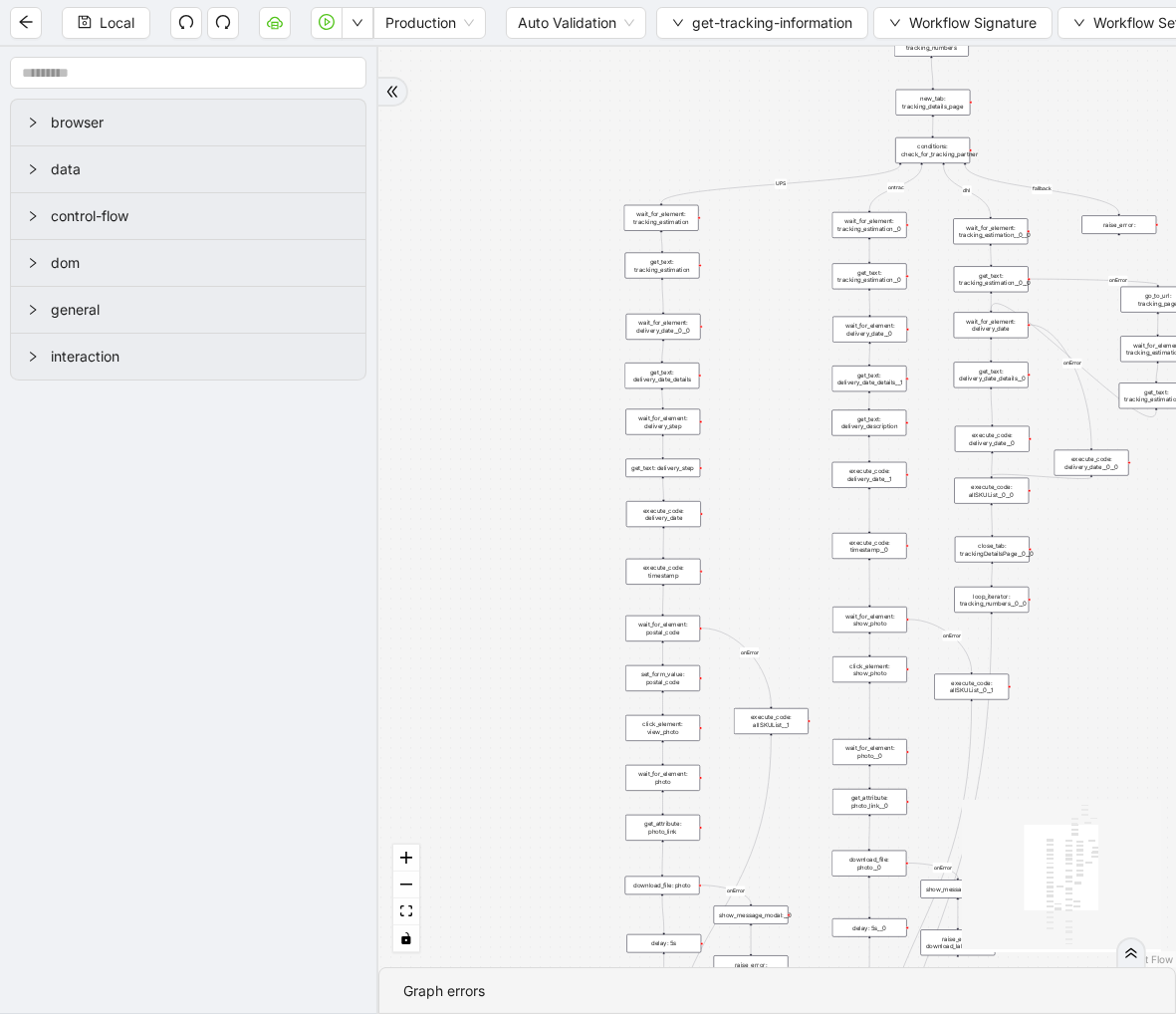 drag, startPoint x: 747, startPoint y: 653, endPoint x: 989, endPoint y: 559, distance: 259.6151 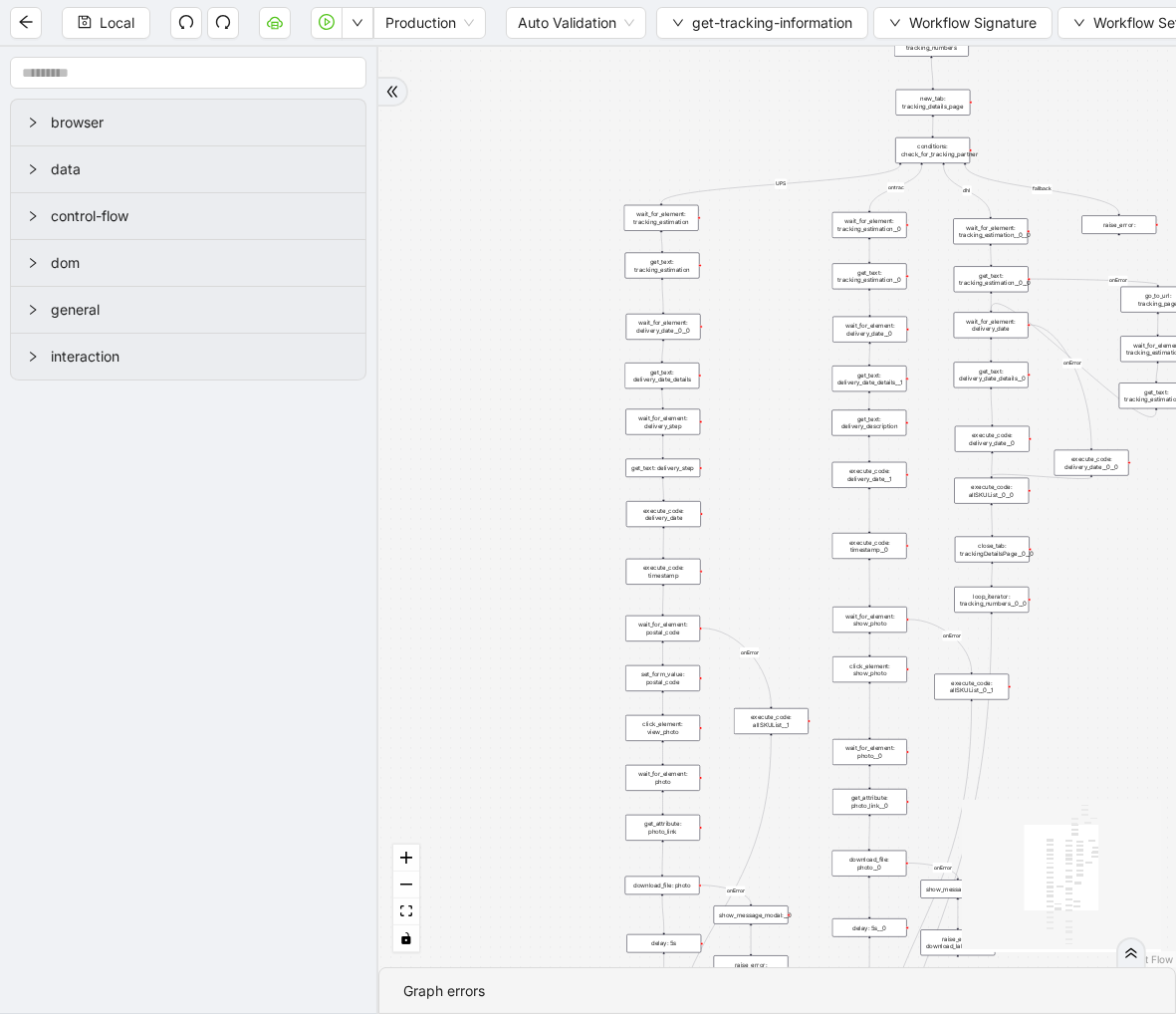 click on "valid UPS ontrac dhl fallback fallback onError onError onError onError onError onError trigger new_tab: tracking_details_page wait_for_element: tracking_estimation get_text: tracking_estimation loop_data: tracking_numbers execute_code: allSKUList close_tab: trackingDetailsPage loop_iterator: tracking_numbers set_return_value: all_sku_list execute_code: all_sku_list conditions: check_for_valid_tracking_number show_message_modal: set_return_value: no_valid_tracking_number execute_code:unique_tracking_links wait_for_element: tracking_estimation__0 get_text: tracking_estimation__0 execute_code: allSKUList__0 close_tab: trackingDetailsPage__0 loop_iterator: tracking_numbers__0 conditions: check_for_tracking_partner wait_for_element: tracking_estimation__0__0 get_text: tracking_estimation__0__0 execute_code: allSKUList__0__0 close_tab: trackingDetailsPage__0__0 loop_iterator: tracking_numbers__0__0 raise_error: wait_for_element: delivery_date wait_for_element: delivery_date__0 wait_for_element: delivery_date__0__0" at bounding box center (777, 507) 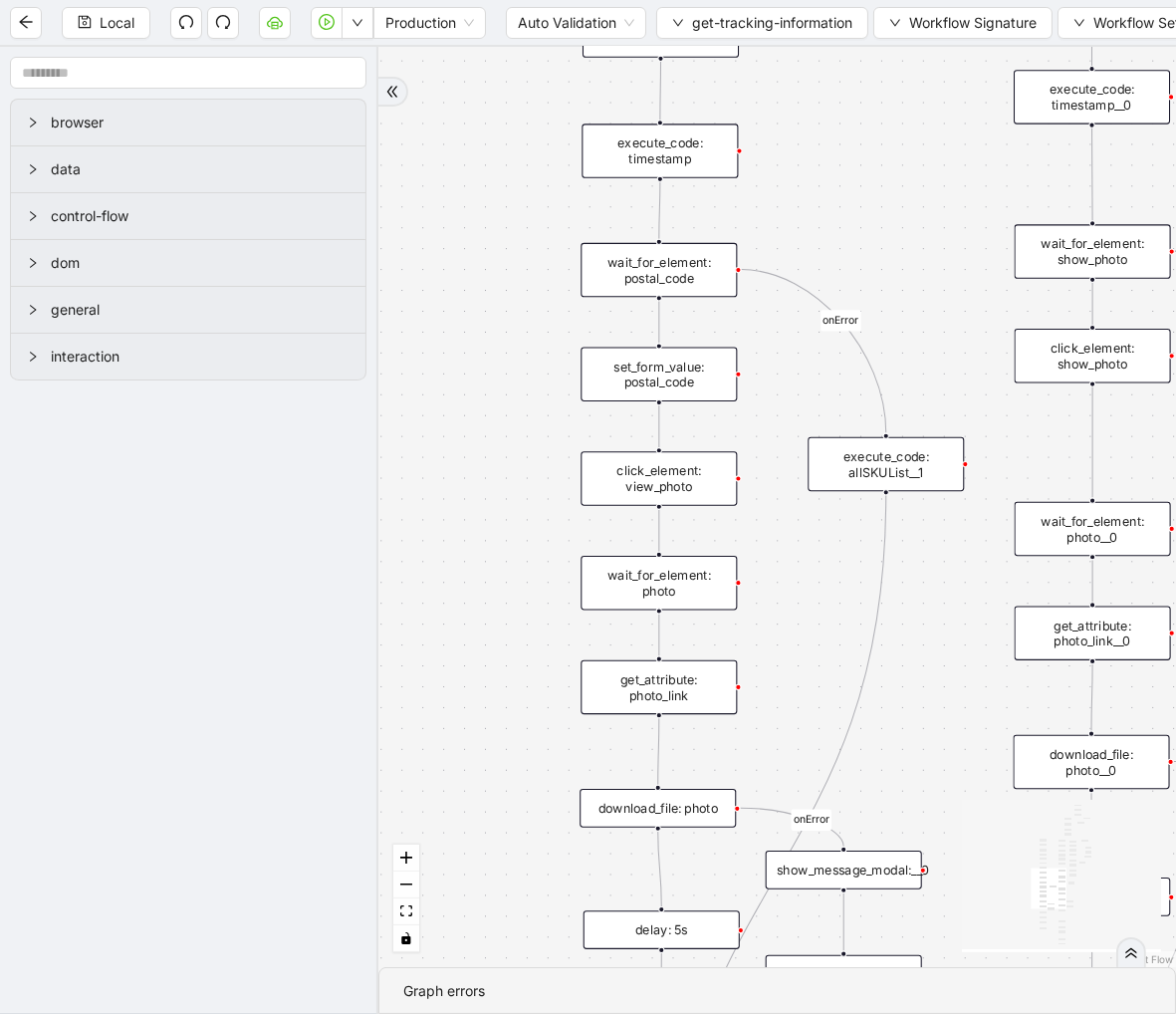 drag, startPoint x: 460, startPoint y: 723, endPoint x: 480, endPoint y: 422, distance: 301.66372 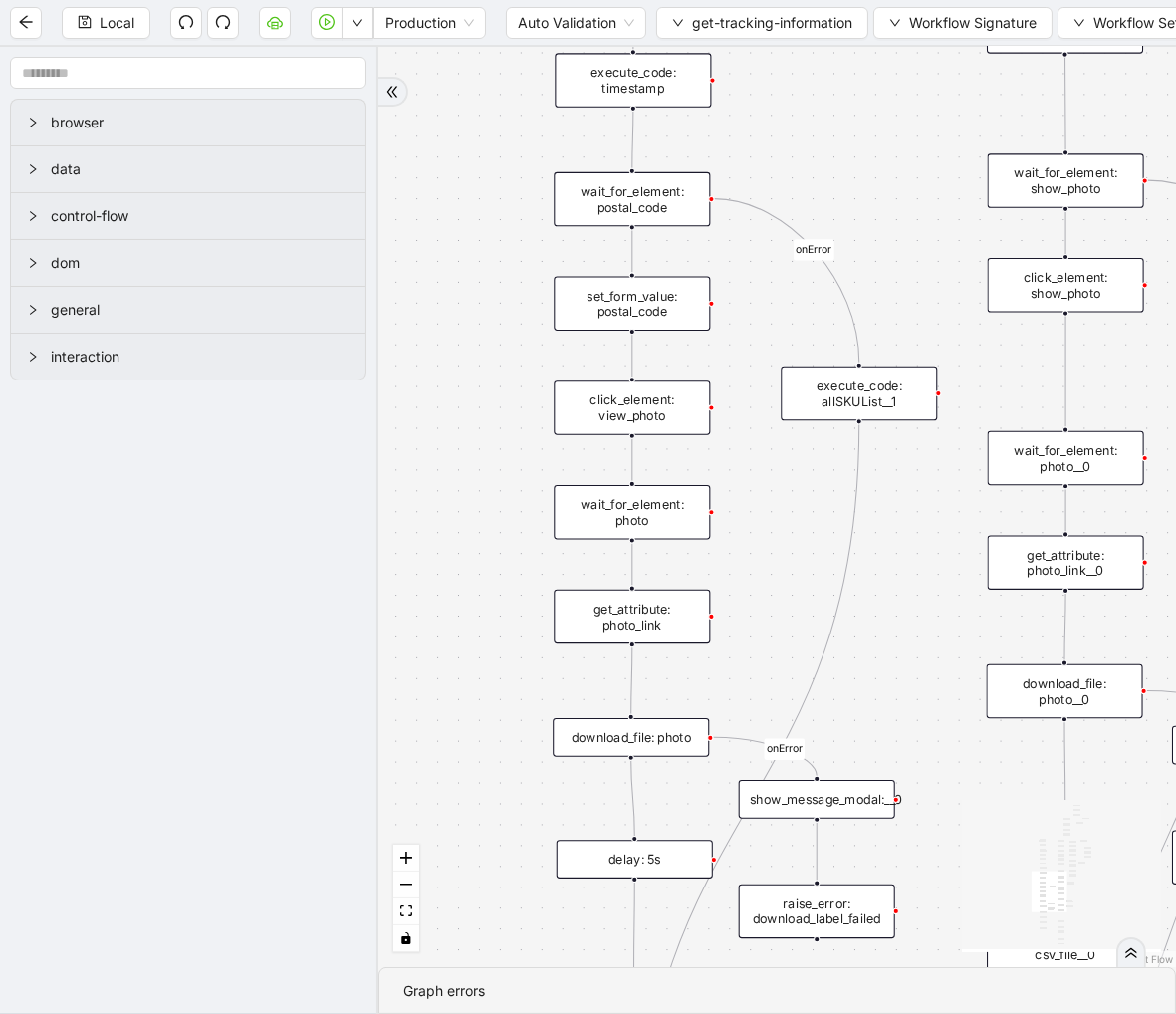 drag, startPoint x: 505, startPoint y: 664, endPoint x: 411, endPoint y: 456, distance: 228.25424 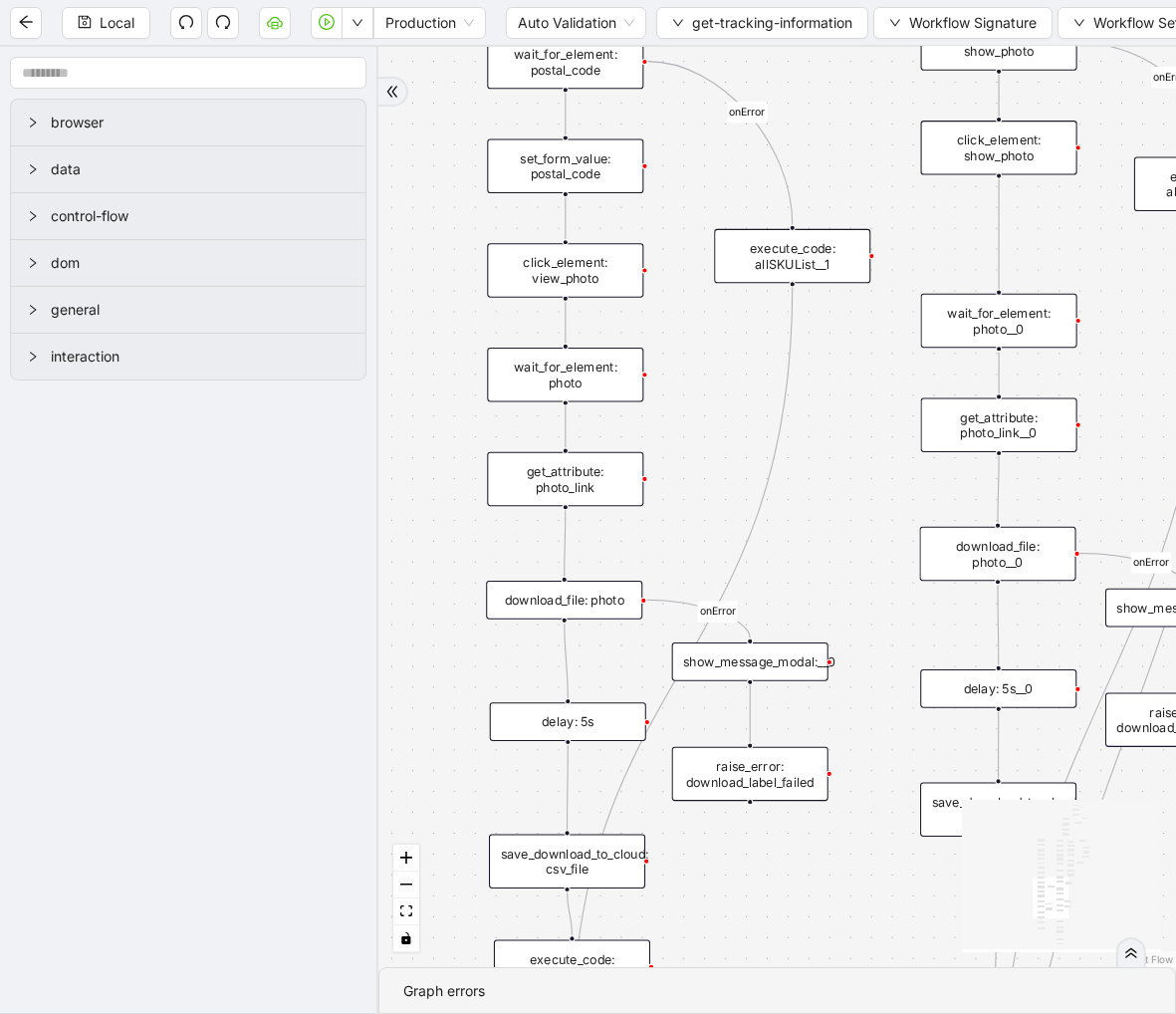 click on "delay: 5s" at bounding box center [568, 721] 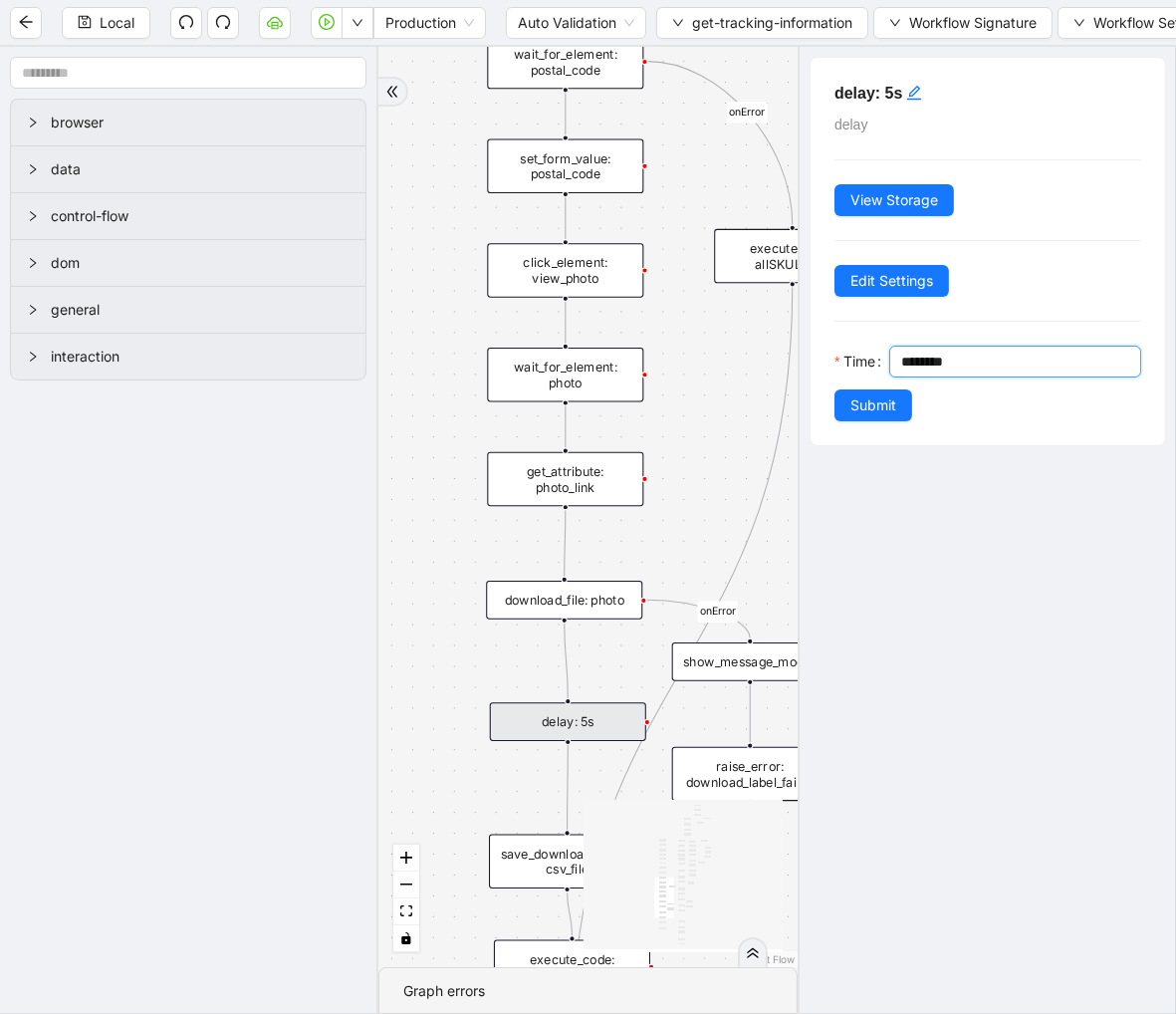 drag, startPoint x: 936, startPoint y: 363, endPoint x: 899, endPoint y: 362, distance: 37.01351 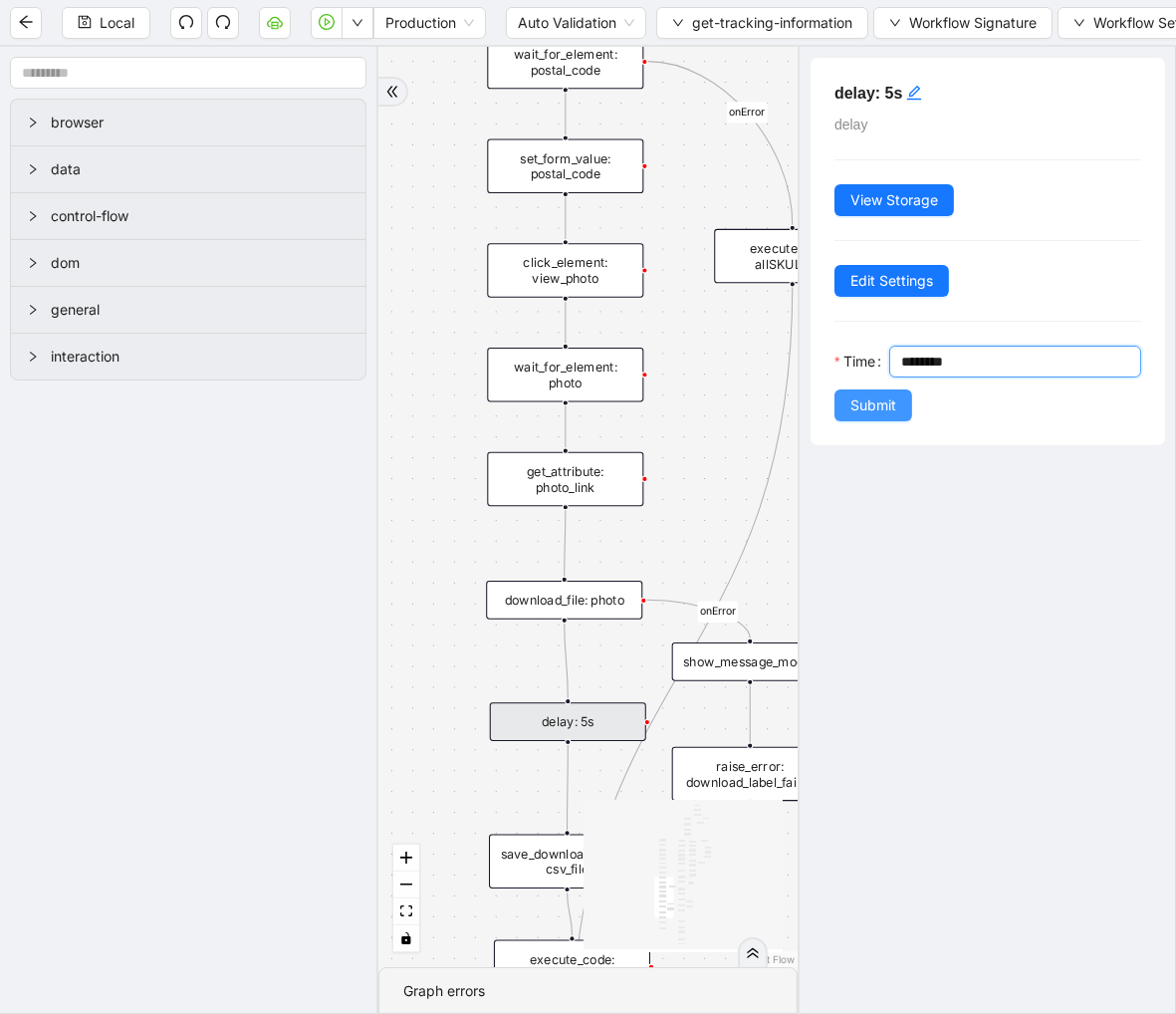 type on "********" 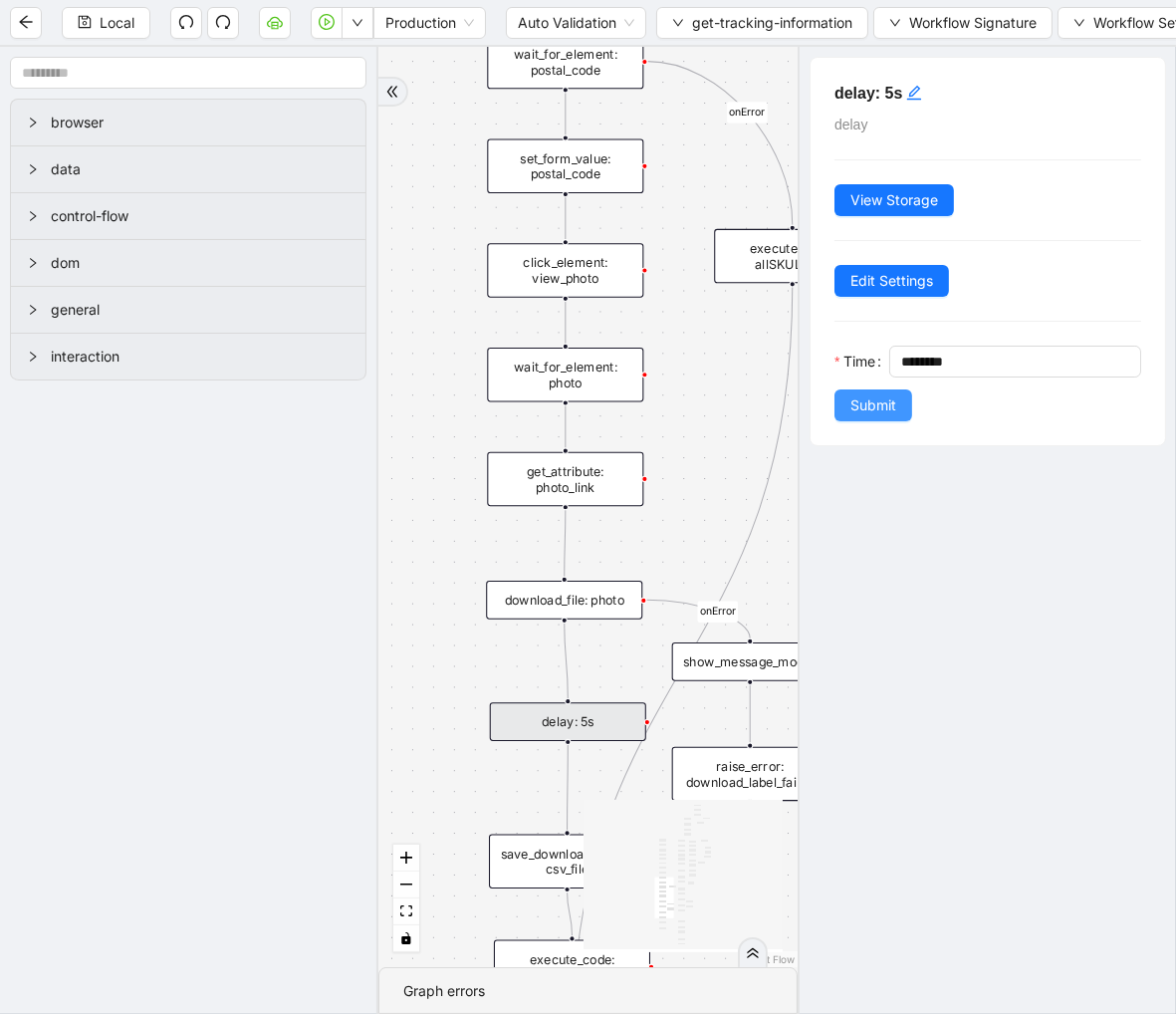 click on "Submit" at bounding box center (873, 405) 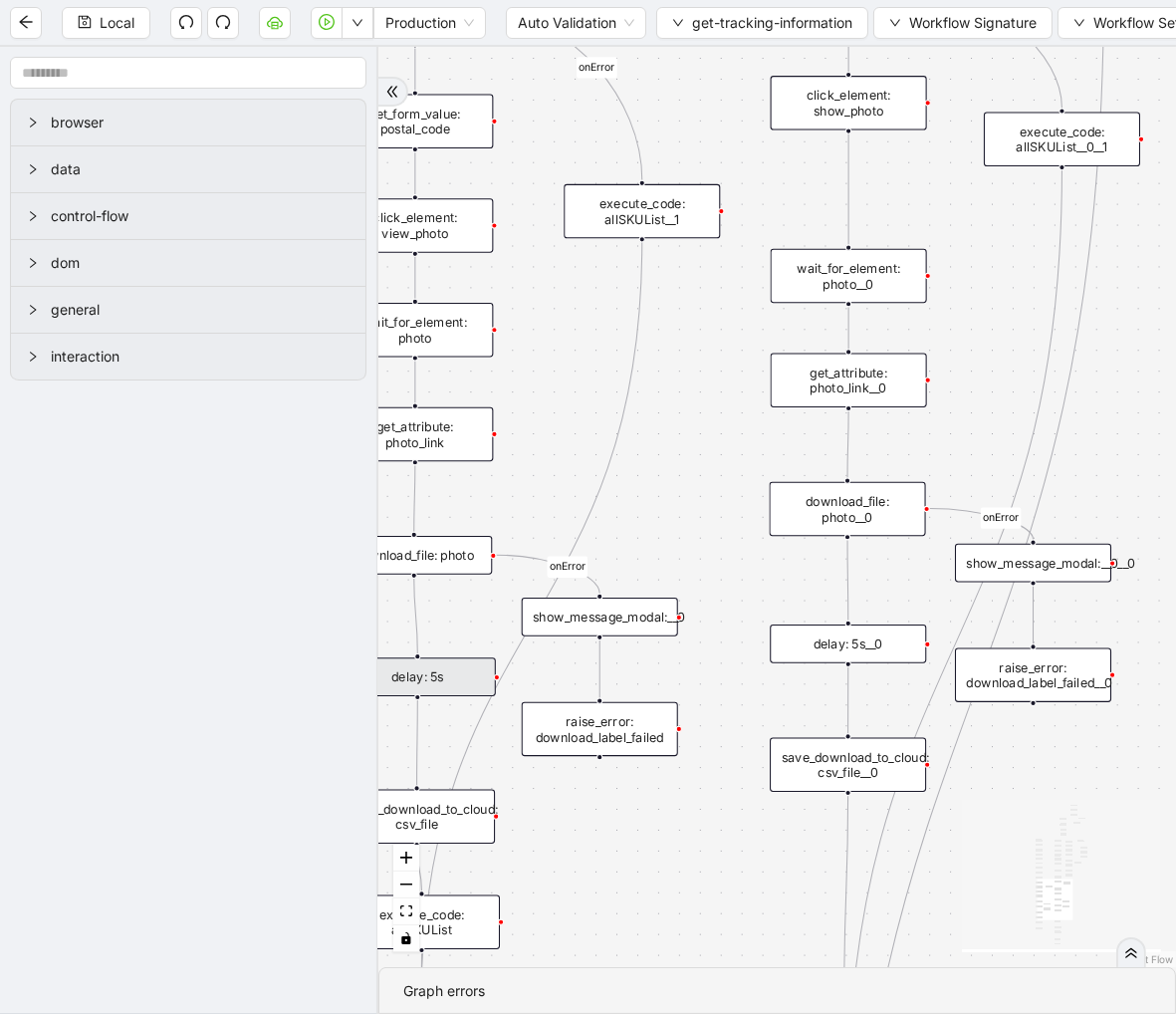 drag, startPoint x: 844, startPoint y: 530, endPoint x: 697, endPoint y: 559, distance: 149.83324 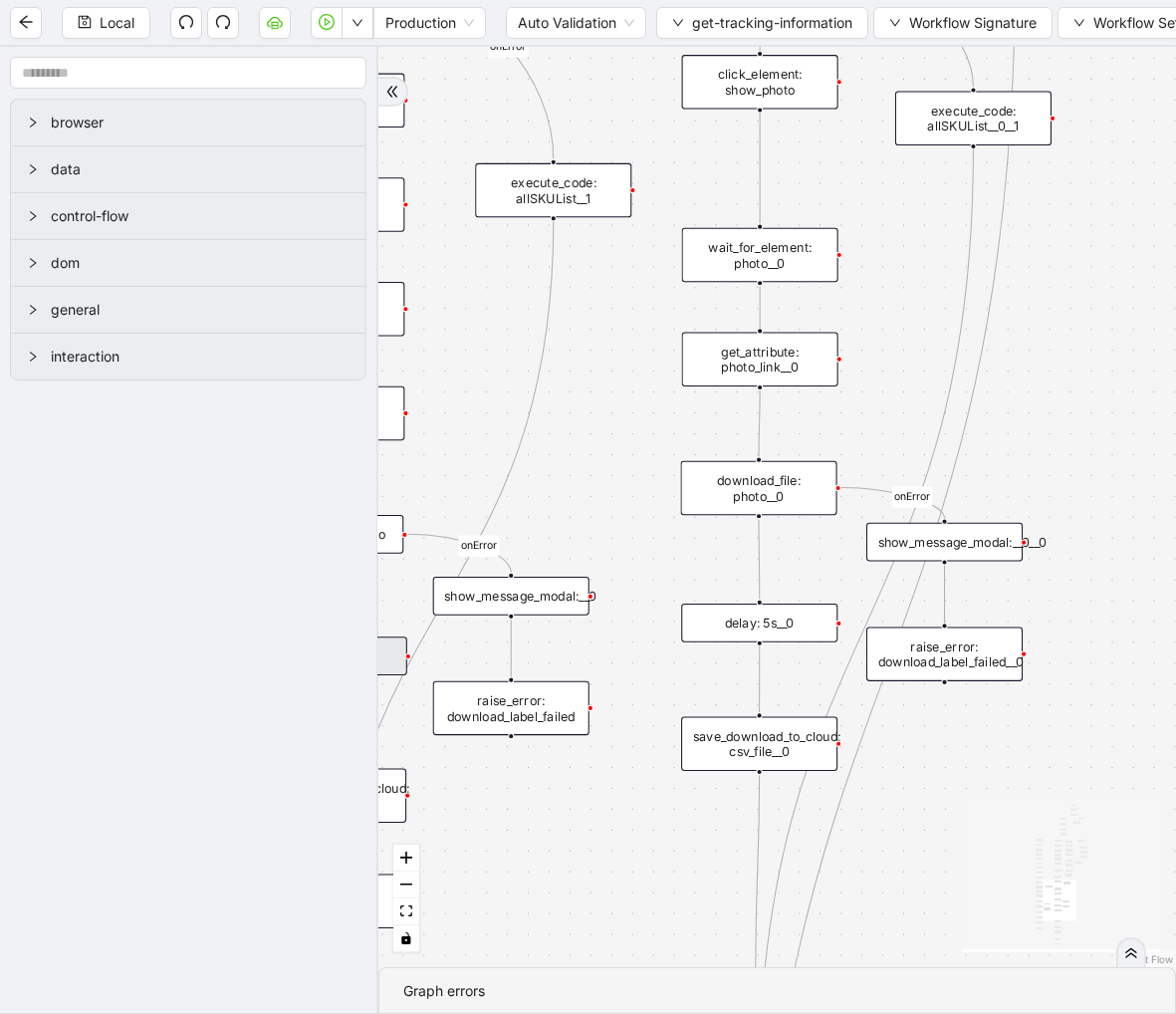 click on "delay: 5s__0" at bounding box center (759, 623) 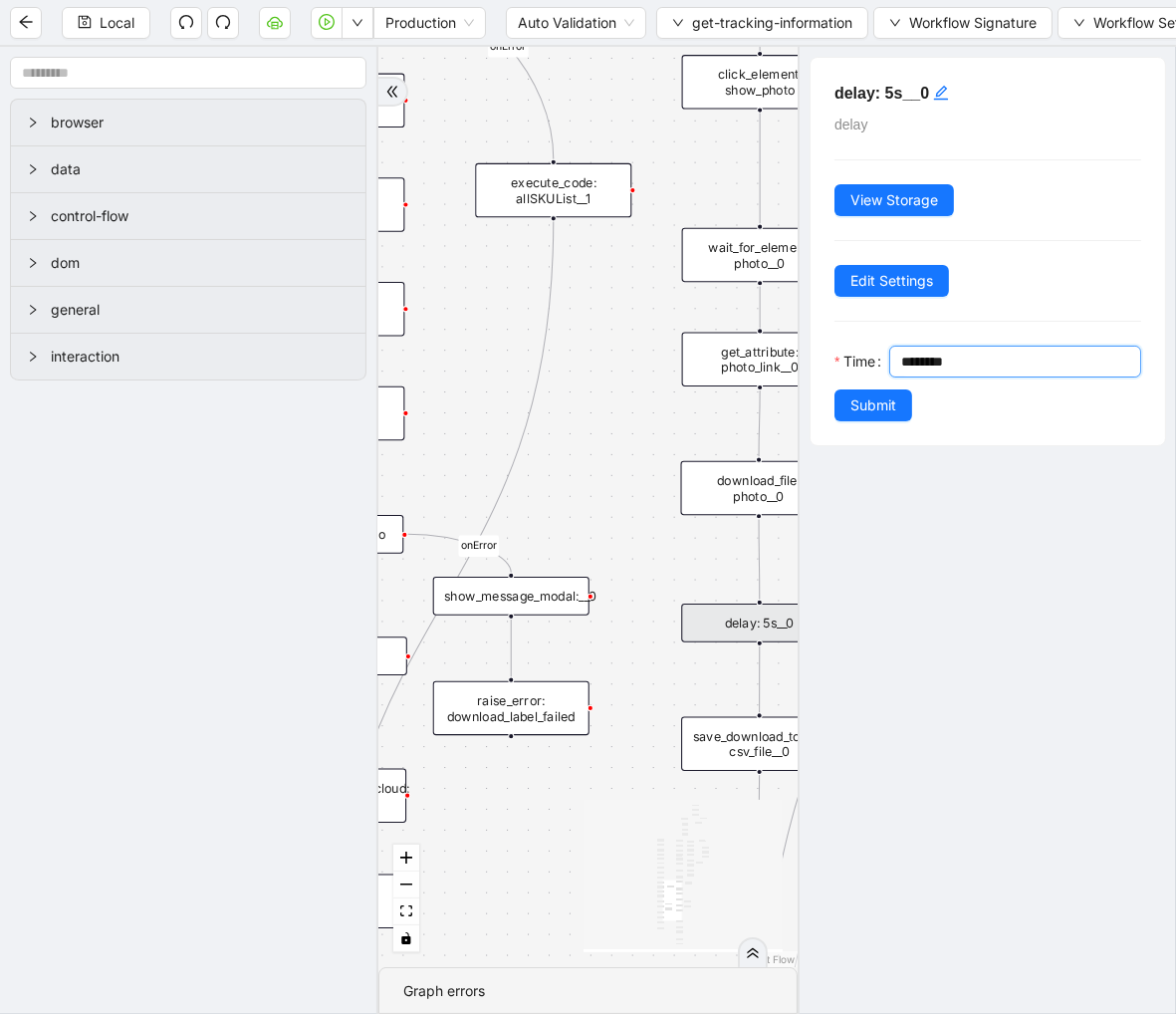 drag, startPoint x: 933, startPoint y: 367, endPoint x: 904, endPoint y: 363, distance: 29.274562 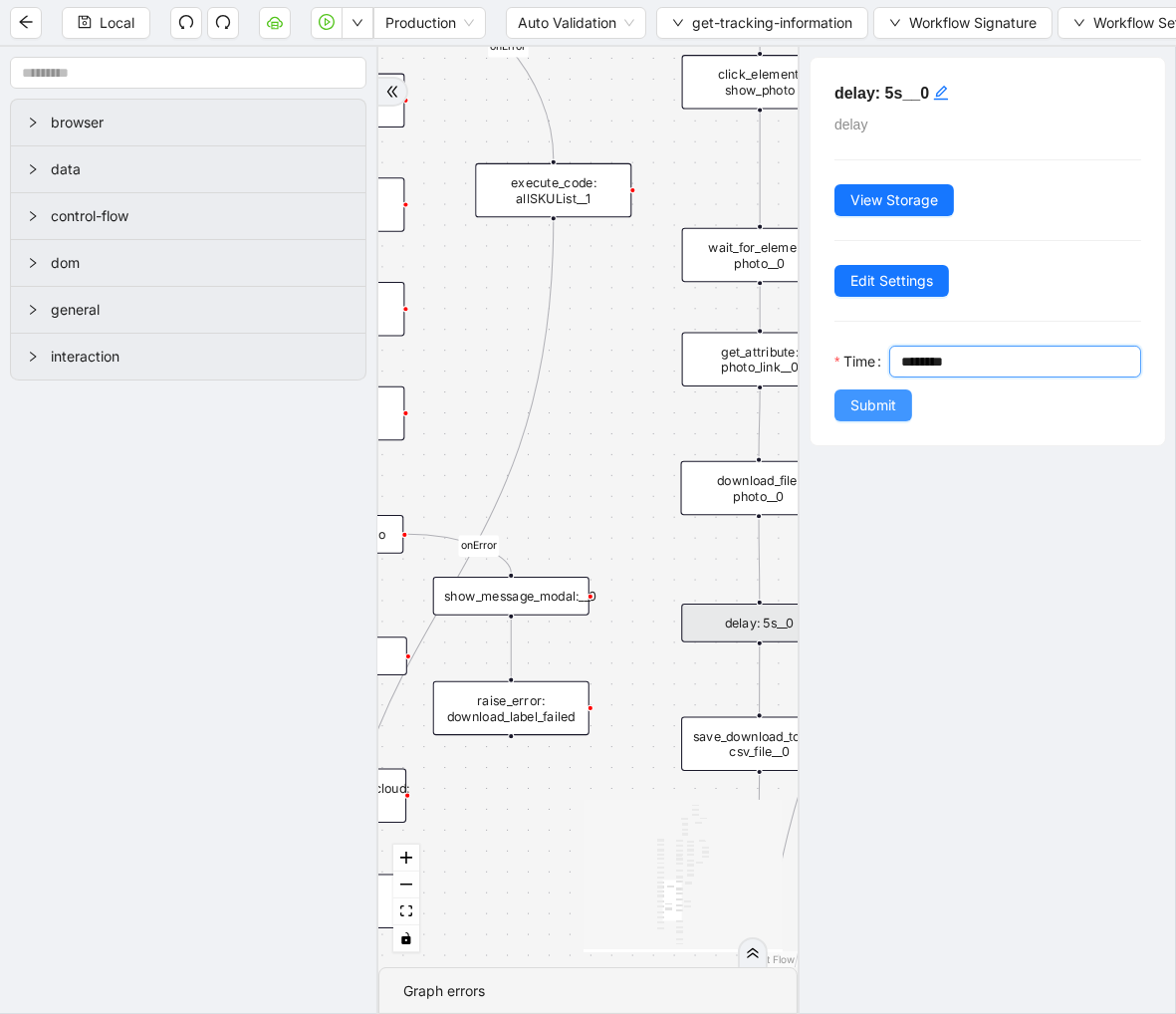 type on "********" 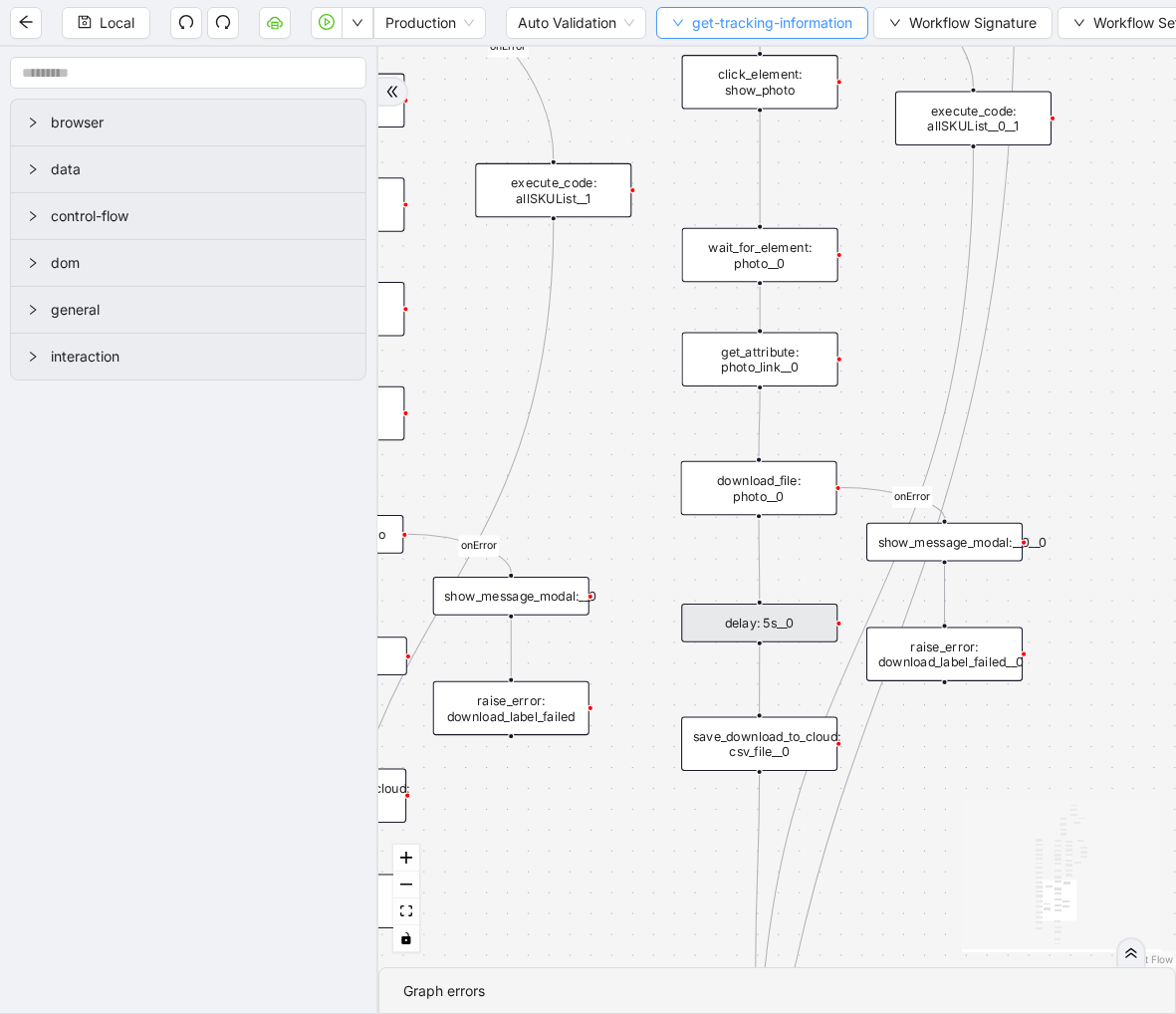 click on "get-tracking-information" at bounding box center [772, 23] 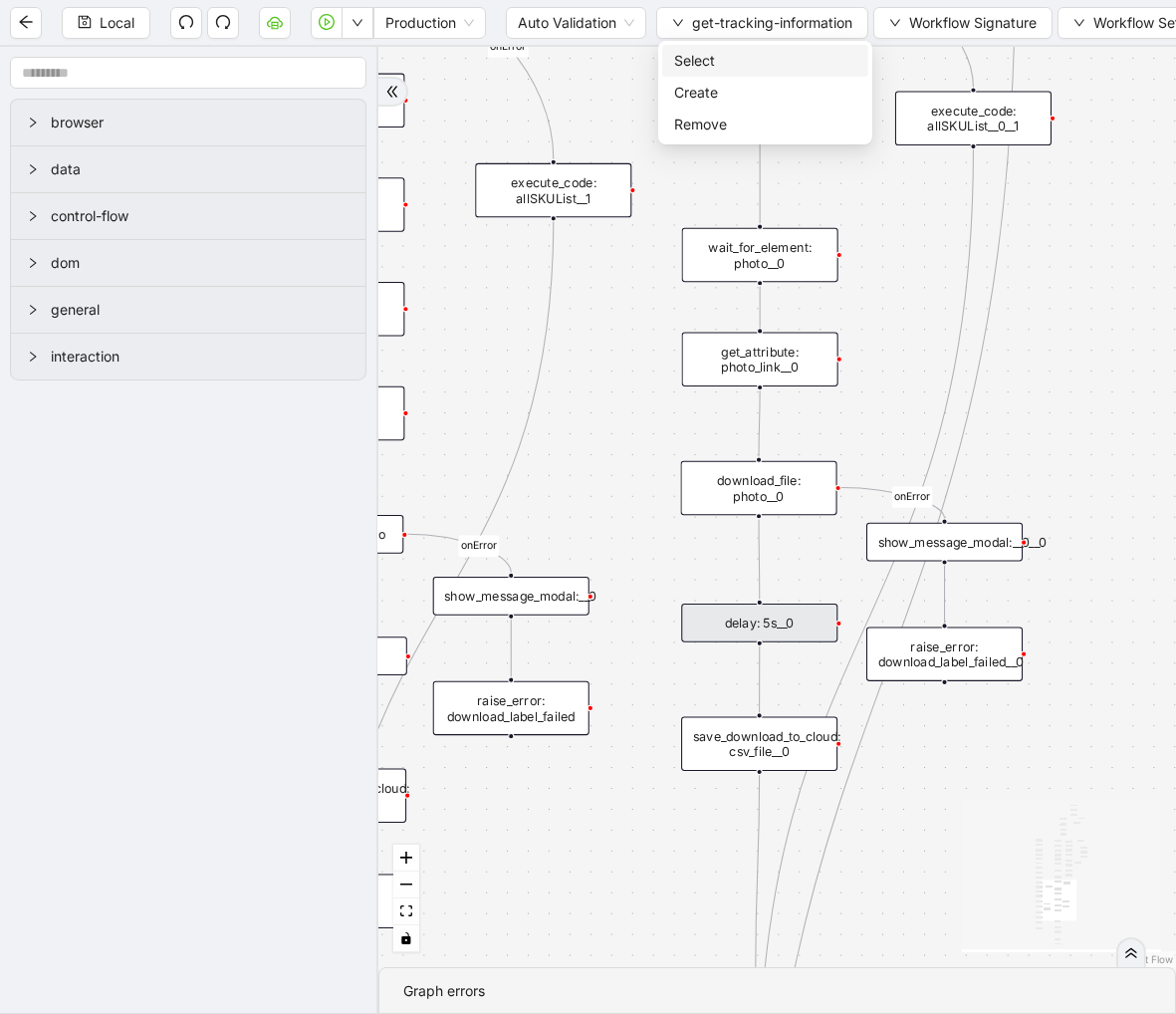click on "Select" at bounding box center [765, 61] 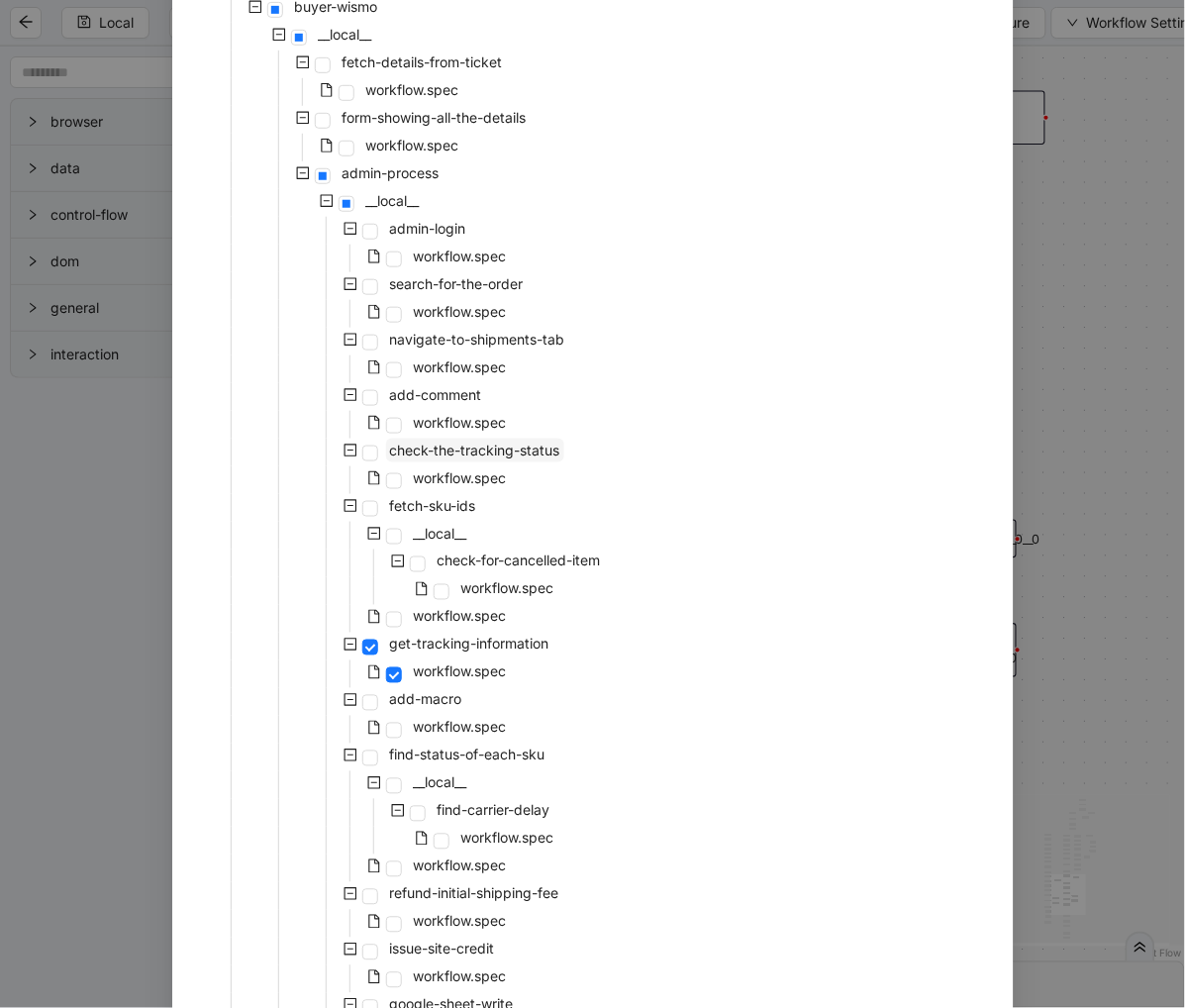 scroll, scrollTop: 263, scrollLeft: 0, axis: vertical 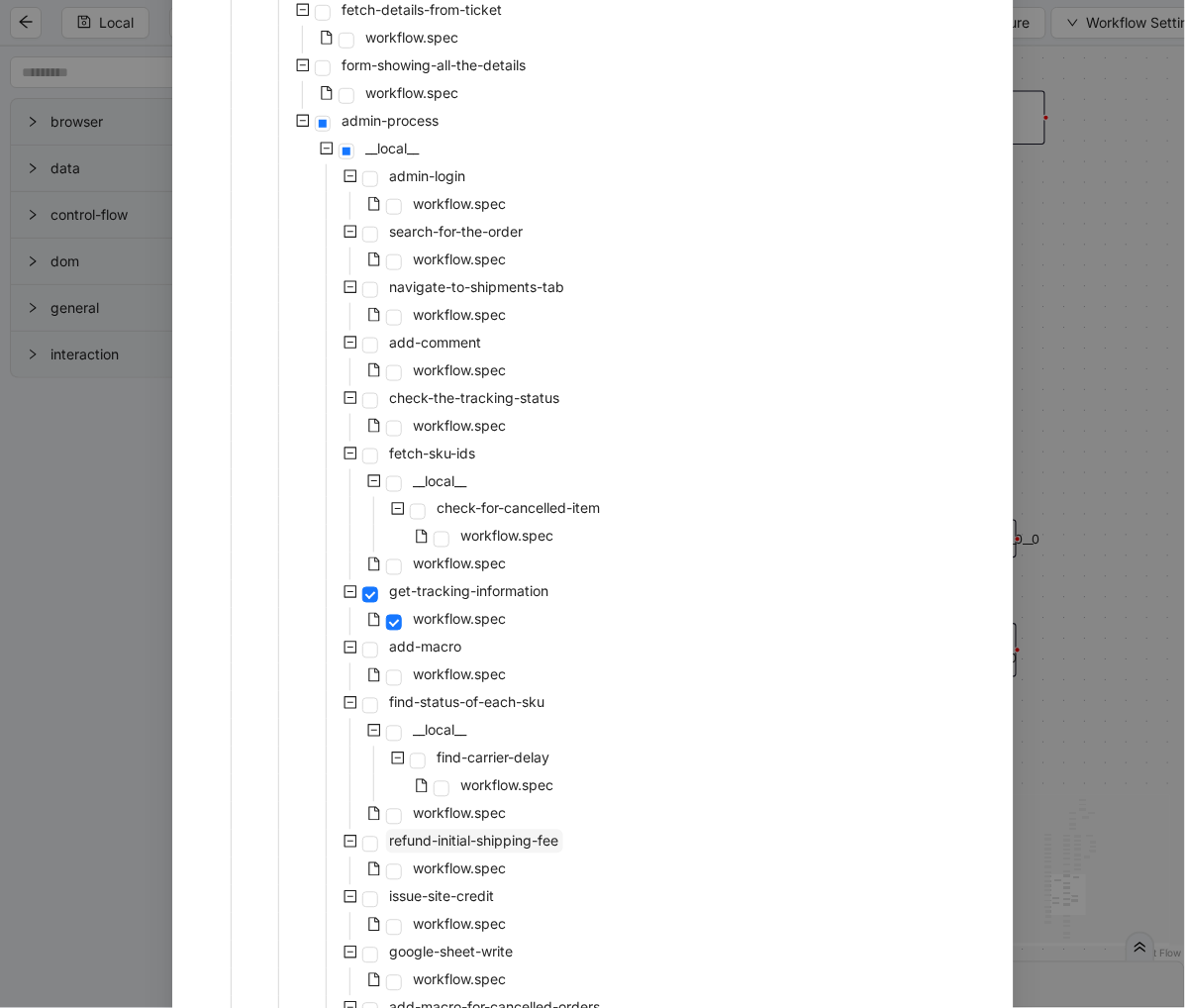 click on "refund-initial-shipping-fee" at bounding box center (474, 841) 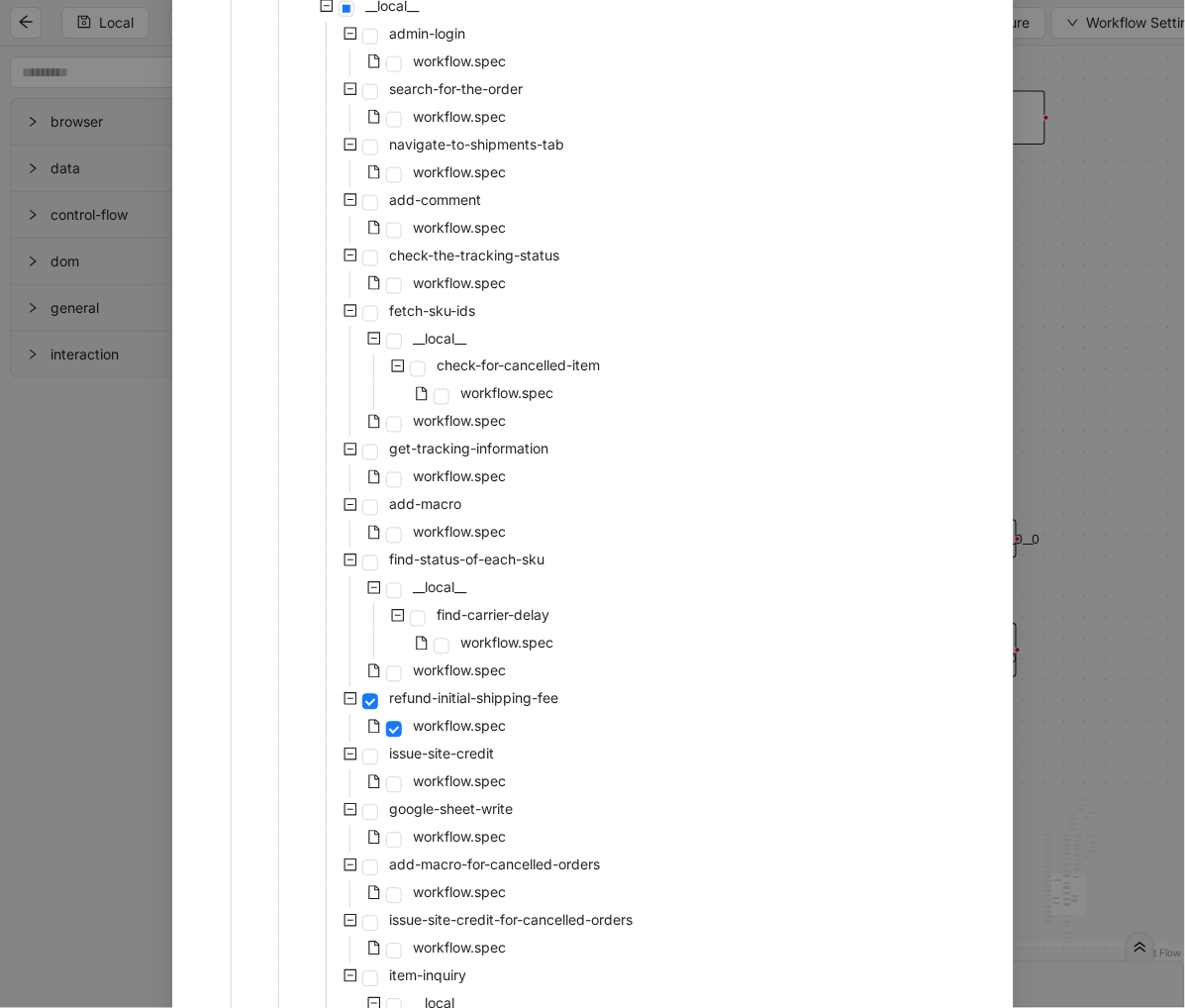 scroll, scrollTop: 669, scrollLeft: 0, axis: vertical 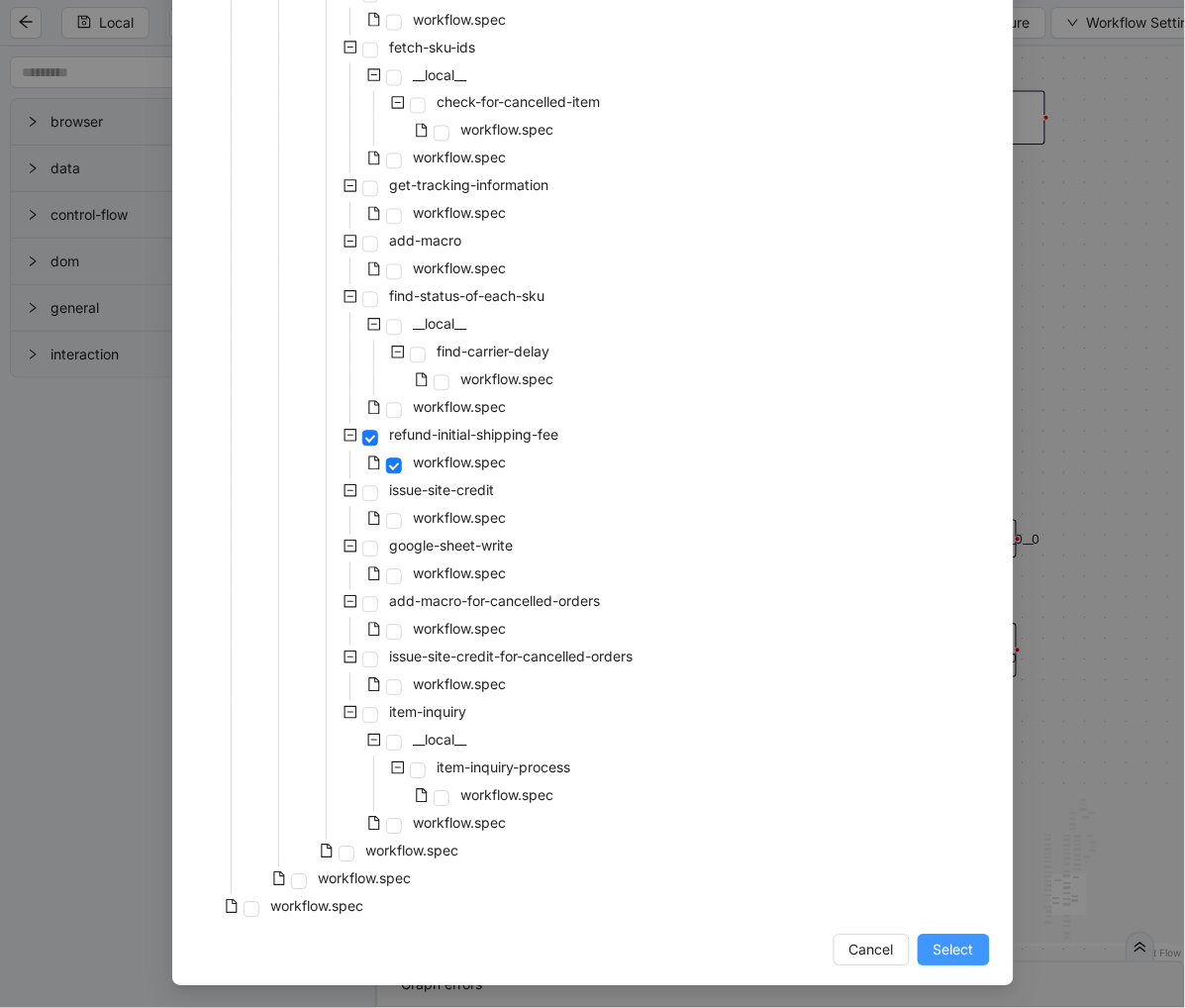 click on "Select" at bounding box center [953, 951] 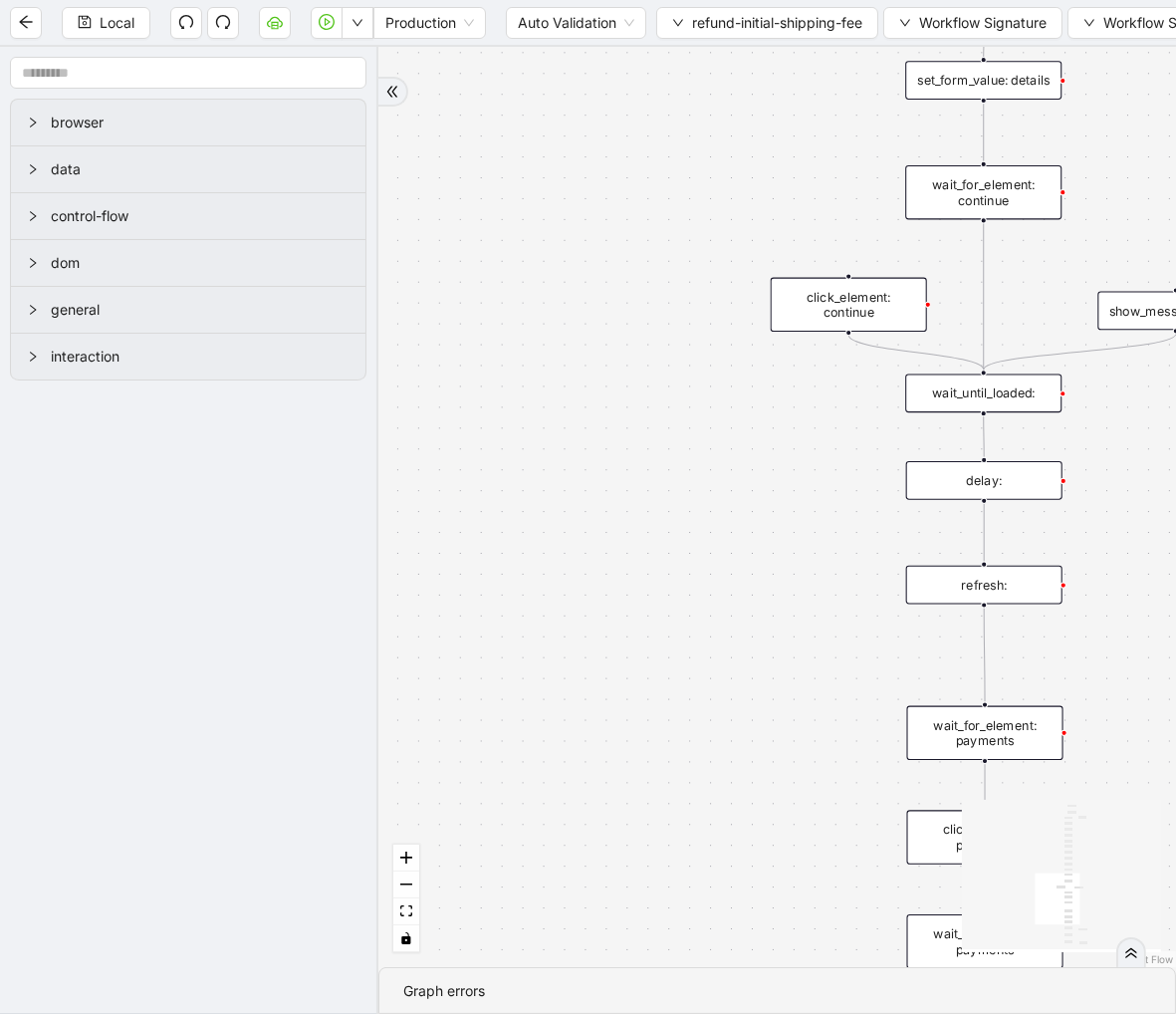 drag, startPoint x: 964, startPoint y: 341, endPoint x: 519, endPoint y: 582, distance: 506.06917 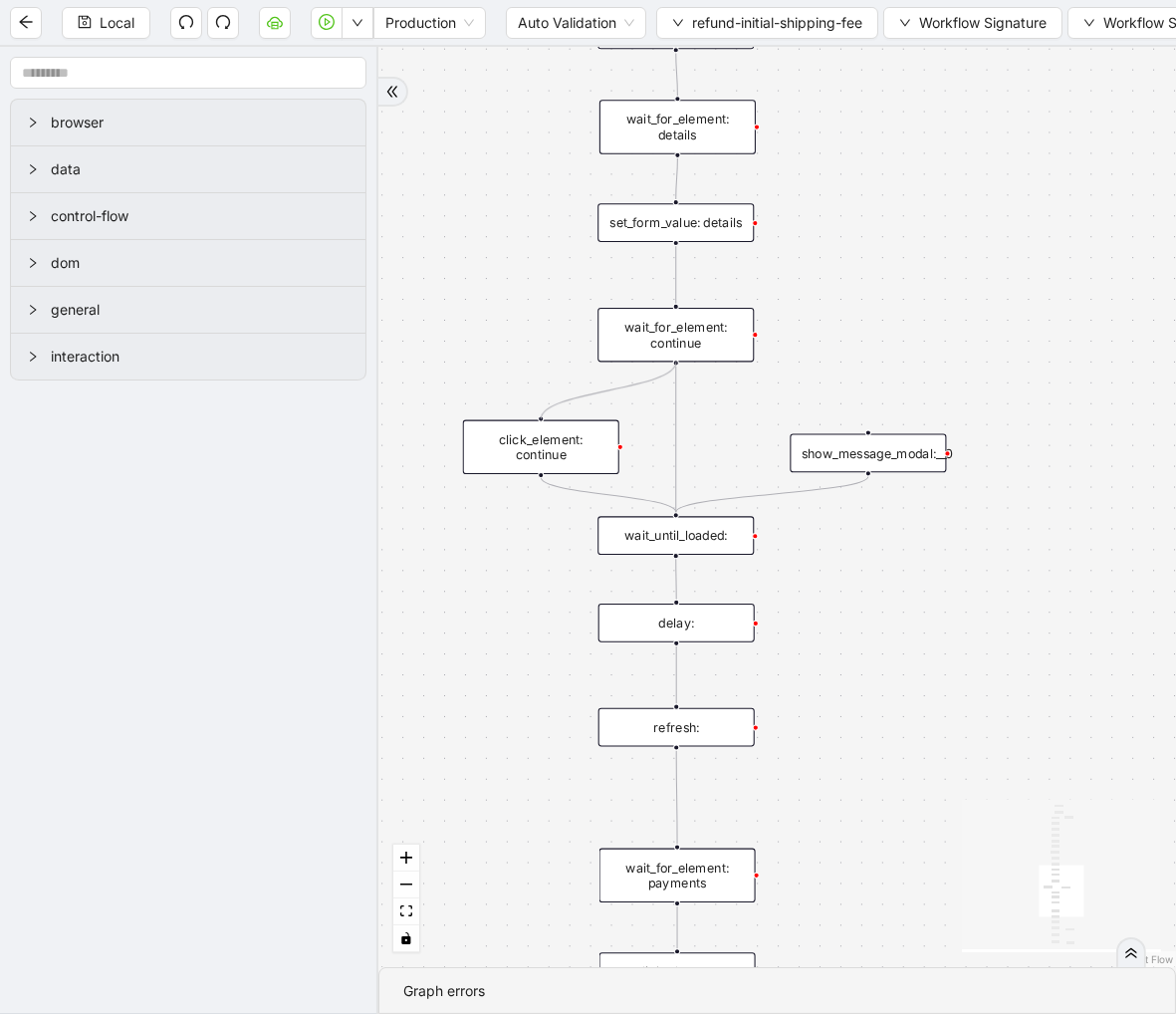 drag, startPoint x: 673, startPoint y: 361, endPoint x: 531, endPoint y: 422, distance: 154.54773 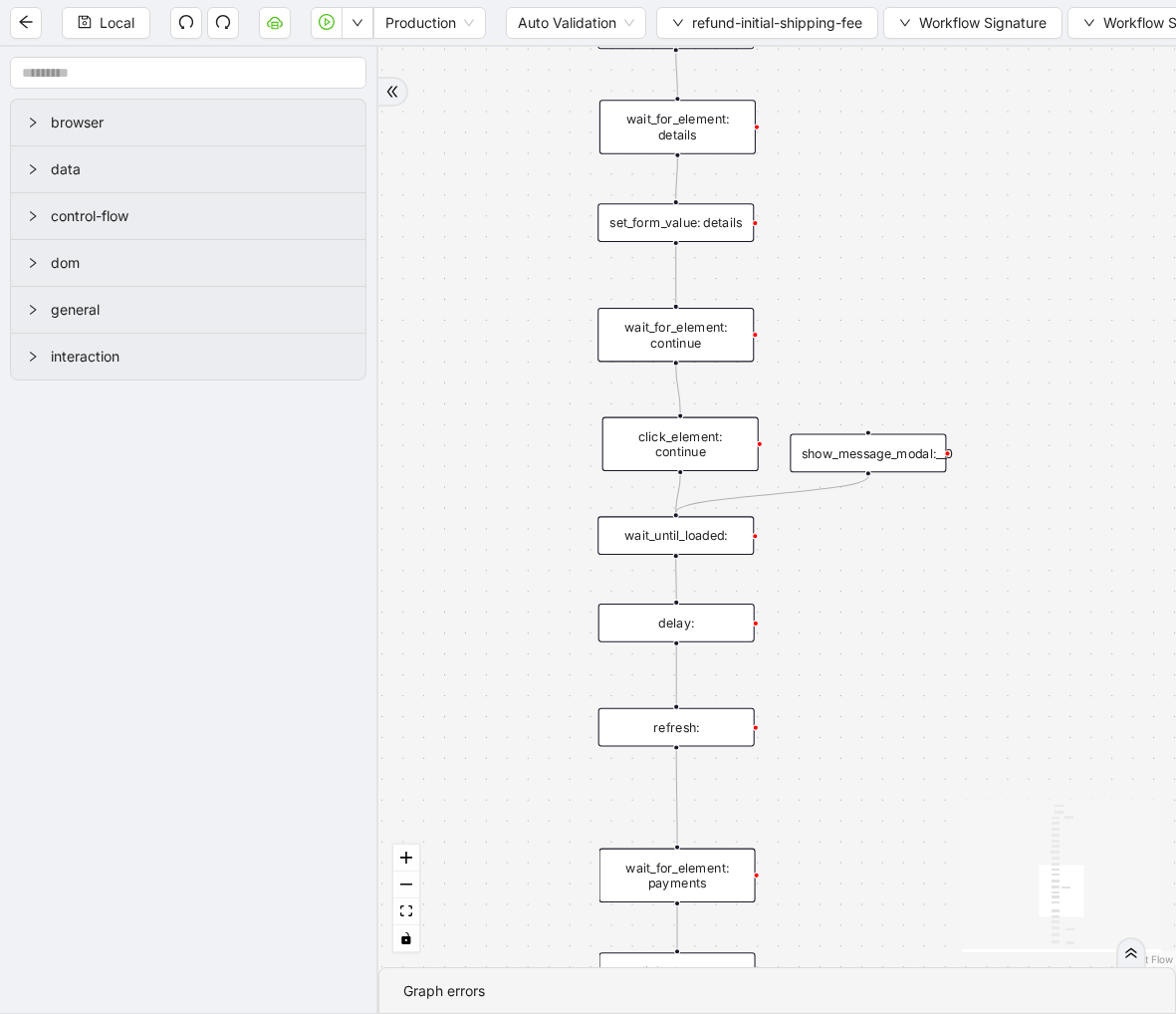 drag, startPoint x: 542, startPoint y: 446, endPoint x: 681, endPoint y: 443, distance: 139.03237 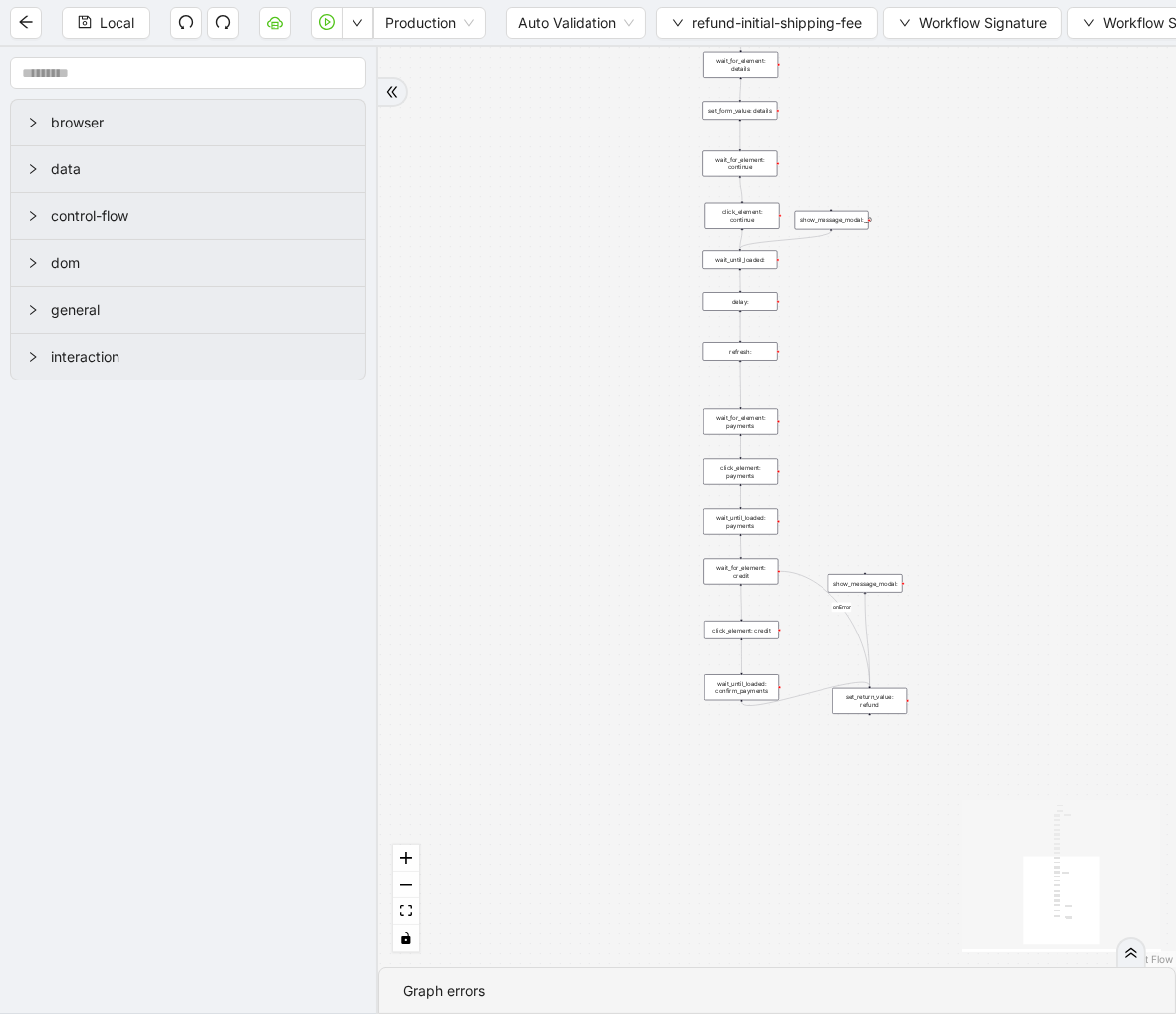 drag, startPoint x: 891, startPoint y: 586, endPoint x: 853, endPoint y: 301, distance: 287.52217 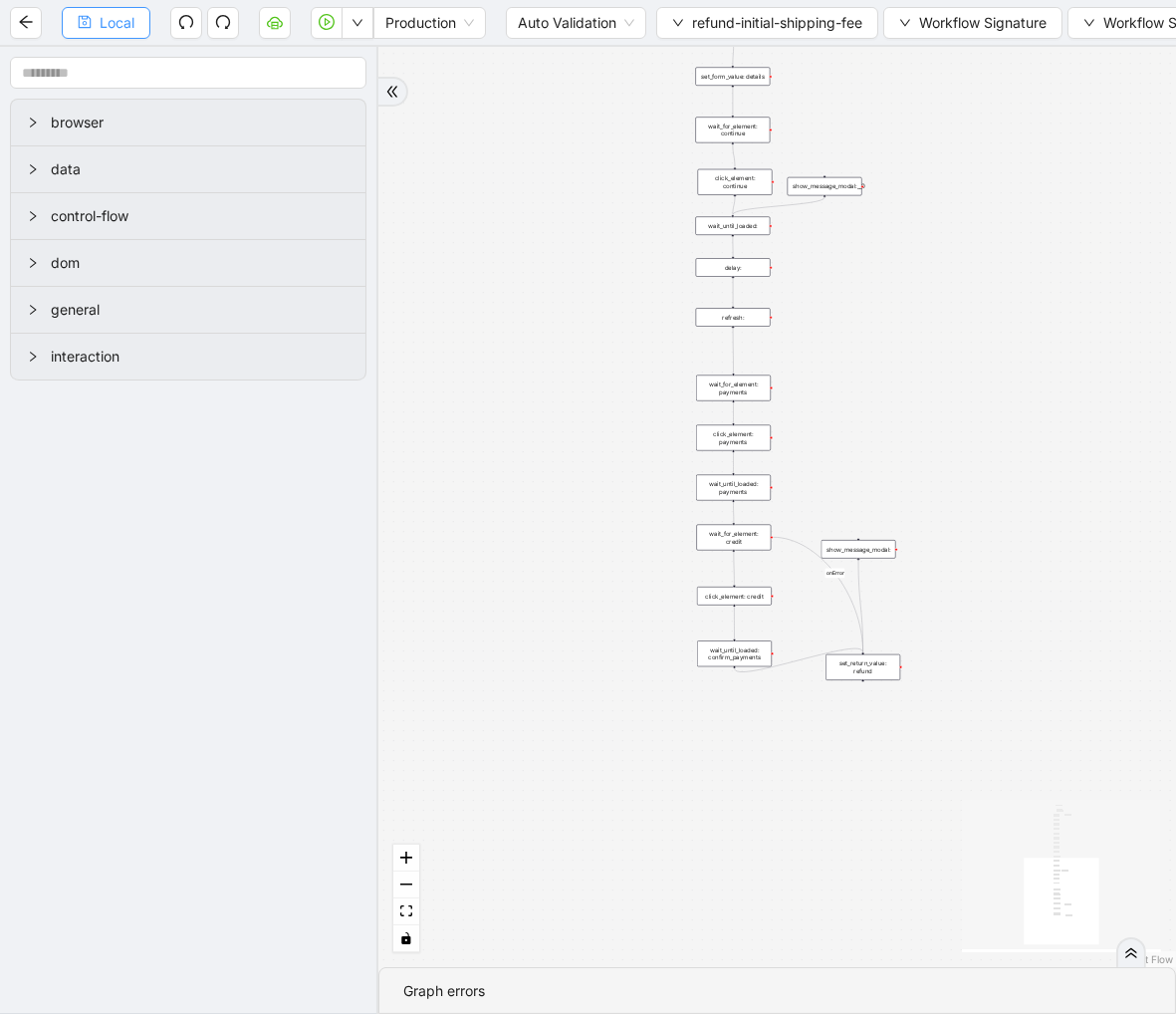 click on "Local" at bounding box center [117, 23] 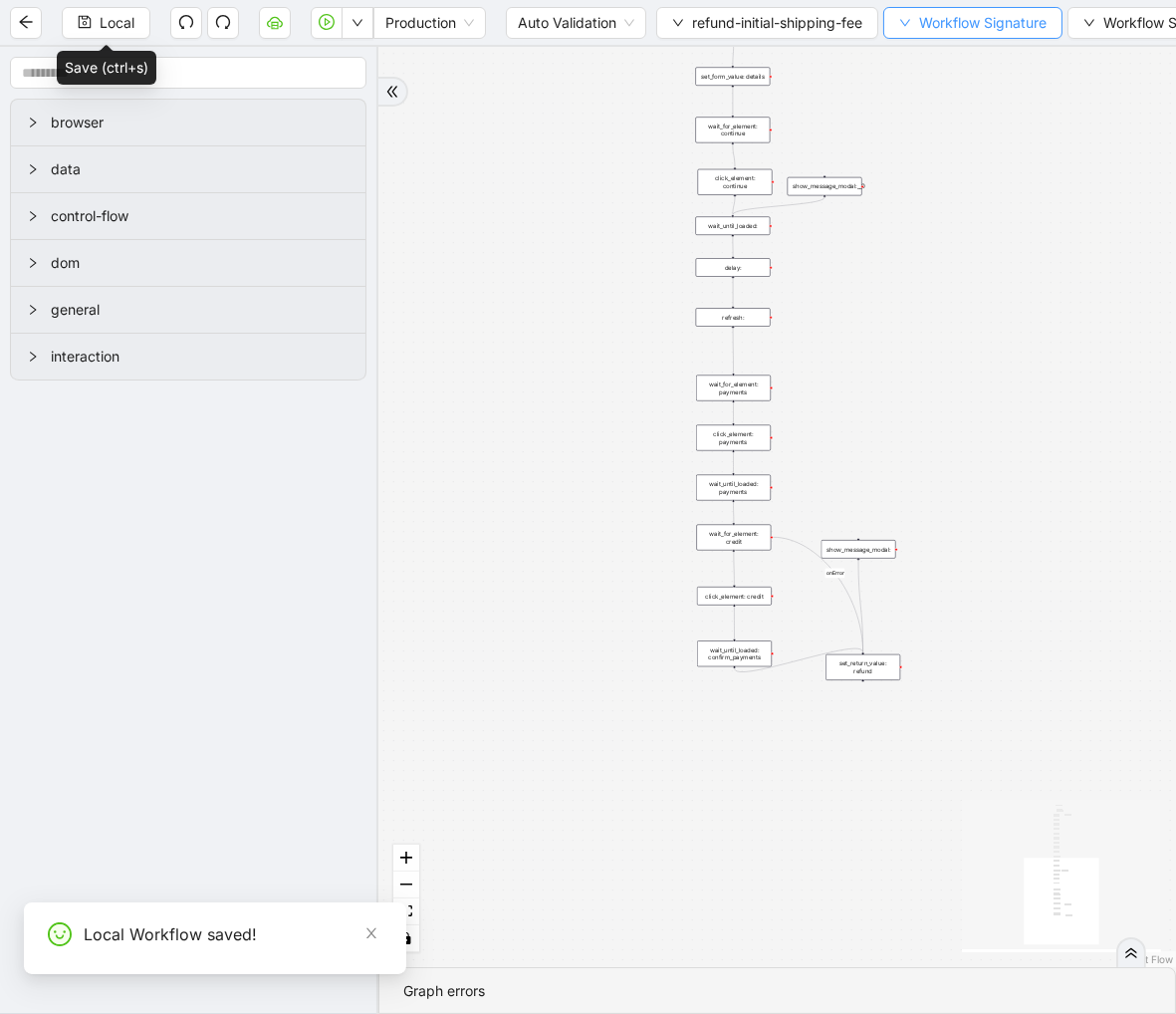 click on "Workflow Signature" at bounding box center [973, 23] 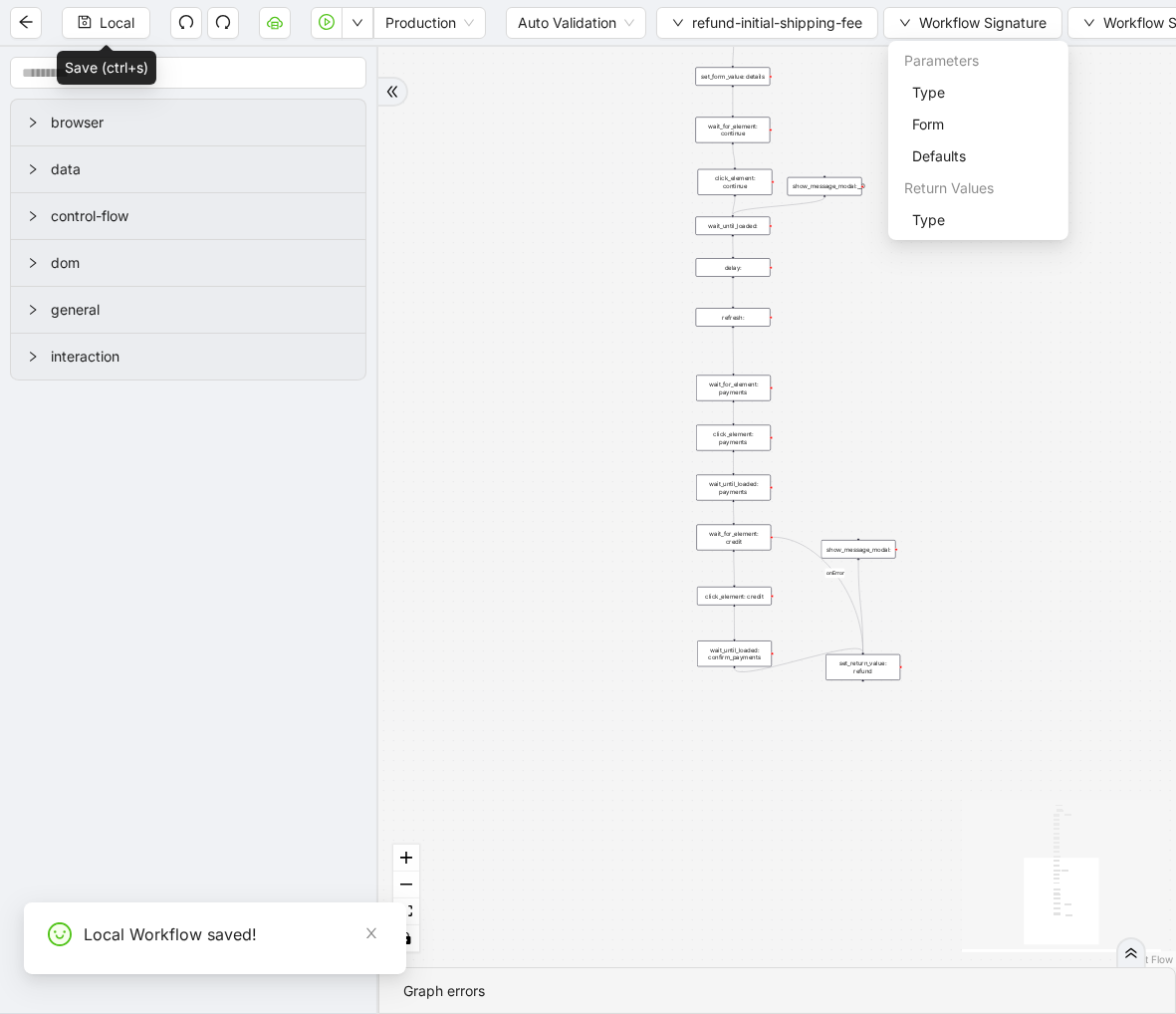 click on "Parameters" at bounding box center (978, 61) 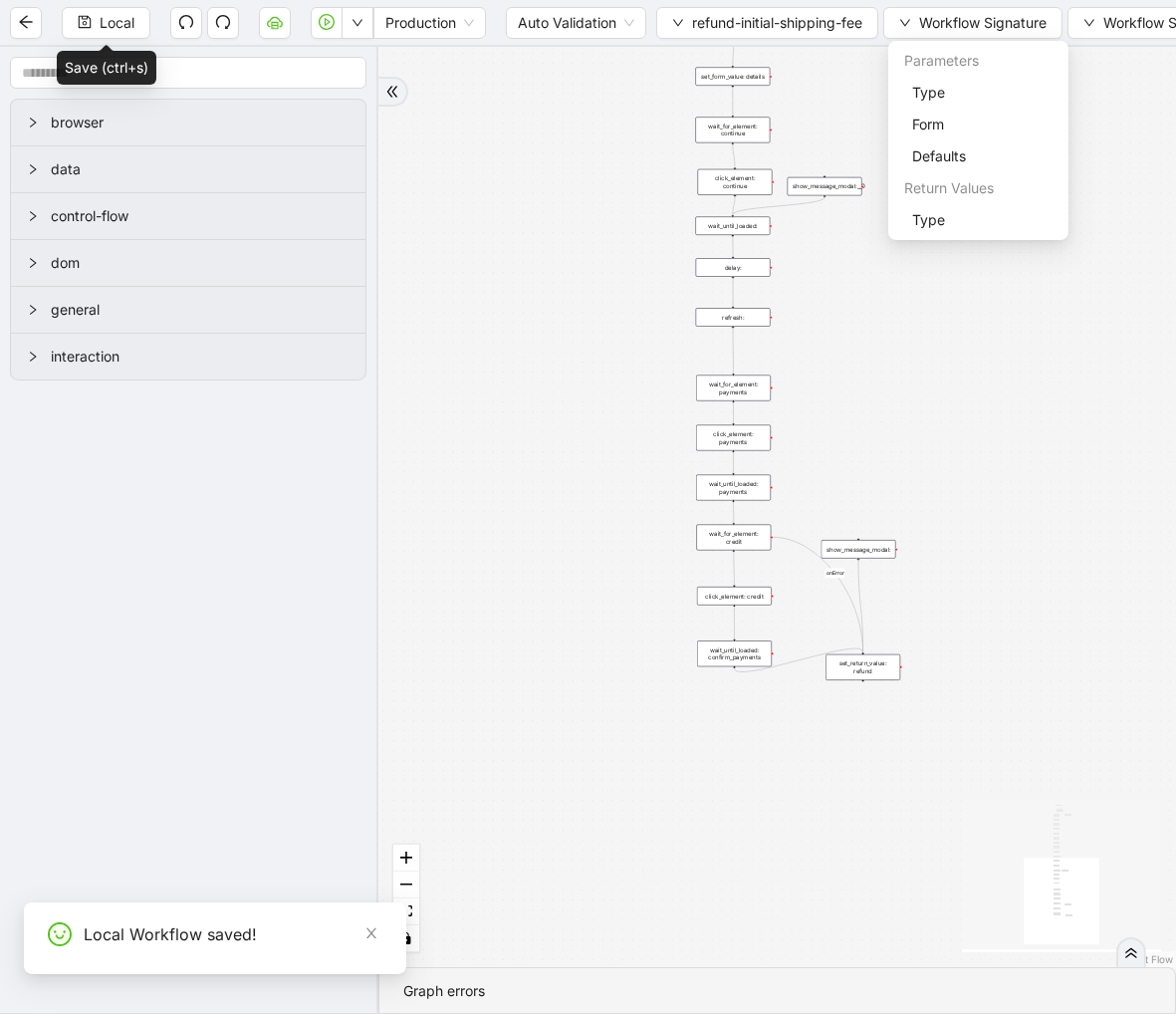 click on "Local Production Auto Validation refund-initial-shipping-fee Workflow Signature Workflow Settings" at bounding box center (588, 22) 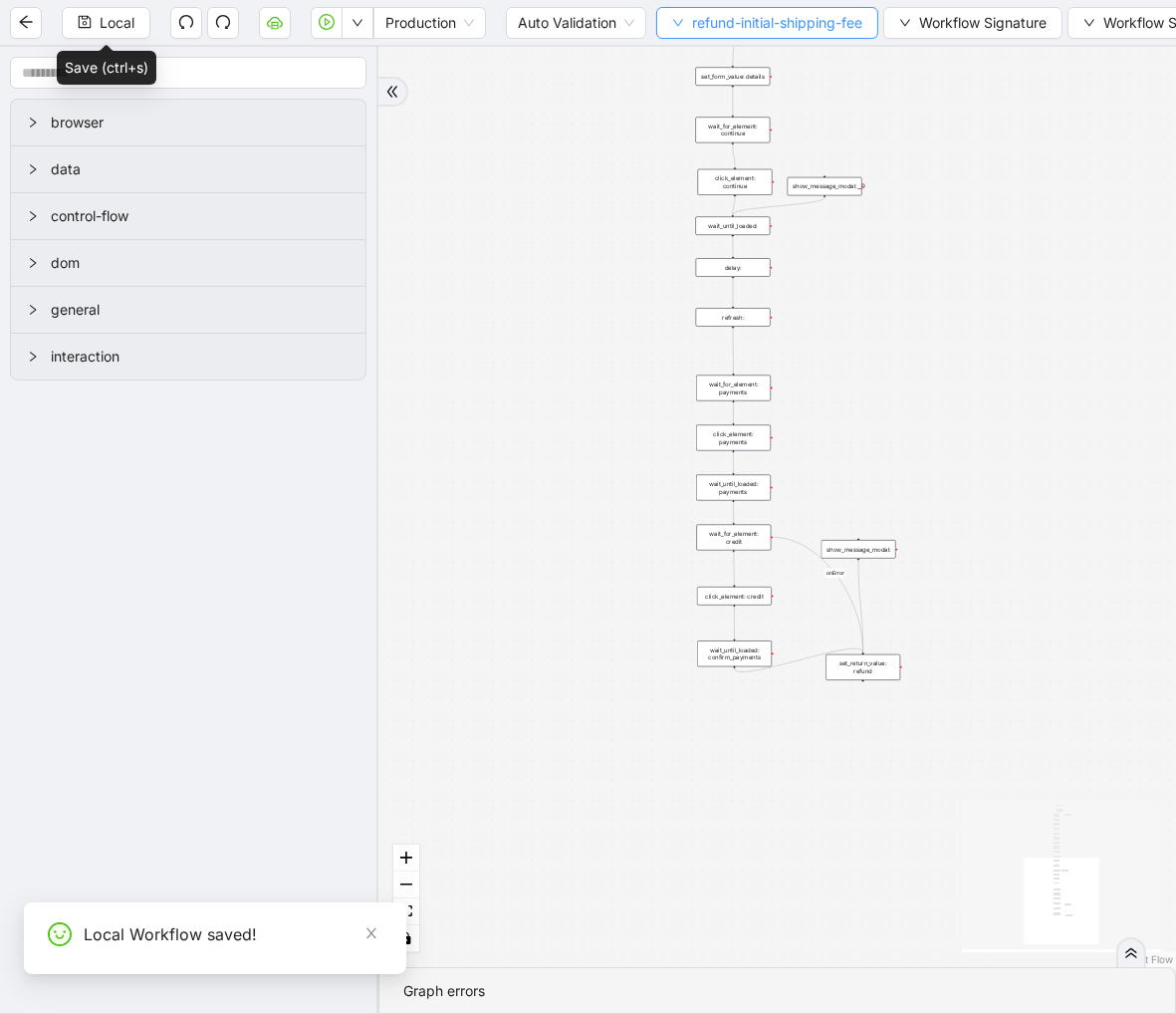 click on "refund-initial-shipping-fee" at bounding box center (777, 23) 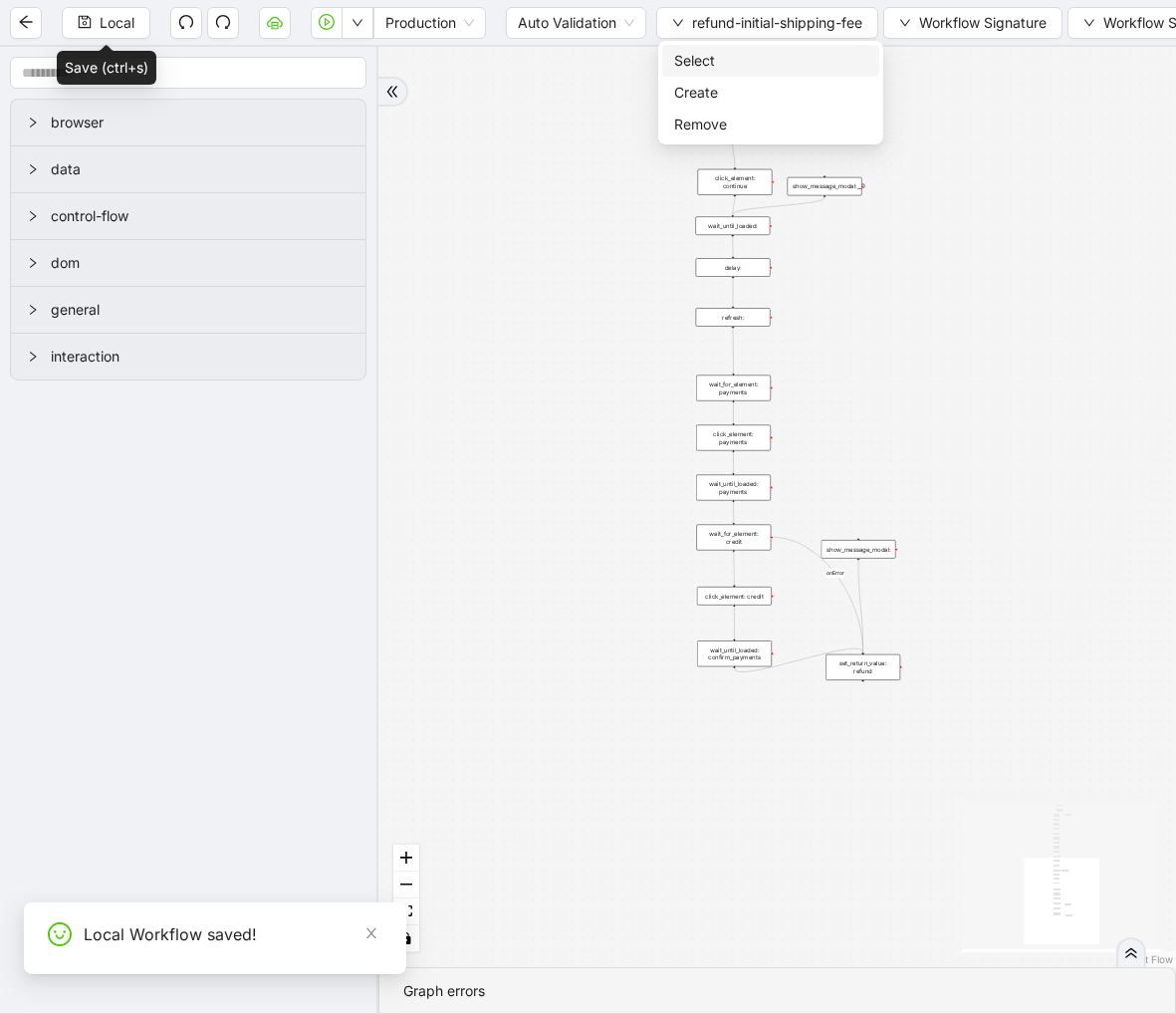 click on "Select" at bounding box center [771, 61] 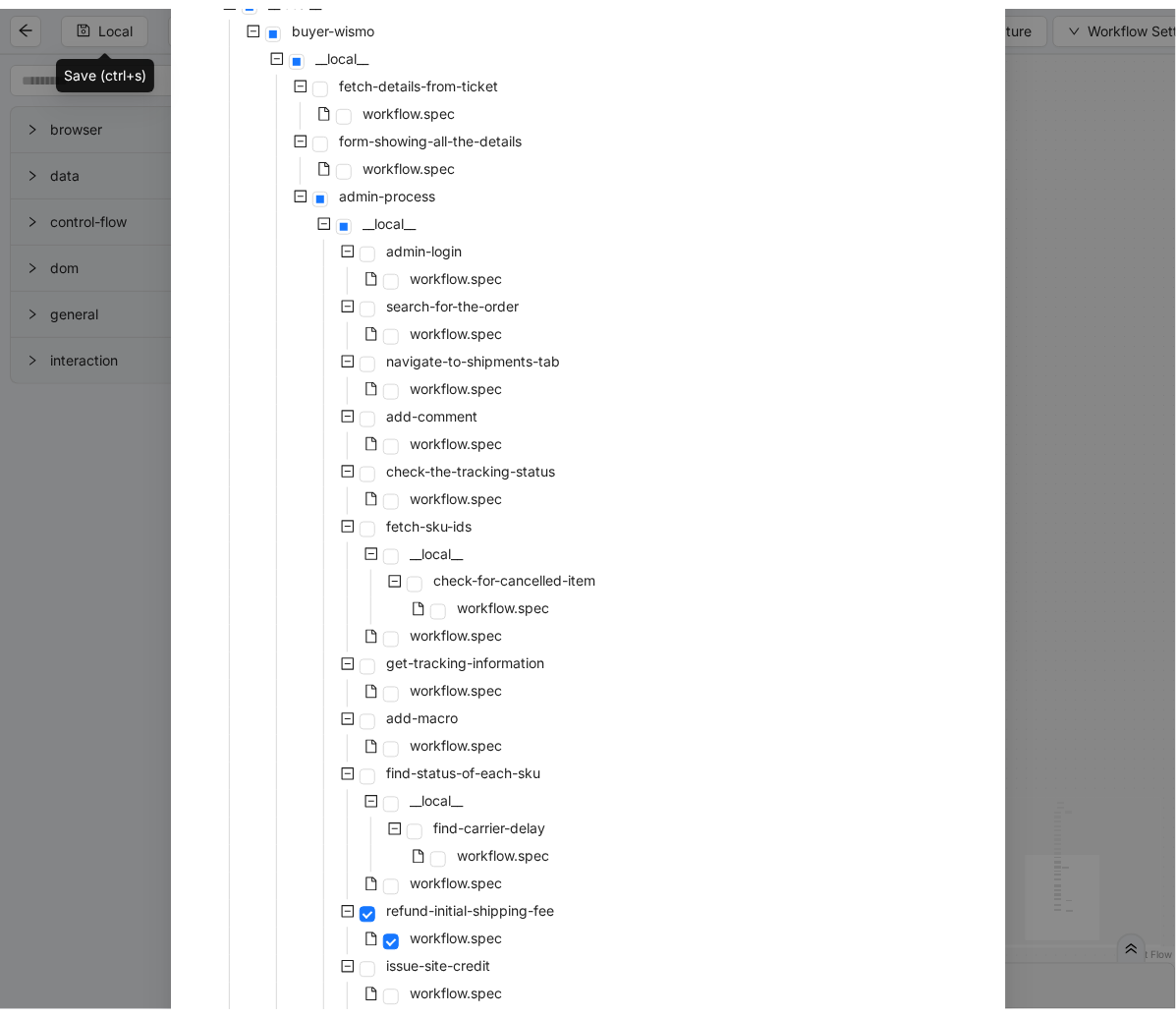 scroll, scrollTop: 654, scrollLeft: 0, axis: vertical 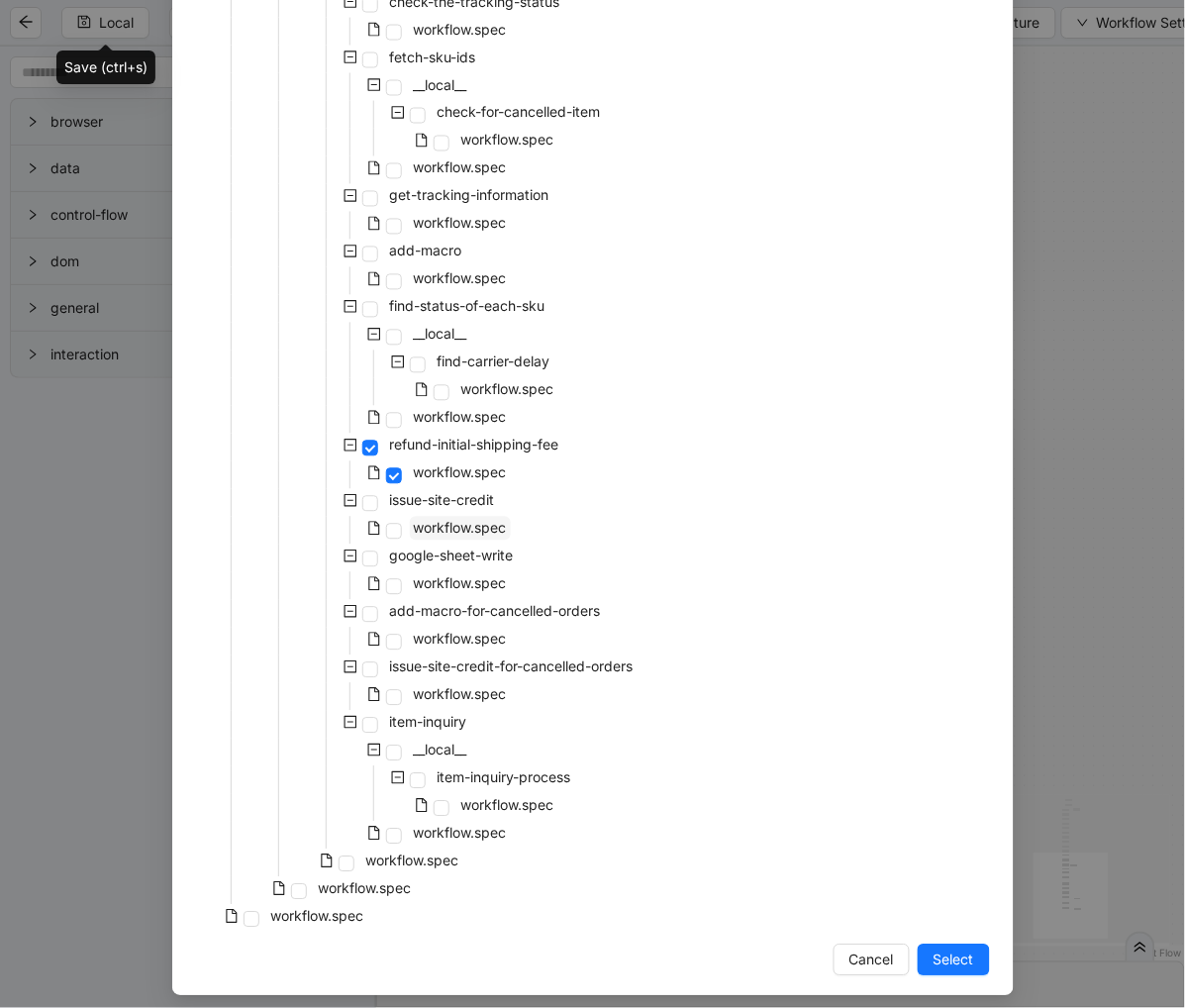 click on "workflow.spec" at bounding box center (460, 528) 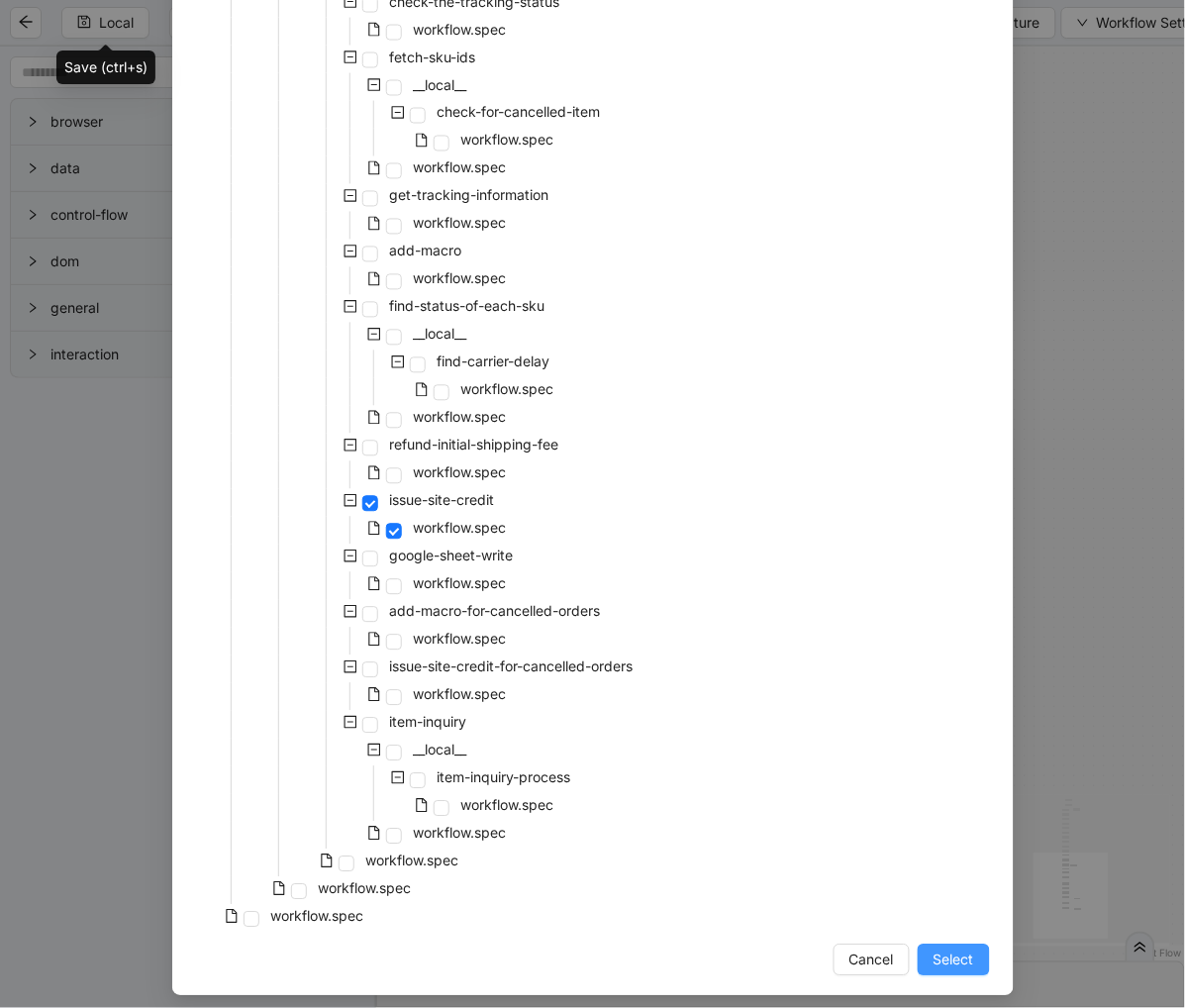 click on "Select" at bounding box center (953, 960) 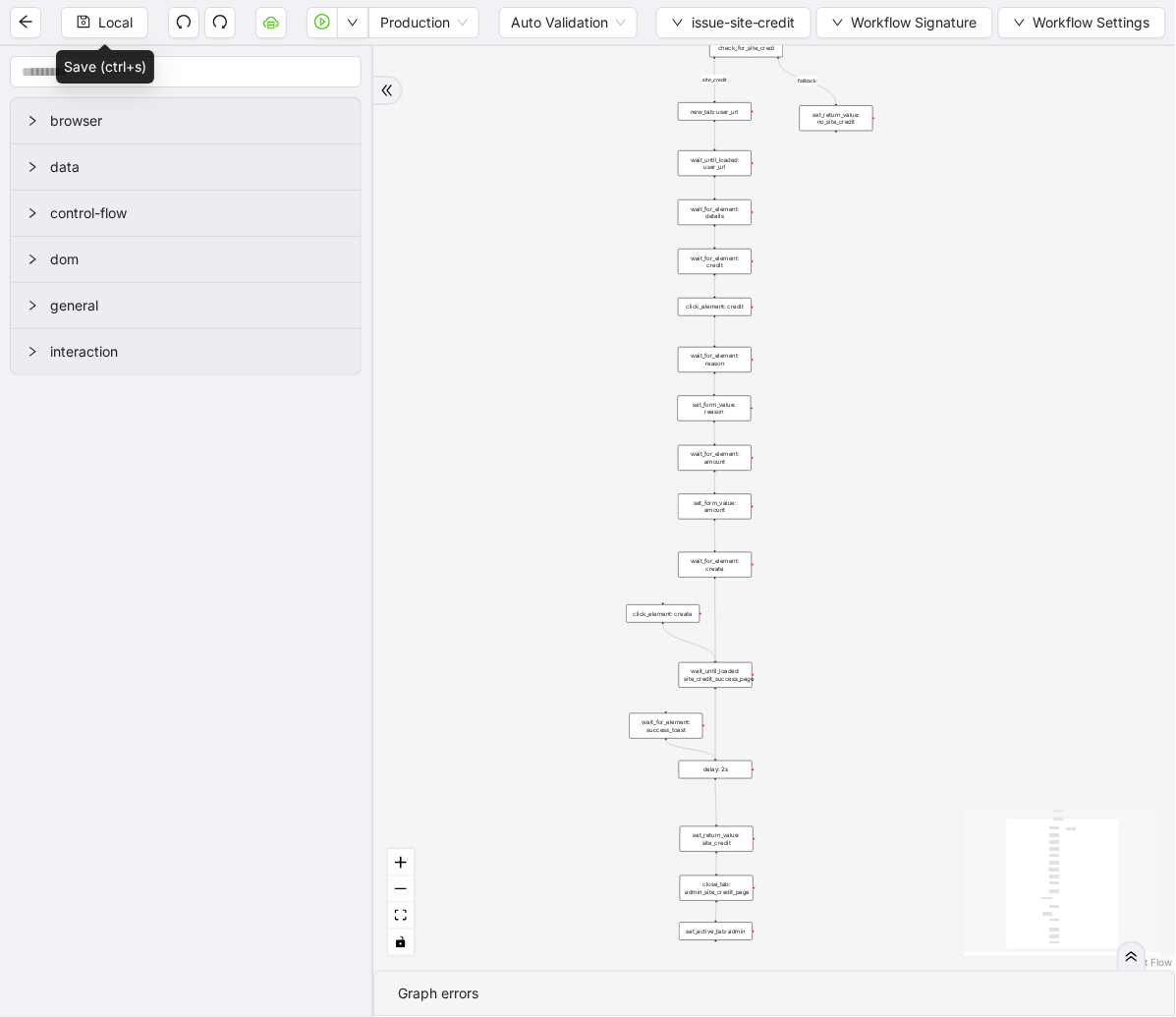 drag, startPoint x: 872, startPoint y: 322, endPoint x: 876, endPoint y: 714, distance: 392.02041 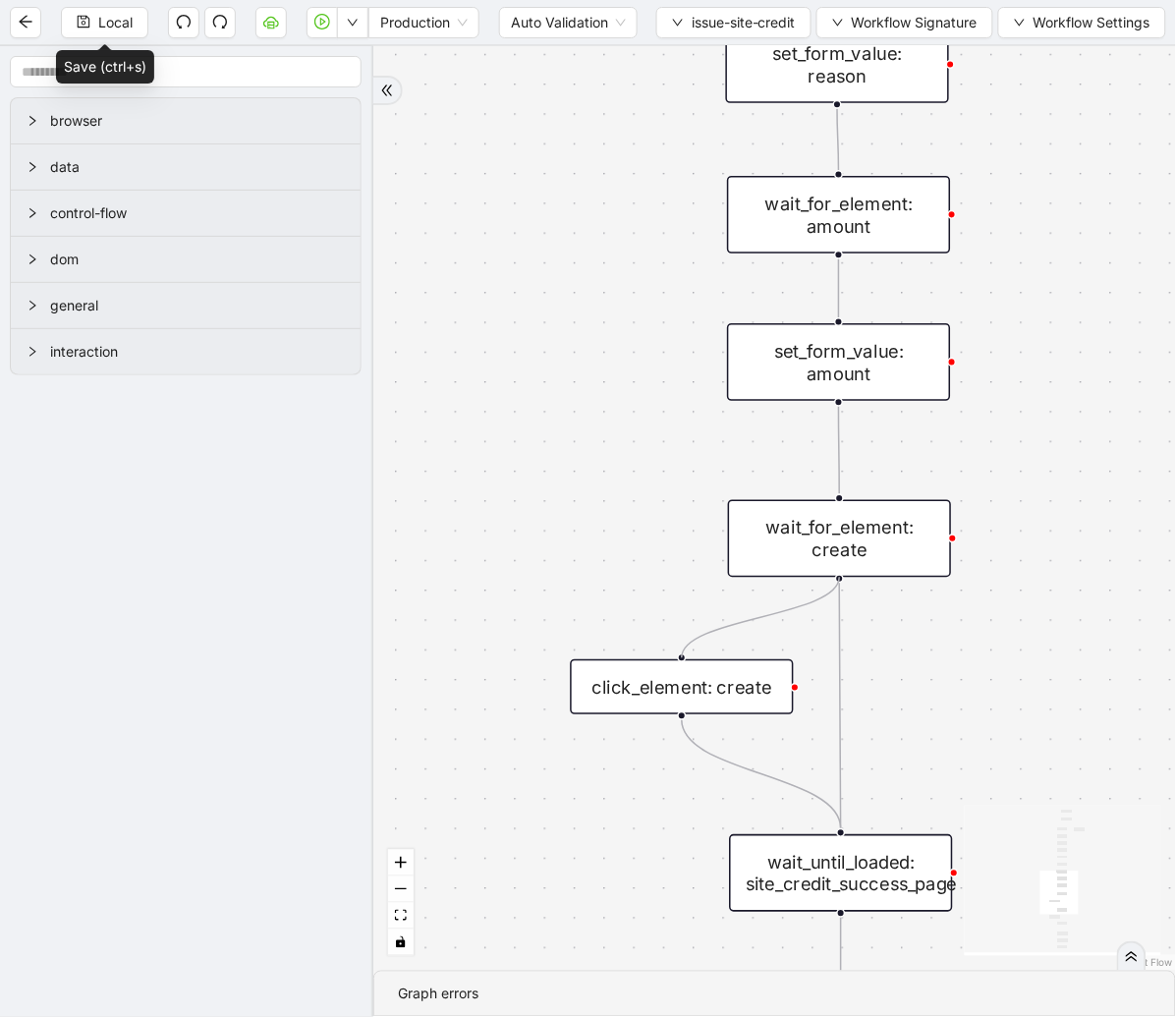 drag, startPoint x: 838, startPoint y: 577, endPoint x: 696, endPoint y: 661, distance: 164.9848 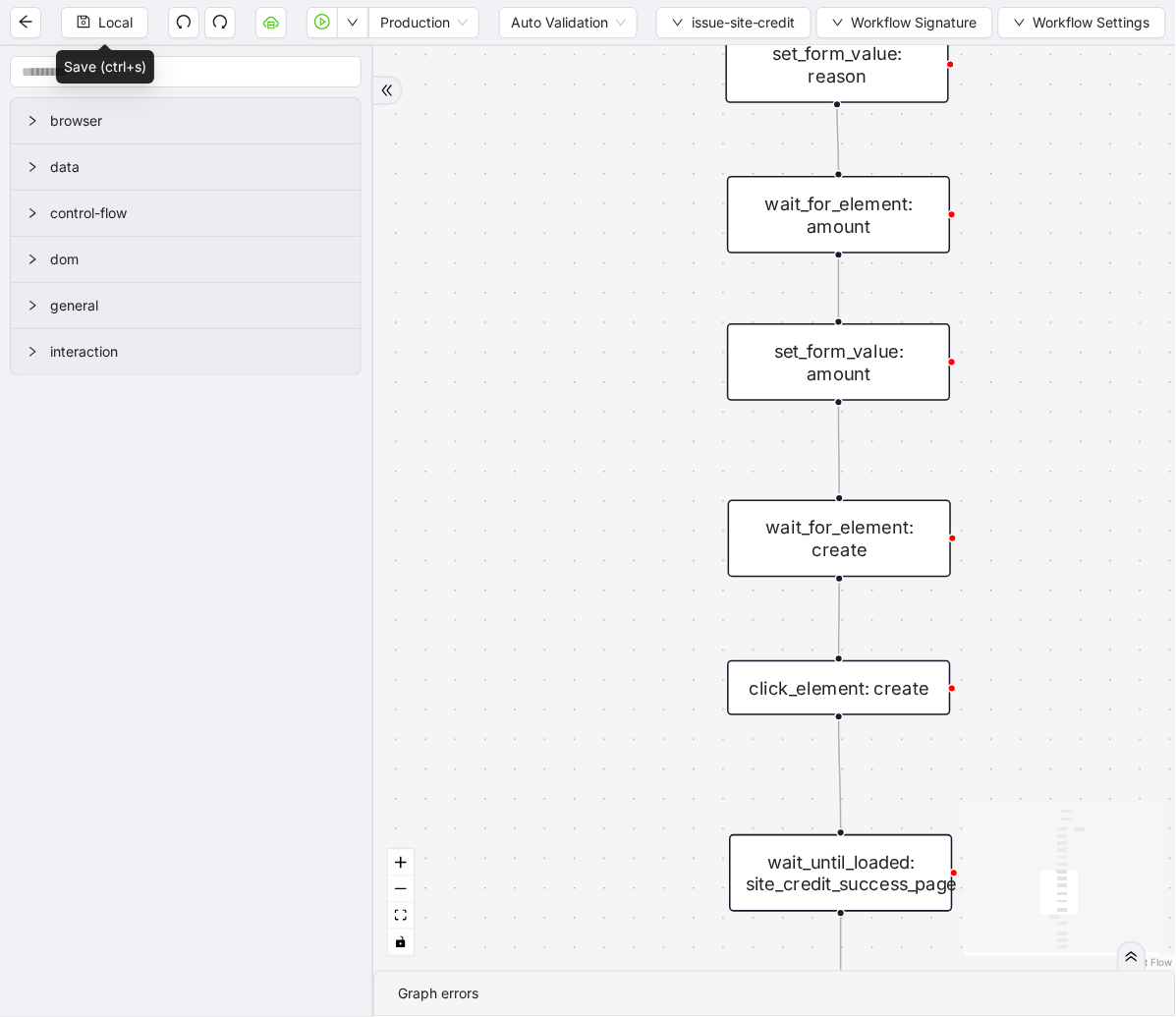 drag, startPoint x: 679, startPoint y: 693, endPoint x: 836, endPoint y: 694, distance: 157.00318 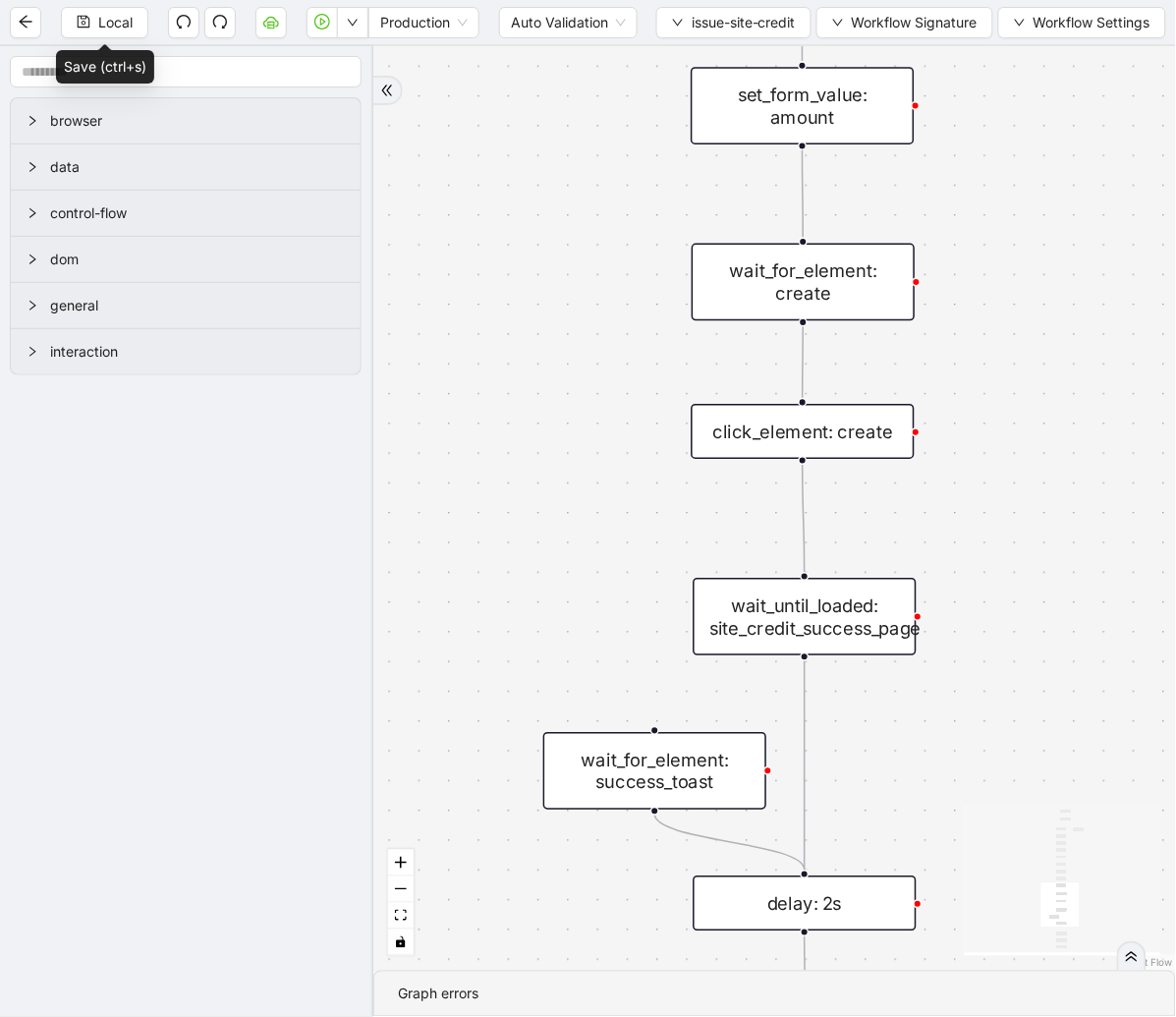 drag, startPoint x: 652, startPoint y: 753, endPoint x: 592, endPoint y: 331, distance: 426.24406 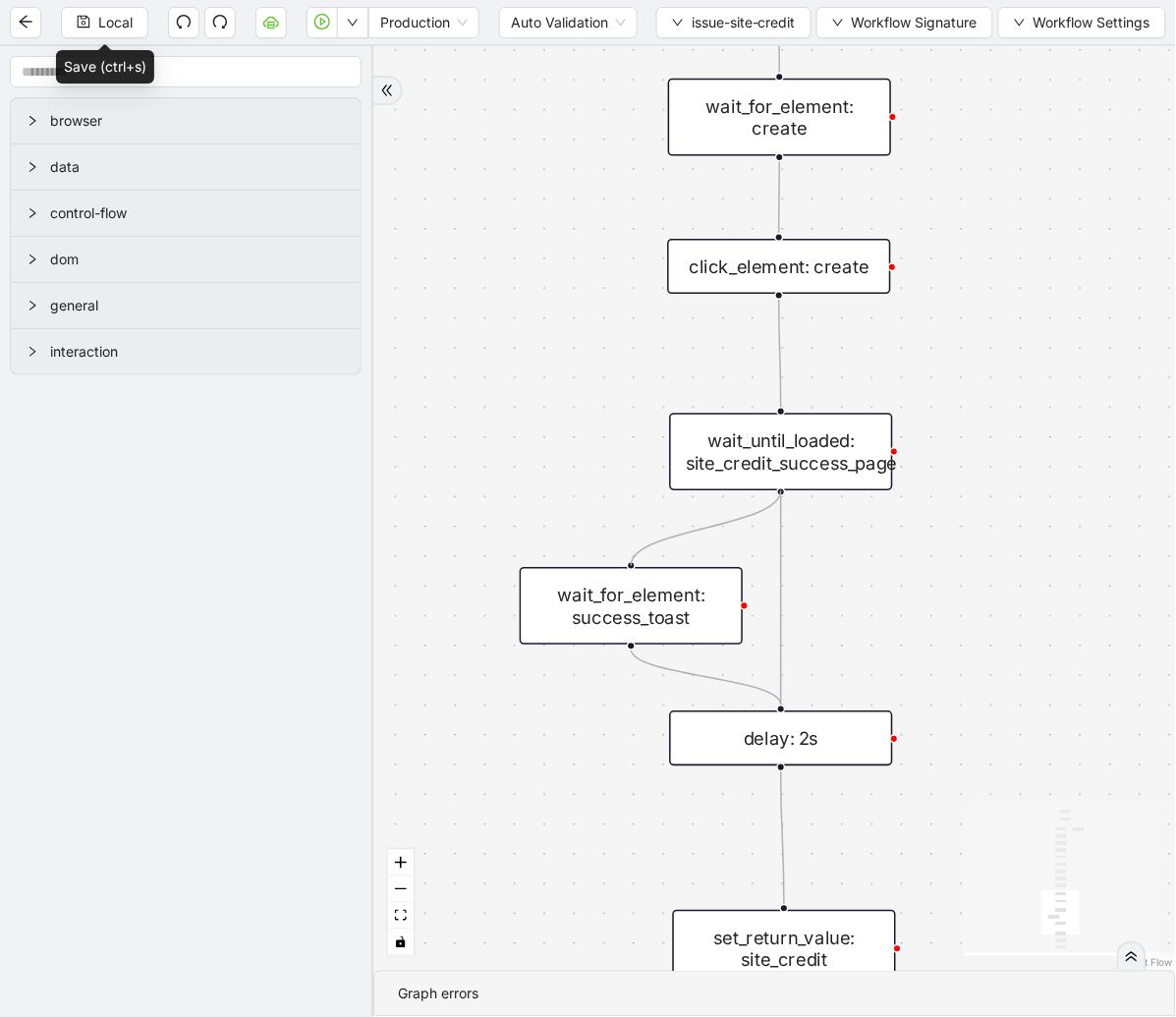 drag, startPoint x: 780, startPoint y: 492, endPoint x: 645, endPoint y: 560, distance: 151.15886 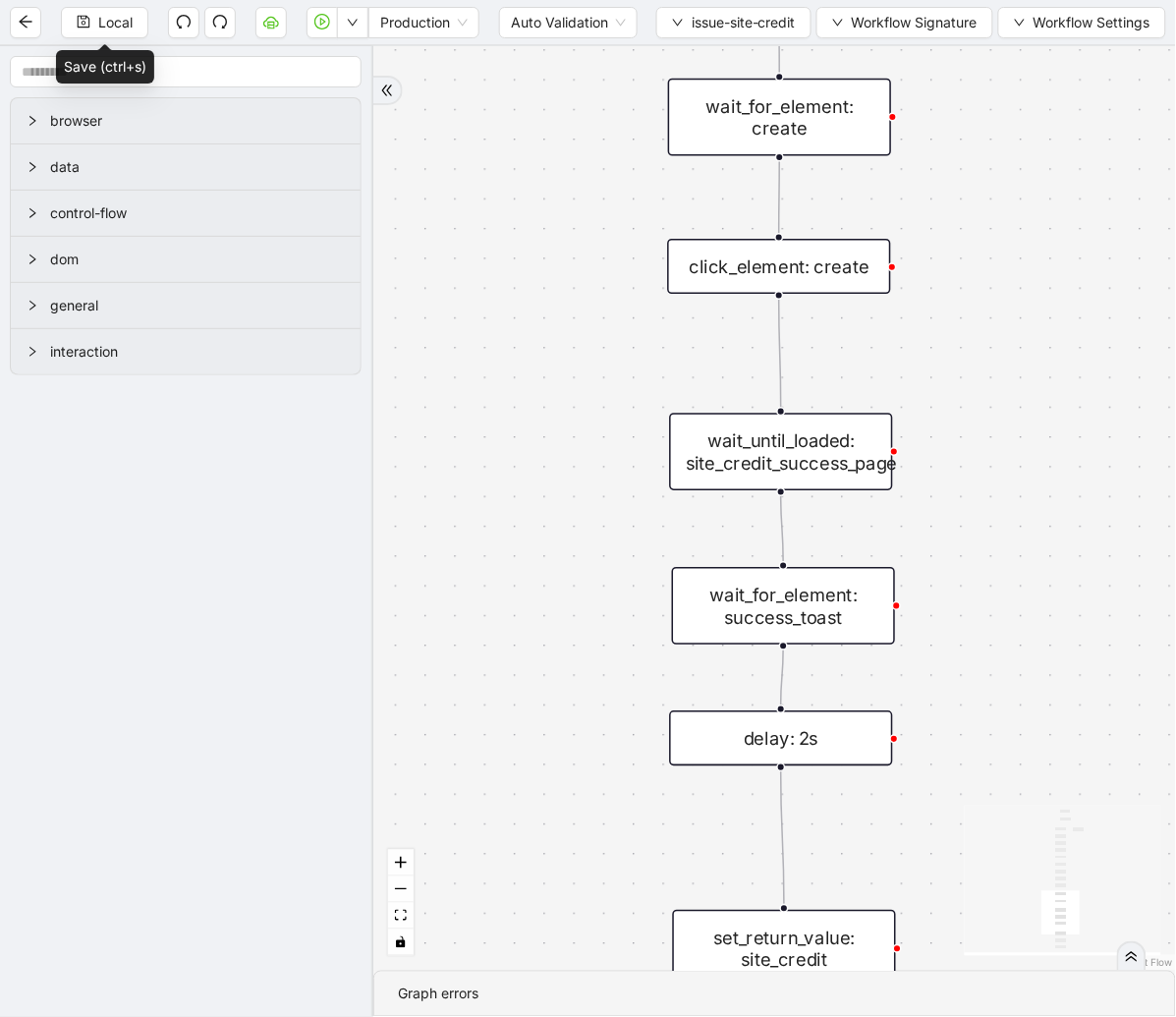 drag, startPoint x: 627, startPoint y: 602, endPoint x: 779, endPoint y: 602, distance: 152 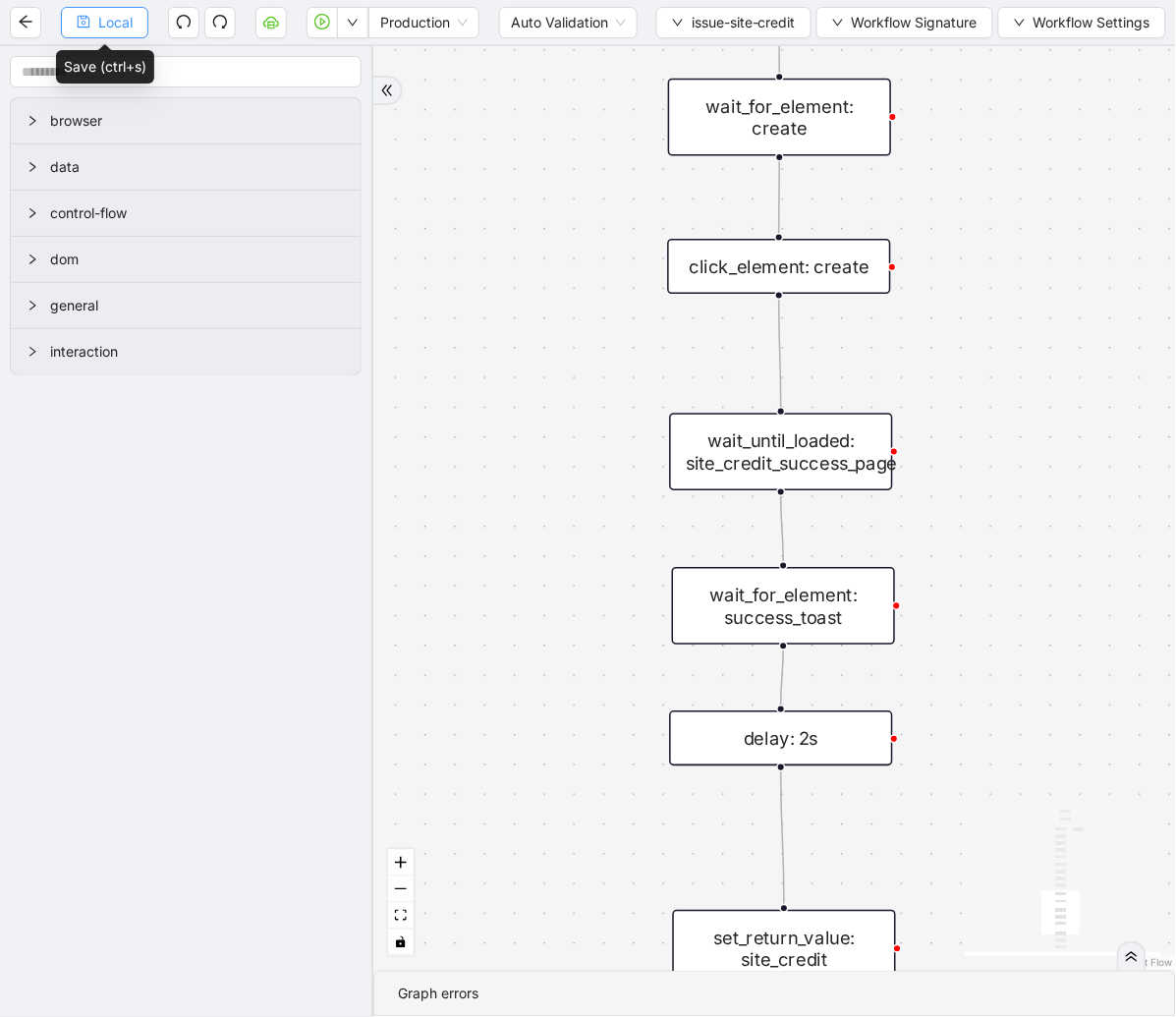 click on "Local" at bounding box center (115, 23) 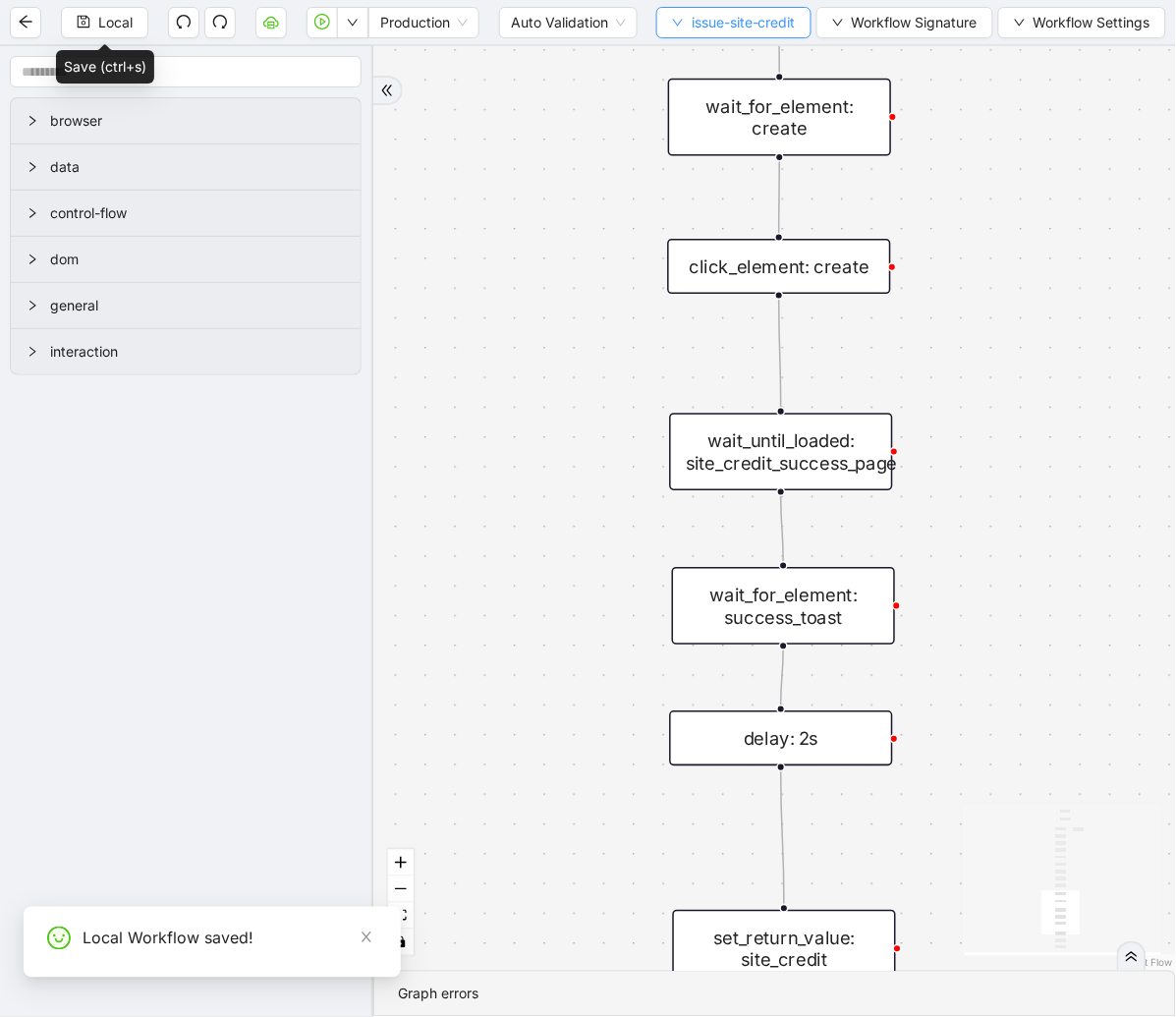 click on "issue-site-credit" at bounding box center (744, 23) 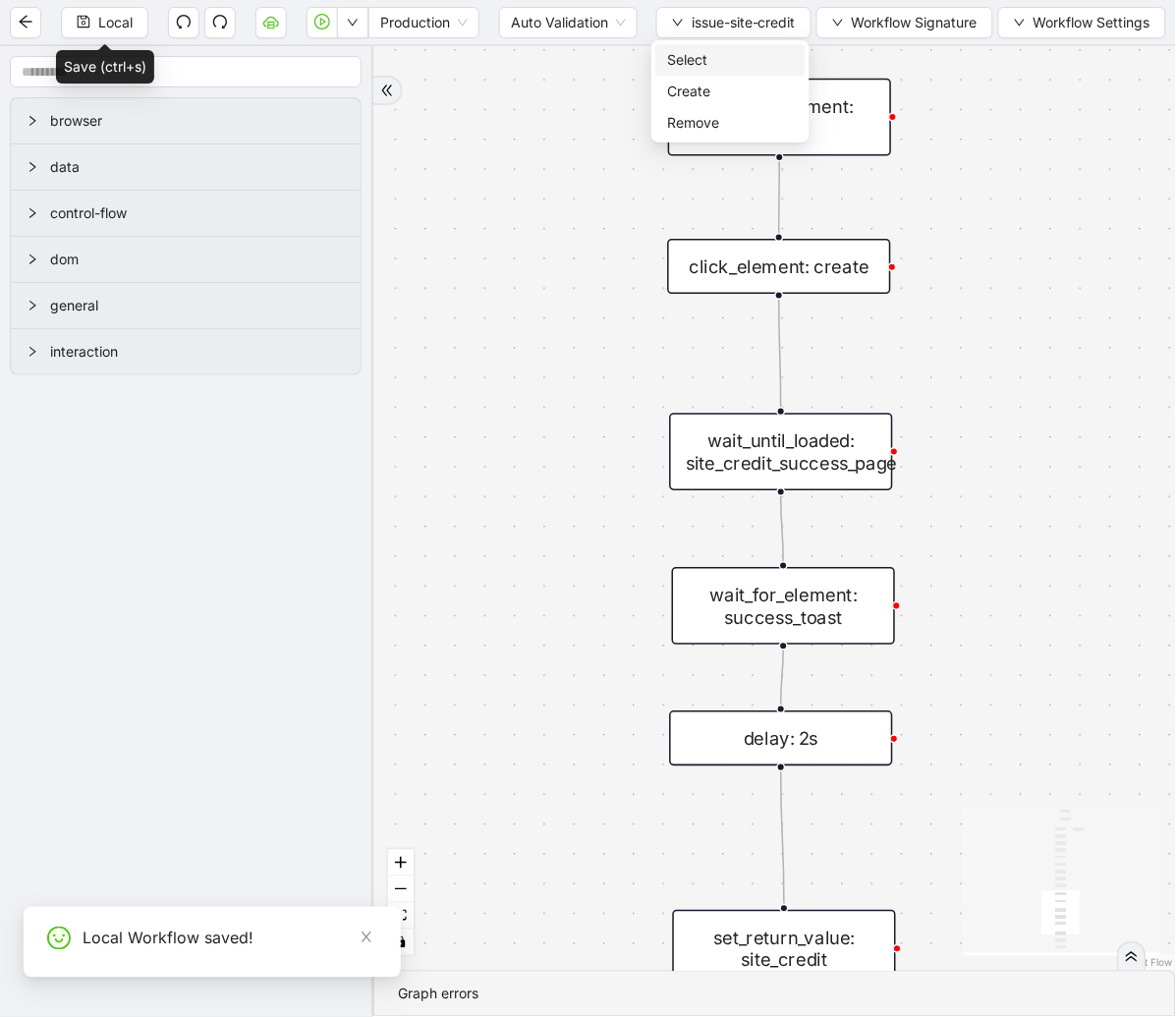 click on "Select" at bounding box center [730, 60] 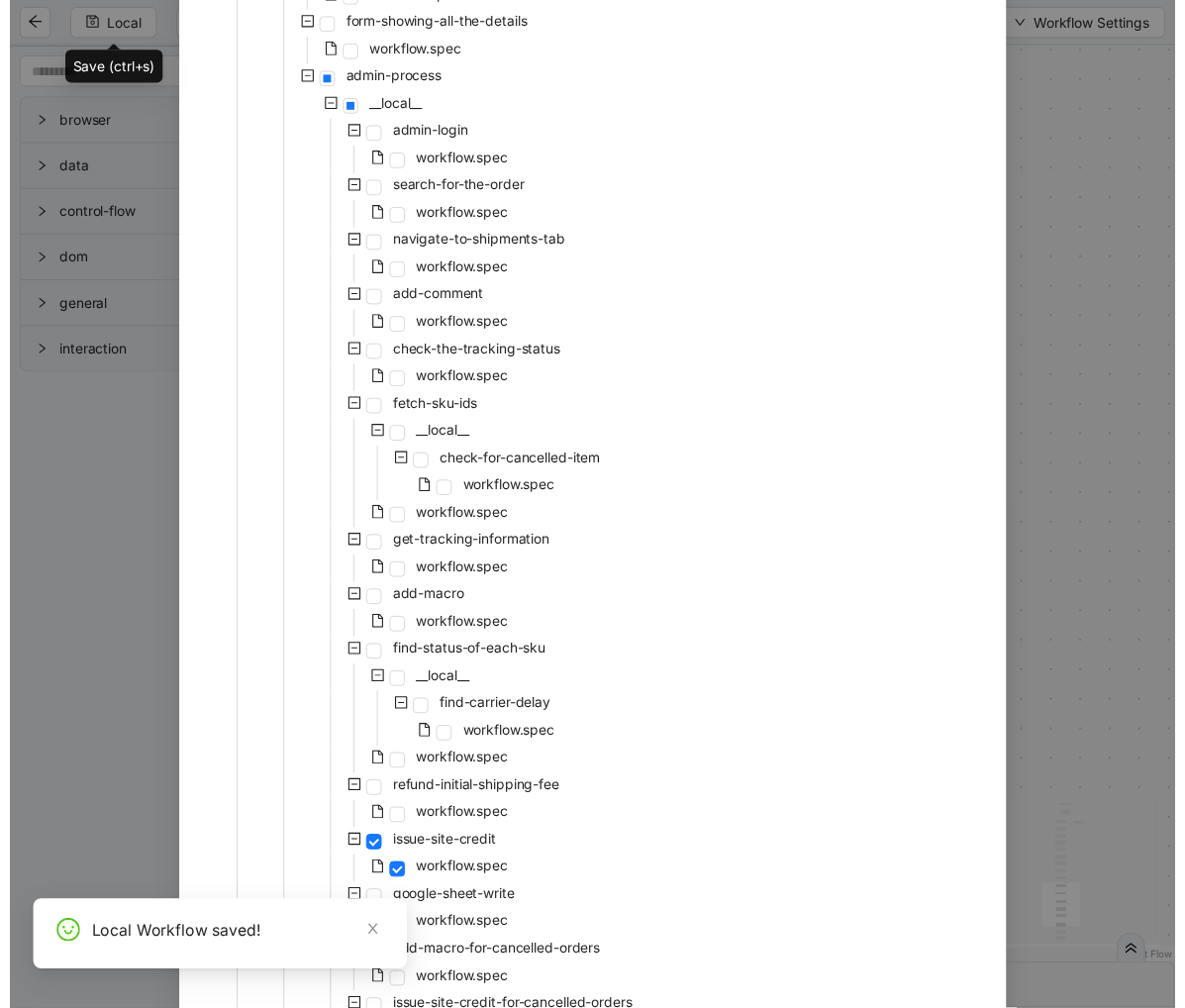 scroll, scrollTop: 654, scrollLeft: 0, axis: vertical 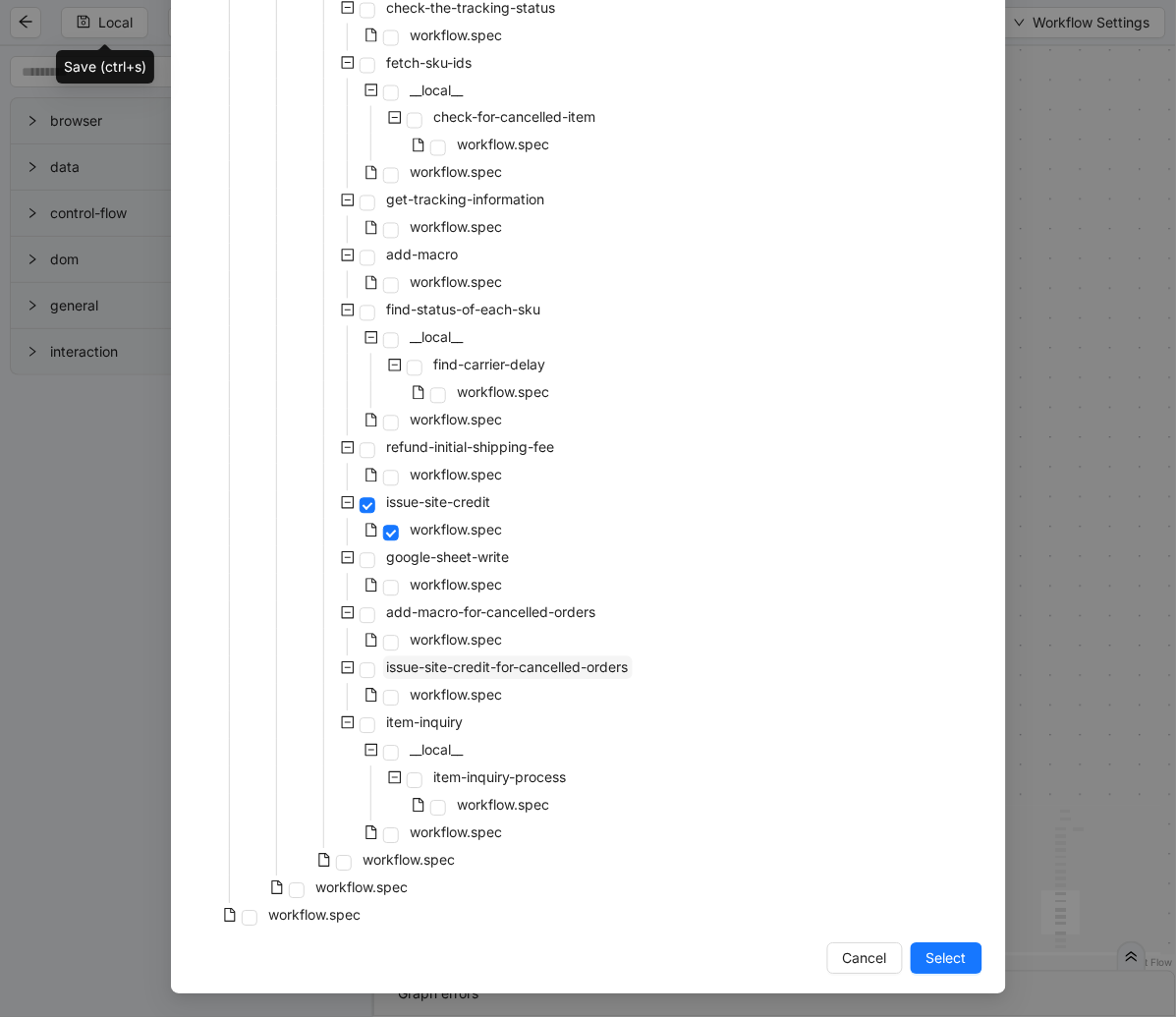 click on "issue-site-credit-for-cancelled-orders" at bounding box center [508, 667] 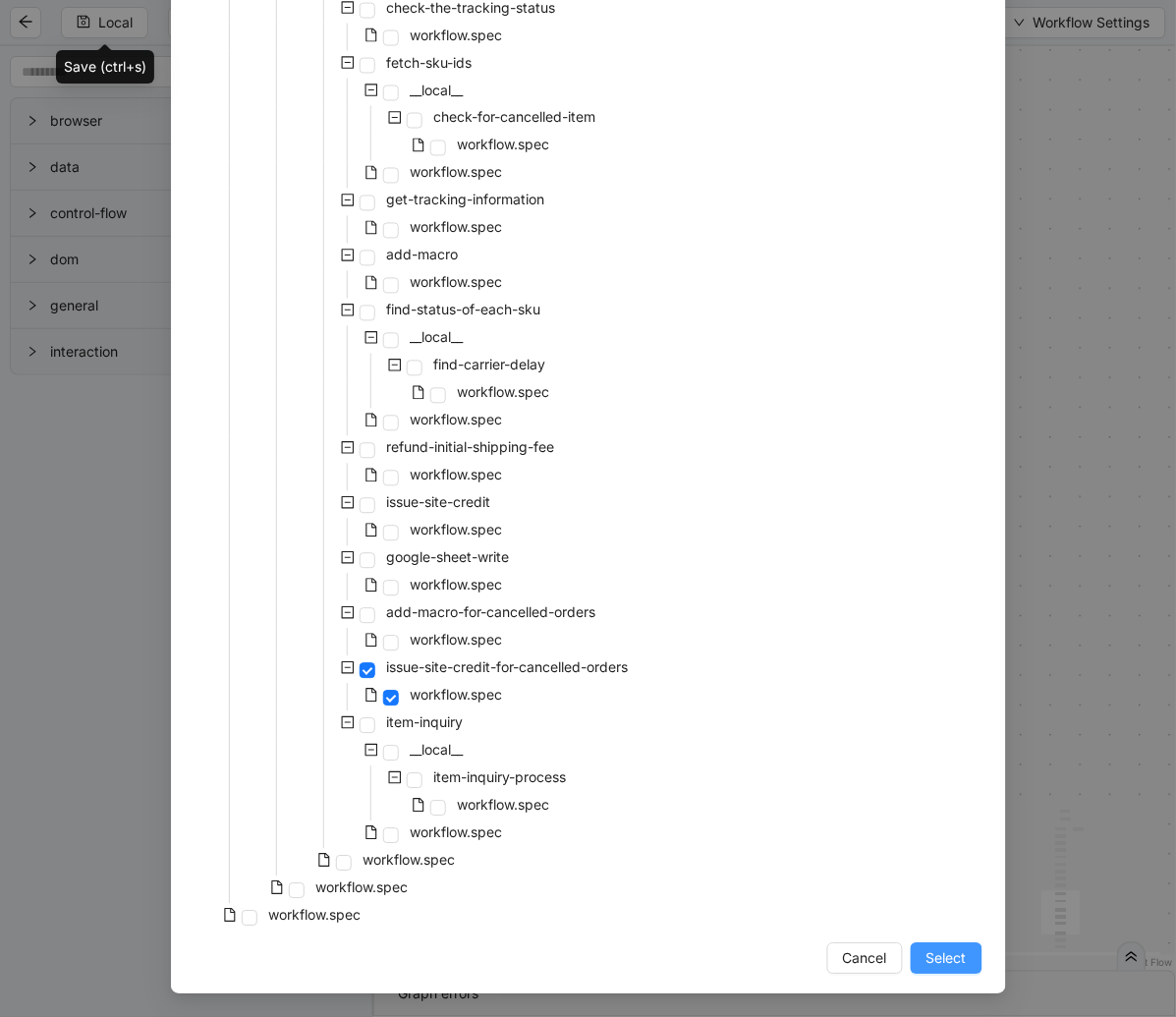 click on "Select" at bounding box center (946, 959) 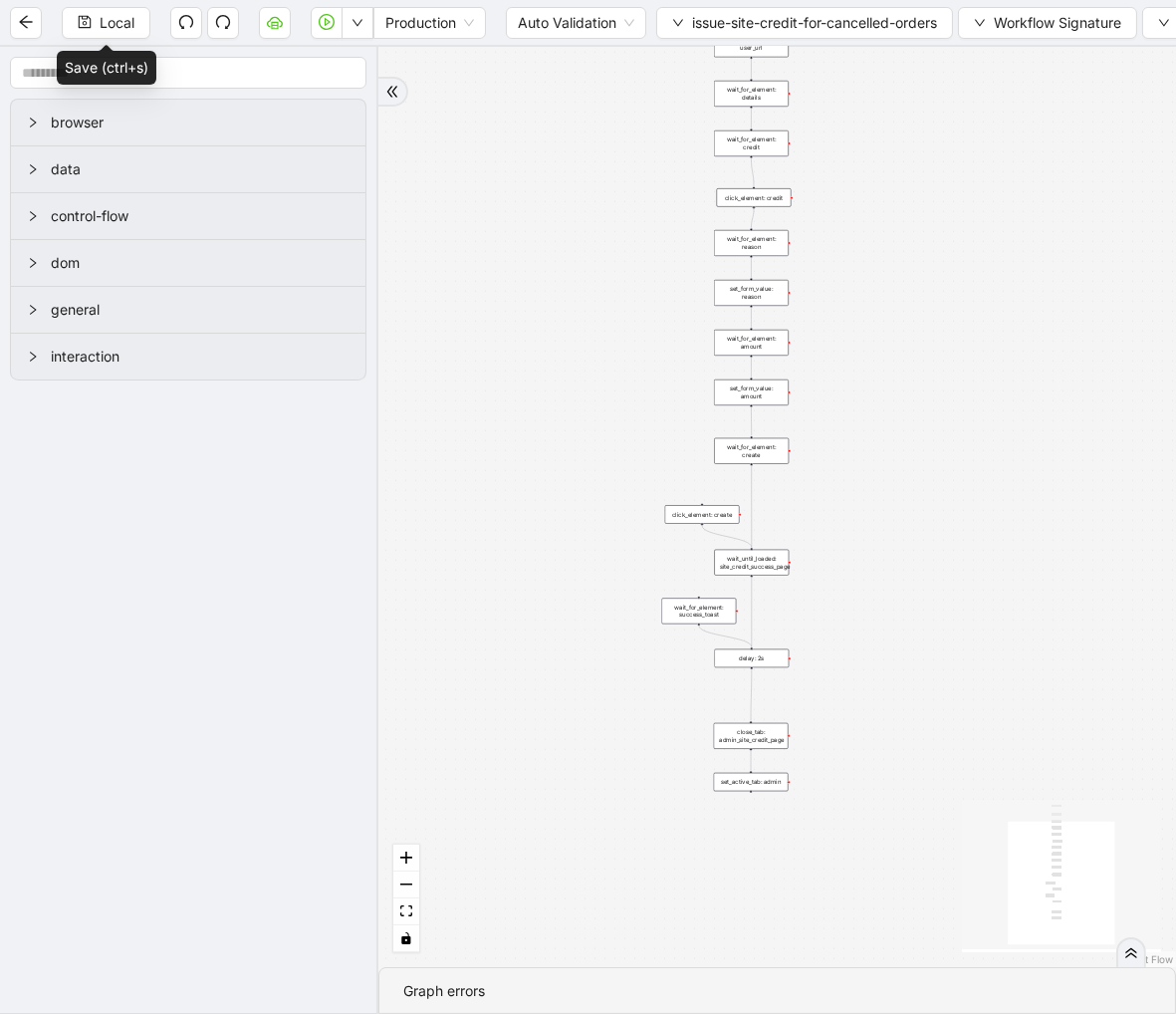 drag, startPoint x: 908, startPoint y: 408, endPoint x: 822, endPoint y: 500, distance: 125.93649 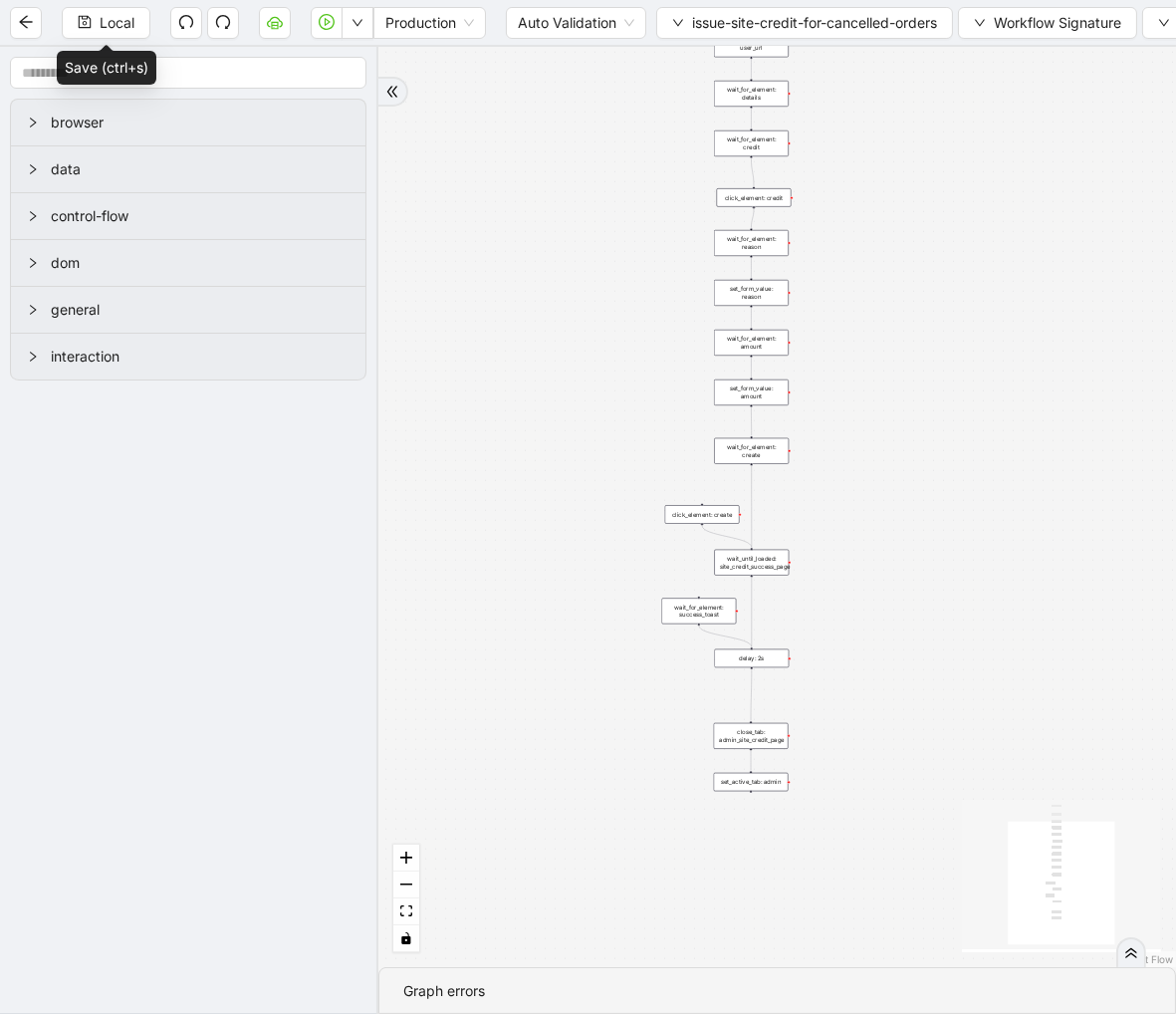 click on "trigger new_tab: user_url wait_until_loaded: user_url wait_for_element: details wait_for_element: credit click_element: credit wait_for_element: reason set_form_value: reason wait_for_element: amount wait_for_element: create click_element: create set_form_value: amount close_tab: admin_site_credit_page set_active_tab: admin wait_until_loaded: site_credit_success_page wait_for_element: success_toast delay: 2s" at bounding box center [777, 507] 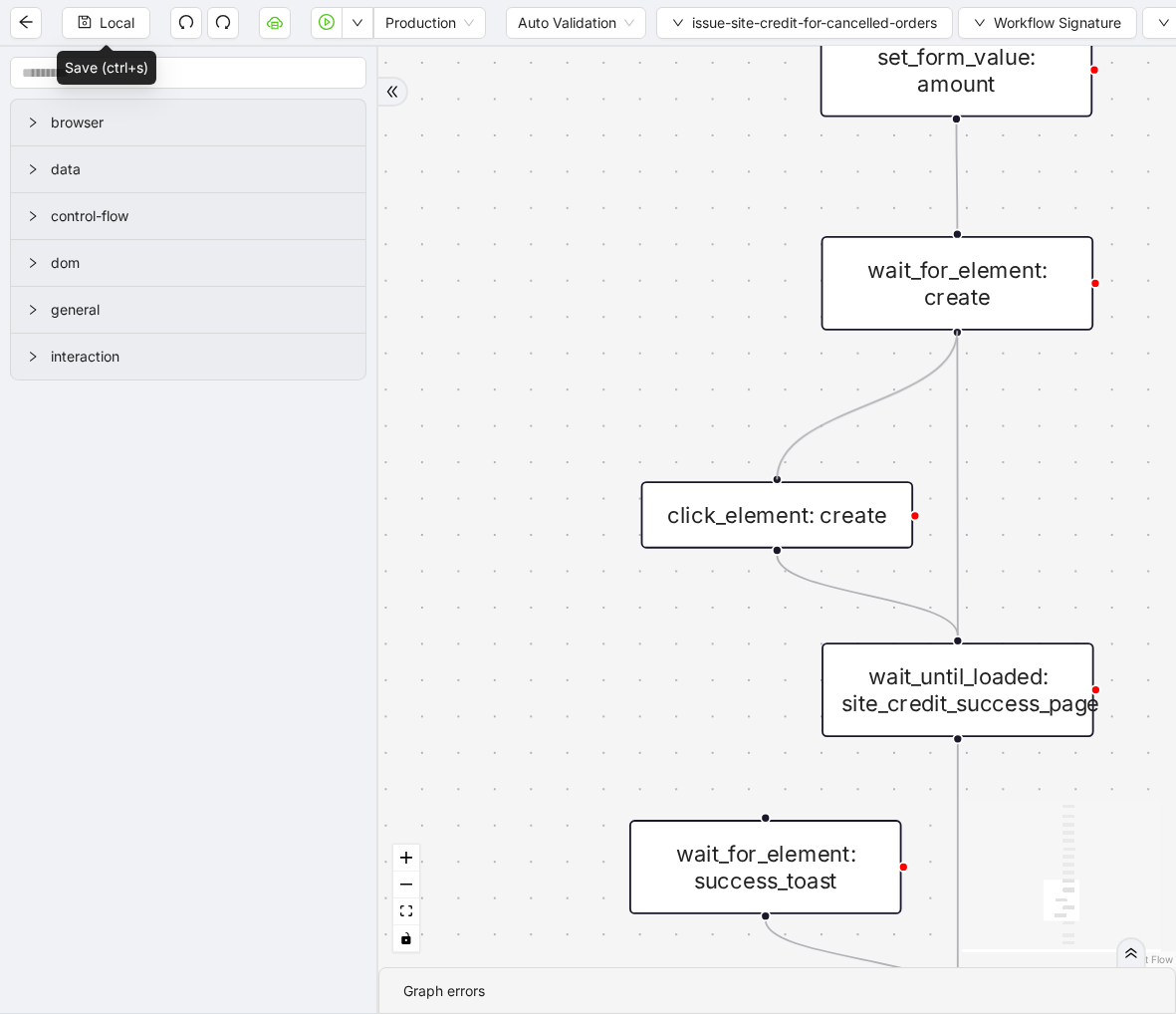 drag, startPoint x: 954, startPoint y: 333, endPoint x: 800, endPoint y: 473, distance: 208.12496 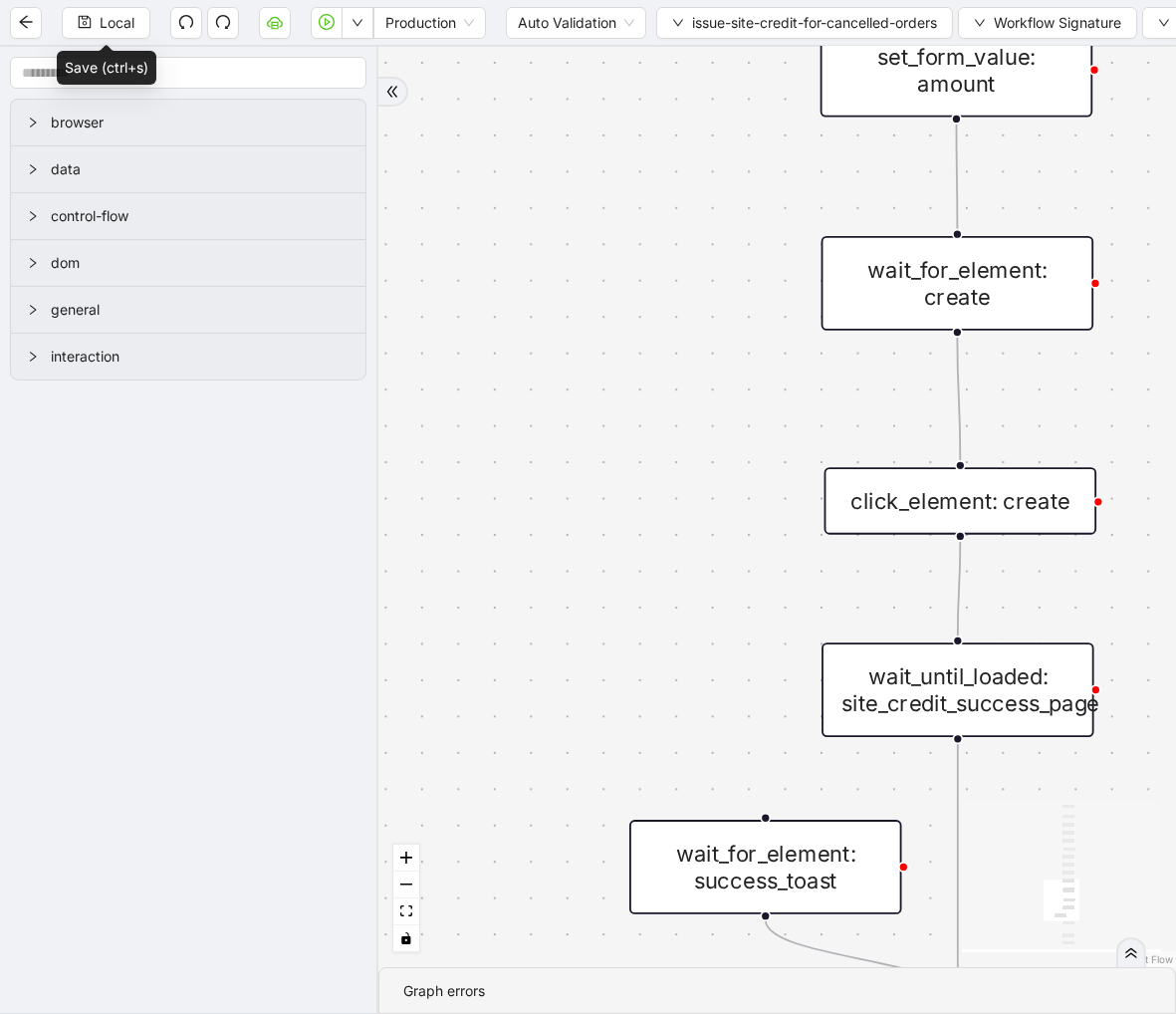 drag, startPoint x: 757, startPoint y: 516, endPoint x: 940, endPoint y: 502, distance: 183.53474 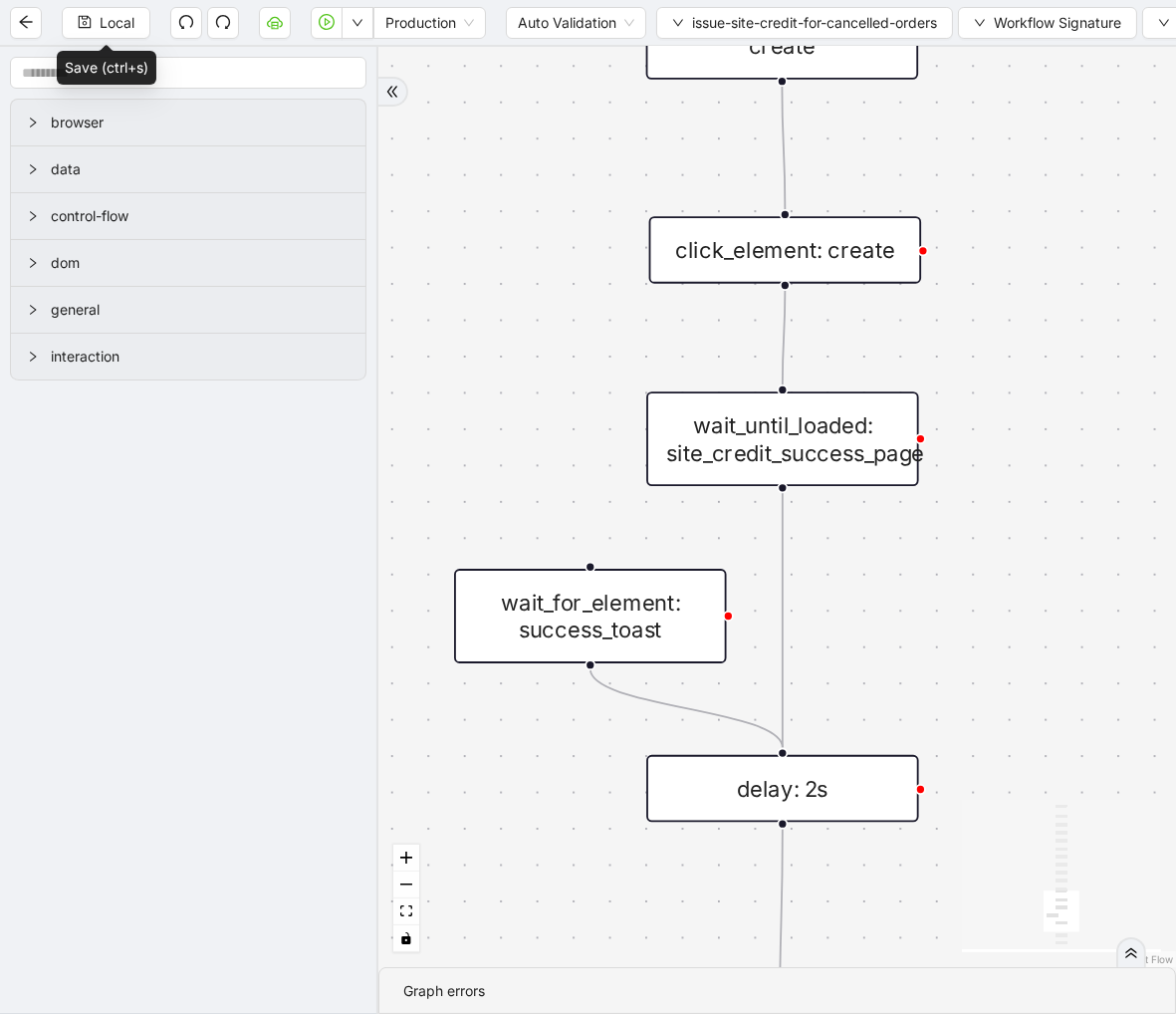 drag, startPoint x: 723, startPoint y: 583, endPoint x: 548, endPoint y: 332, distance: 305.98366 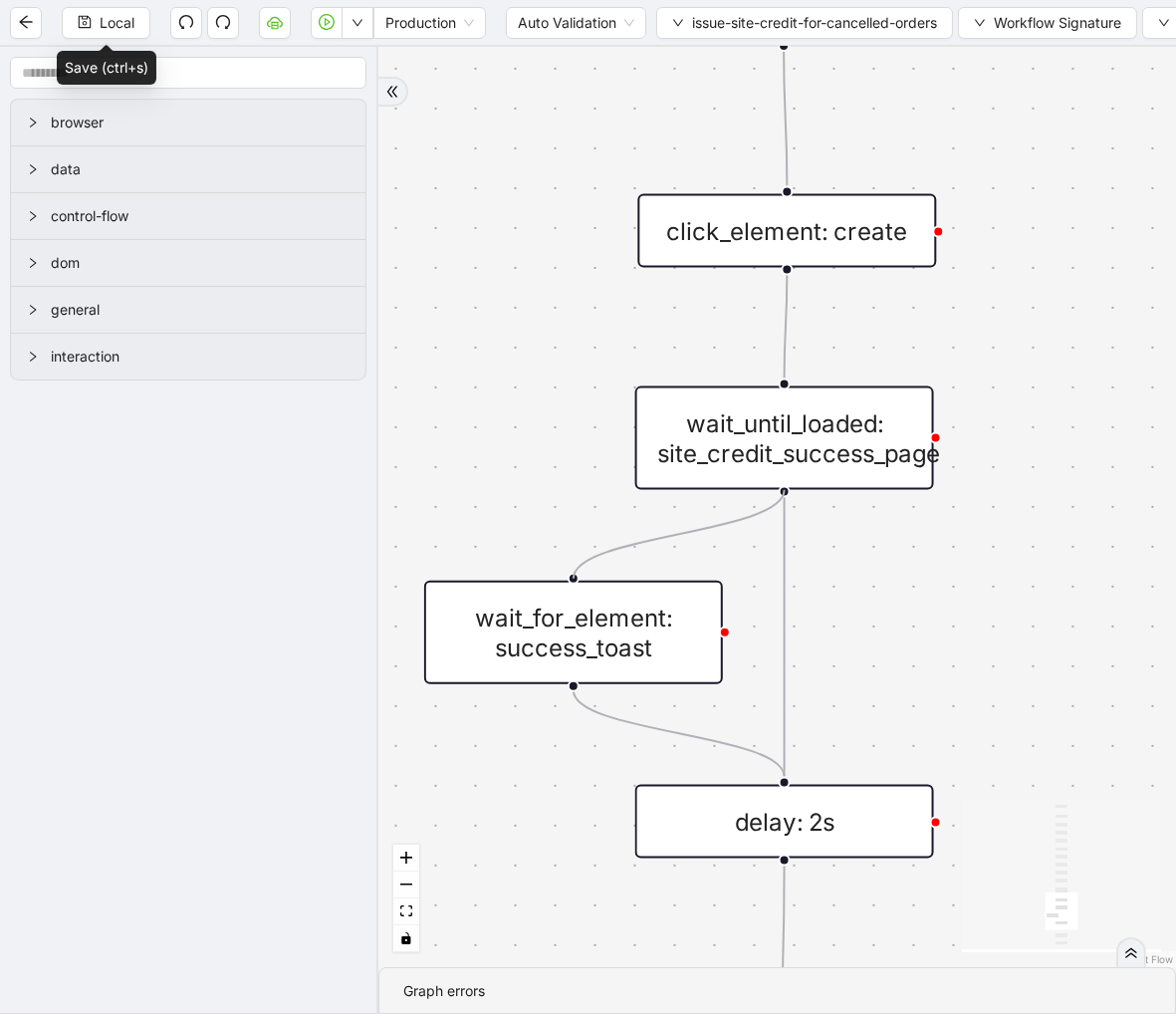 drag, startPoint x: 788, startPoint y: 490, endPoint x: 597, endPoint y: 566, distance: 205.56507 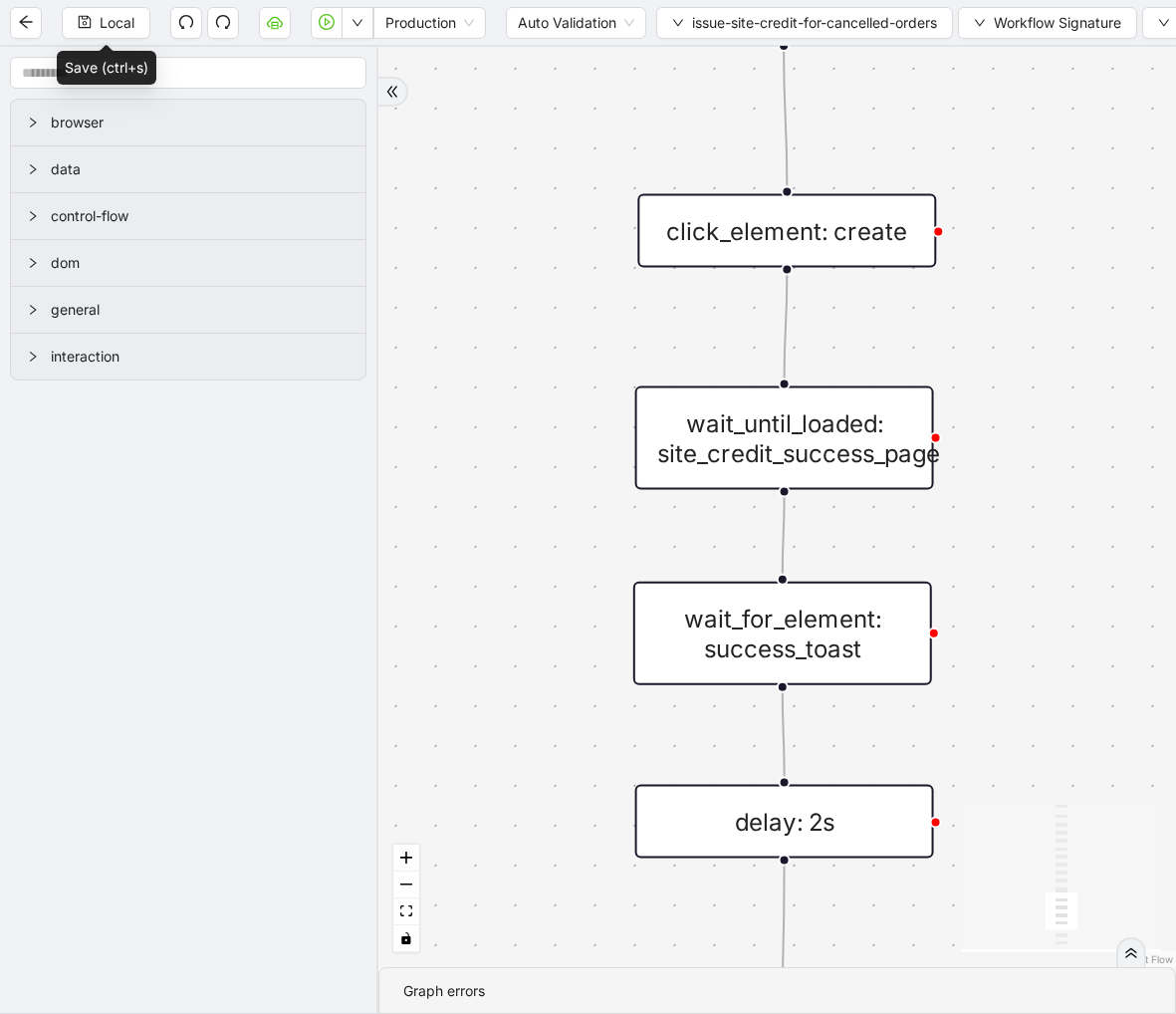 drag, startPoint x: 597, startPoint y: 647, endPoint x: 807, endPoint y: 648, distance: 210.00238 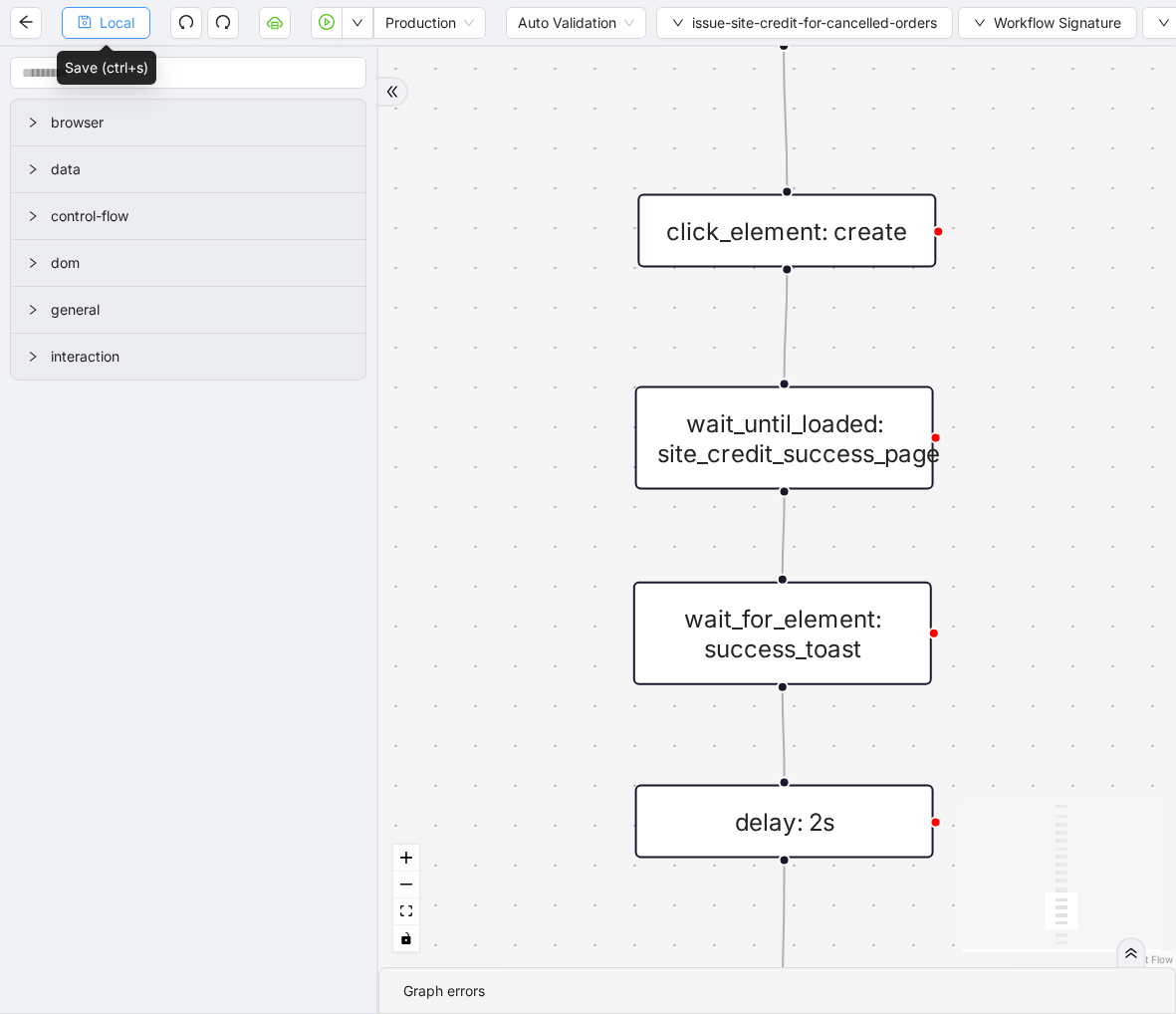 click on "Local" at bounding box center (117, 23) 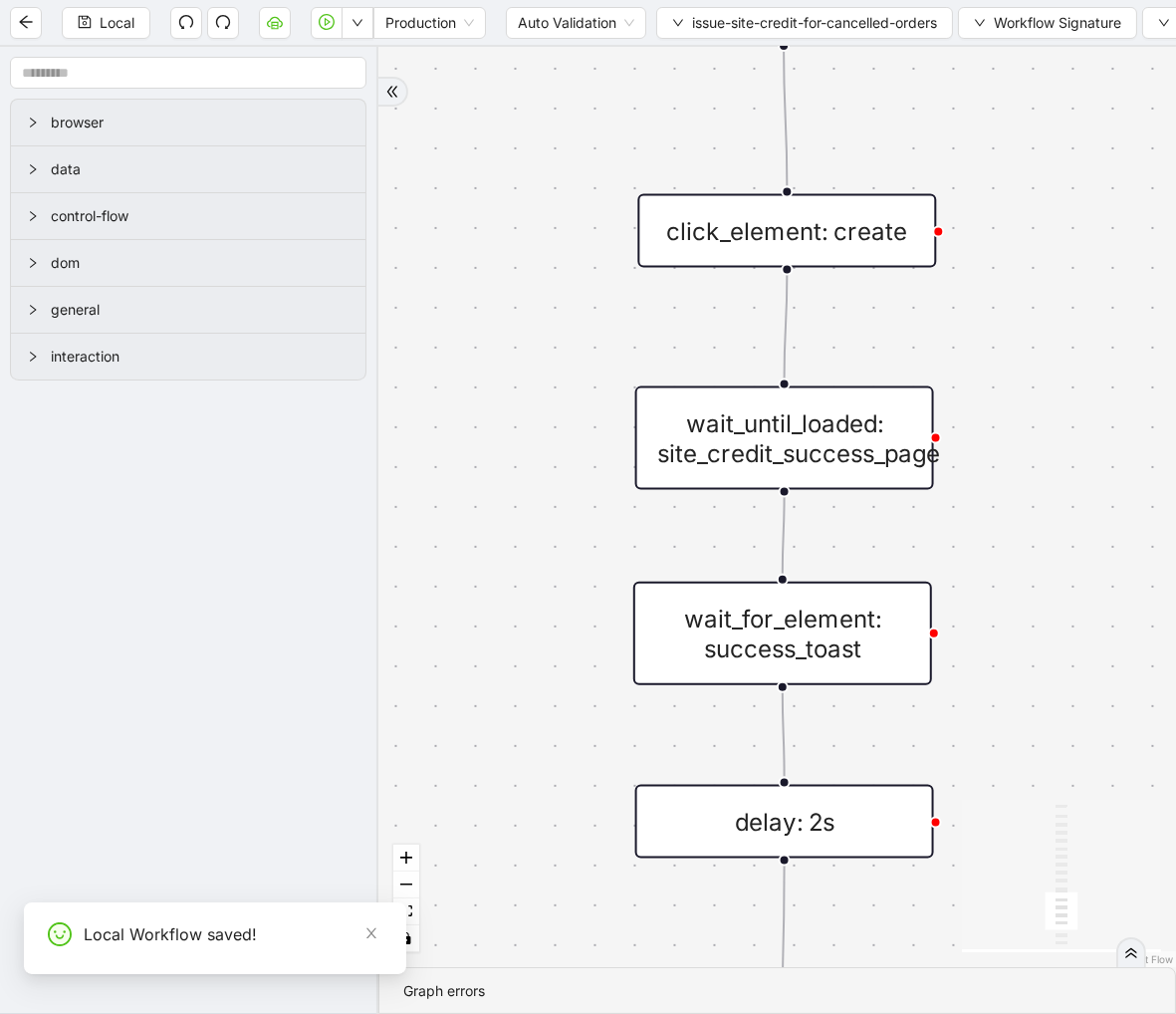 click on "issue-site-credit-for-cancelled-orders" at bounding box center [815, 23] 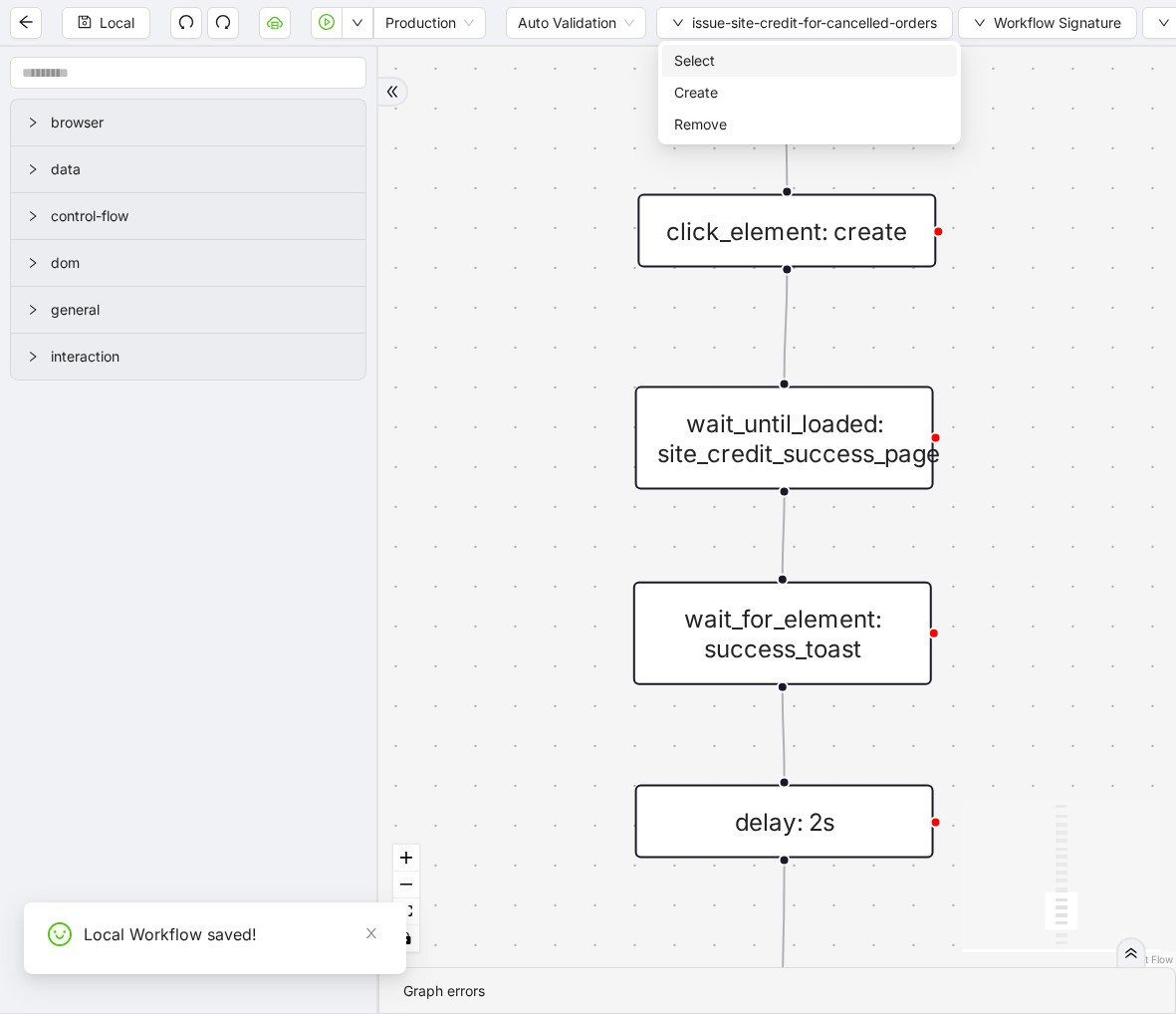 click on "Select" at bounding box center (810, 61) 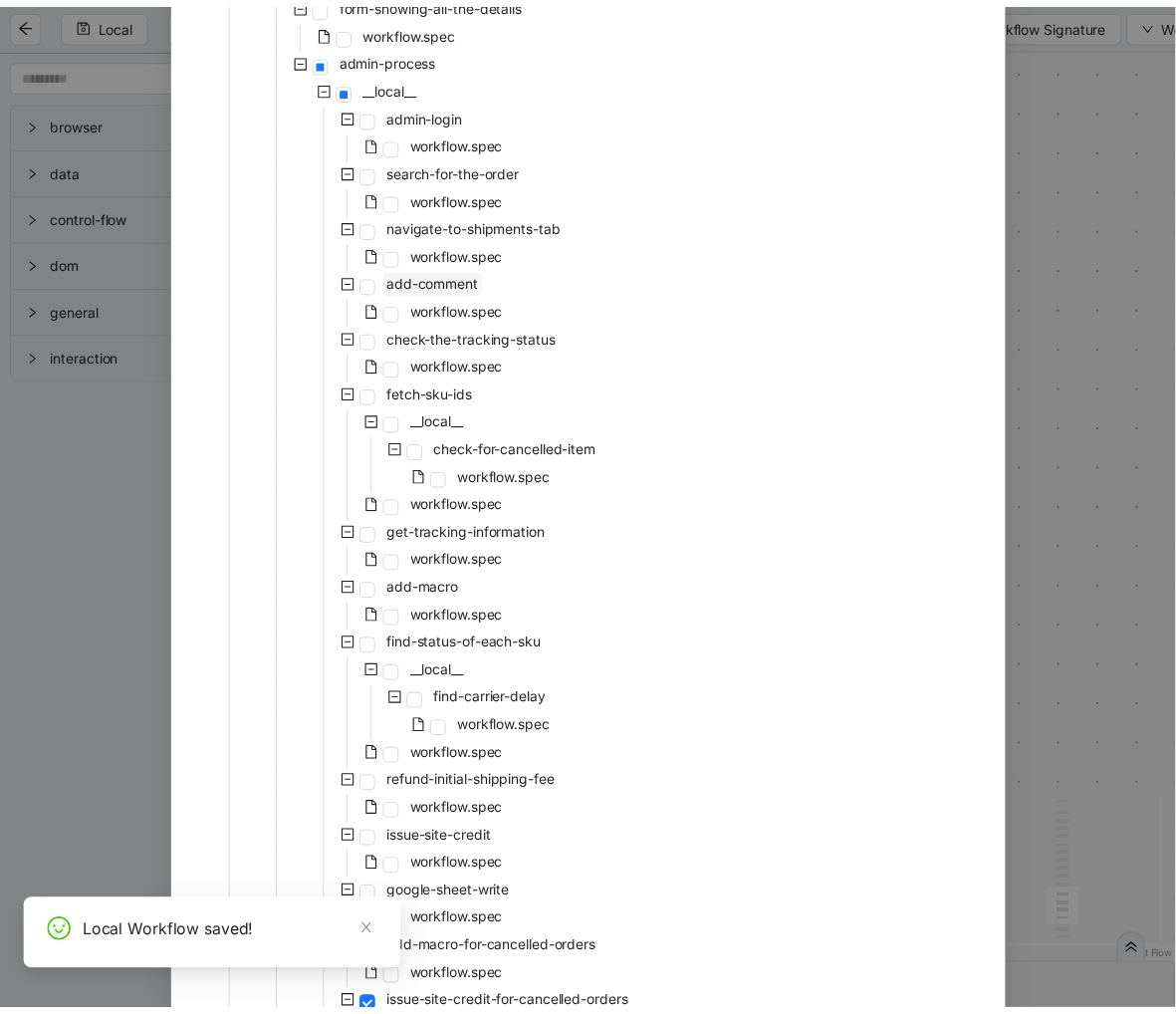 scroll, scrollTop: 673, scrollLeft: 0, axis: vertical 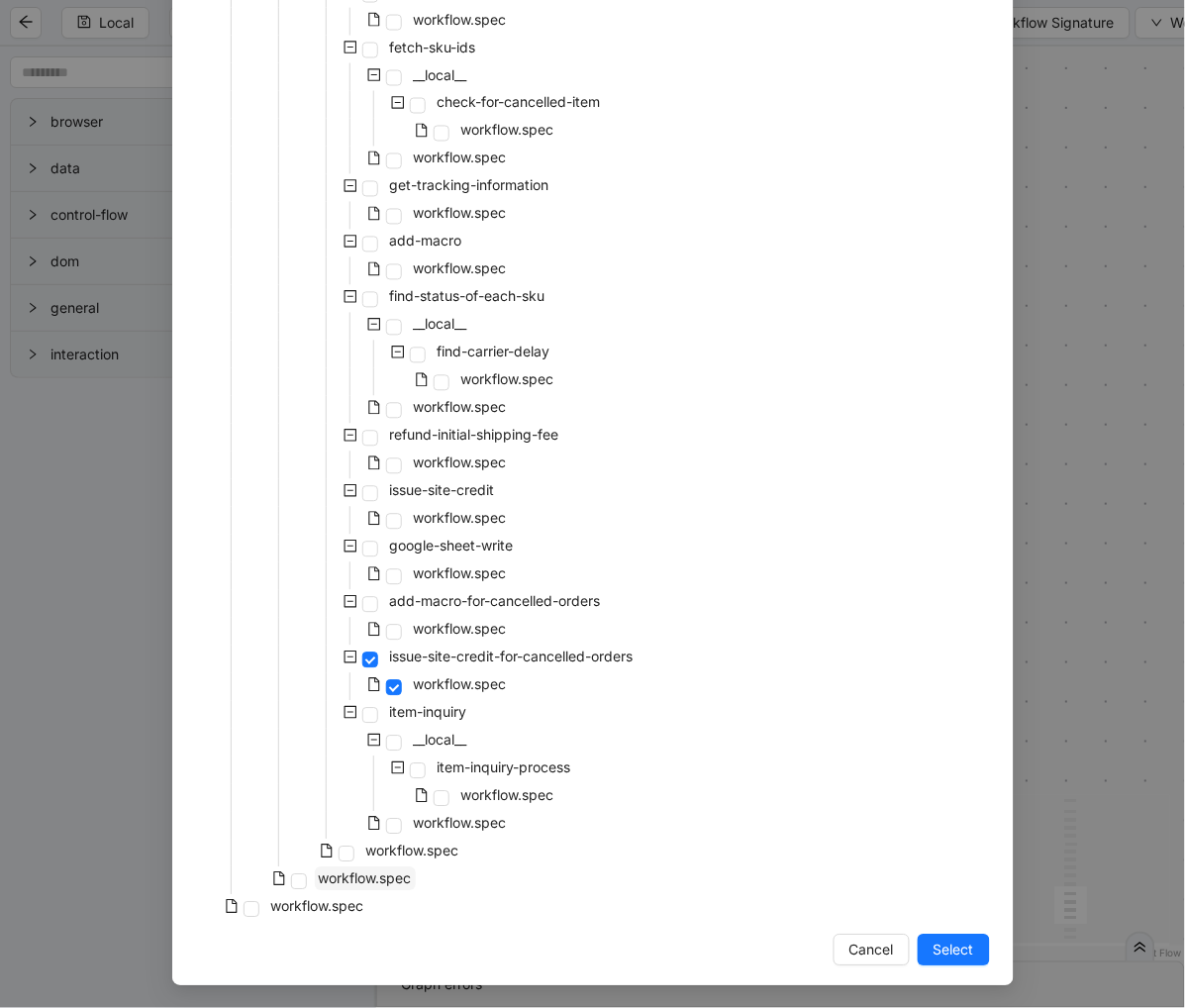 click on "workflow.spec" at bounding box center (365, 878) 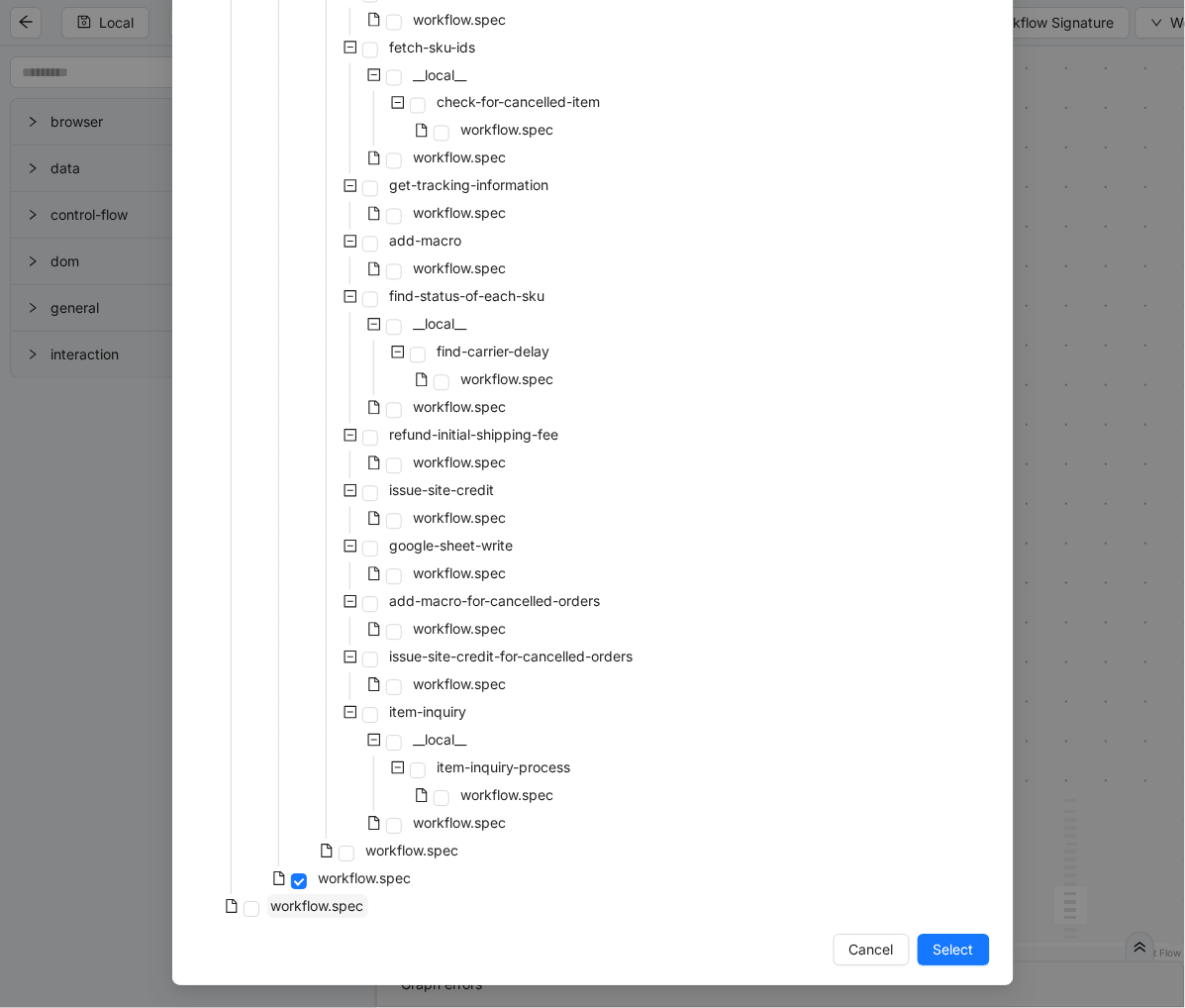 click on "workflow.spec" at bounding box center [318, 906] 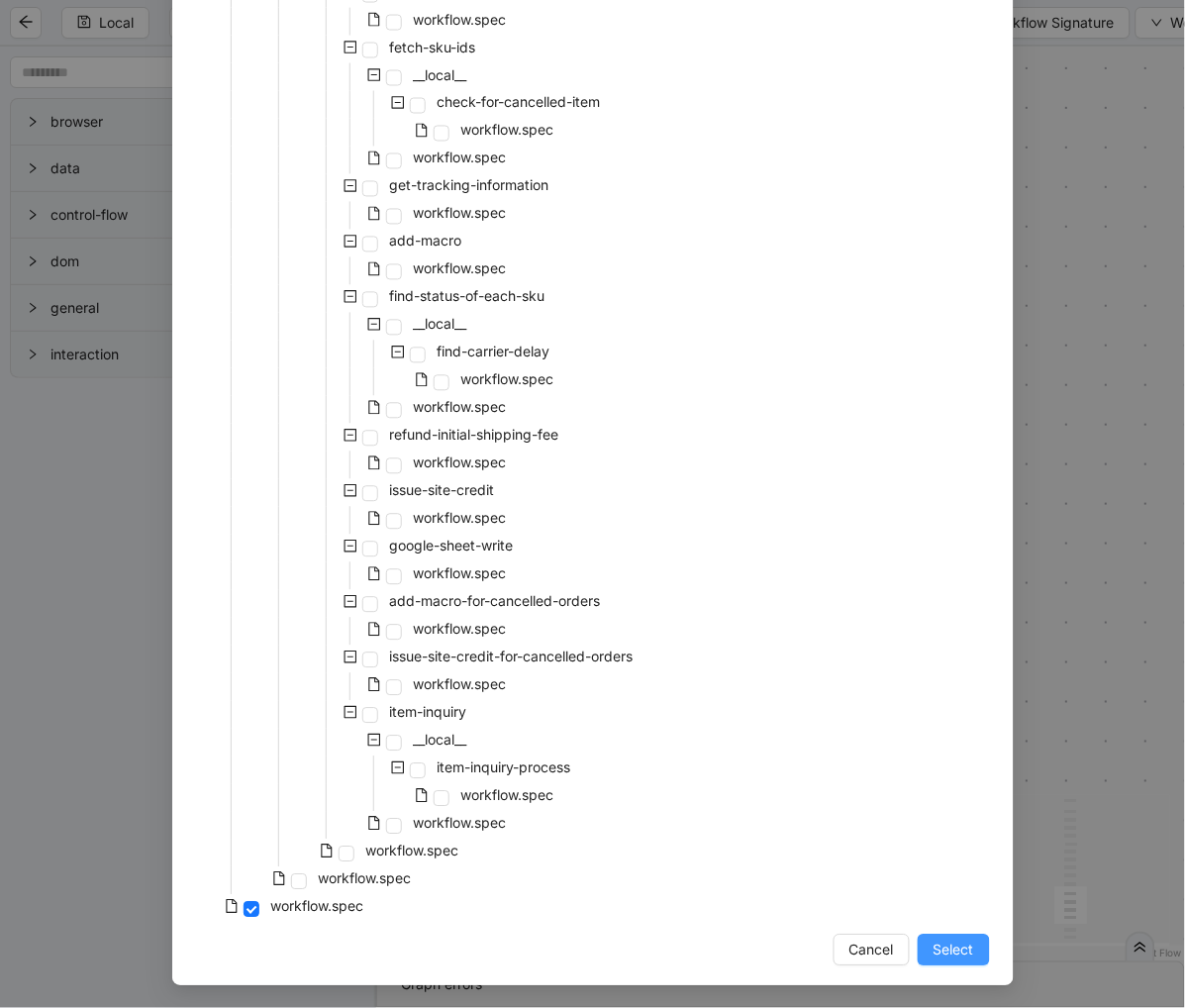 click on "Select" at bounding box center [953, 951] 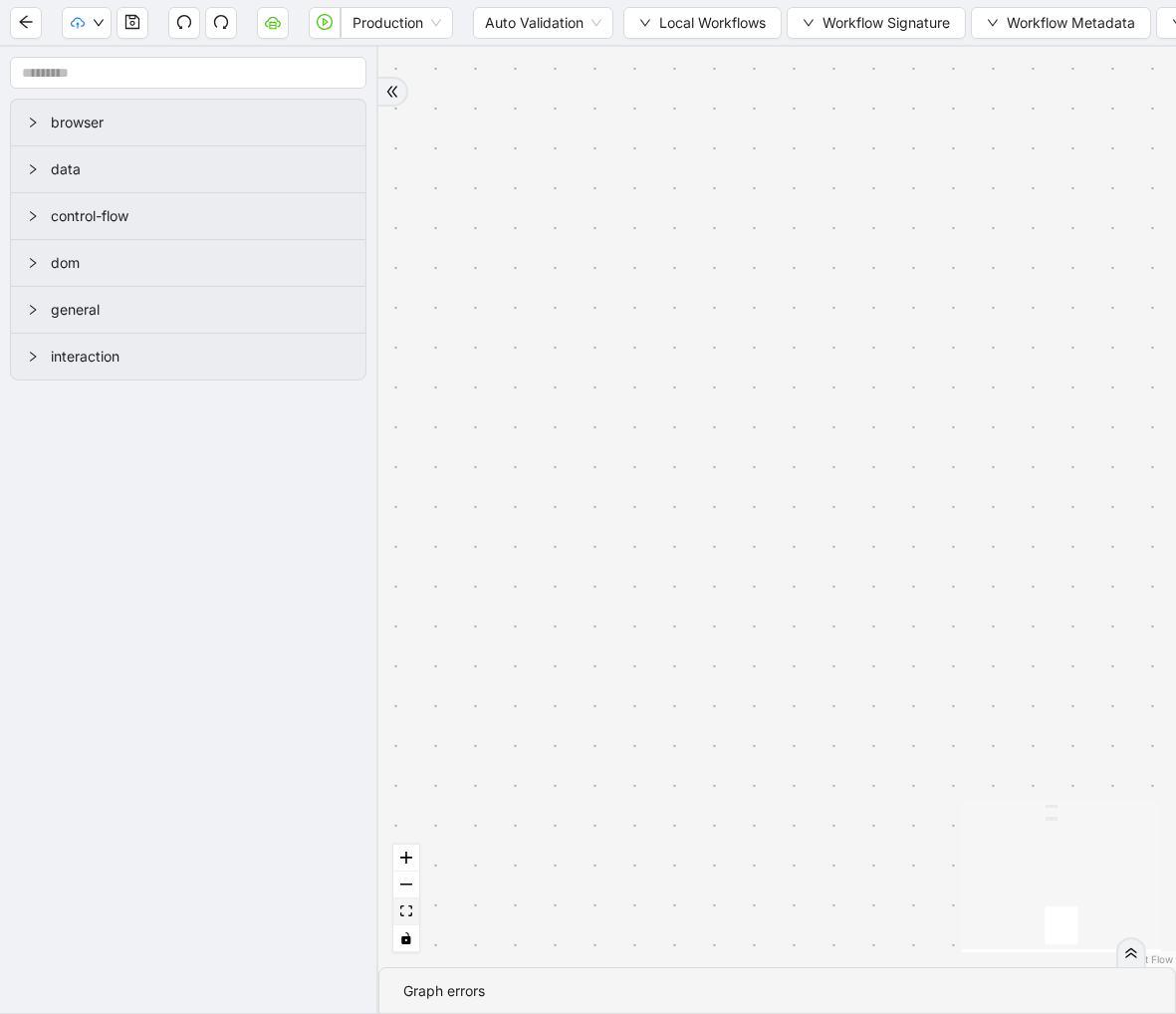 click at bounding box center (406, 911) 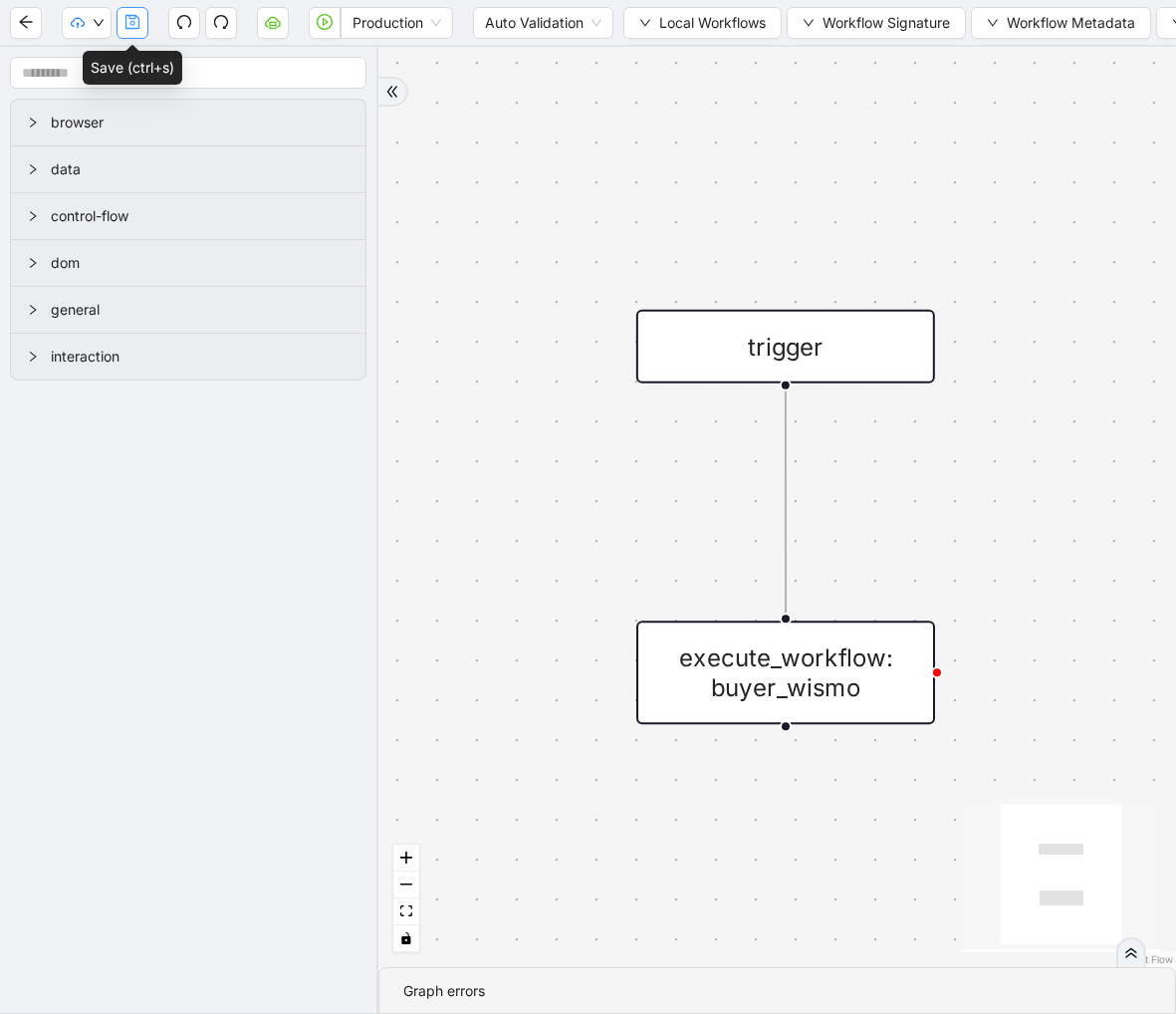 click at bounding box center (132, 23) 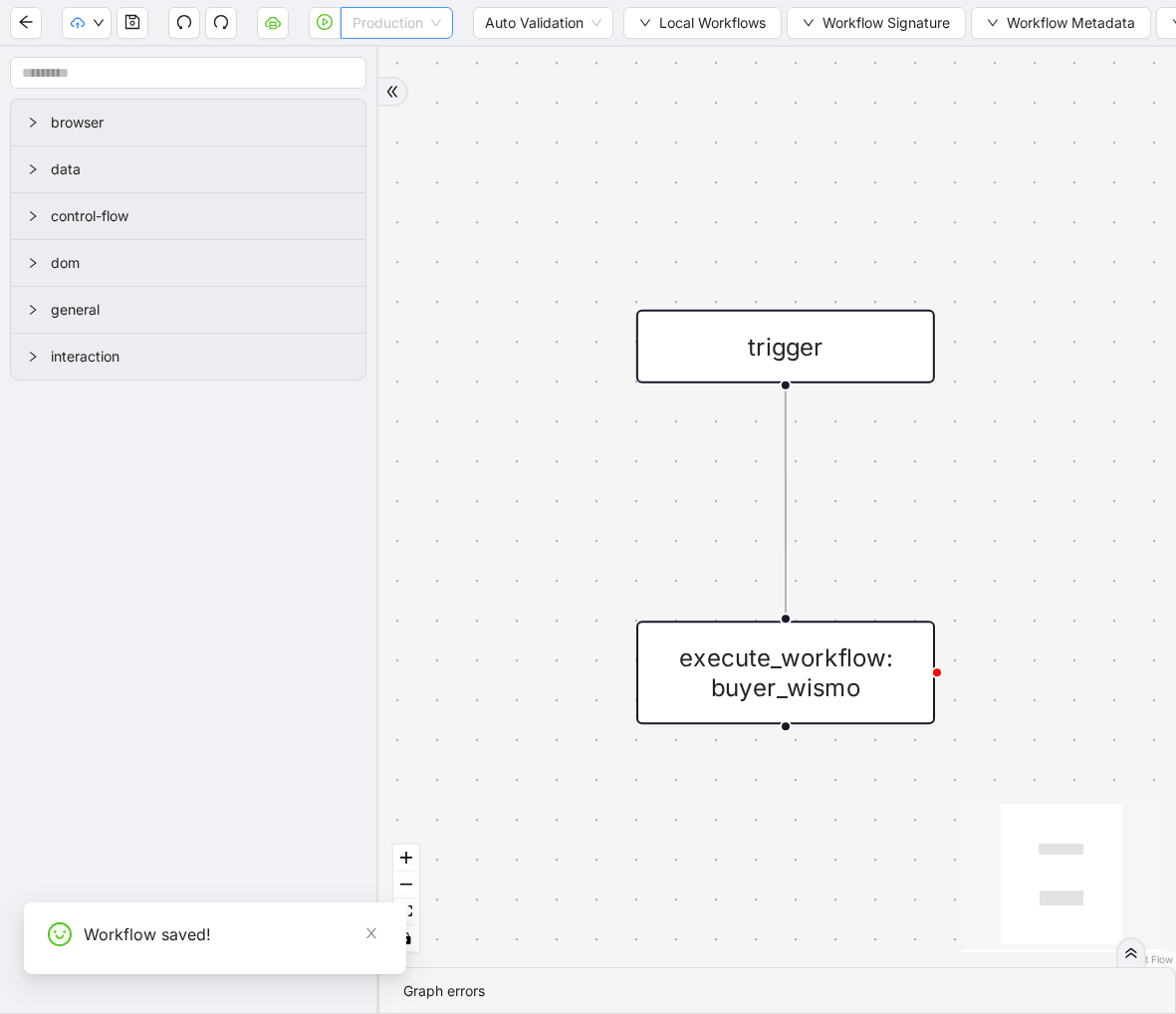 click on "Production" at bounding box center (396, 23) 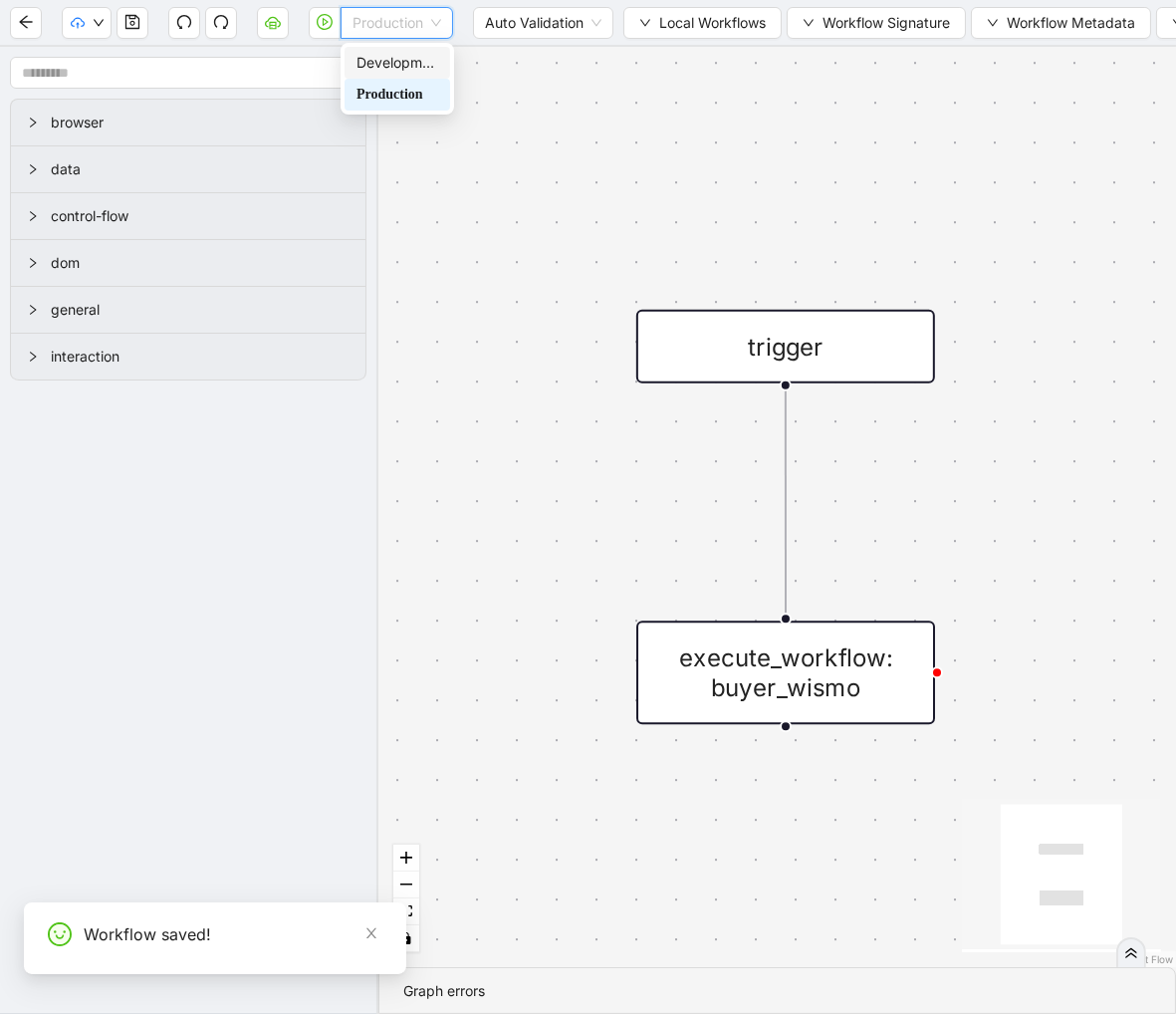 click on "Development" at bounding box center [397, 63] 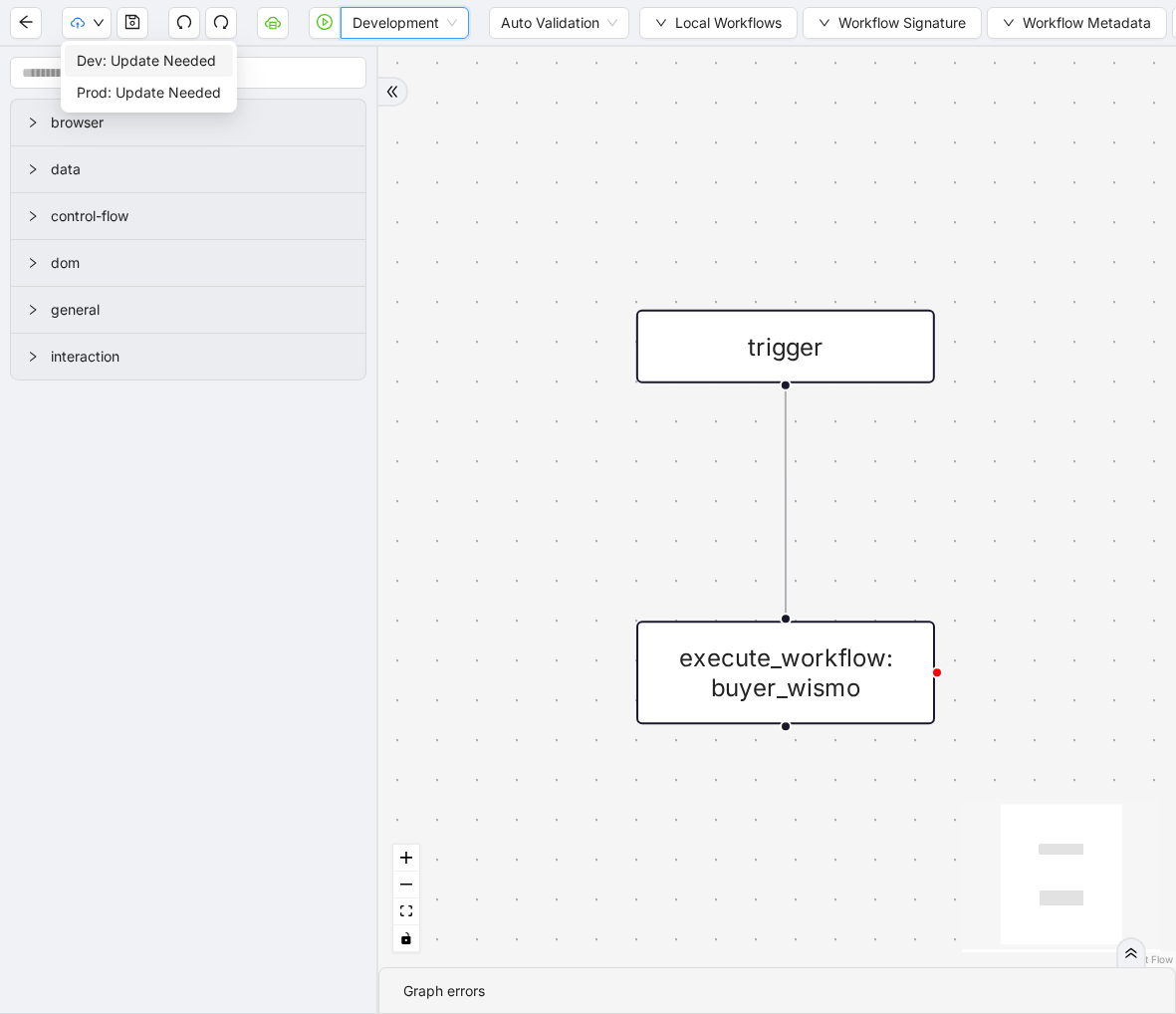 click on "Dev: Update Needed" at bounding box center (148, 61) 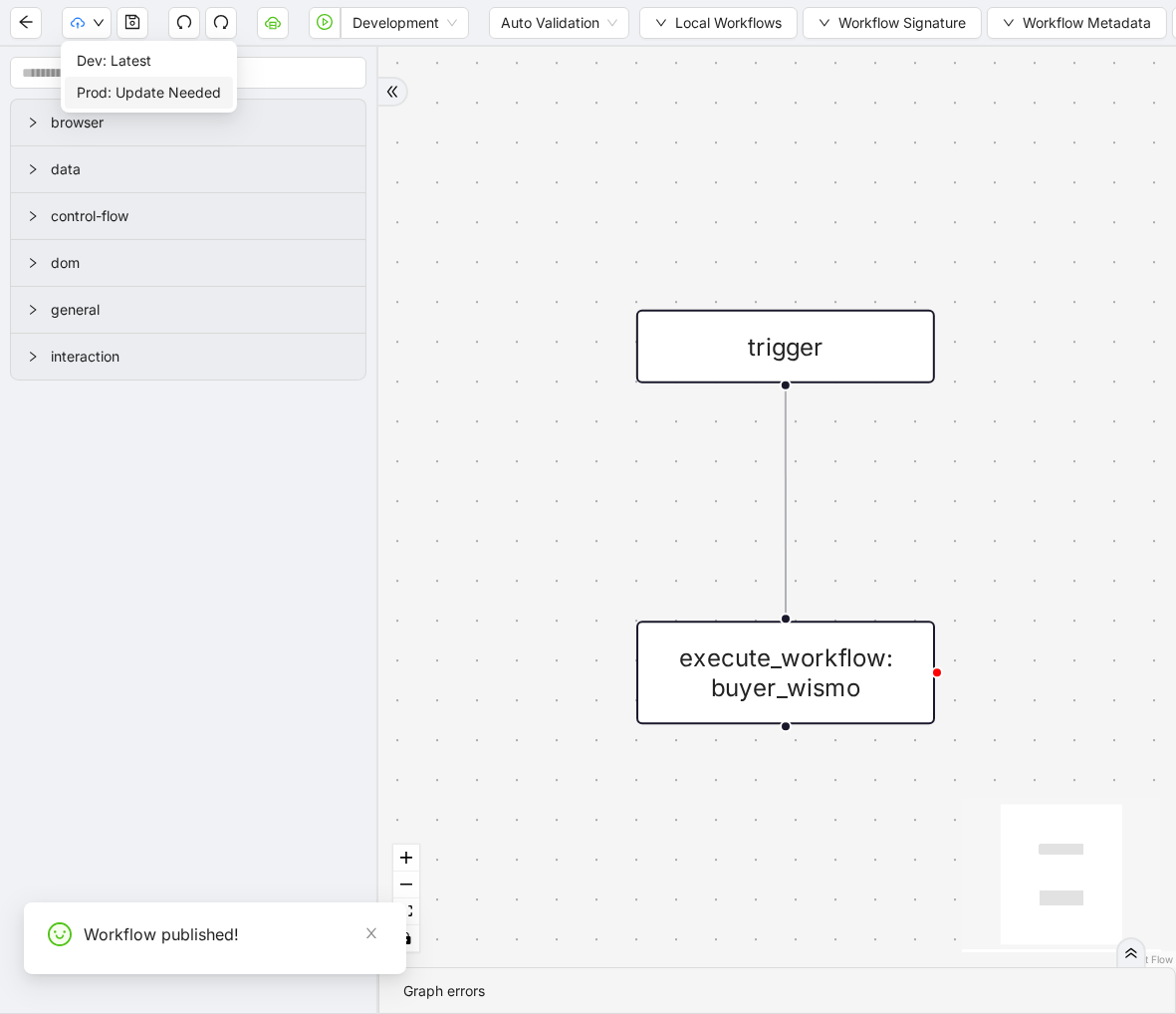 click on "Prod: Update Needed" at bounding box center [148, 93] 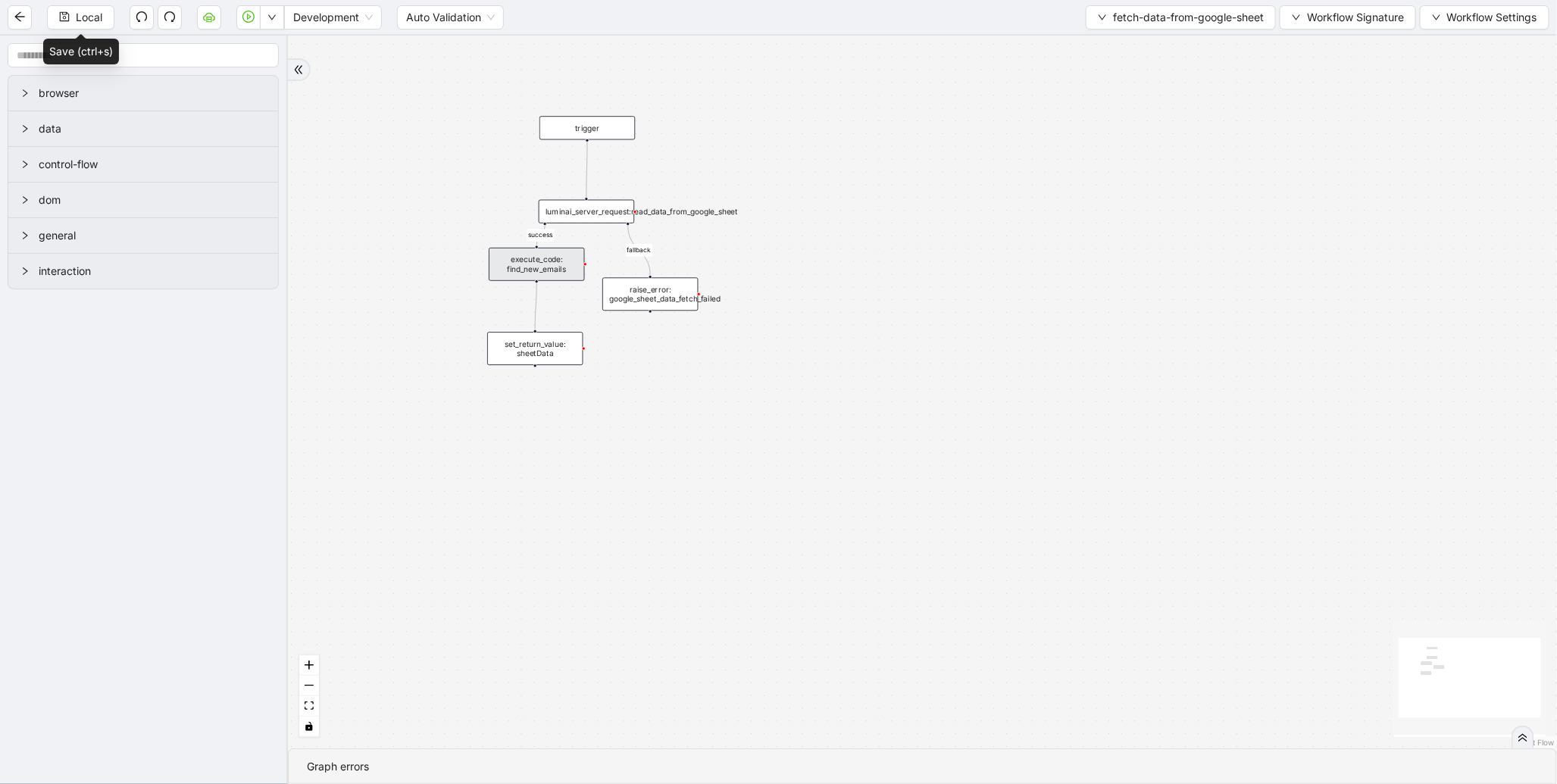 scroll, scrollTop: 0, scrollLeft: 0, axis: both 